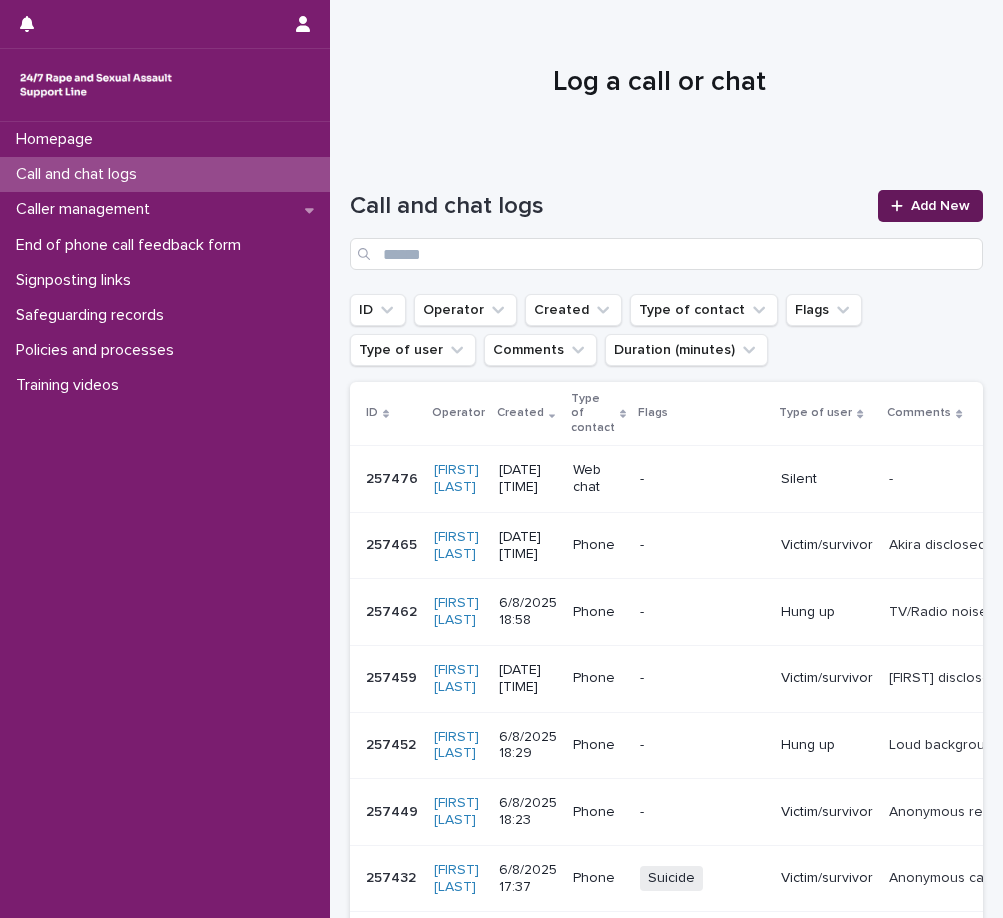 scroll, scrollTop: 0, scrollLeft: 0, axis: both 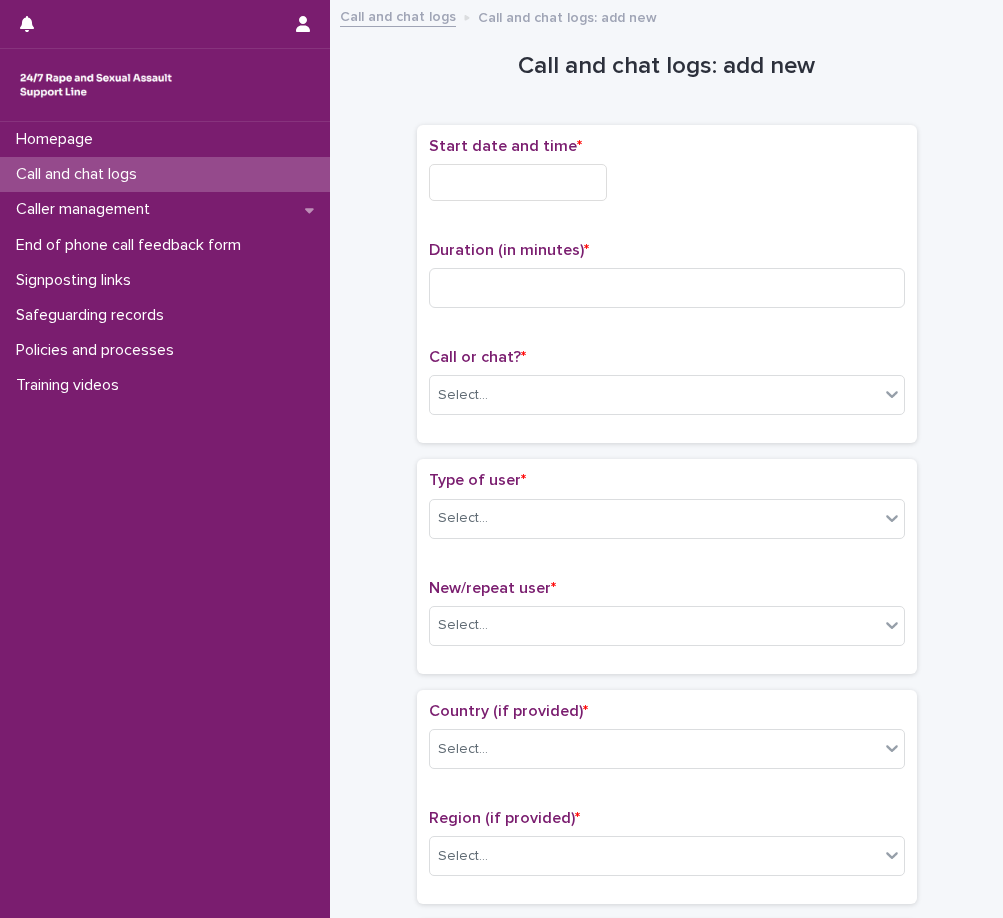 drag, startPoint x: 525, startPoint y: 151, endPoint x: 527, endPoint y: 162, distance: 11.18034 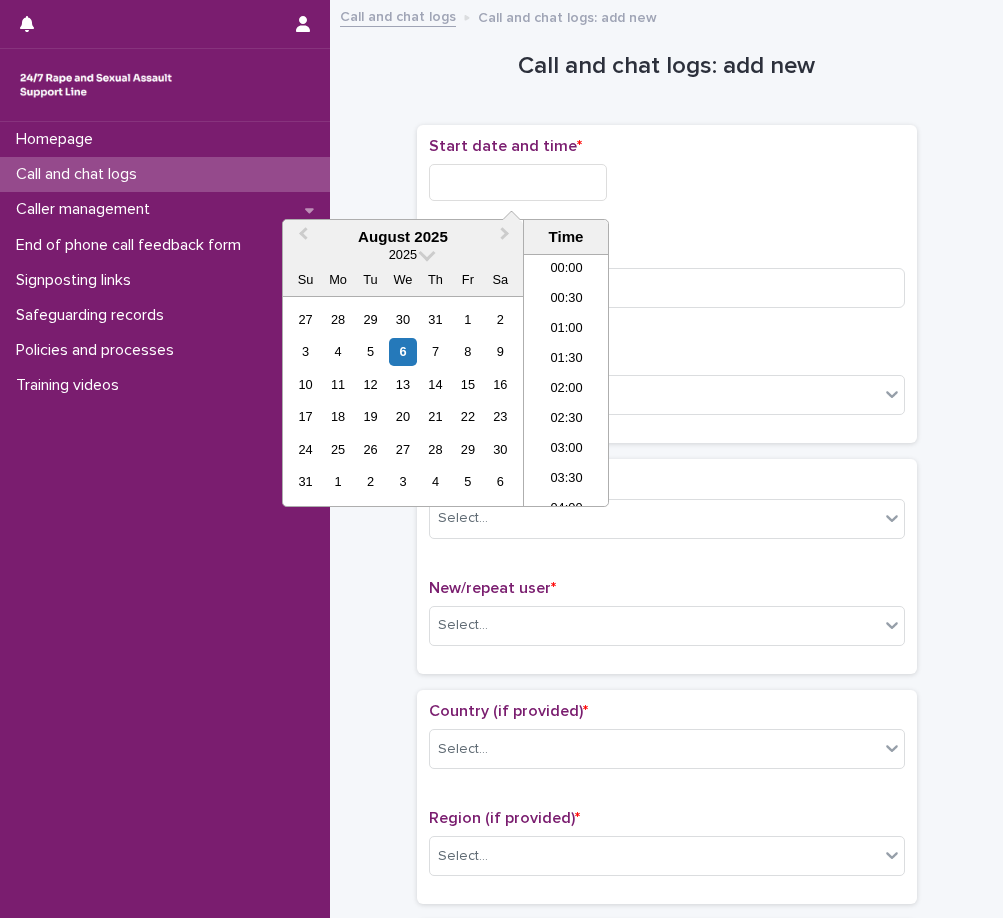 scroll, scrollTop: 1150, scrollLeft: 0, axis: vertical 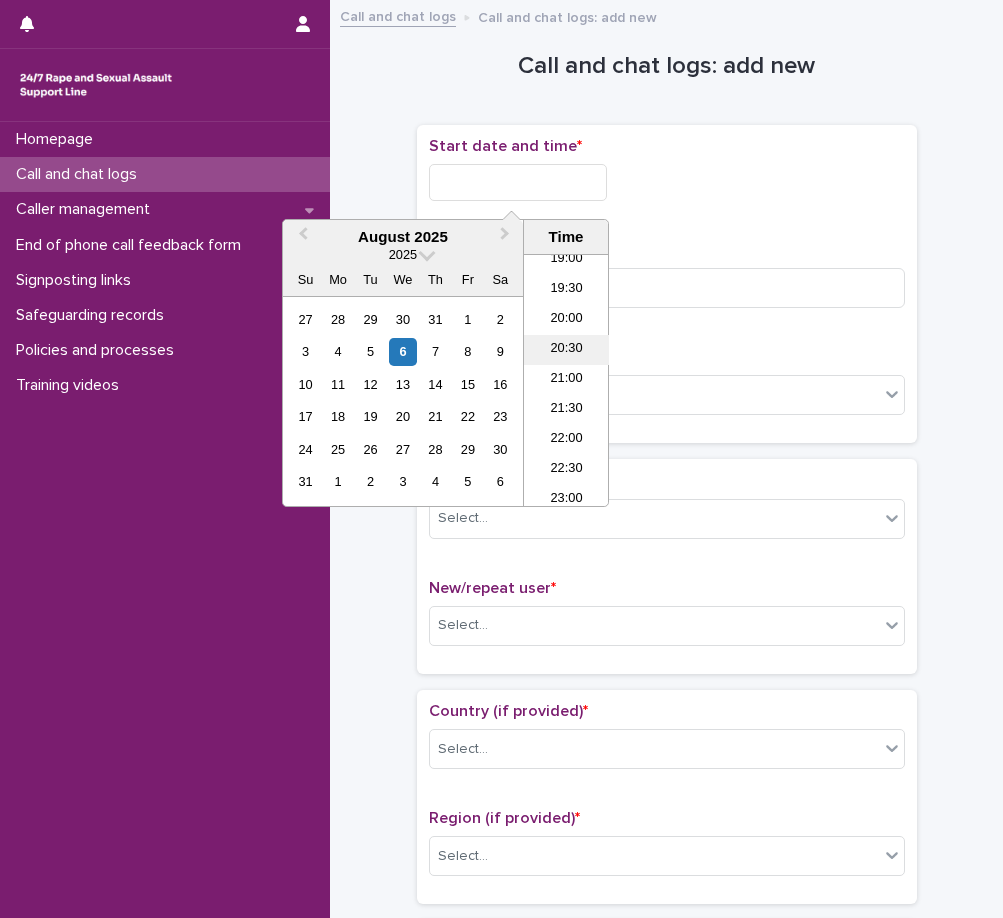 click on "20:30" at bounding box center (566, 350) 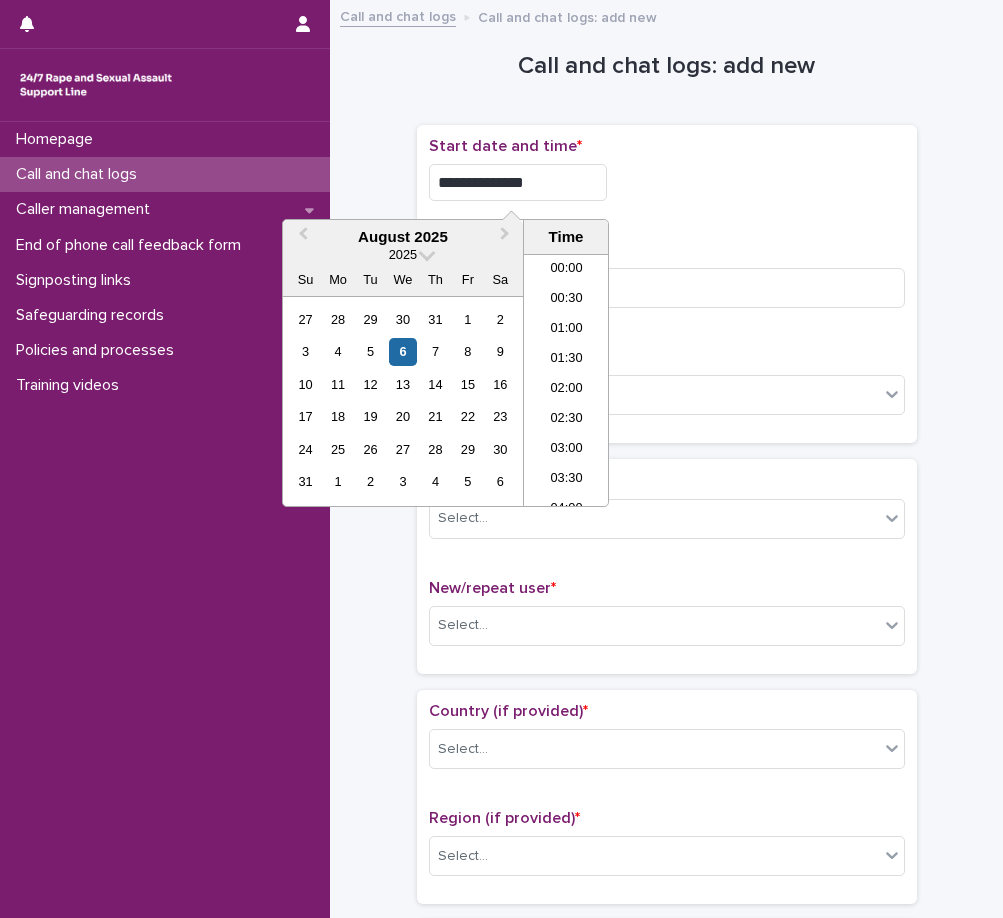 click on "**********" at bounding box center [518, 182] 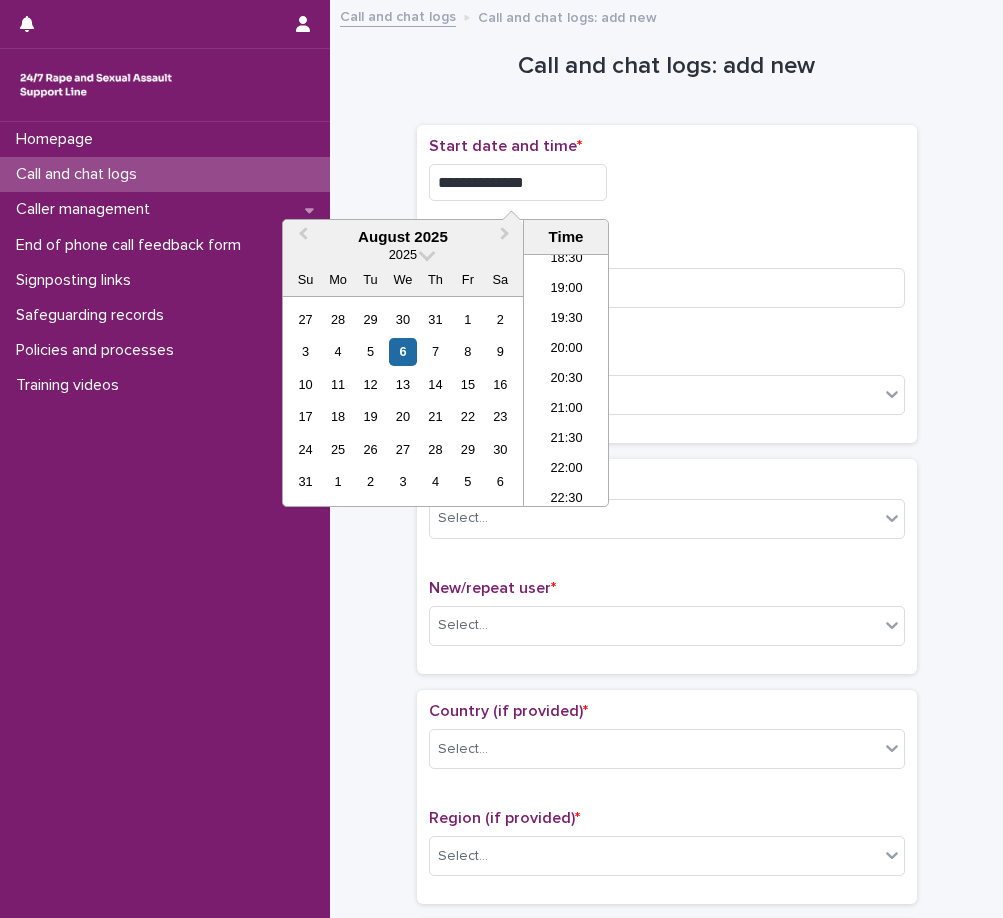 type on "**********" 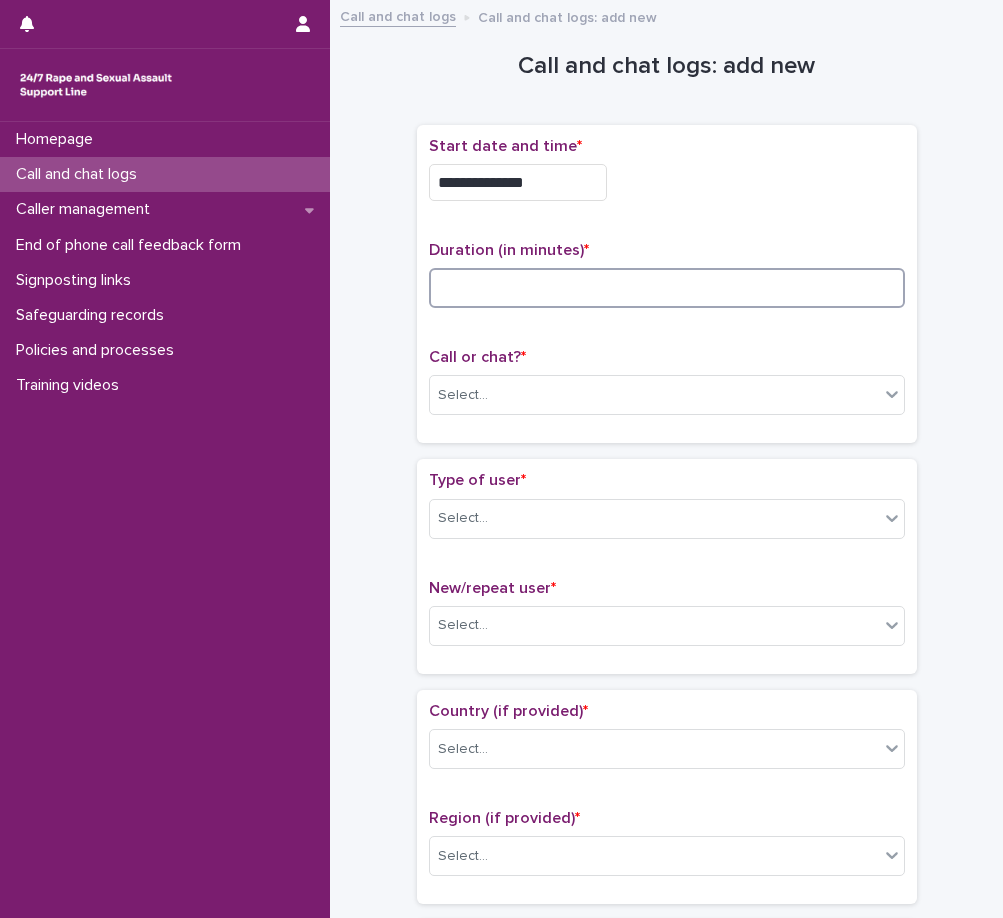click at bounding box center (667, 288) 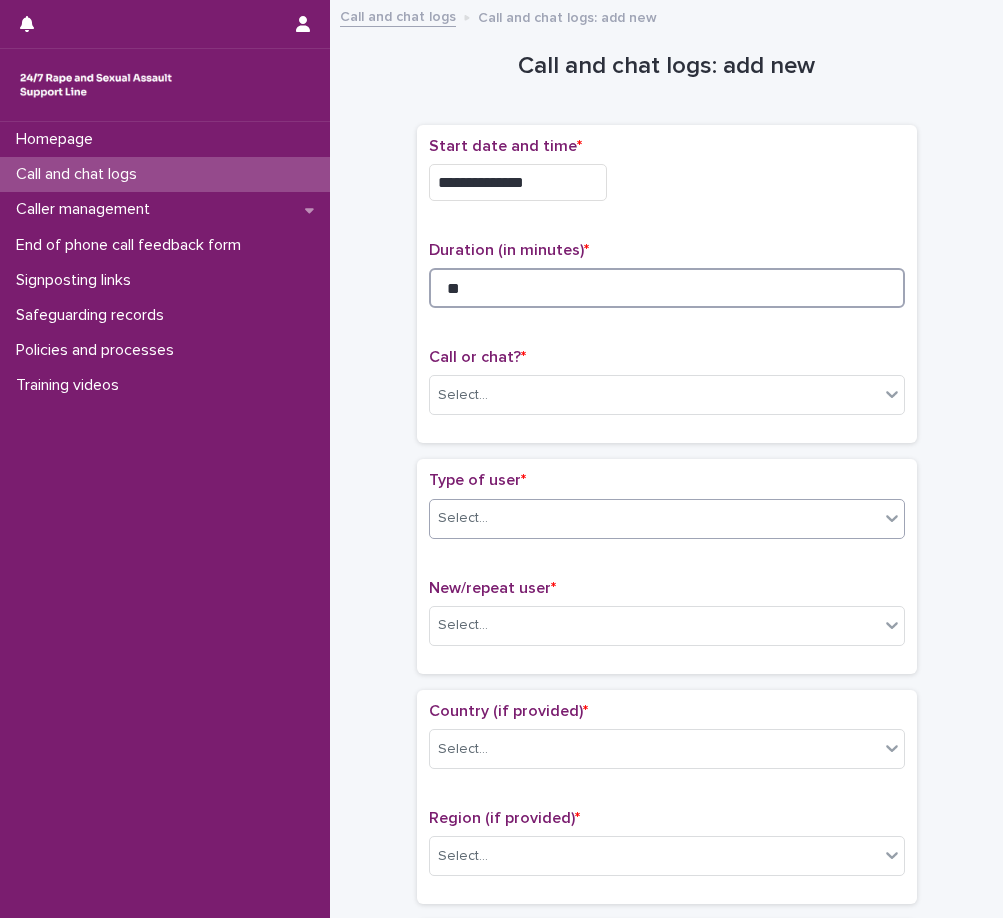 type on "**" 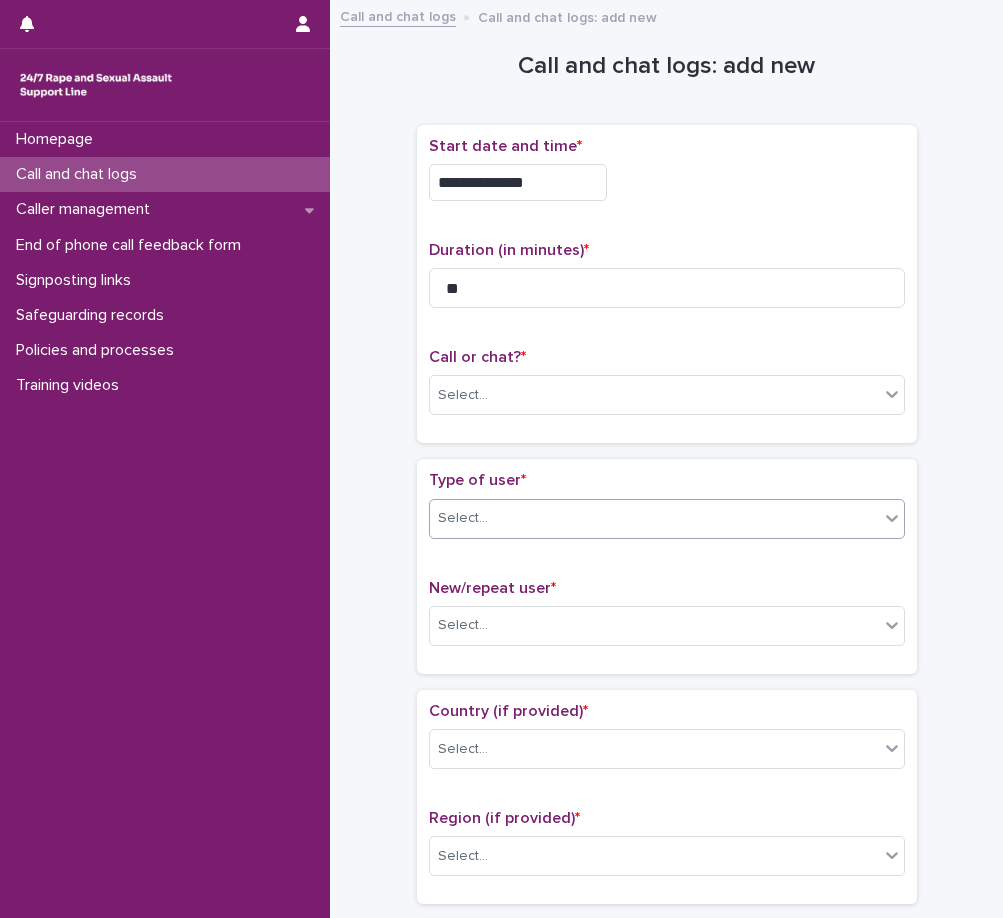click on "Select..." at bounding box center [654, 518] 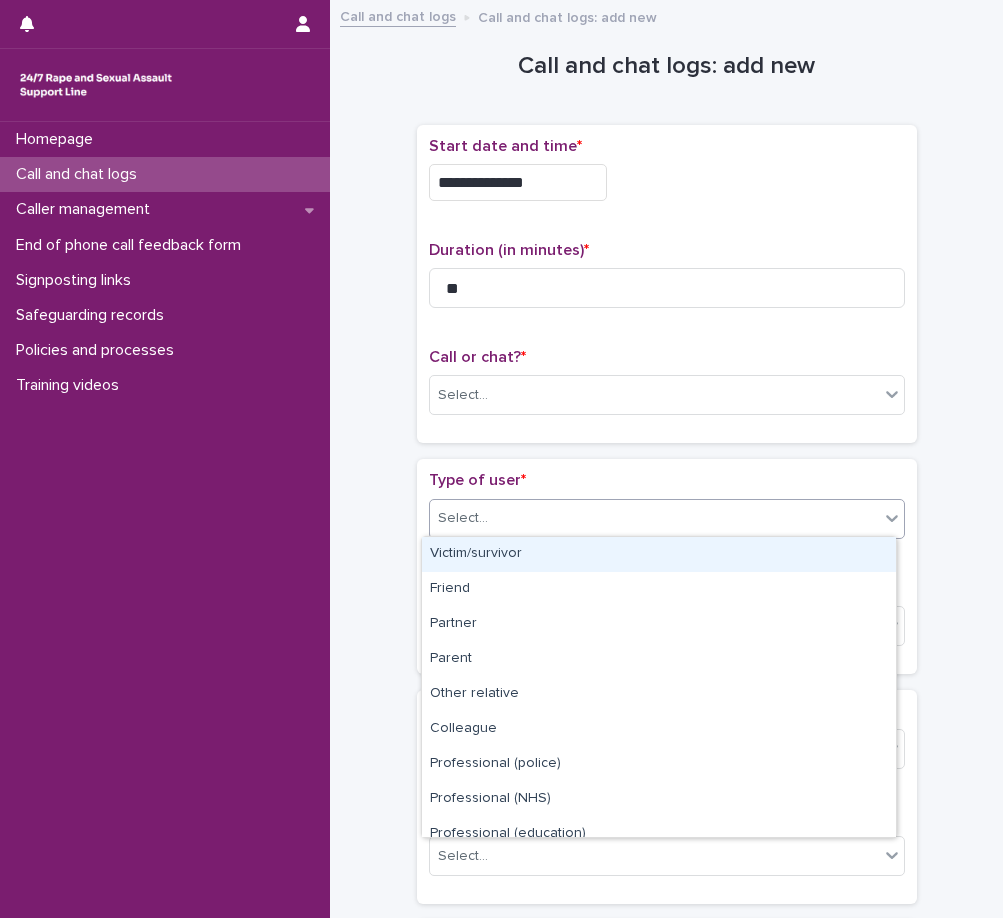 scroll, scrollTop: 225, scrollLeft: 0, axis: vertical 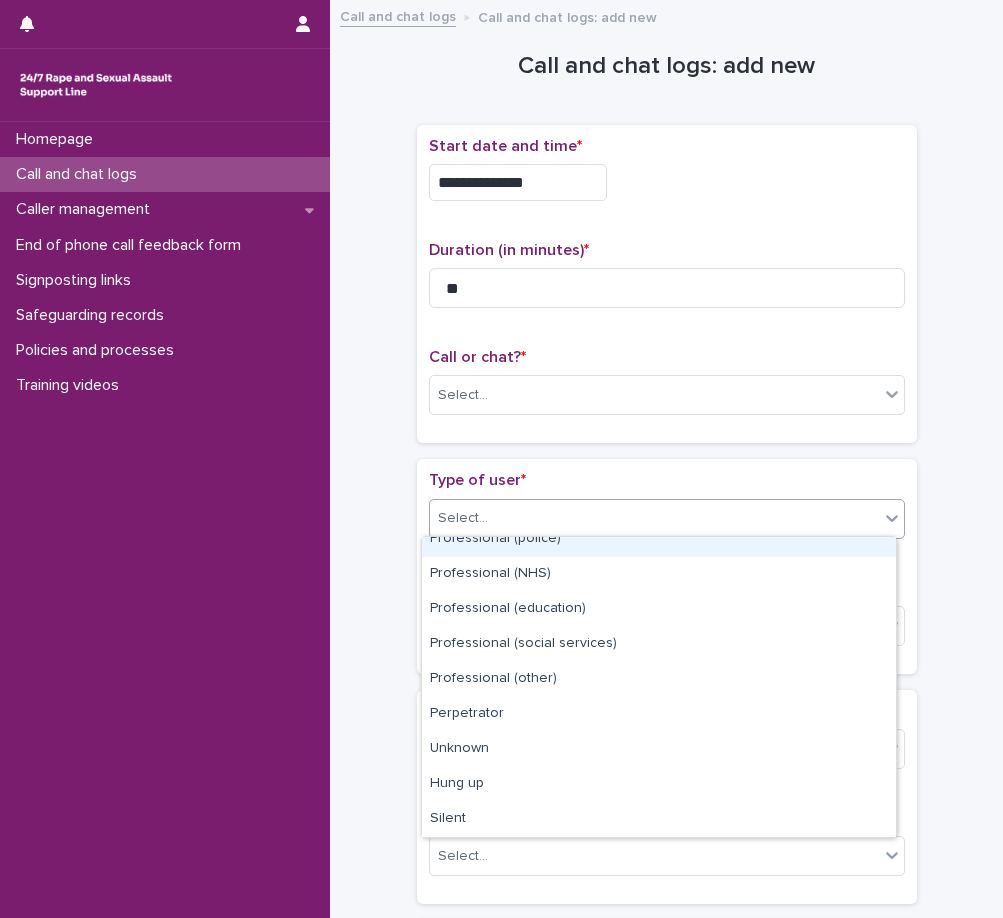 click on "**********" at bounding box center [667, 292] 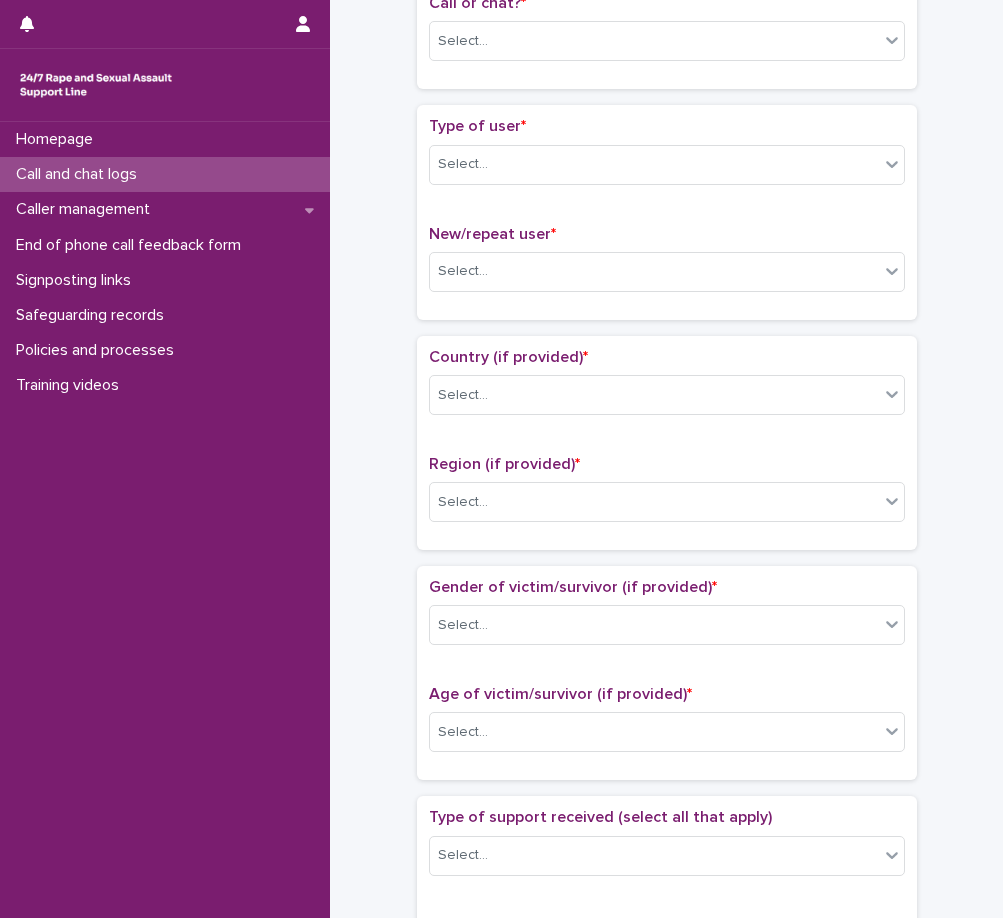 scroll, scrollTop: 400, scrollLeft: 0, axis: vertical 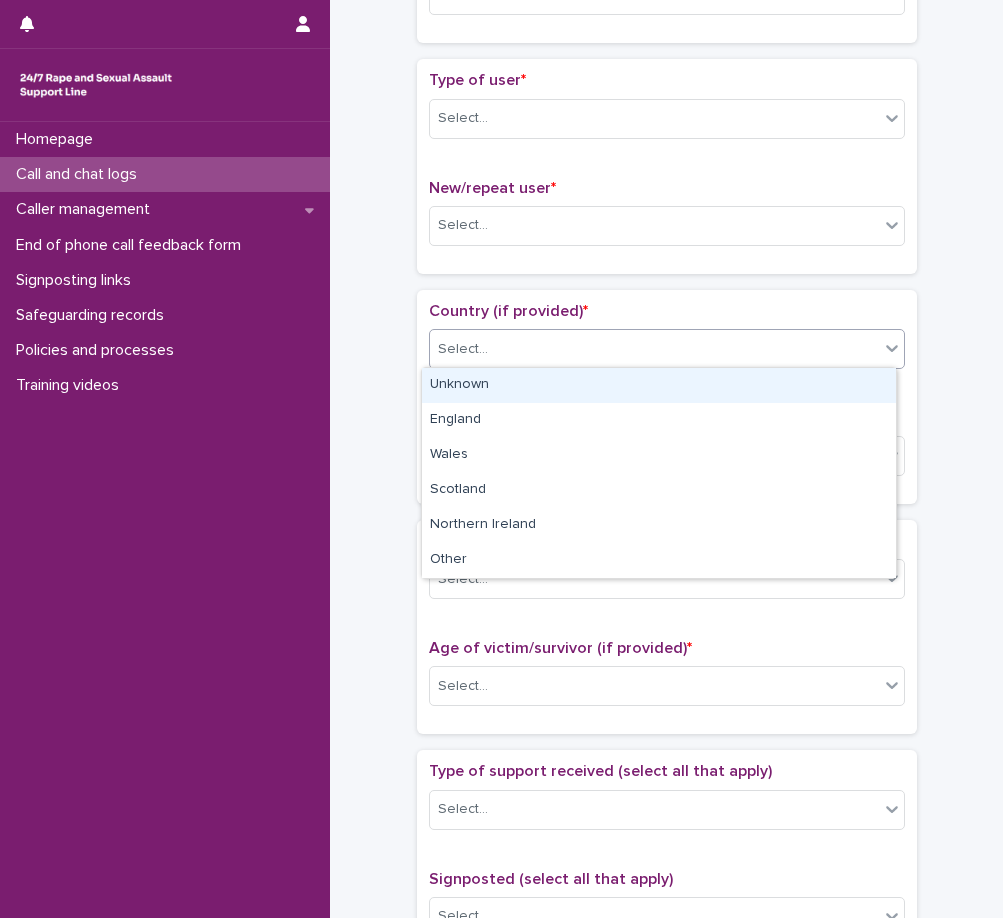 click on "Select..." at bounding box center (654, 349) 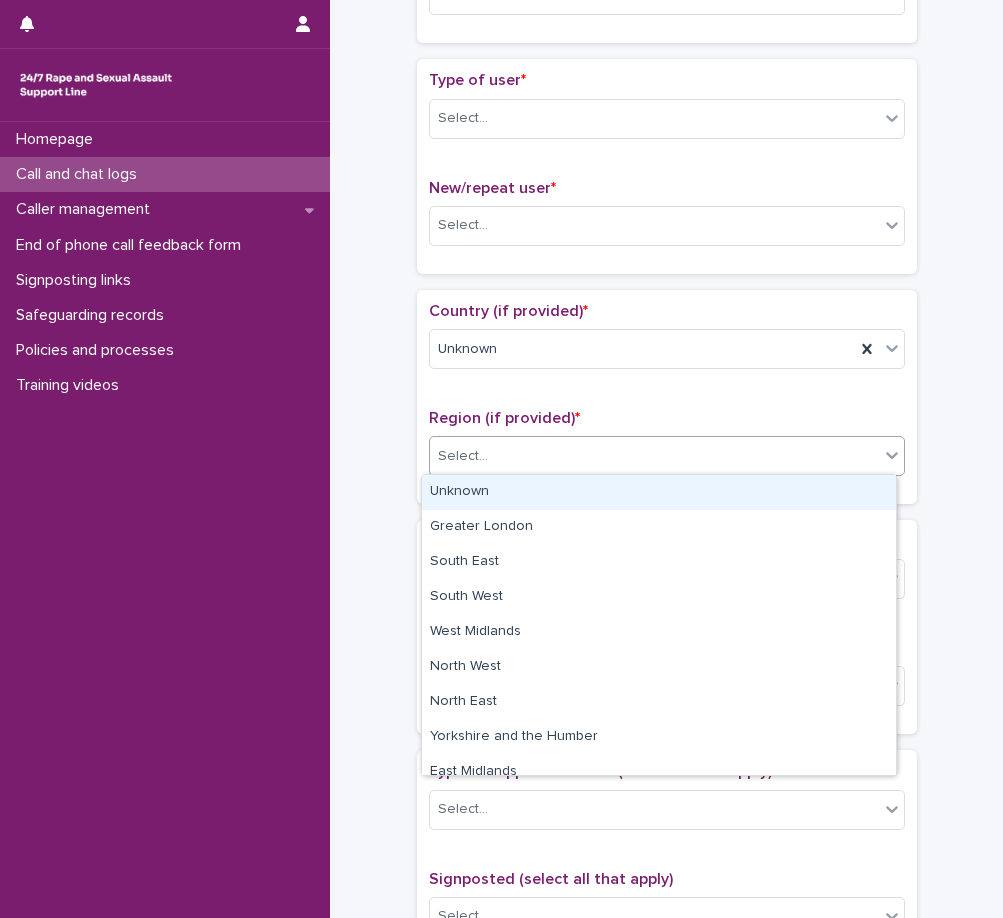 click on "Select..." at bounding box center (654, 456) 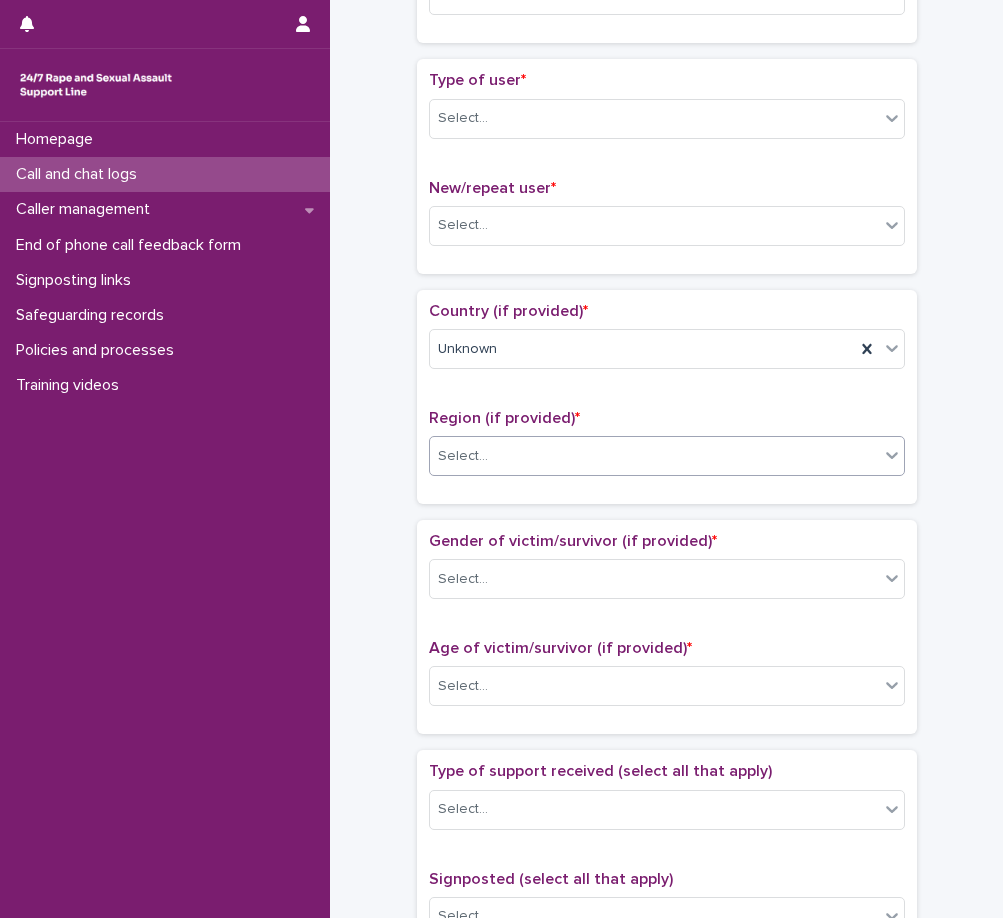 click on "Select..." at bounding box center (654, 456) 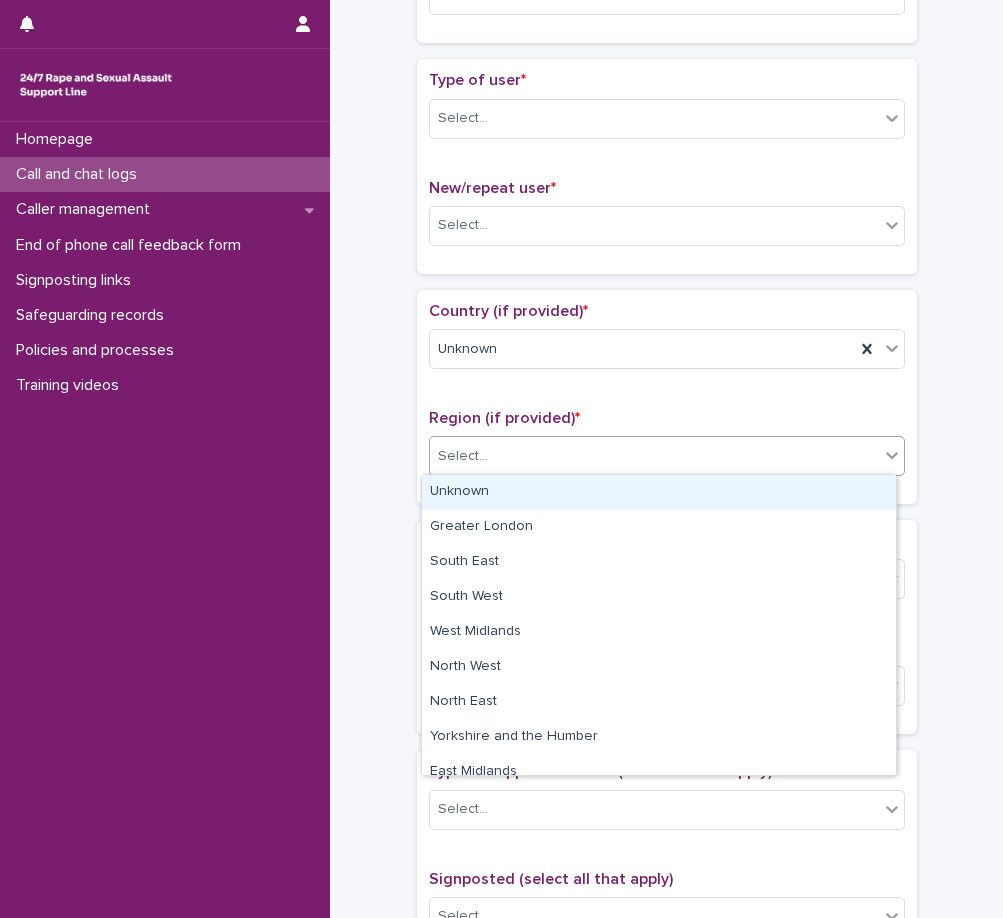 drag, startPoint x: 574, startPoint y: 488, endPoint x: 566, endPoint y: 495, distance: 10.630146 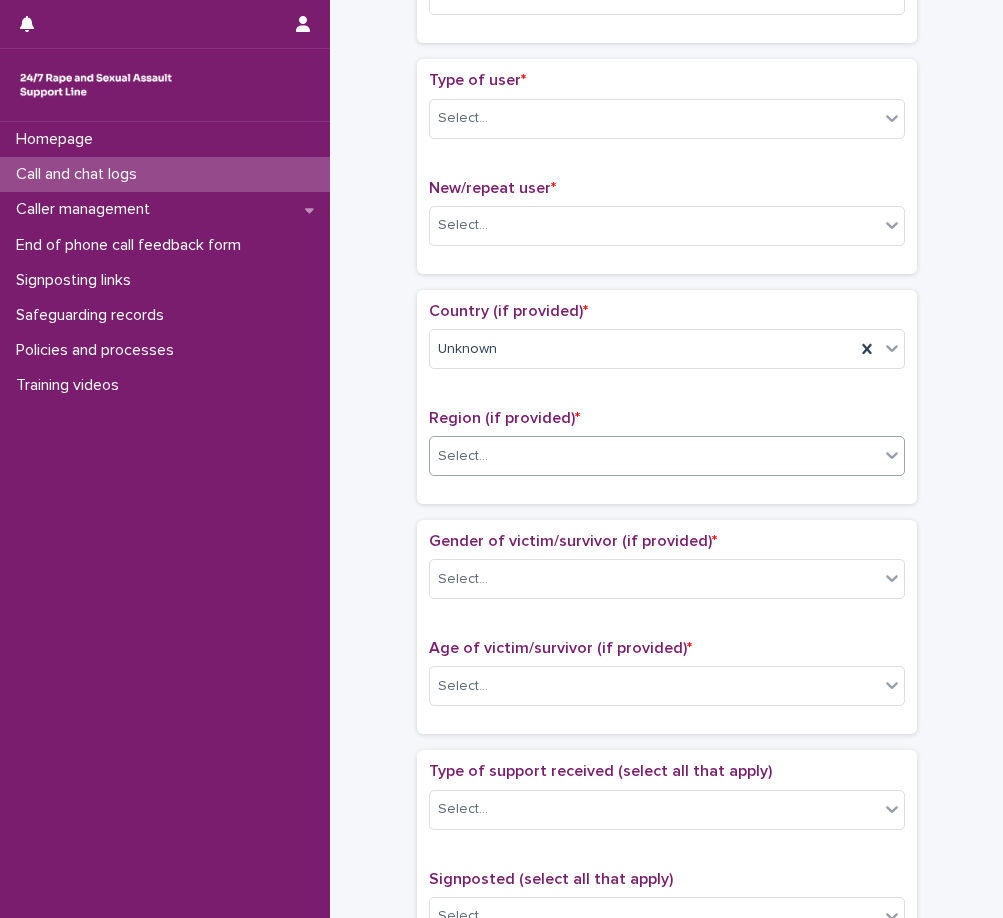 click on "Loading... Saving… Country (if provided) * Unknown Region (if provided) *   option Unknown, selected.     0 results available. Select is focused ,type to refine list, press Down to open the menu,  Select..." at bounding box center (667, 405) 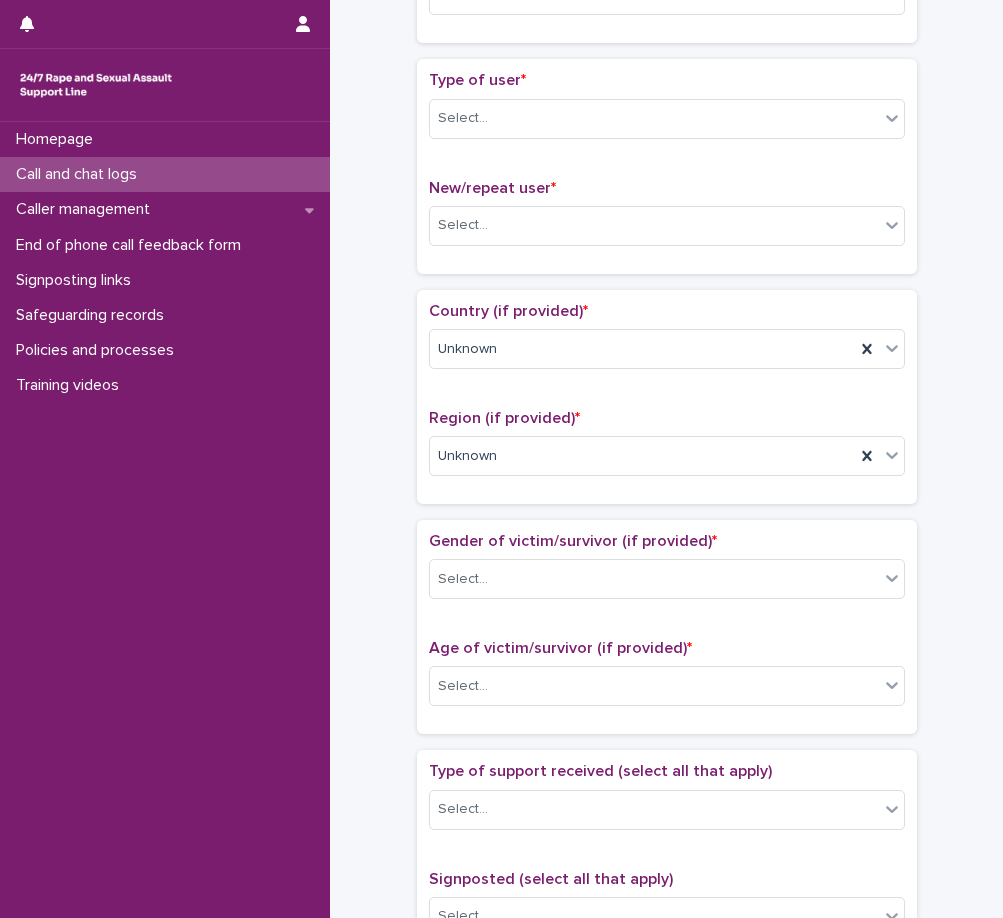 scroll, scrollTop: 500, scrollLeft: 0, axis: vertical 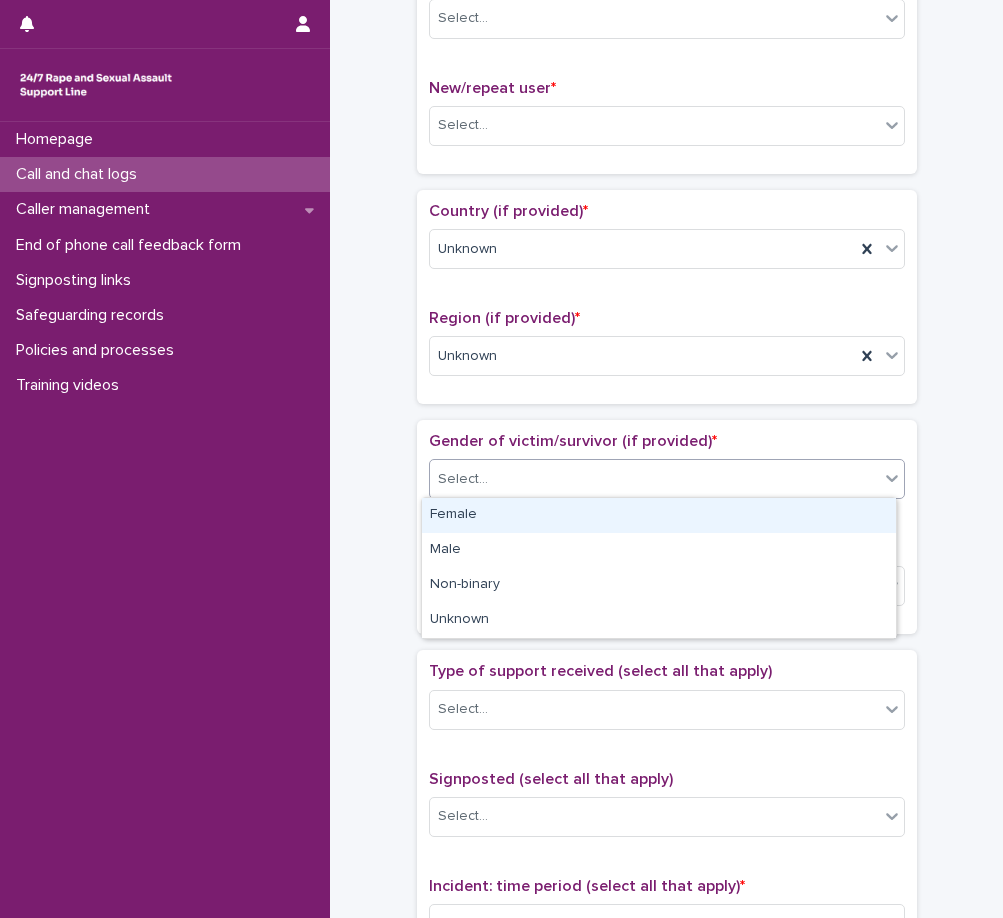 click on "Select..." at bounding box center (654, 479) 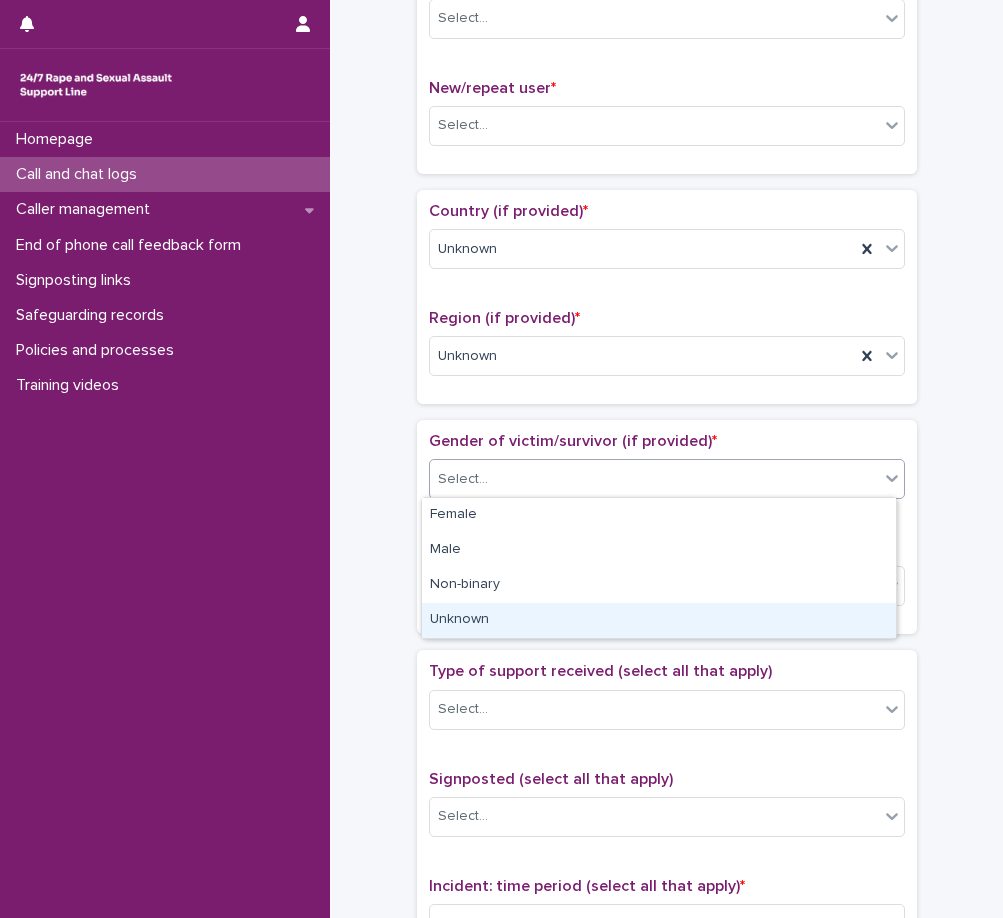 click on "Unknown" at bounding box center (659, 620) 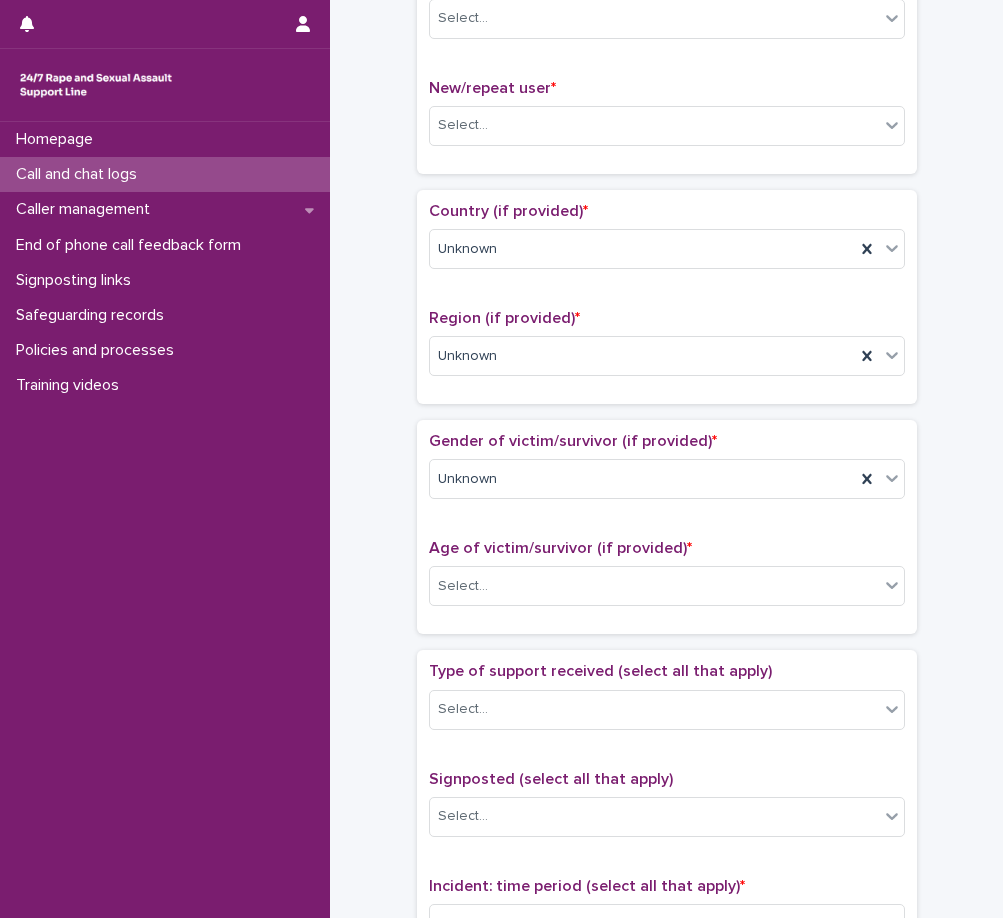 click on "Gender of victim/survivor (if provided) * Unknown Age of victim/survivor (if provided) * Select..." at bounding box center [667, 527] 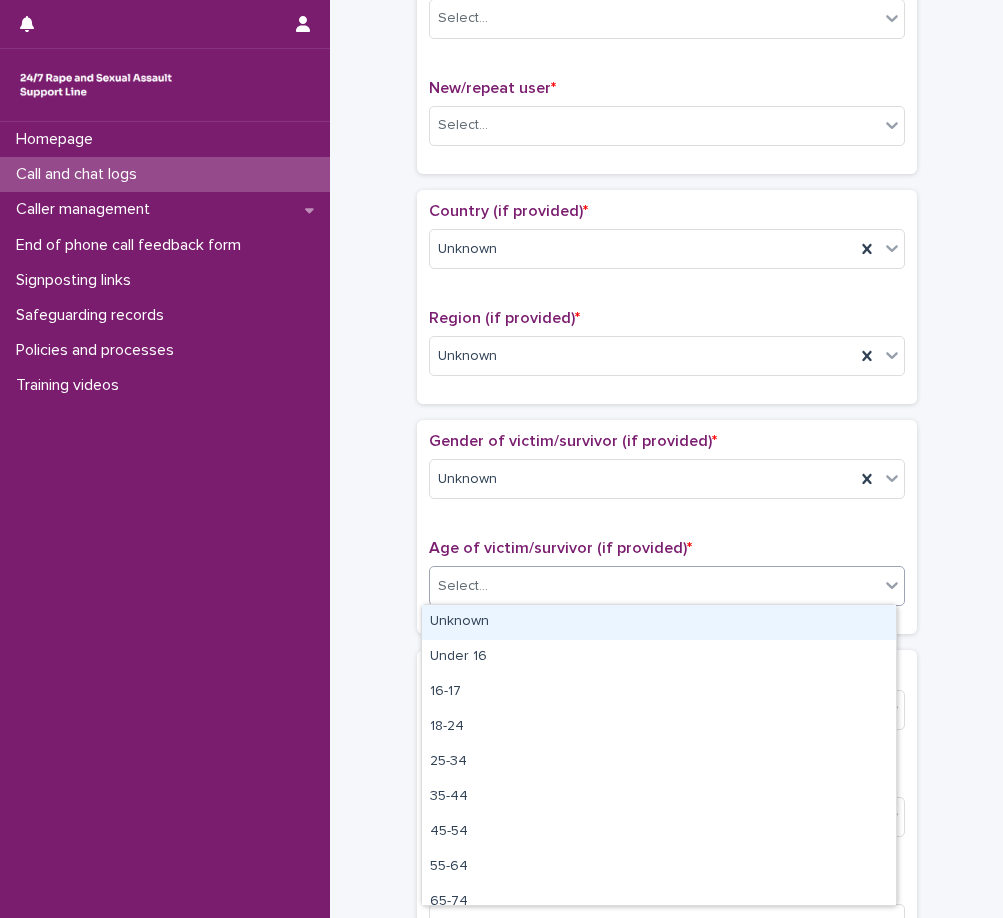 click on "Select..." at bounding box center (654, 586) 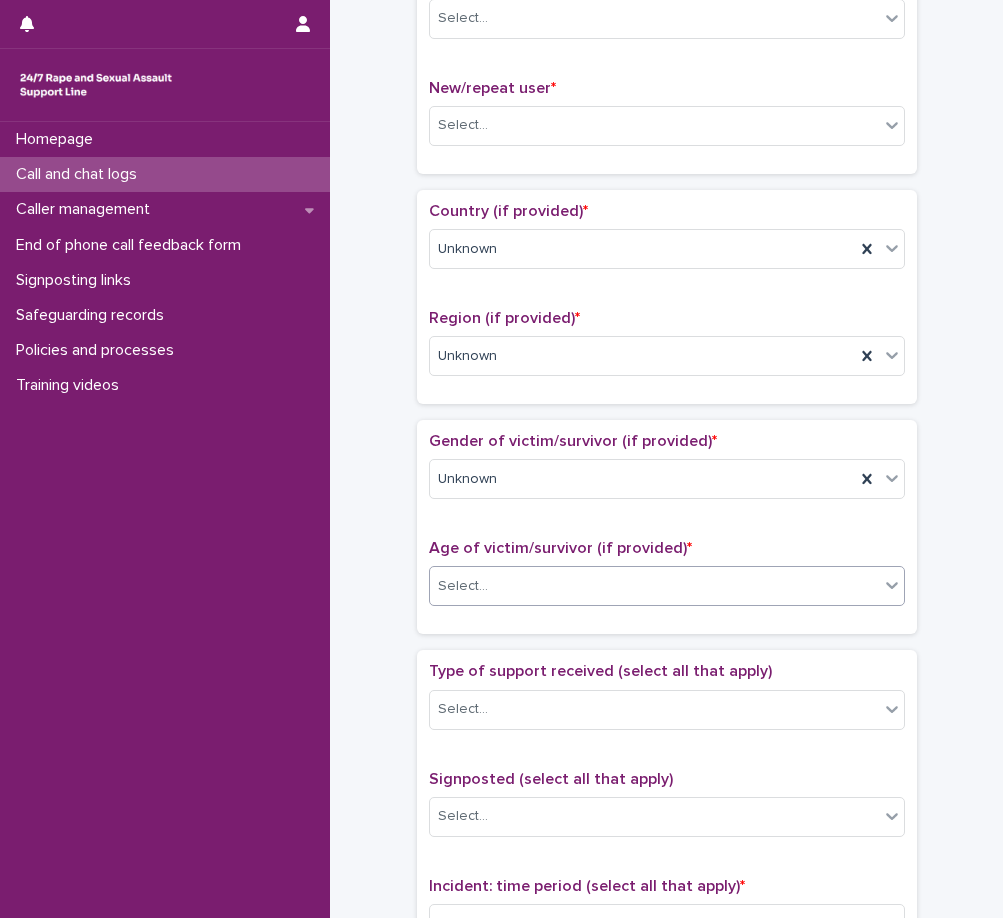 click on "Gender of victim/survivor (if provided) * Unknown Age of victim/survivor (if provided) *   option Unknown, selected.     0 results available. Select is focused ,type to refine list, press Down to open the menu,  Select..." at bounding box center [667, 527] 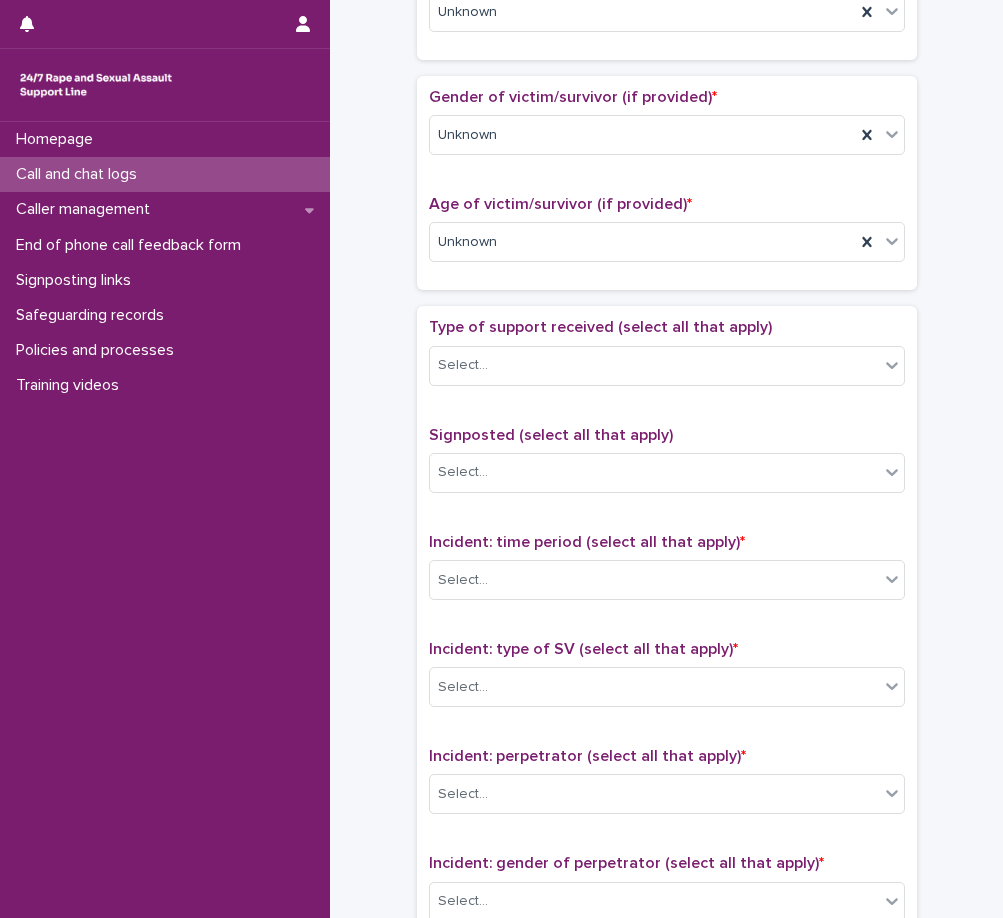 scroll, scrollTop: 900, scrollLeft: 0, axis: vertical 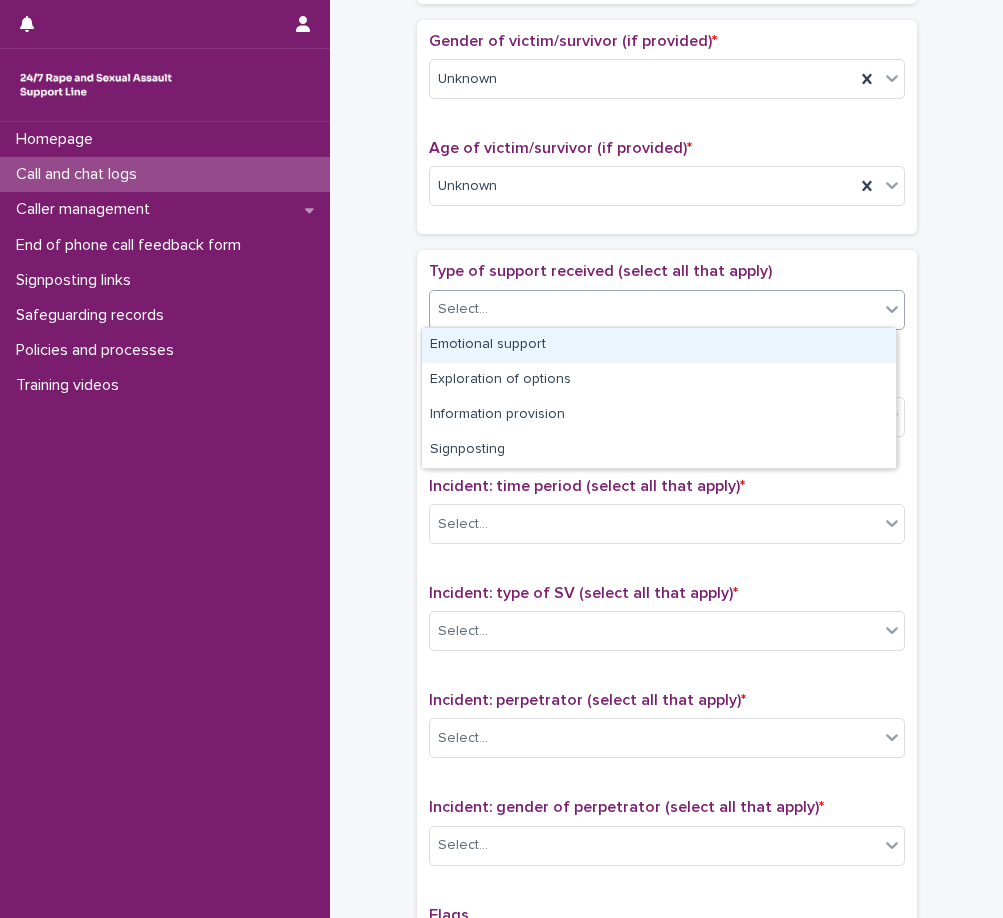 click on "Select..." at bounding box center (654, 309) 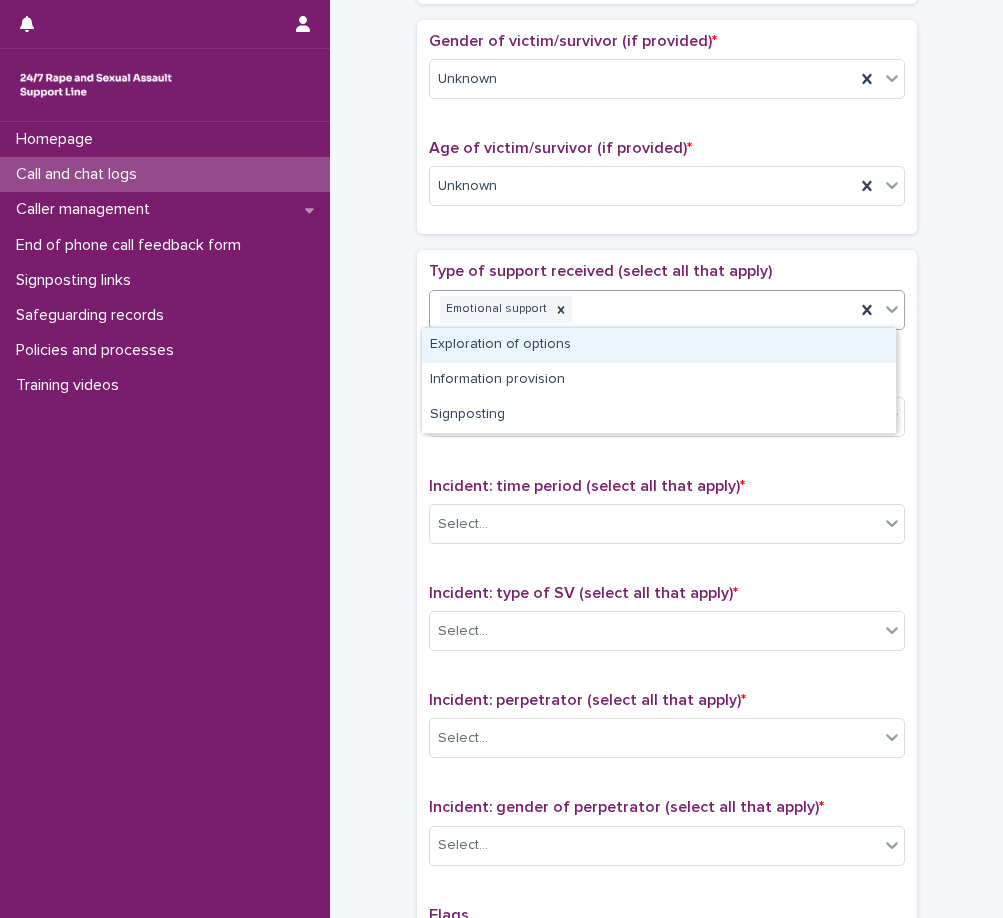 click on "Emotional support" at bounding box center (642, 309) 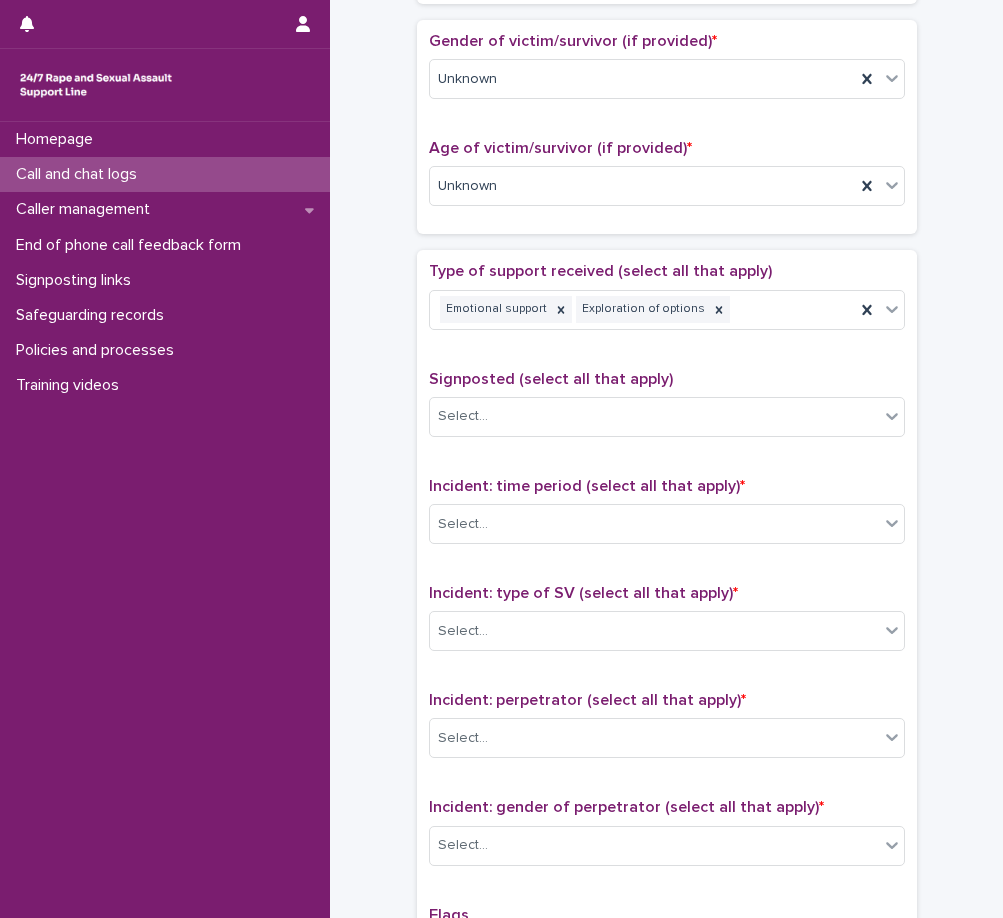 click on "Type of support received (select all that apply) Emotional support Exploration of options Signposted (select all that apply) Select... Incident: time period (select all that apply) * Select... Incident: type of SV (select all that apply) * Select... Incident: perpetrator (select all that apply) * Select... Incident: gender of perpetrator (select all that apply) * Select... Flags Select... Comments" at bounding box center (667, 680) 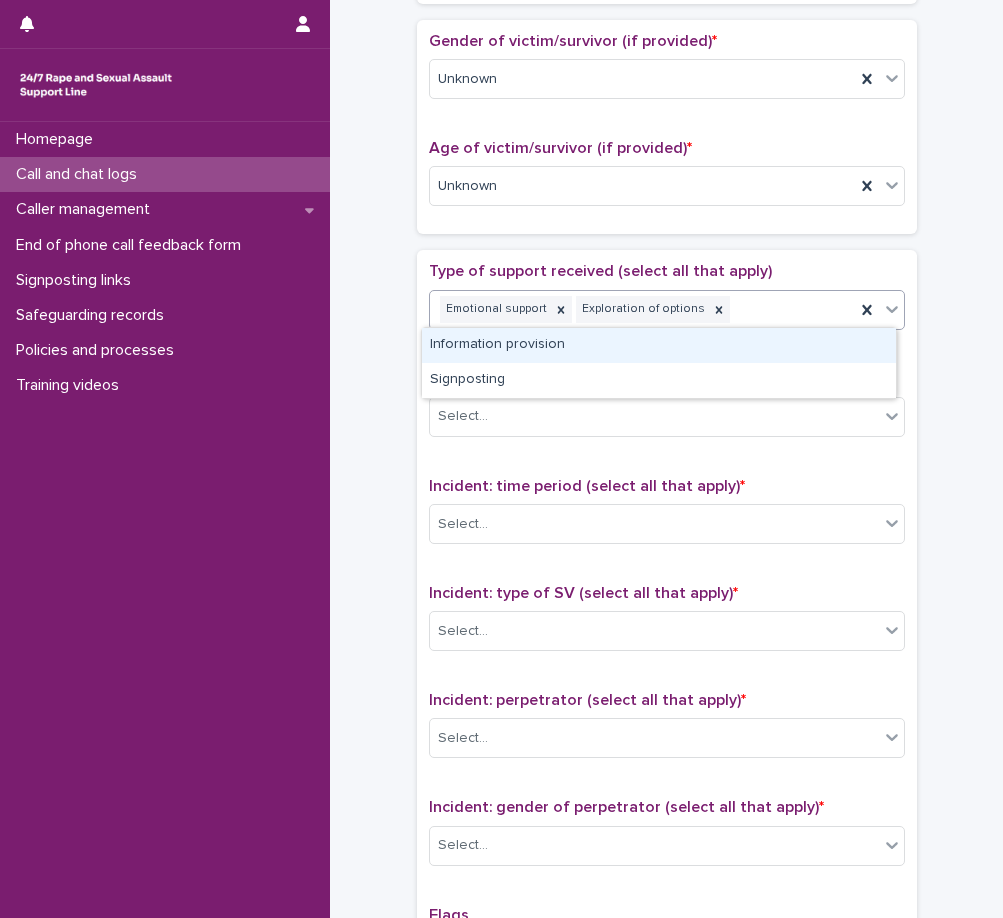 click on "Emotional support Exploration of options" at bounding box center [642, 309] 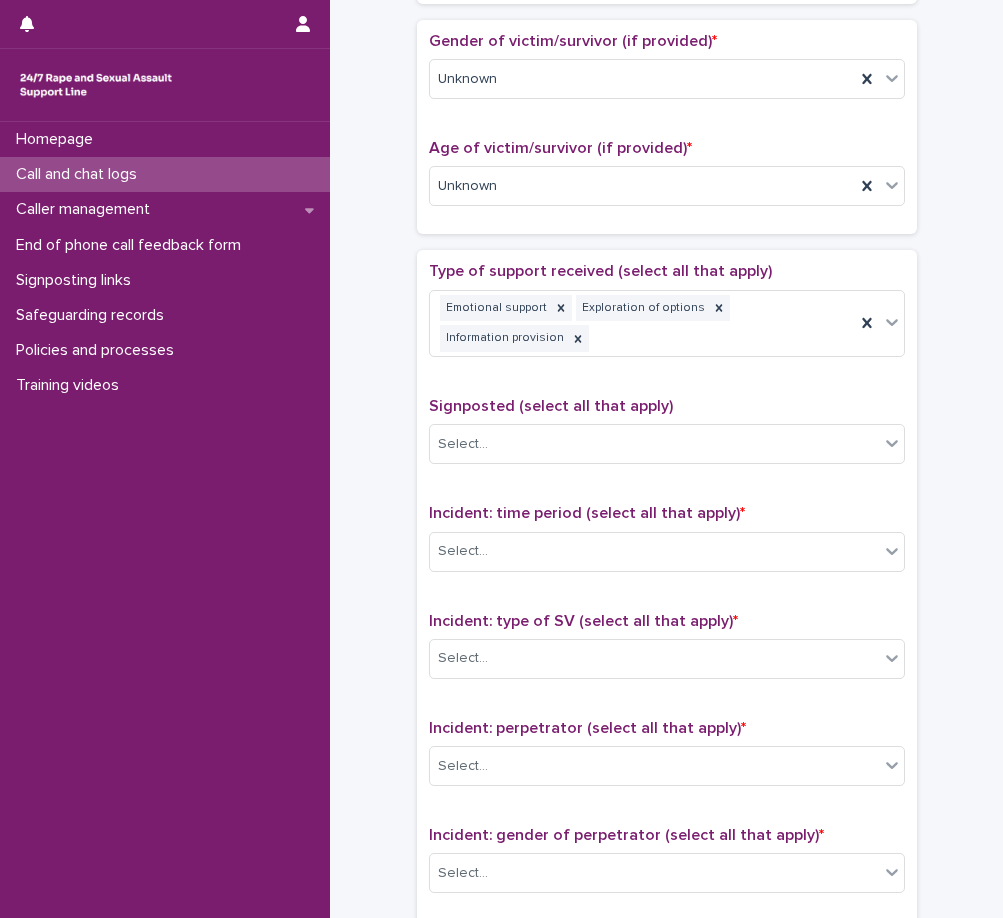click on "Type of support received (select all that apply) Emotional support Exploration of options Information provision" at bounding box center (667, 317) 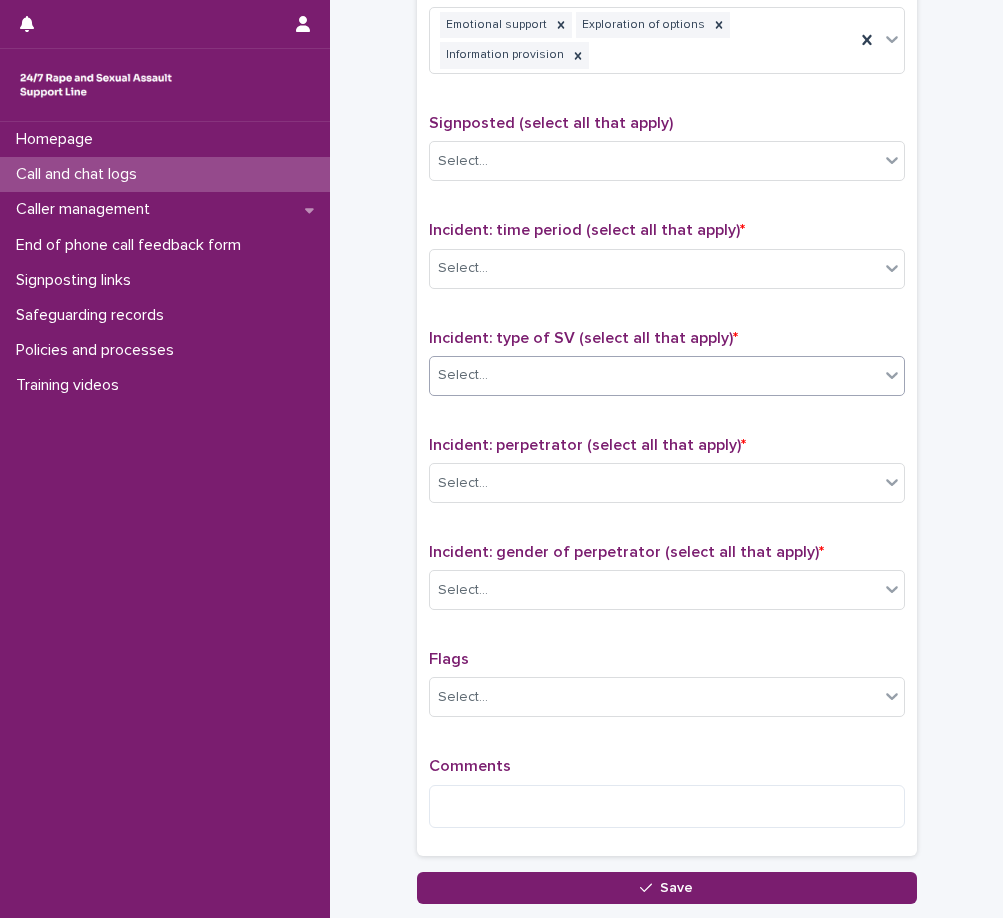 scroll, scrollTop: 1214, scrollLeft: 0, axis: vertical 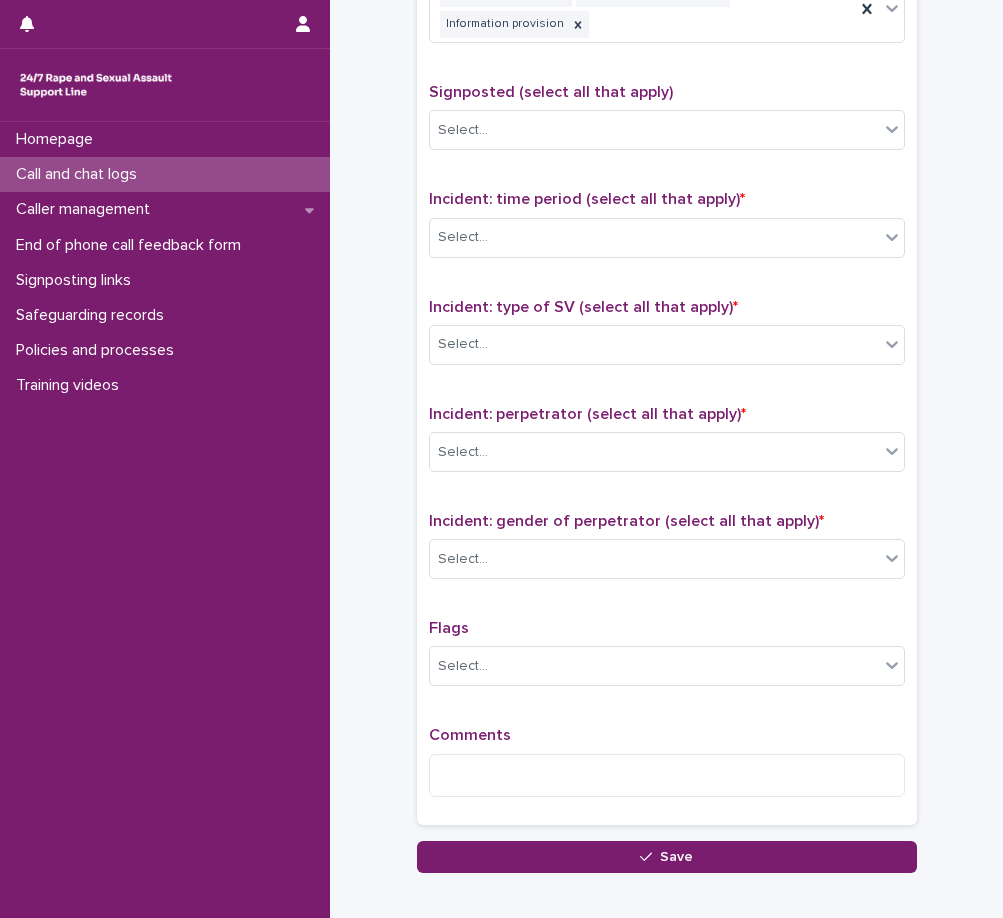 click on "Incident: time period (select all that apply) * Select..." at bounding box center [667, 231] 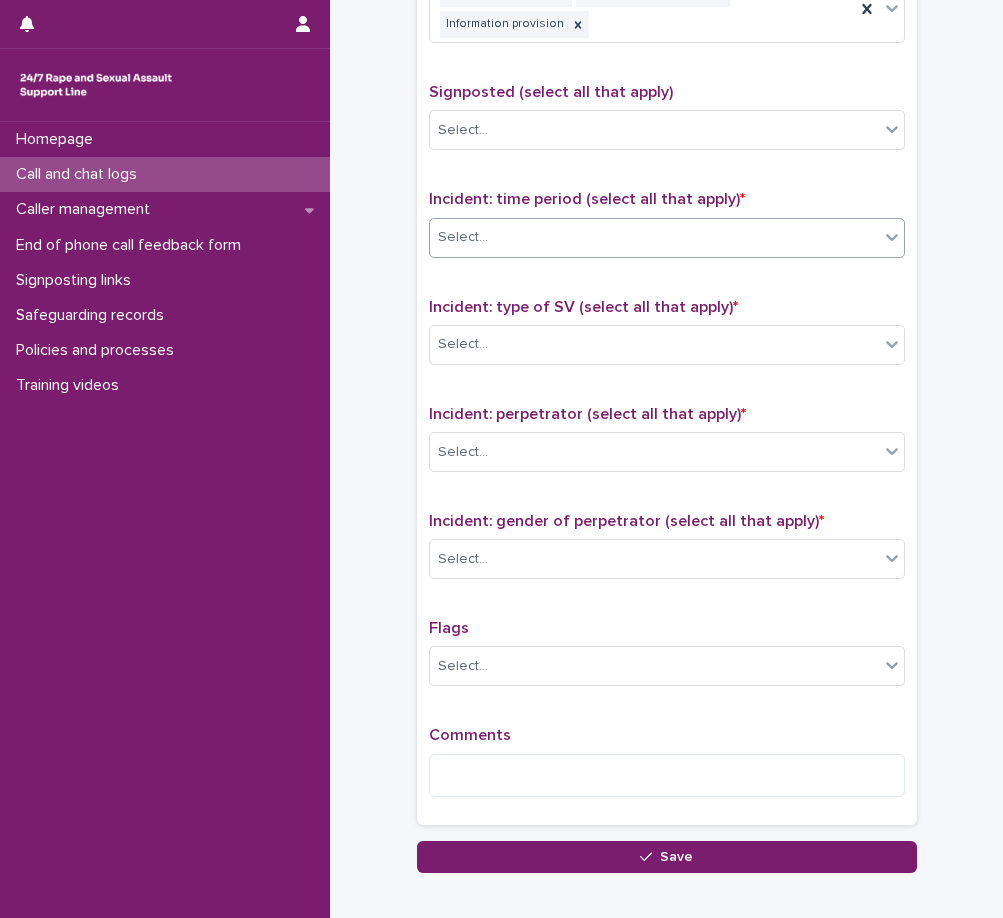 click on "Select..." at bounding box center (654, 237) 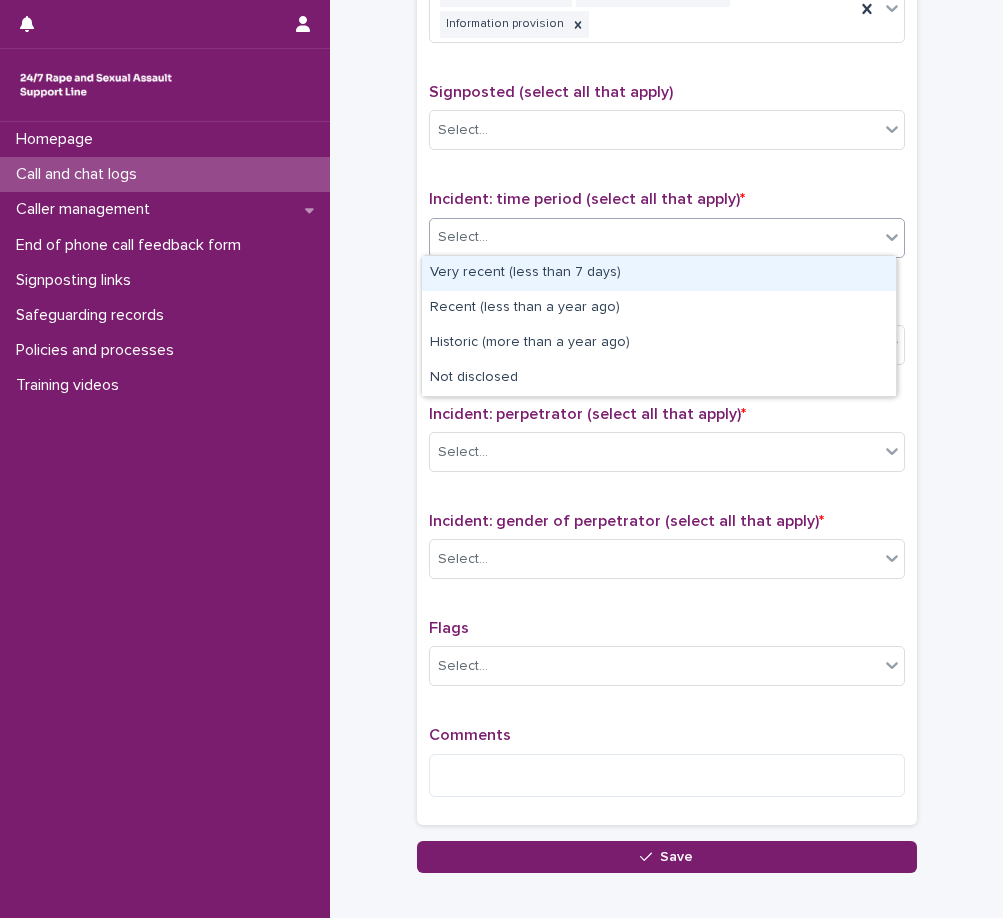 click on "Select..." at bounding box center (654, 237) 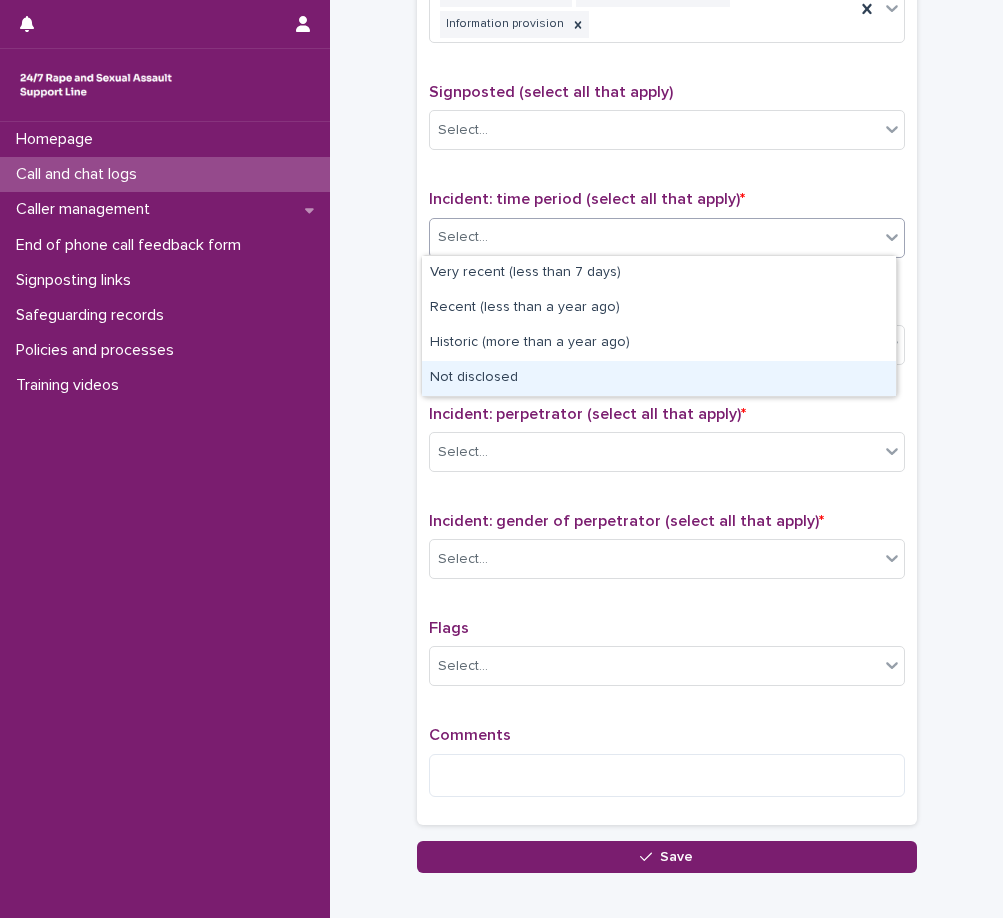 click on "Not disclosed" at bounding box center (659, 378) 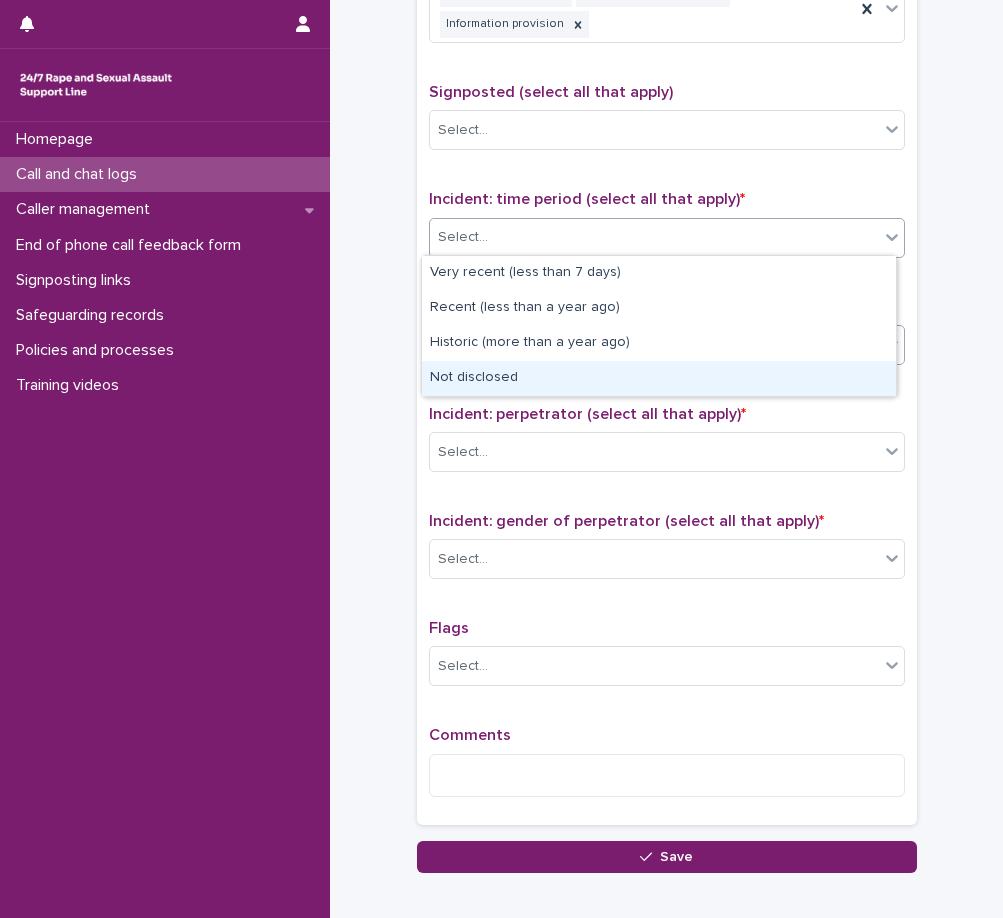 click on "Incident: type of SV (select all that apply) * Select..." at bounding box center [667, 339] 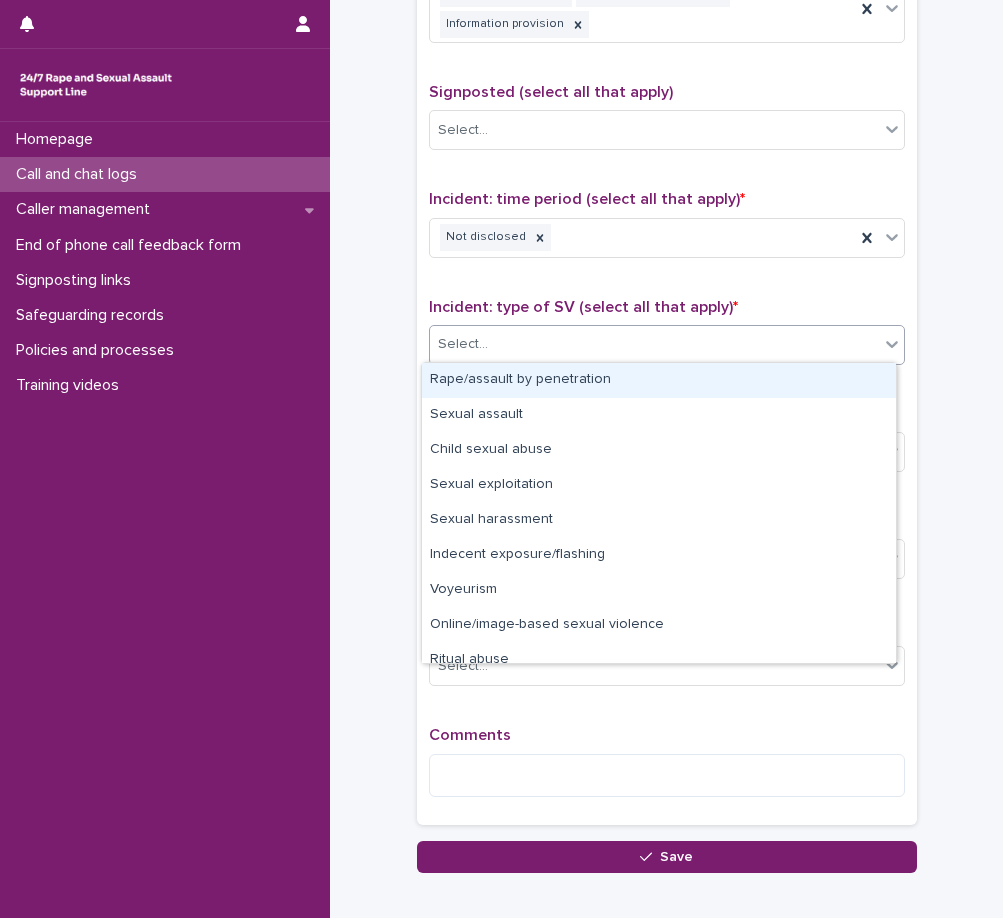 click on "Select..." at bounding box center [654, 344] 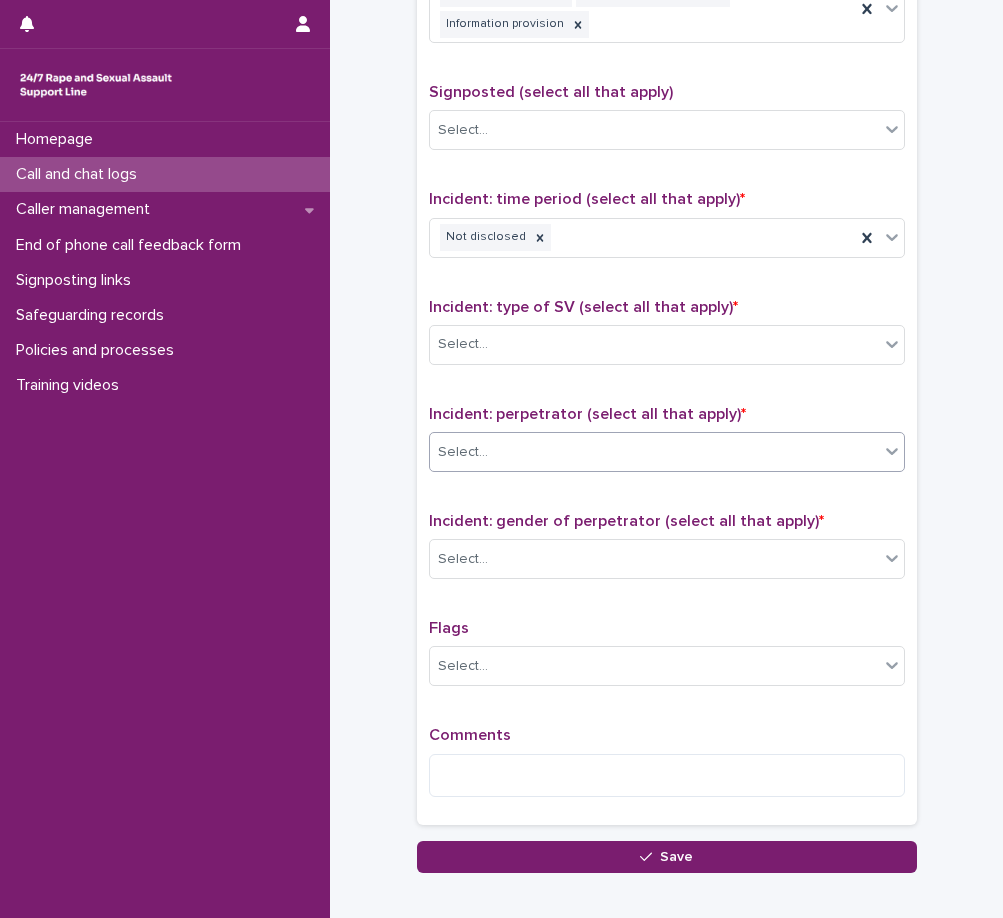 click on "**********" at bounding box center [501, 459] 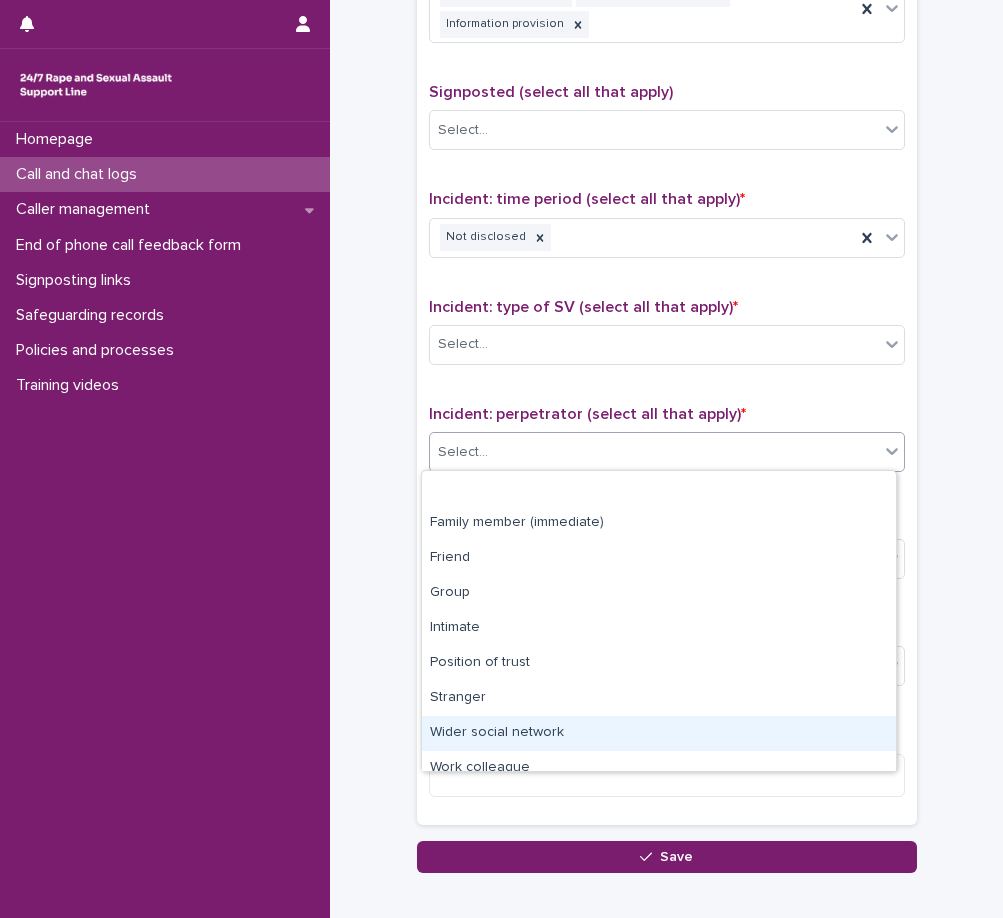 scroll, scrollTop: 85, scrollLeft: 0, axis: vertical 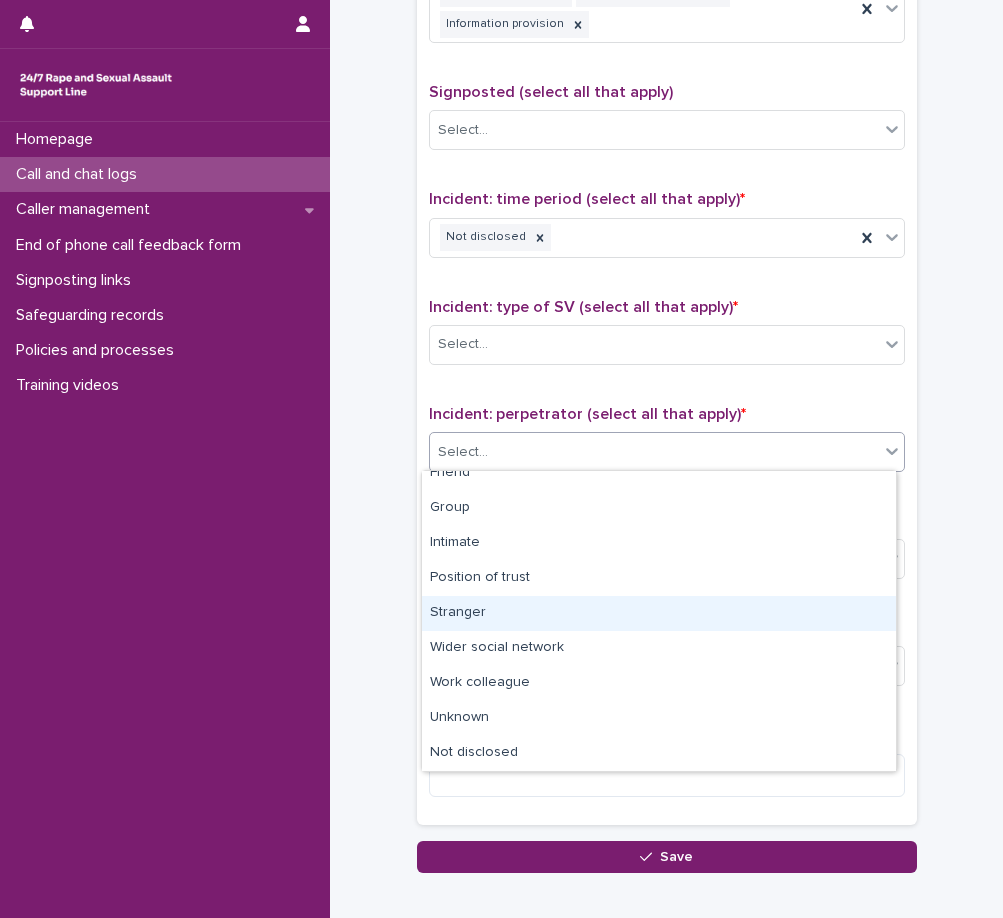 click on "Stranger" at bounding box center (659, 613) 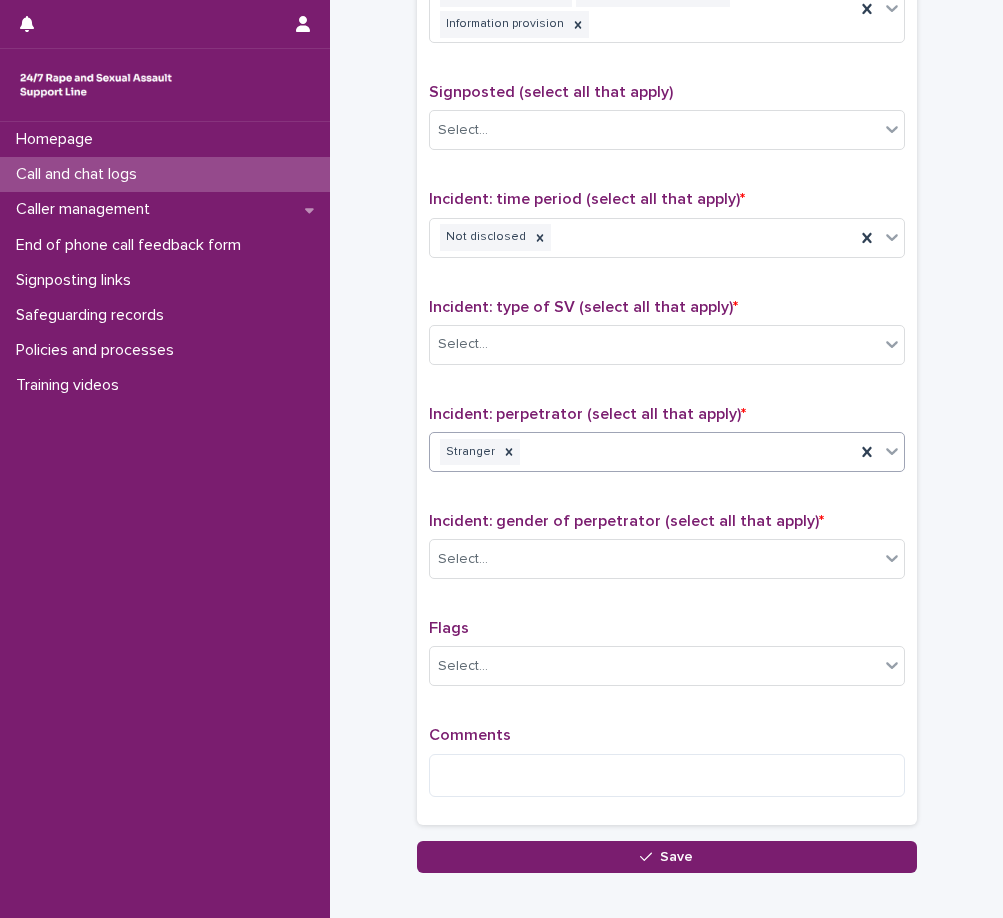 click on "Incident: gender of perpetrator (select all that apply) *" at bounding box center [626, 521] 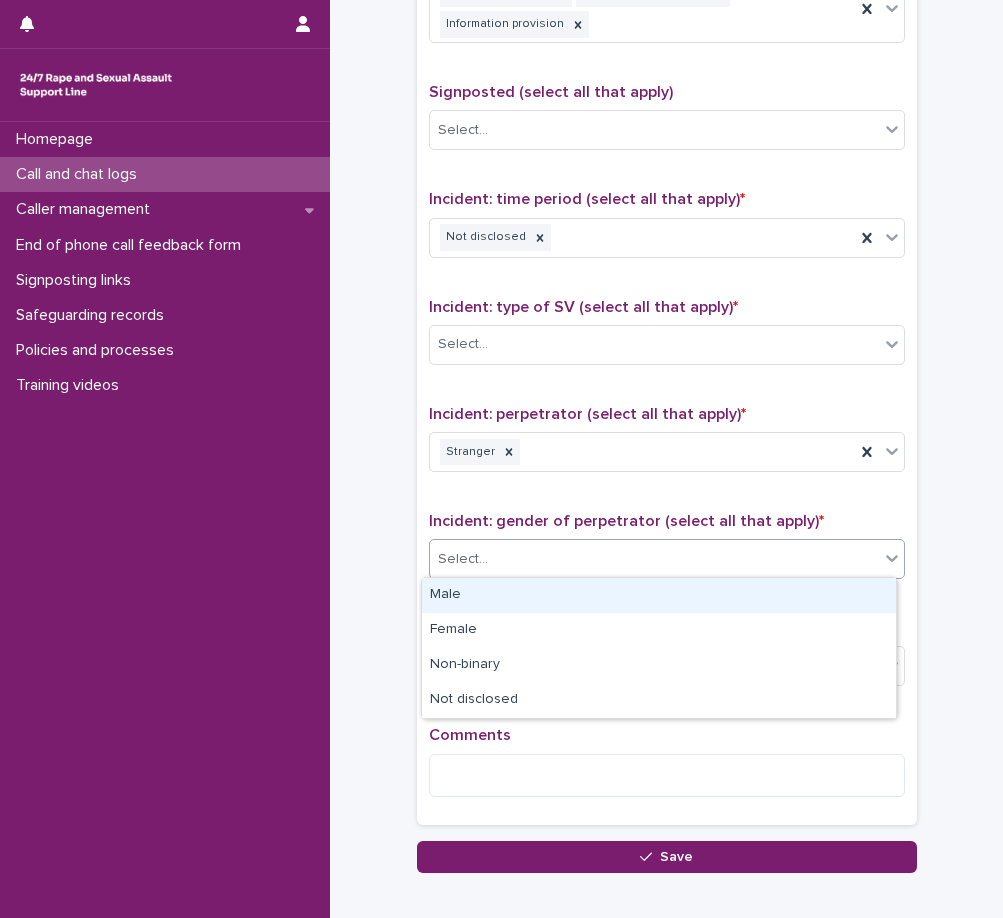 click on "Select..." at bounding box center [654, 559] 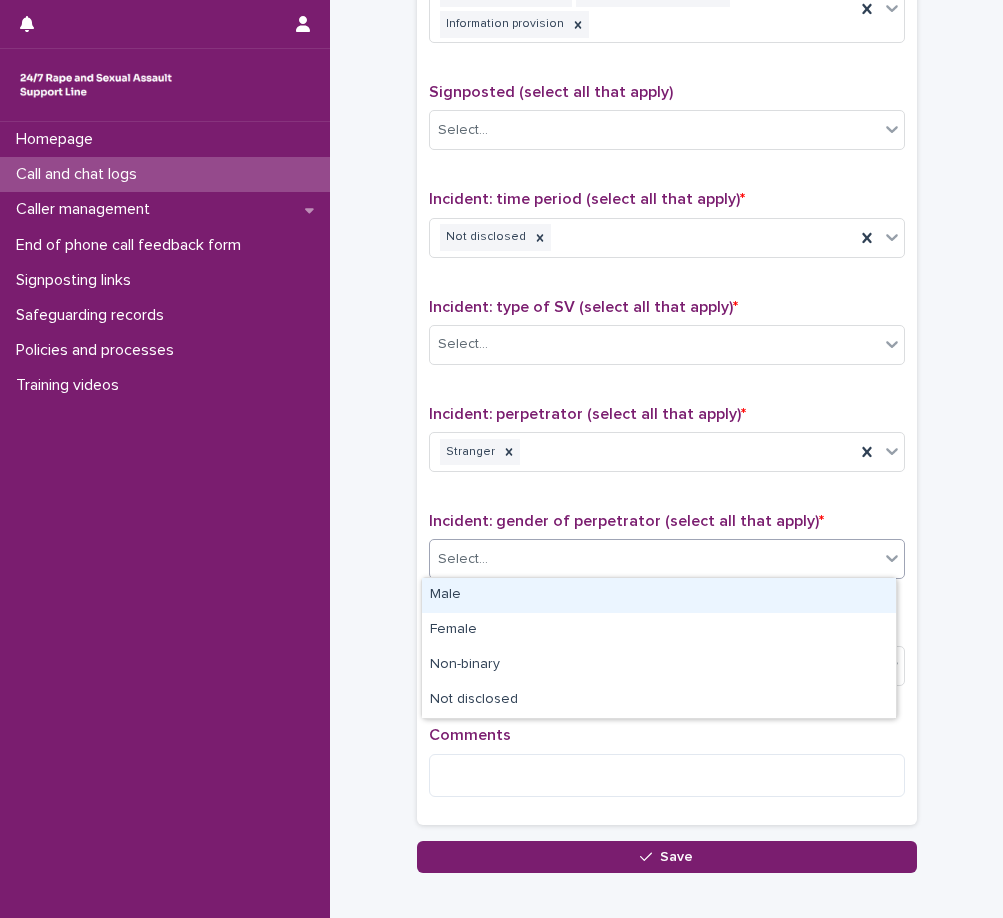 click on "Male" at bounding box center (659, 595) 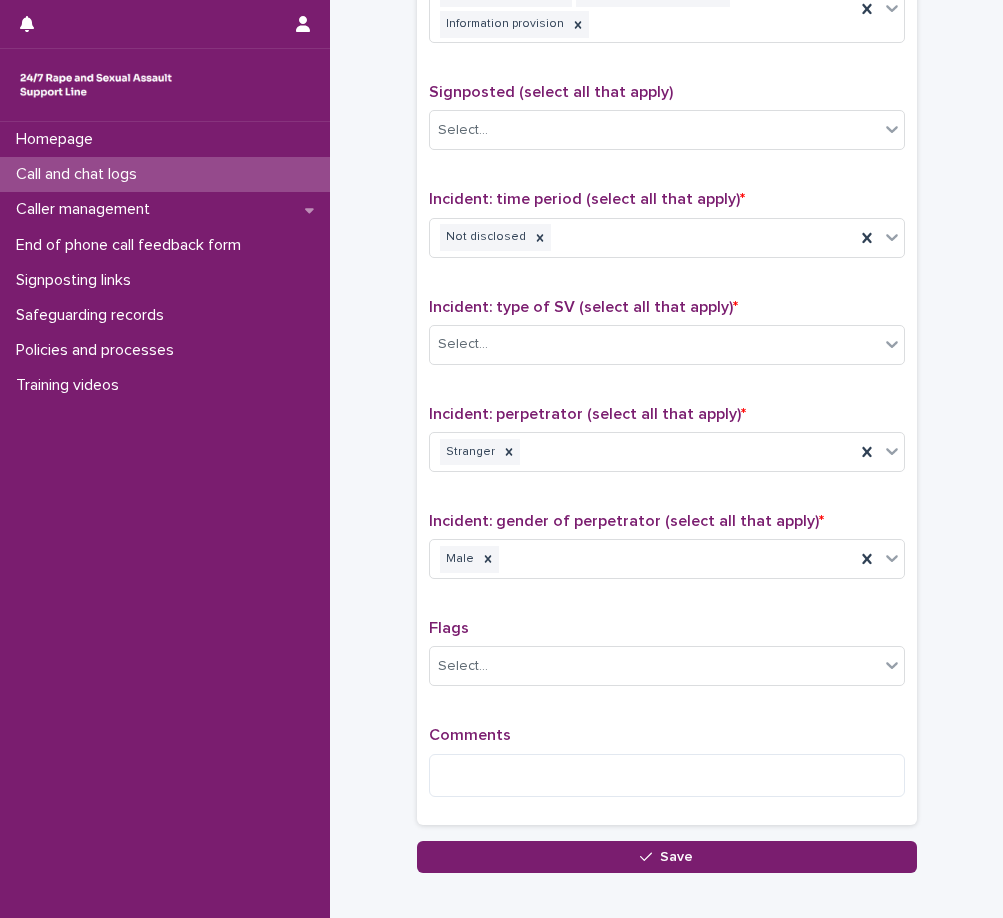 click on "Flags" at bounding box center (667, 628) 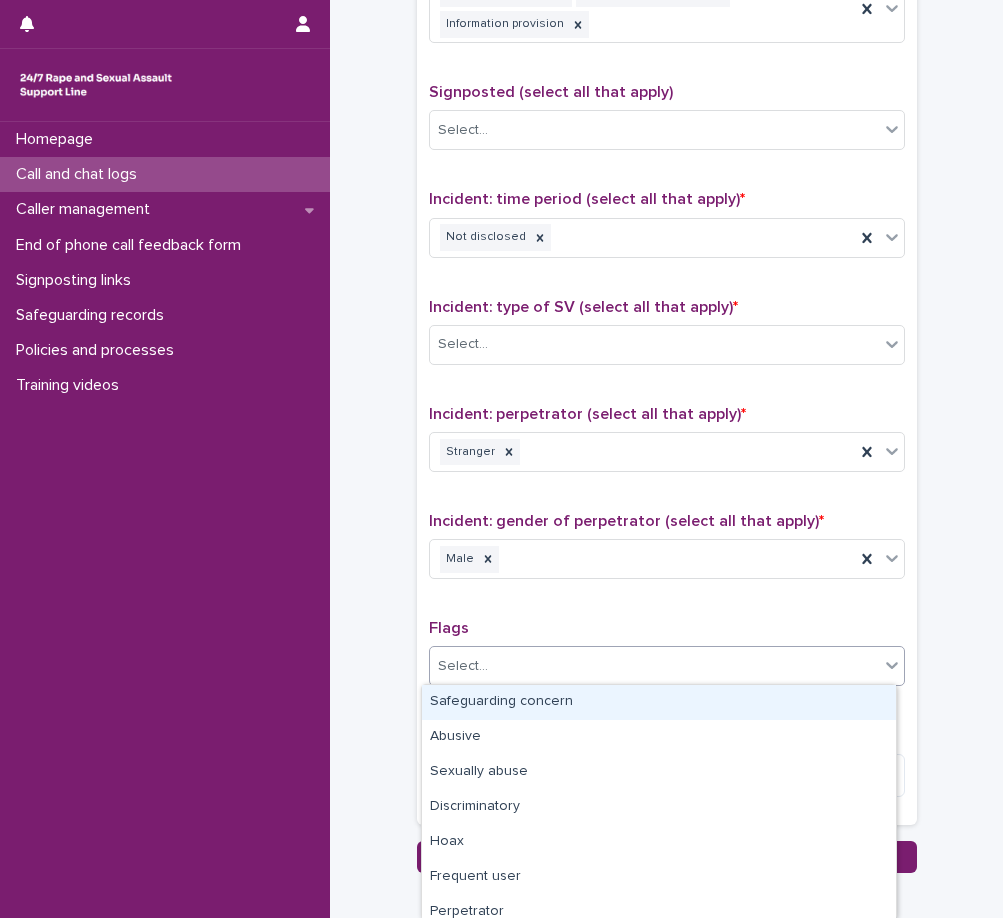 click on "Select..." at bounding box center (654, 666) 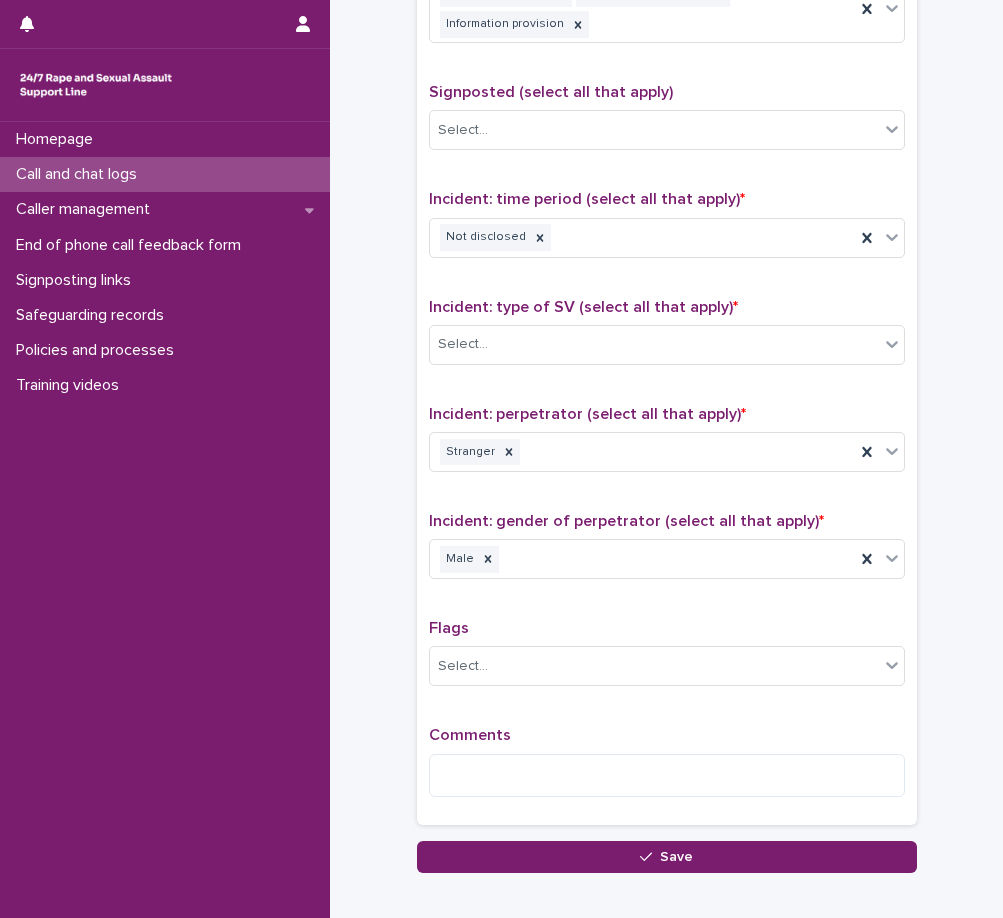 click on "Flags" at bounding box center (667, 628) 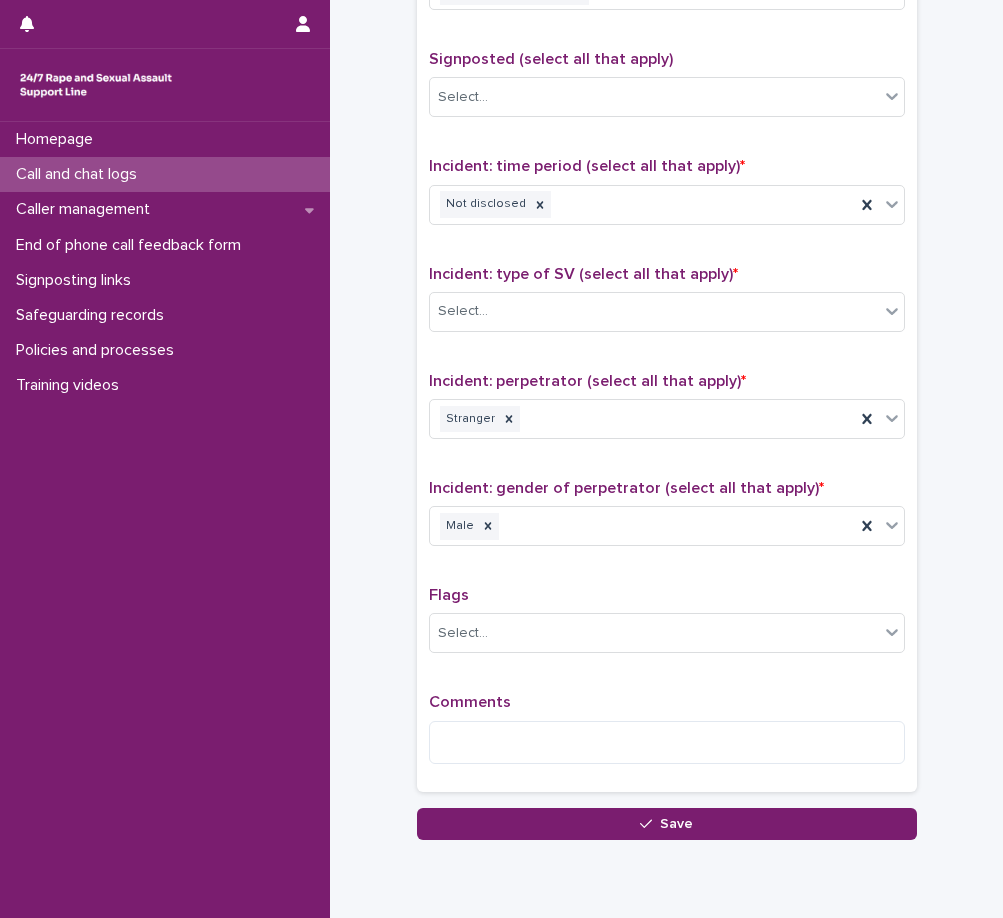 scroll, scrollTop: 1323, scrollLeft: 0, axis: vertical 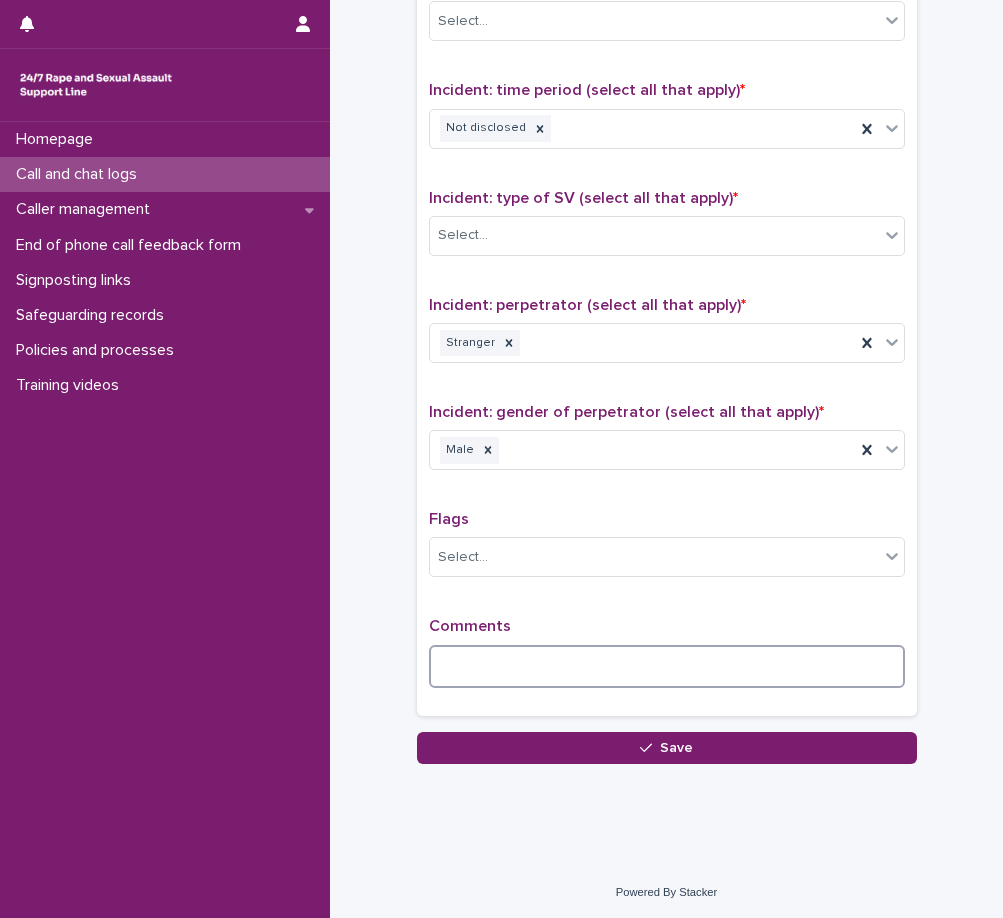click at bounding box center [667, 666] 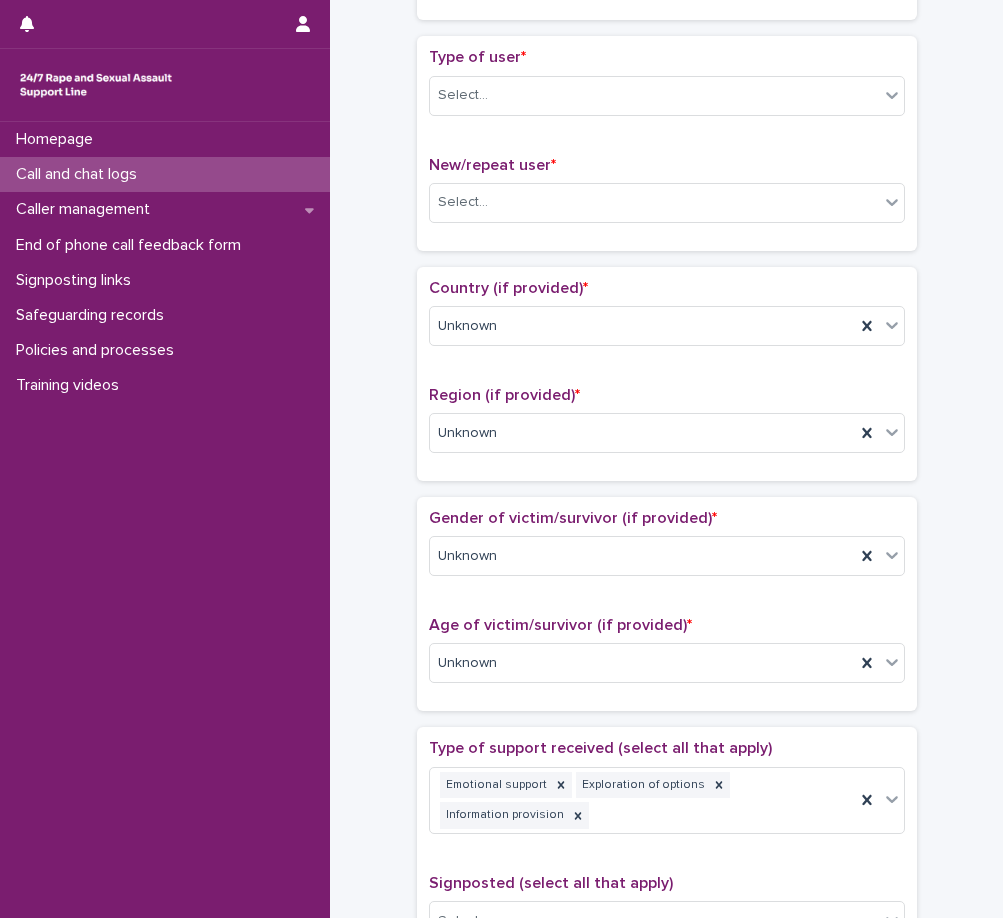 scroll, scrollTop: 123, scrollLeft: 0, axis: vertical 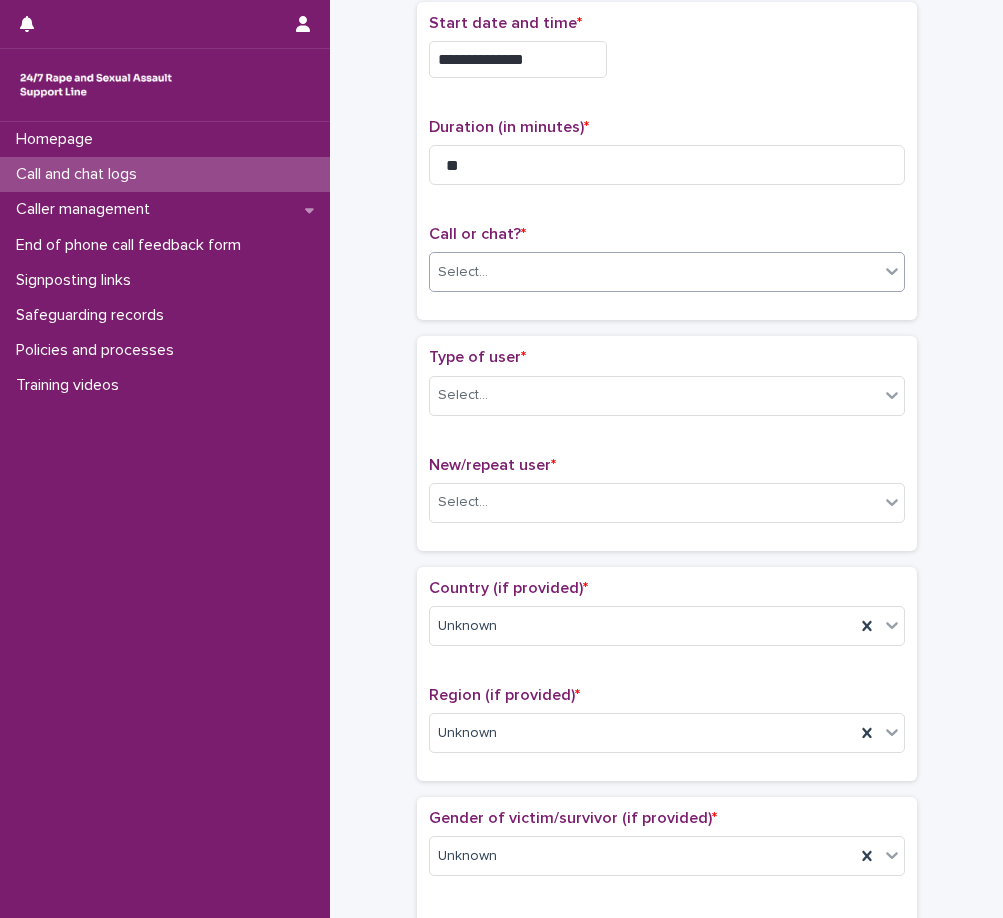 click on "Select..." at bounding box center (654, 272) 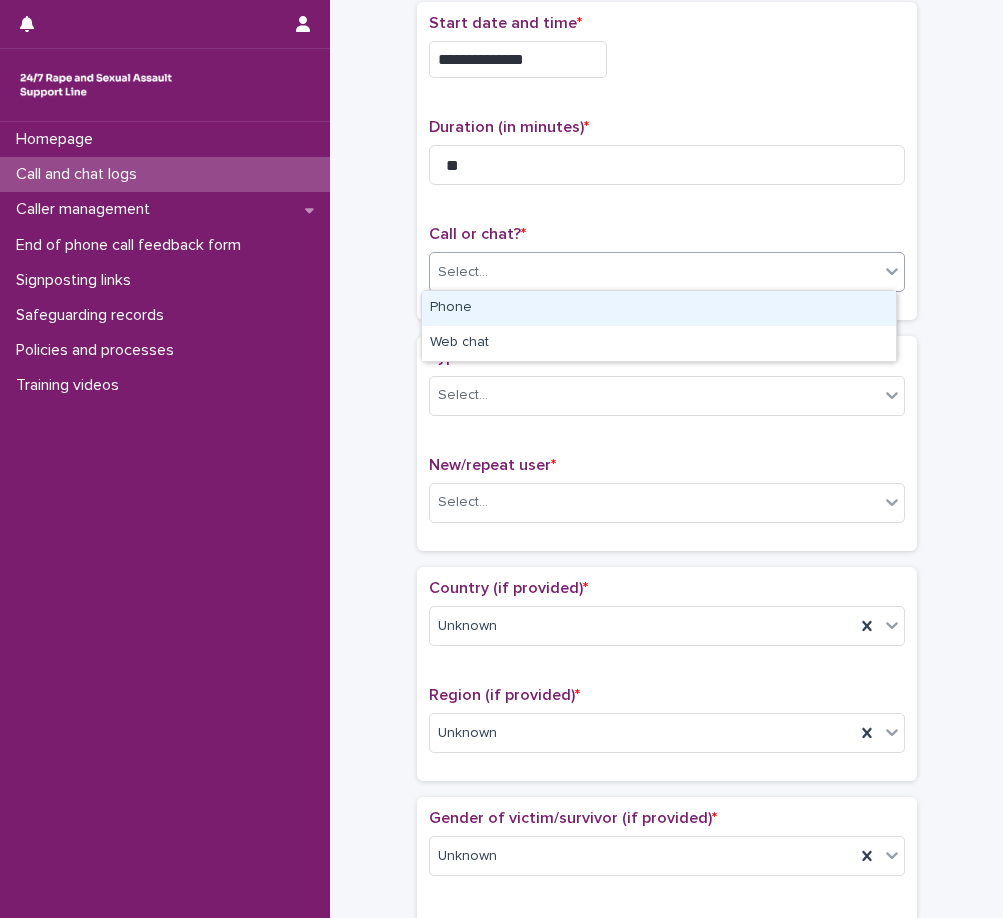 click on "Phone" at bounding box center (659, 308) 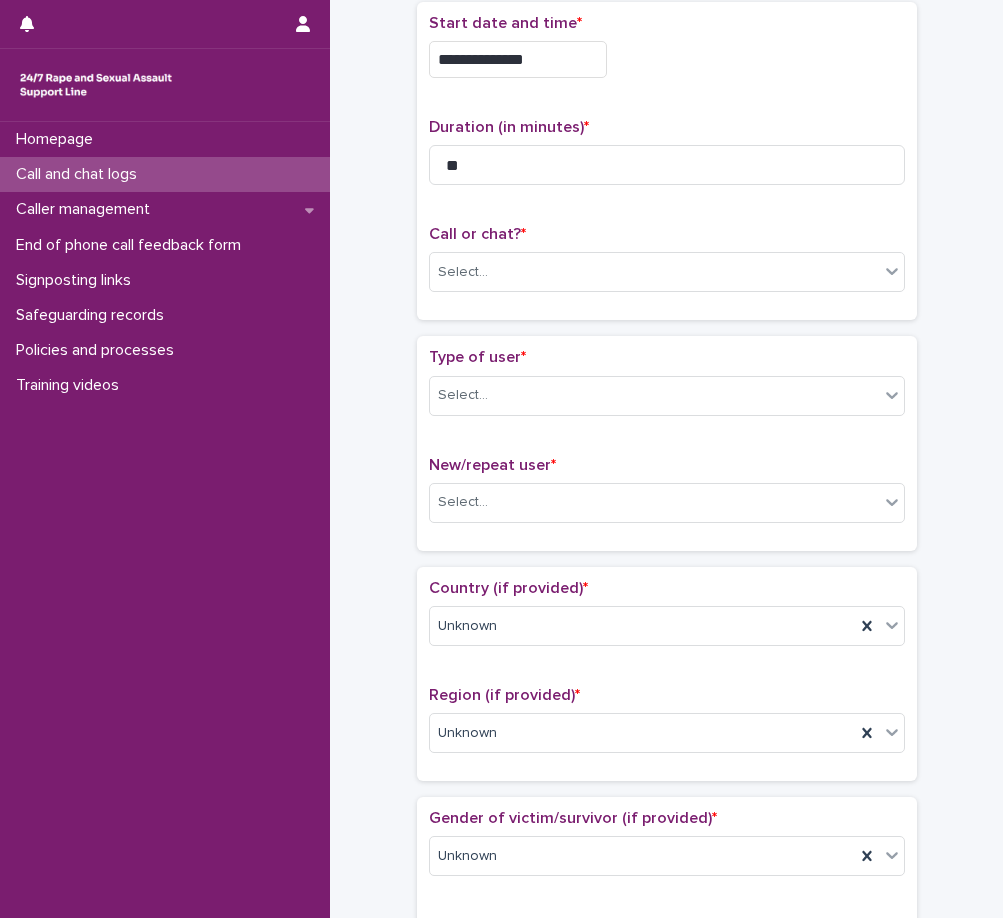 click on "**********" at bounding box center [667, 161] 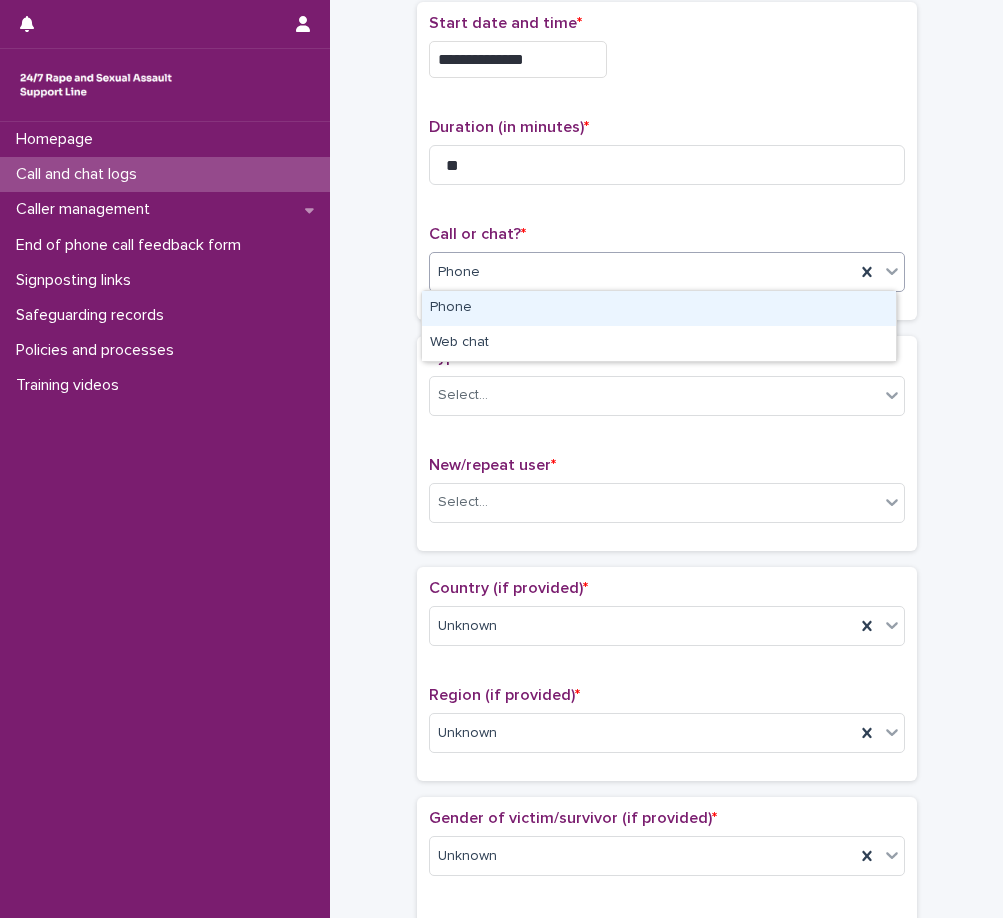 click on "Phone" at bounding box center (642, 272) 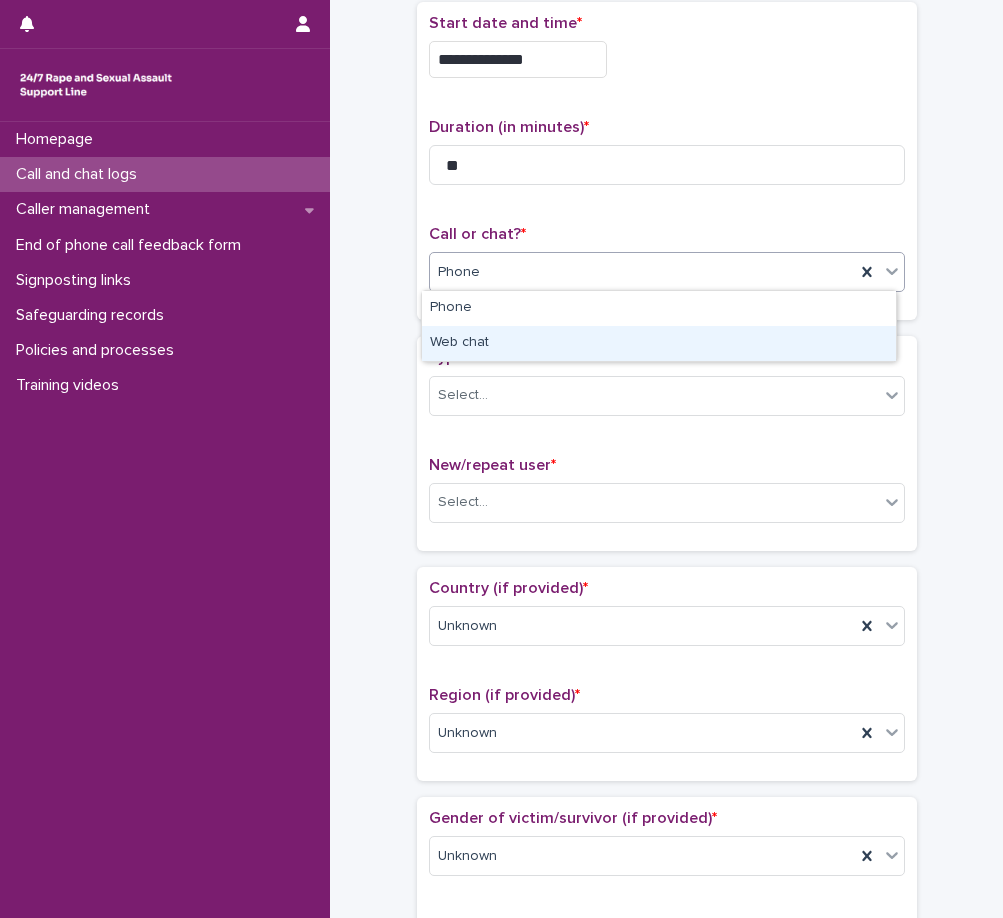 click on "Web chat" at bounding box center [659, 343] 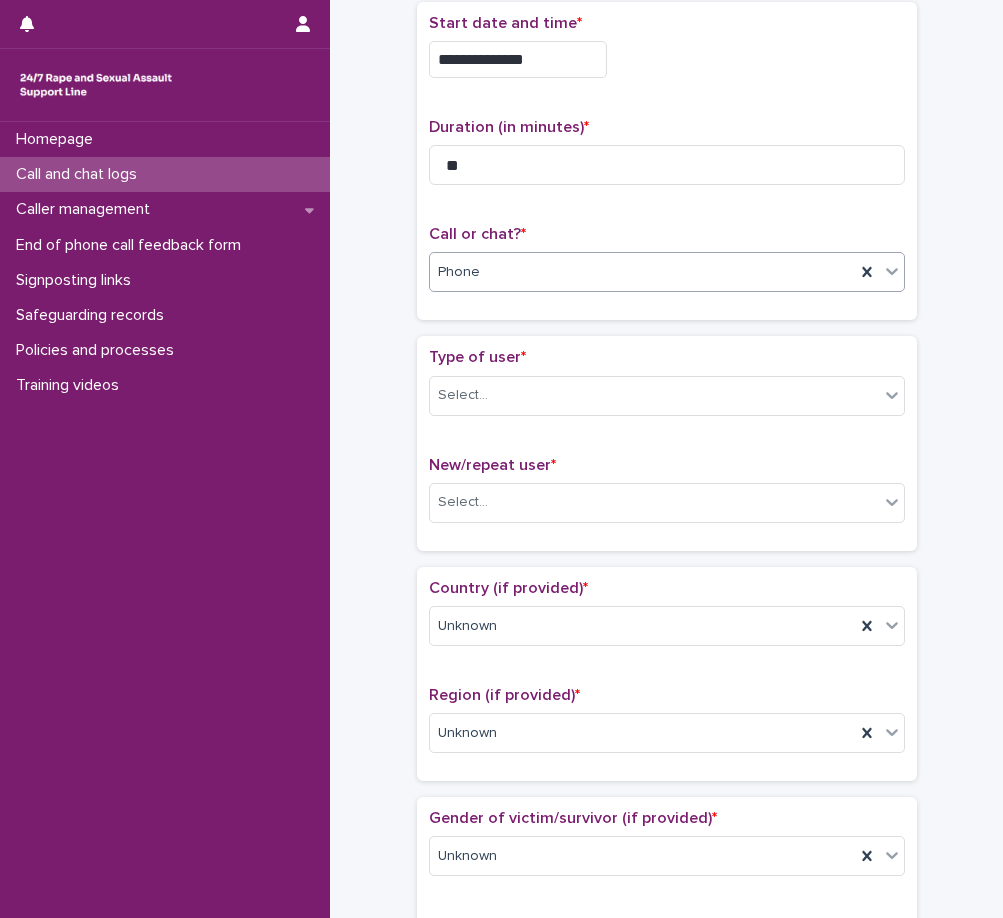 click on "Type of user * Select... New/repeat user * Select..." at bounding box center (667, 443) 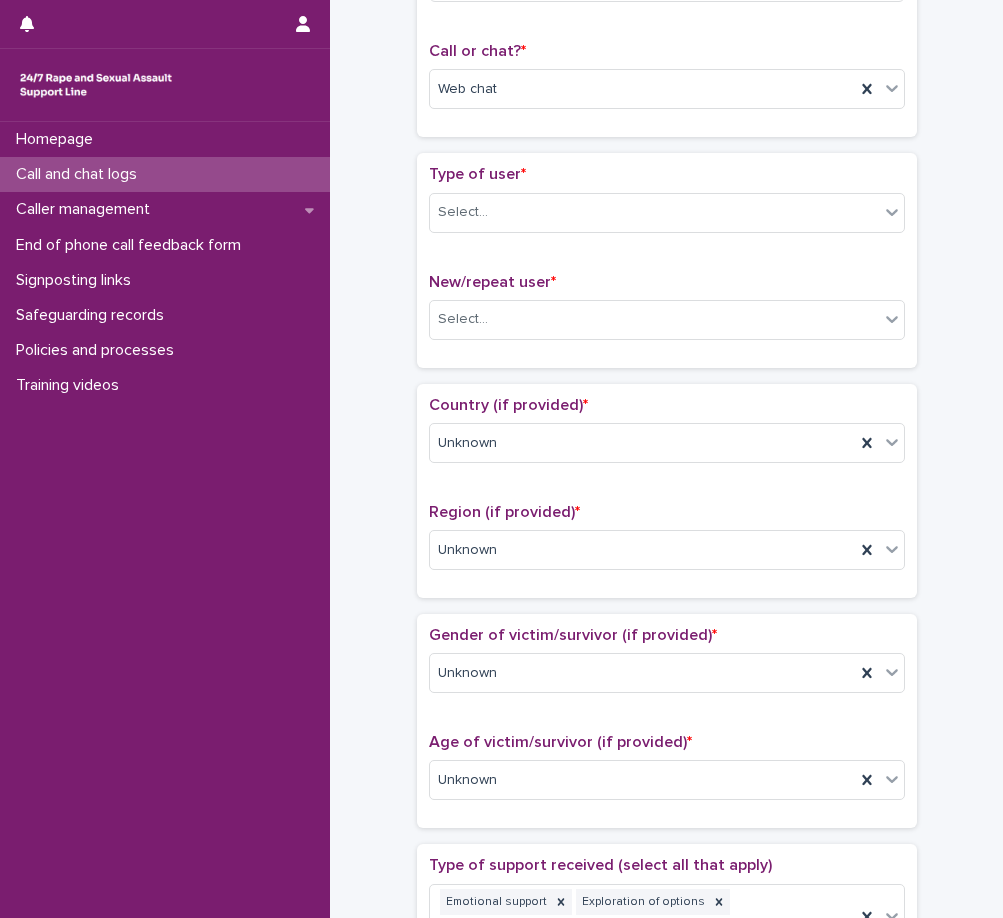 scroll, scrollTop: 400, scrollLeft: 0, axis: vertical 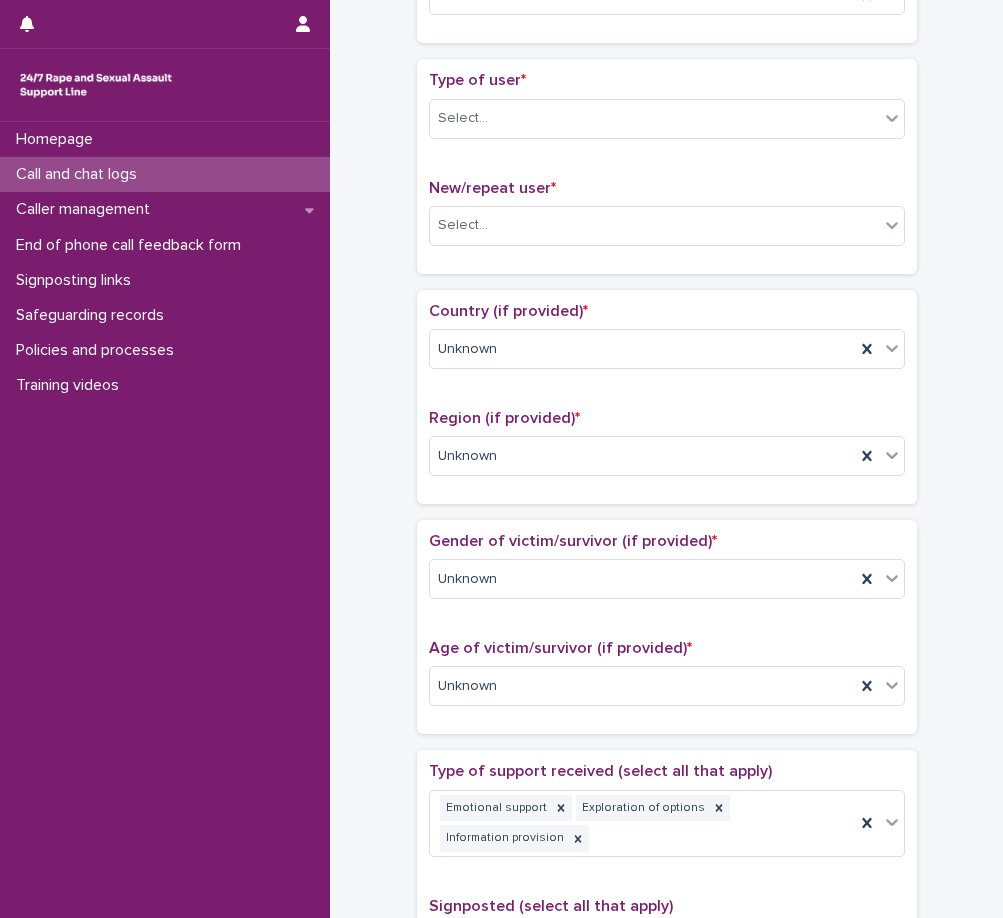 click on "*" at bounding box center (523, 80) 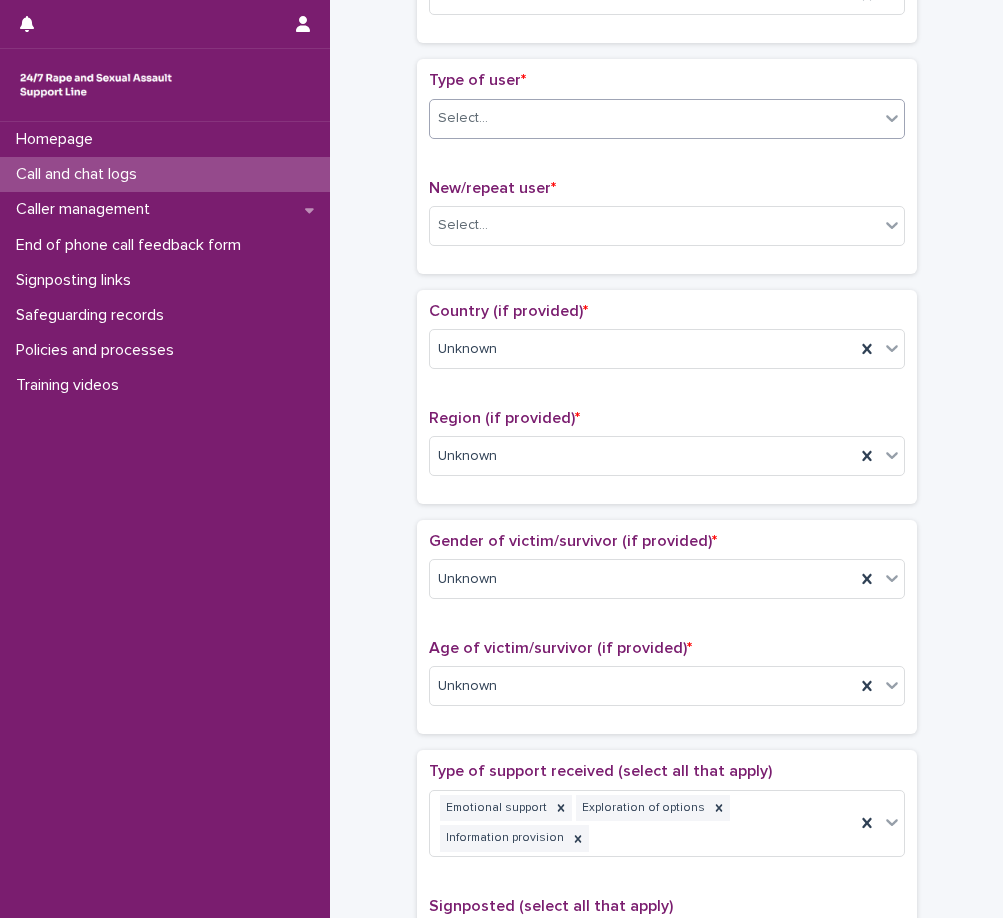 click on "Select..." at bounding box center (654, 118) 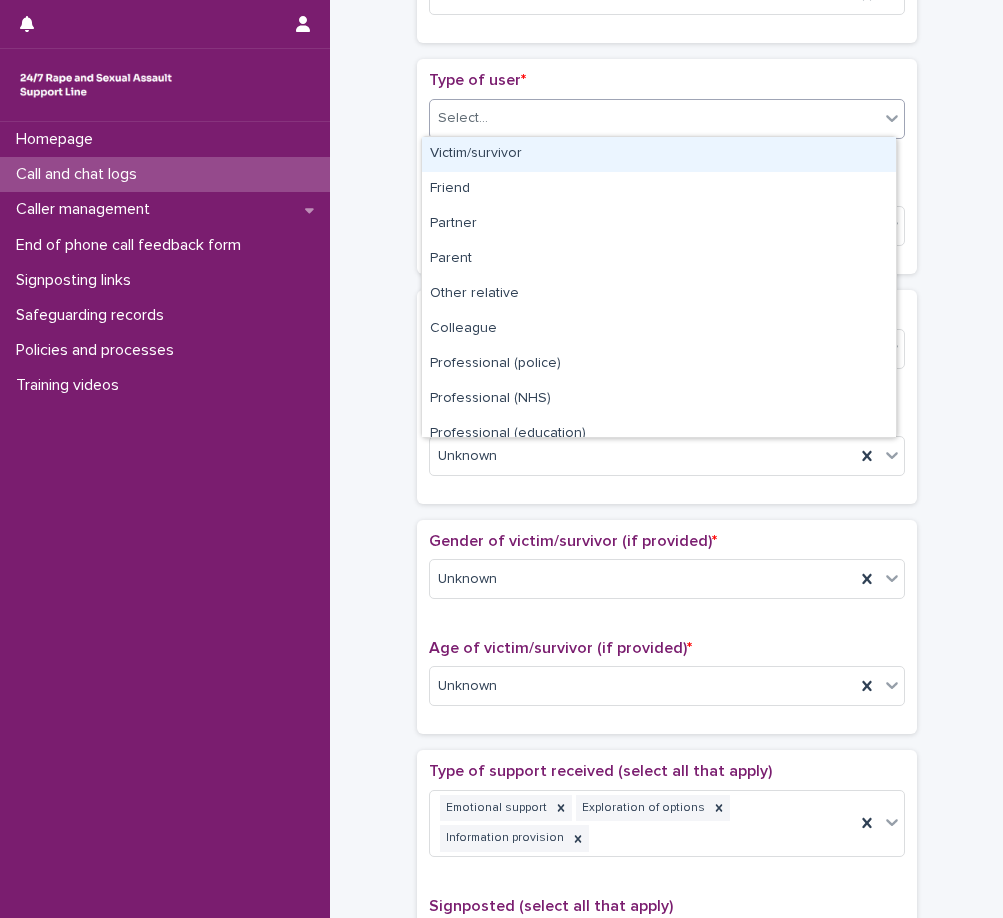 click on "Select..." at bounding box center (654, 118) 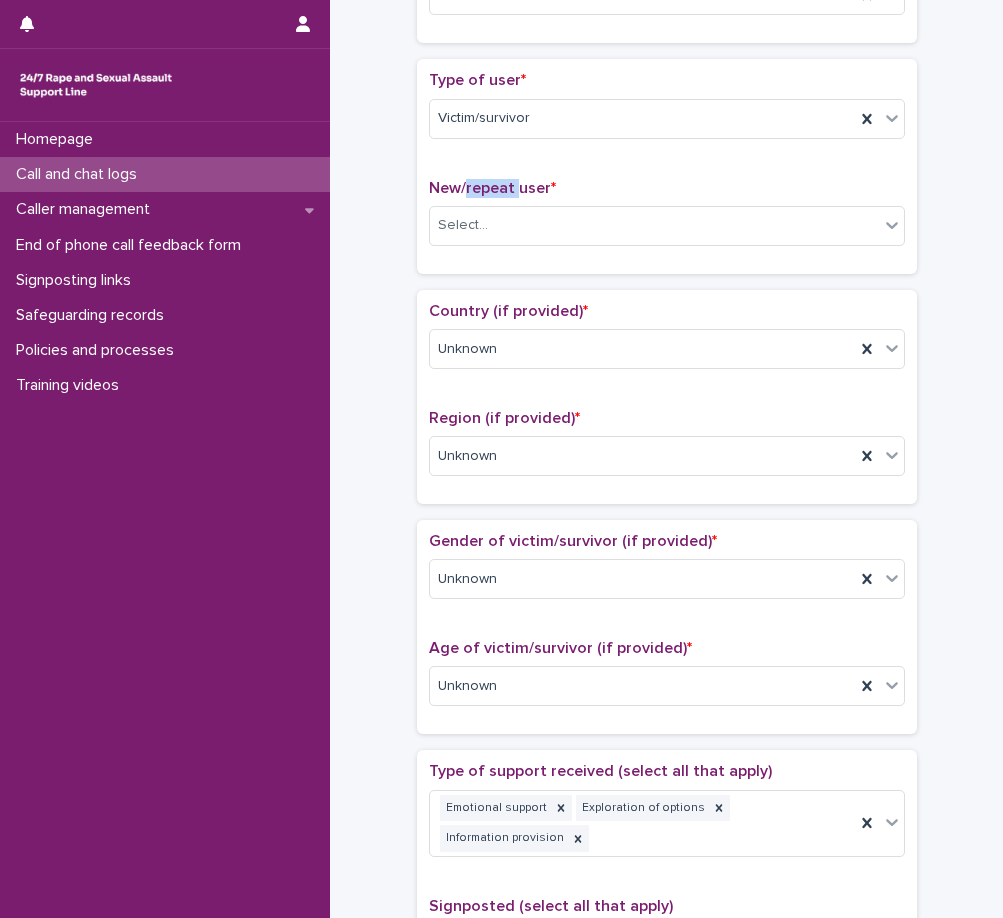 click on "New/repeat user *" at bounding box center (492, 188) 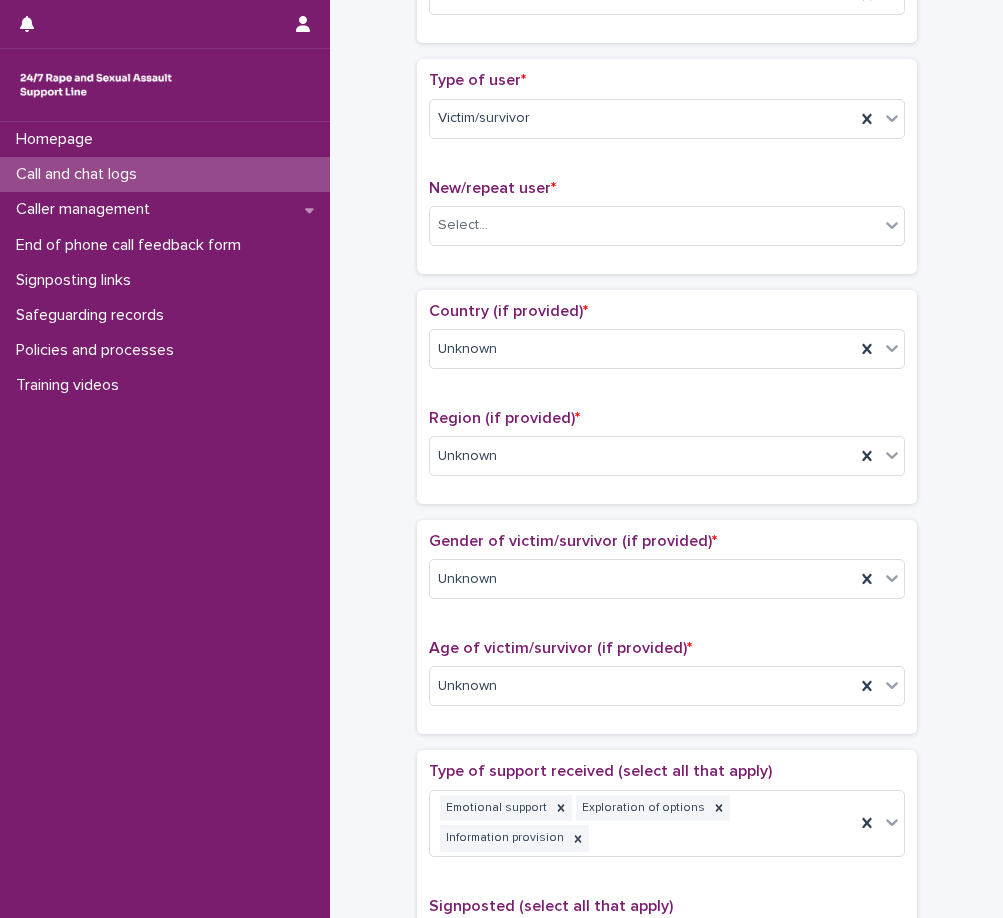 click on "Type of user * Victim/survivor New/repeat user * Select..." at bounding box center [667, 166] 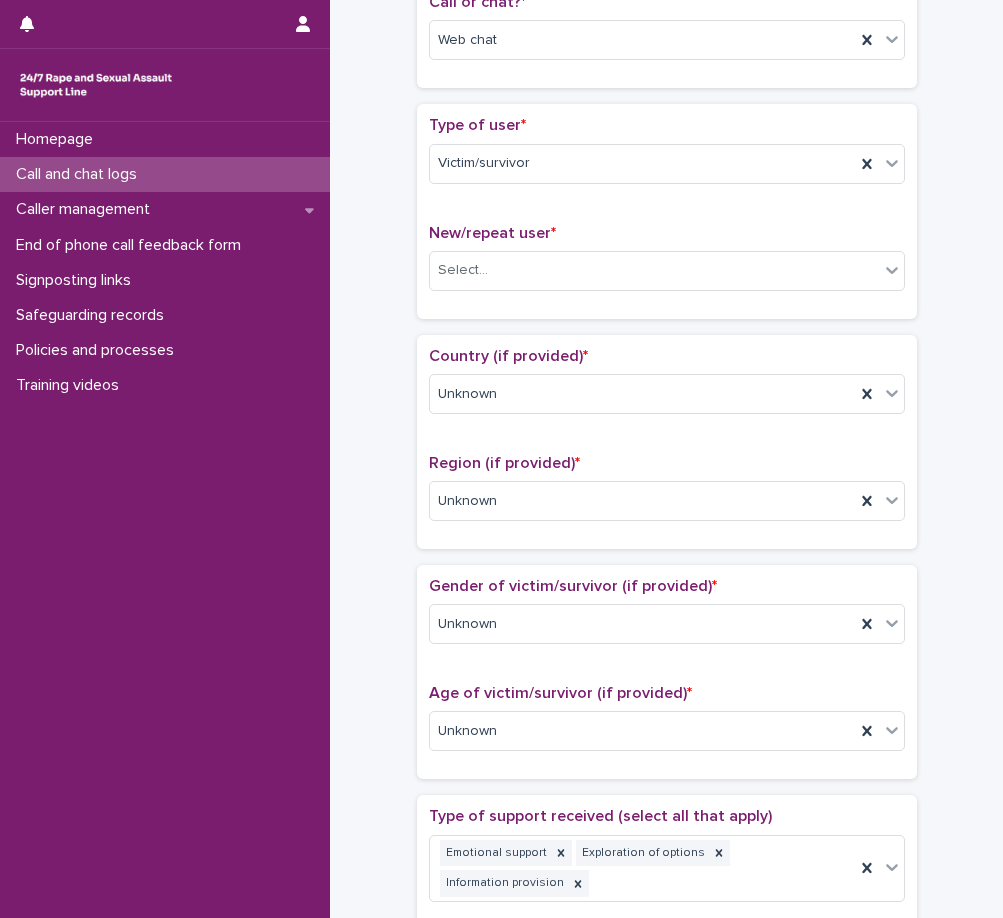 scroll, scrollTop: 400, scrollLeft: 0, axis: vertical 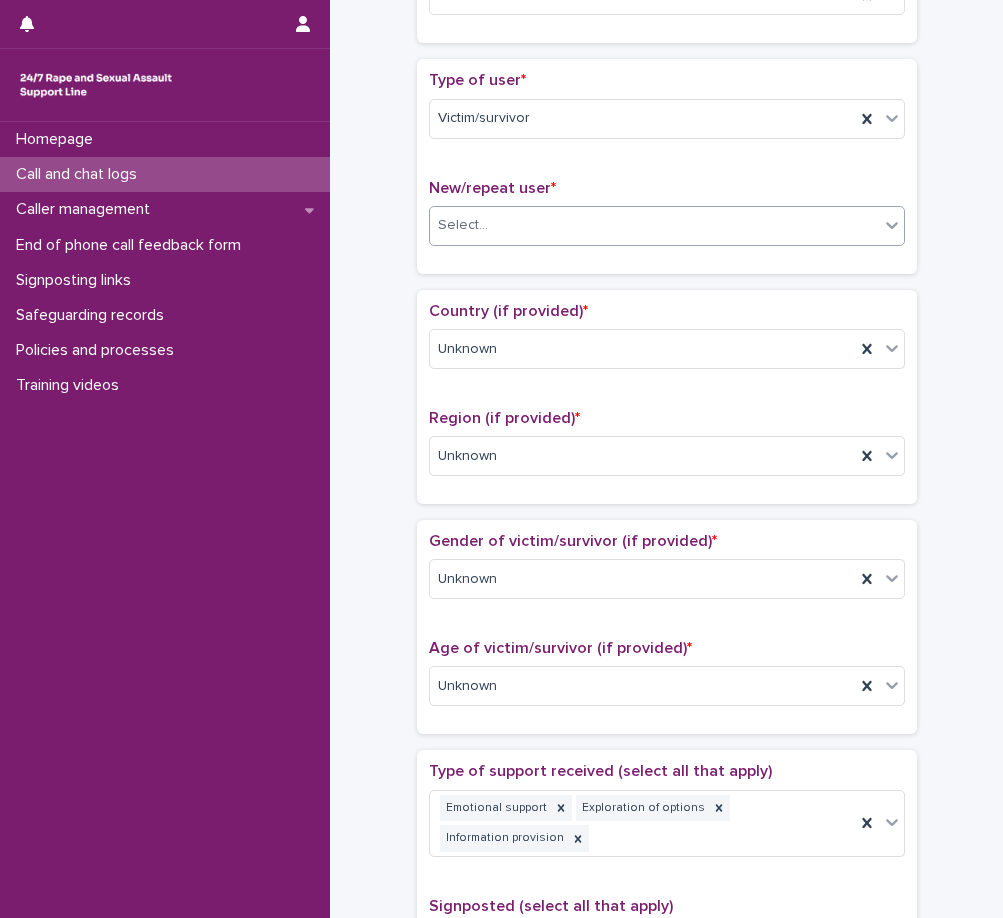 click on "Select..." at bounding box center (654, 225) 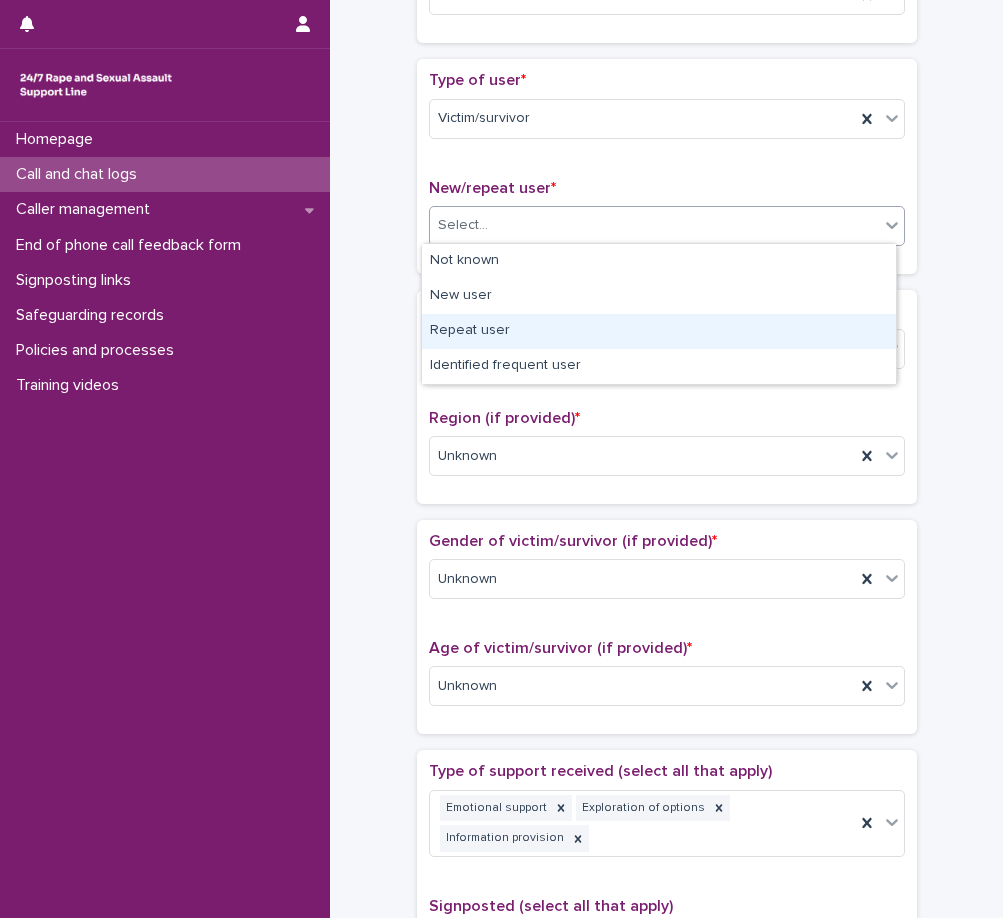 click on "Repeat user" at bounding box center (659, 331) 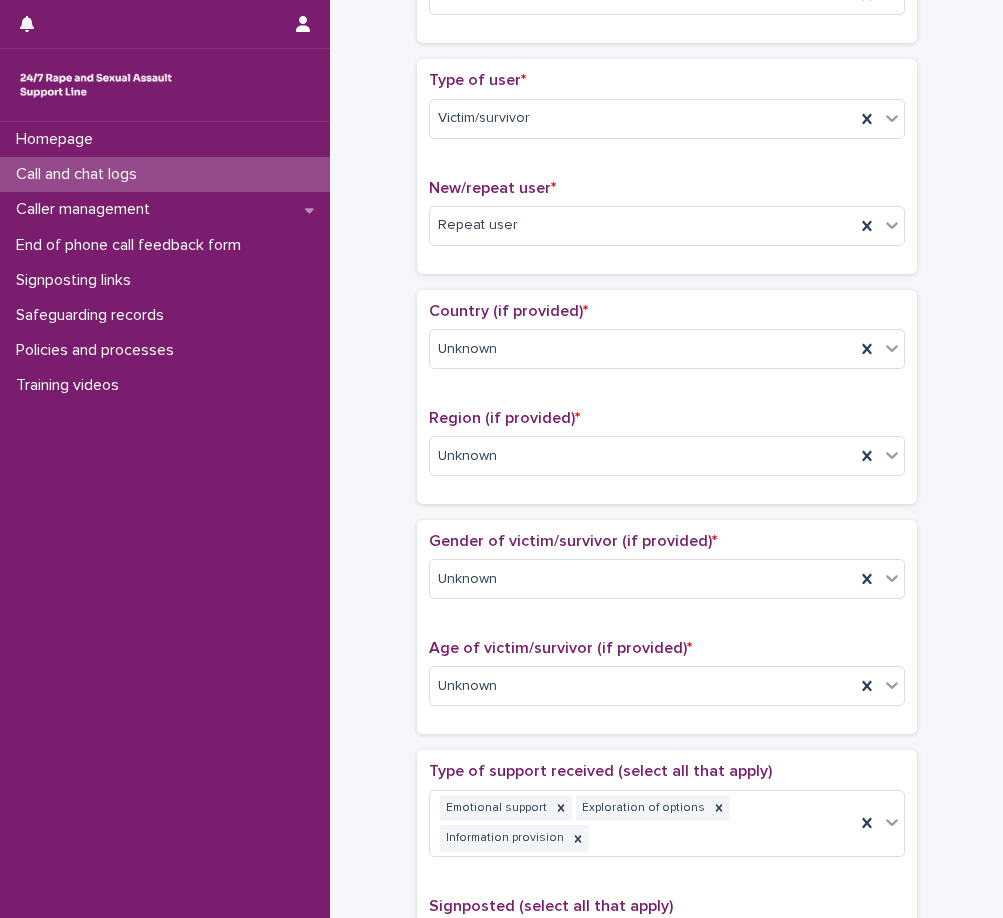 click on "Loading... Saving… Type of user * Victim/survivor New/repeat user * Repeat user" at bounding box center (667, 174) 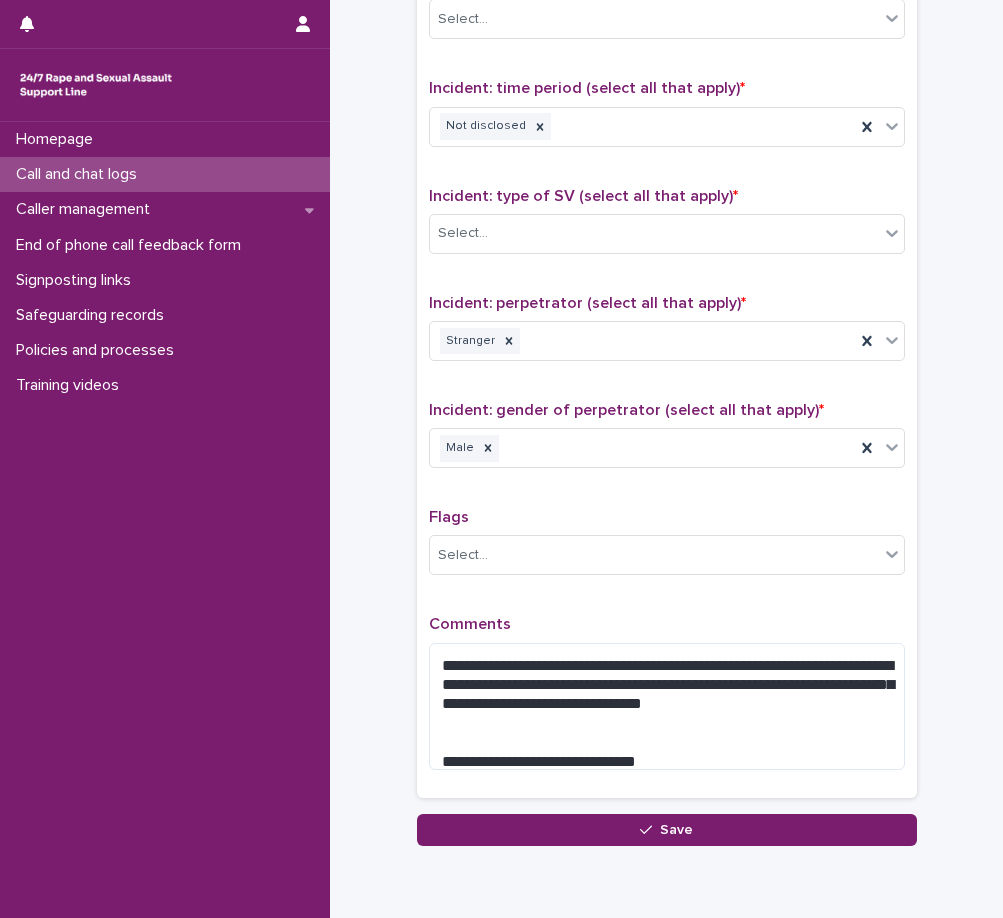 scroll, scrollTop: 1400, scrollLeft: 0, axis: vertical 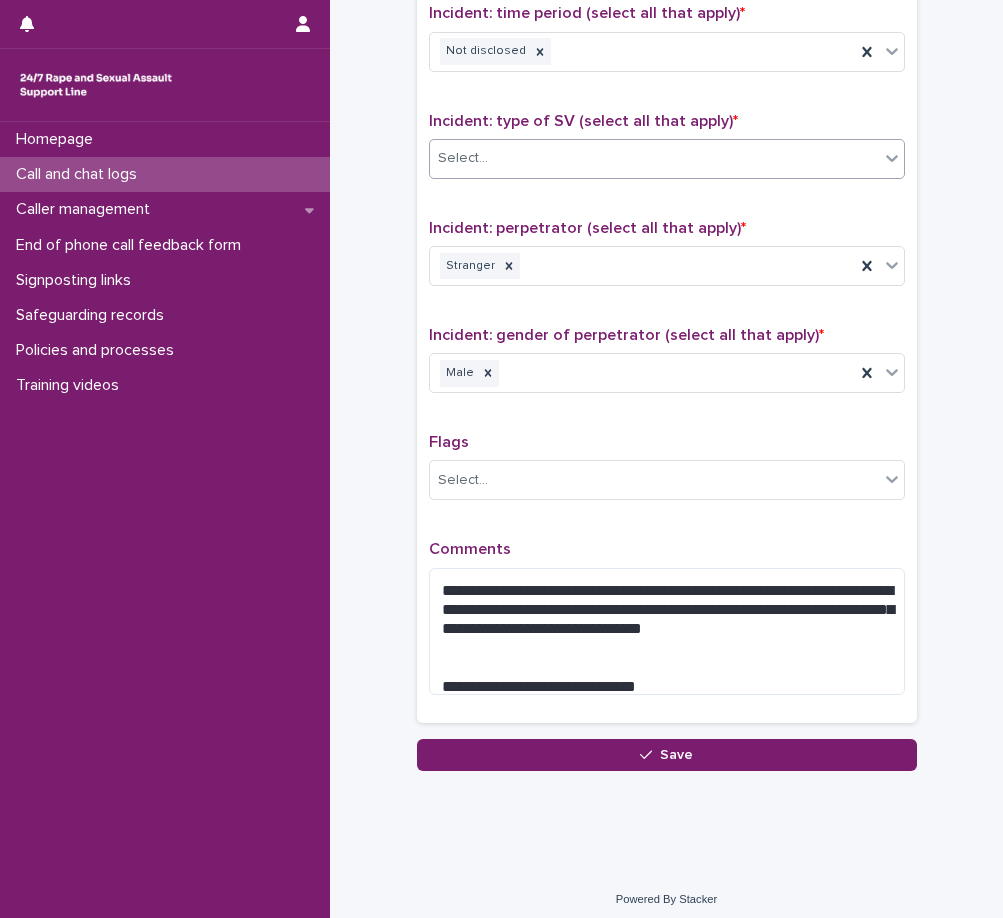 click on "Select..." at bounding box center (654, 158) 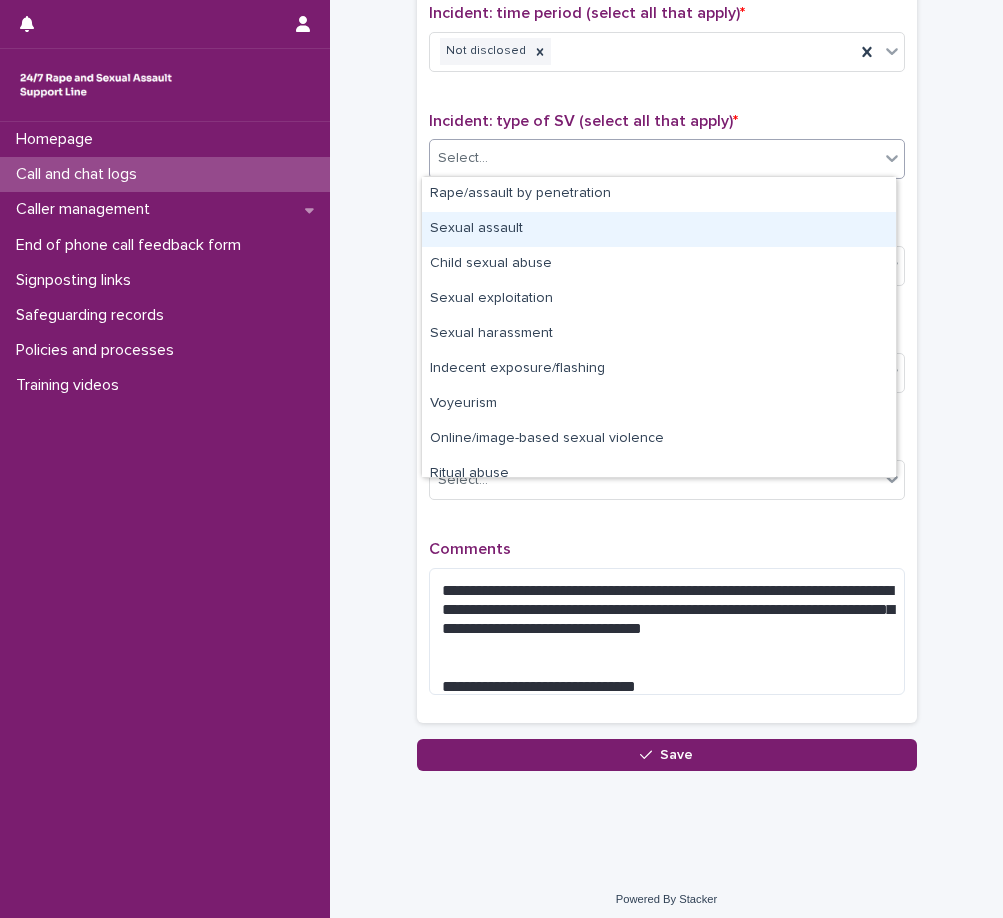 drag, startPoint x: 566, startPoint y: 208, endPoint x: 566, endPoint y: 224, distance: 16 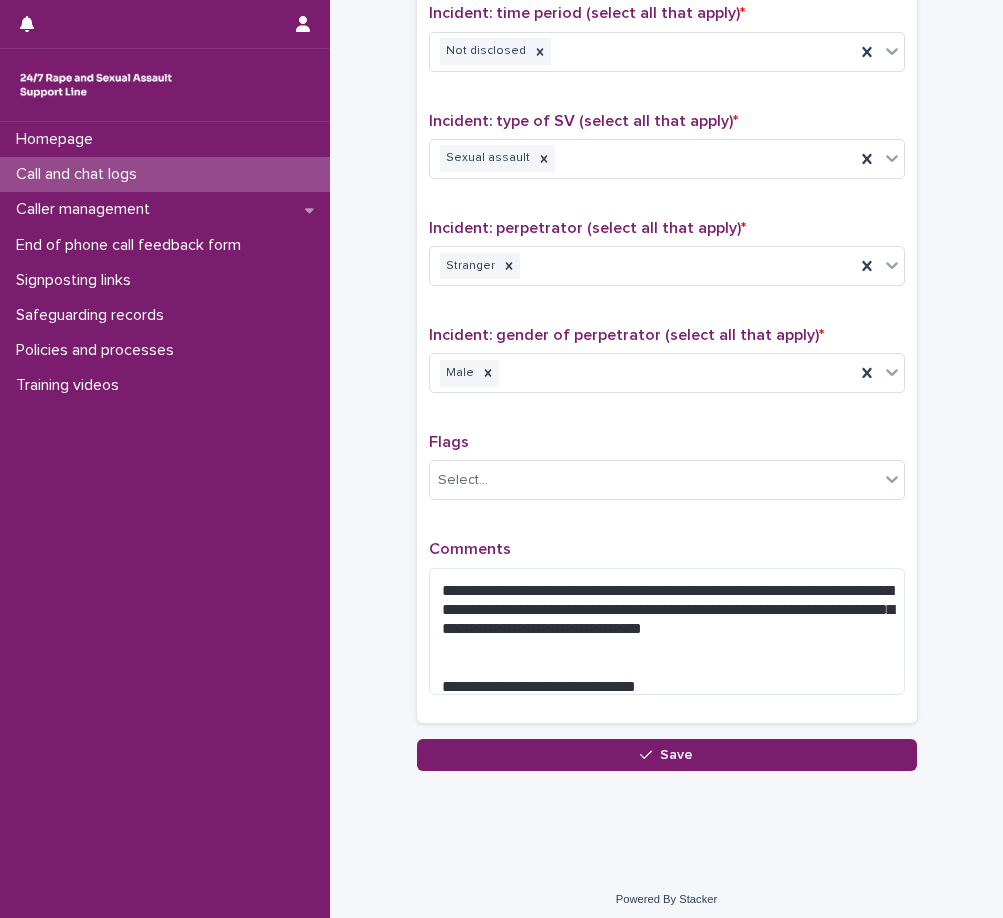 click on "**********" at bounding box center (667, 236) 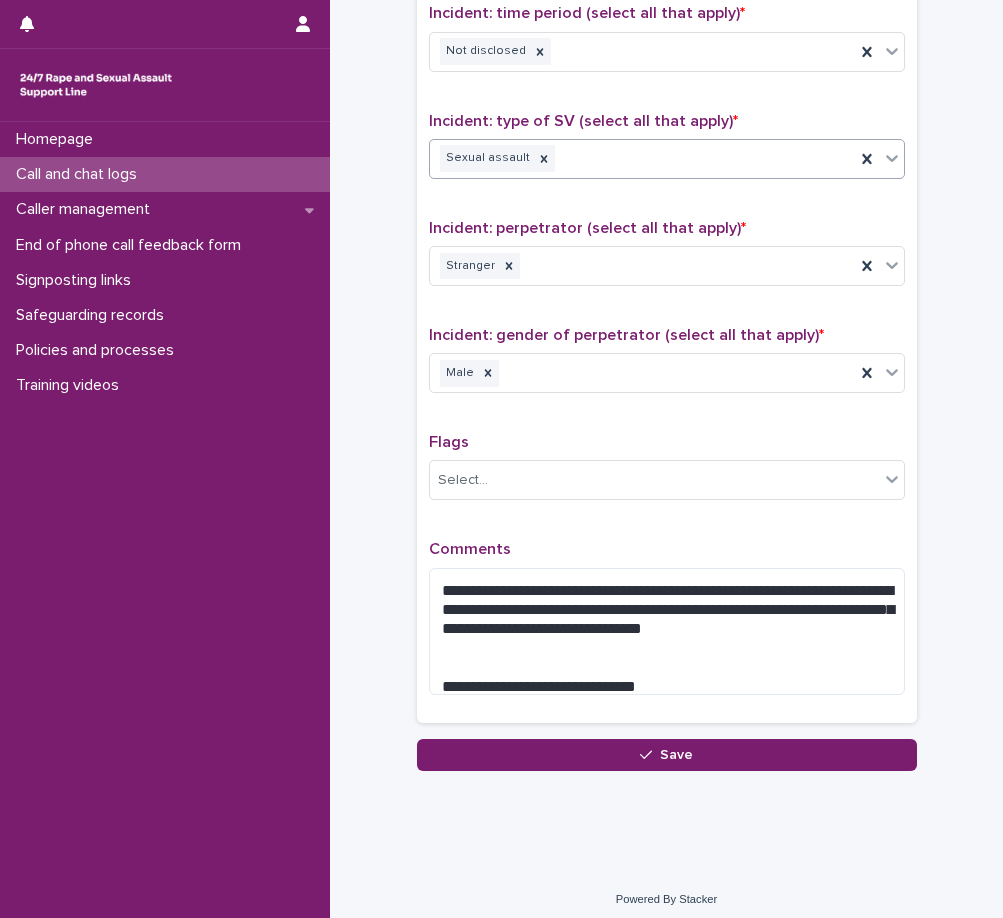 click on "Sexual assault" at bounding box center (642, 158) 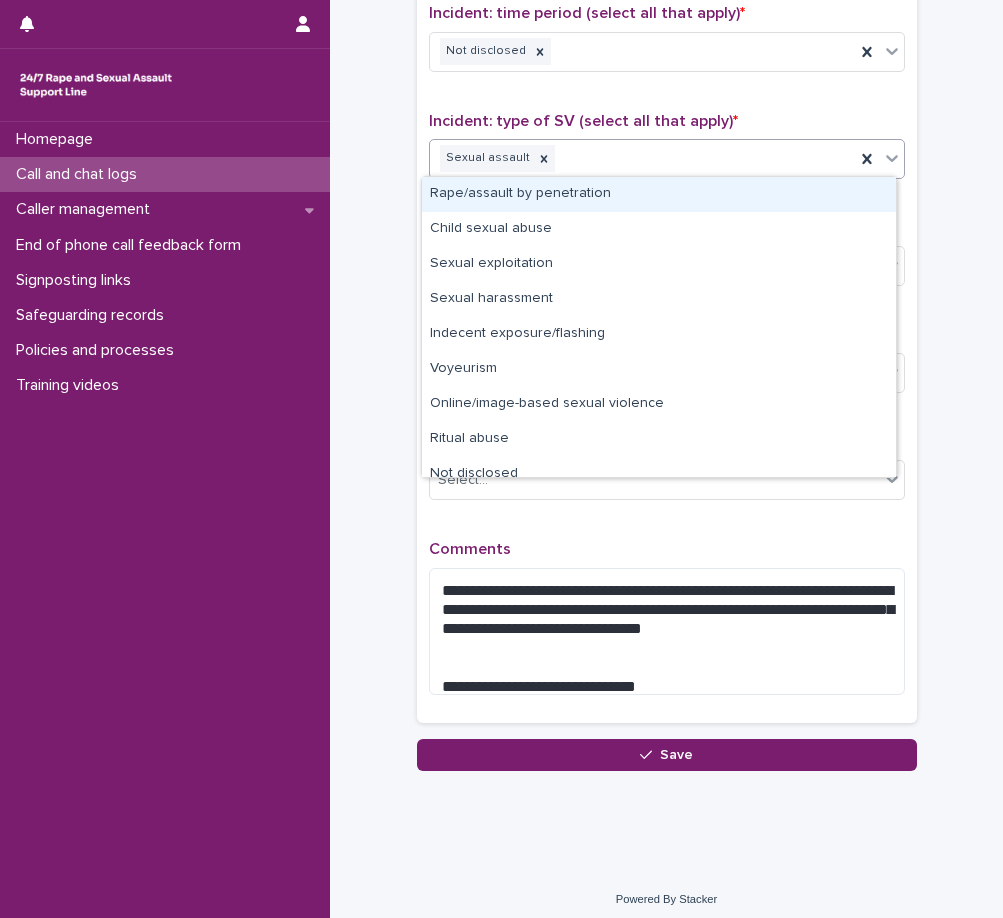 click on "Sexual assault" at bounding box center [642, 158] 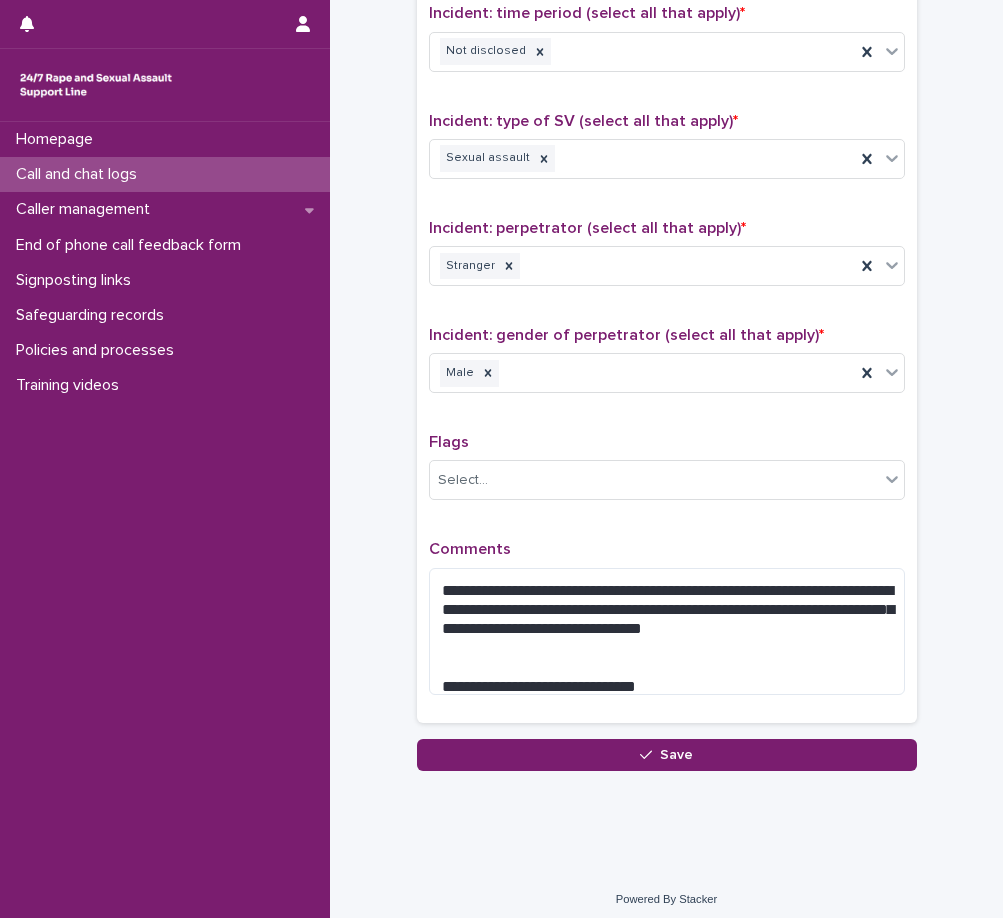 click on "Incident: type of SV (select all that apply) *" at bounding box center [583, 121] 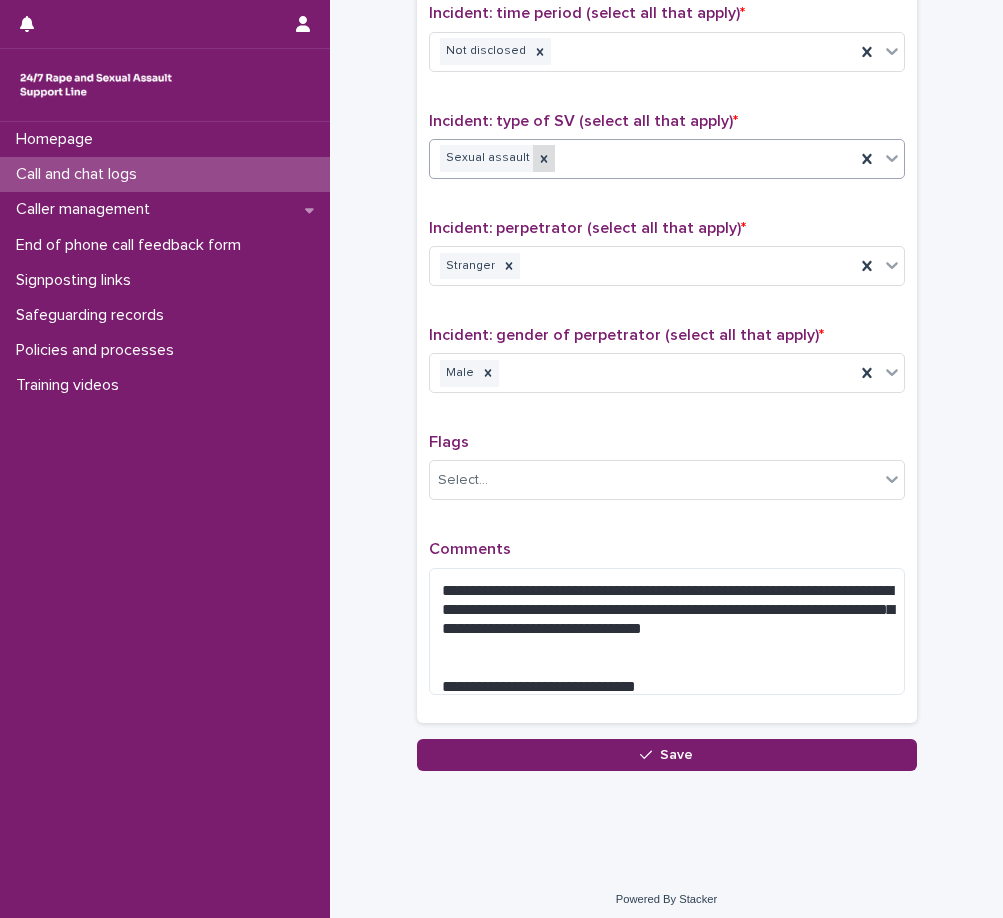 click at bounding box center (544, 158) 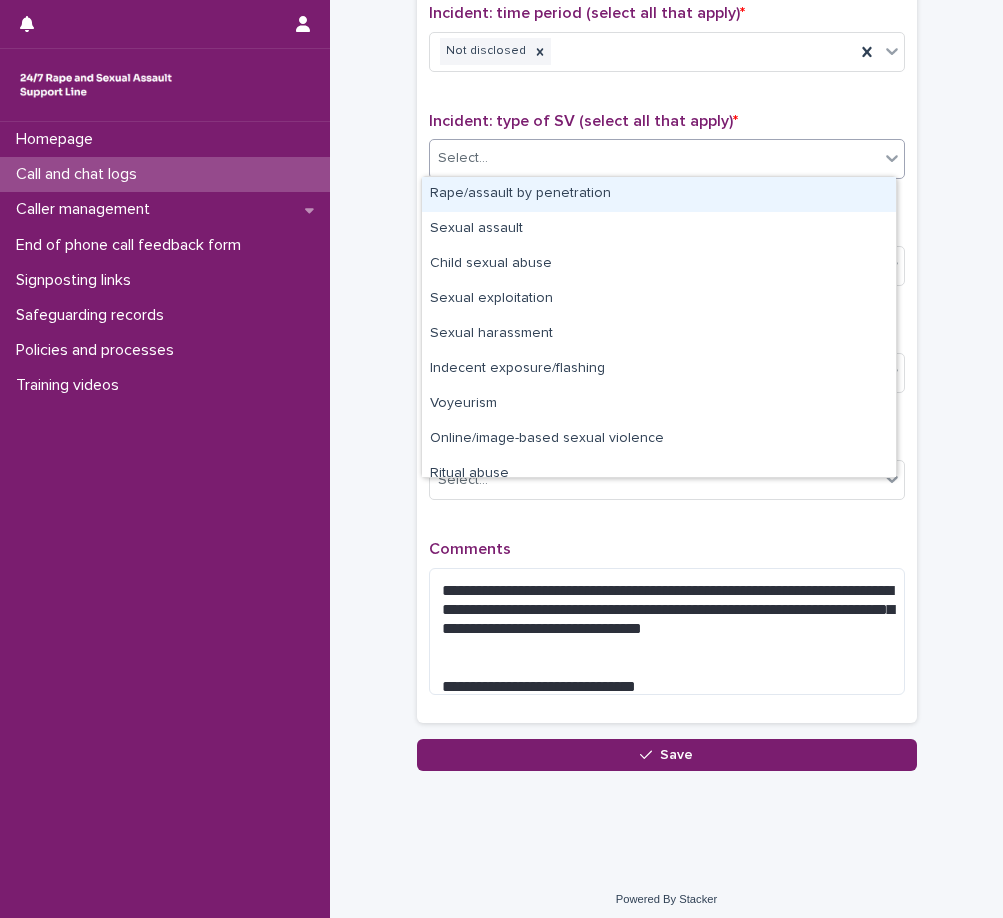 click on "Select..." at bounding box center [654, 158] 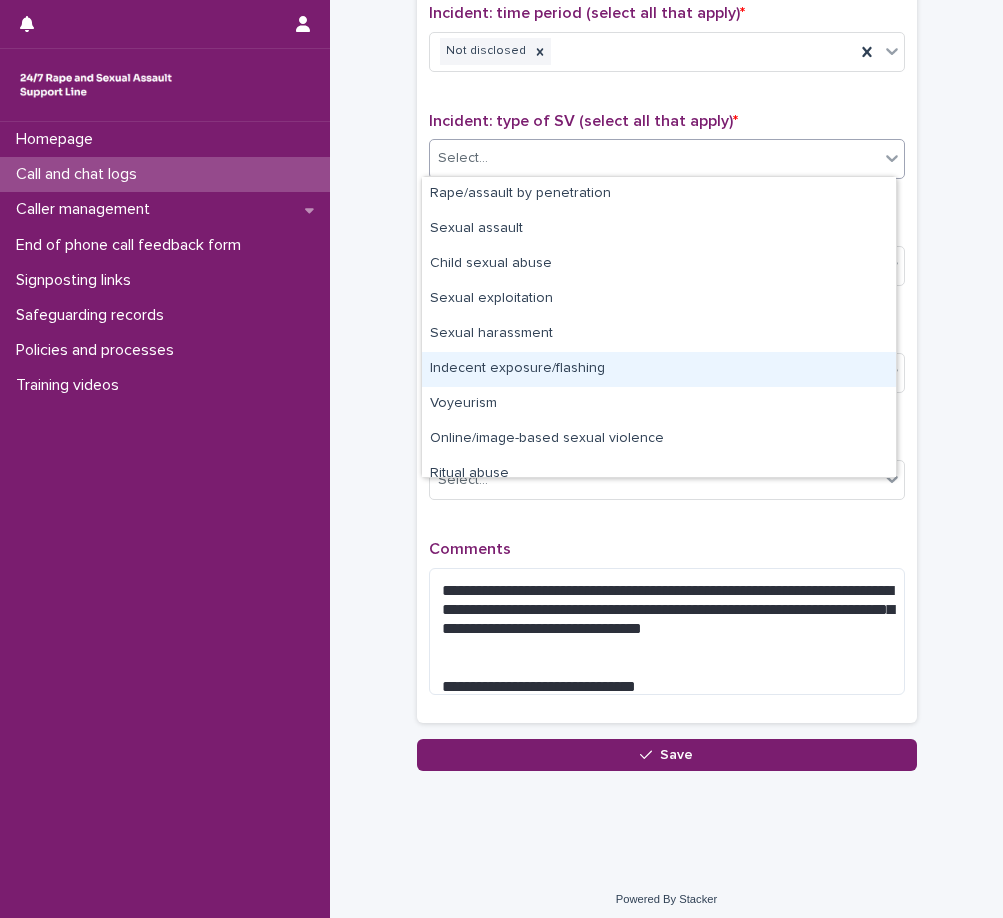 scroll, scrollTop: 50, scrollLeft: 0, axis: vertical 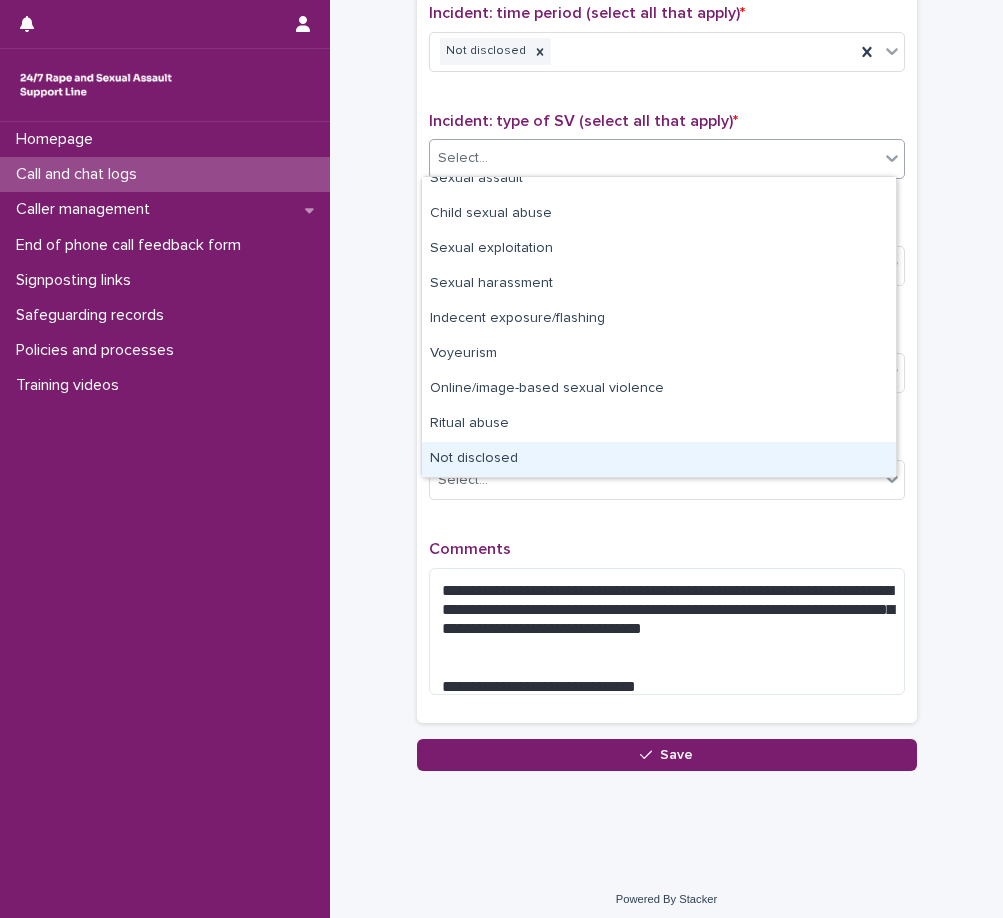 click on "Not disclosed" at bounding box center (659, 459) 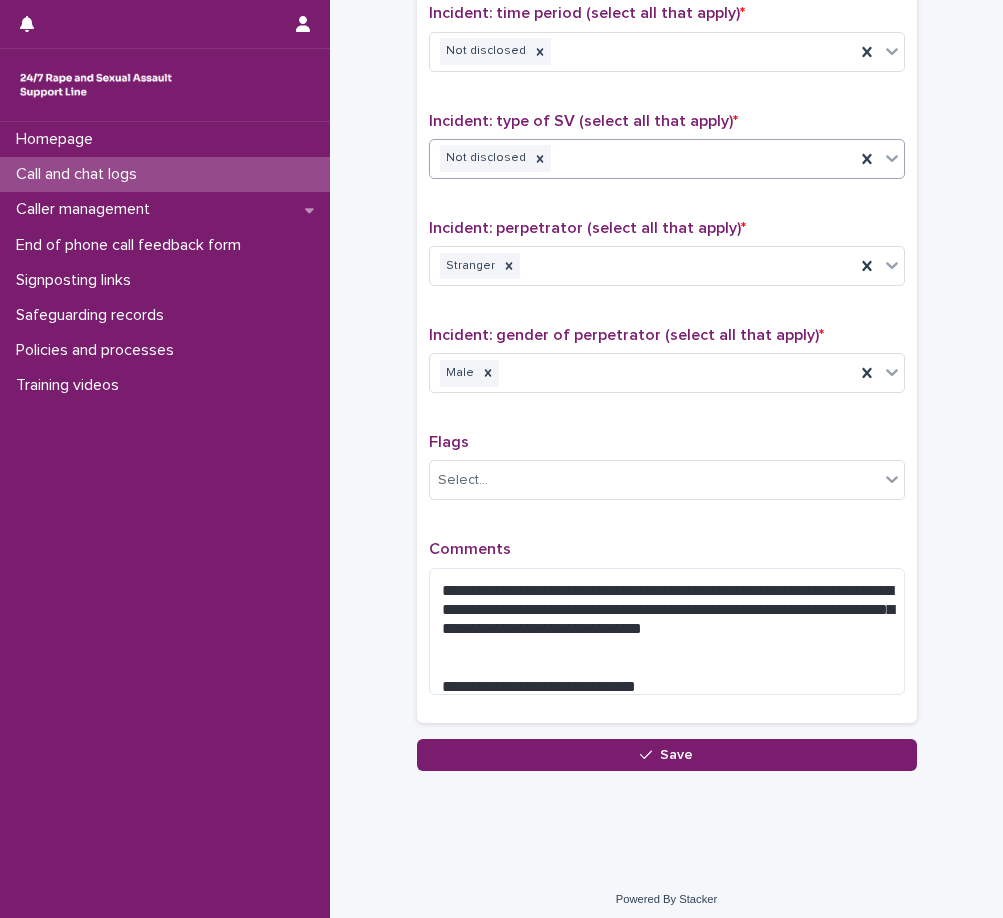 click on "Not disclosed" at bounding box center (642, 158) 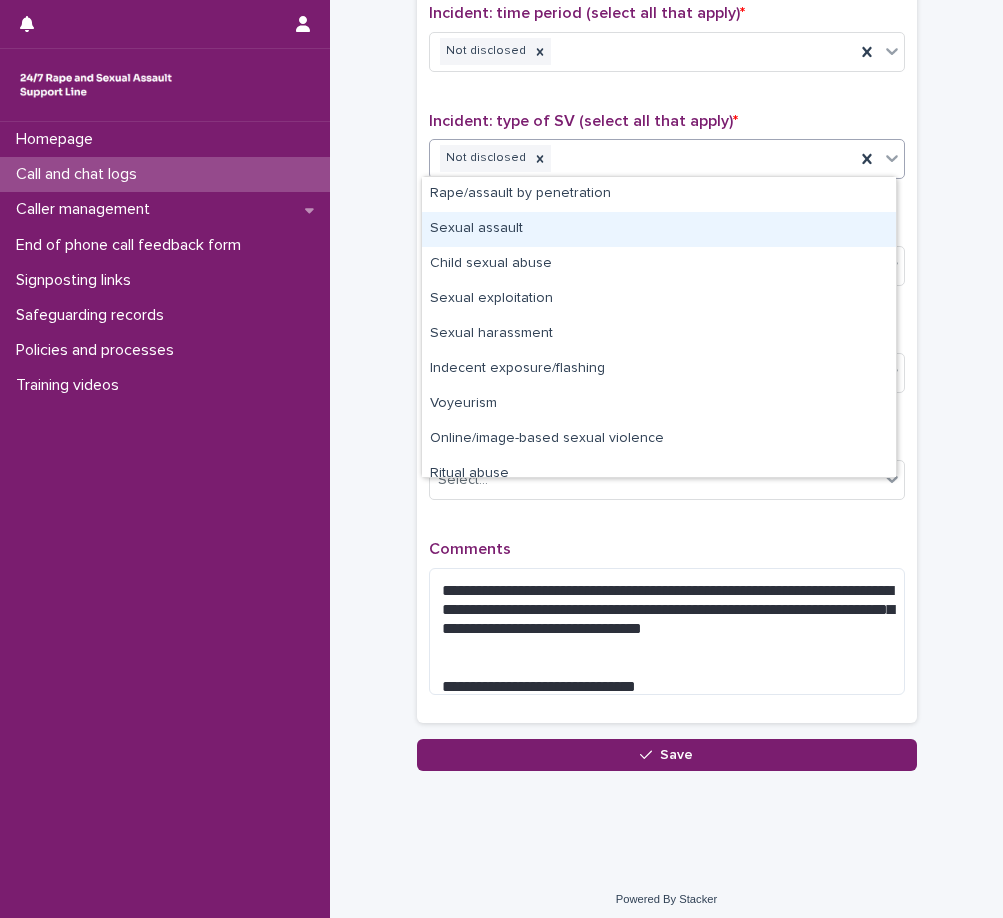 click on "Sexual assault" at bounding box center [659, 229] 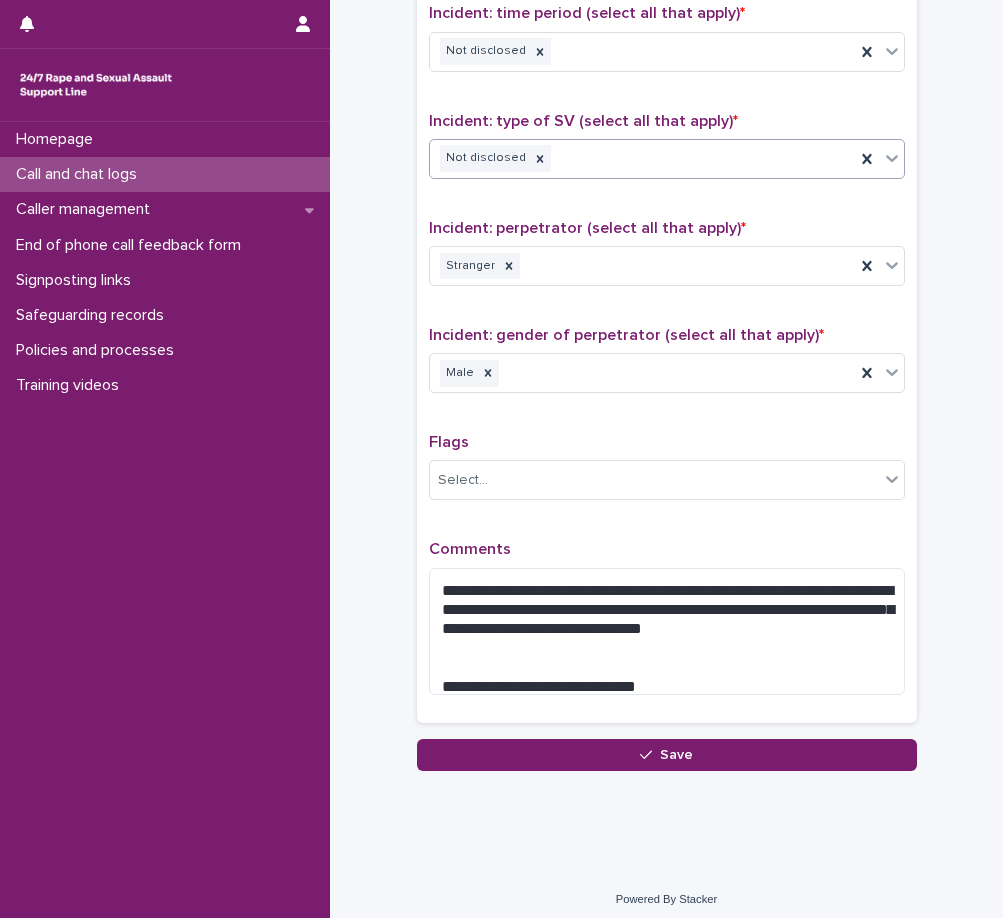 click on "**********" at bounding box center (667, 236) 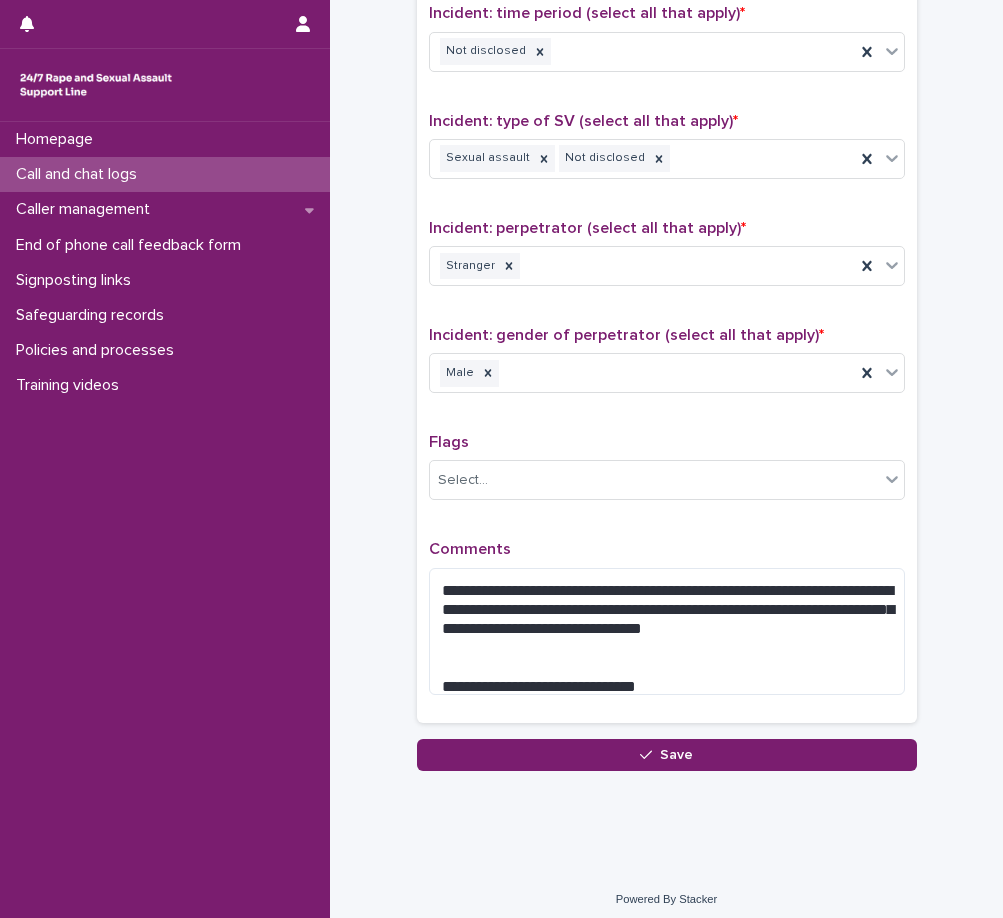 click on "**********" at bounding box center [667, 236] 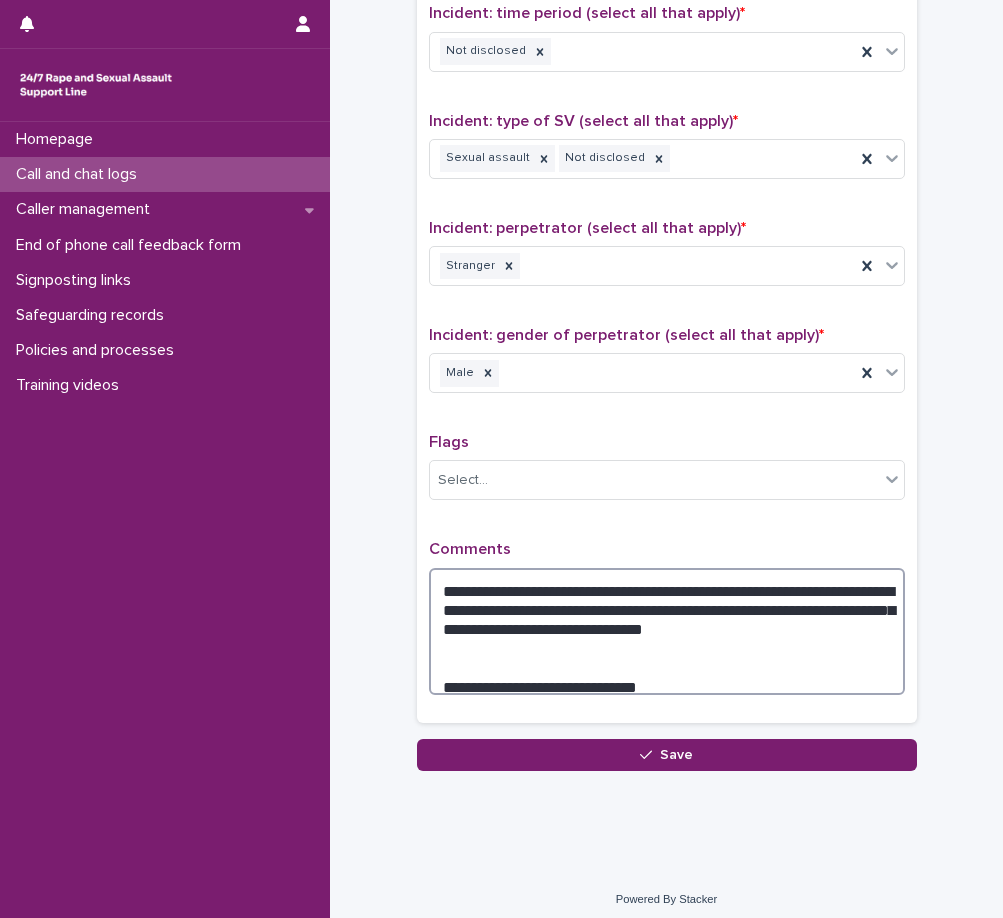click on "**********" at bounding box center [667, 631] 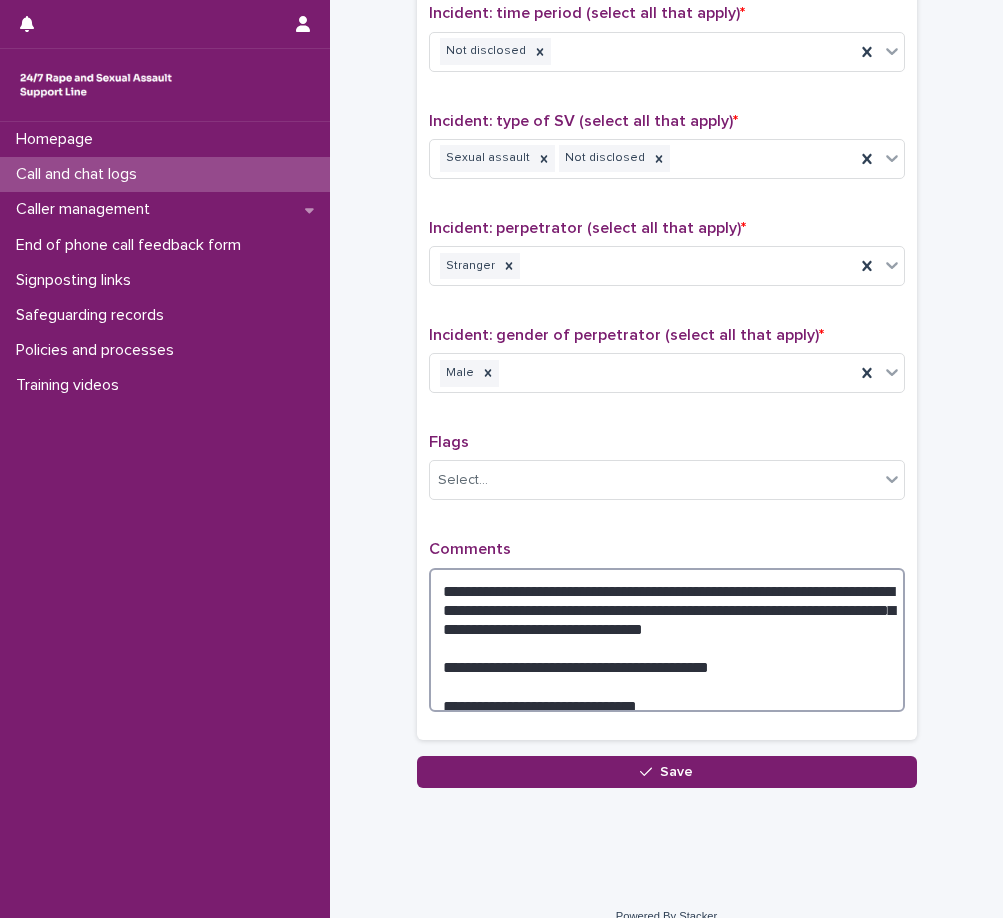 drag, startPoint x: 711, startPoint y: 660, endPoint x: 425, endPoint y: 654, distance: 286.06293 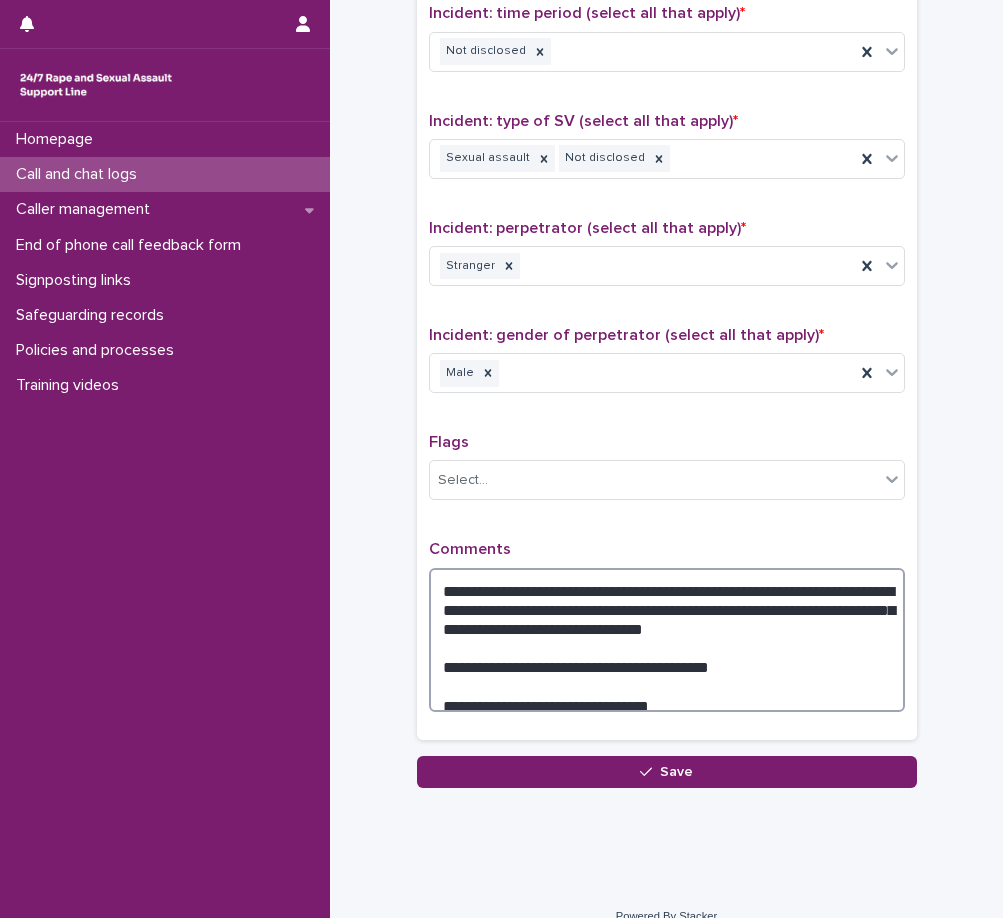 paste on "**********" 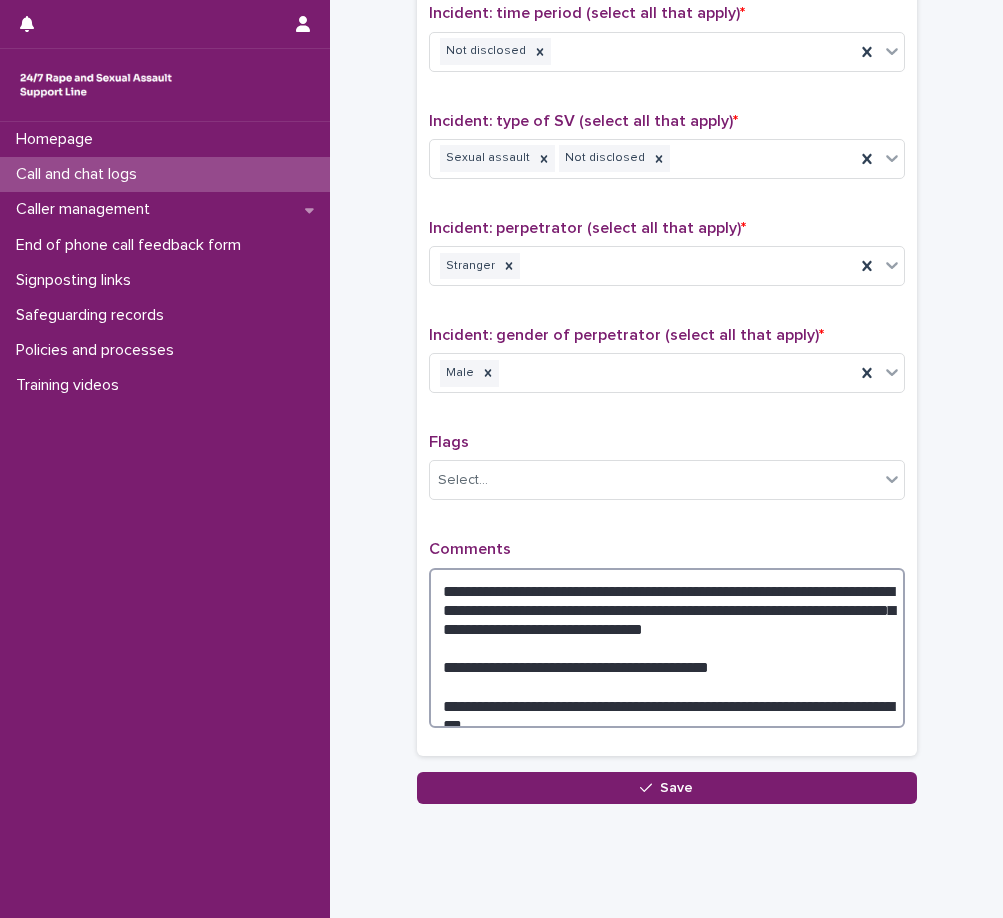 drag, startPoint x: 715, startPoint y: 656, endPoint x: 422, endPoint y: 646, distance: 293.1706 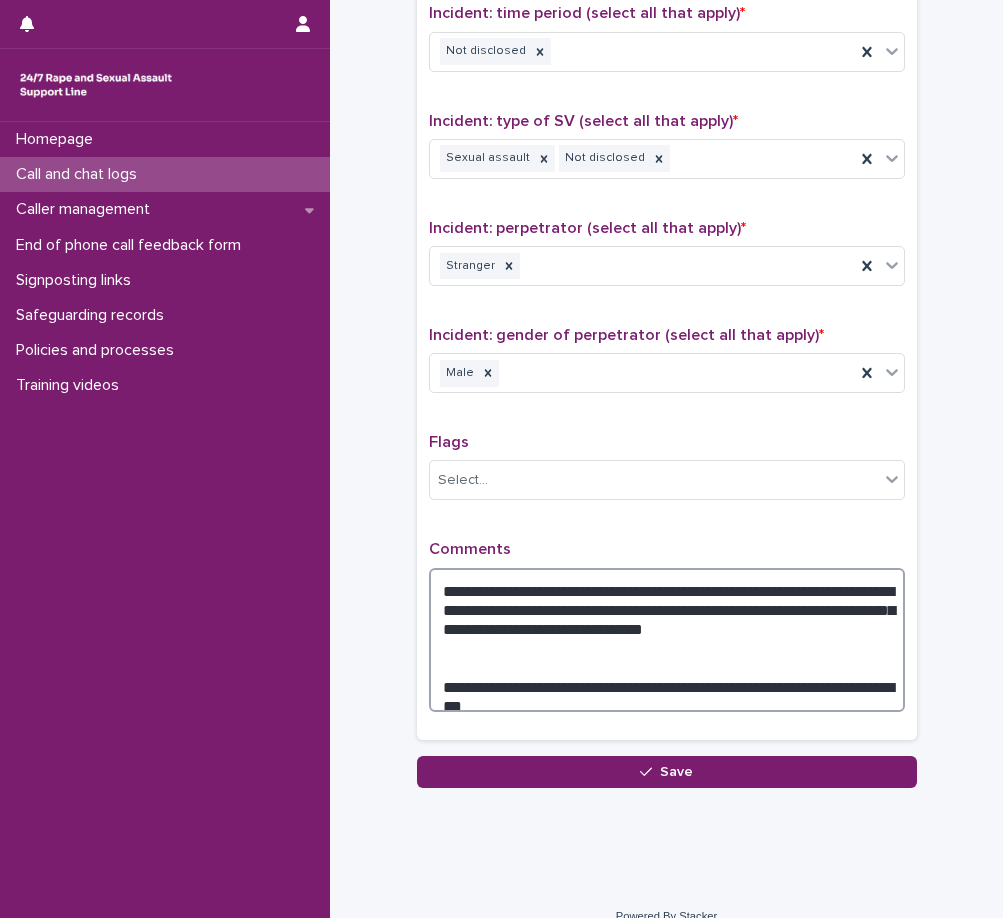 click on "**********" at bounding box center (667, 640) 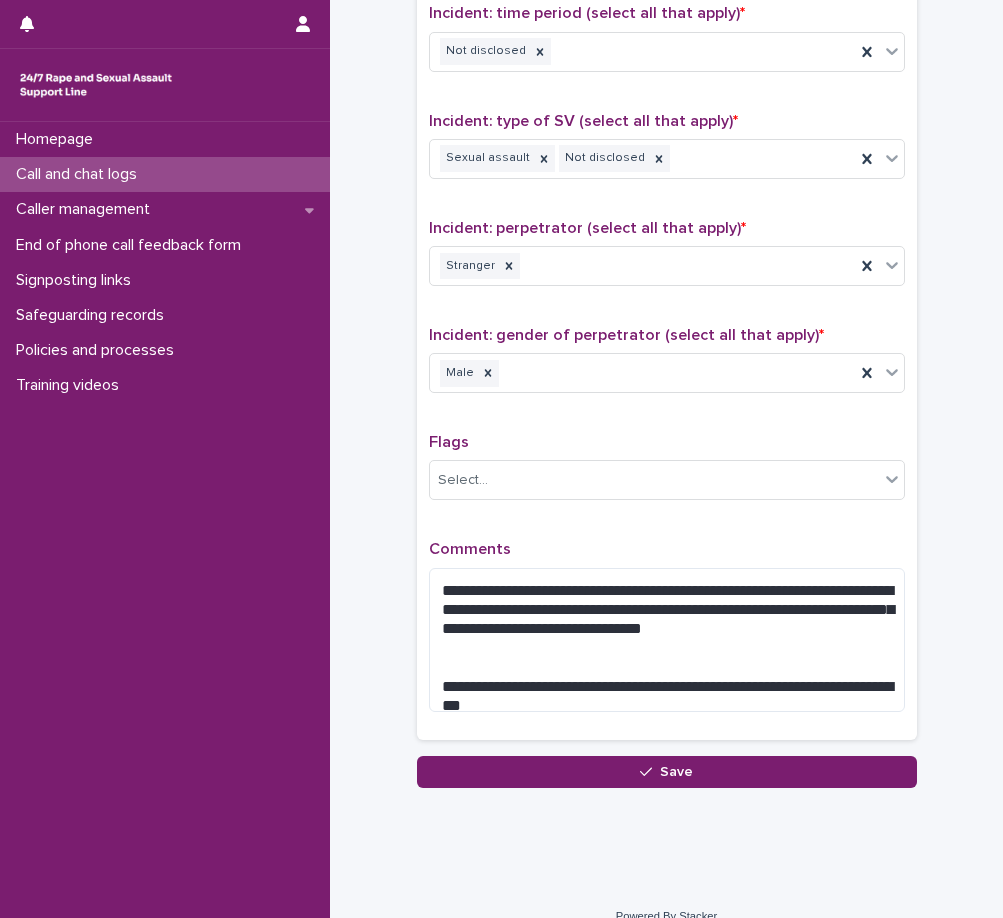 click on "Comments" at bounding box center (667, 549) 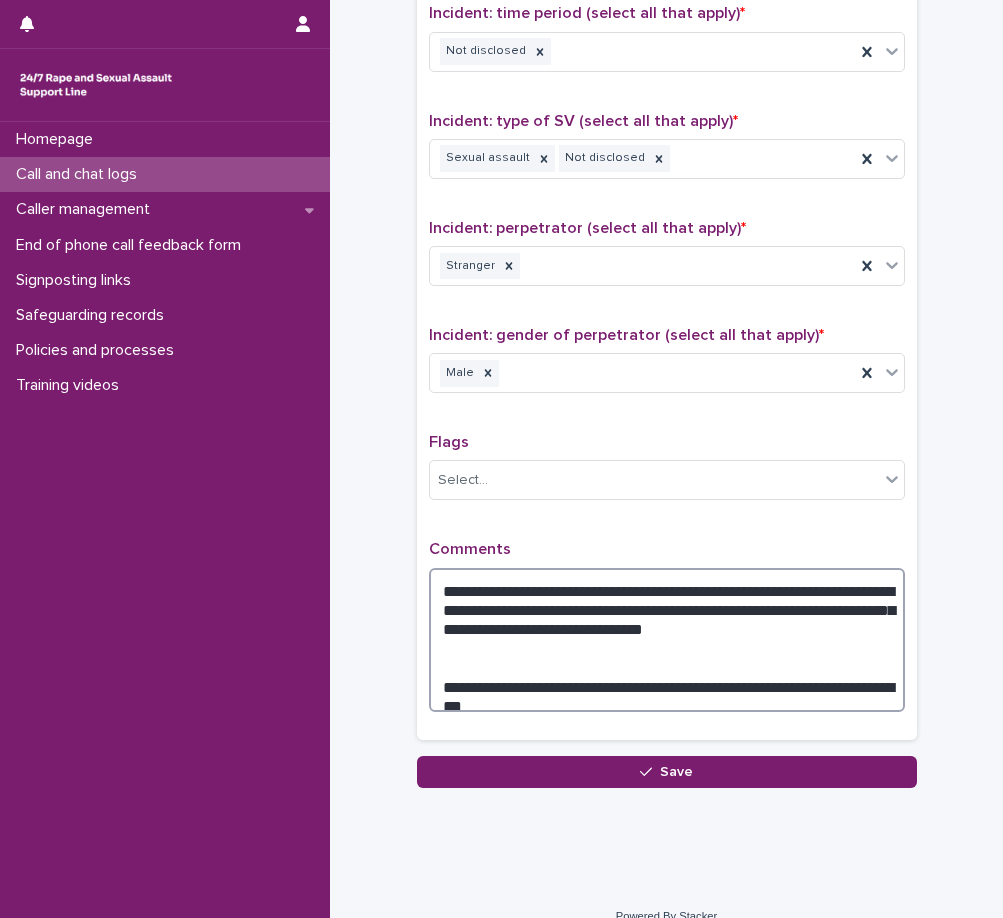 click on "**********" at bounding box center (667, 640) 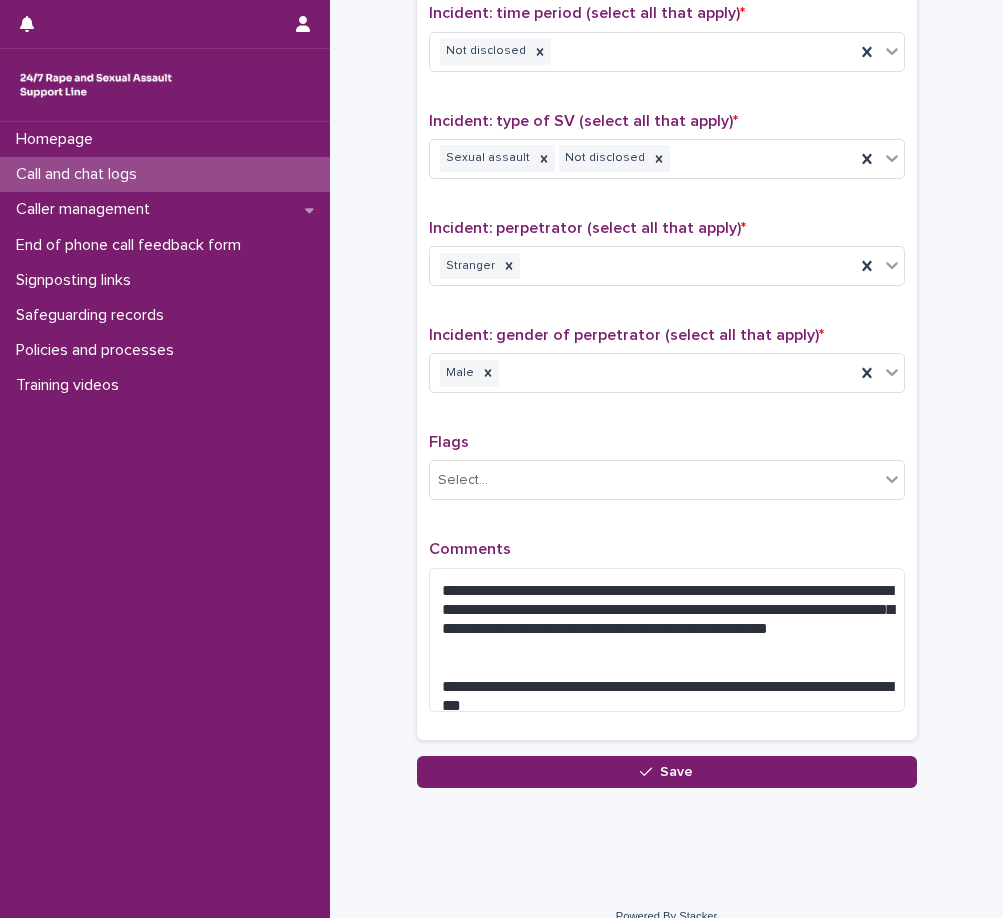 click on "**********" at bounding box center [667, 244] 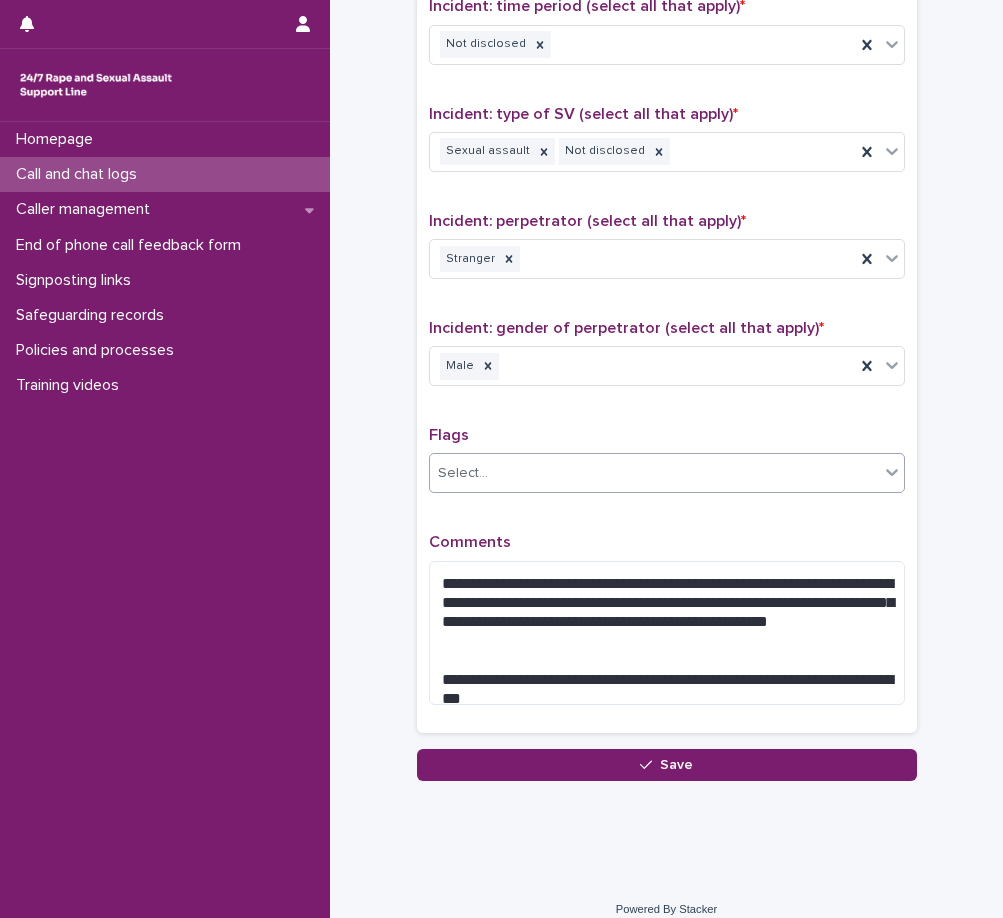 scroll, scrollTop: 1424, scrollLeft: 0, axis: vertical 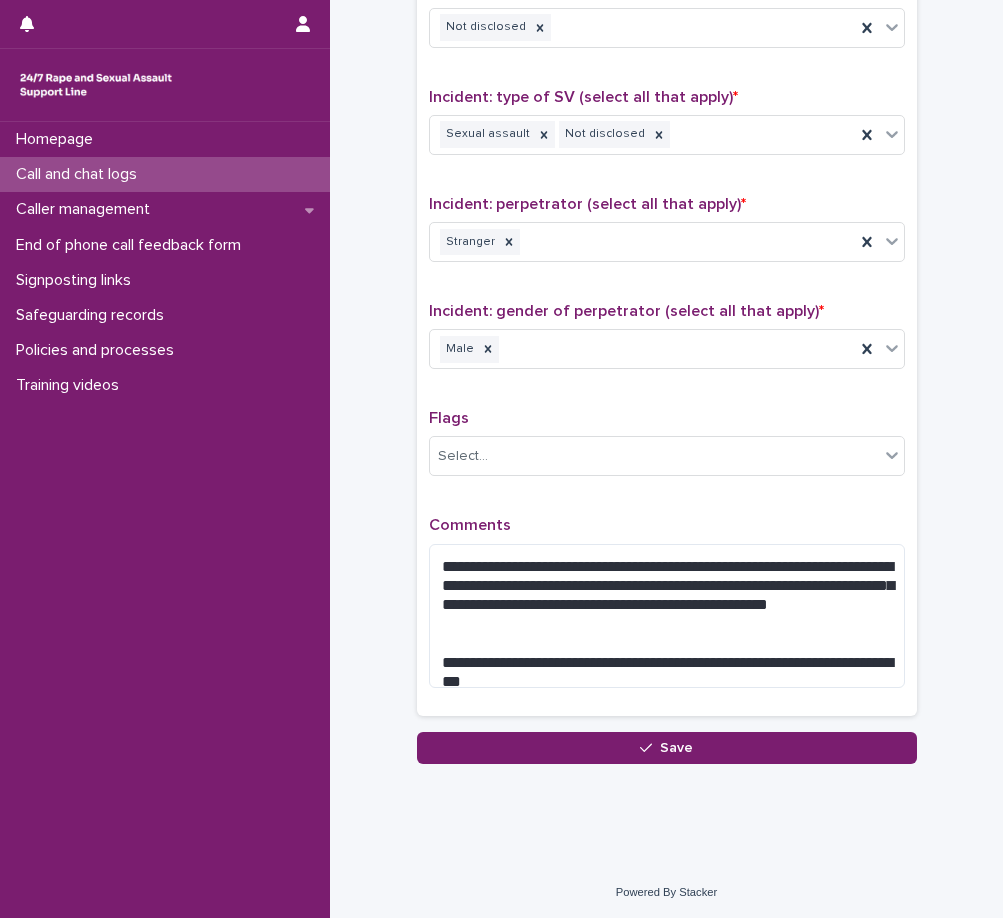 click on "Comments" at bounding box center [667, 525] 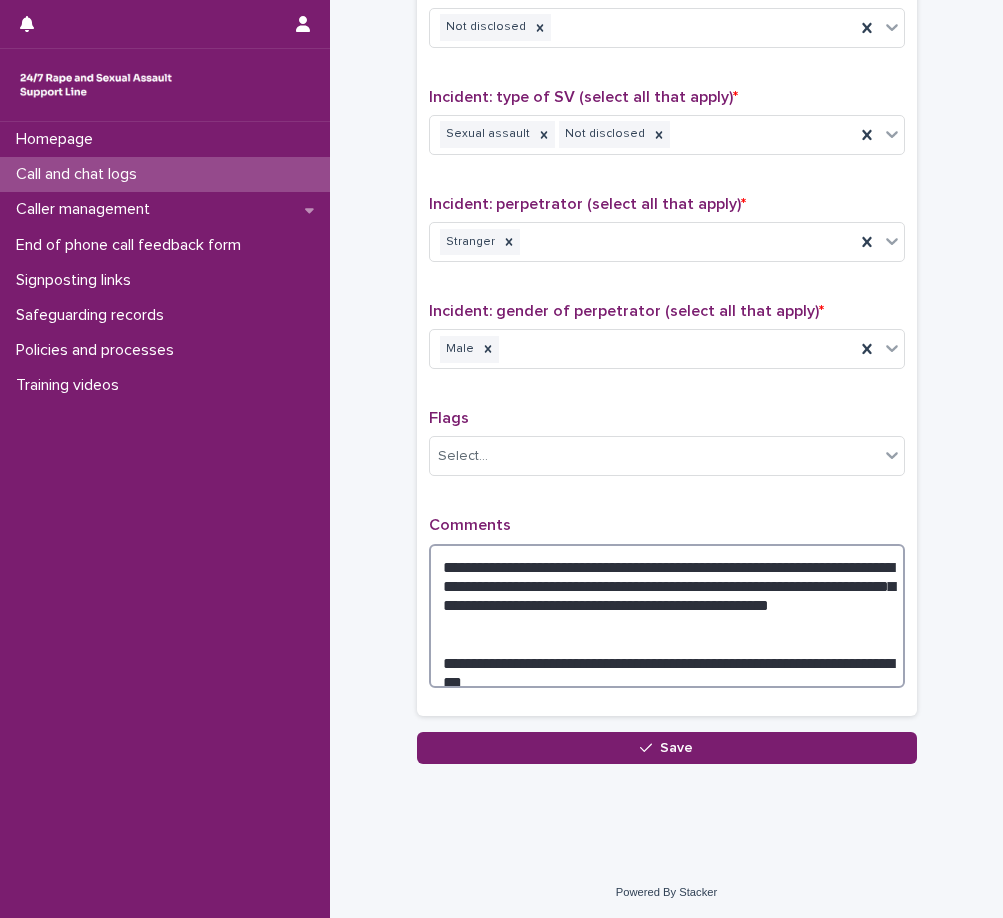click on "**********" at bounding box center [667, 616] 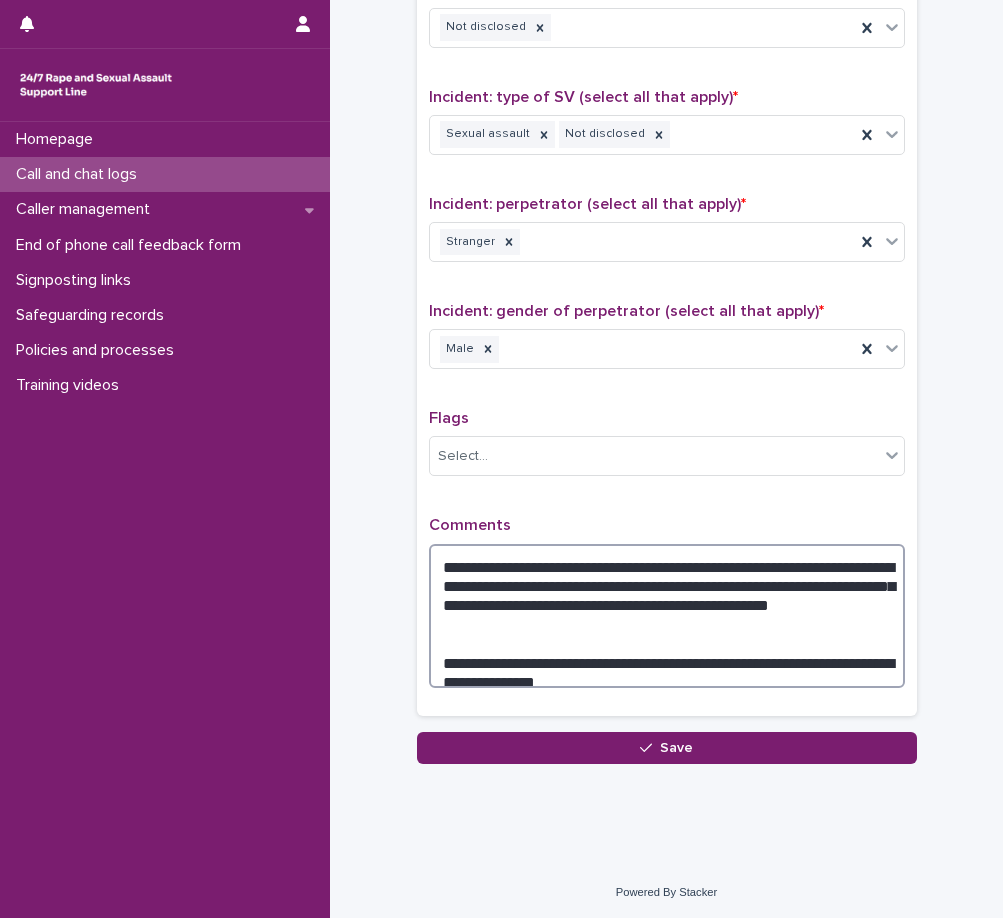 click on "**********" at bounding box center (667, 616) 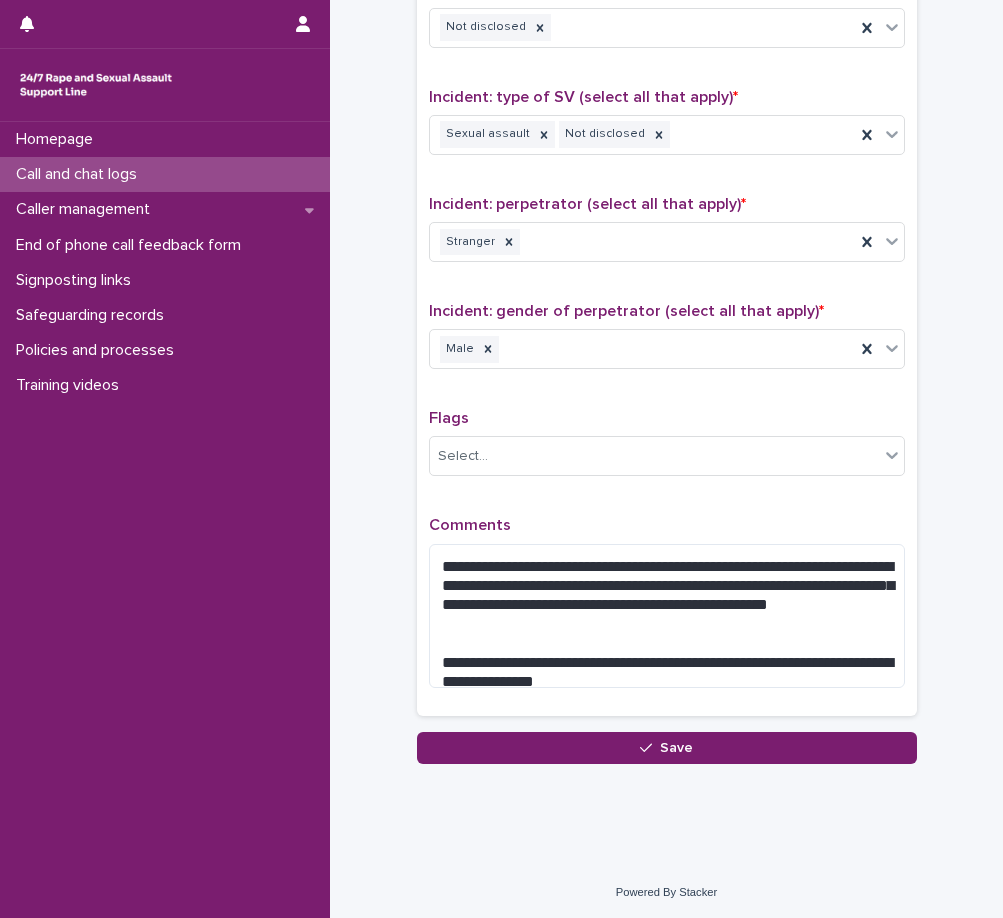 click on "Comments" at bounding box center (667, 525) 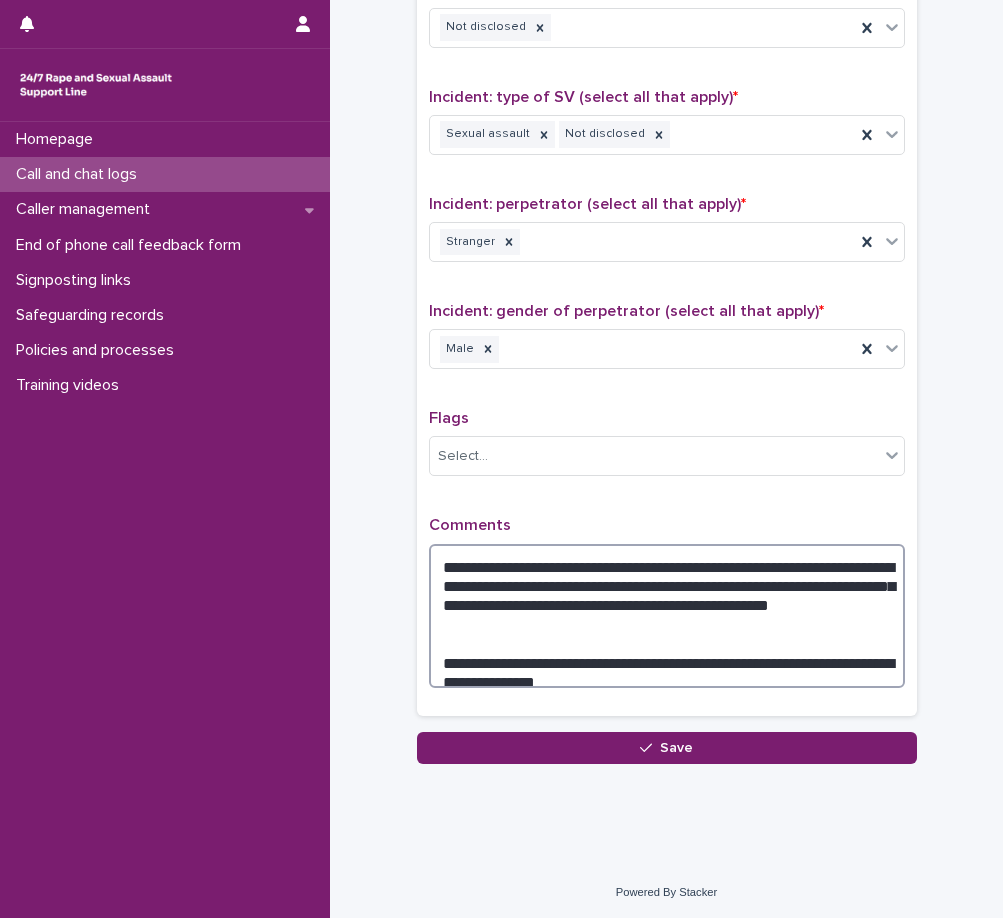 click on "**********" at bounding box center [667, 616] 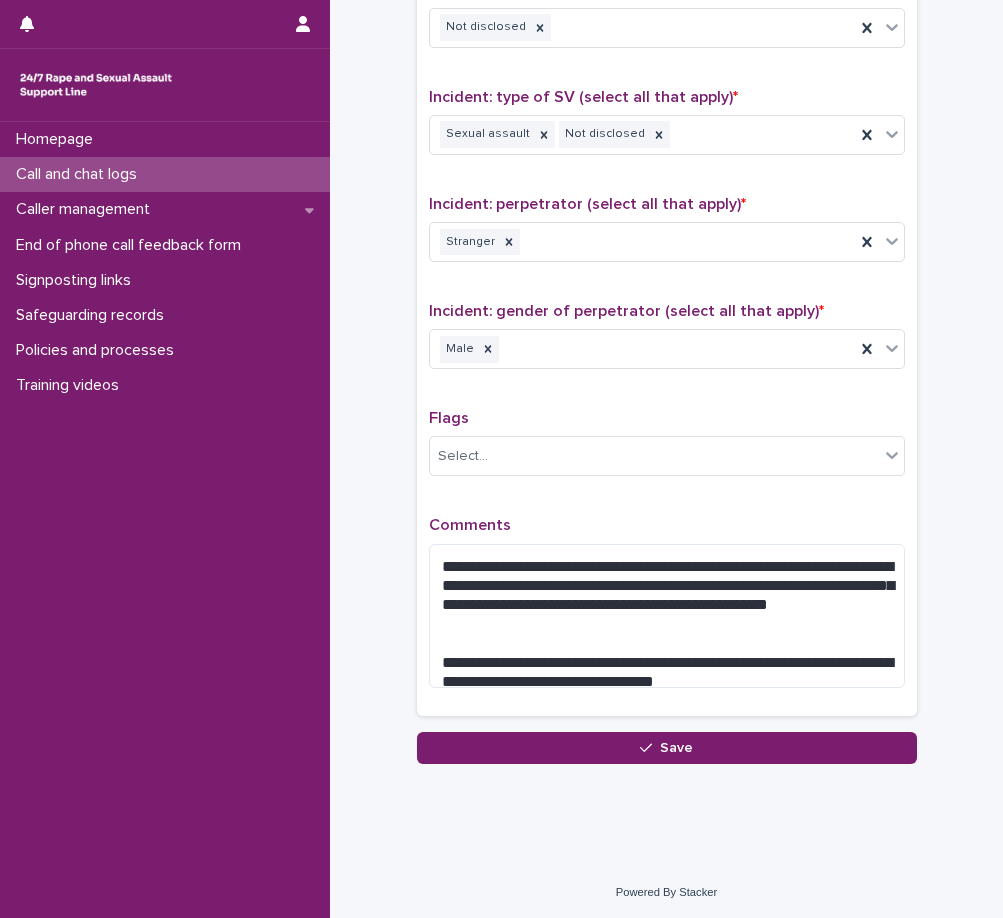 click on "Comments" at bounding box center (667, 525) 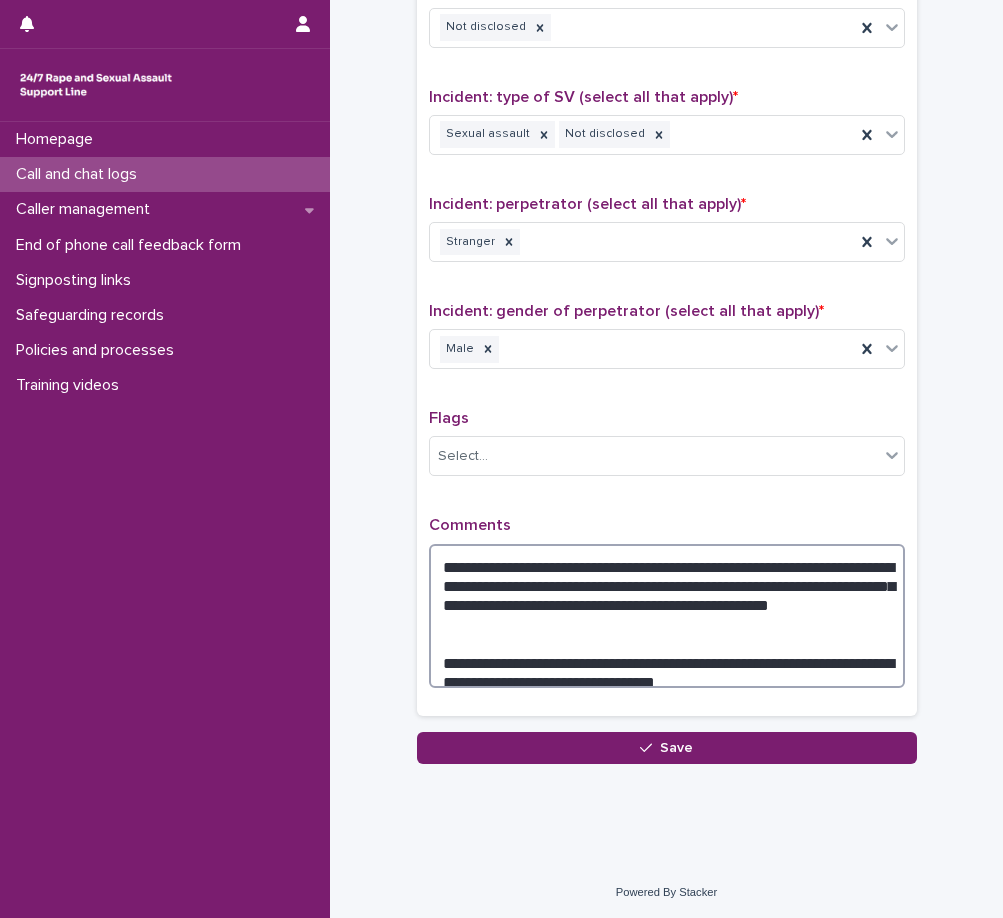 click on "**********" at bounding box center (667, 616) 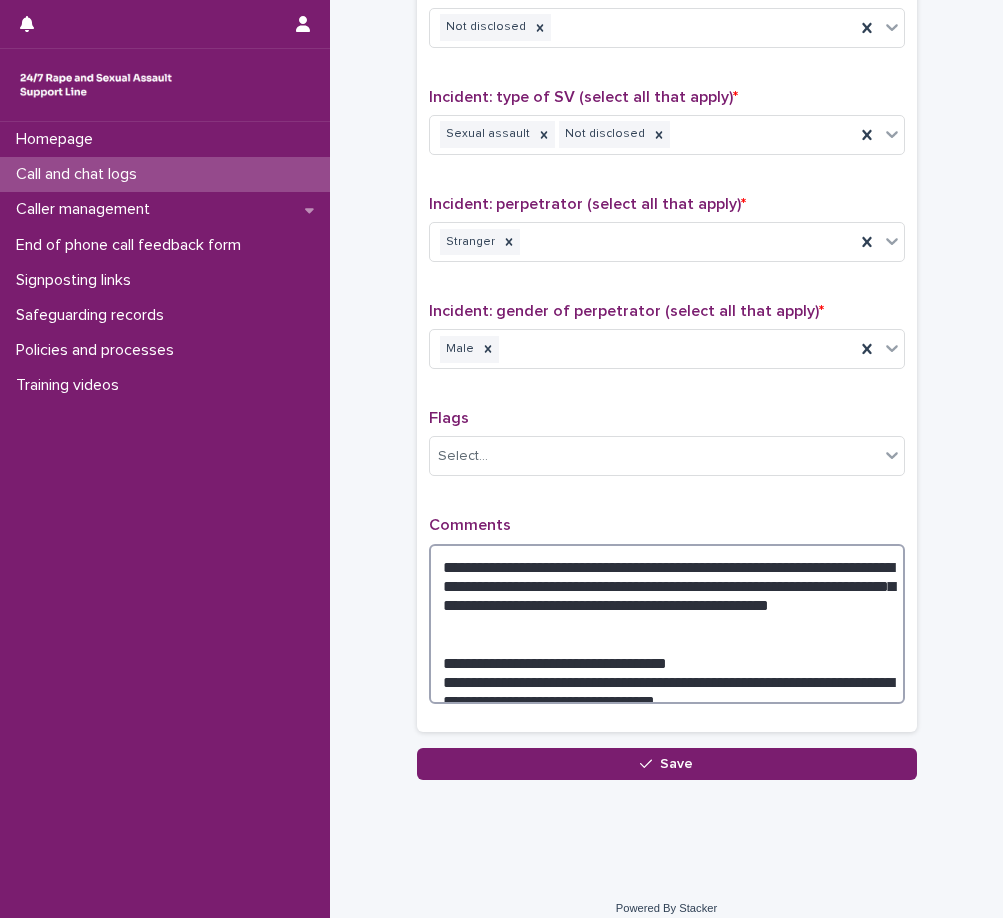 click on "**********" at bounding box center (667, 624) 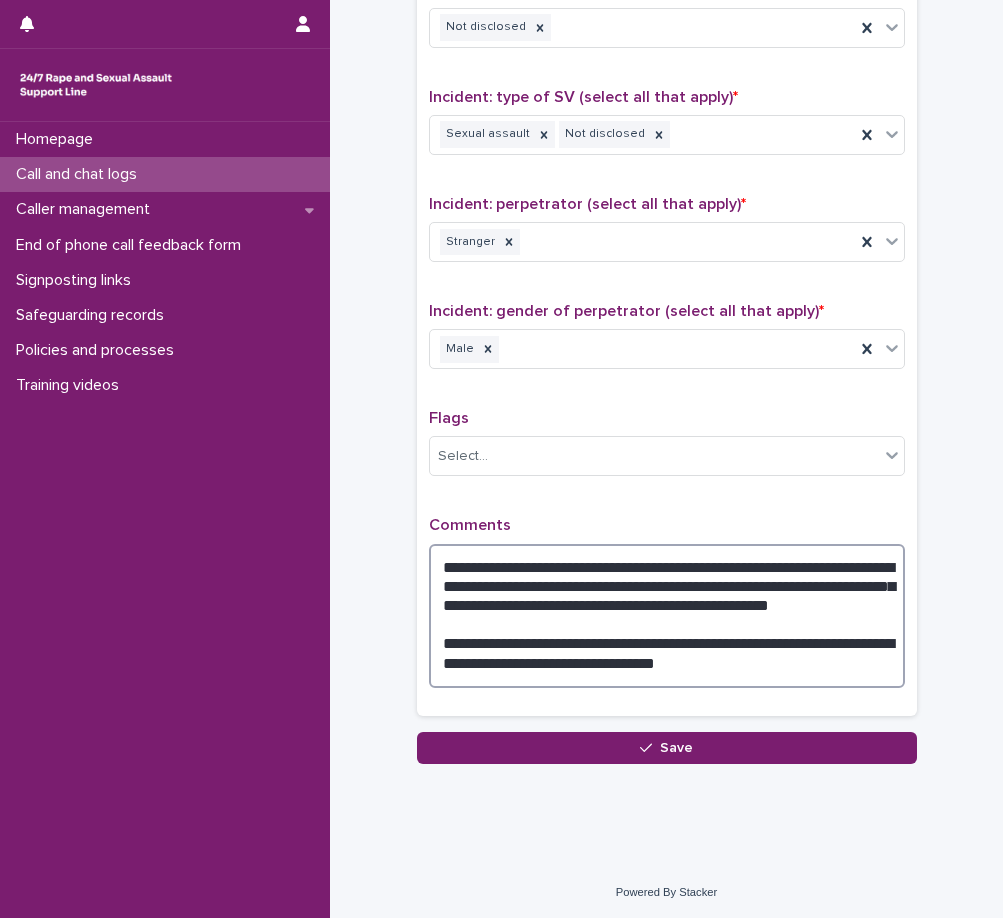 scroll, scrollTop: 1407, scrollLeft: 0, axis: vertical 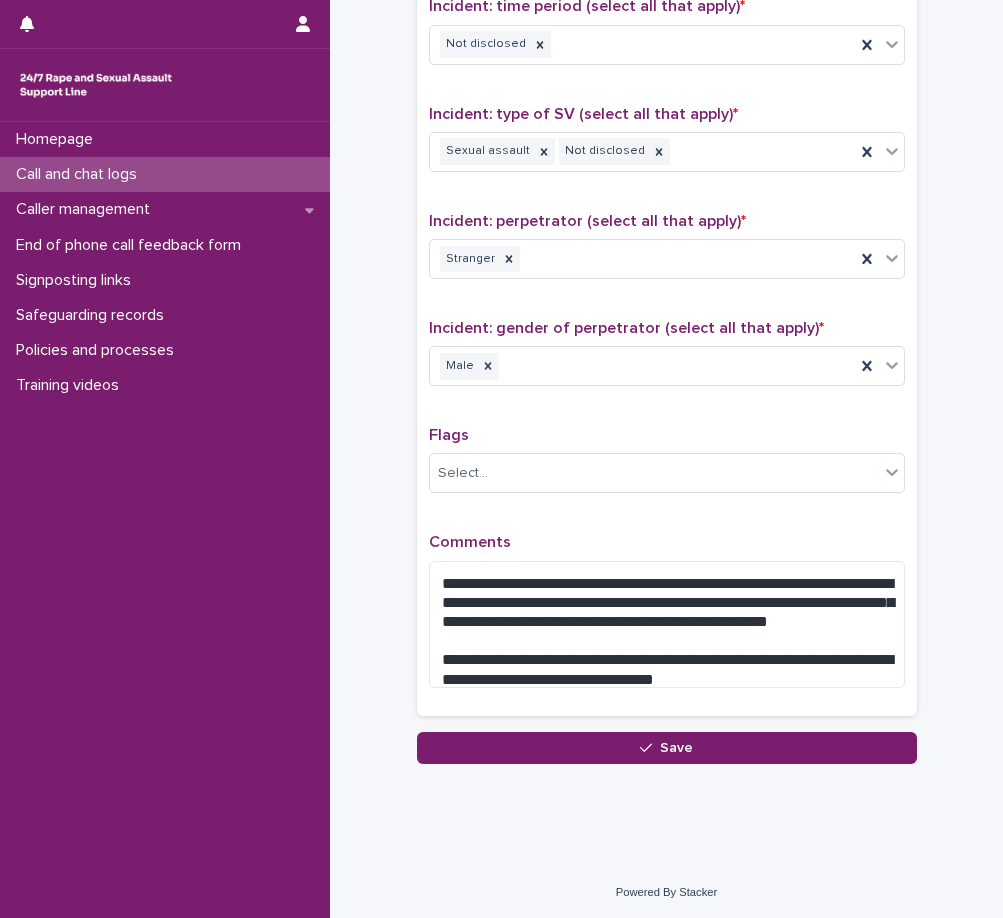 click on "Comments" at bounding box center (667, 542) 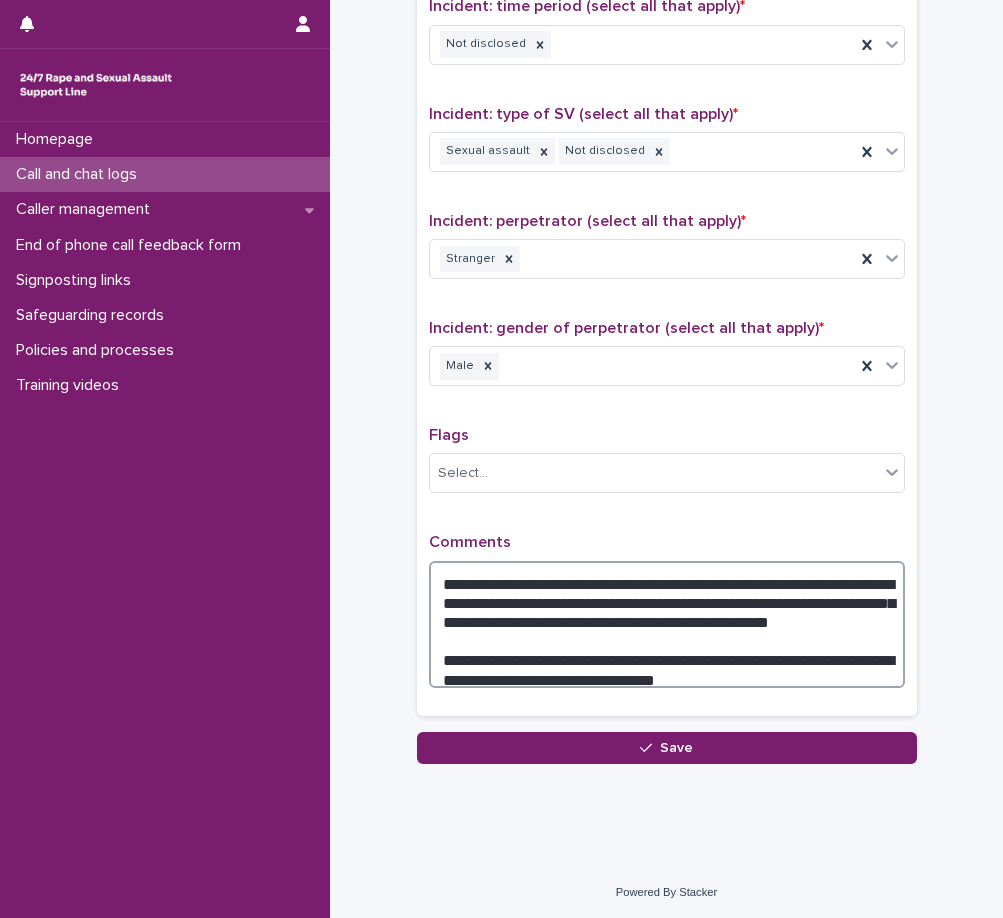 click on "**********" at bounding box center (667, 624) 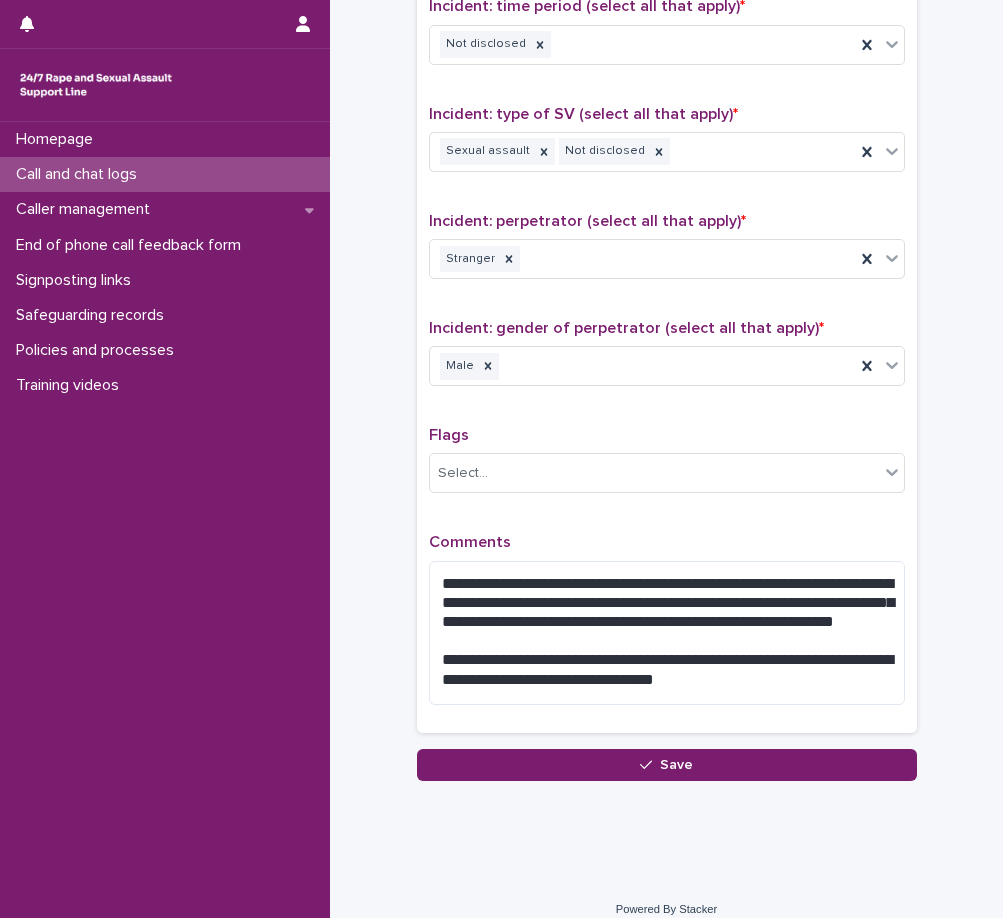 click on "Comments" at bounding box center (667, 542) 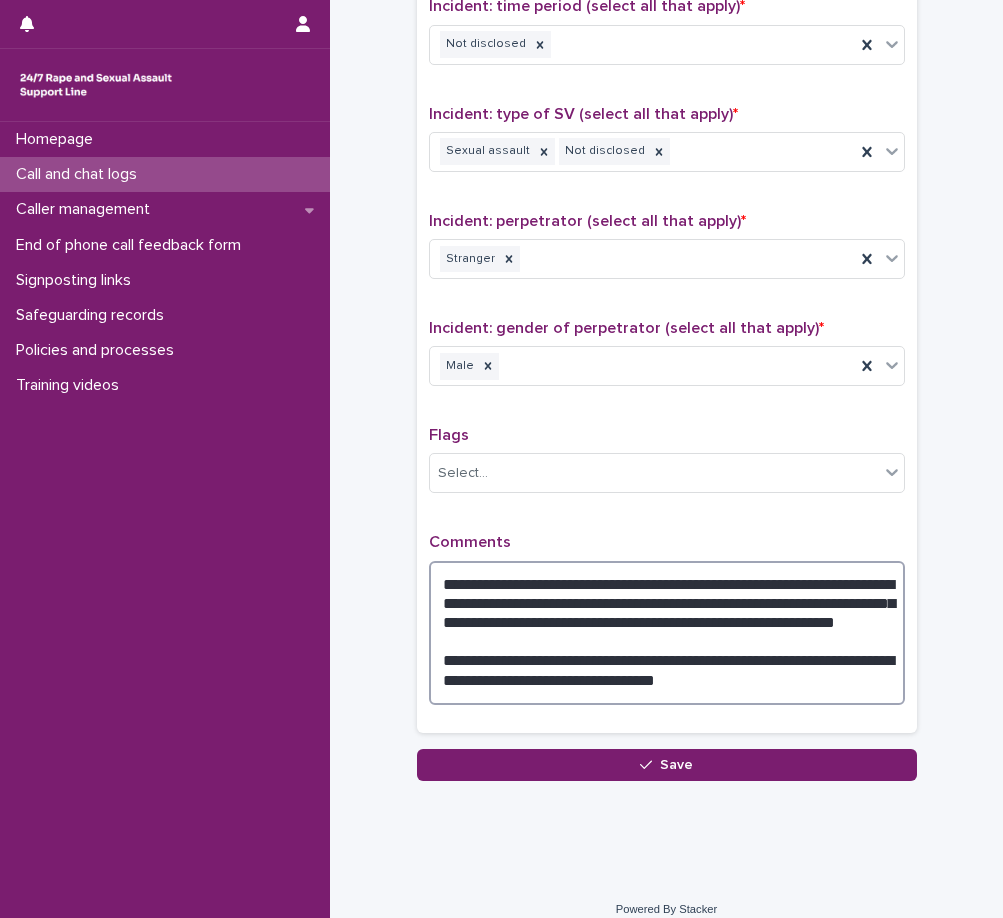 drag, startPoint x: 590, startPoint y: 620, endPoint x: 533, endPoint y: 606, distance: 58.694122 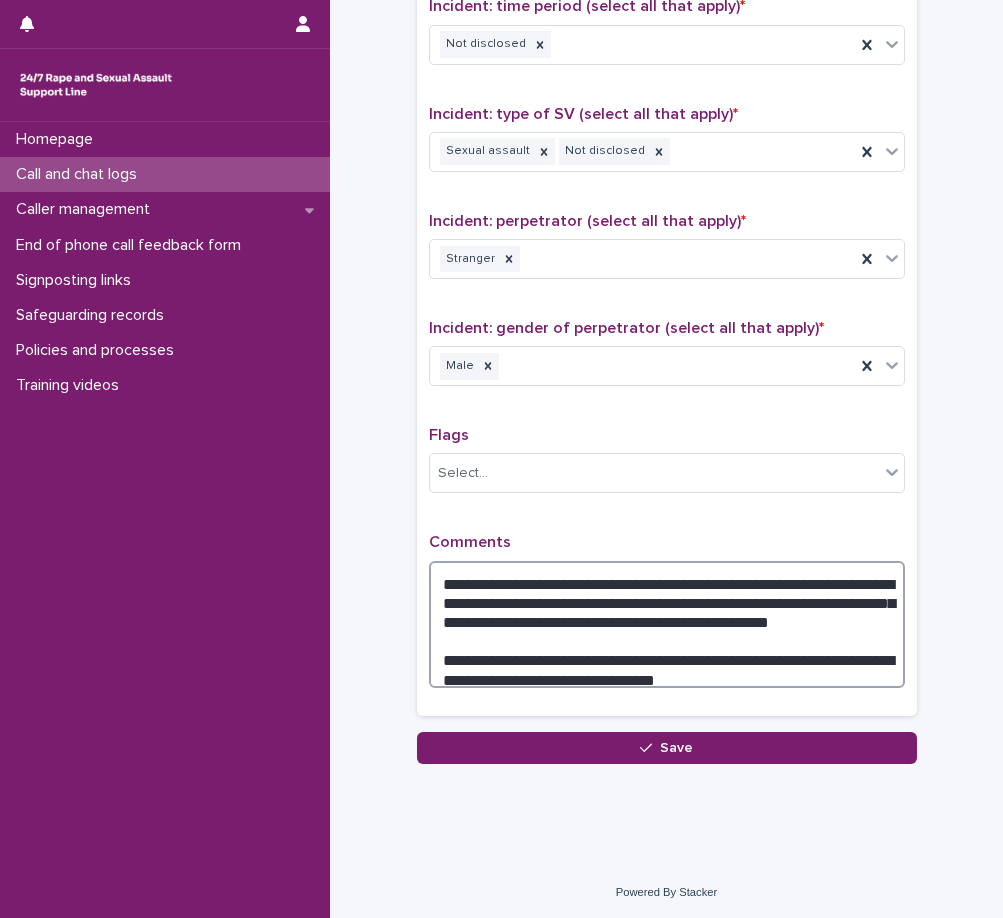 click on "**********" at bounding box center (667, 624) 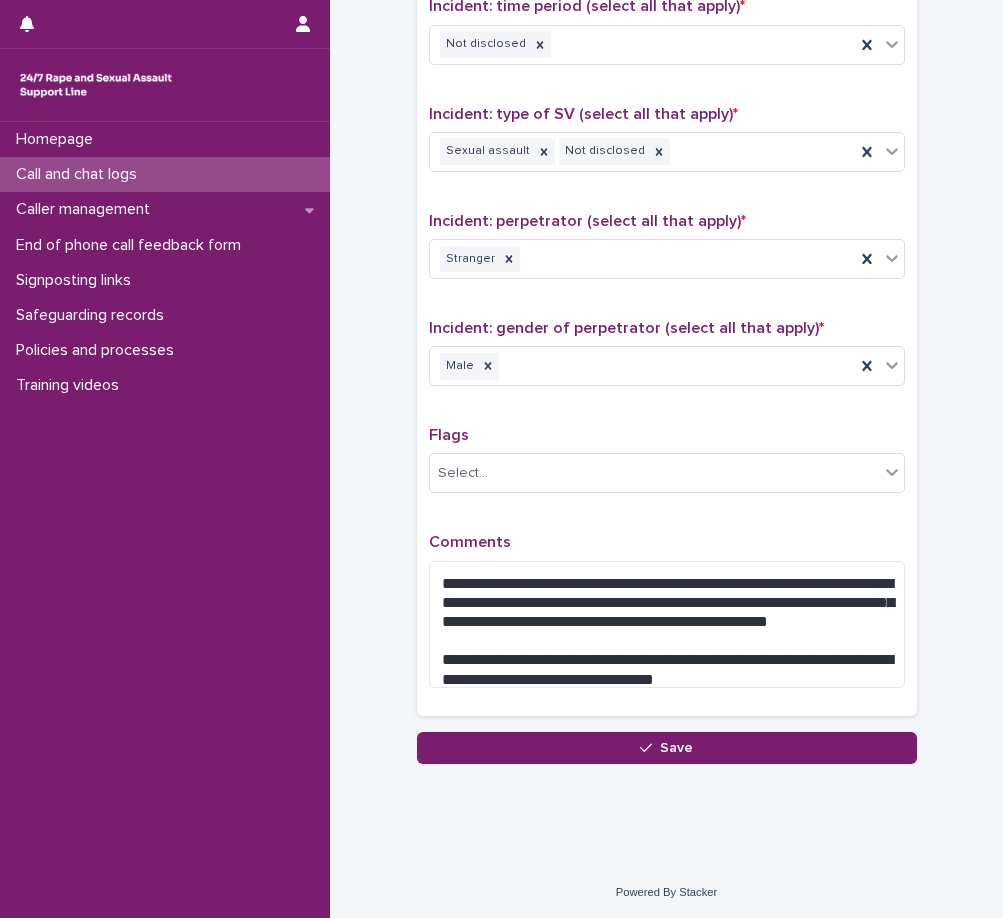 click on "Comments" at bounding box center [667, 542] 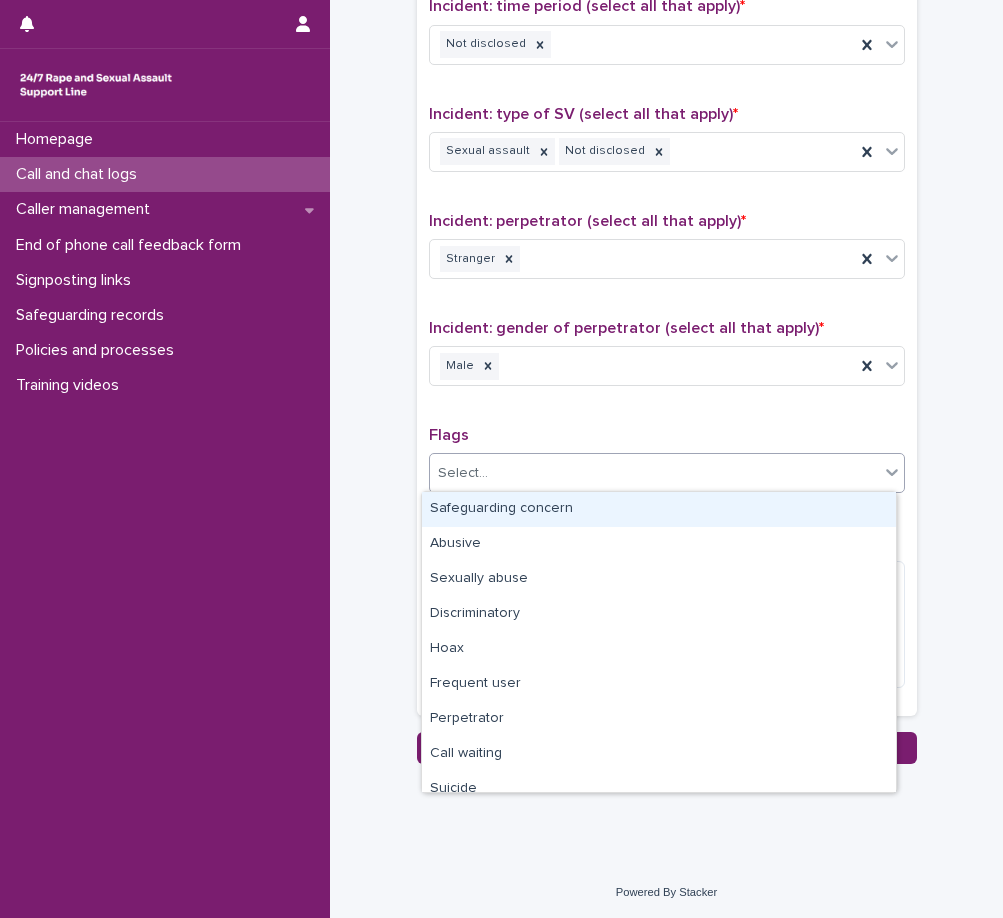 click on "Select..." at bounding box center (654, 473) 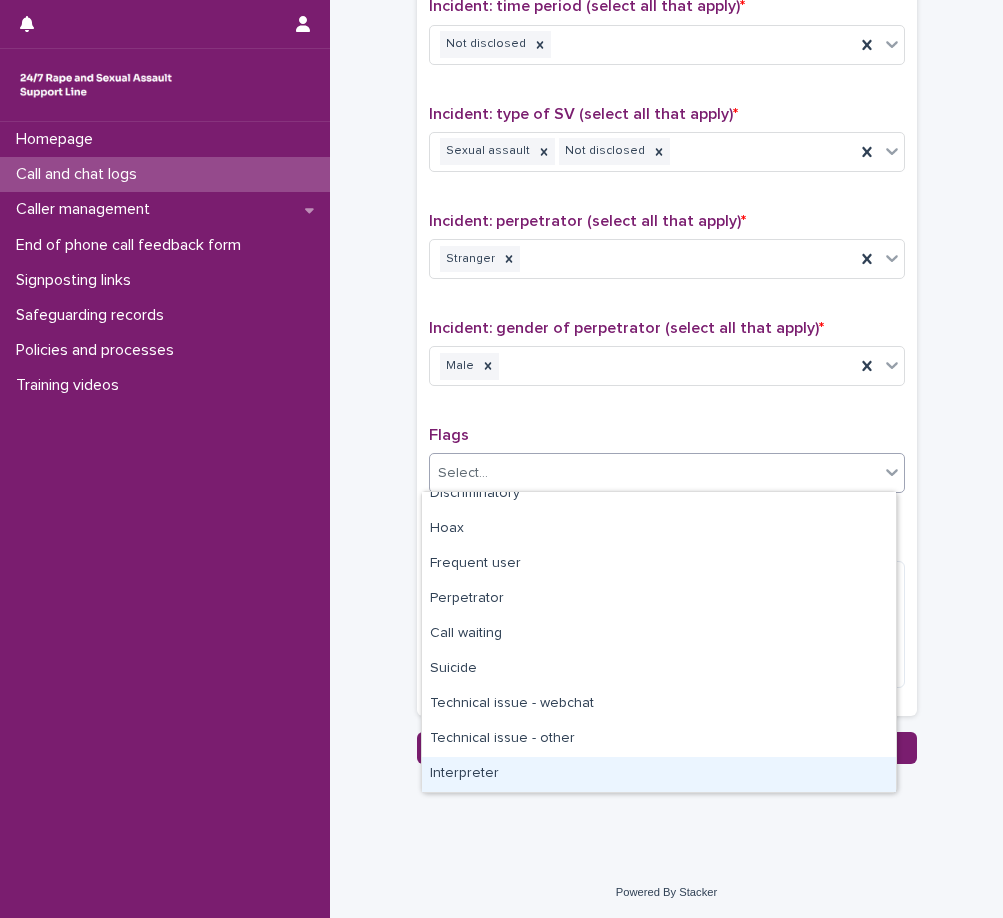 scroll, scrollTop: 0, scrollLeft: 0, axis: both 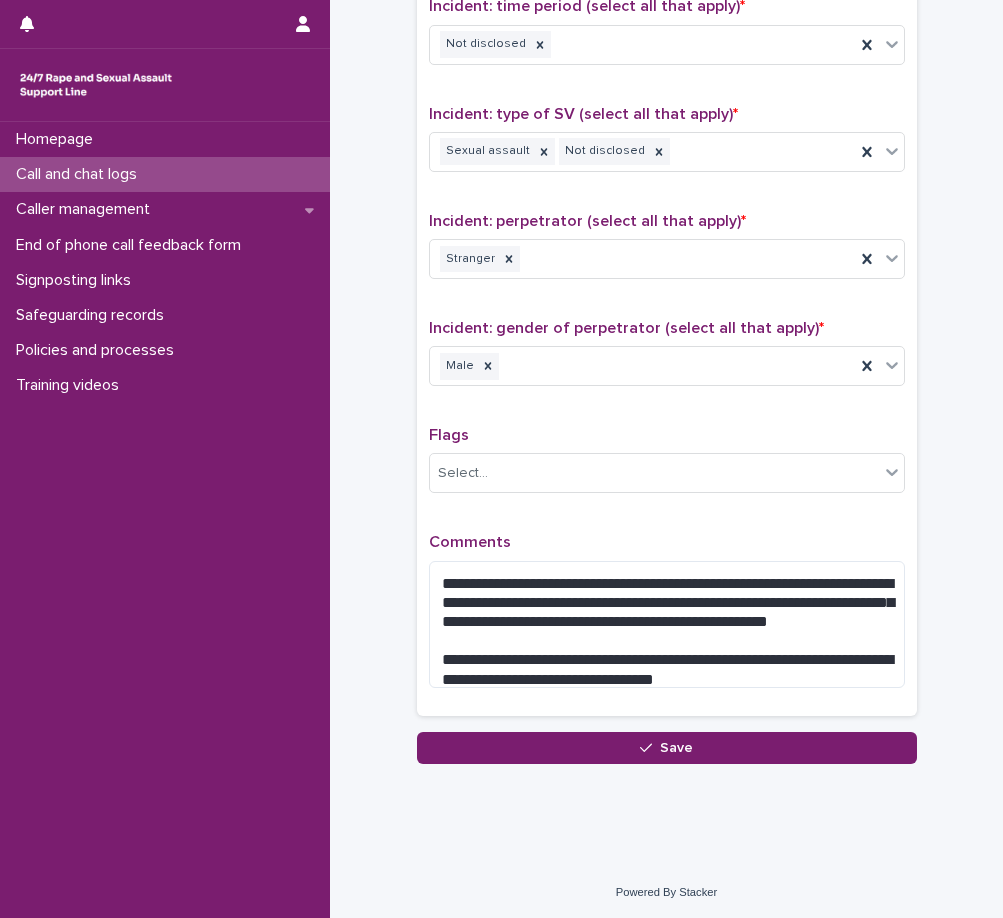 click on "**********" at bounding box center (666, -316) 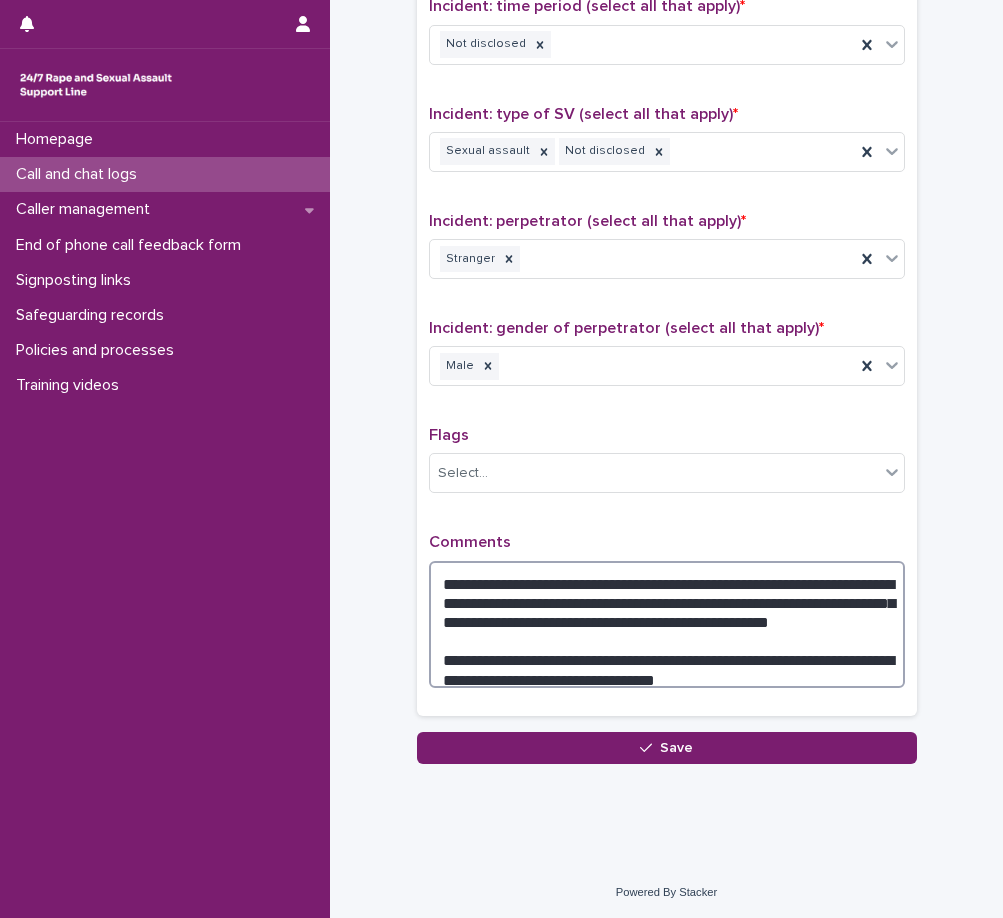 click on "**********" at bounding box center [667, 624] 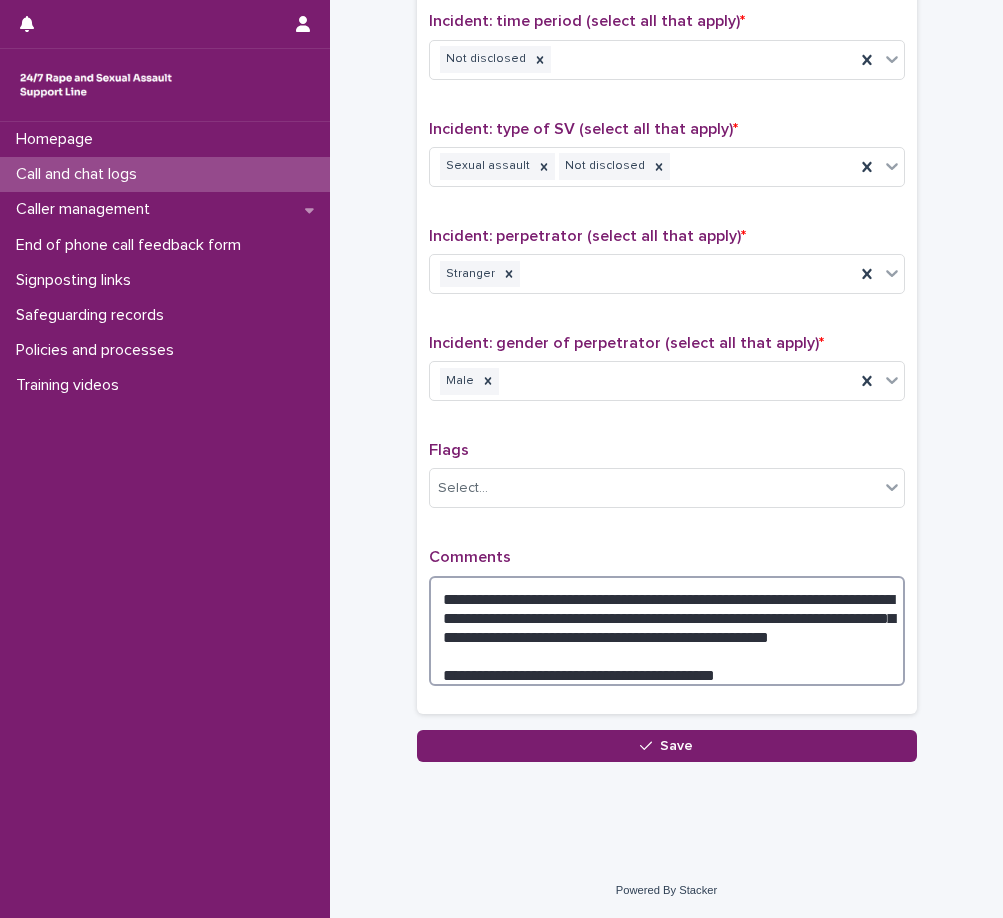 scroll, scrollTop: 1390, scrollLeft: 0, axis: vertical 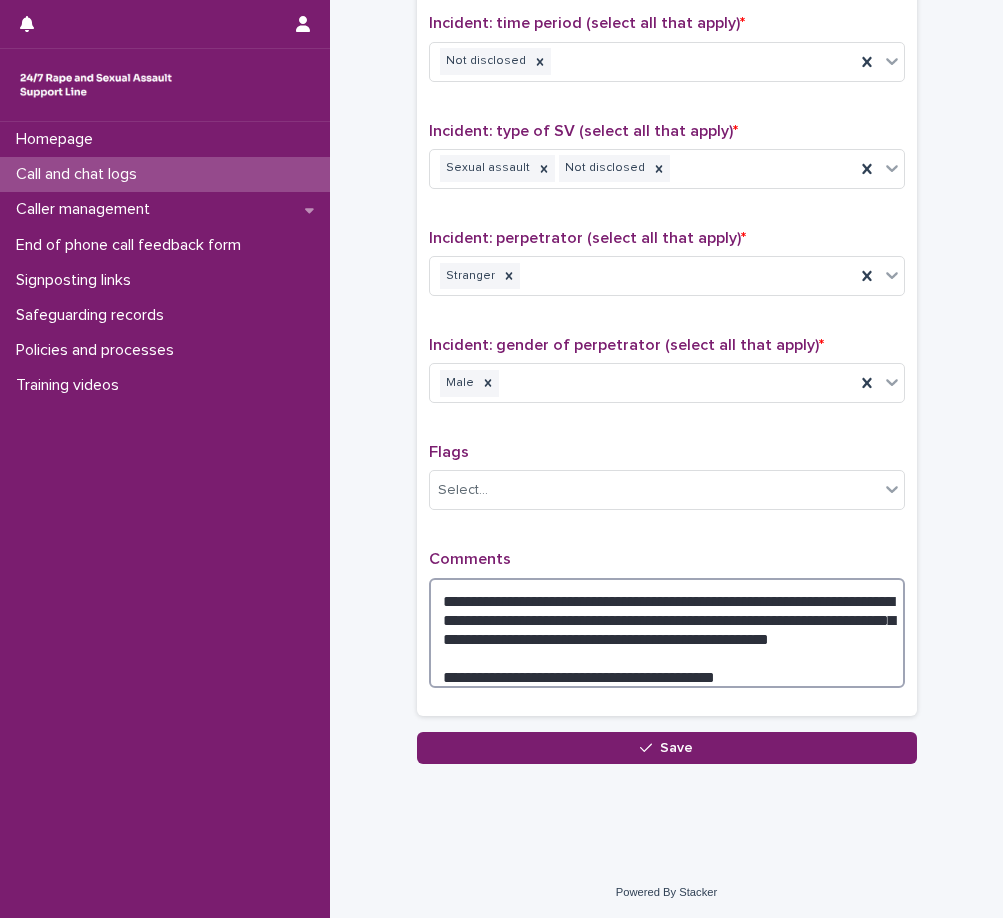 click on "**********" at bounding box center (667, 633) 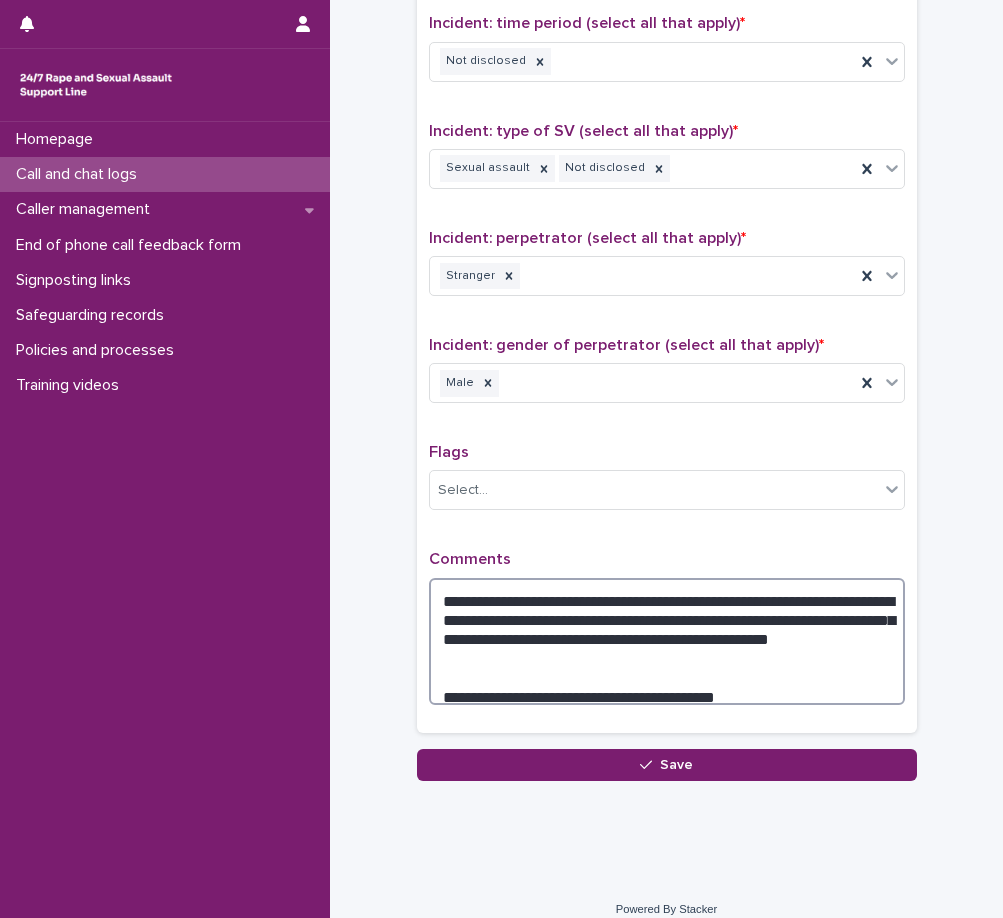 paste on "**********" 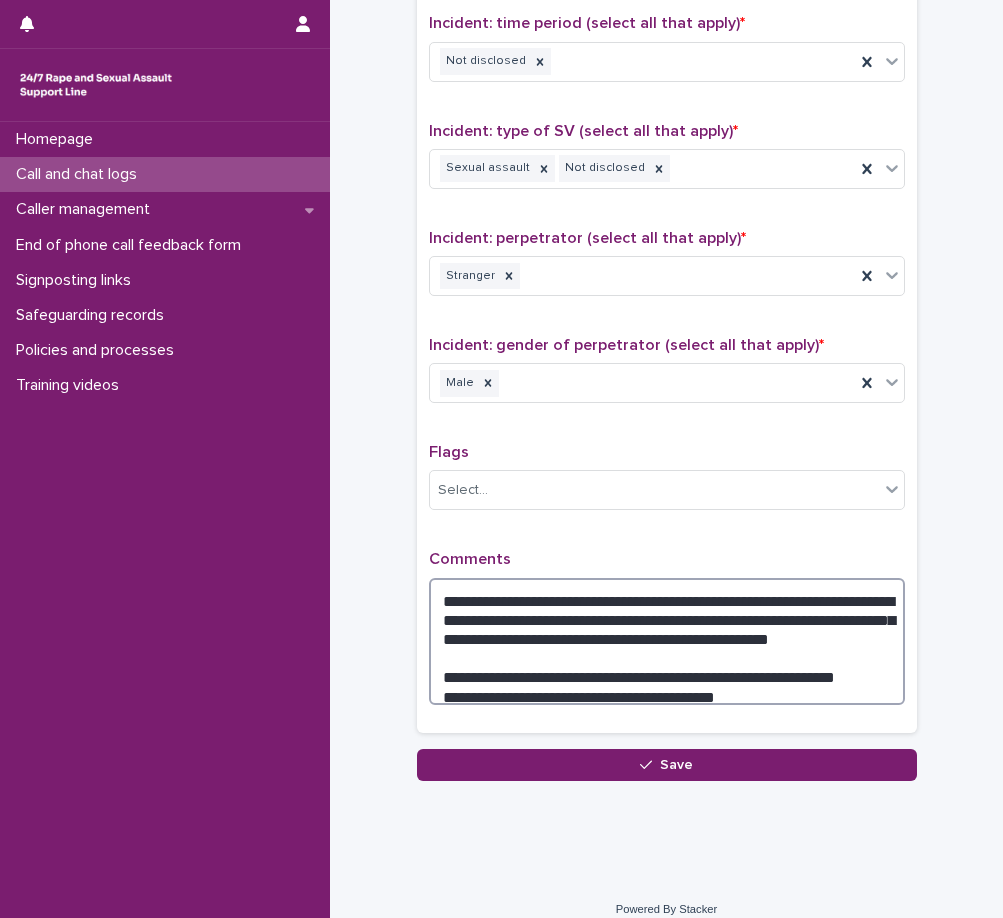 click on "**********" at bounding box center [667, 641] 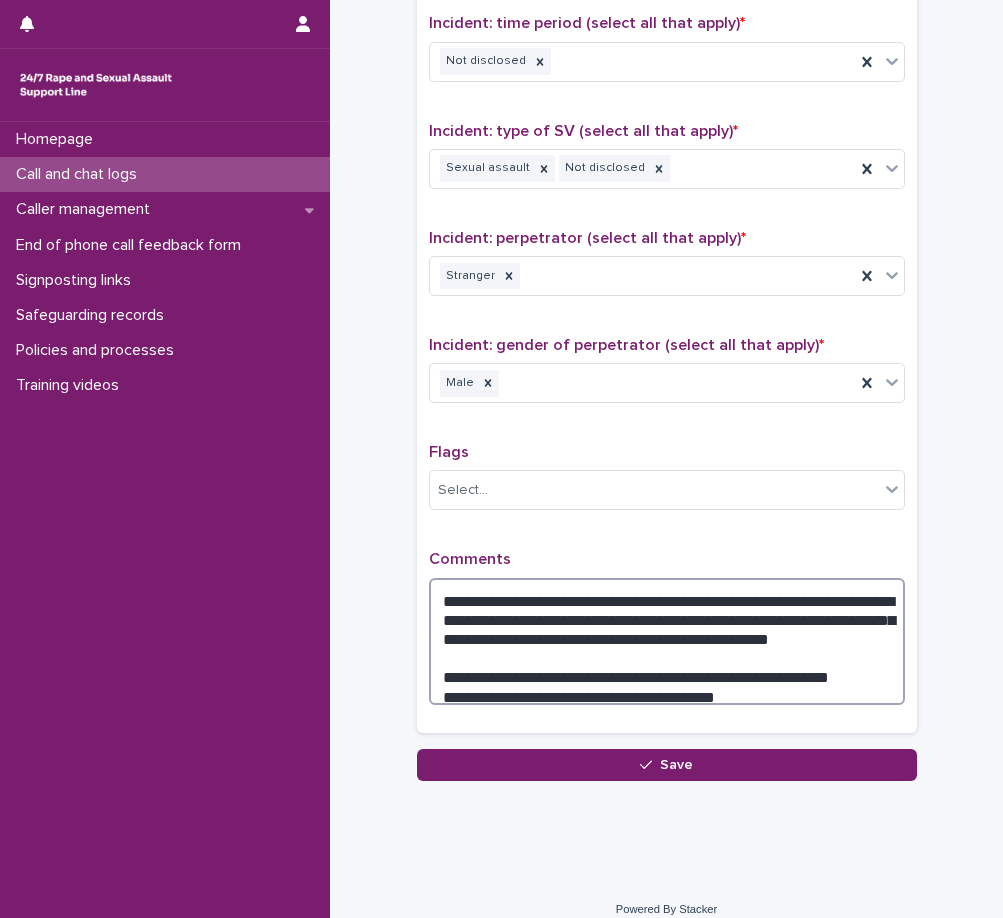 type on "**********" 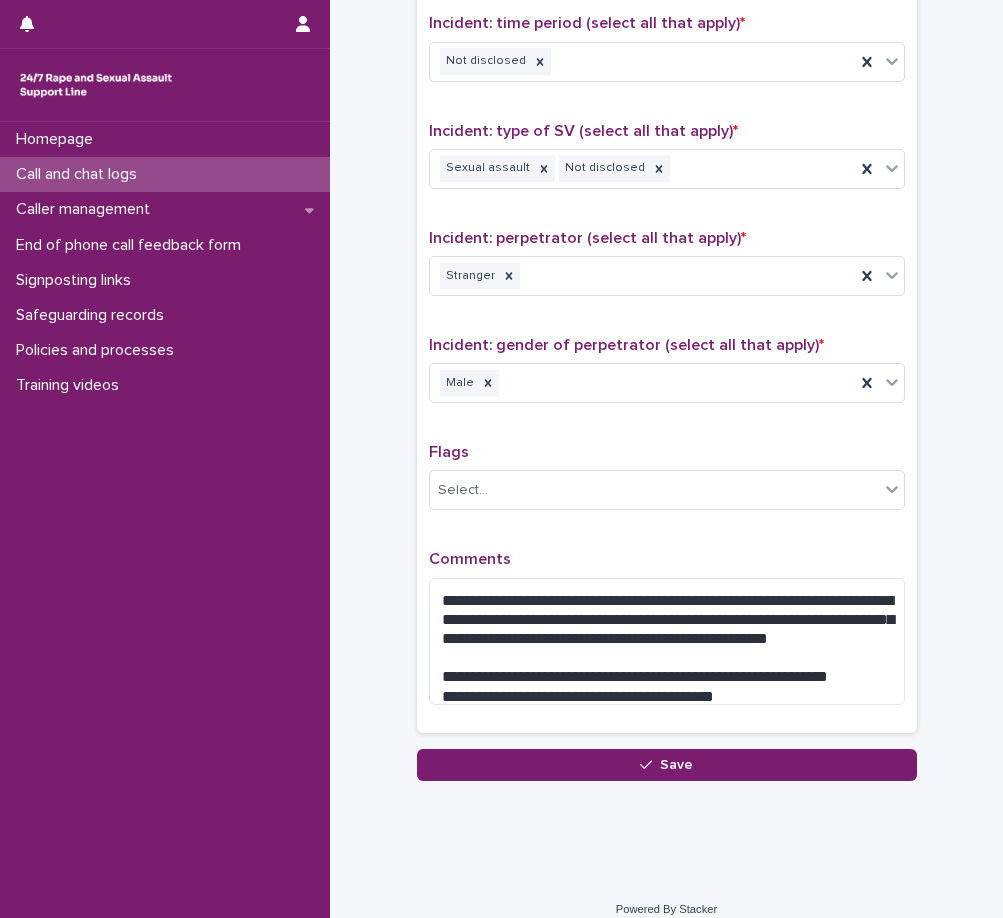 click on "Comments" at bounding box center (667, 559) 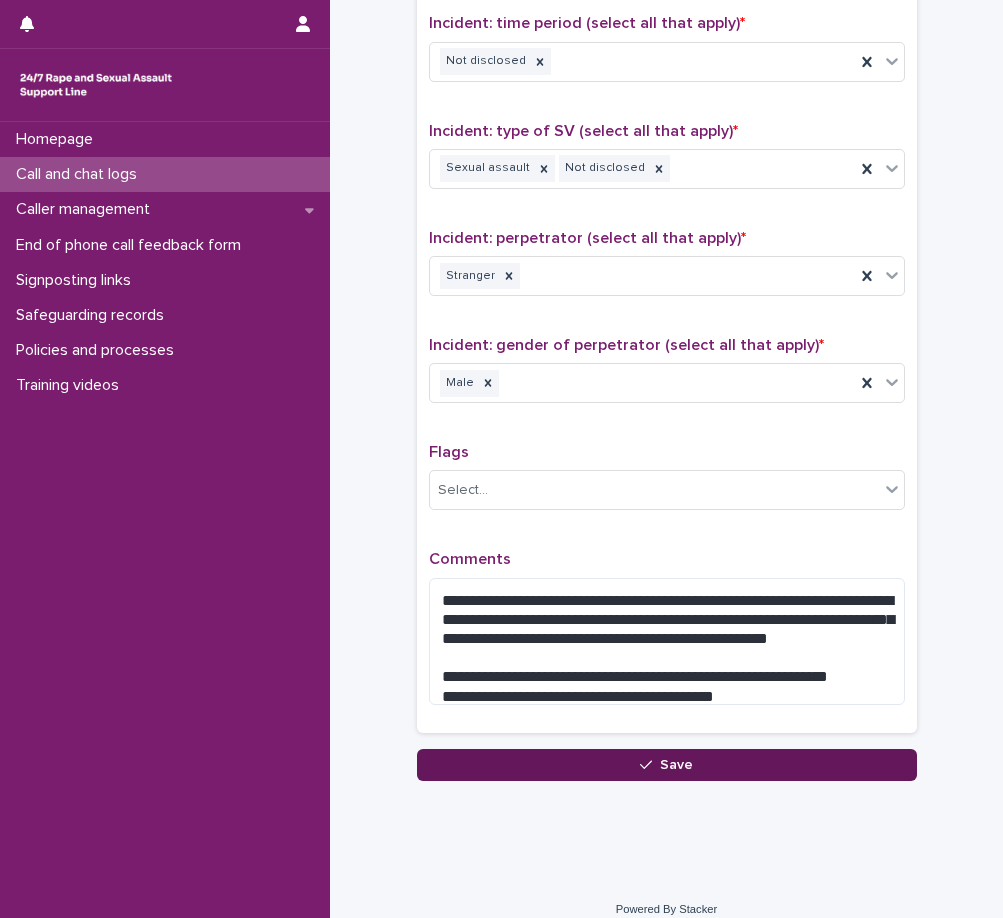 click on "Save" at bounding box center (667, 765) 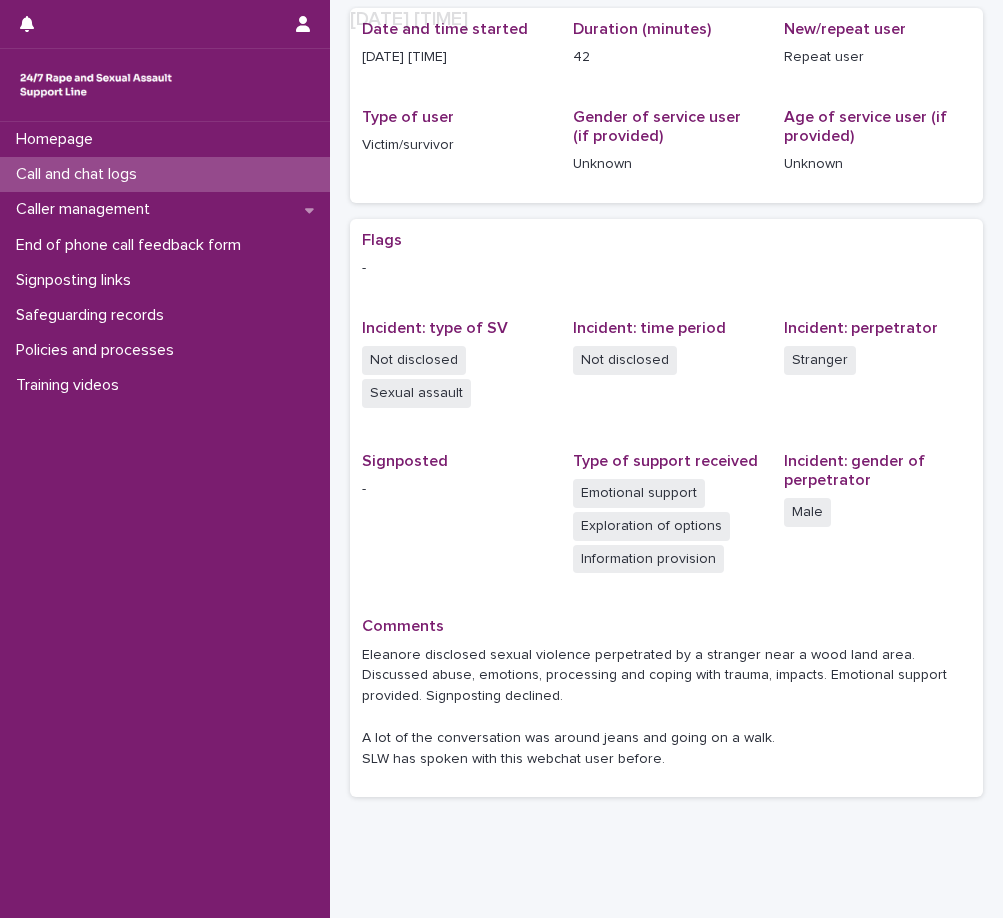 scroll, scrollTop: 287, scrollLeft: 0, axis: vertical 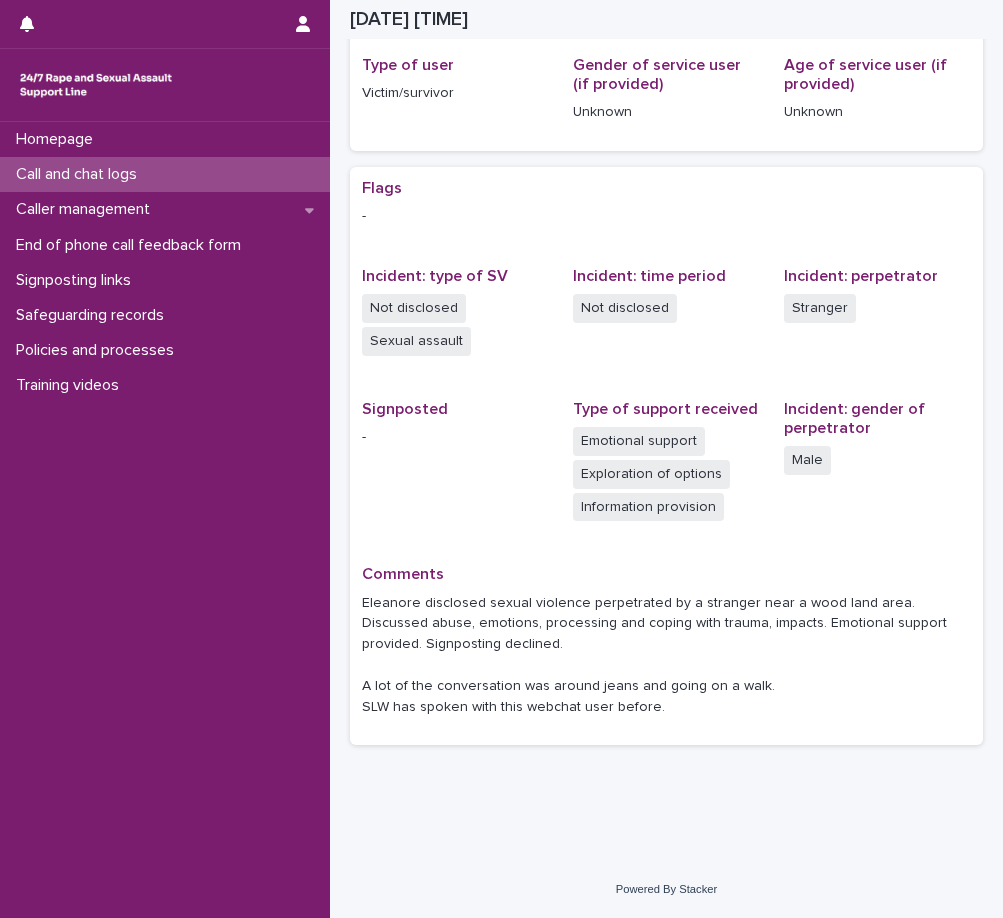 click on "Call and chat logs" at bounding box center [165, 174] 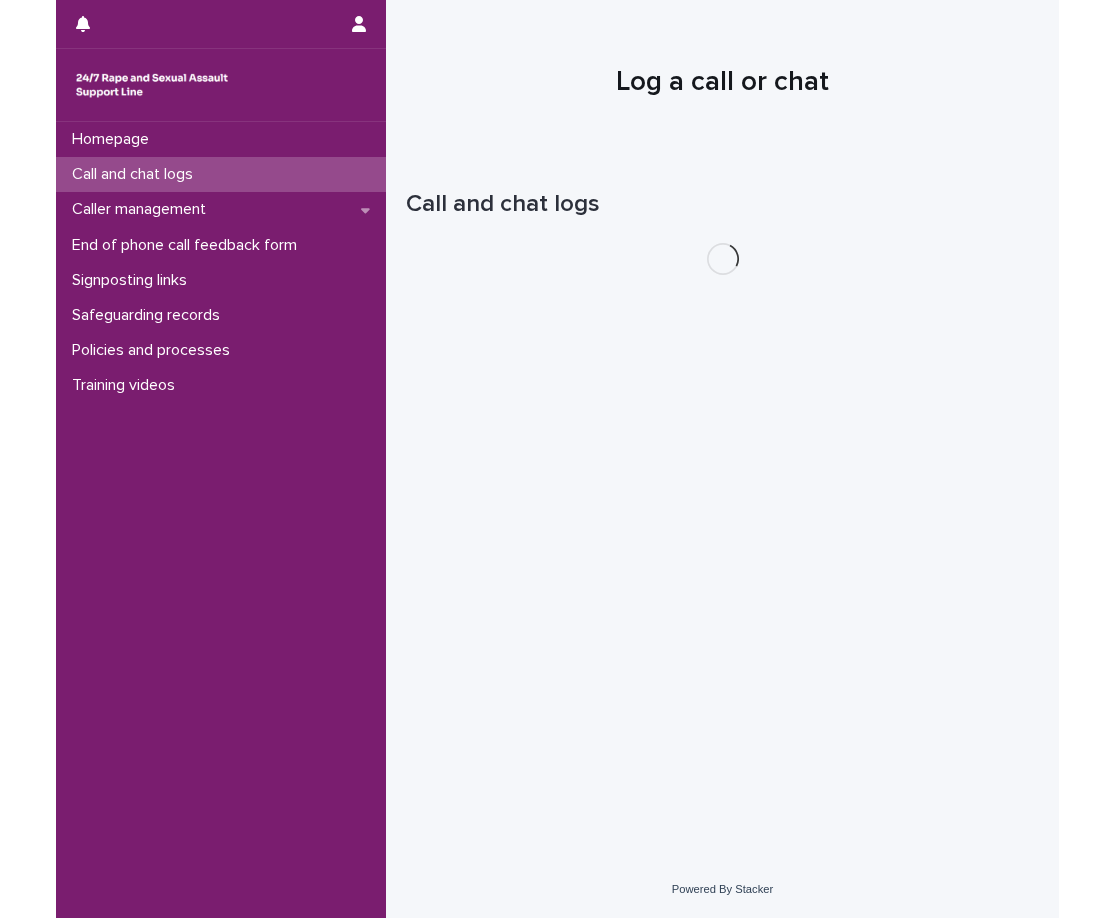scroll, scrollTop: 0, scrollLeft: 0, axis: both 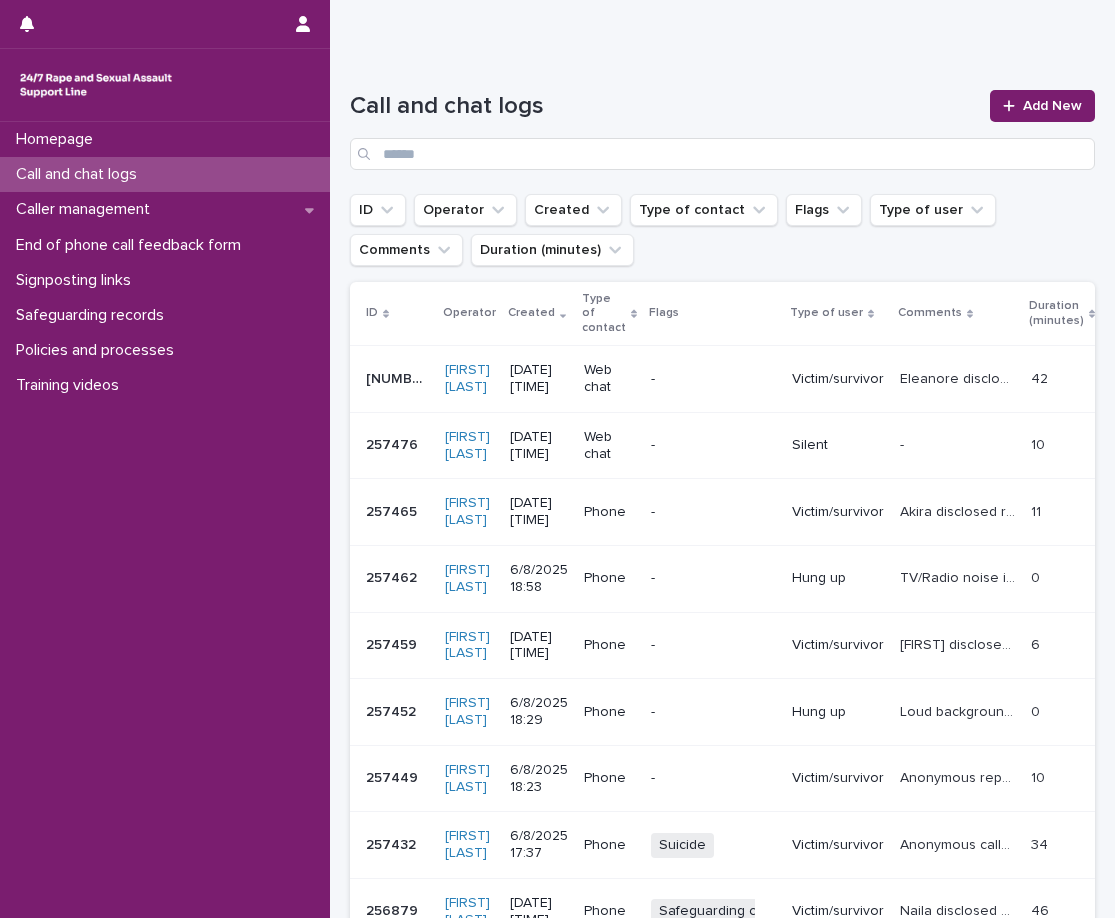 click on "Call and chat logs Add New" at bounding box center (722, 122) 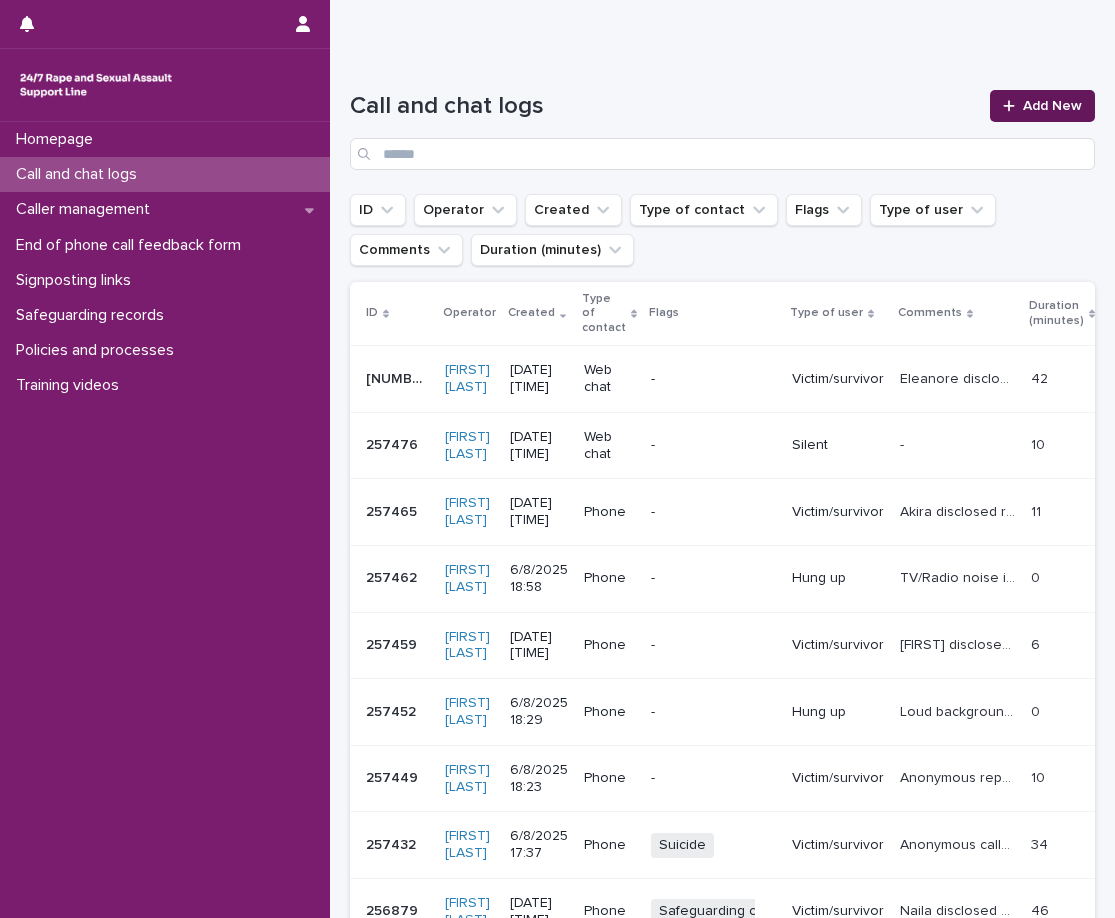 click on "Add New" at bounding box center (1052, 106) 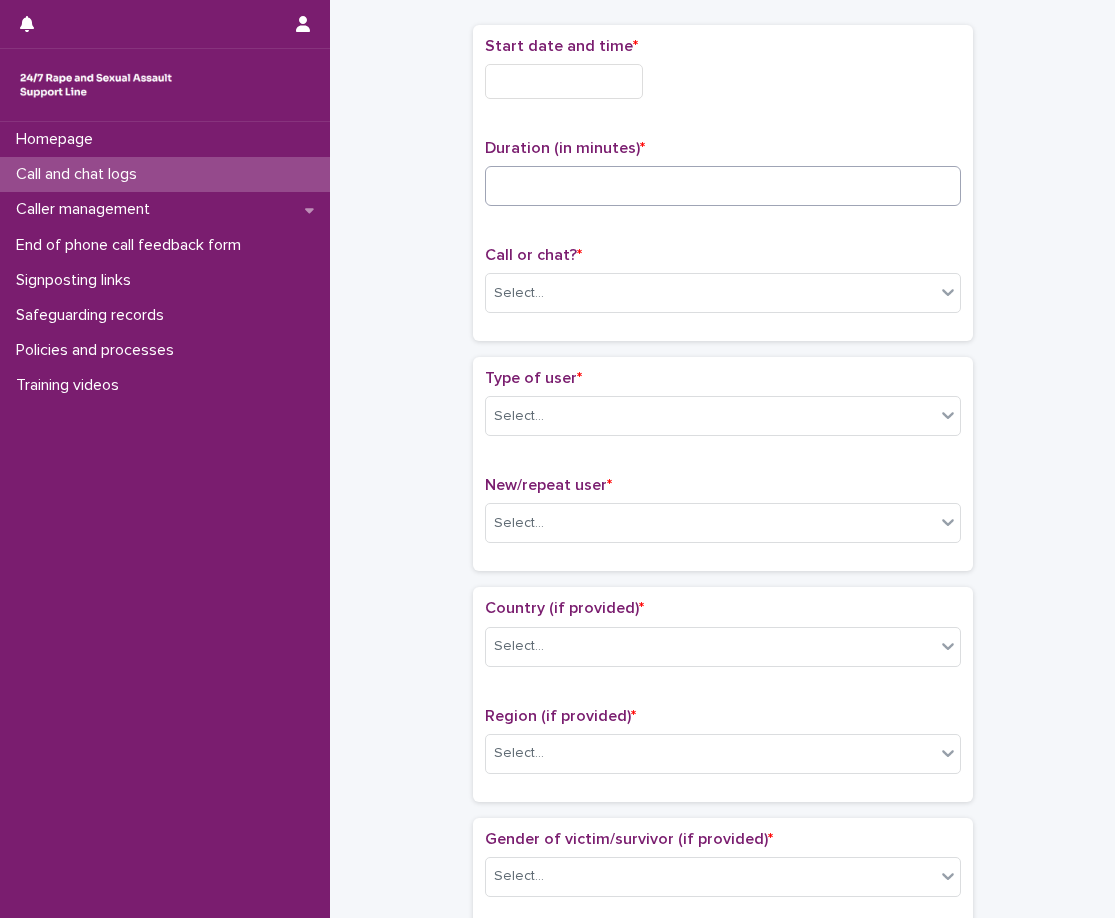 scroll, scrollTop: 112, scrollLeft: 0, axis: vertical 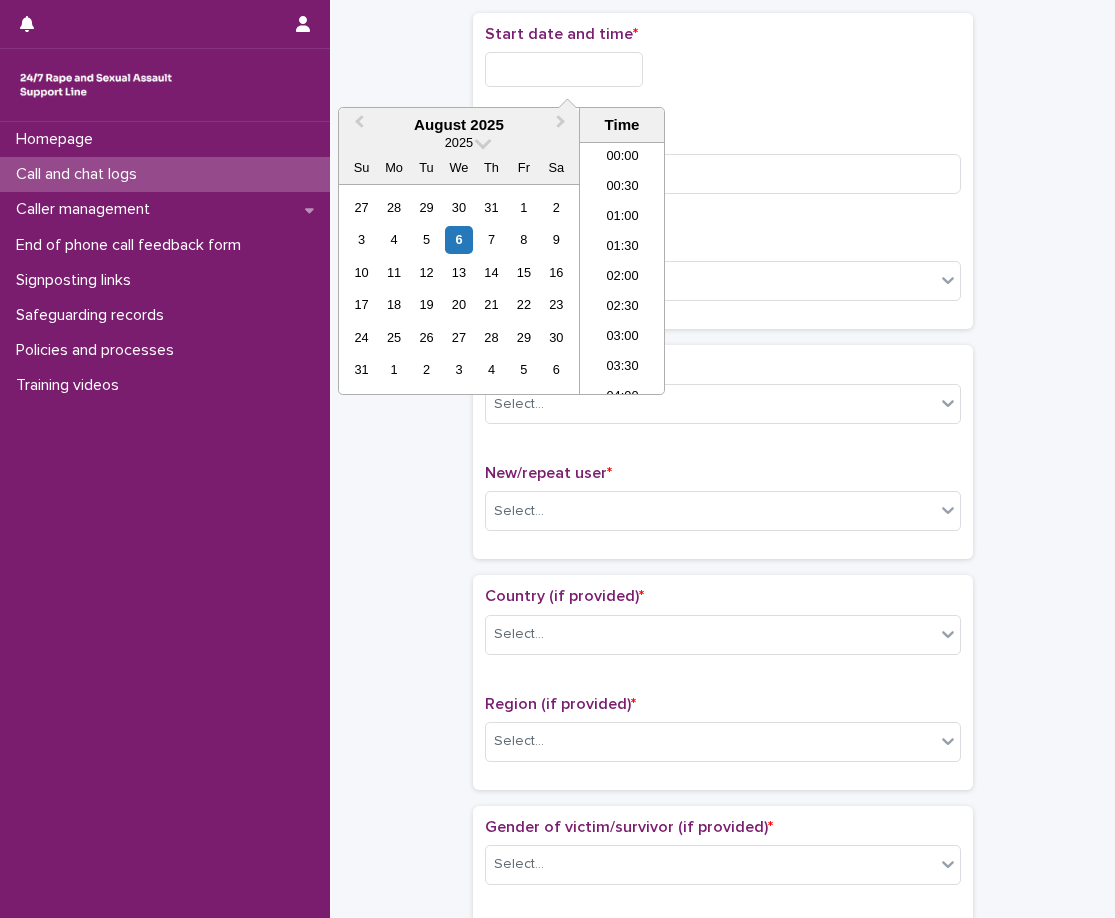 click at bounding box center (564, 69) 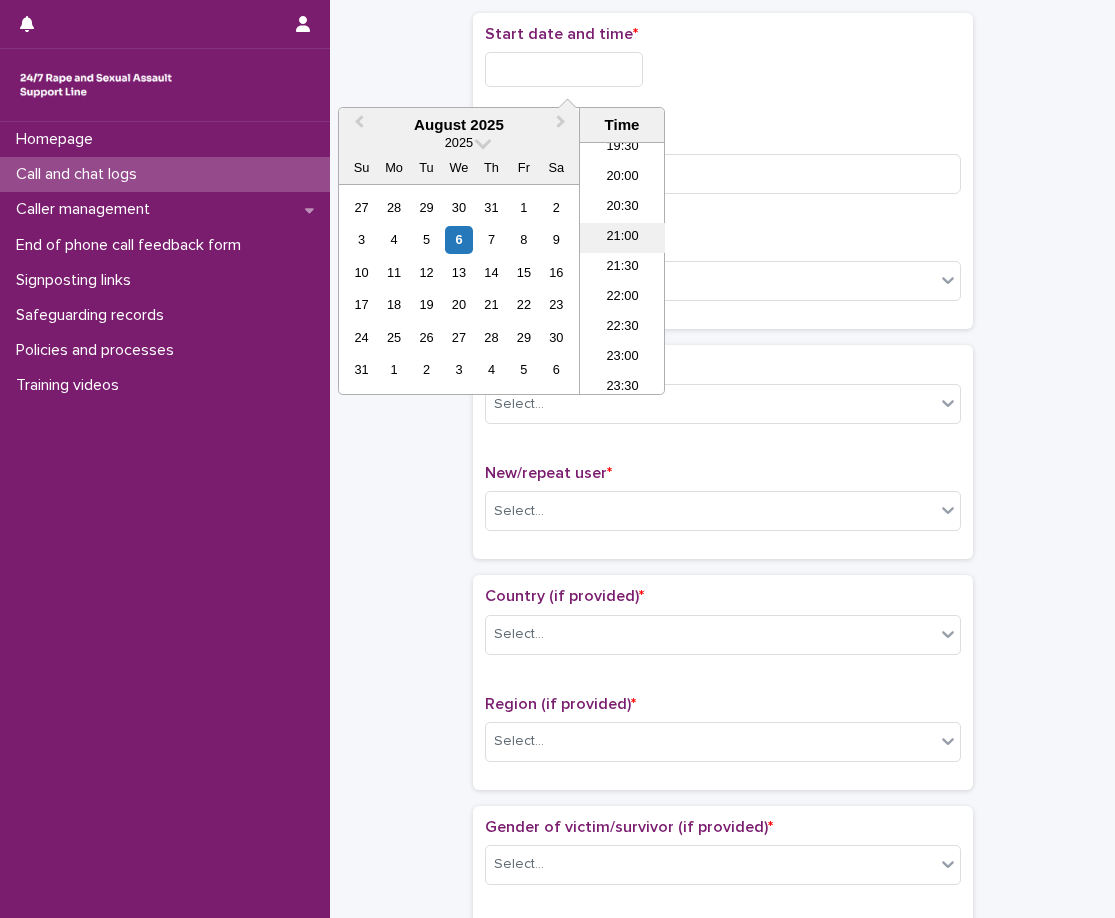 click on "21:00" at bounding box center (622, 238) 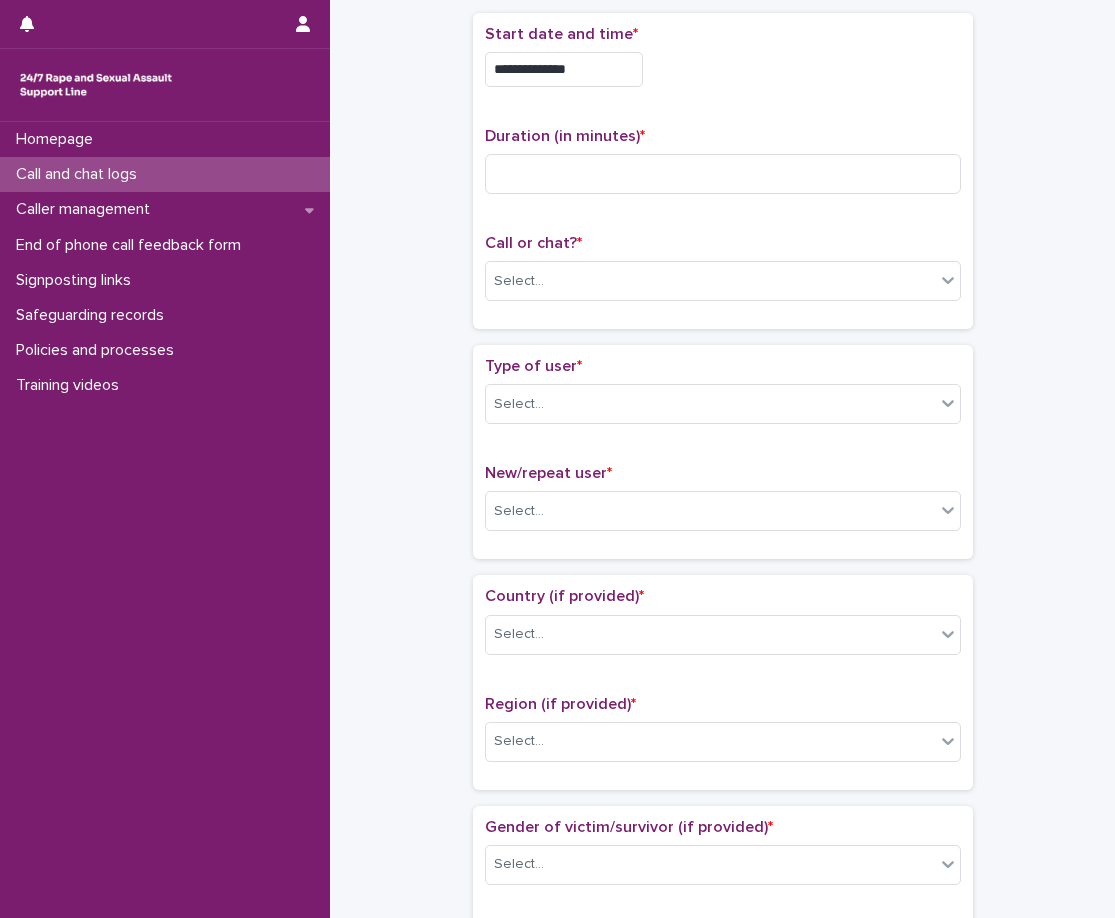 click on "**********" at bounding box center (564, 69) 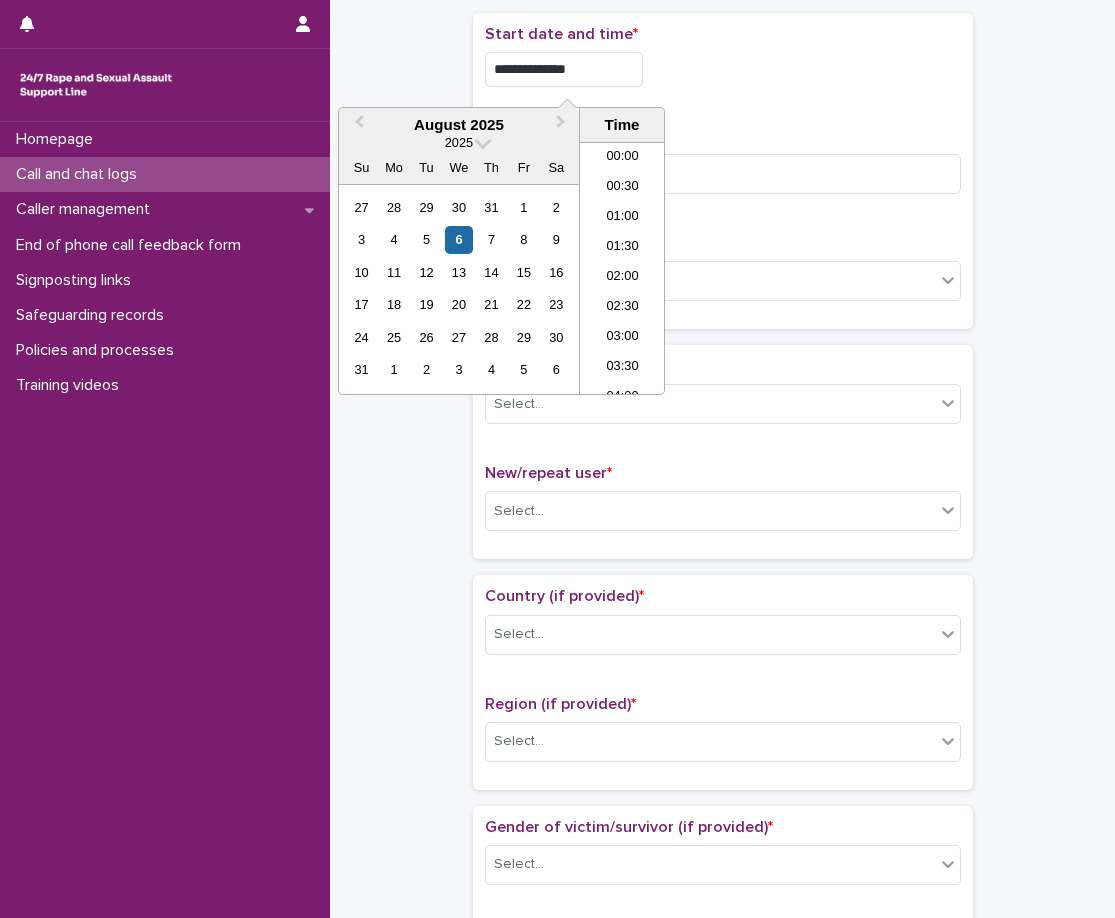 scroll, scrollTop: 1150, scrollLeft: 0, axis: vertical 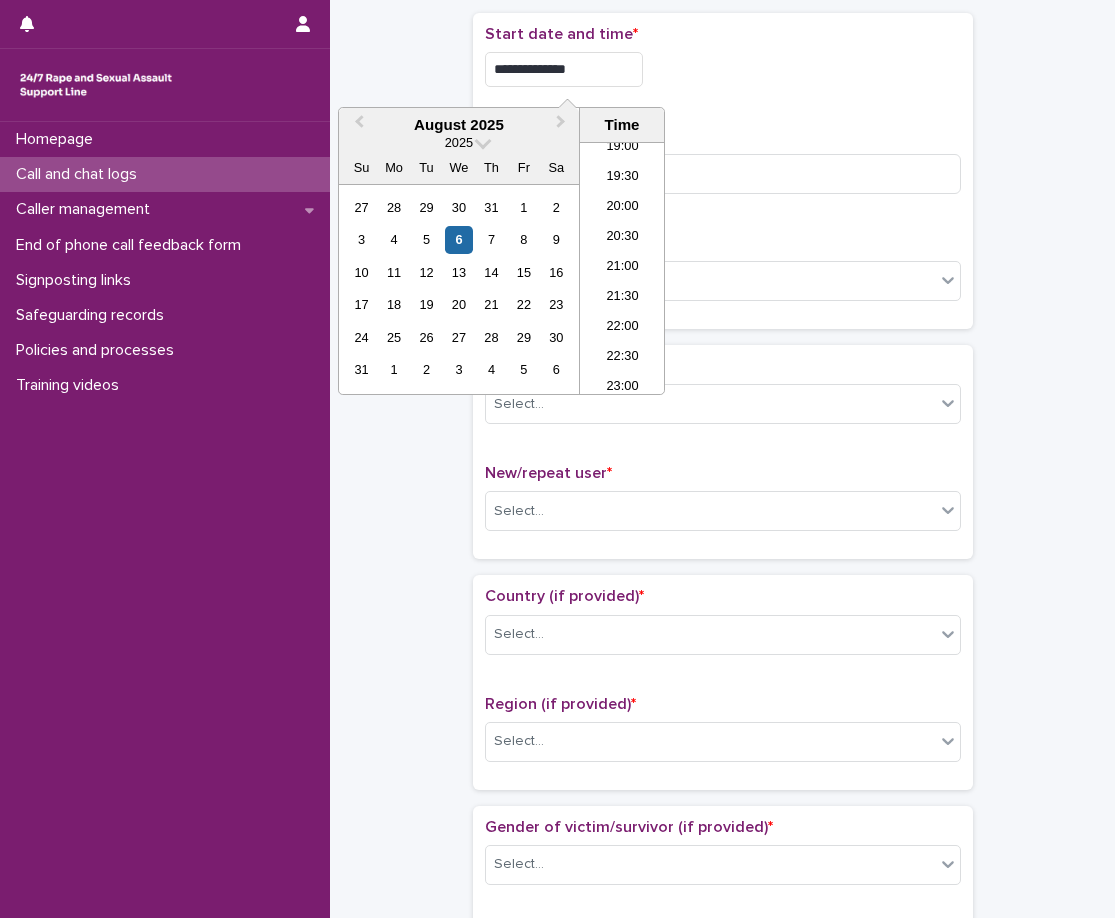 type on "**********" 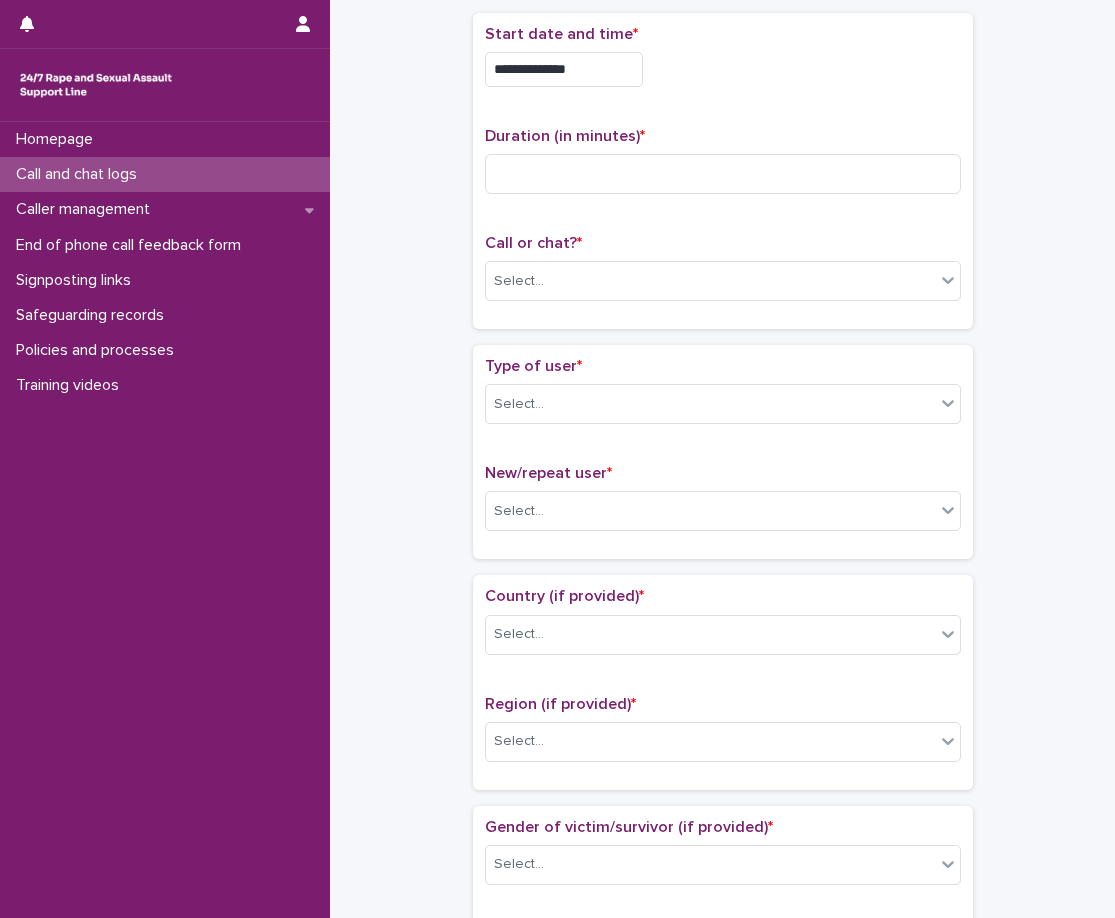 click on "Duration (in minutes) *" at bounding box center (723, 168) 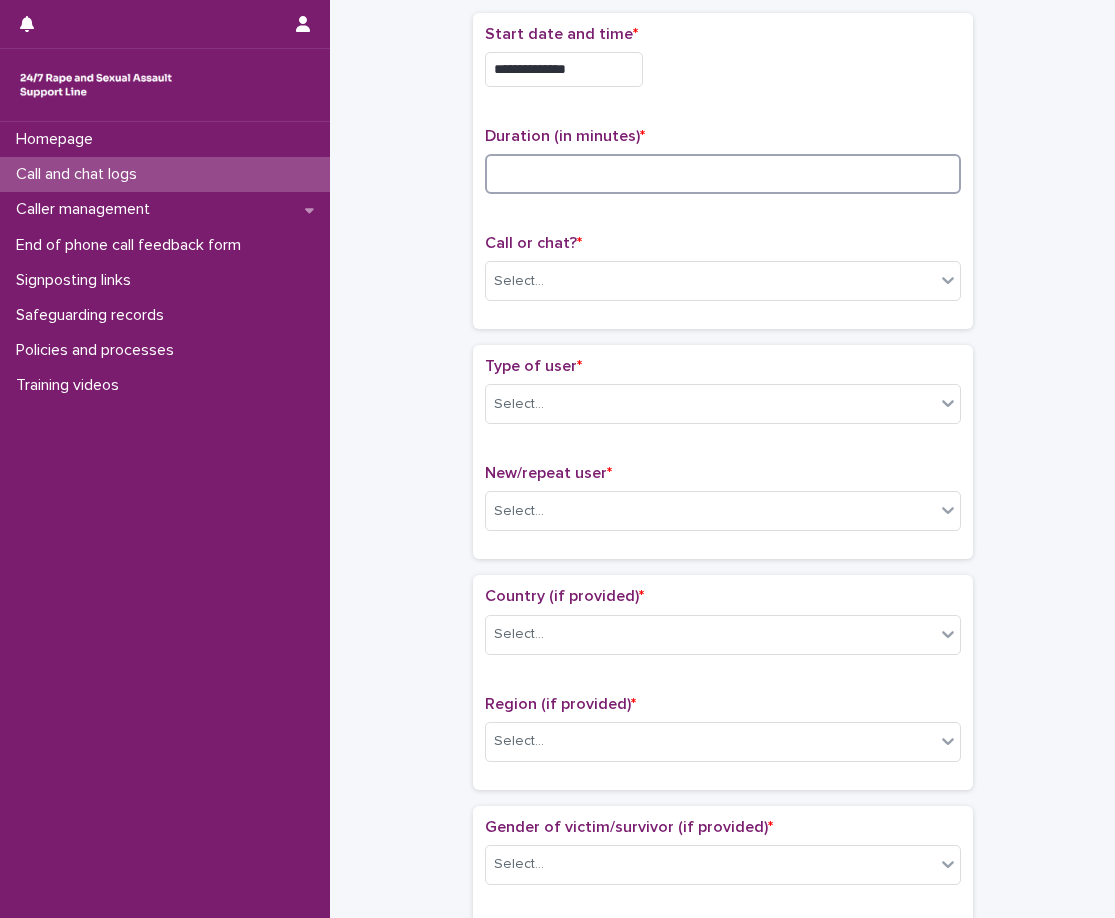 click at bounding box center [723, 174] 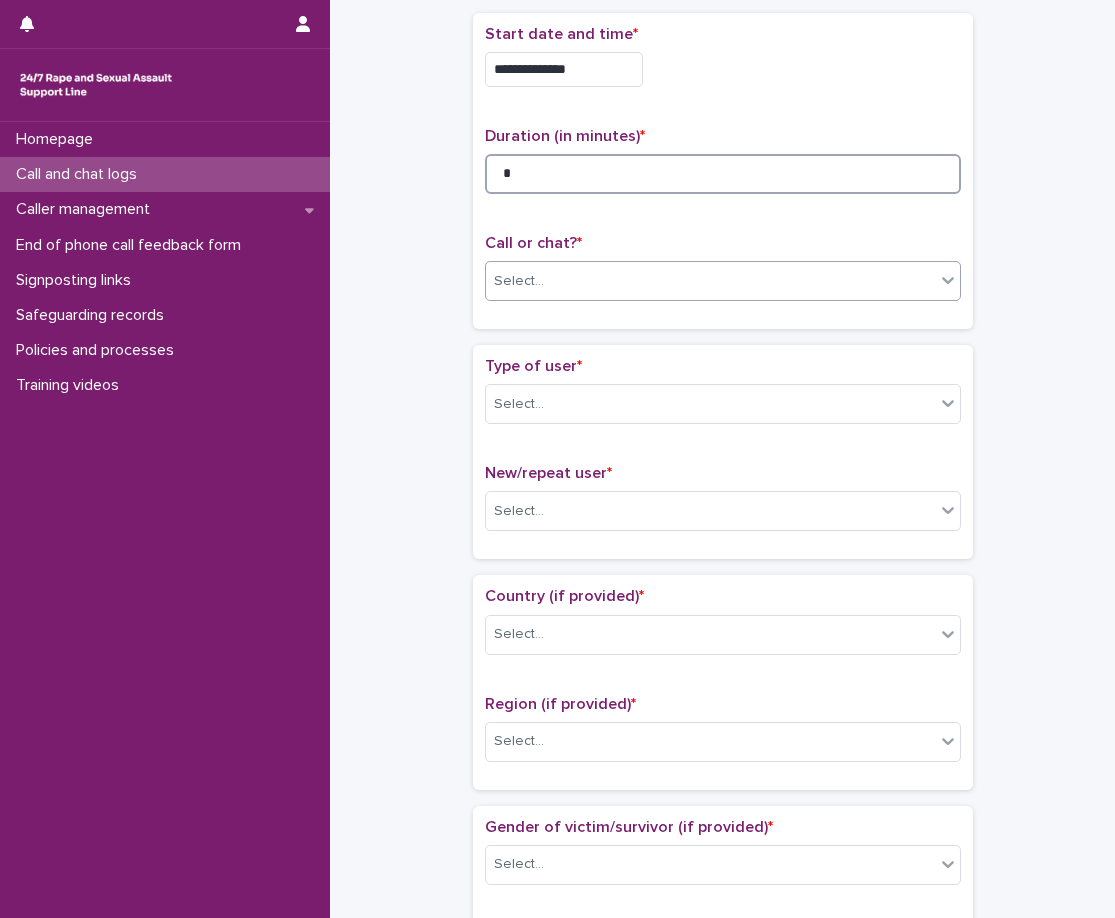 type on "*" 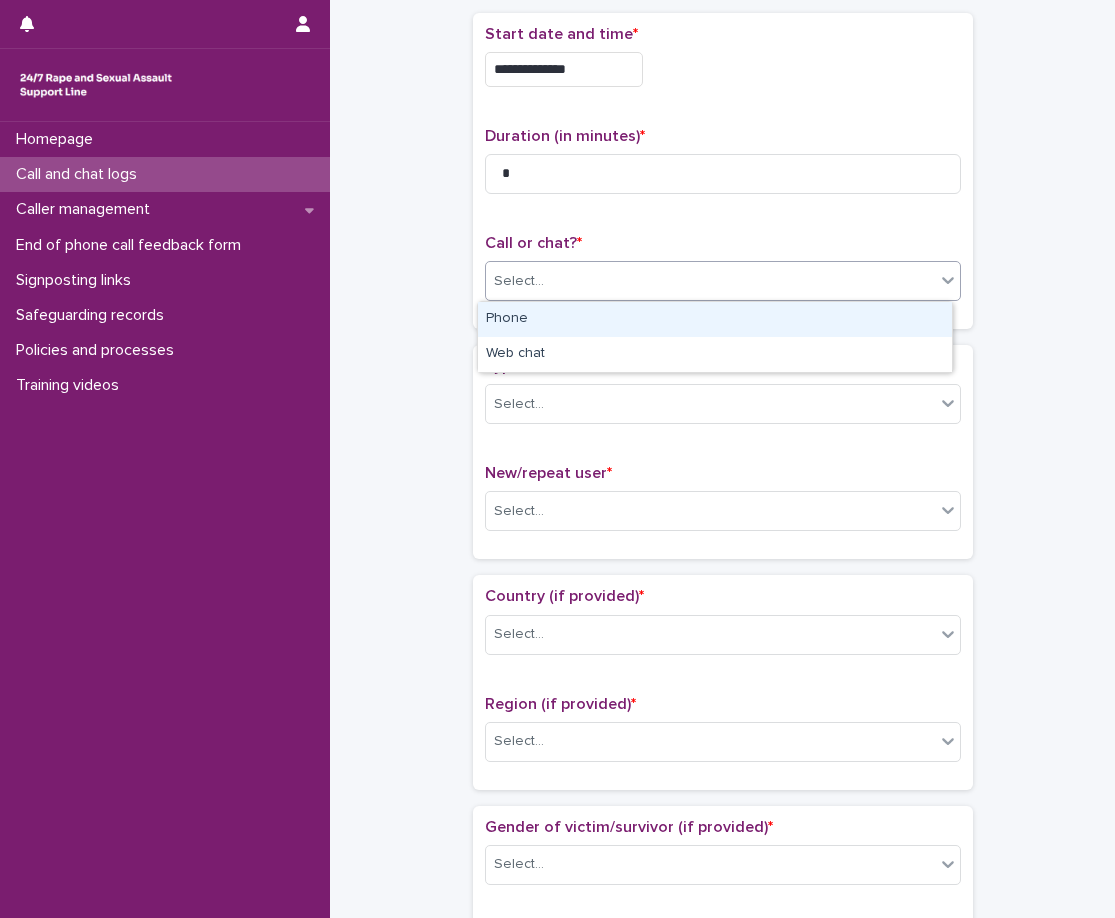 click on "Select..." at bounding box center (710, 281) 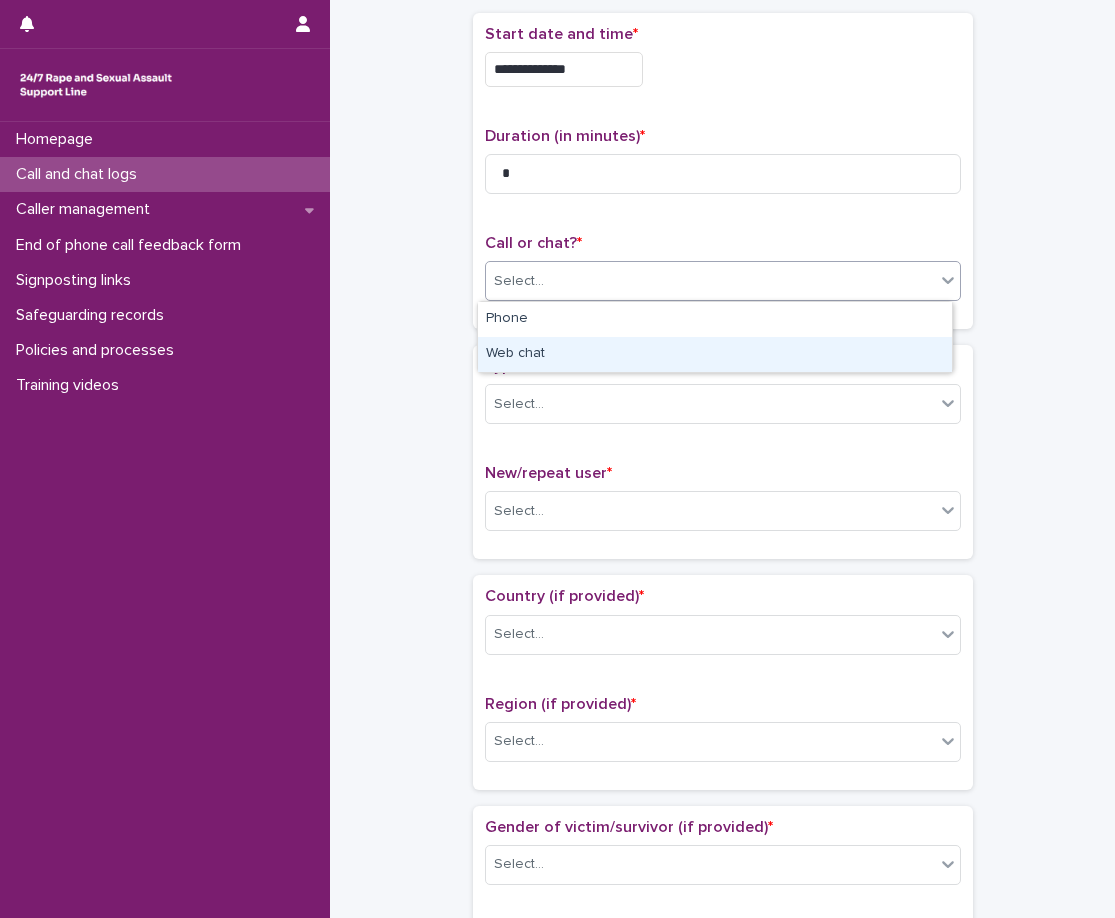 click on "Web chat" at bounding box center [715, 354] 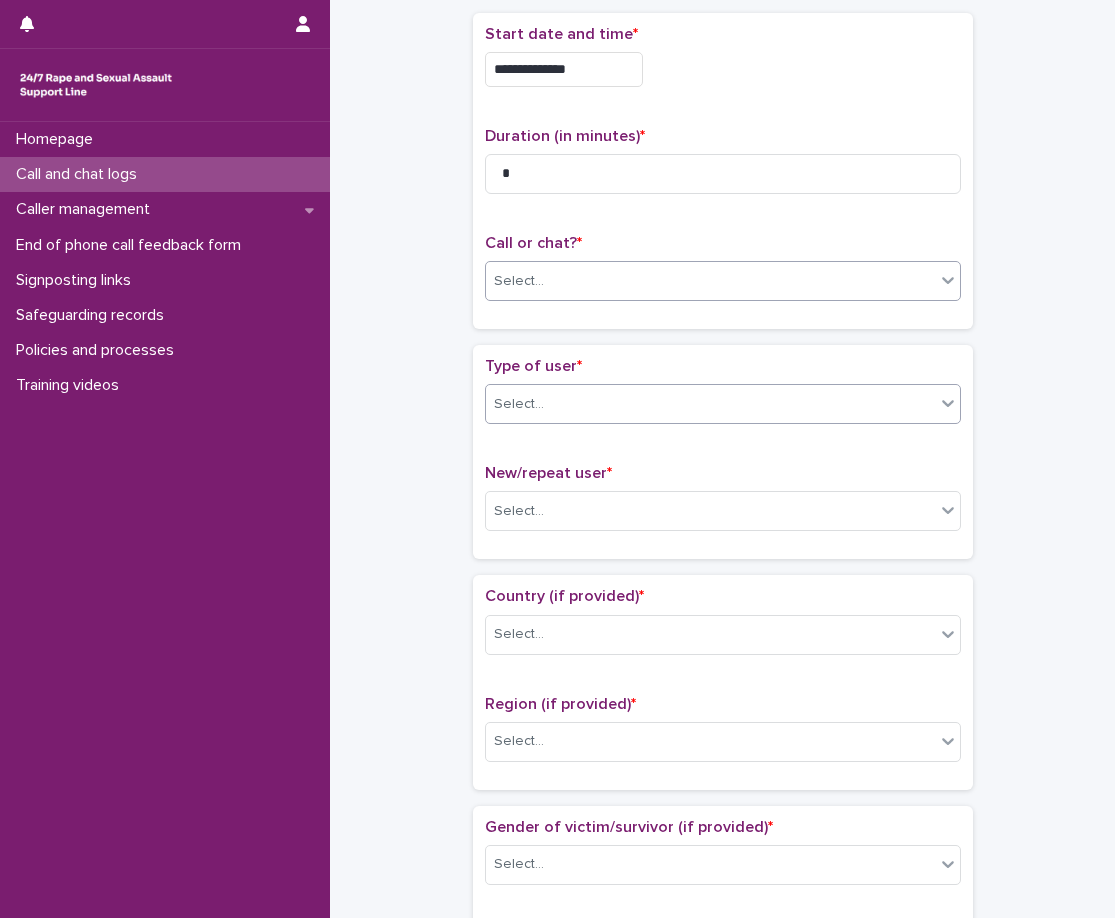 click on "Select..." at bounding box center (710, 404) 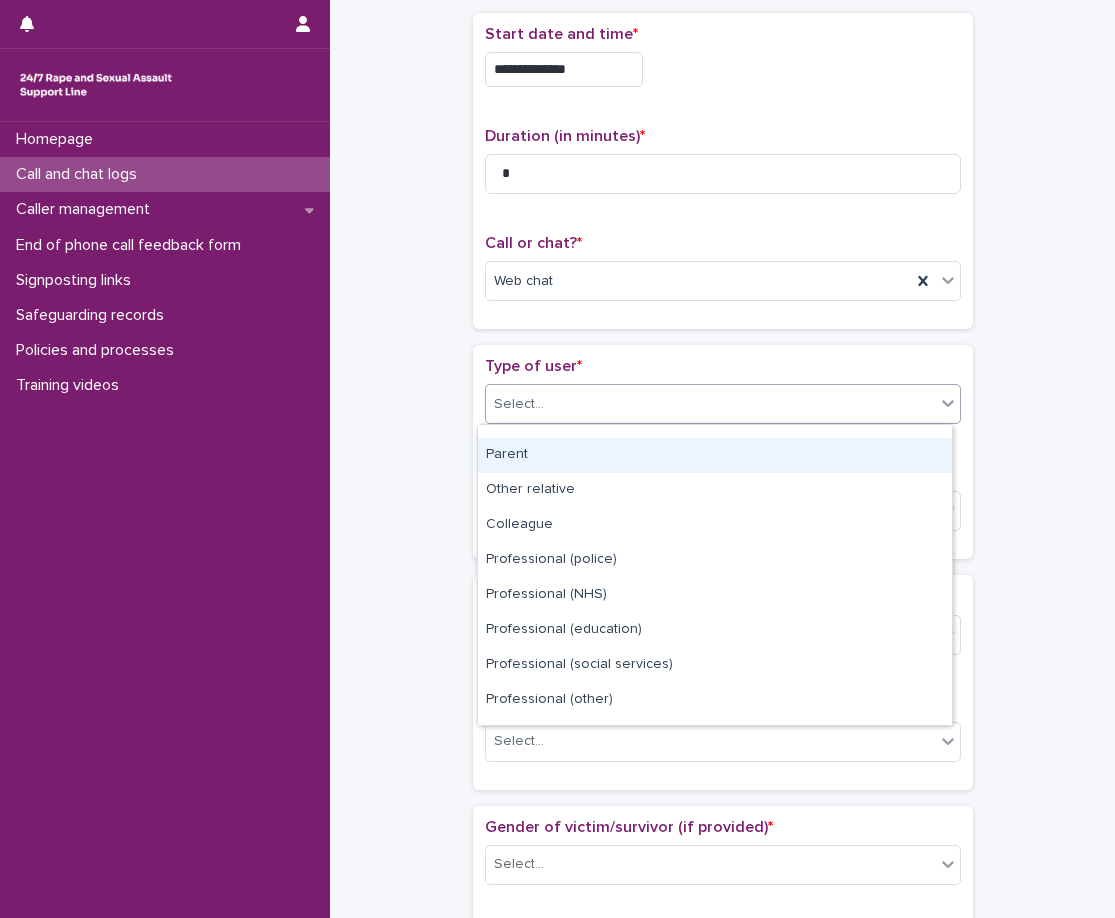 scroll, scrollTop: 225, scrollLeft: 0, axis: vertical 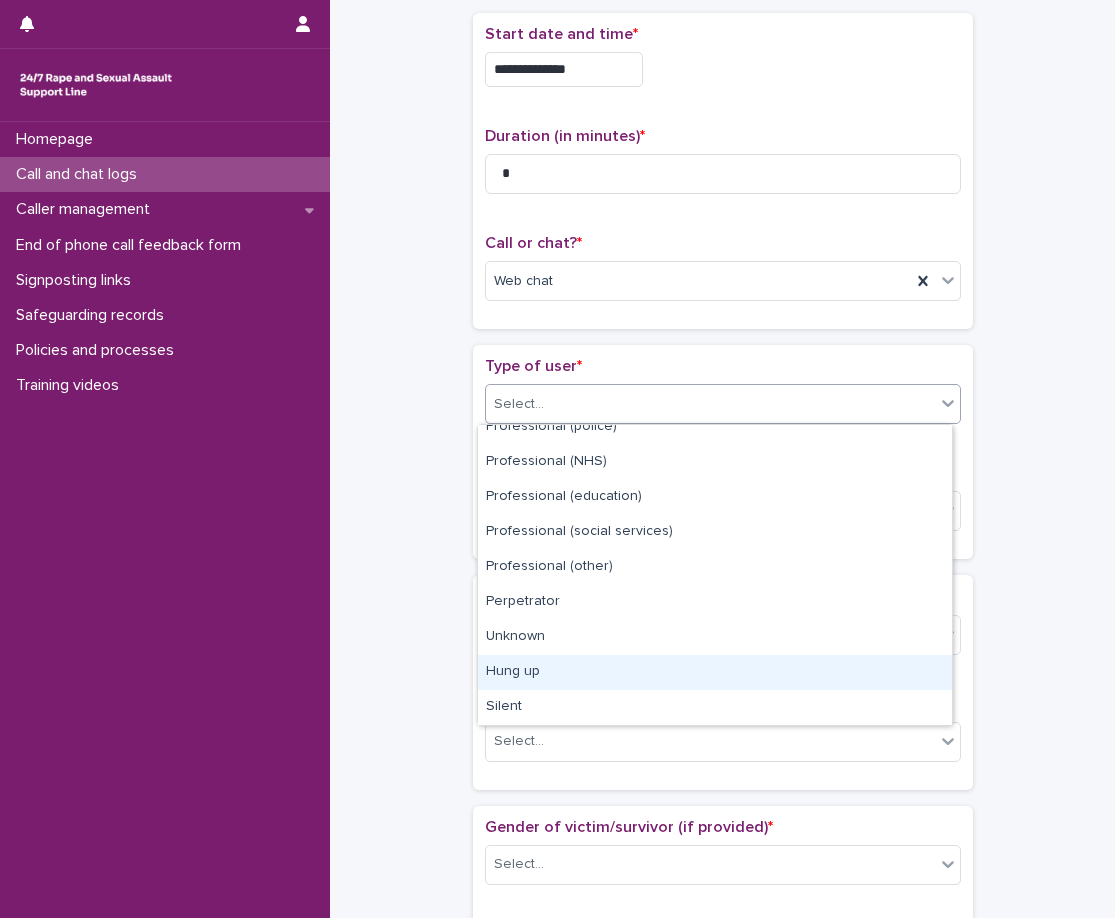 click on "Hung up" at bounding box center (715, 672) 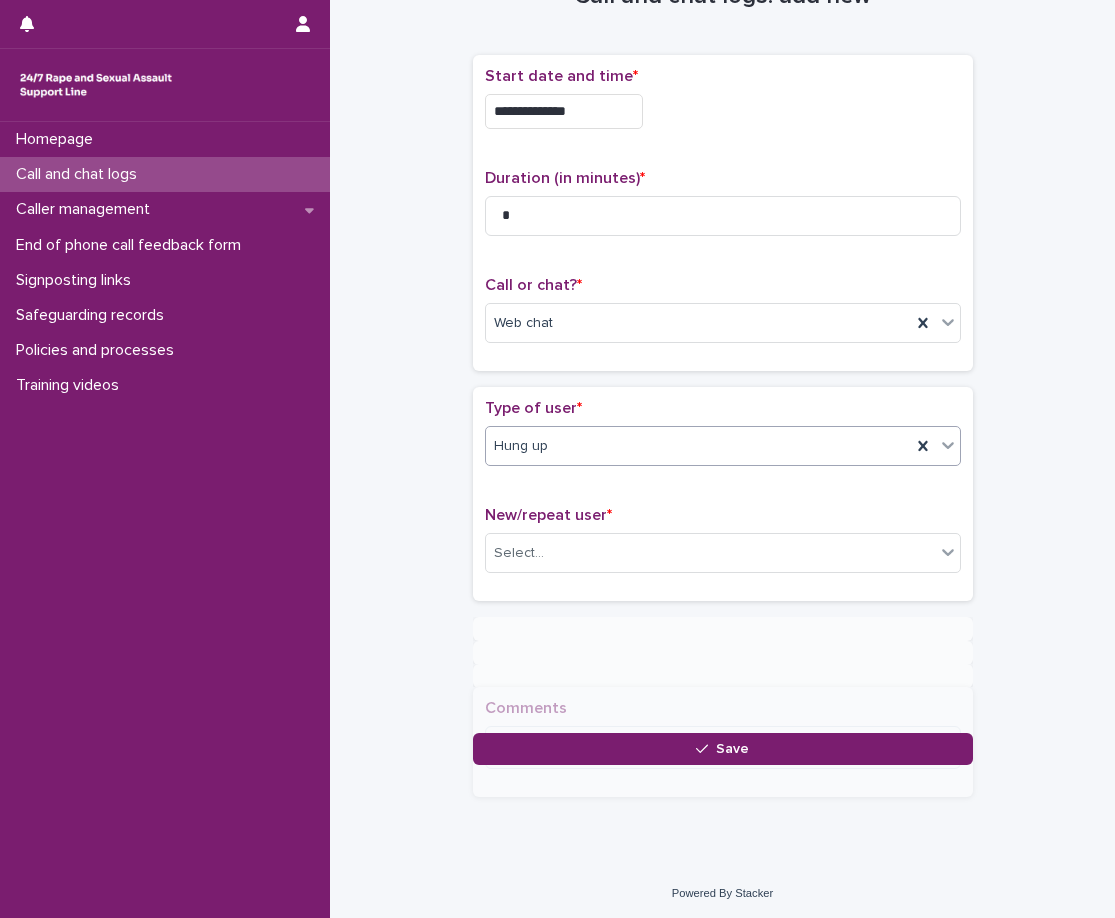 click on "New/repeat user *" at bounding box center (548, 515) 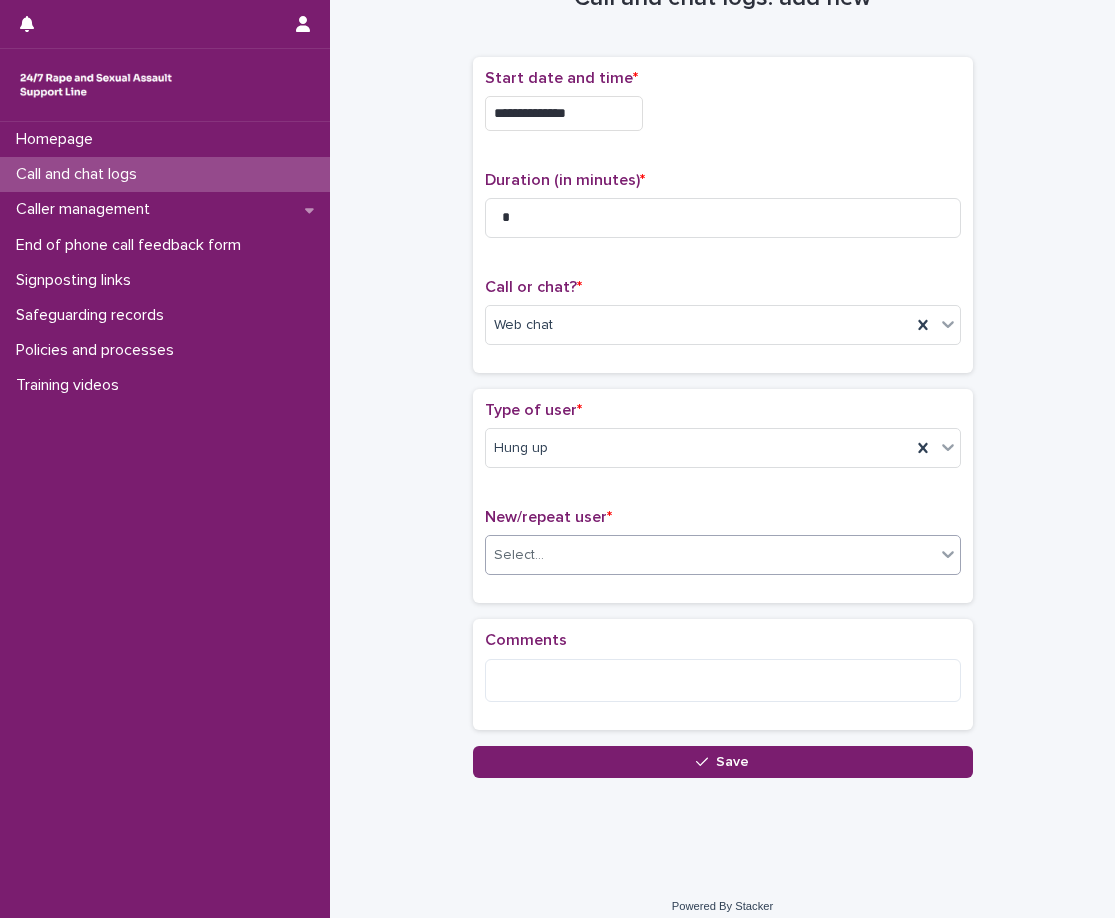 scroll, scrollTop: 78, scrollLeft: 0, axis: vertical 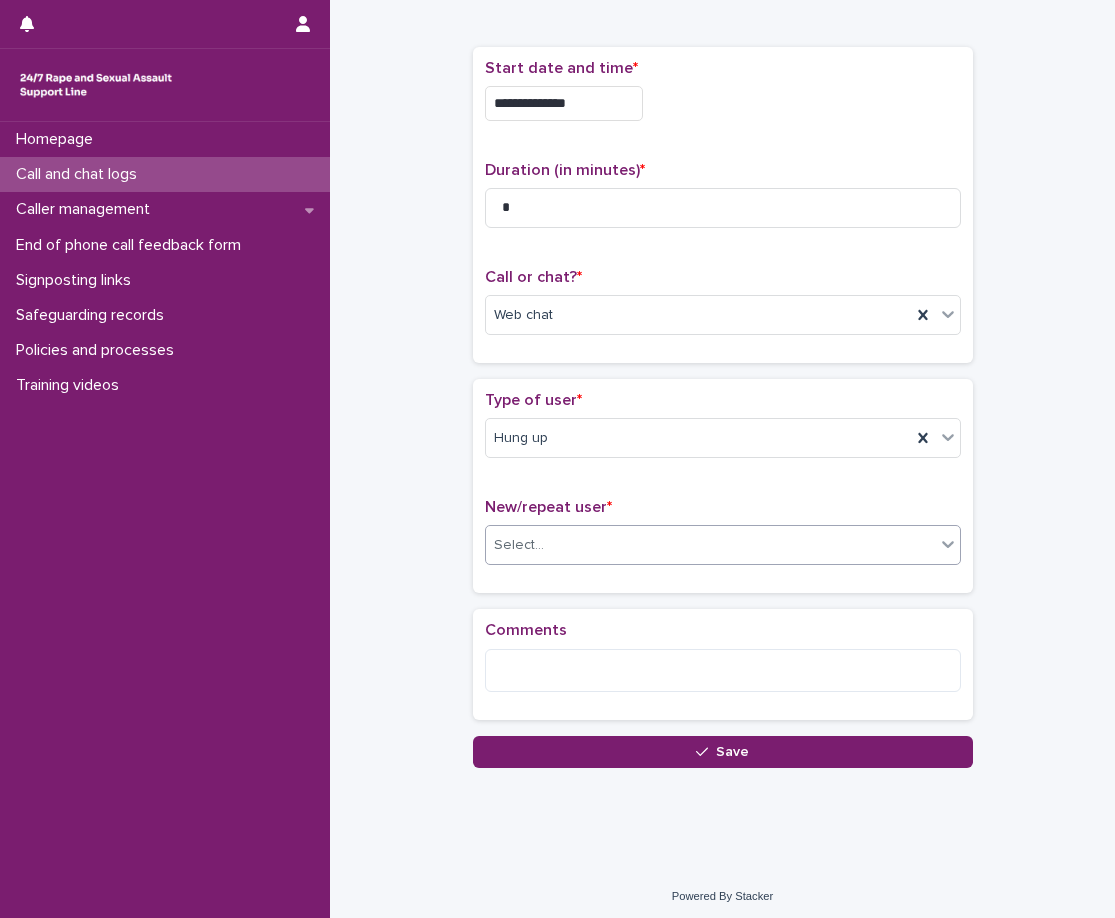 click on "Select..." at bounding box center [710, 545] 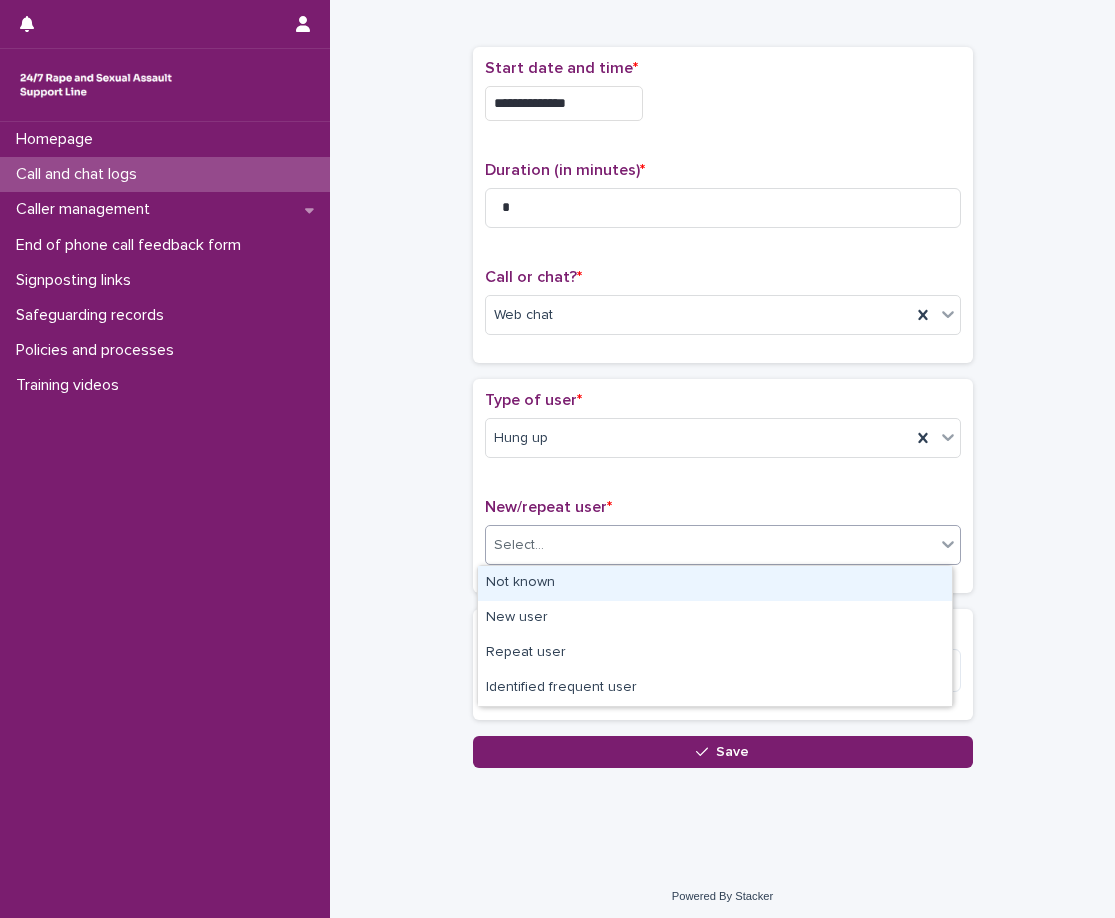 drag, startPoint x: 548, startPoint y: 578, endPoint x: 532, endPoint y: 597, distance: 24.839485 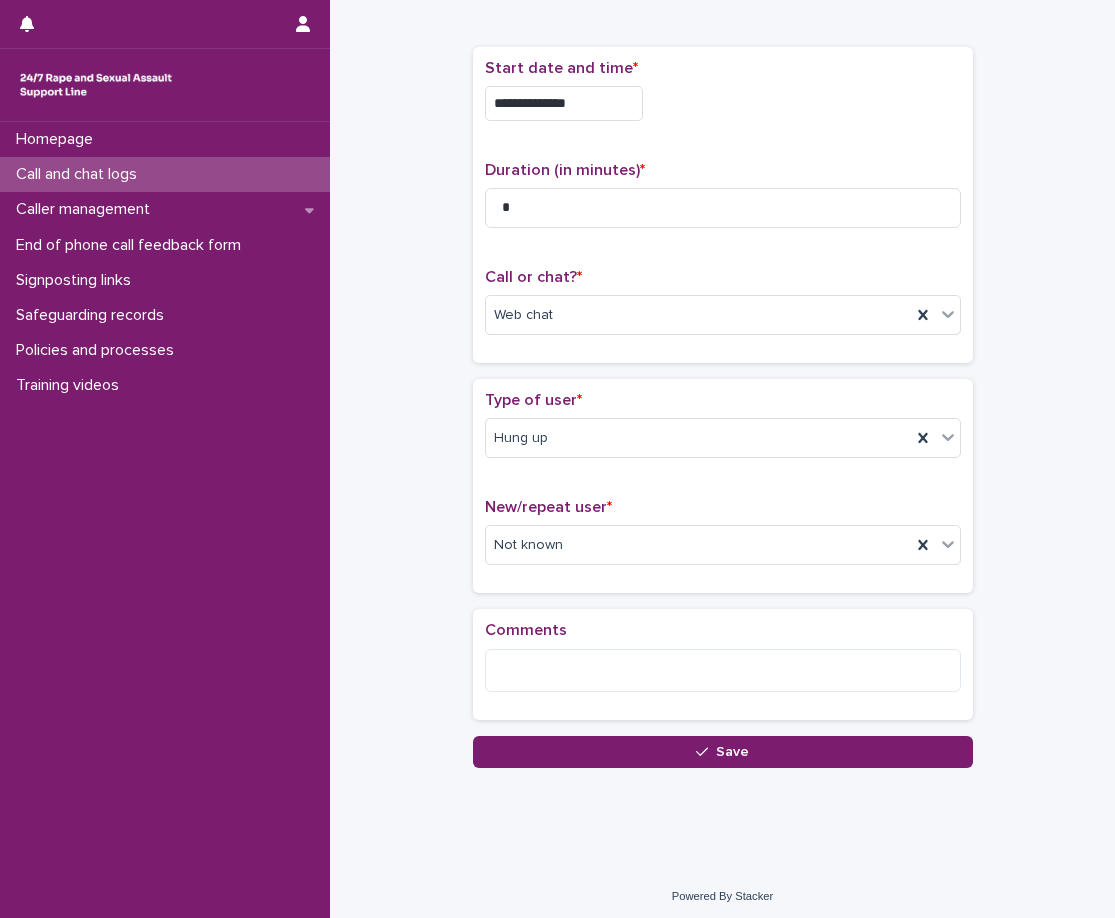 click on "Loading... Saving… Type of user * Hung up New/repeat user * Not known" at bounding box center (723, 494) 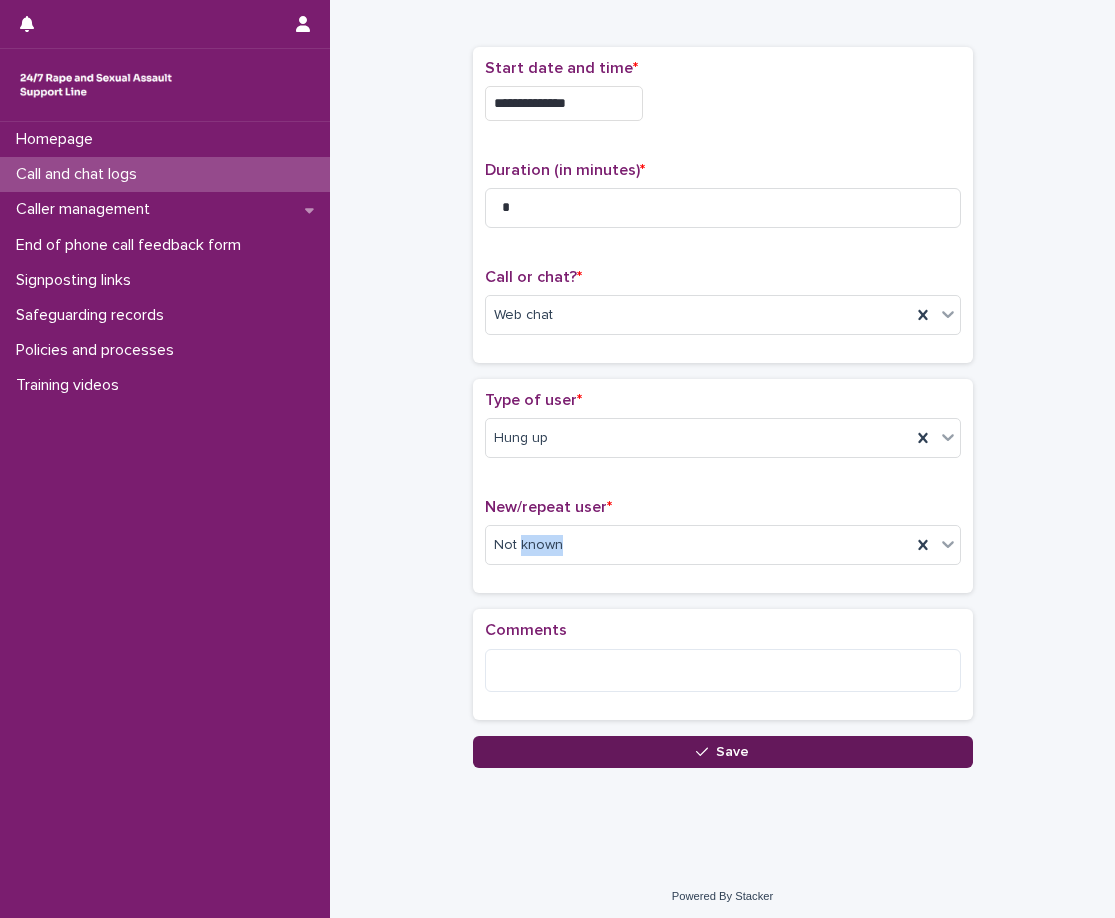 click on "Save" at bounding box center [723, 752] 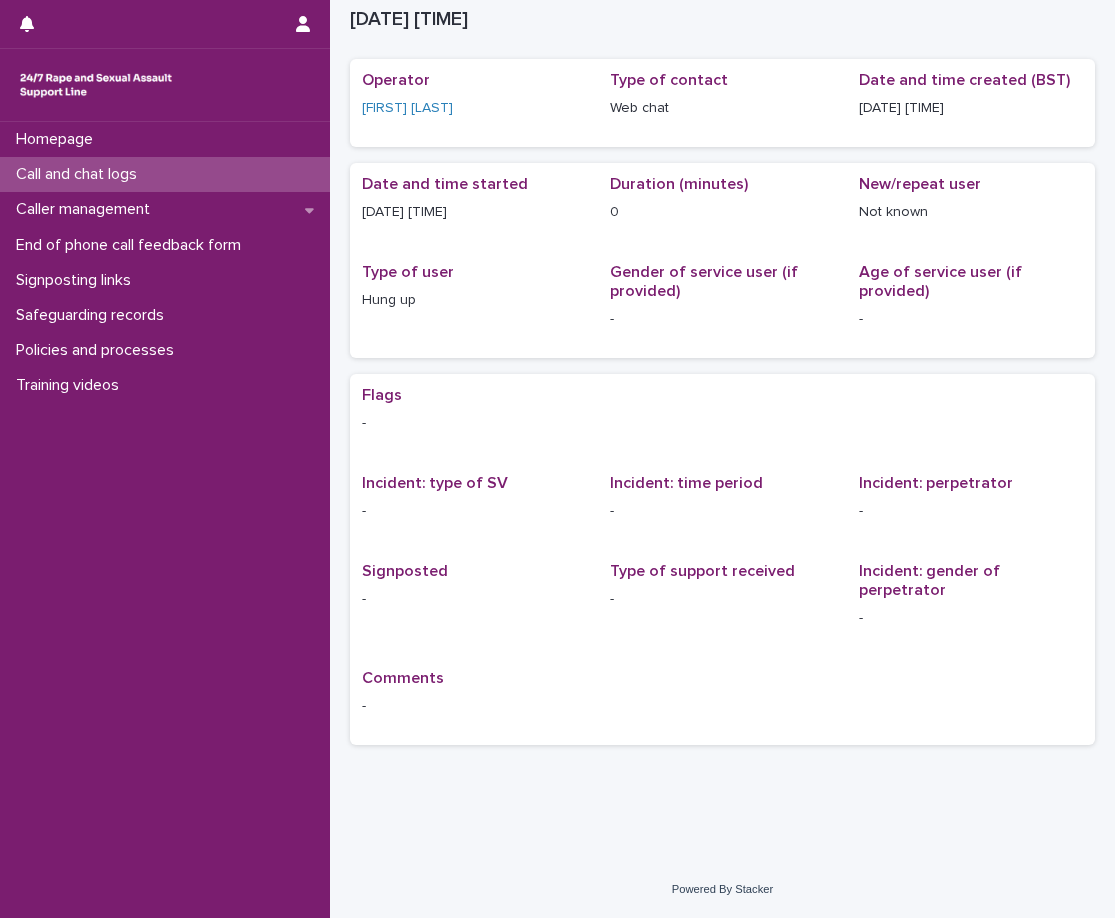 scroll, scrollTop: 0, scrollLeft: 0, axis: both 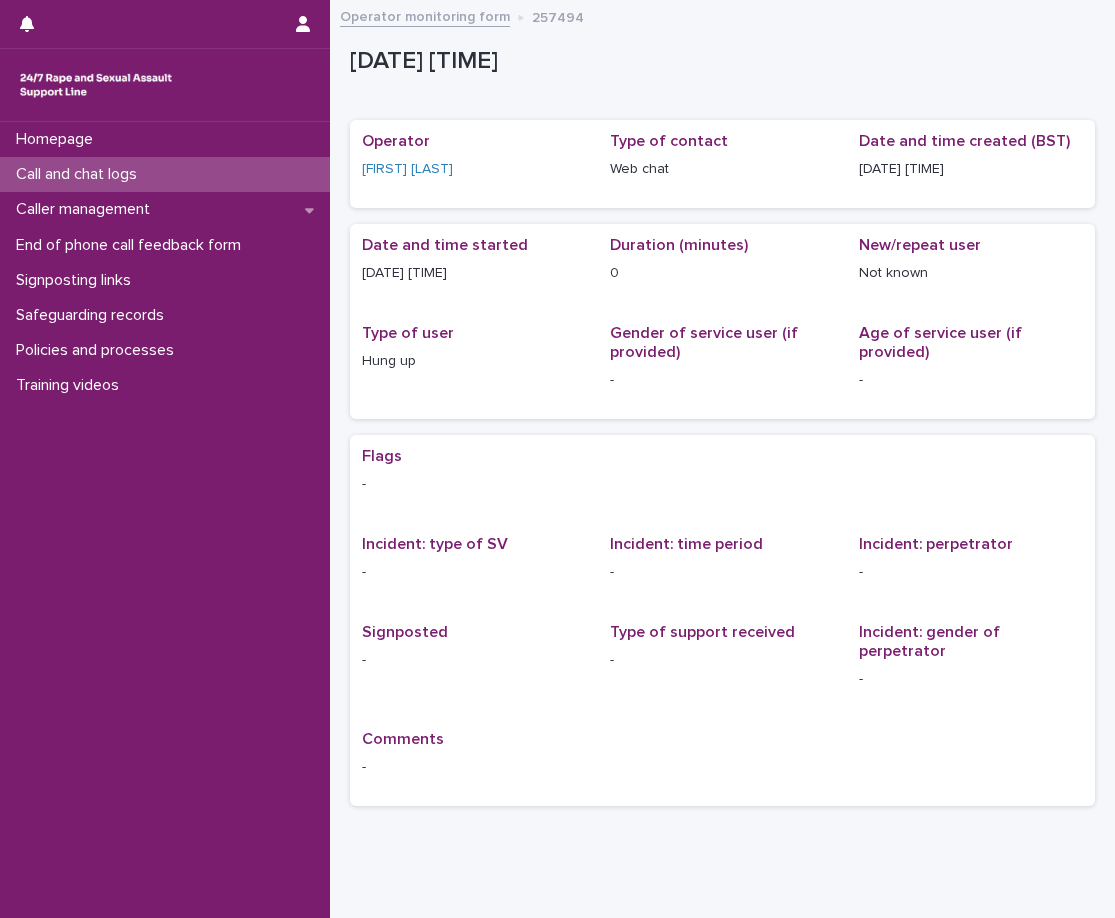 click on "Call and chat logs" at bounding box center [165, 174] 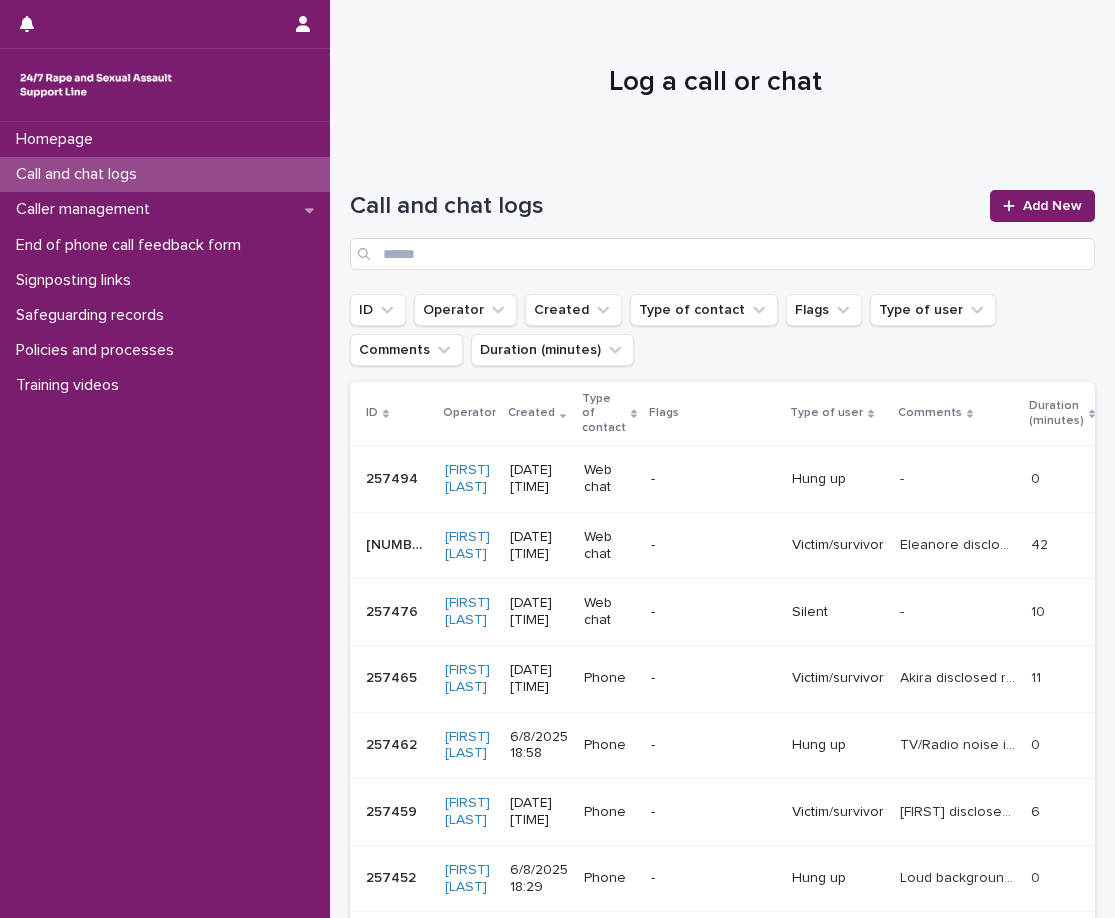 click on "Call and chat logs" at bounding box center [664, 206] 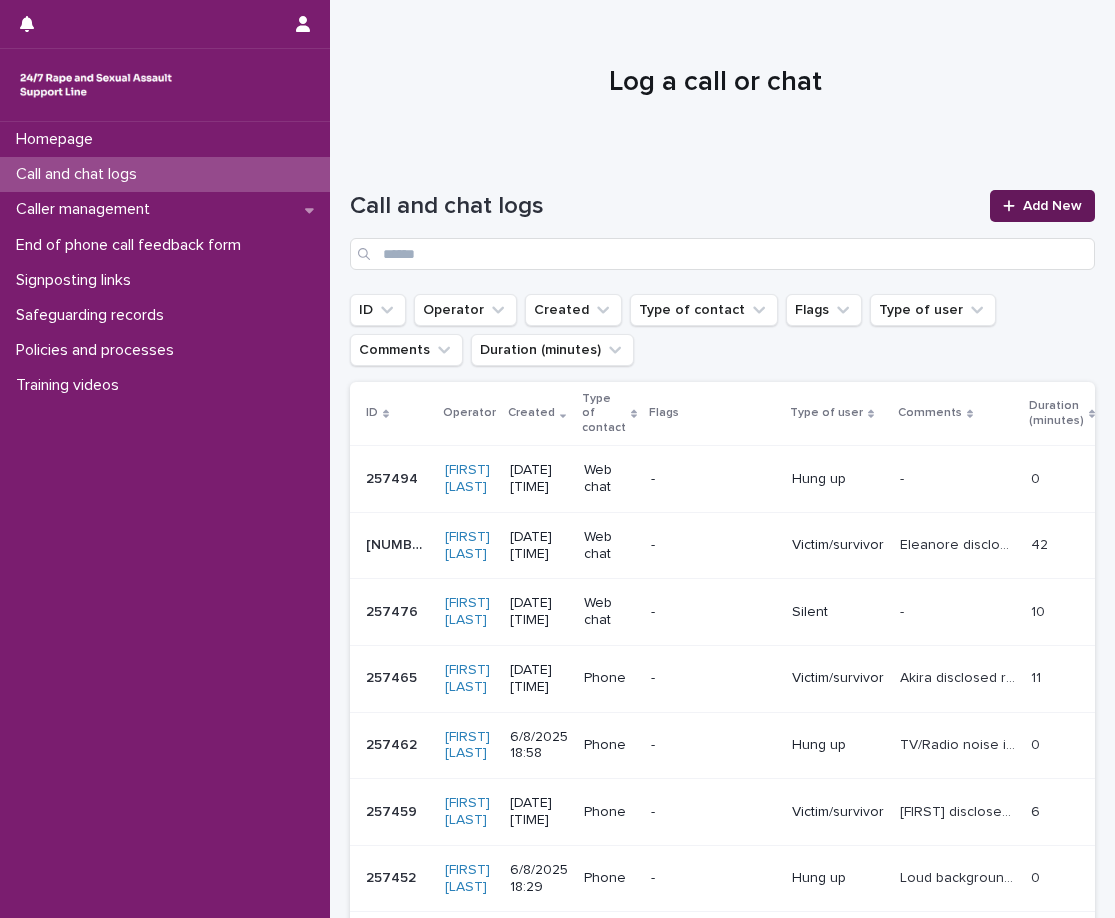 click on "Add New" at bounding box center (1052, 206) 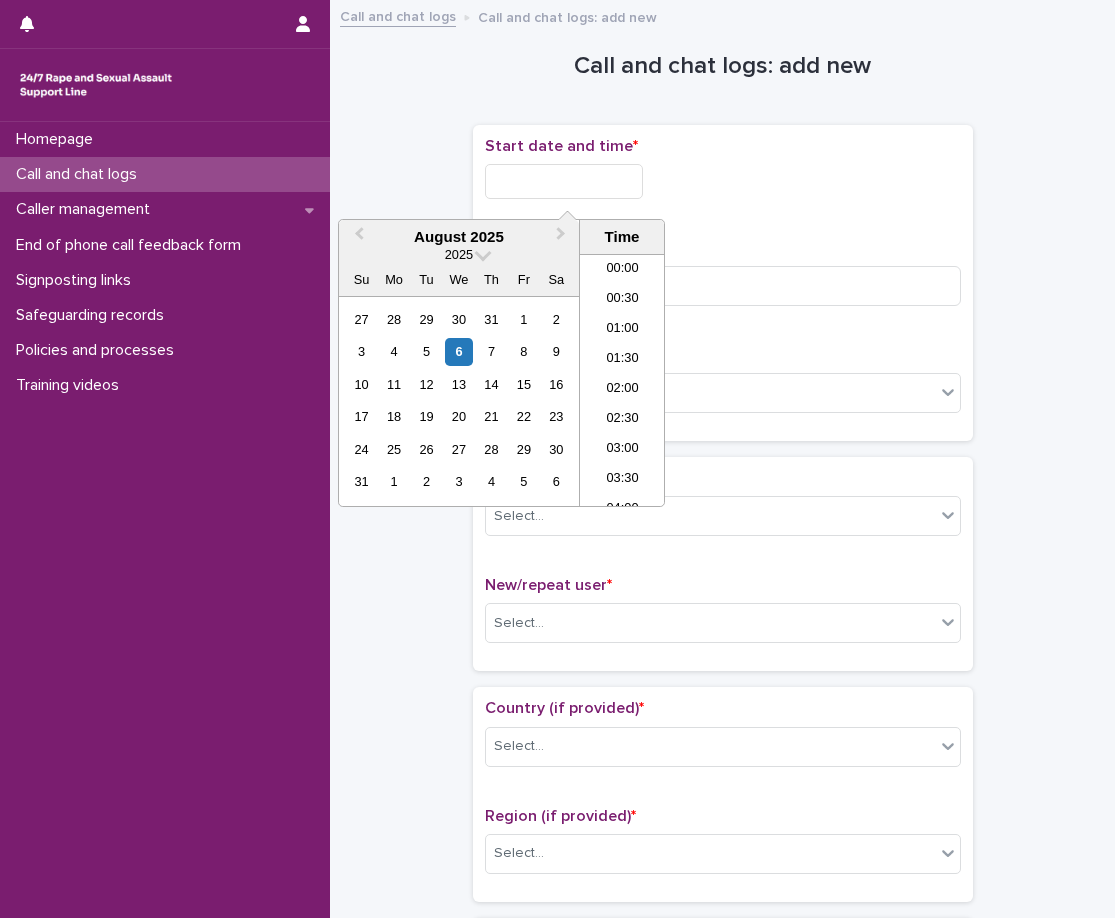 click at bounding box center [564, 181] 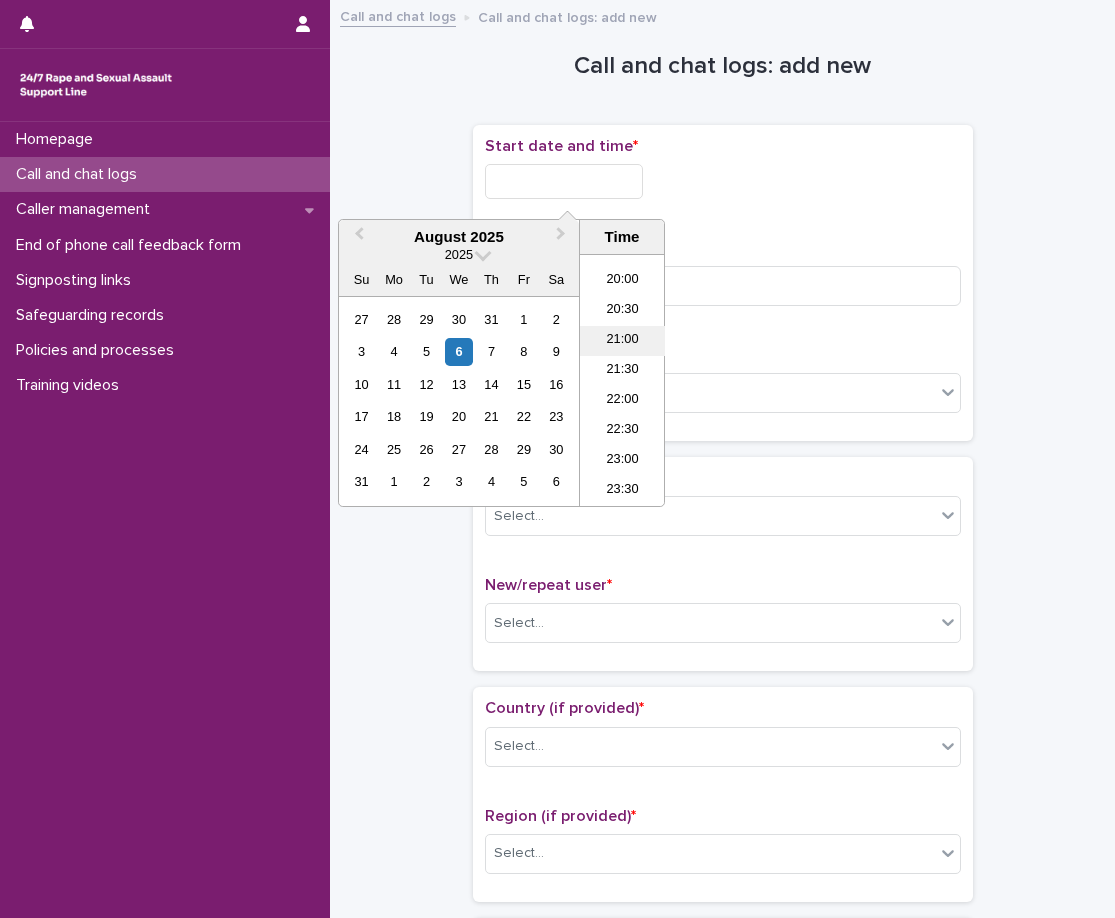 click on "21:00" at bounding box center (622, 341) 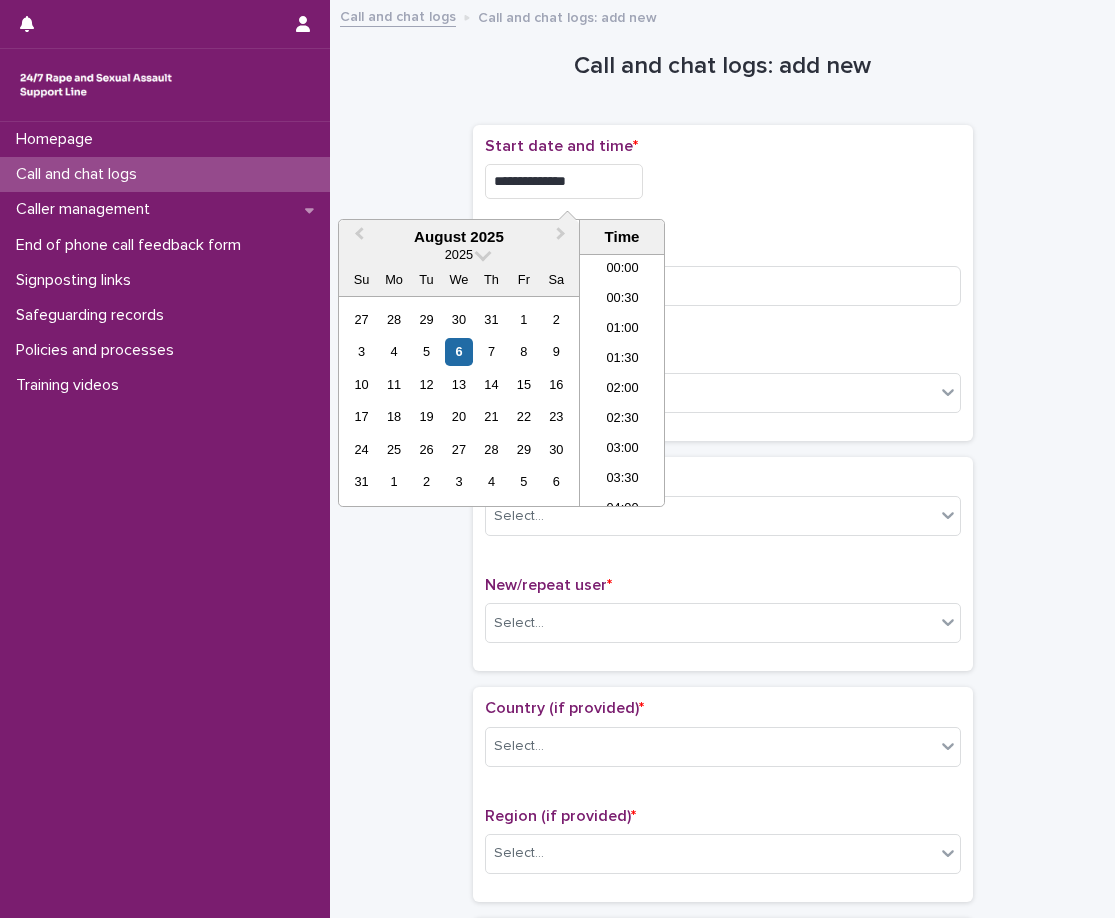 click on "**********" at bounding box center (564, 181) 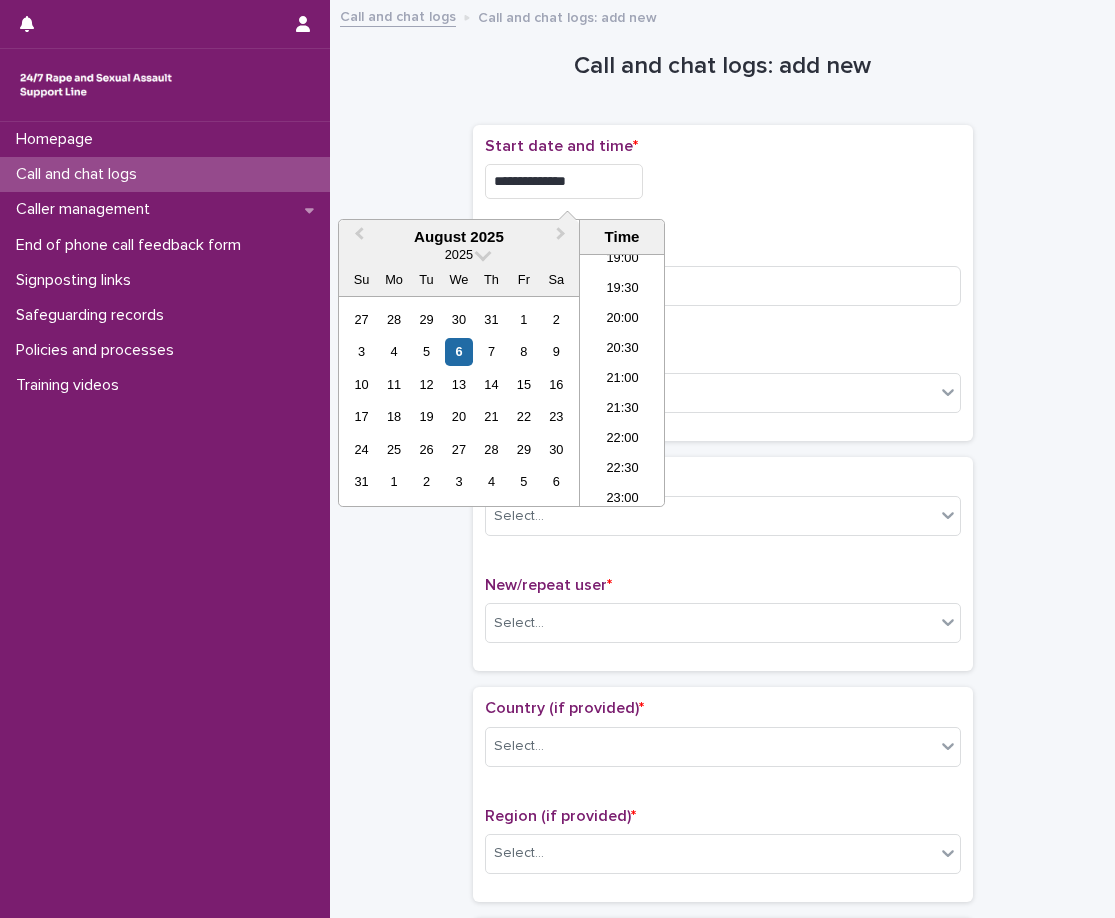 type on "**********" 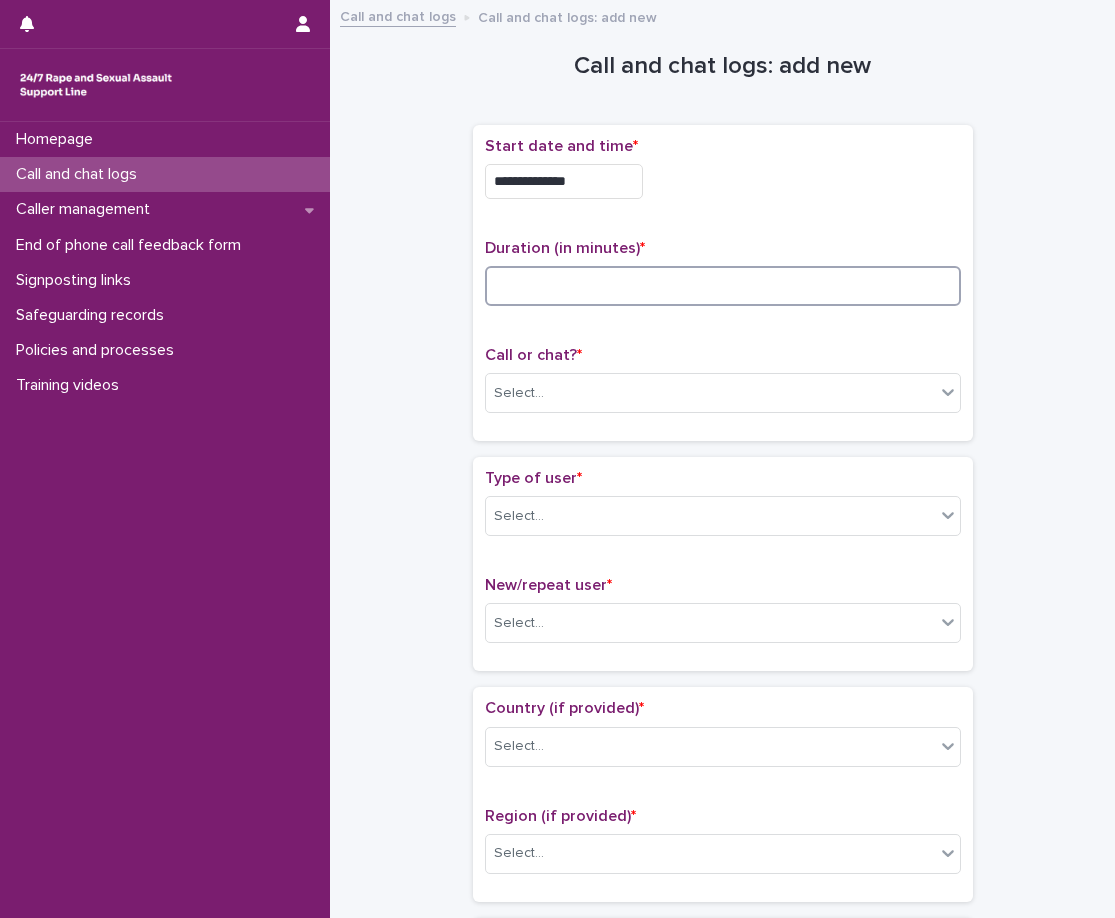 click at bounding box center [723, 286] 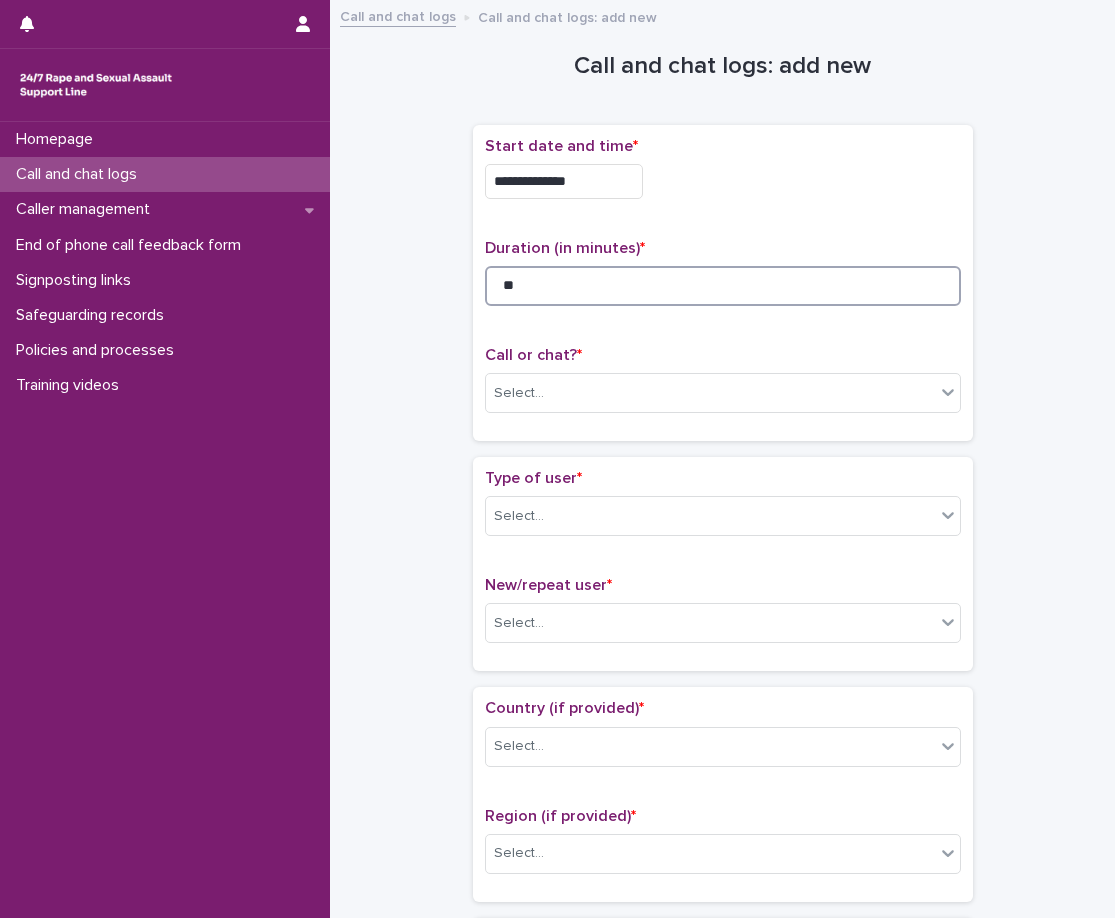 type on "**" 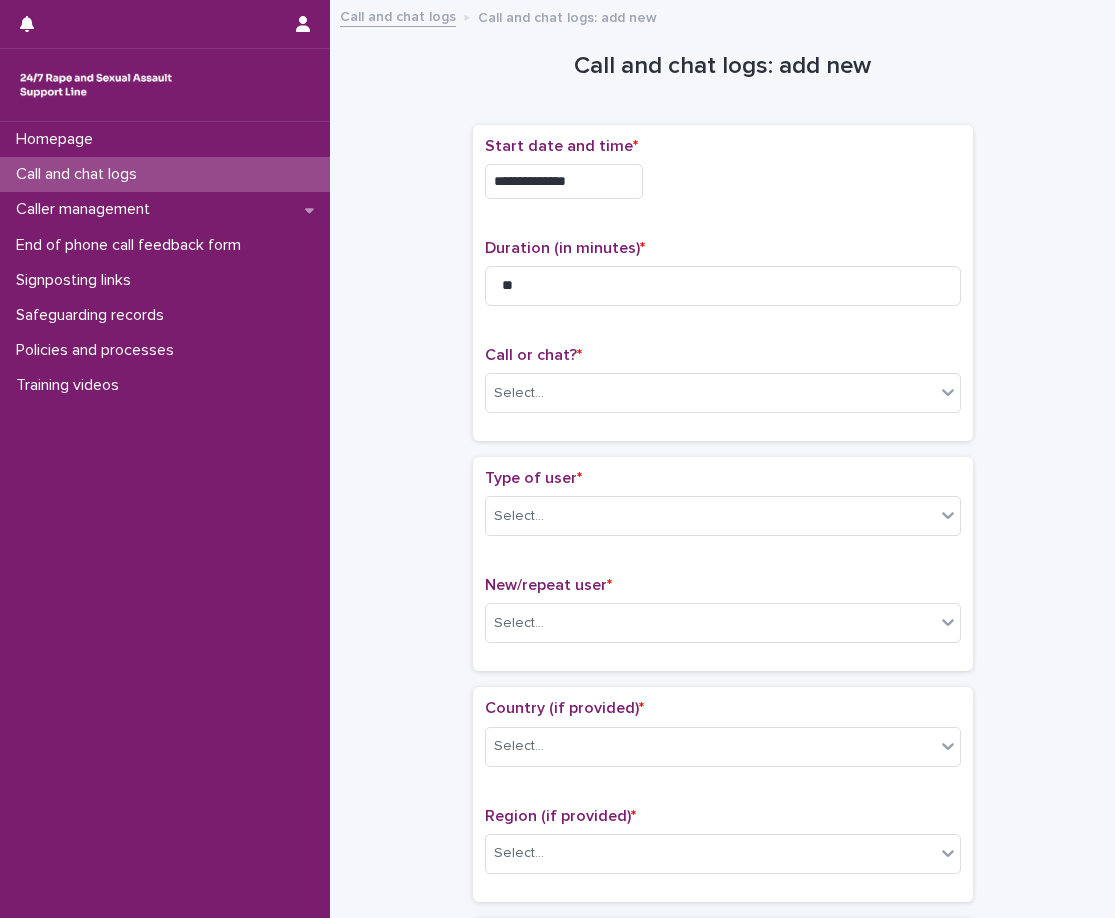 drag, startPoint x: 623, startPoint y: 356, endPoint x: 617, endPoint y: 366, distance: 11.661903 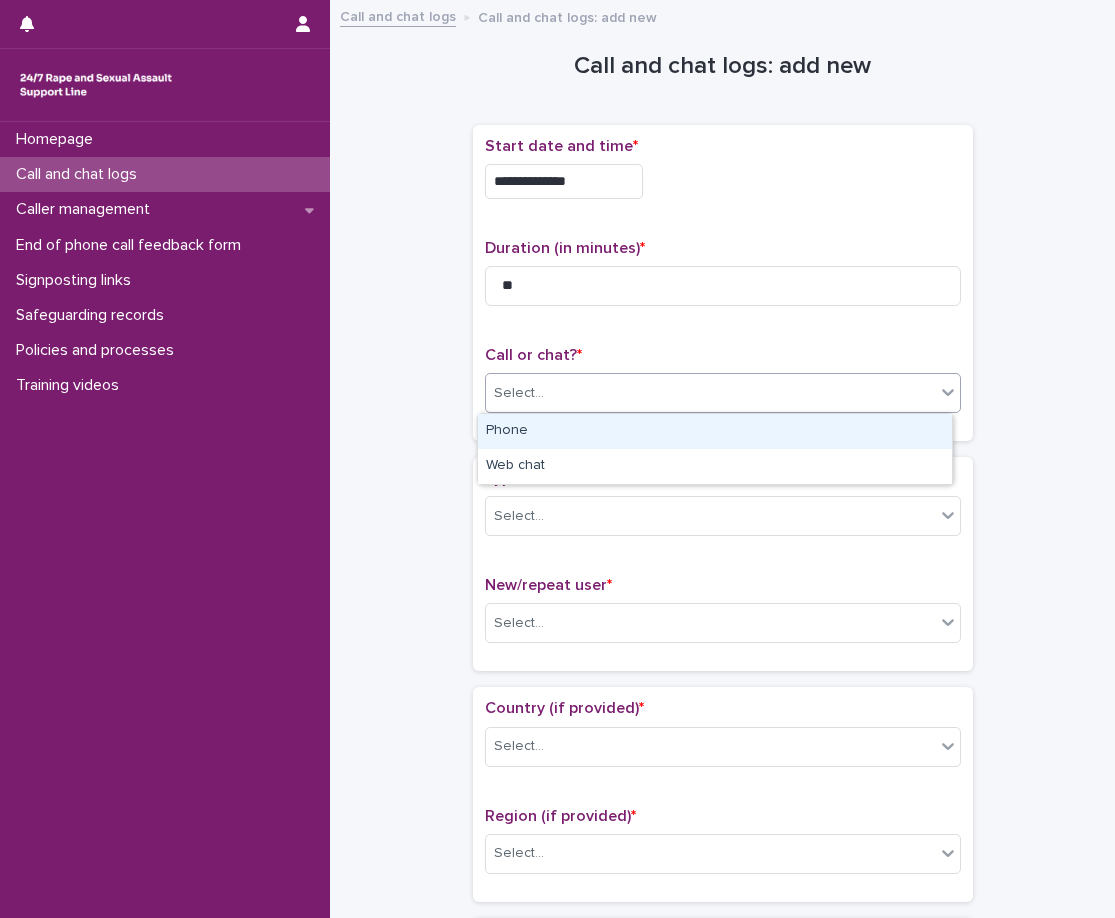 drag, startPoint x: 602, startPoint y: 392, endPoint x: 592, endPoint y: 403, distance: 14.866069 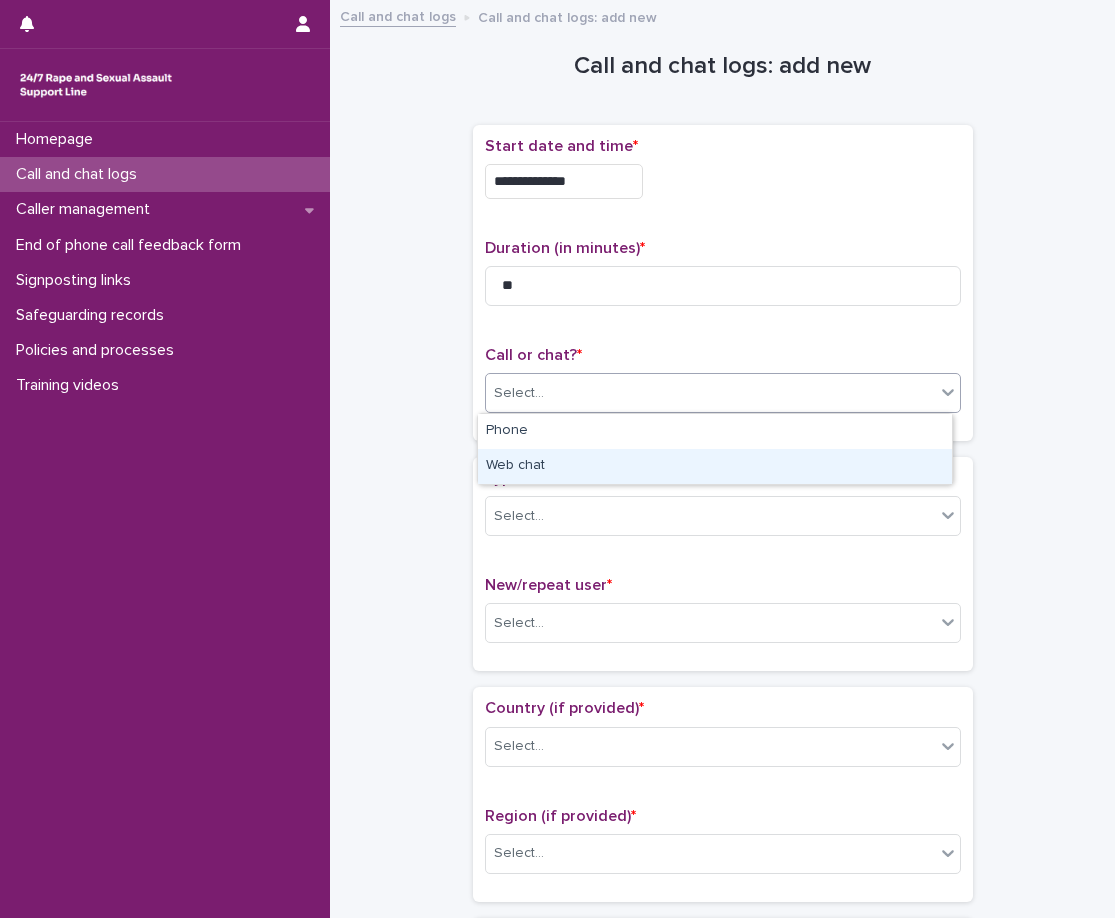 drag, startPoint x: 571, startPoint y: 445, endPoint x: 554, endPoint y: 472, distance: 31.906113 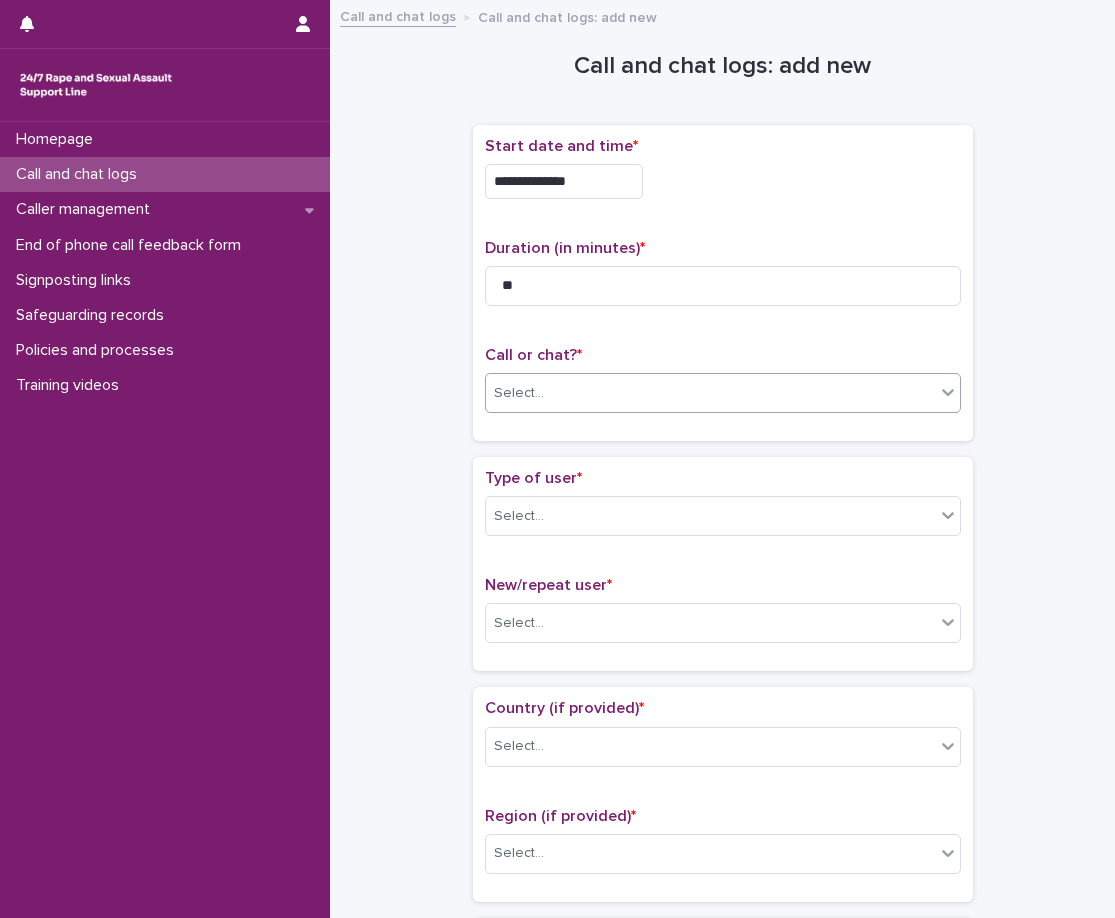 click on "Type of user * Select..." at bounding box center [723, 510] 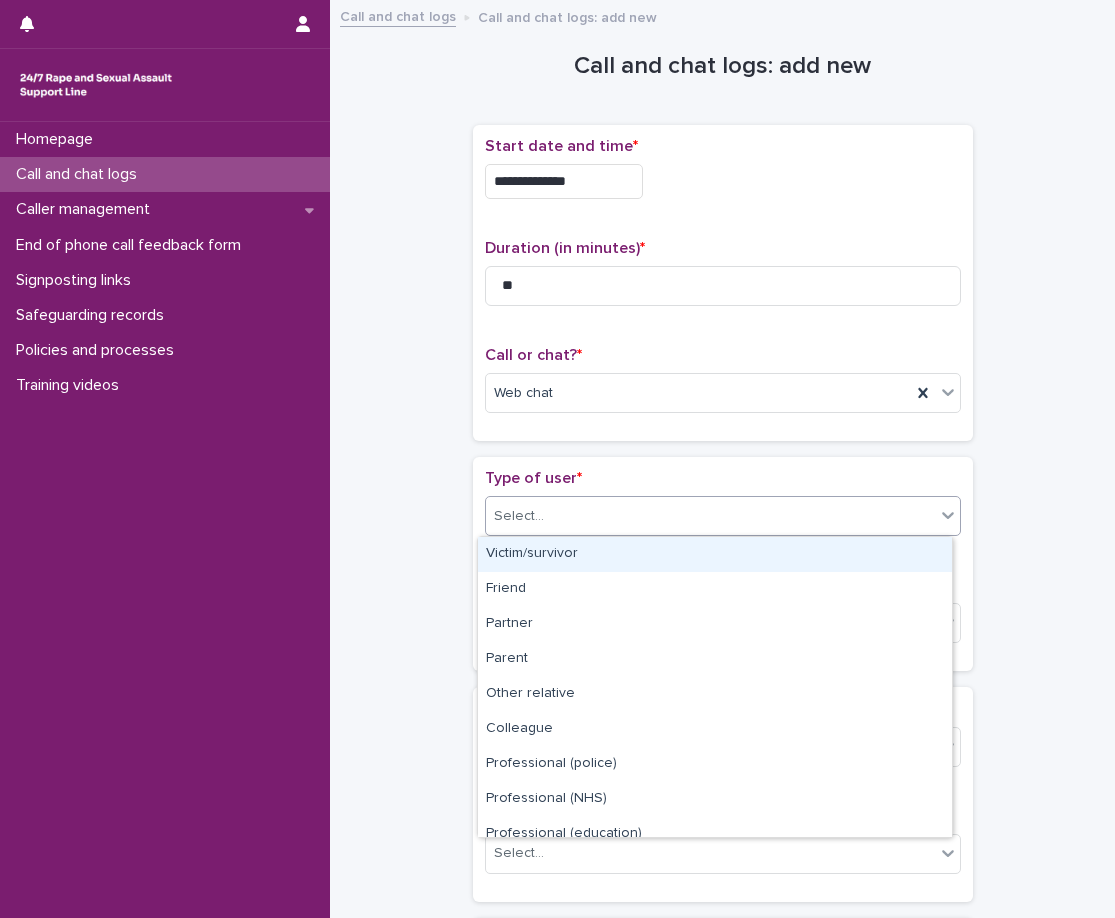 drag, startPoint x: 523, startPoint y: 530, endPoint x: 520, endPoint y: 542, distance: 12.369317 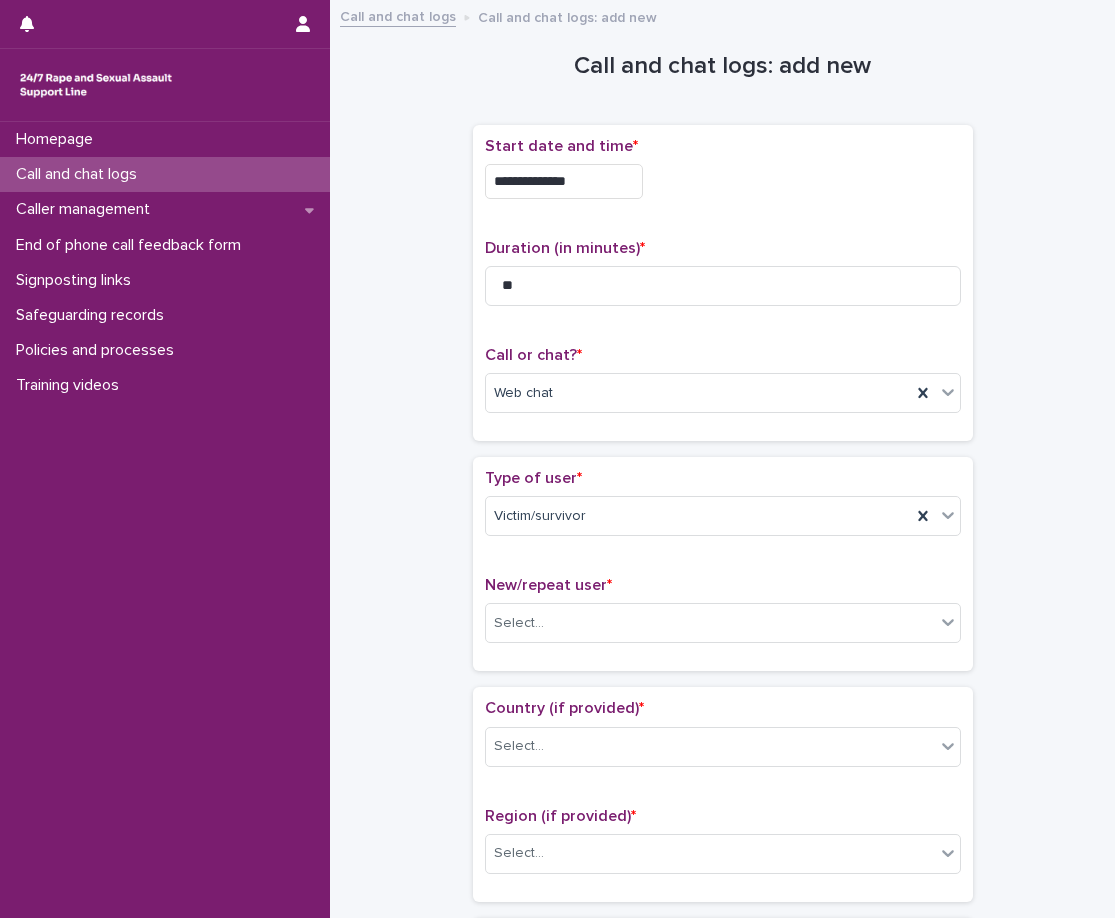 click on "Type of user * Victim/survivor New/repeat user * Select..." at bounding box center (723, 564) 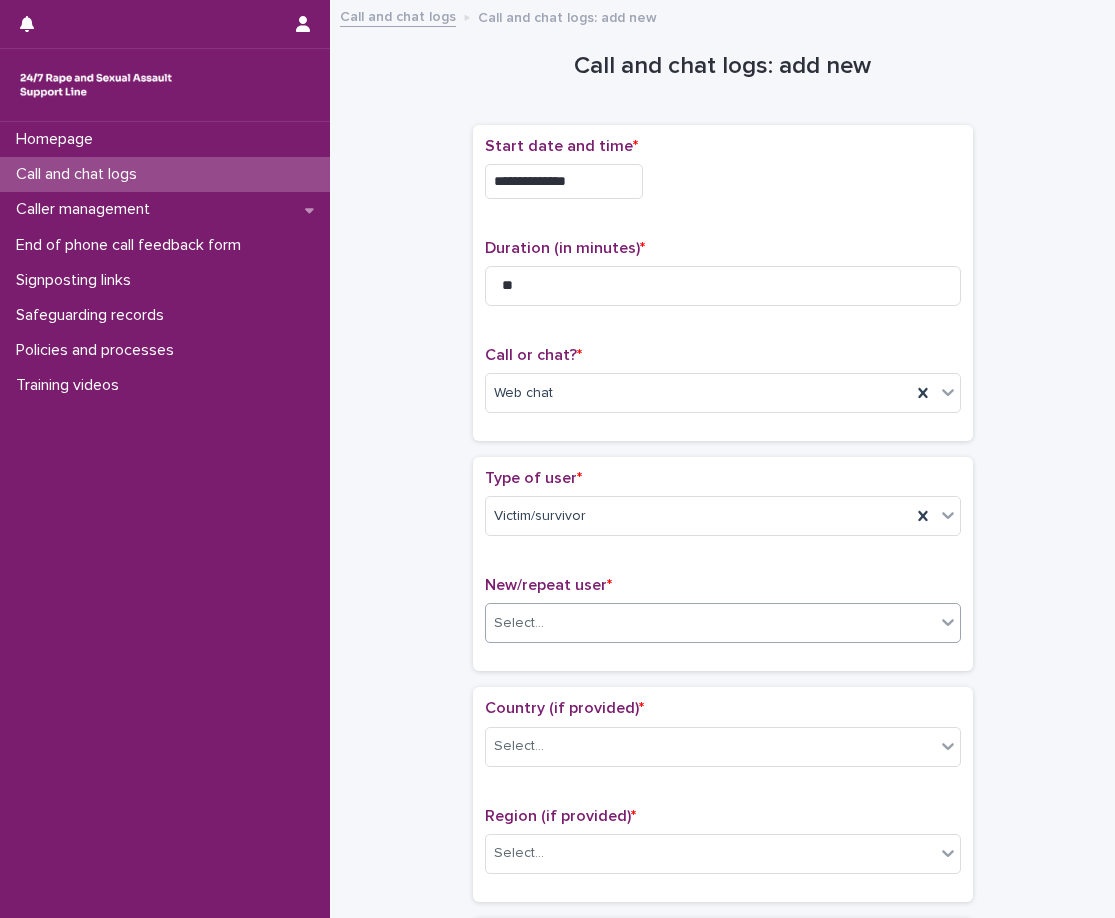 drag, startPoint x: 508, startPoint y: 600, endPoint x: 510, endPoint y: 614, distance: 14.142136 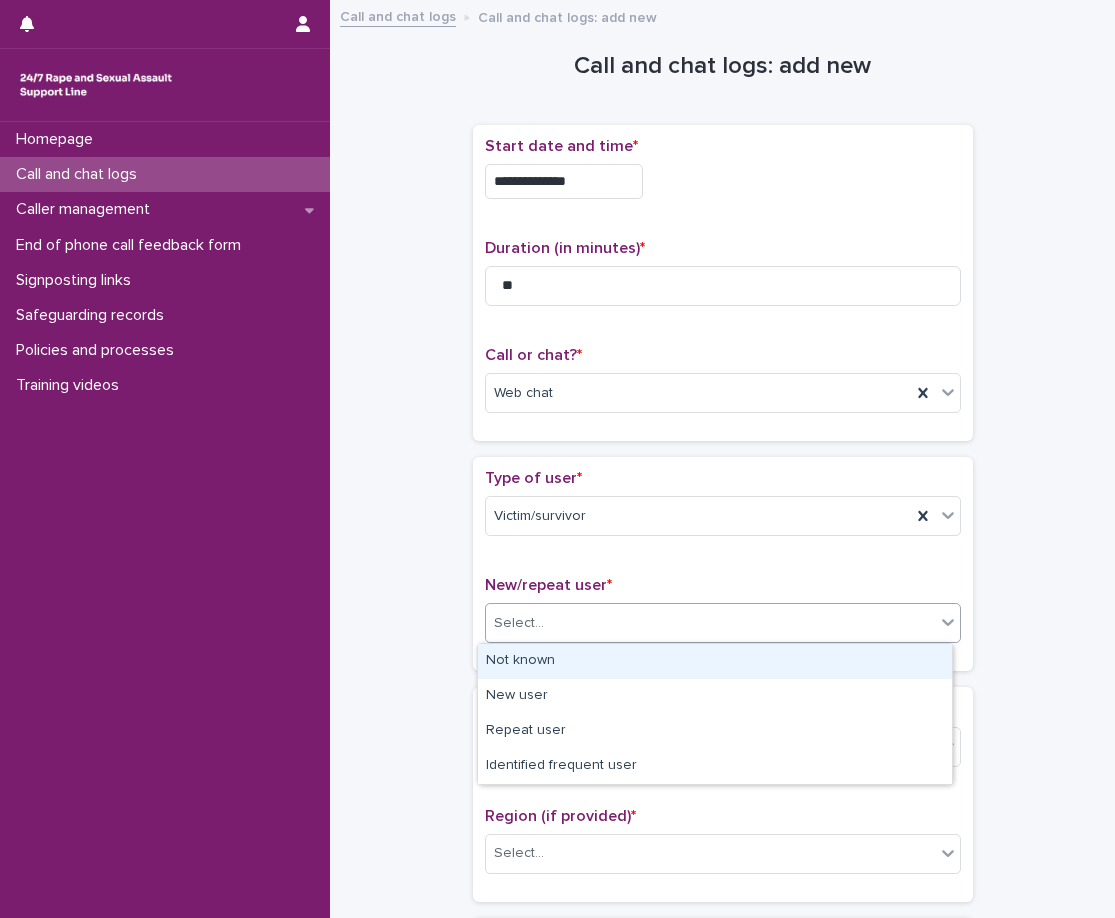 drag, startPoint x: 510, startPoint y: 614, endPoint x: 500, endPoint y: 630, distance: 18.867962 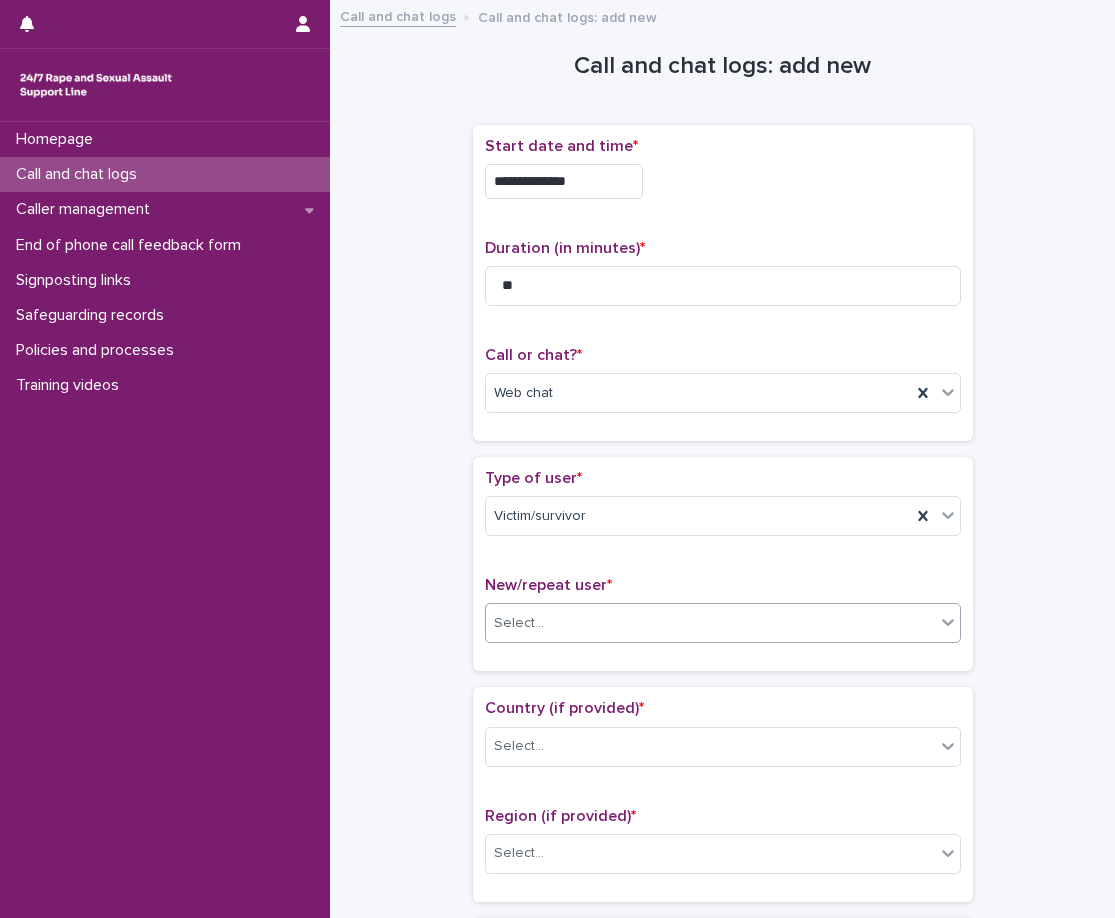 click on "Select..." at bounding box center [519, 623] 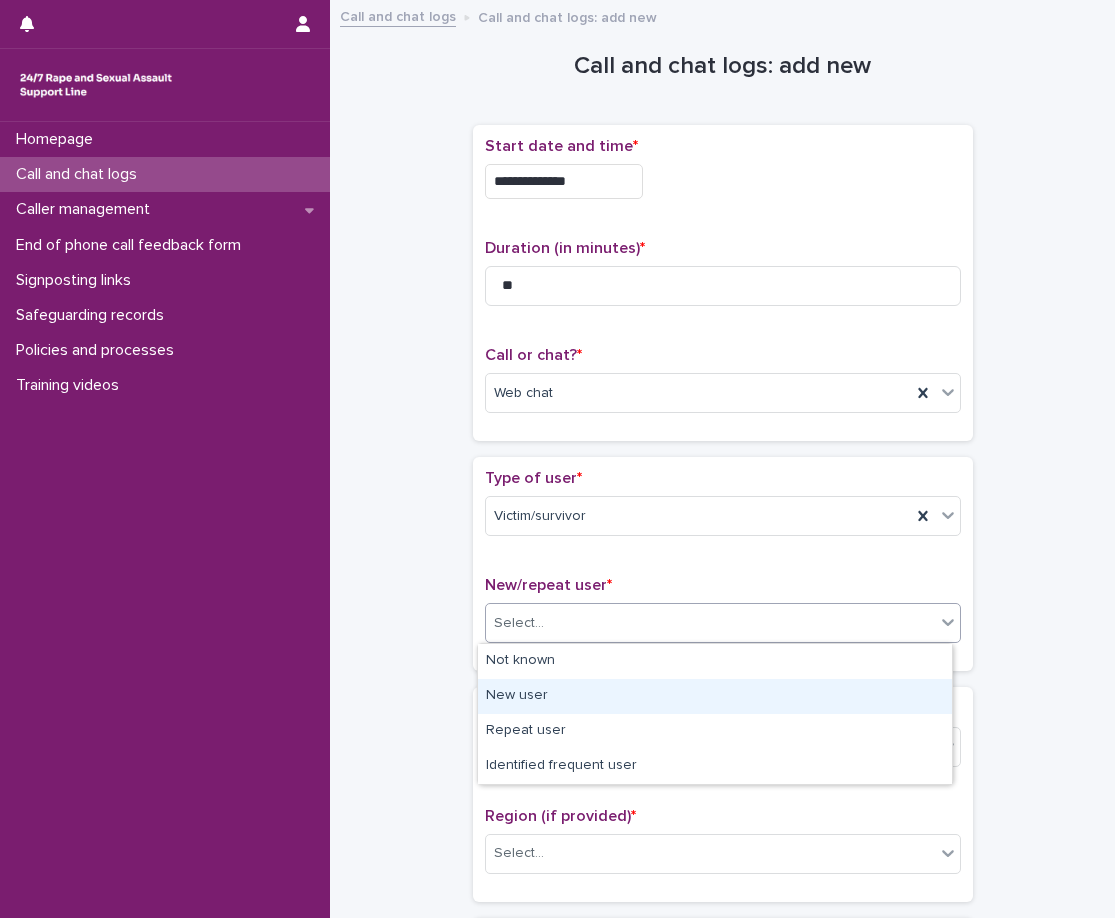 drag, startPoint x: 518, startPoint y: 694, endPoint x: 492, endPoint y: 690, distance: 26.305893 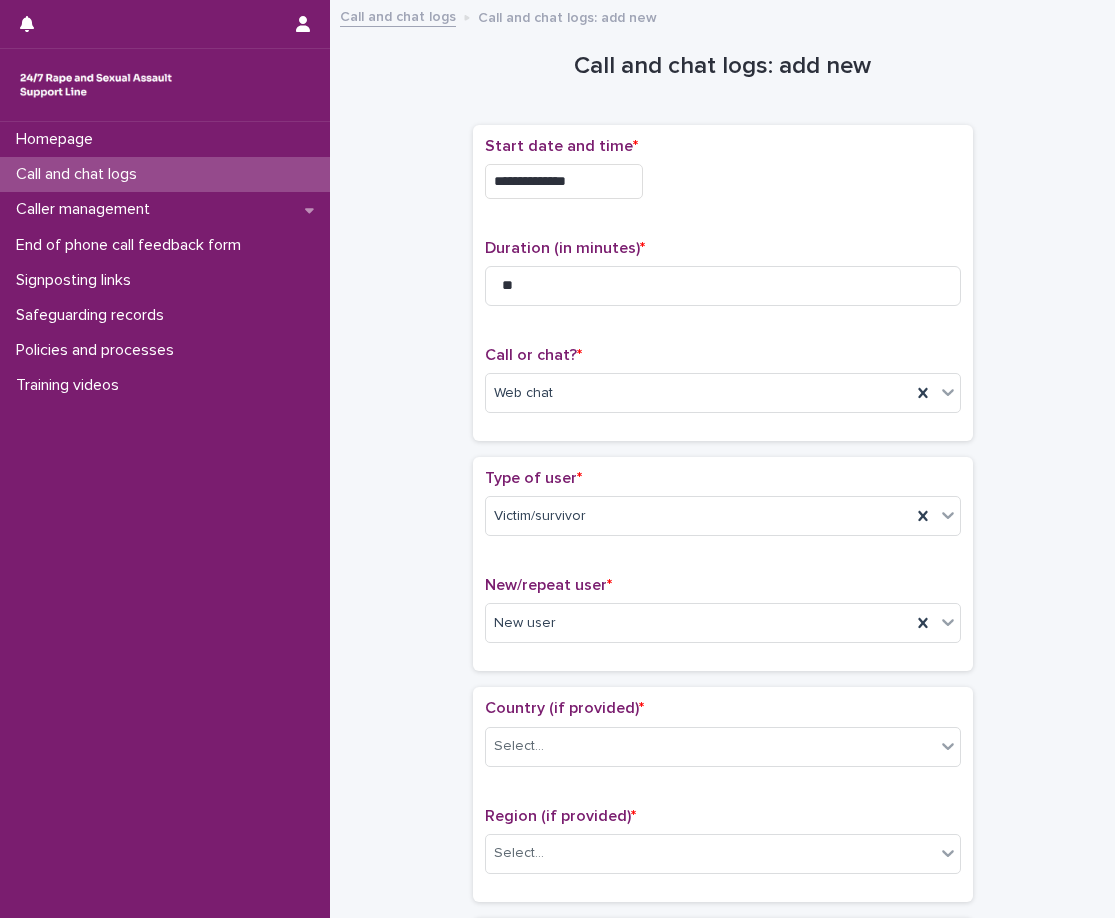 click on "**********" at bounding box center [722, 1034] 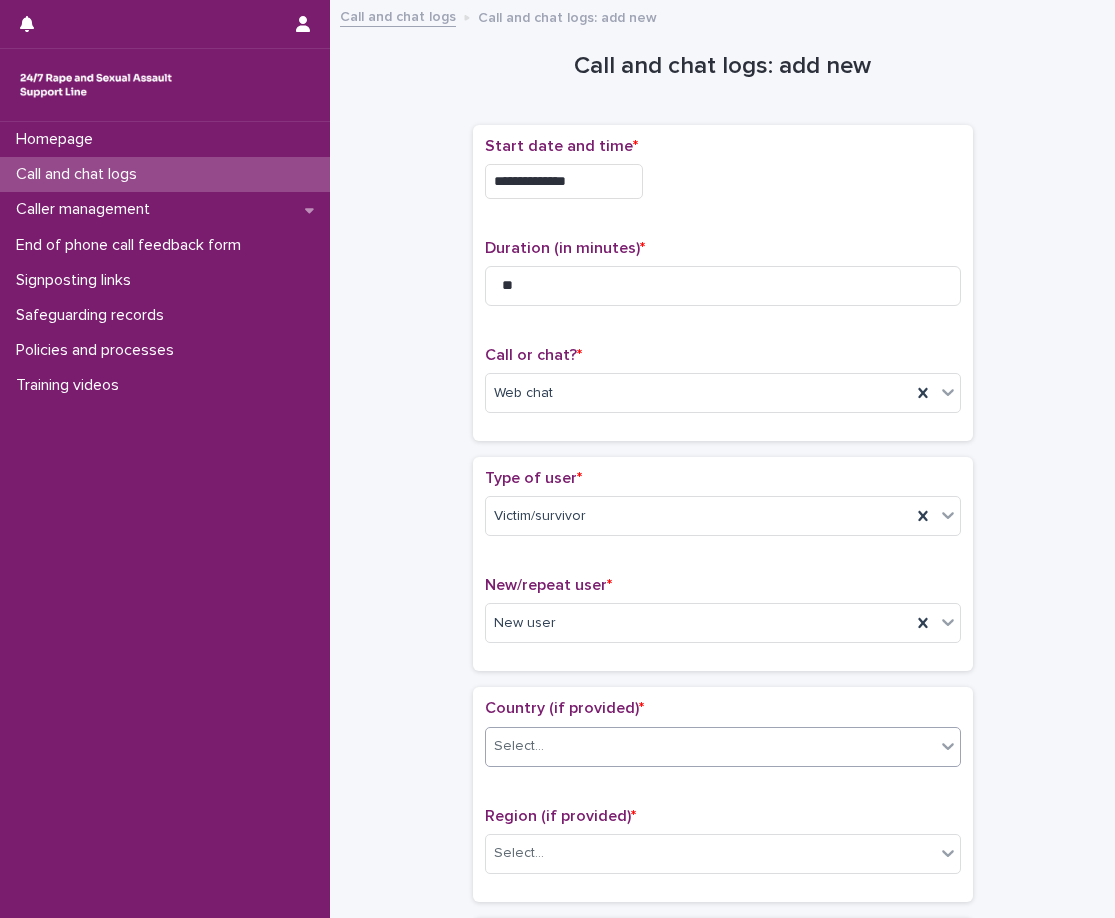 click on "Select..." at bounding box center (710, 746) 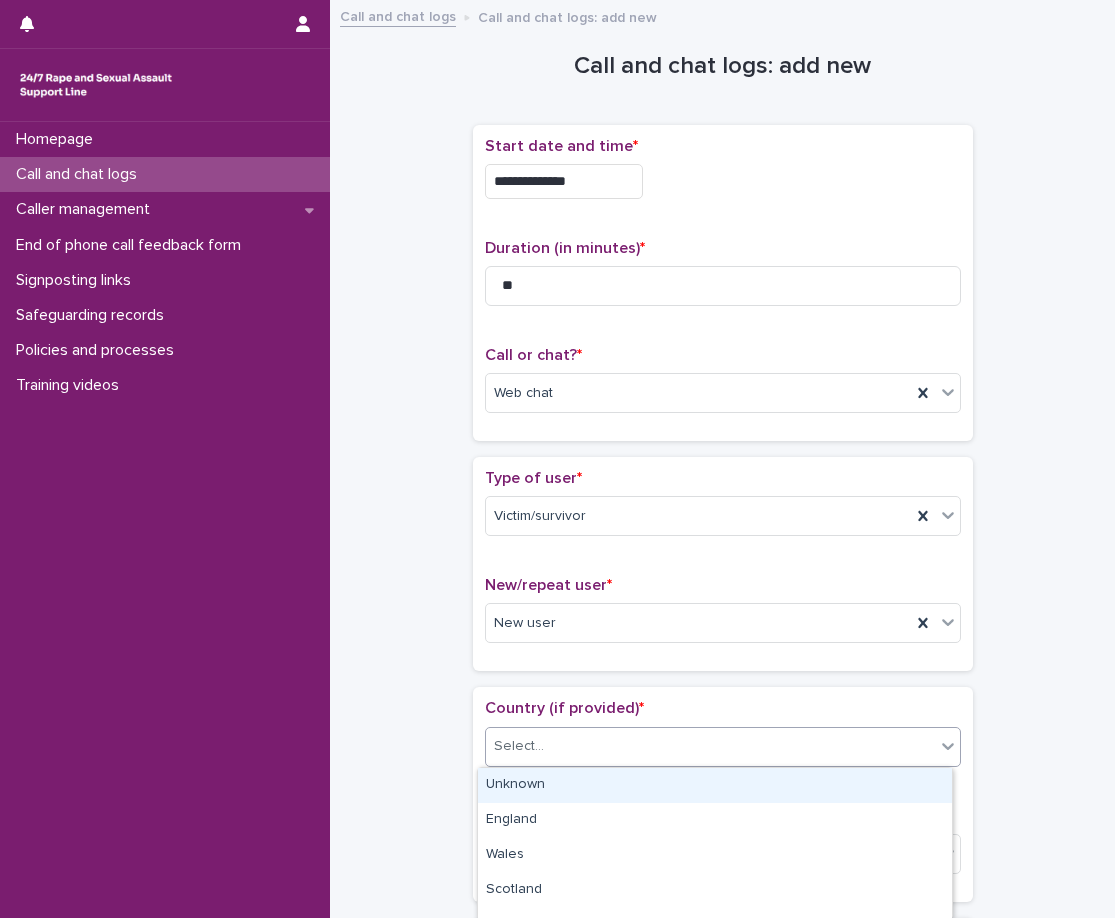 click on "Unknown" at bounding box center [715, 785] 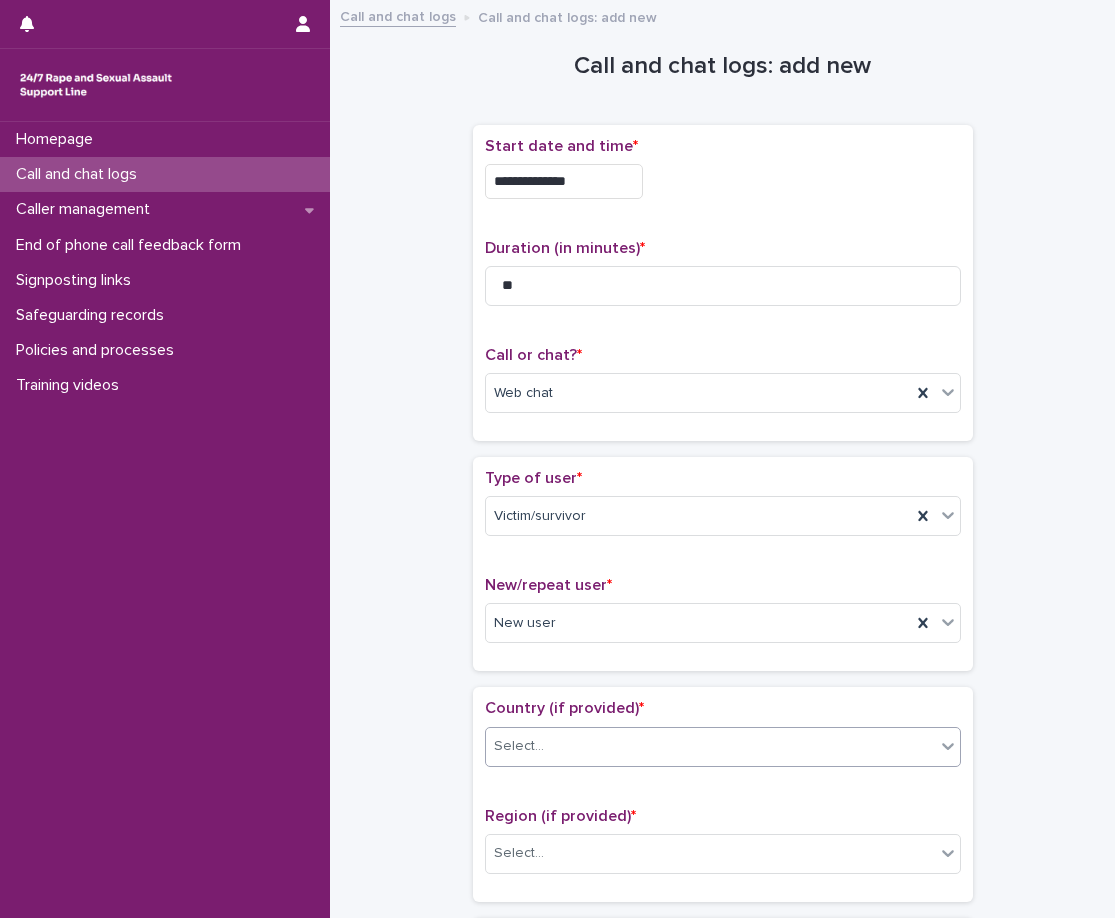 click on "Region (if provided) *" at bounding box center (723, 816) 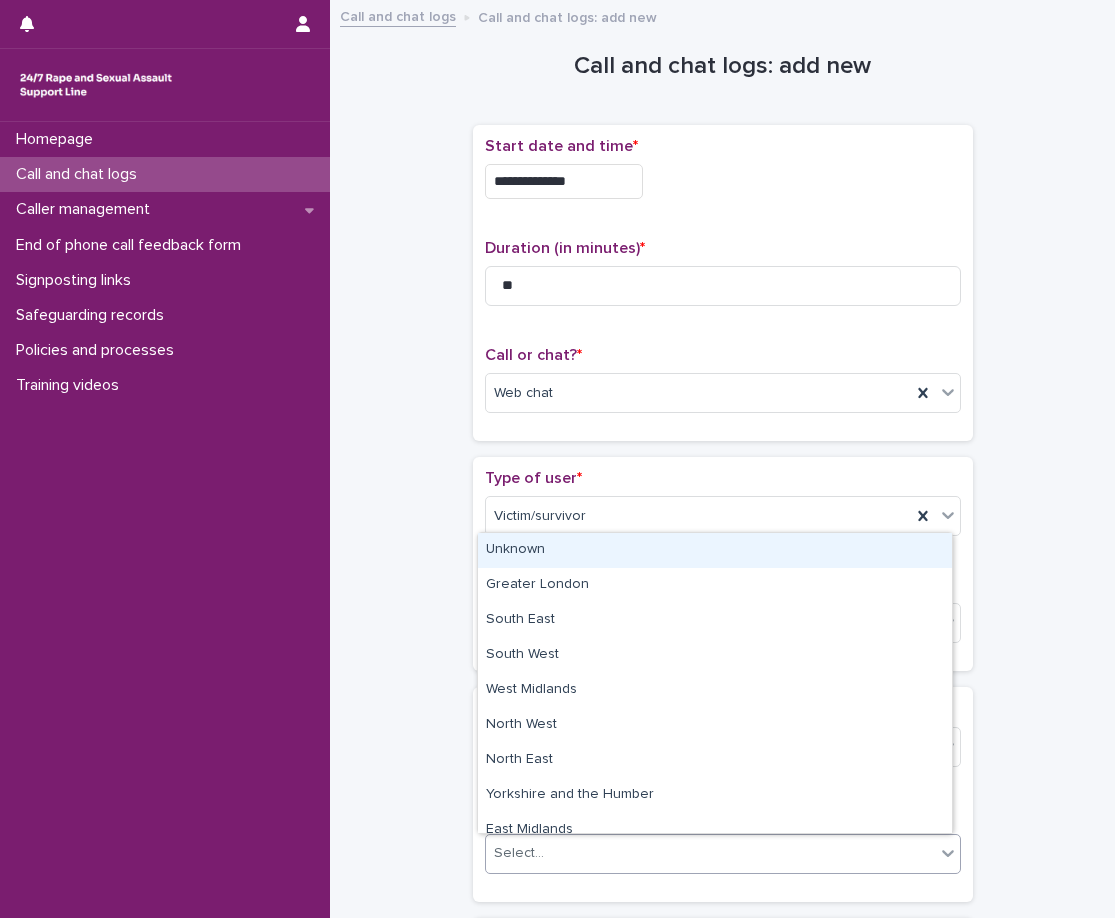 click on "Select..." at bounding box center (710, 853) 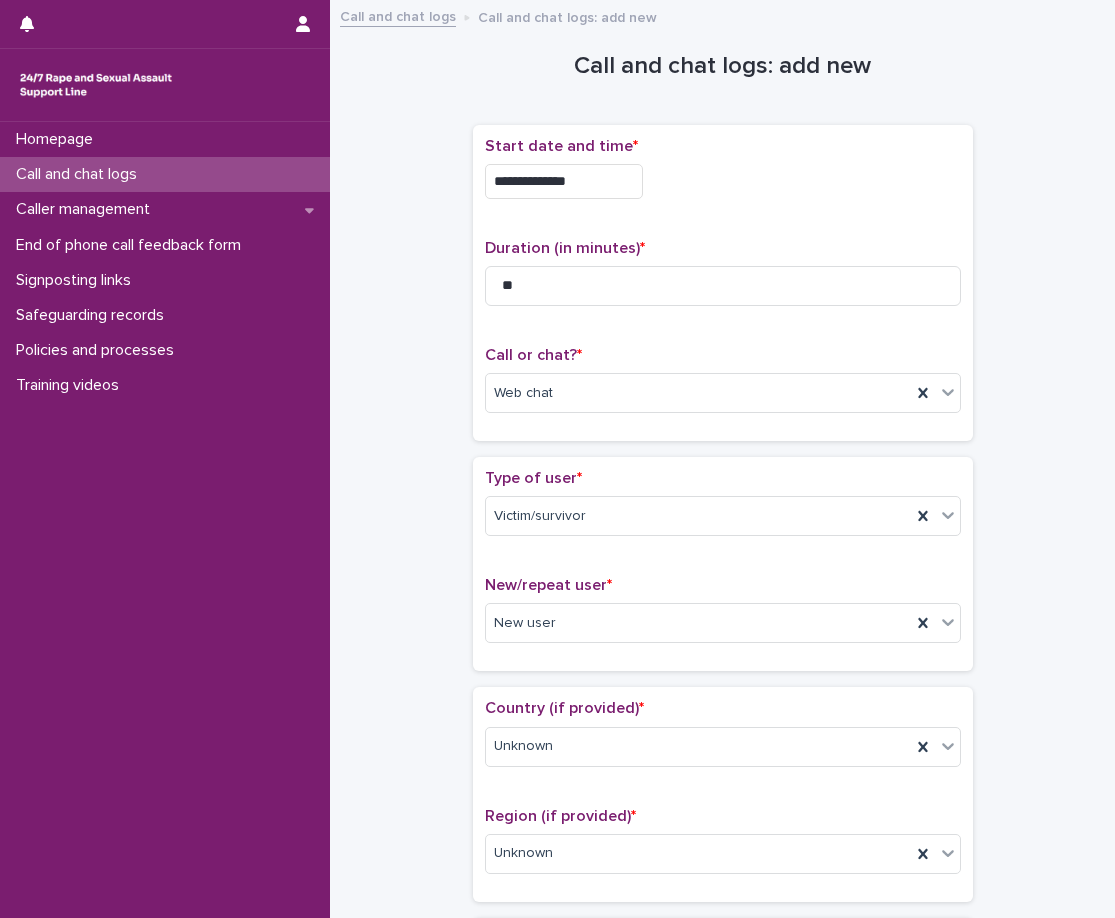 click on "**********" at bounding box center (722, 1034) 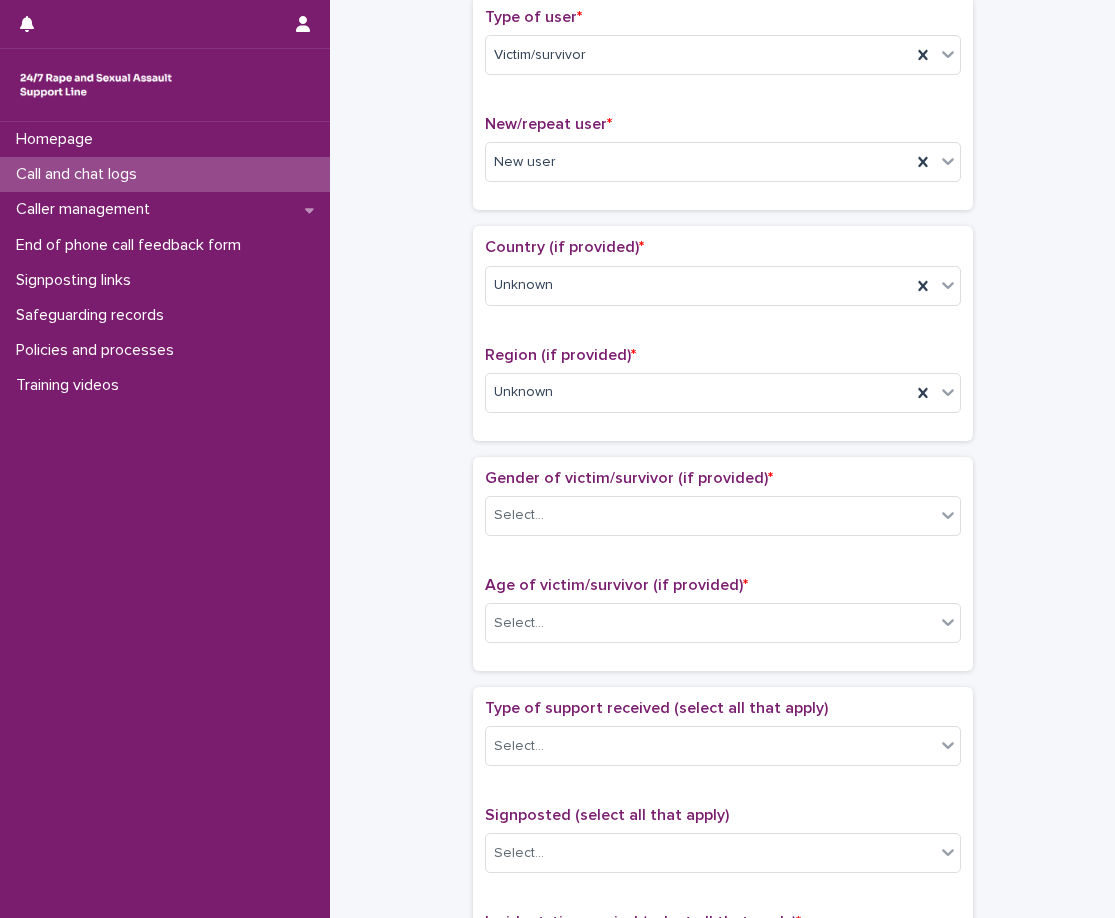 scroll, scrollTop: 500, scrollLeft: 0, axis: vertical 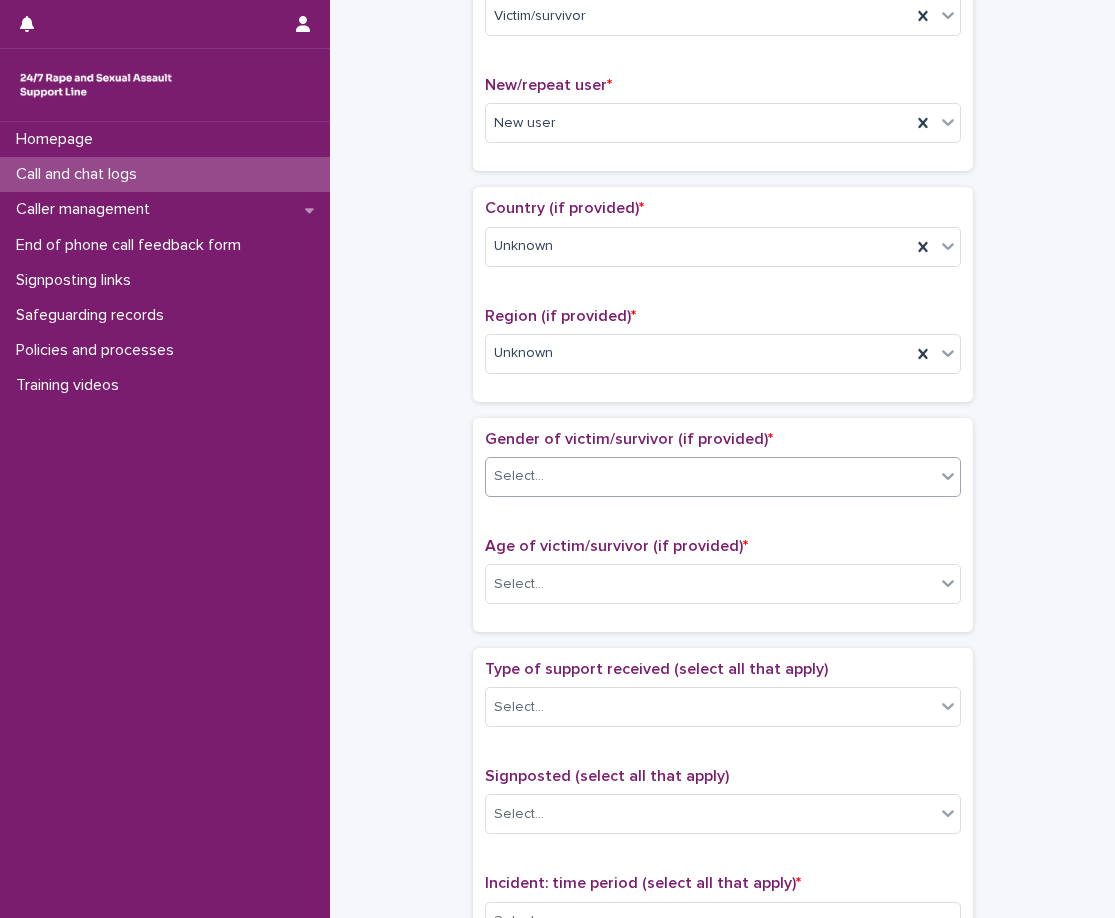 click on "Select..." at bounding box center [710, 476] 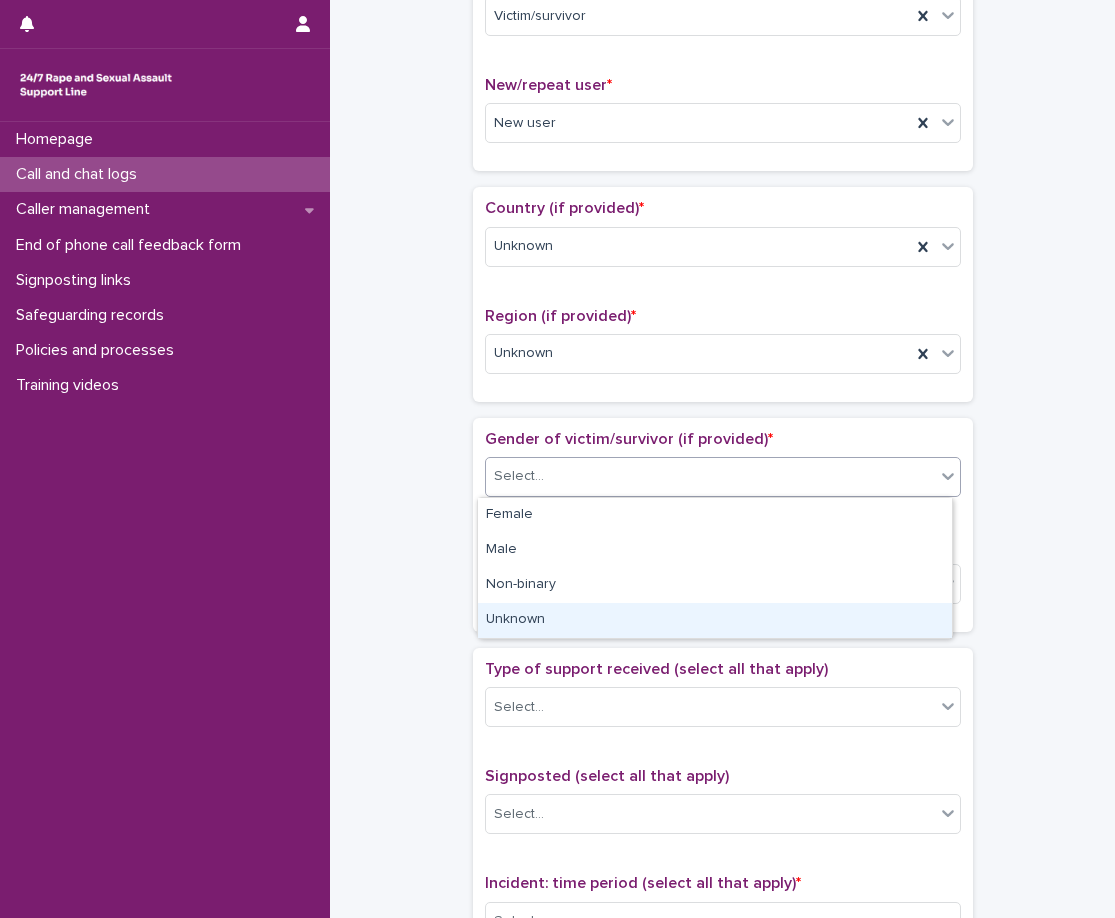 click on "Unknown" at bounding box center [715, 620] 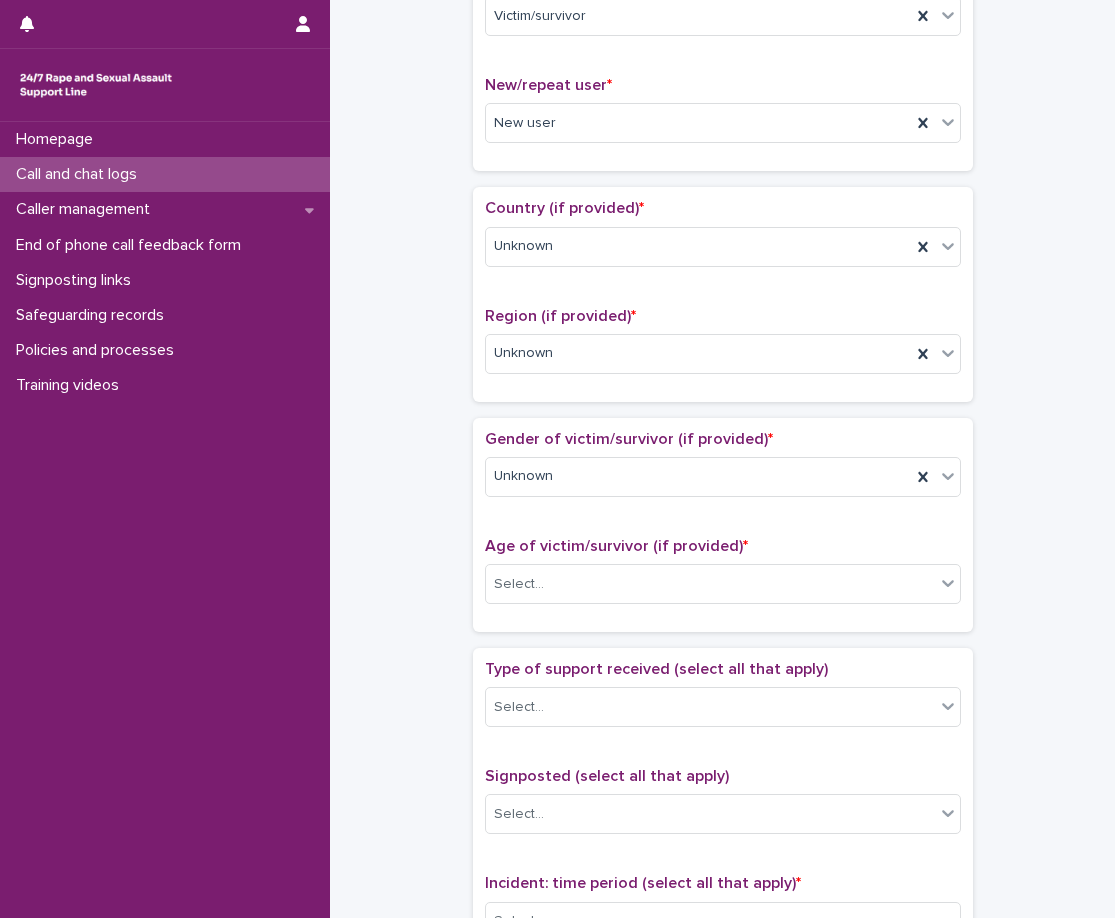 click on "Gender of victim/survivor (if provided) * Unknown Age of victim/survivor (if provided) * Select..." at bounding box center [723, 525] 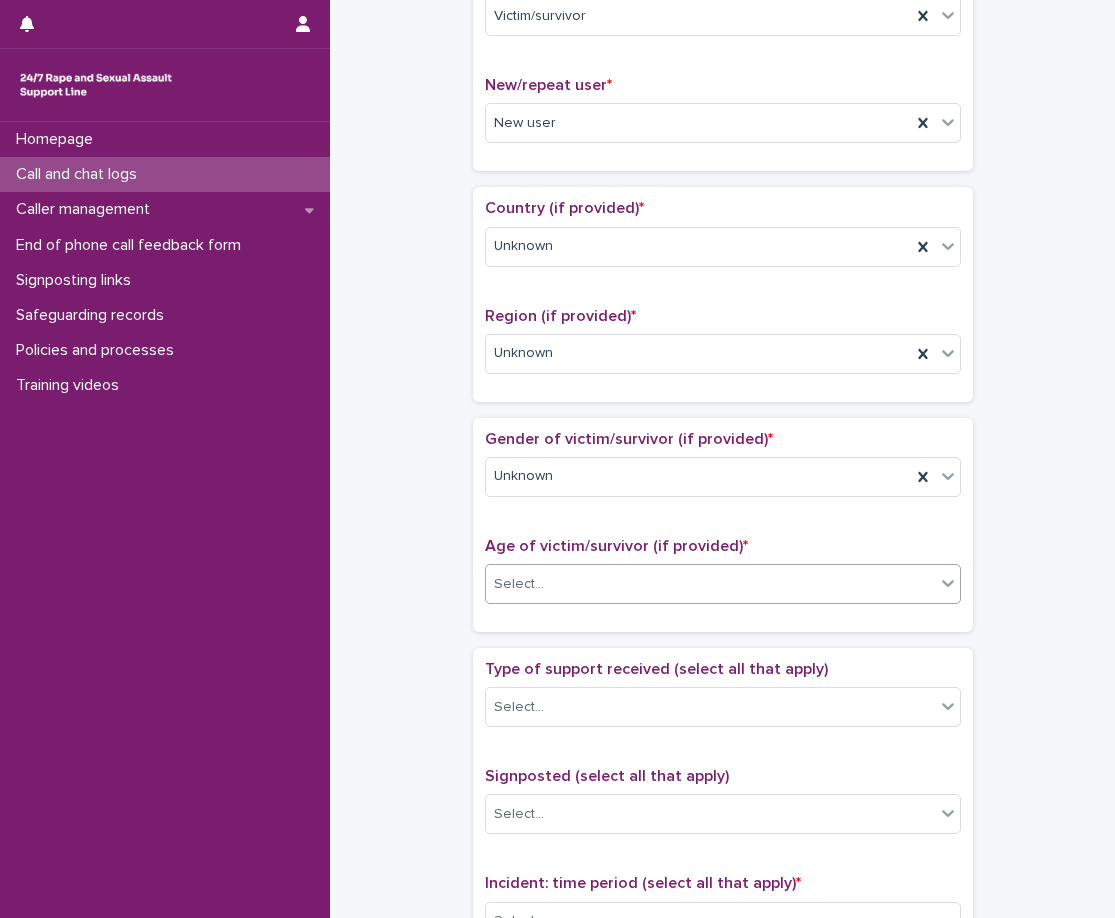 click on "Select..." at bounding box center (710, 584) 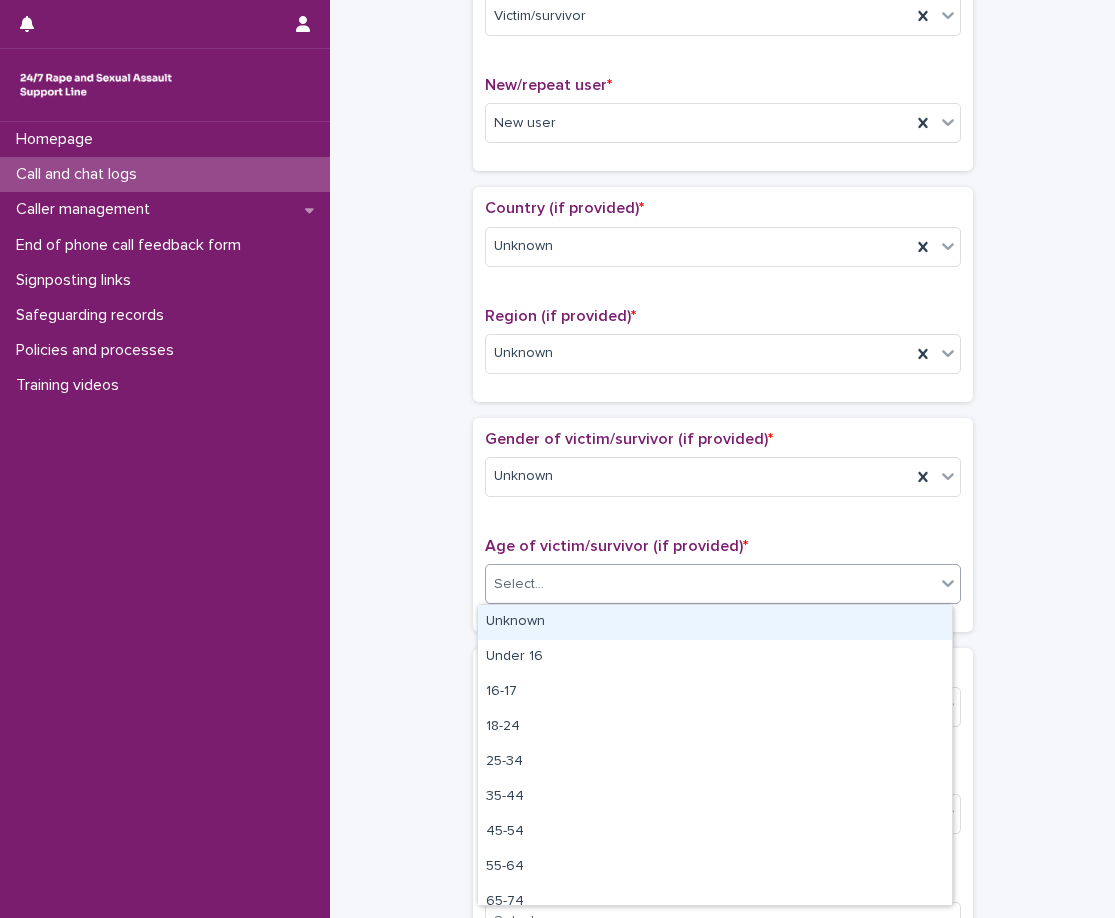 click on "Select..." at bounding box center [710, 584] 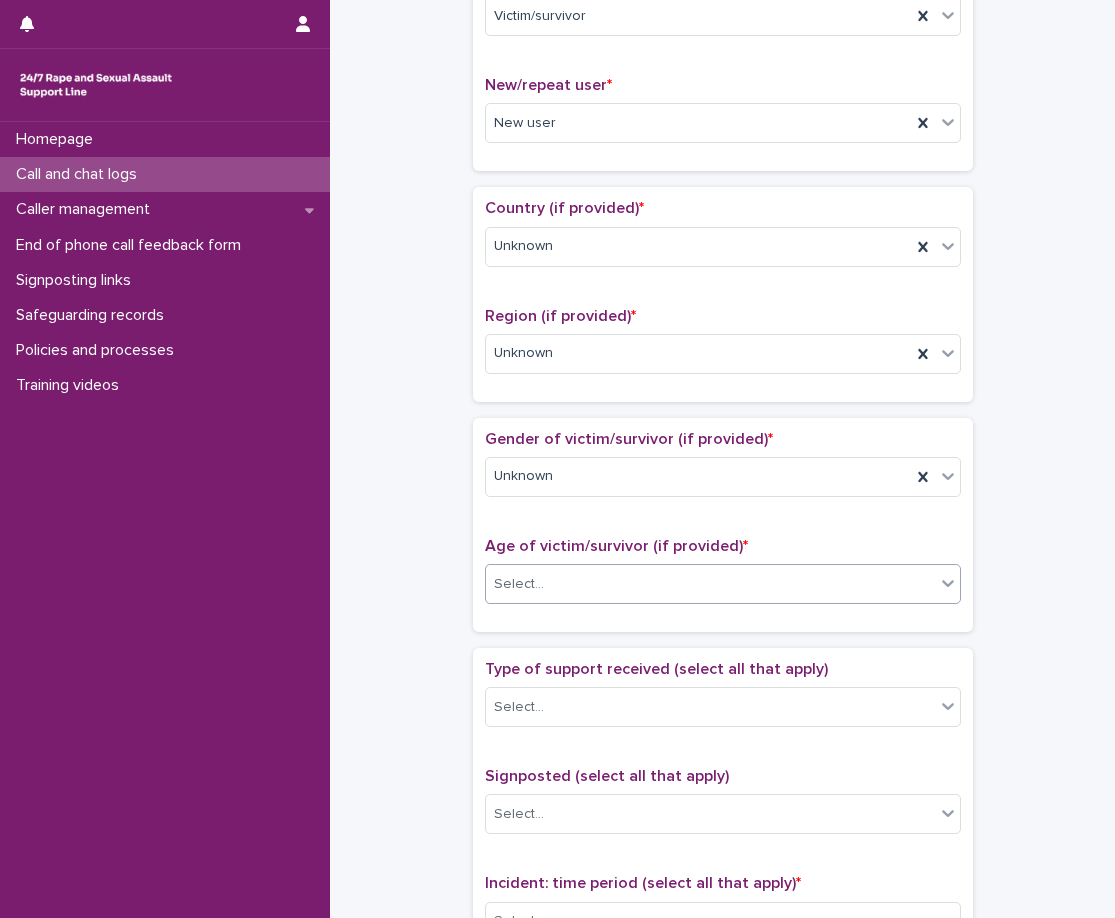 click on "Gender of victim/survivor (if provided) * Unknown Age of victim/survivor (if provided) *   option Unknown, selected.     0 results available. Select is focused ,type to refine list, press Down to open the menu,  Select..." at bounding box center (723, 525) 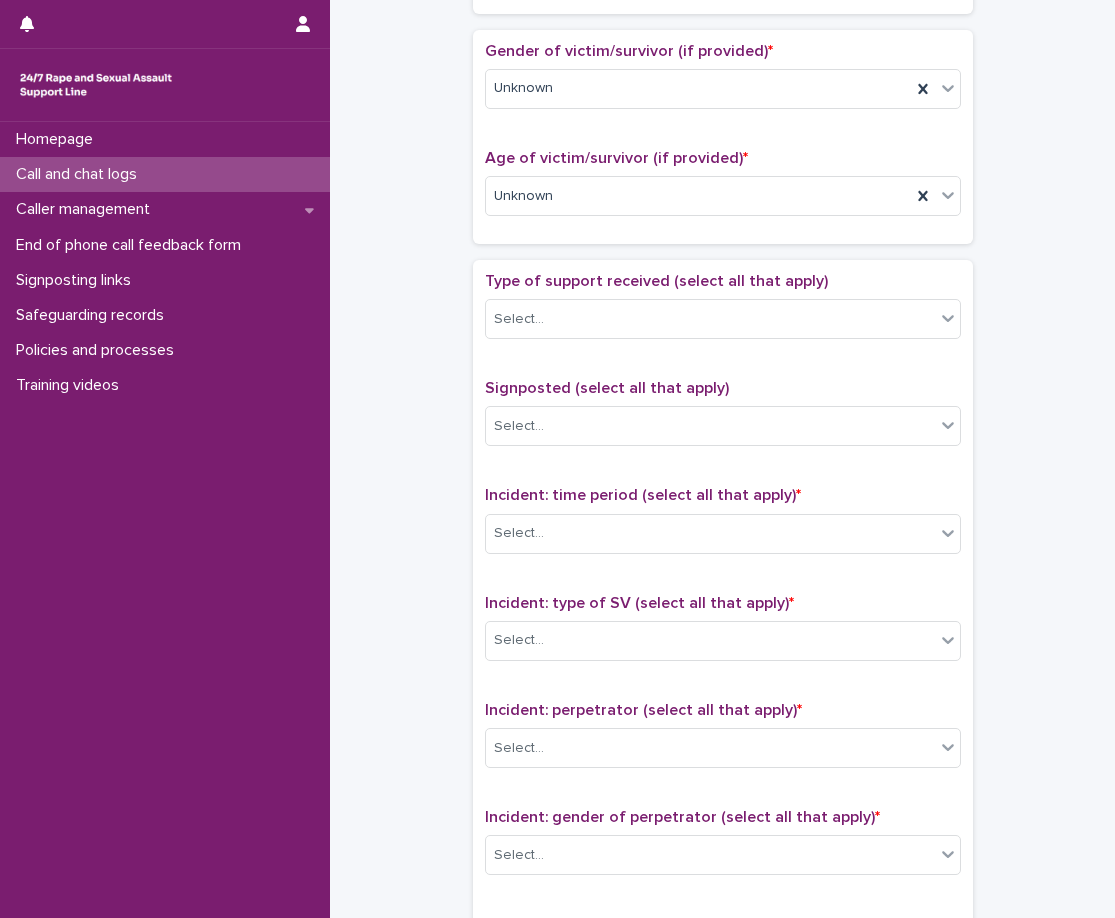scroll, scrollTop: 900, scrollLeft: 0, axis: vertical 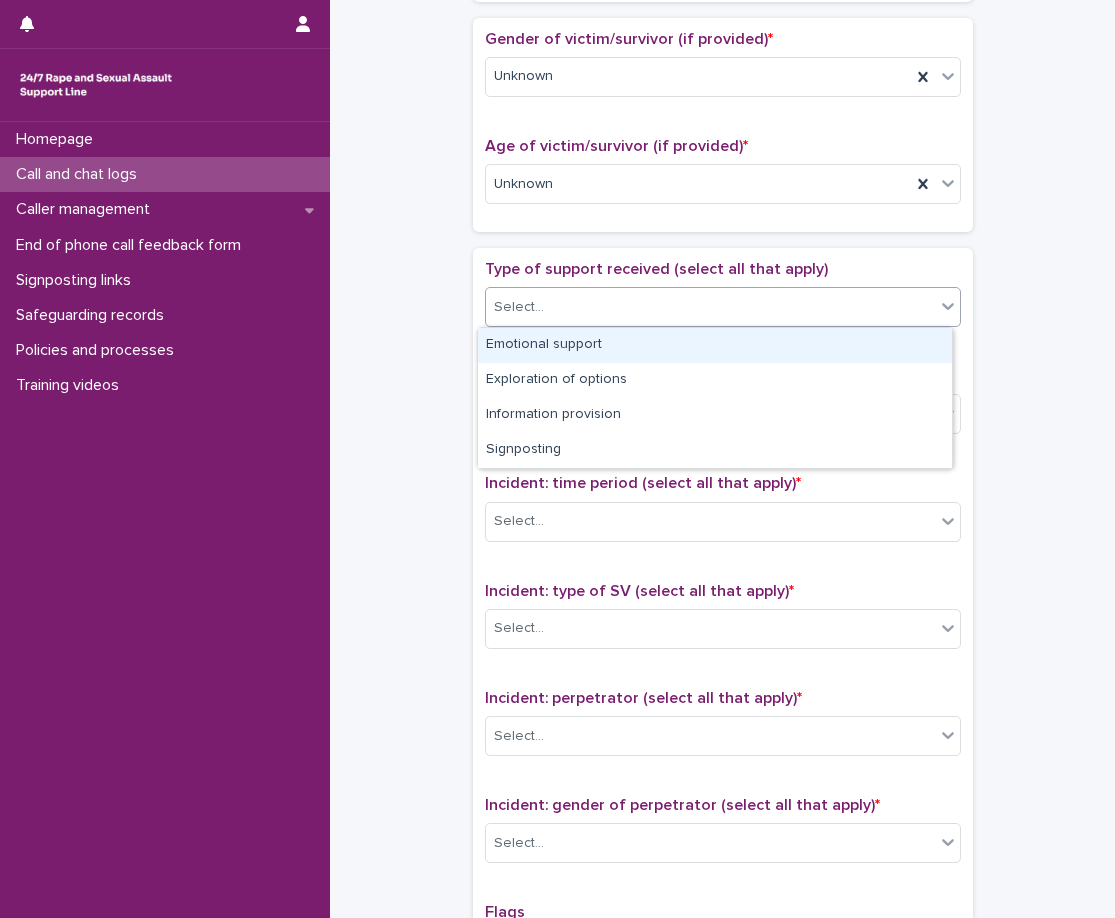 click on "Select..." at bounding box center (710, 307) 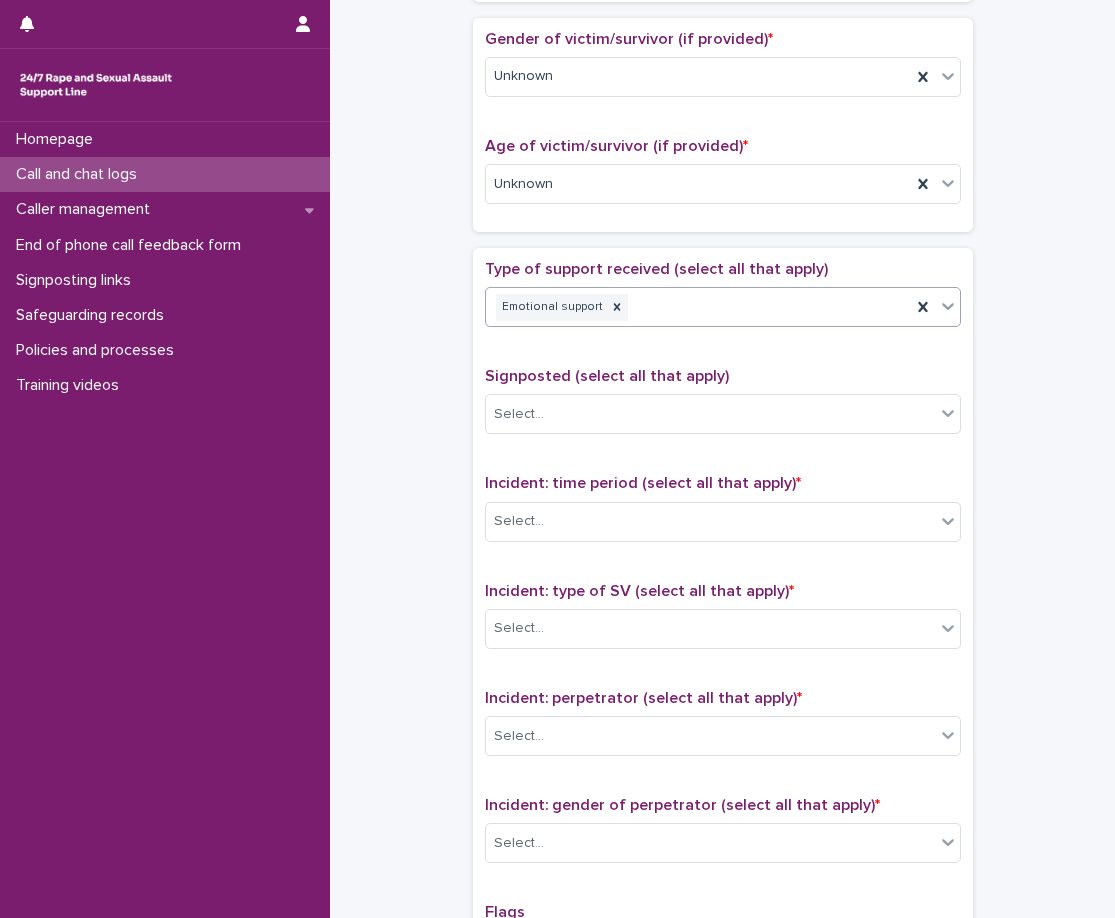 click on "Emotional support" at bounding box center (698, 307) 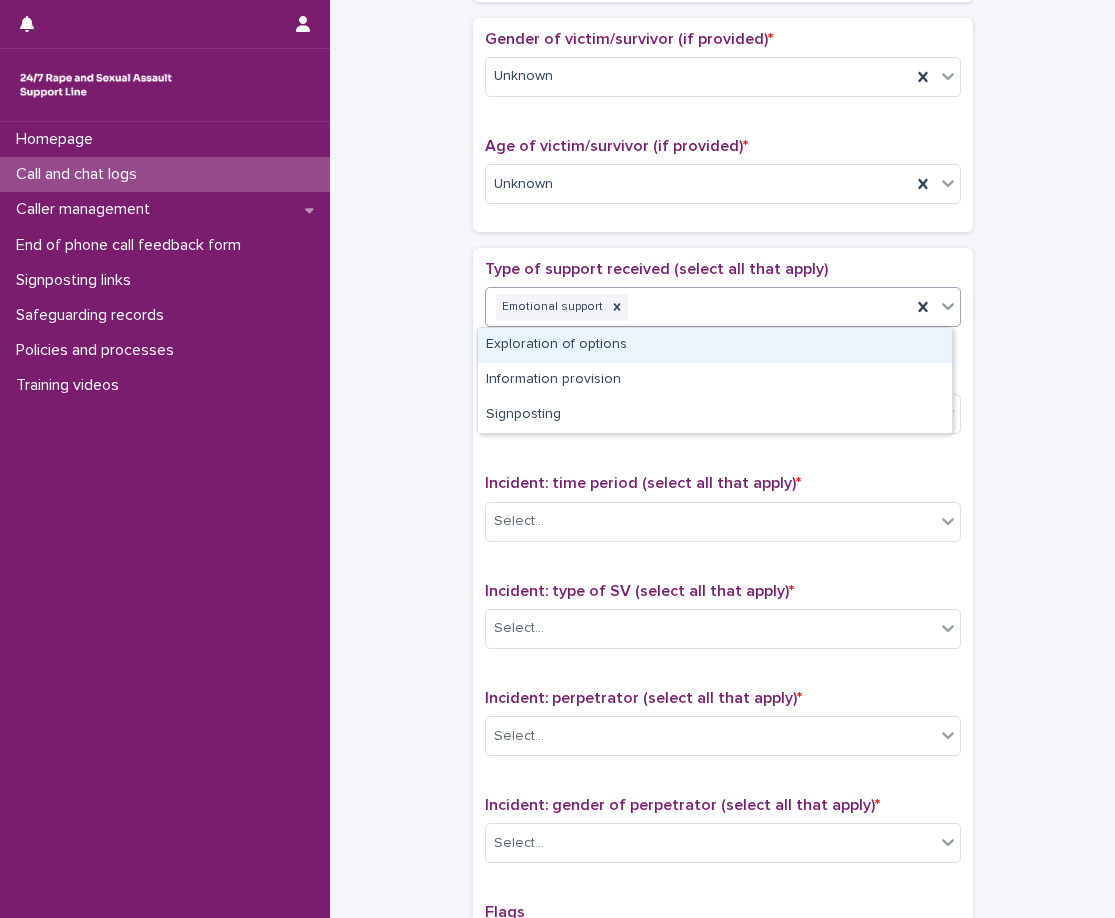 click on "Exploration of options" at bounding box center [715, 345] 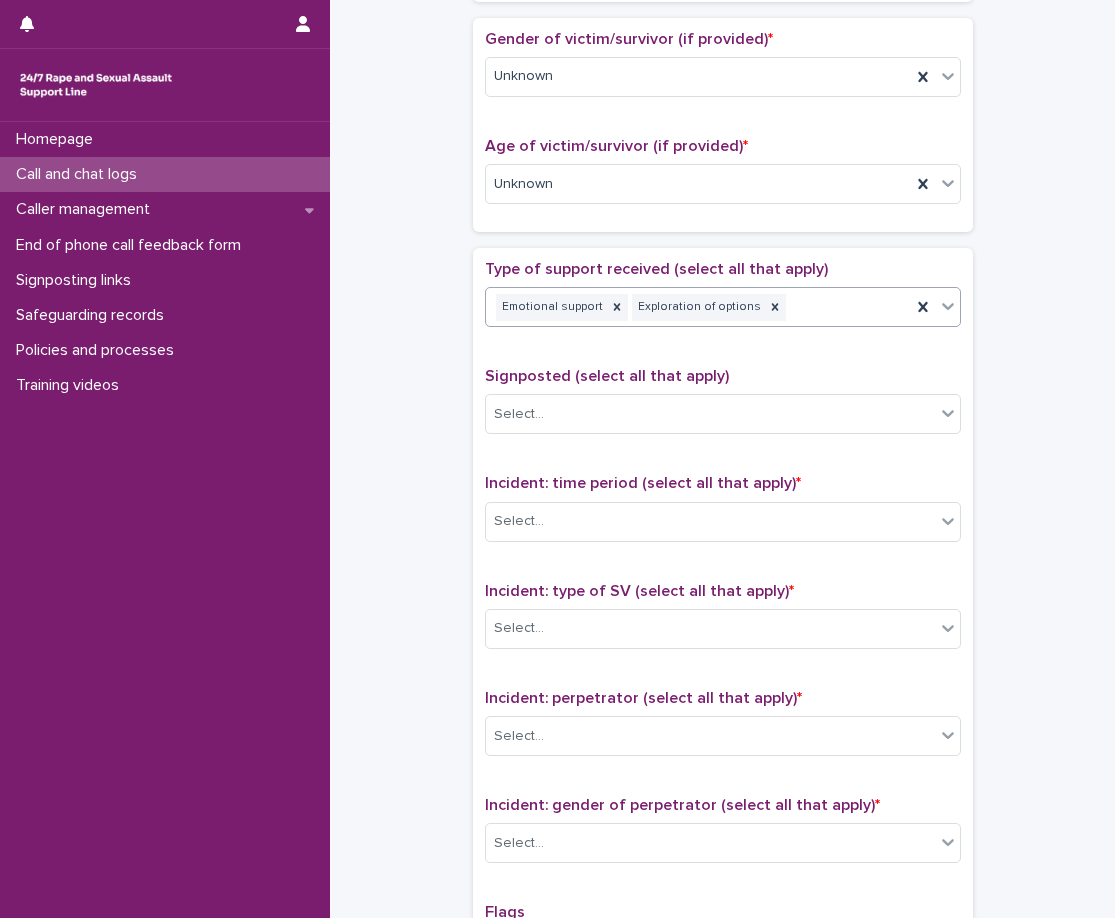 click on "Emotional support Exploration of options" at bounding box center (698, 307) 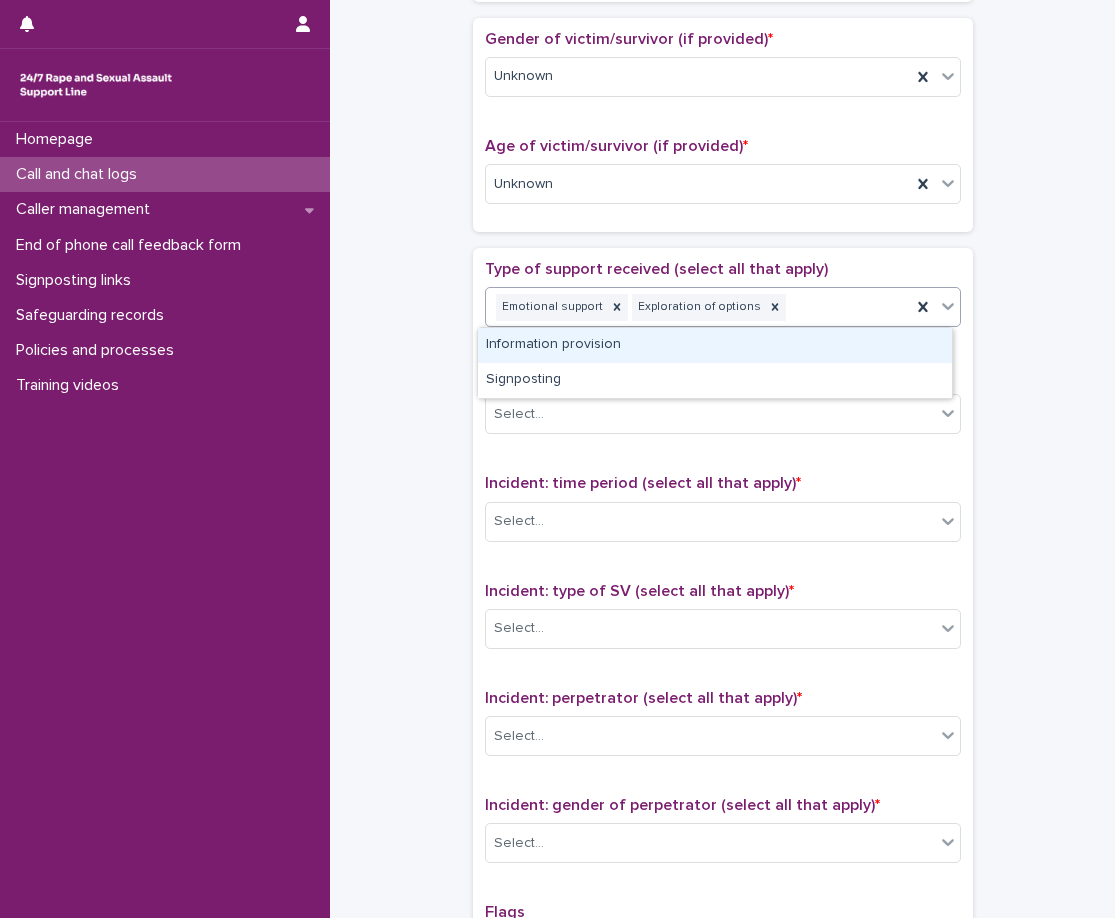 click on "Information provision" at bounding box center (715, 345) 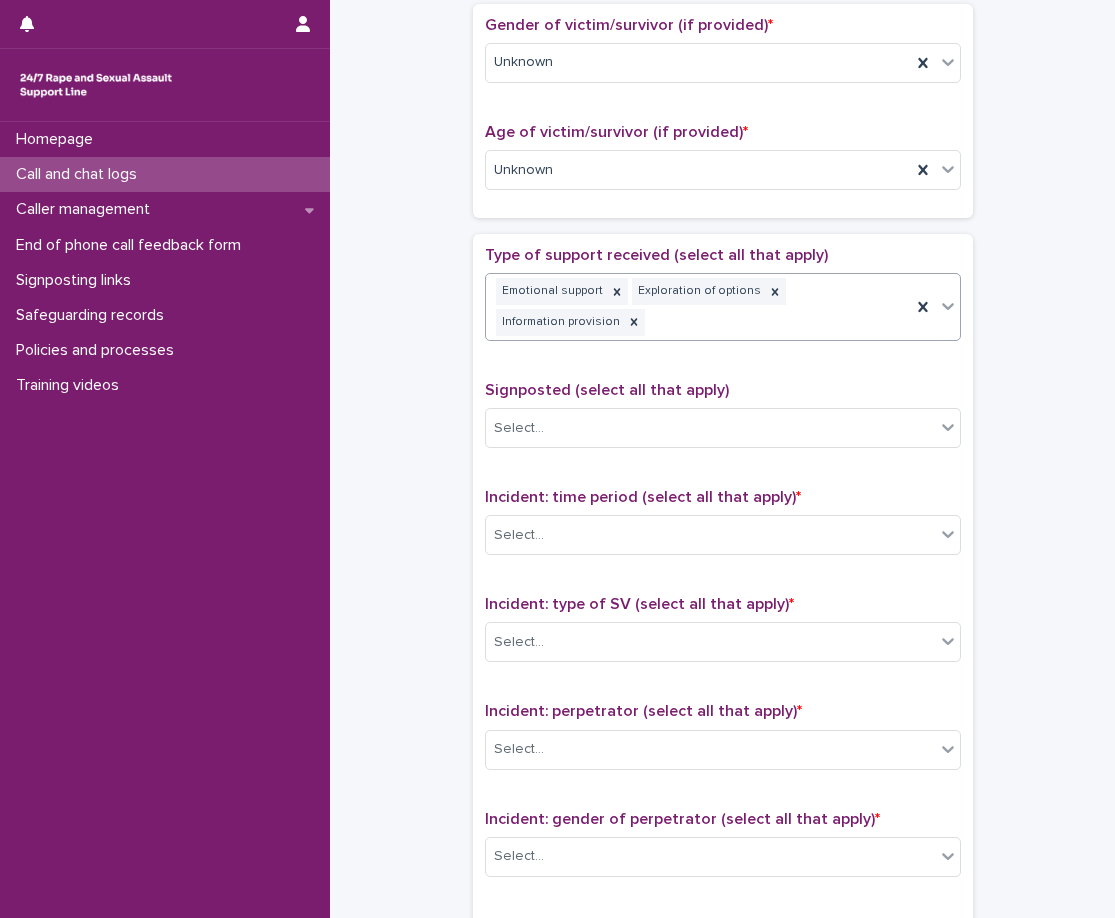 click on "Type of support received (select all that apply)   option Information provision, selected.     0 results available. Select is focused ,type to refine list, press Down to open the menu,  press left to focus selected values Emotional support Exploration of options Information provision Signposted (select all that apply) Select... Incident: time period (select all that apply) * Select... Incident: type of SV (select all that apply) * Select... Incident: perpetrator (select all that apply) * Select... Incident: gender of perpetrator (select all that apply) * Select... Flags Select... Comments" at bounding box center [723, 678] 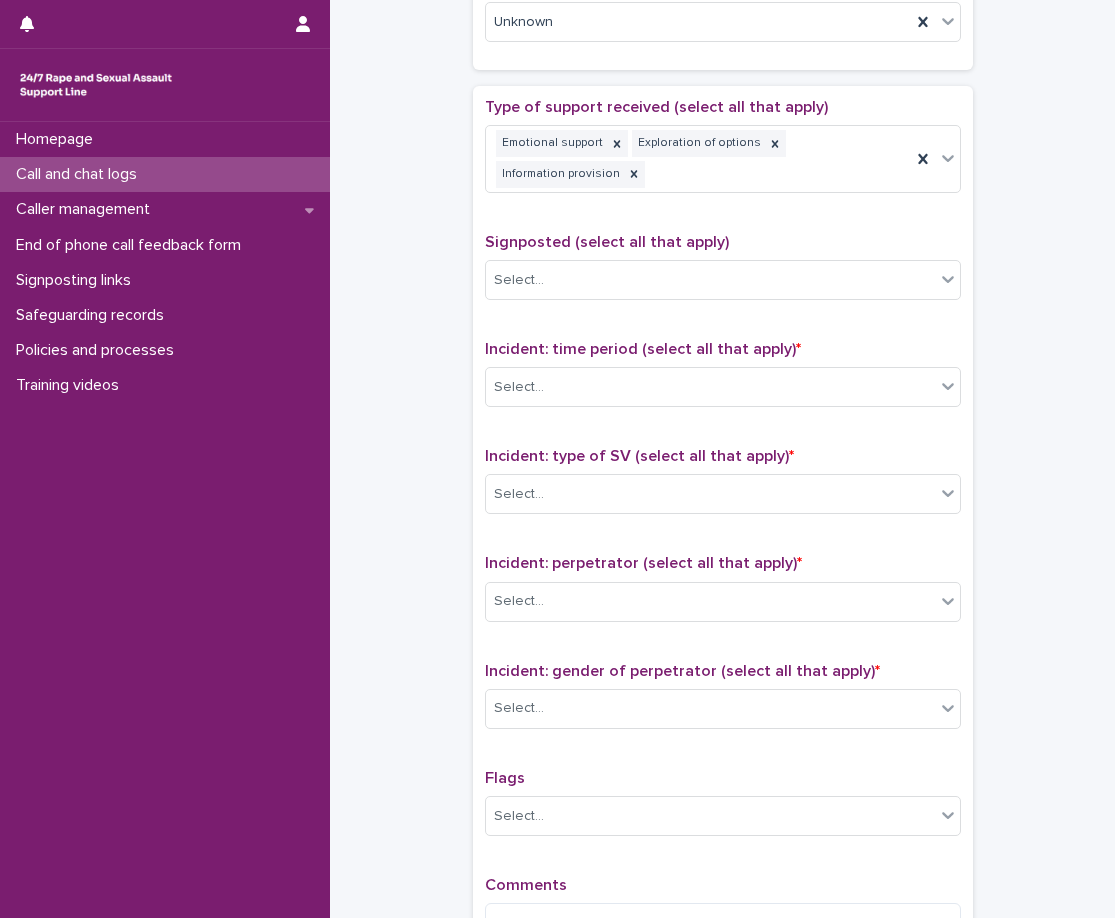 scroll, scrollTop: 1114, scrollLeft: 0, axis: vertical 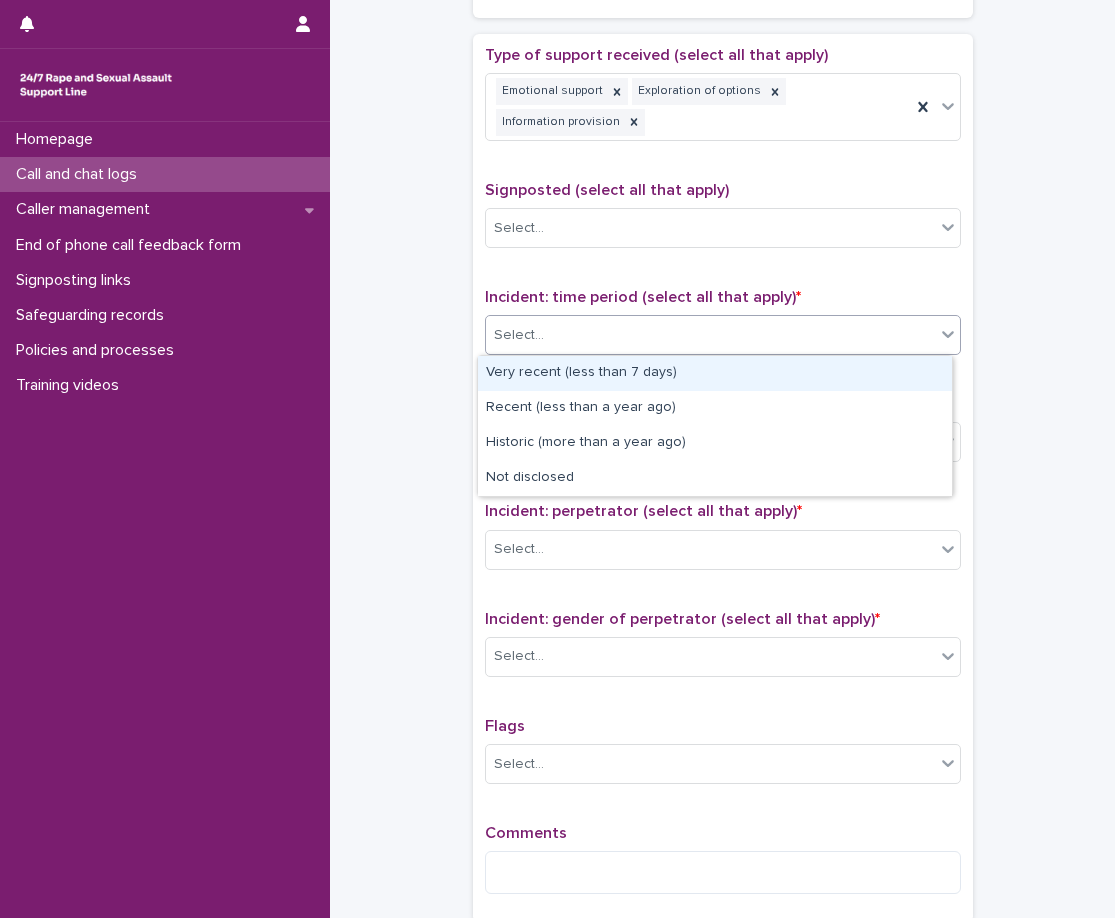 click on "Select..." at bounding box center [710, 335] 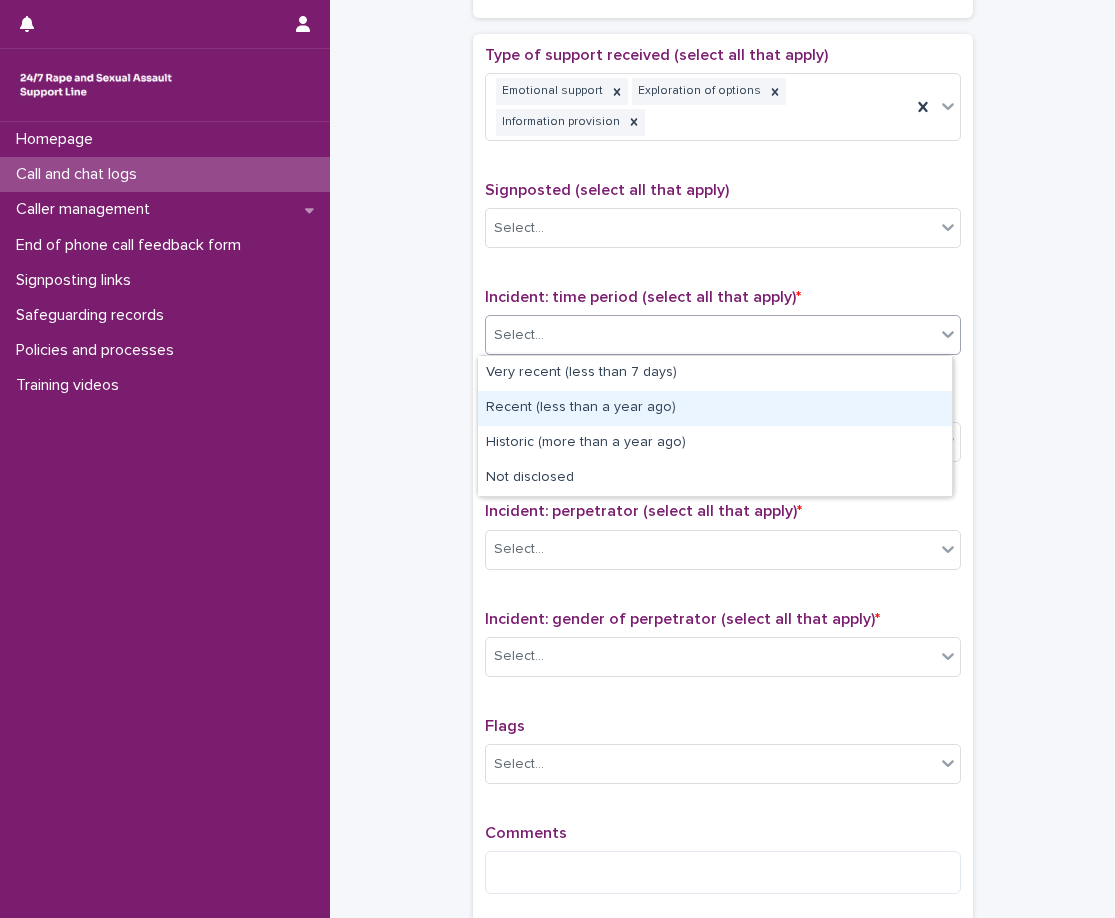 click on "**********" at bounding box center (722, -66) 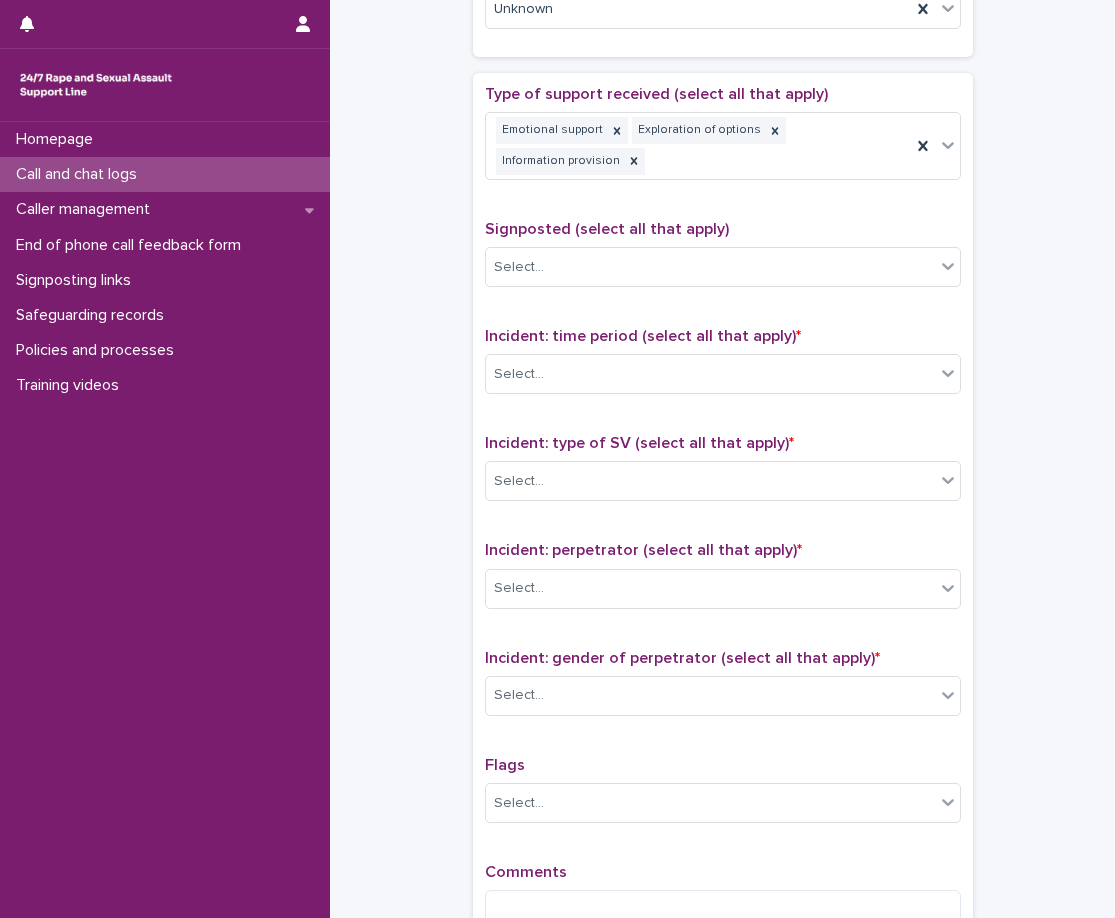 scroll, scrollTop: 1114, scrollLeft: 0, axis: vertical 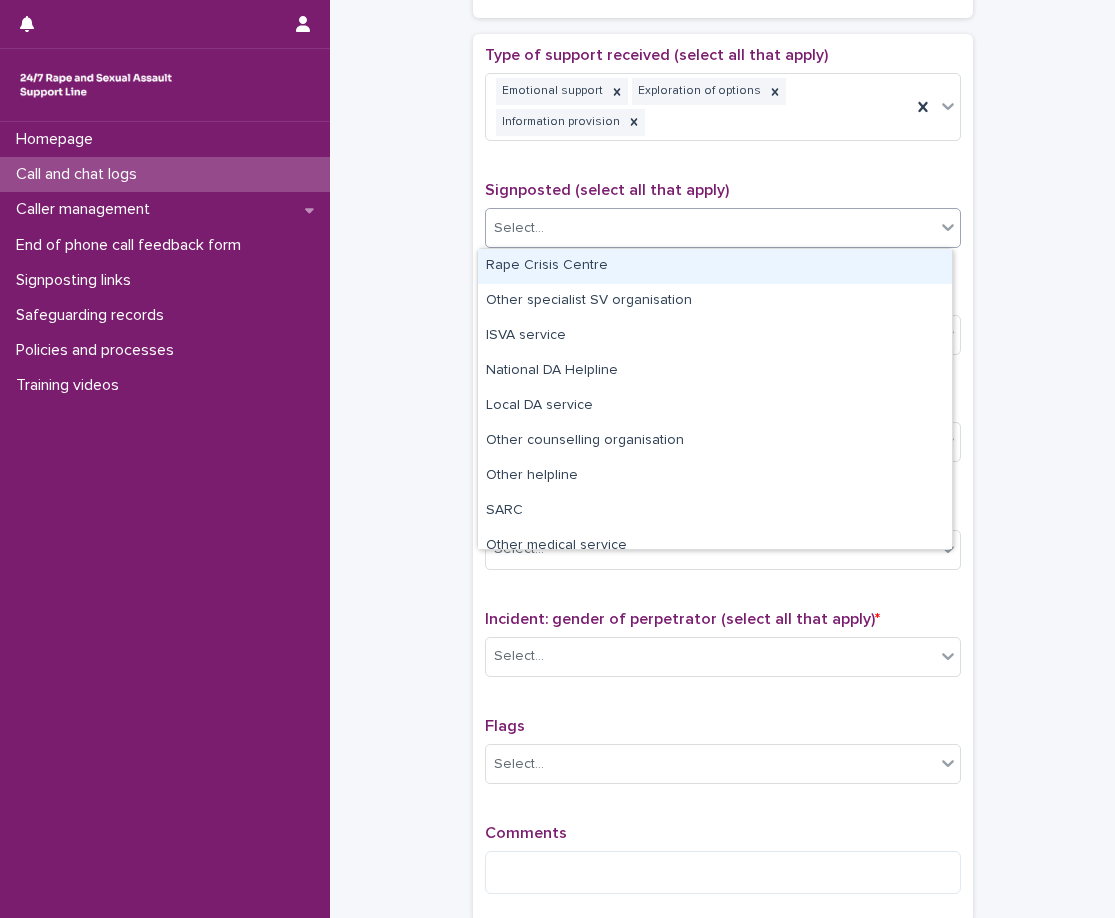 click on "Select..." at bounding box center (710, 228) 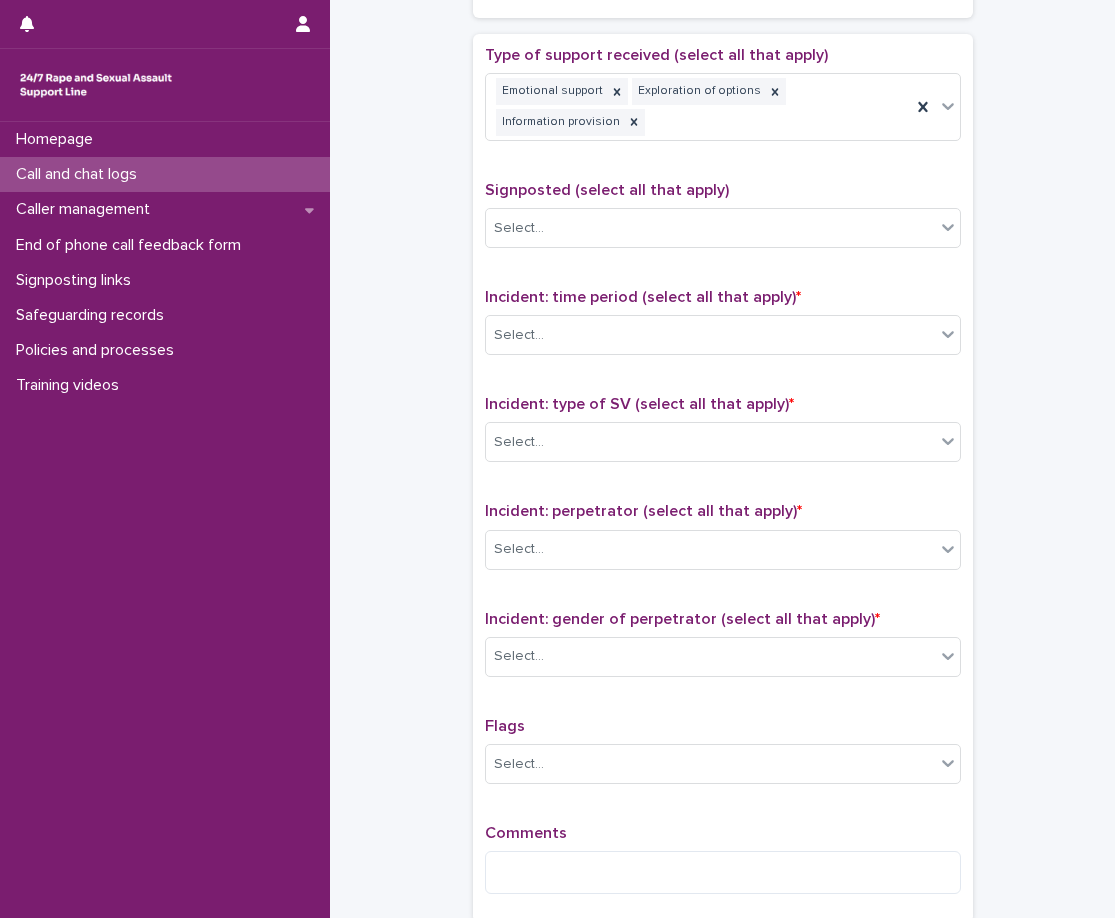 click on "Signposted (select all that apply)" at bounding box center [723, 190] 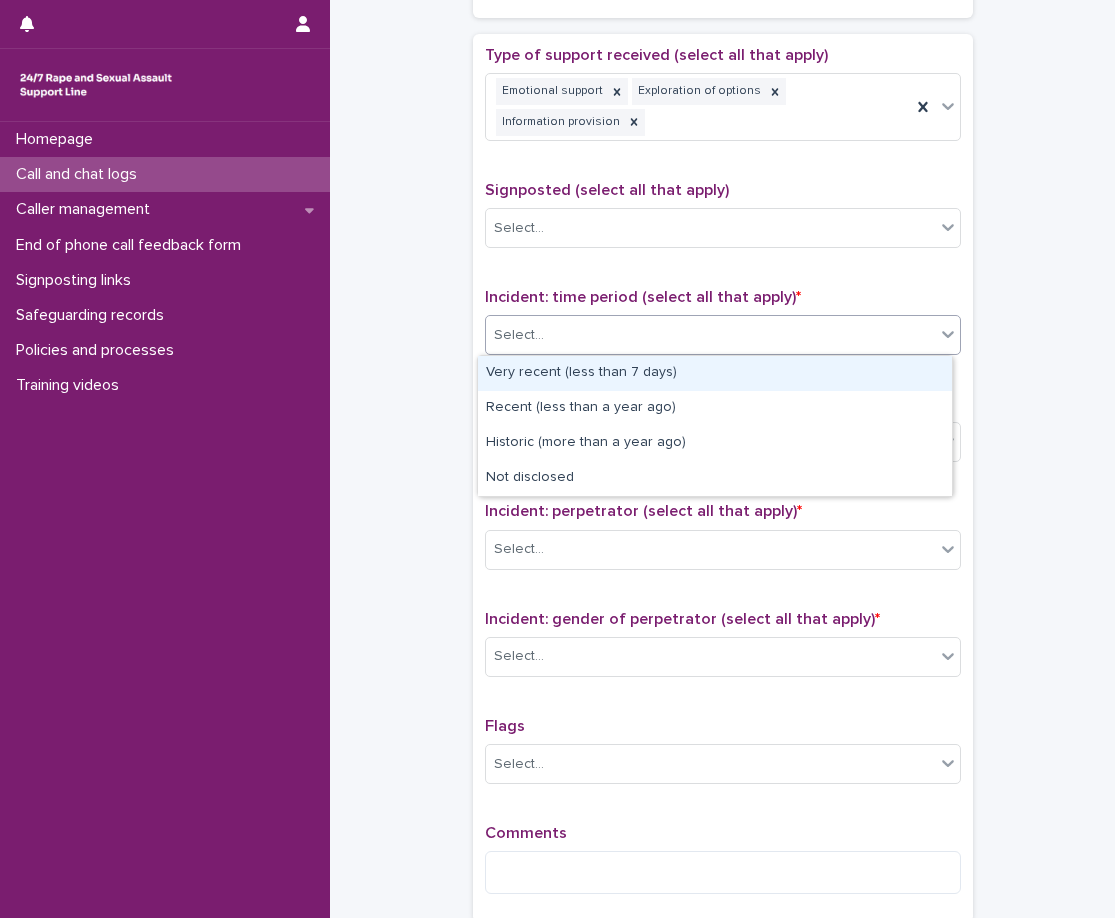 click on "Select..." at bounding box center (710, 335) 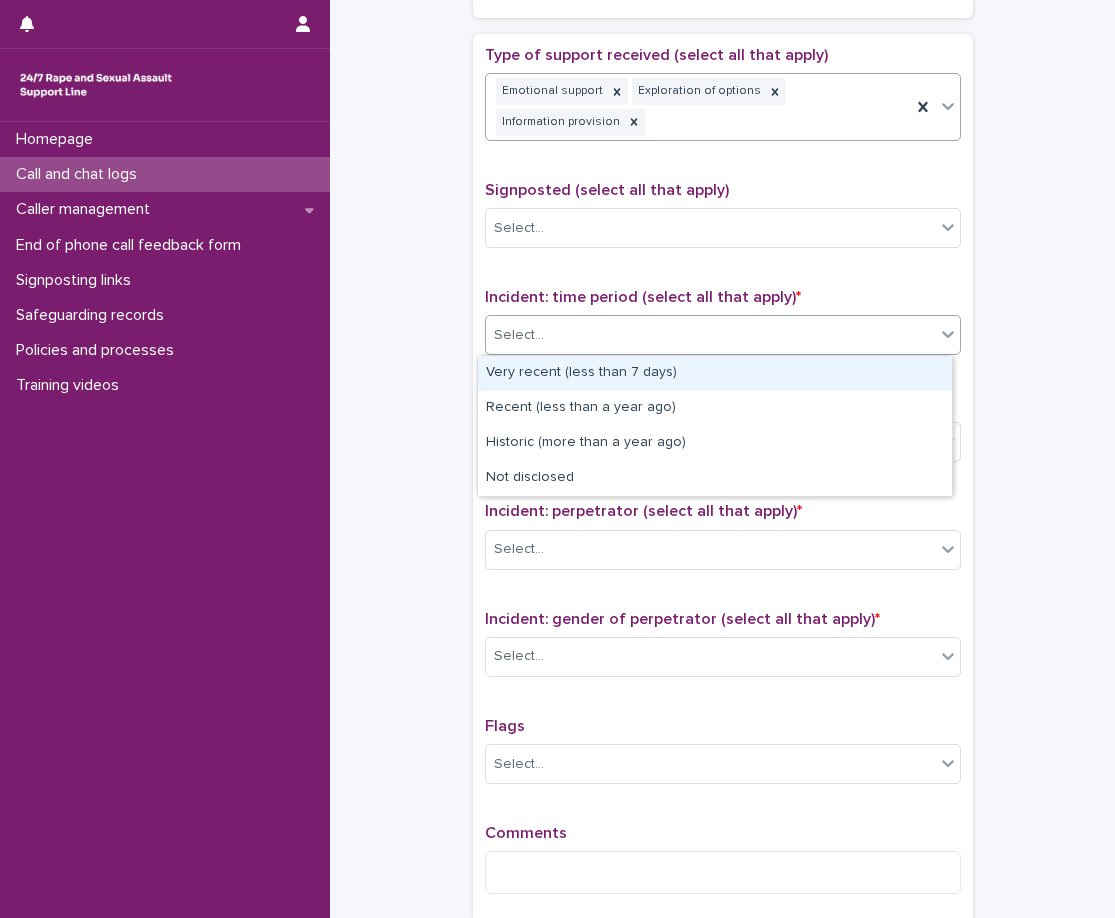 click on "Emotional support Exploration of options Information provision" at bounding box center [698, 107] 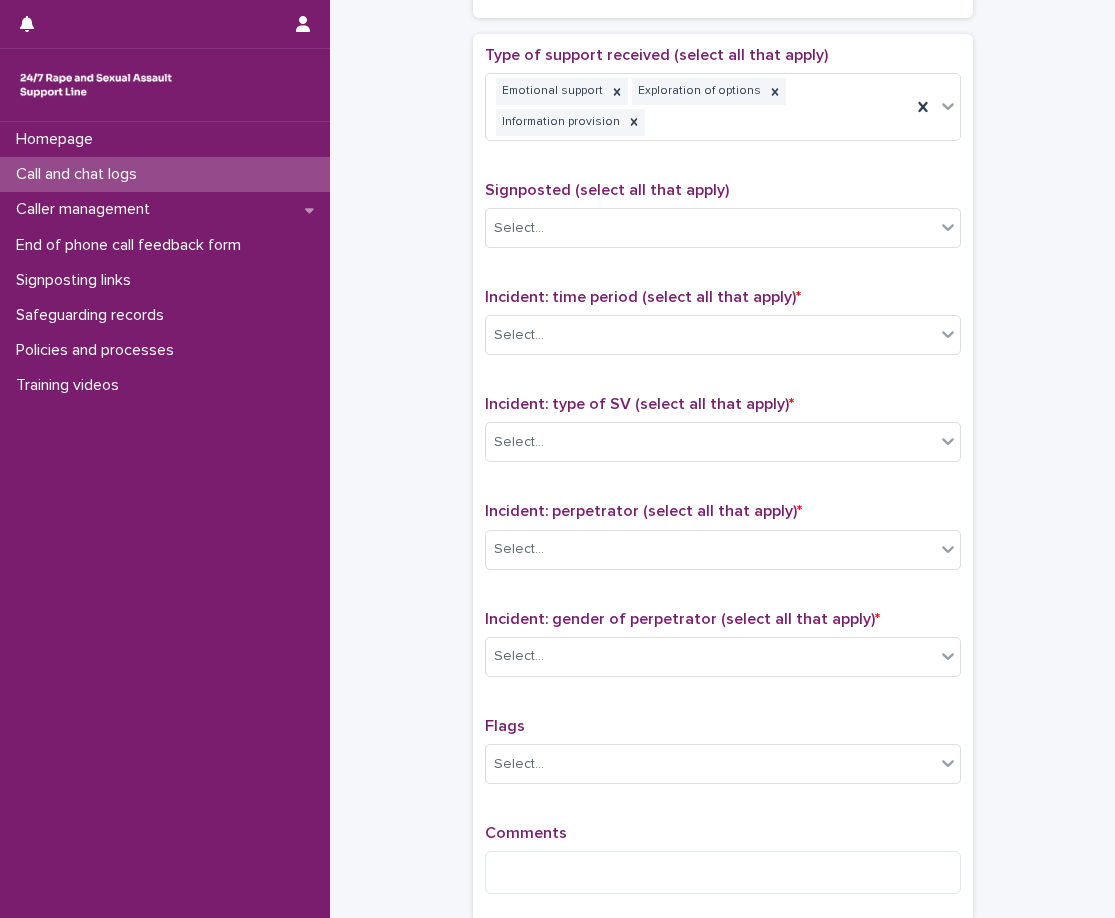 click on "**********" at bounding box center (722, -66) 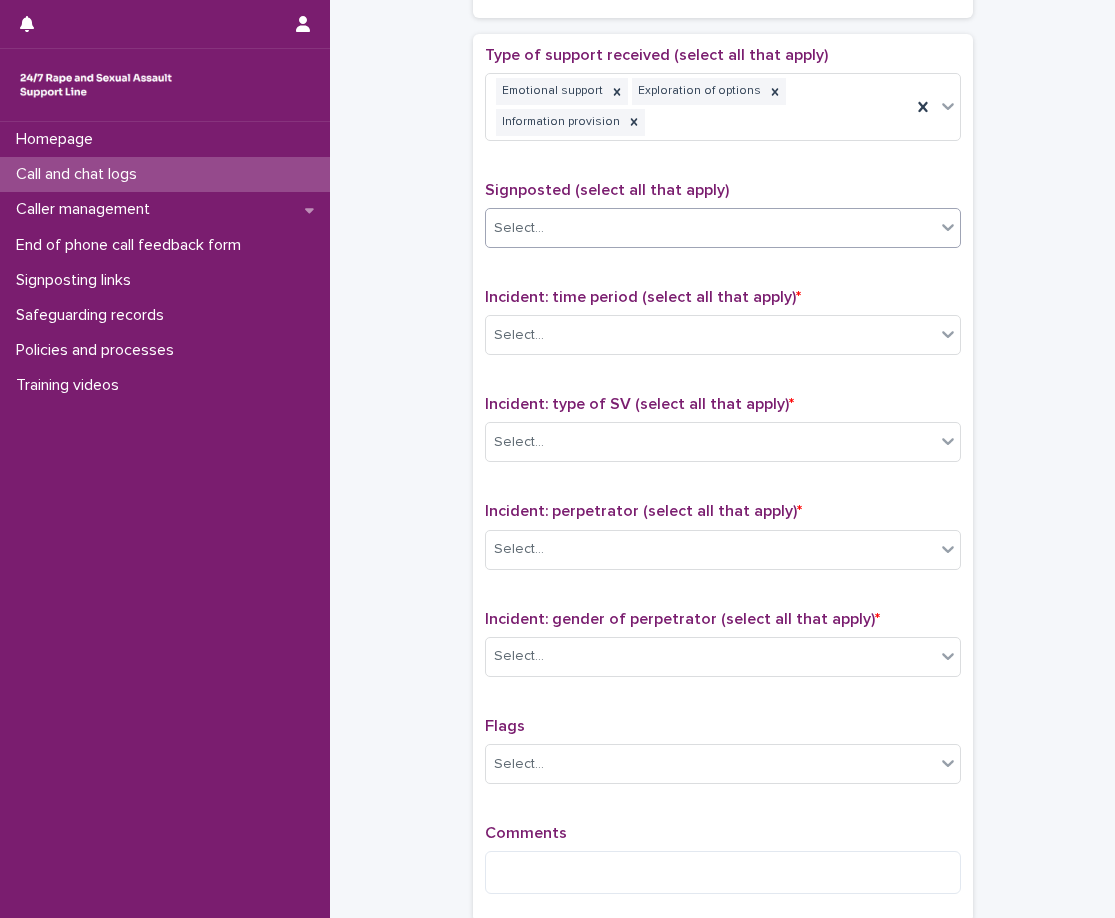 click on "Select..." at bounding box center (710, 228) 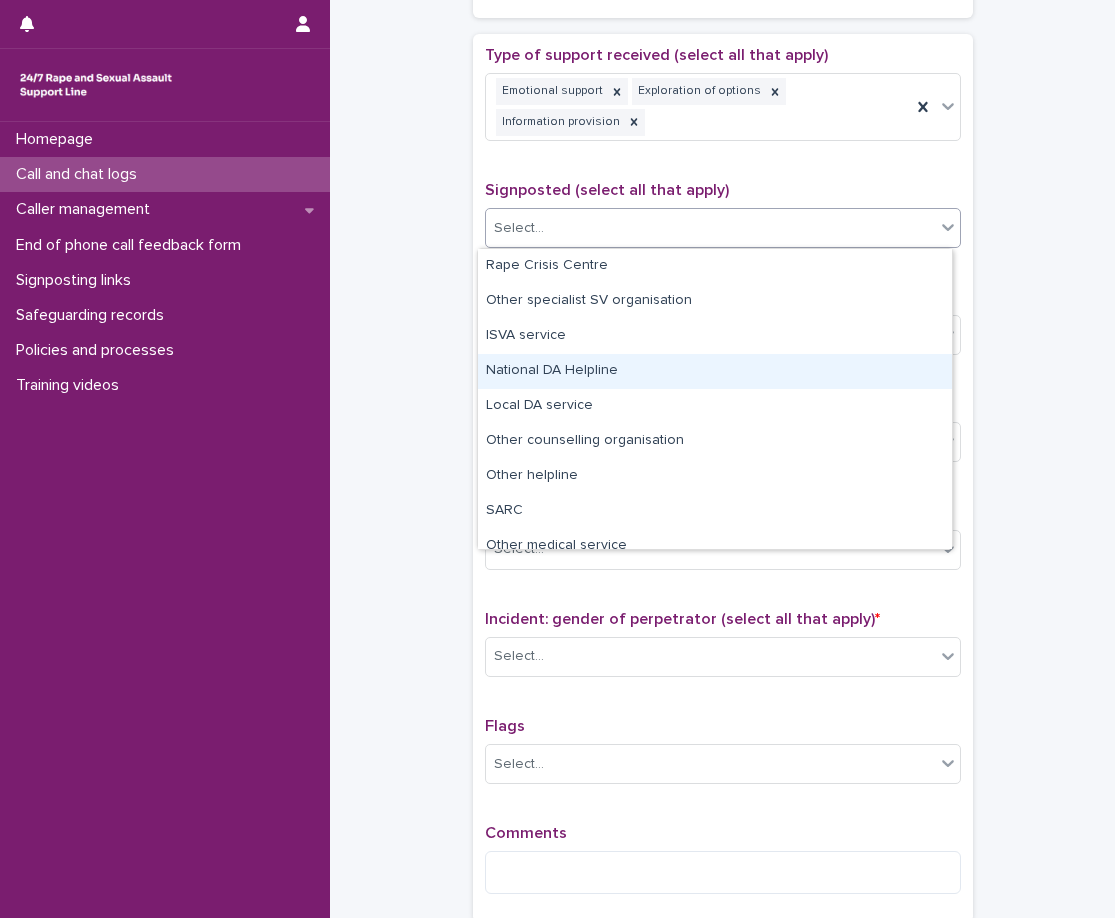 click on "**********" at bounding box center [722, -66] 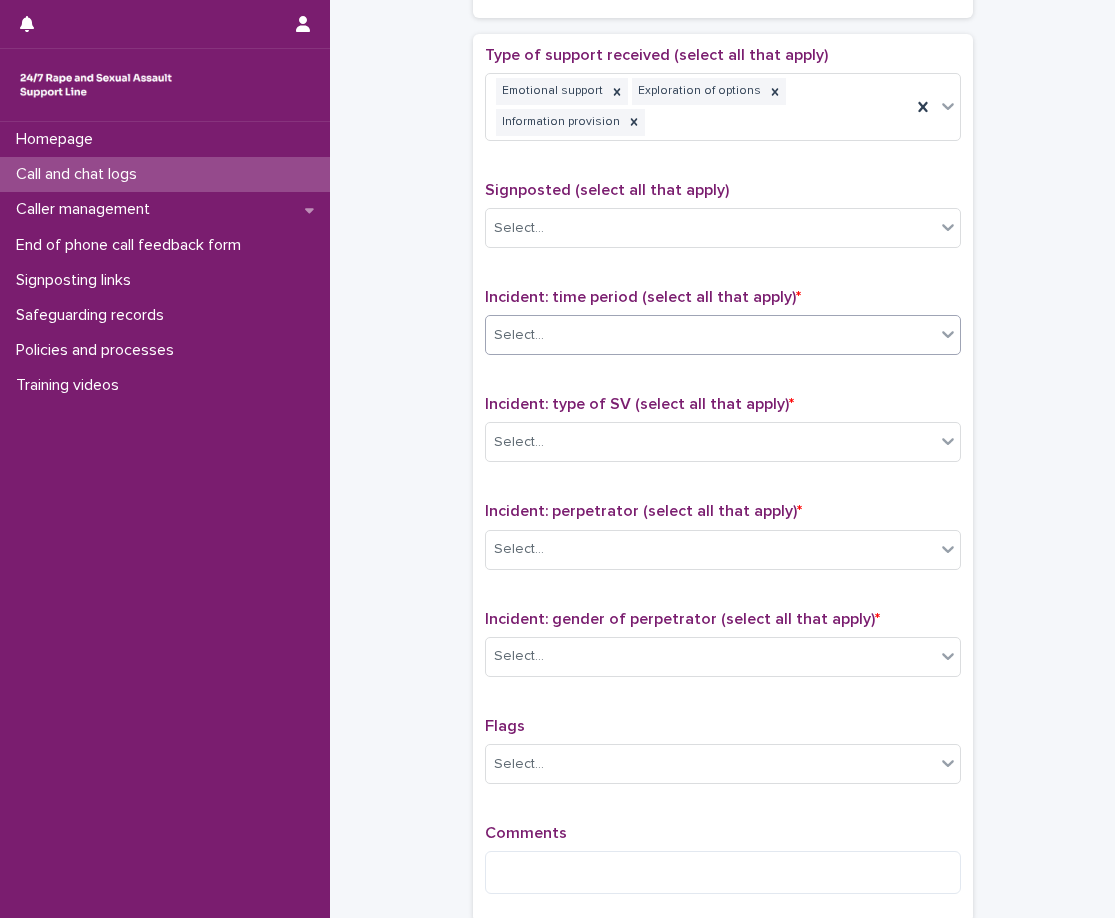 click on "Select..." at bounding box center [710, 335] 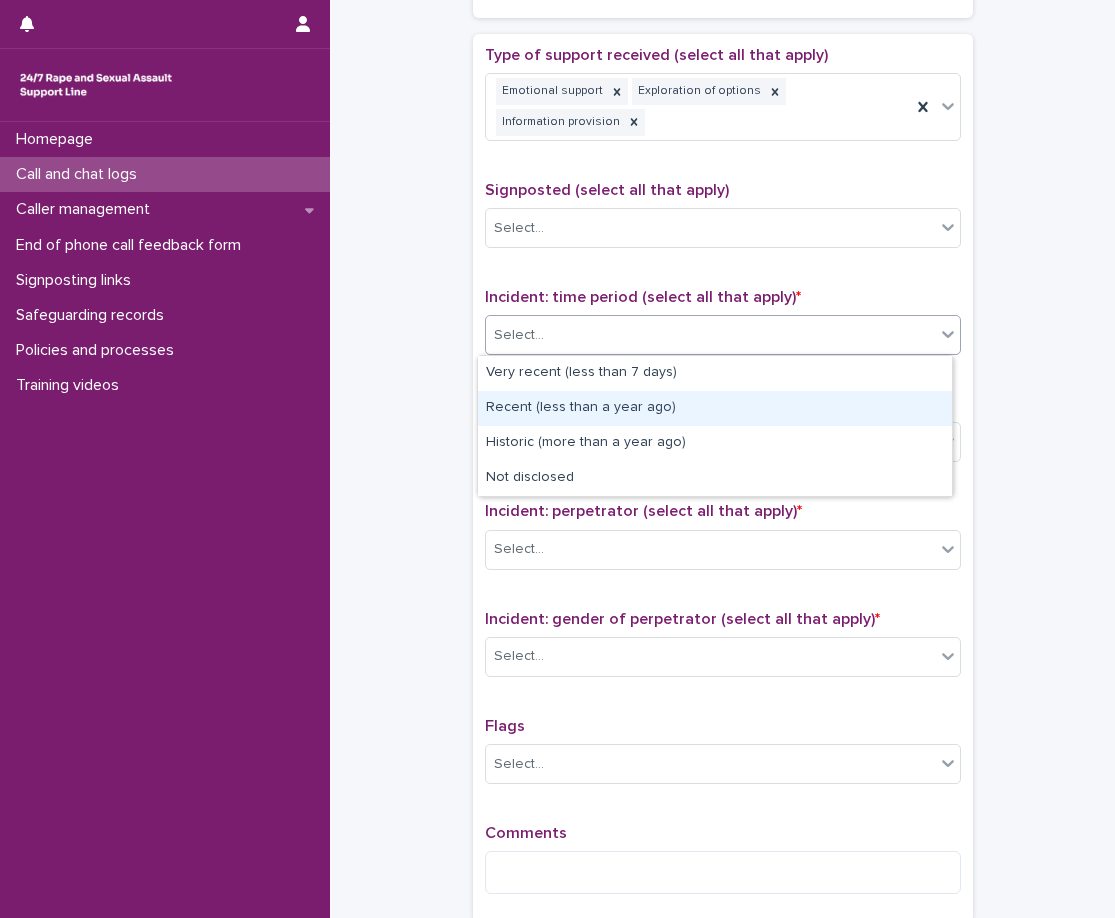 click on "Recent (less than a year ago)" at bounding box center (715, 408) 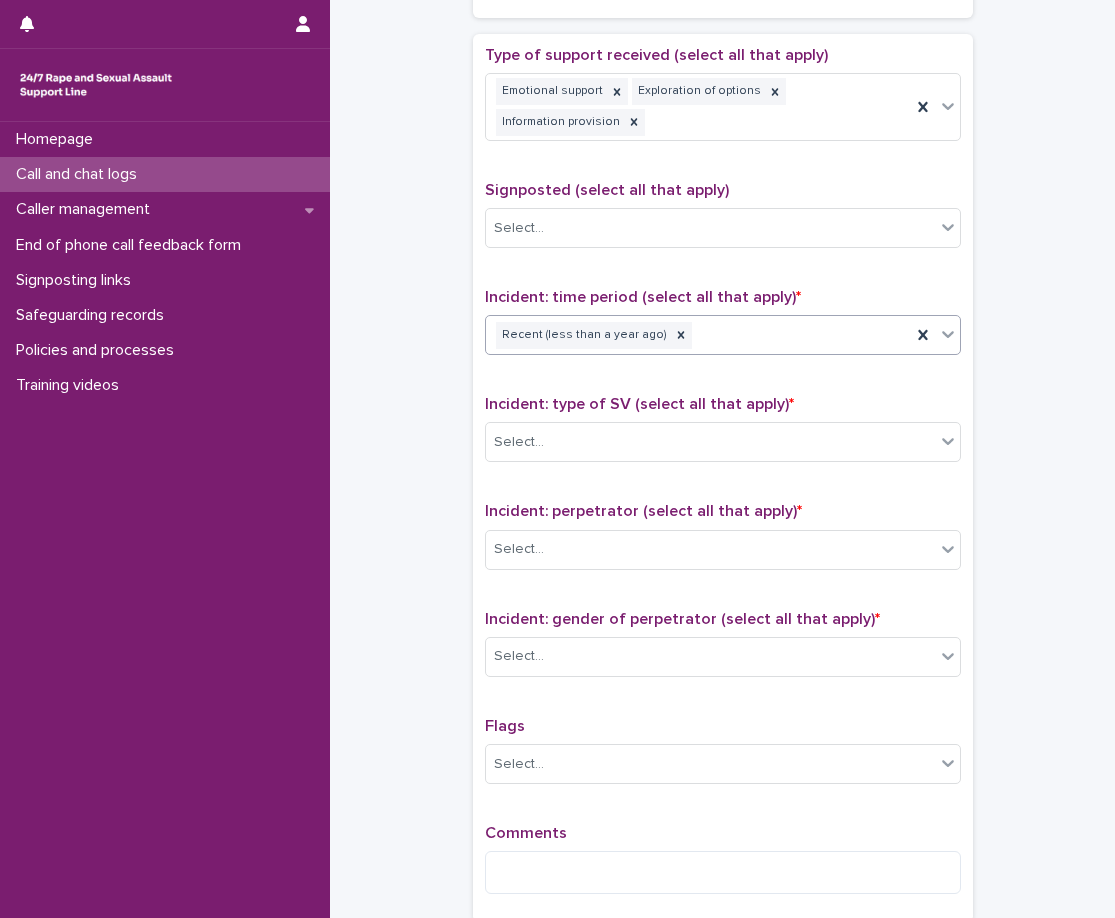 click on "Type of support received (select all that apply) Emotional support Exploration of options Information provision Signposted (select all that apply)   option Recent (less than a year ago), selected.   0 results available. Select is focused ,type to refine list, press Down to open the menu,  press left to focus selected values Recent (less than a year ago) Incident: type of SV (select all that apply) * Select... Incident: perpetrator (select all that apply) * Select... Incident: gender of perpetrator (select all that apply) * Select... Flags Select... Comments" at bounding box center [723, 478] 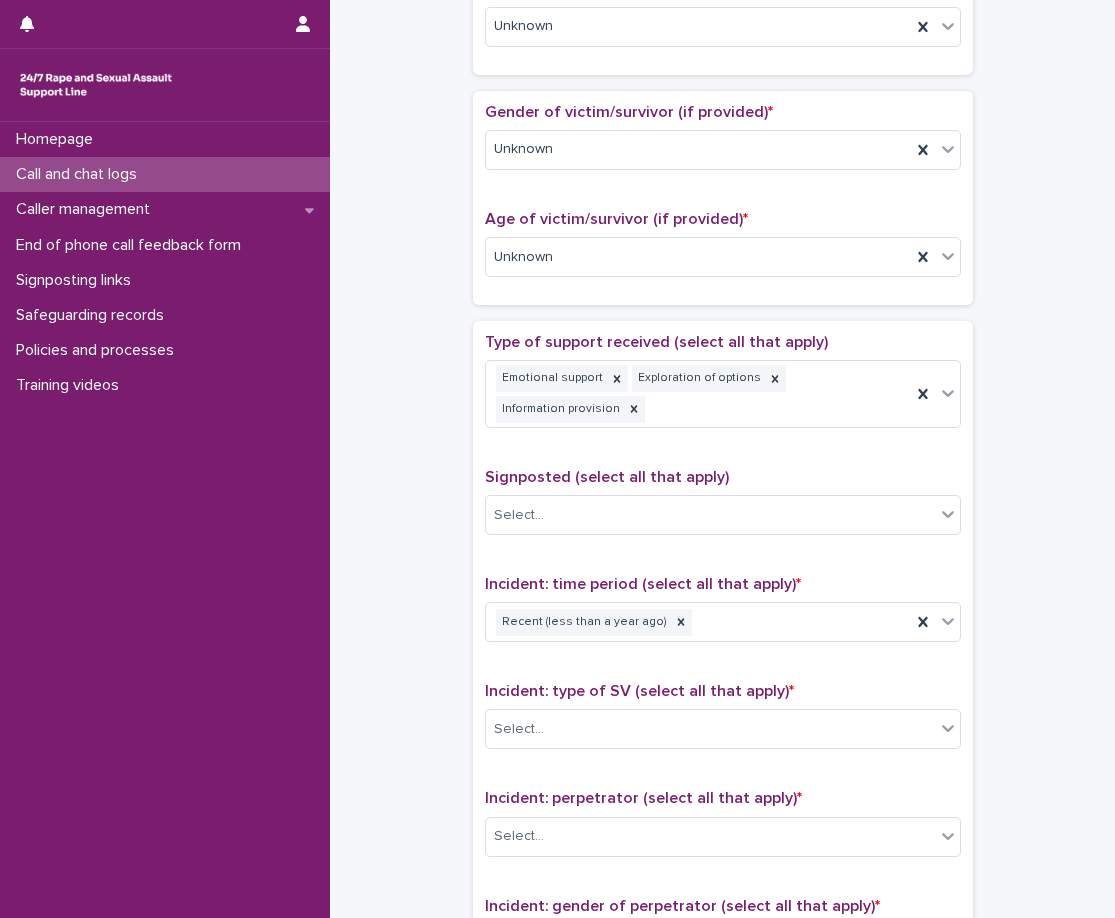 scroll, scrollTop: 814, scrollLeft: 0, axis: vertical 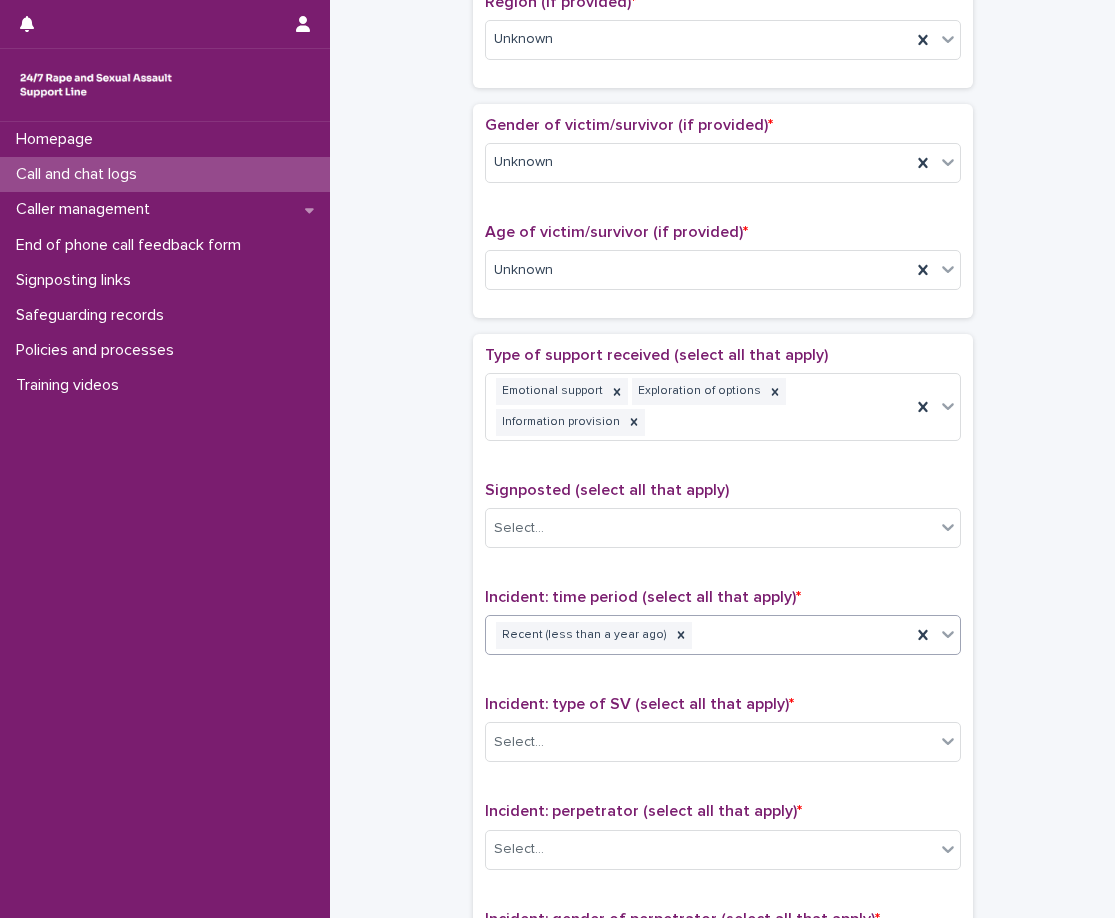 click on "Recent (less than a year ago)" at bounding box center [698, 635] 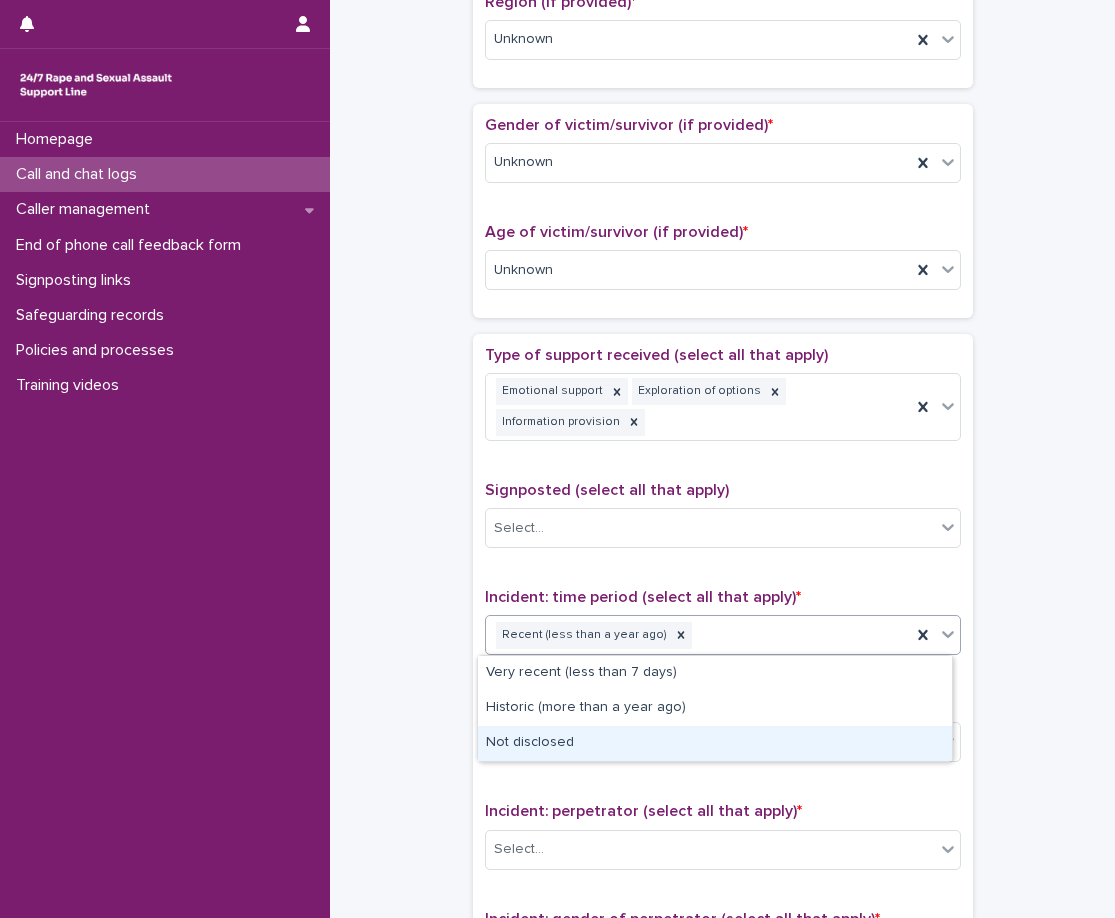 click on "Not disclosed" at bounding box center (715, 743) 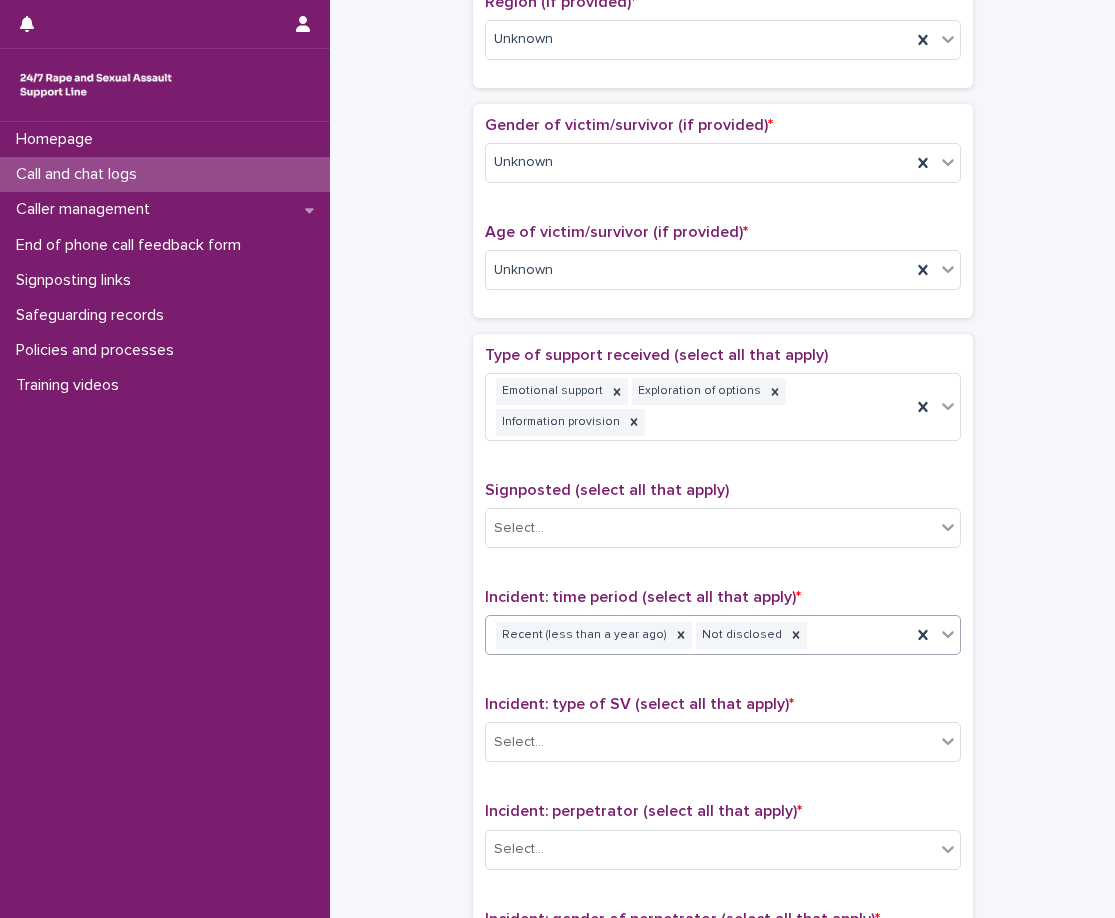 click on "Type of support received (select all that apply) Emotional support Exploration of options Information provision Signposted (select all that apply) Select... Incident: time period (select all that apply) *   option Not disclosed, selected.     0 results available. Select is focused ,type to refine list, press Down to open the menu,  press left to focus selected values Recent (less than a year ago) Not disclosed Incident: type of SV (select all that apply) * Select... Incident: perpetrator (select all that apply) * Select... Incident: gender of perpetrator (select all that apply) * Select... Flags Select... Comments" at bounding box center [723, 778] 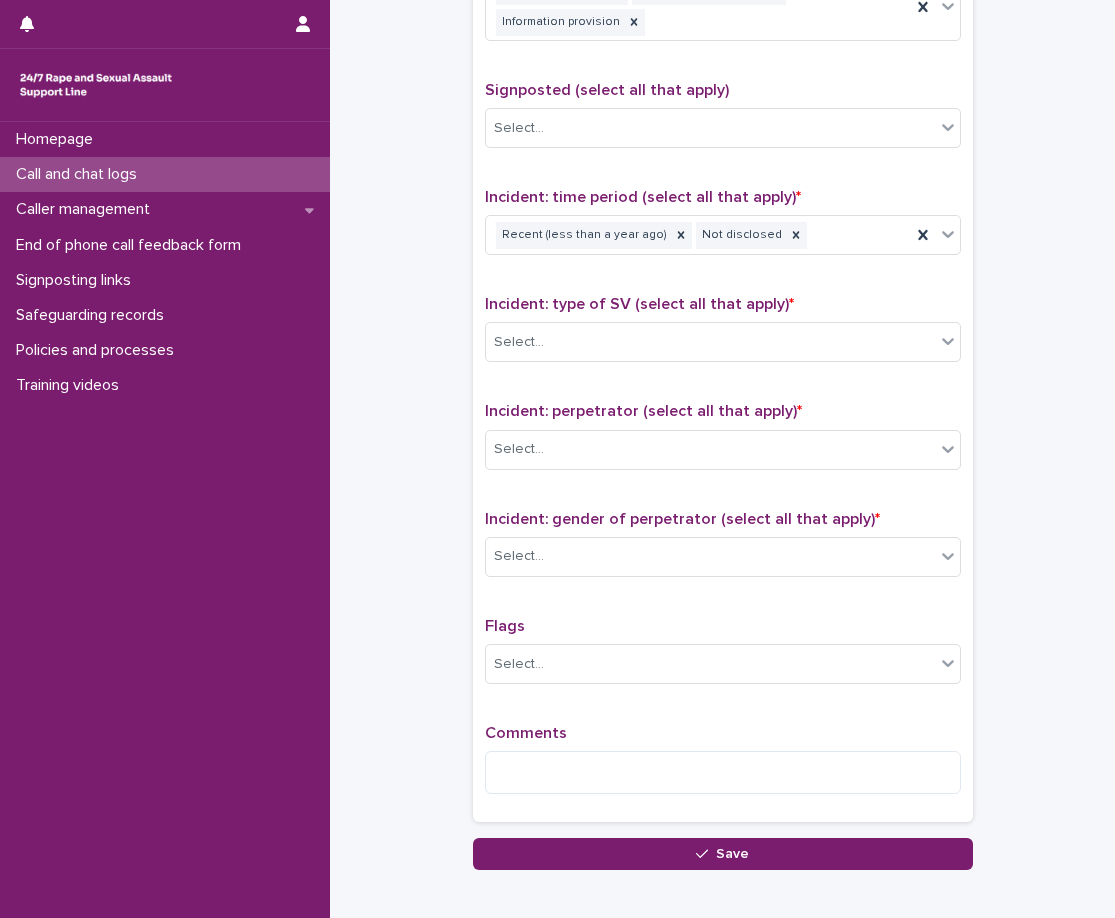 scroll, scrollTop: 1314, scrollLeft: 0, axis: vertical 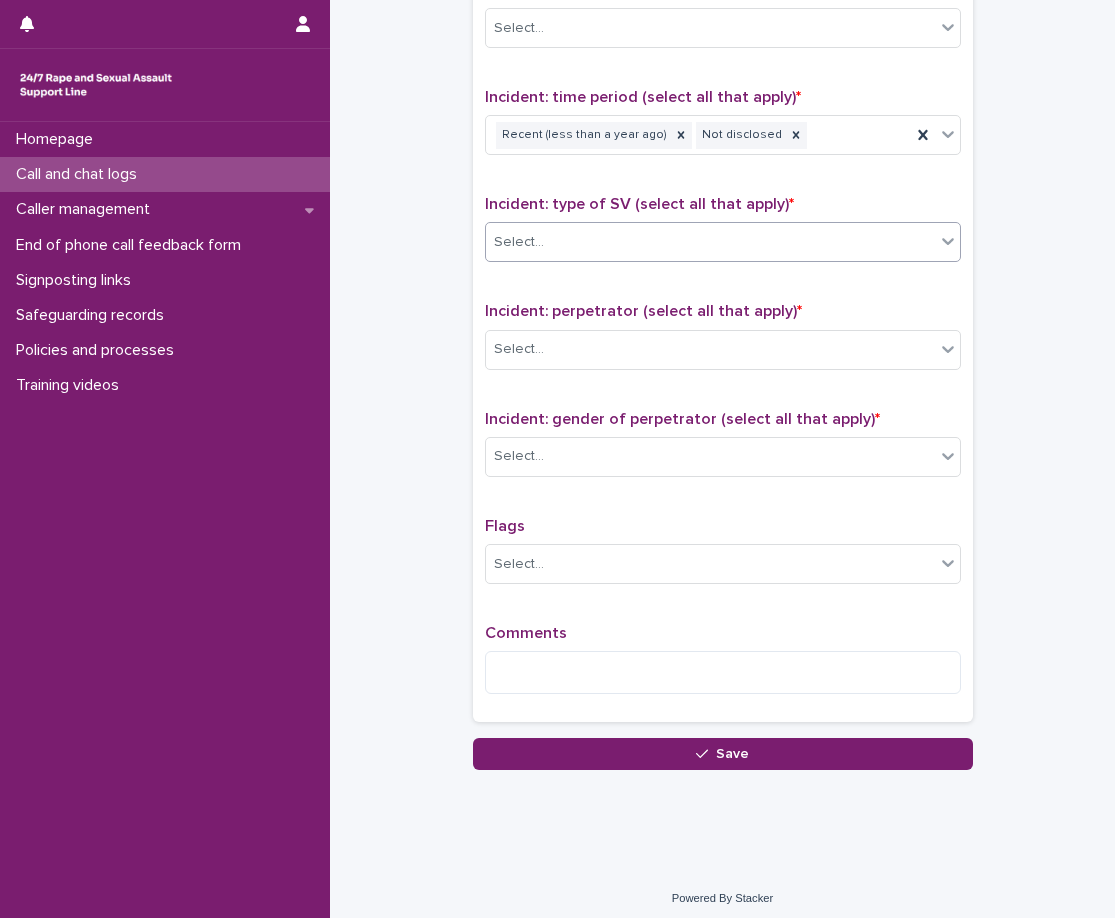 click on "Select..." at bounding box center [710, 242] 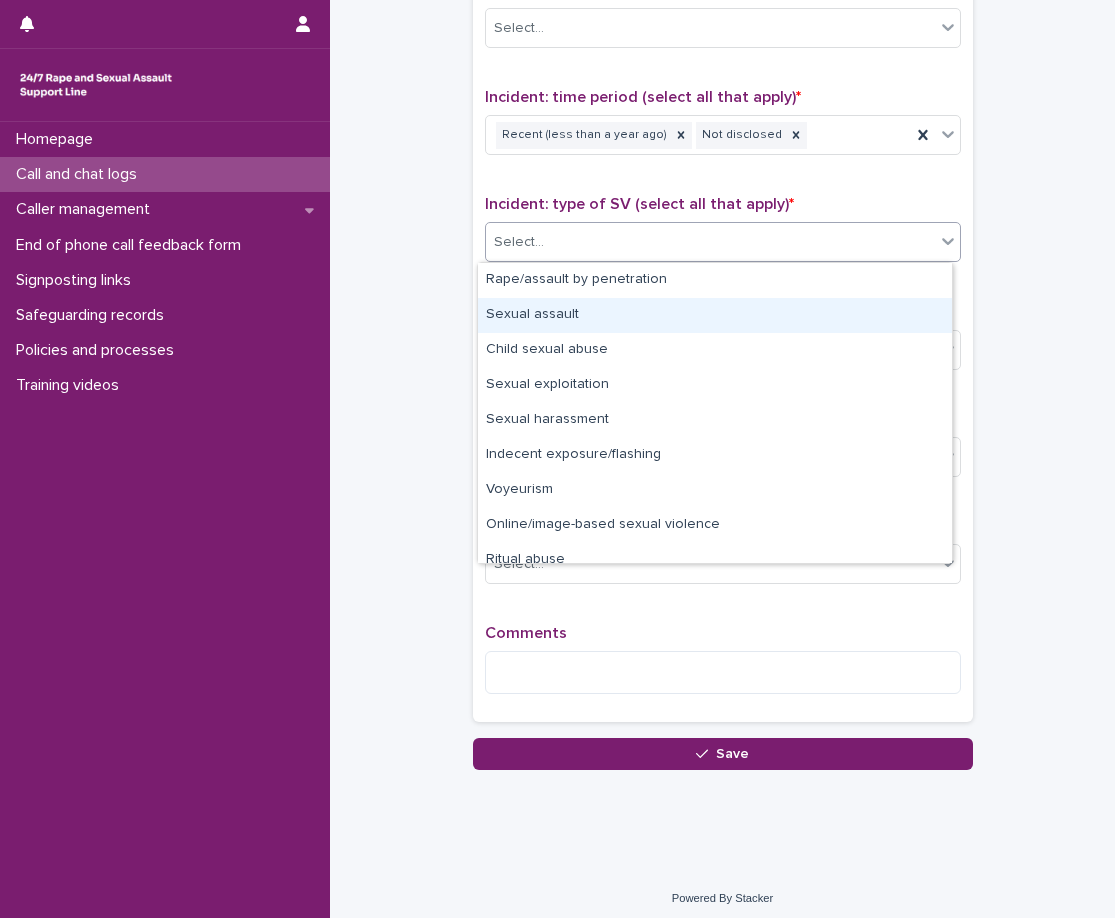 click on "Sexual assault" at bounding box center [715, 315] 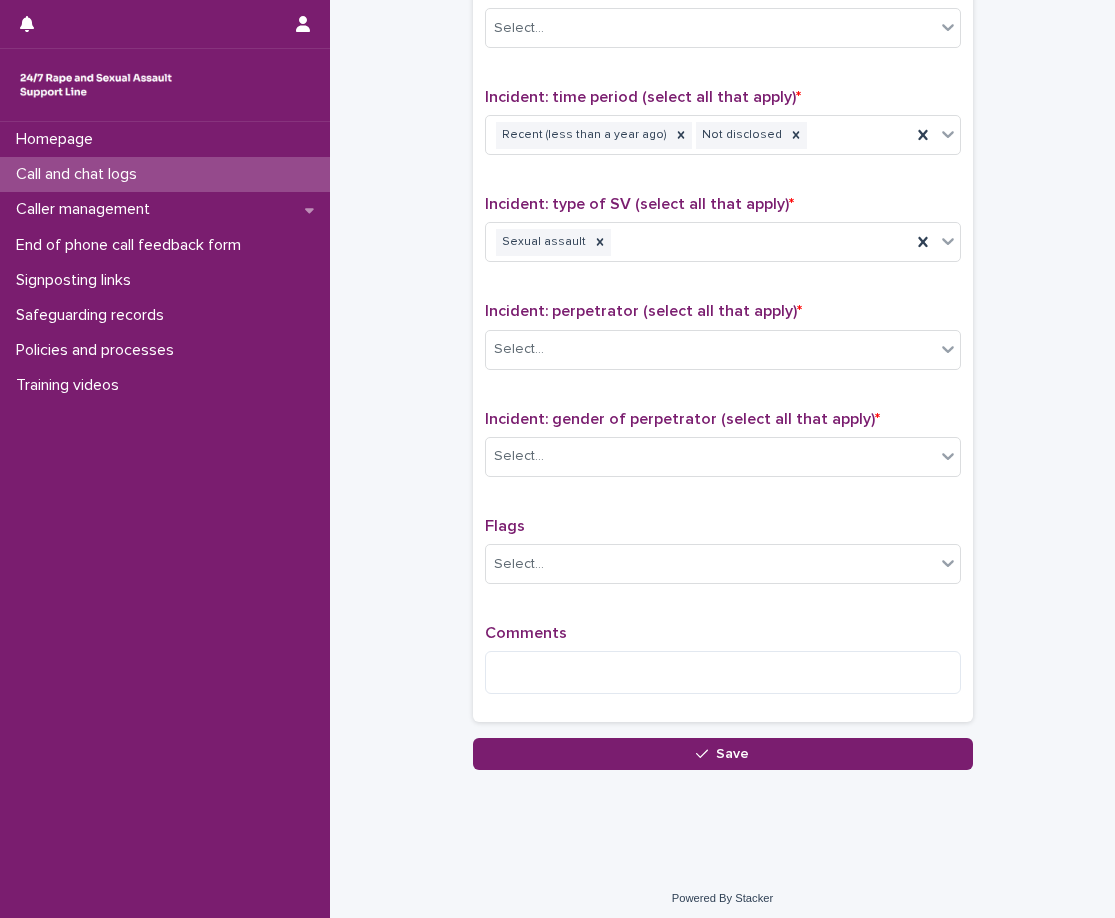 click on "Incident: type of SV (select all that apply) * Sexual assault" at bounding box center [723, 236] 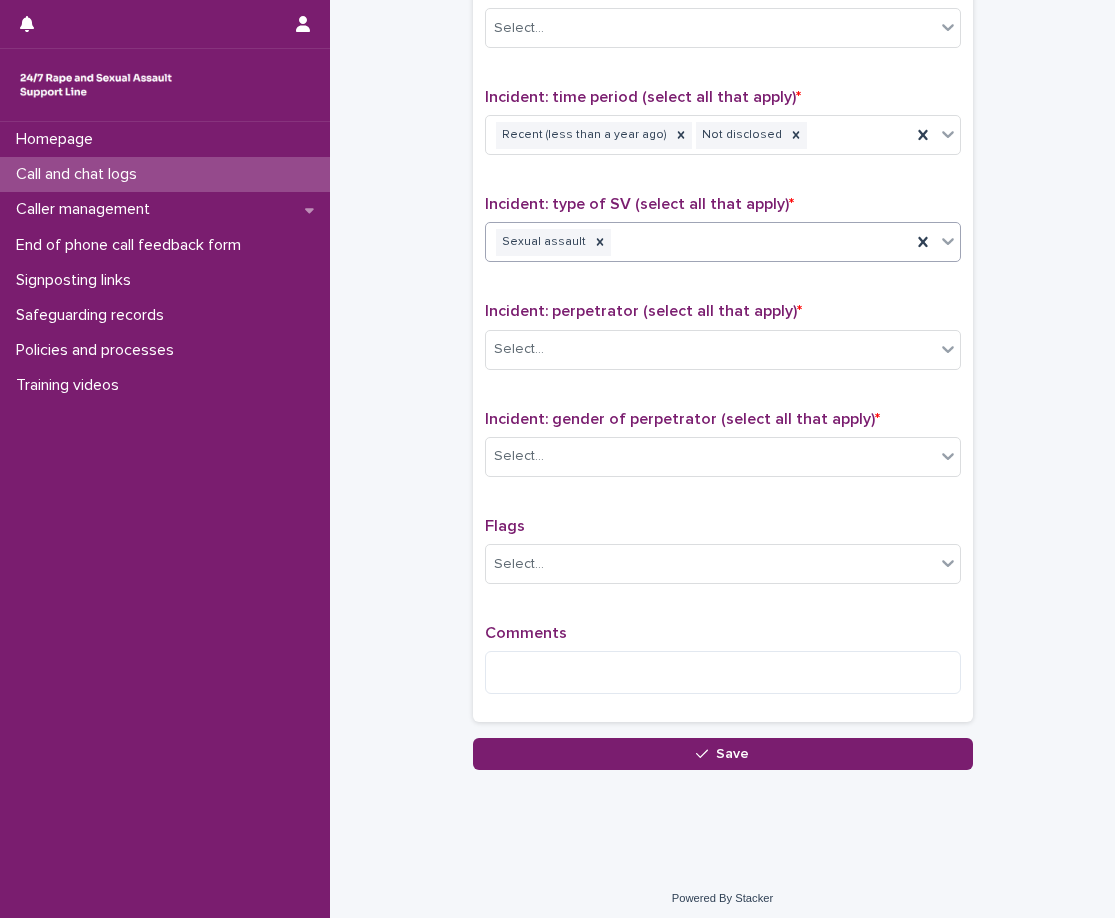 click on "Sexual assault" at bounding box center [698, 242] 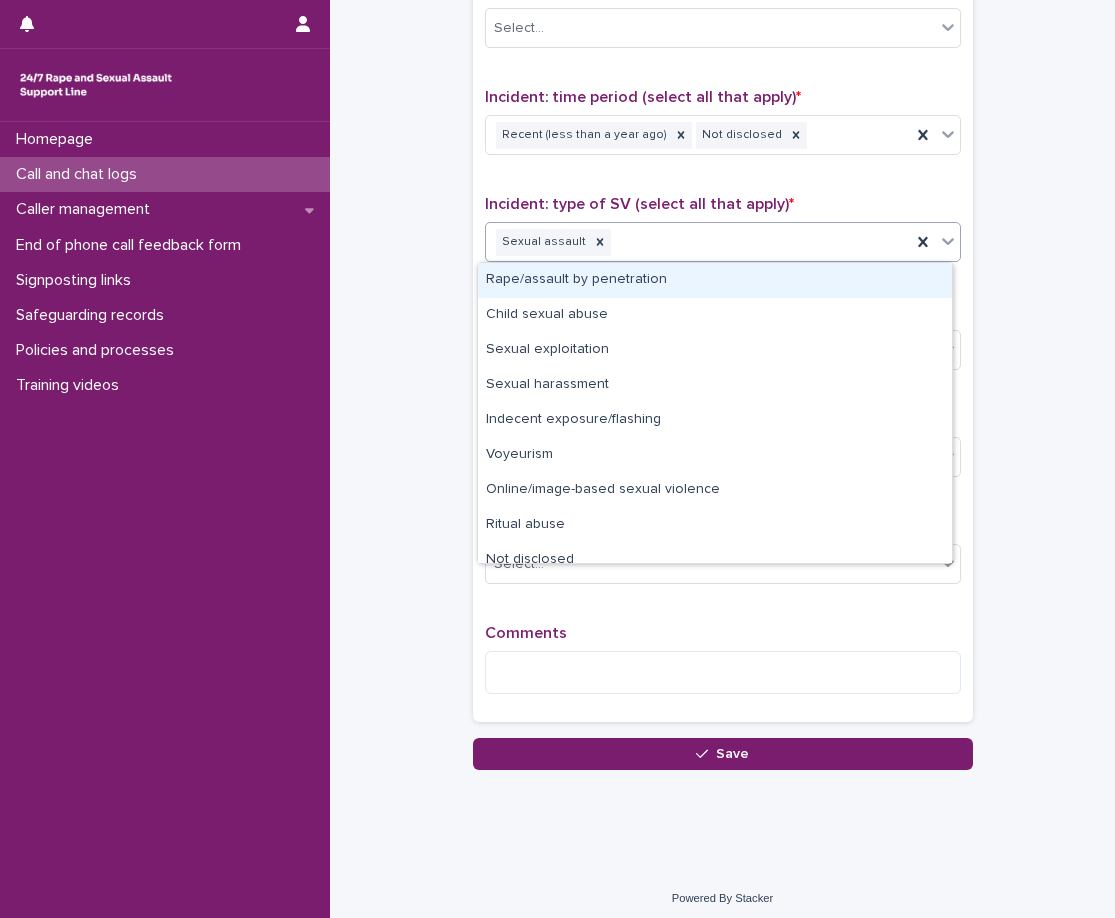 click on "Rape/assault by penetration" at bounding box center [715, 280] 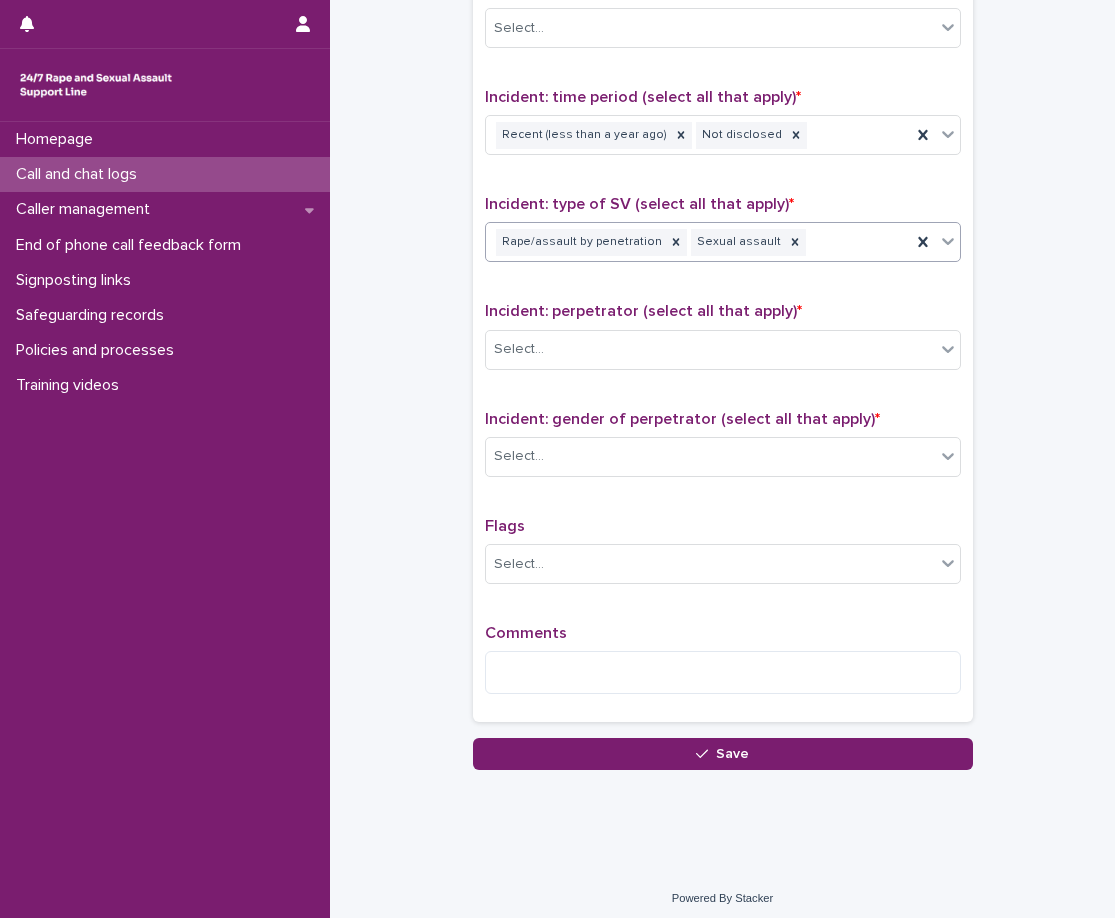 click on "Rape/assault by penetration Sexual assault" at bounding box center [698, 242] 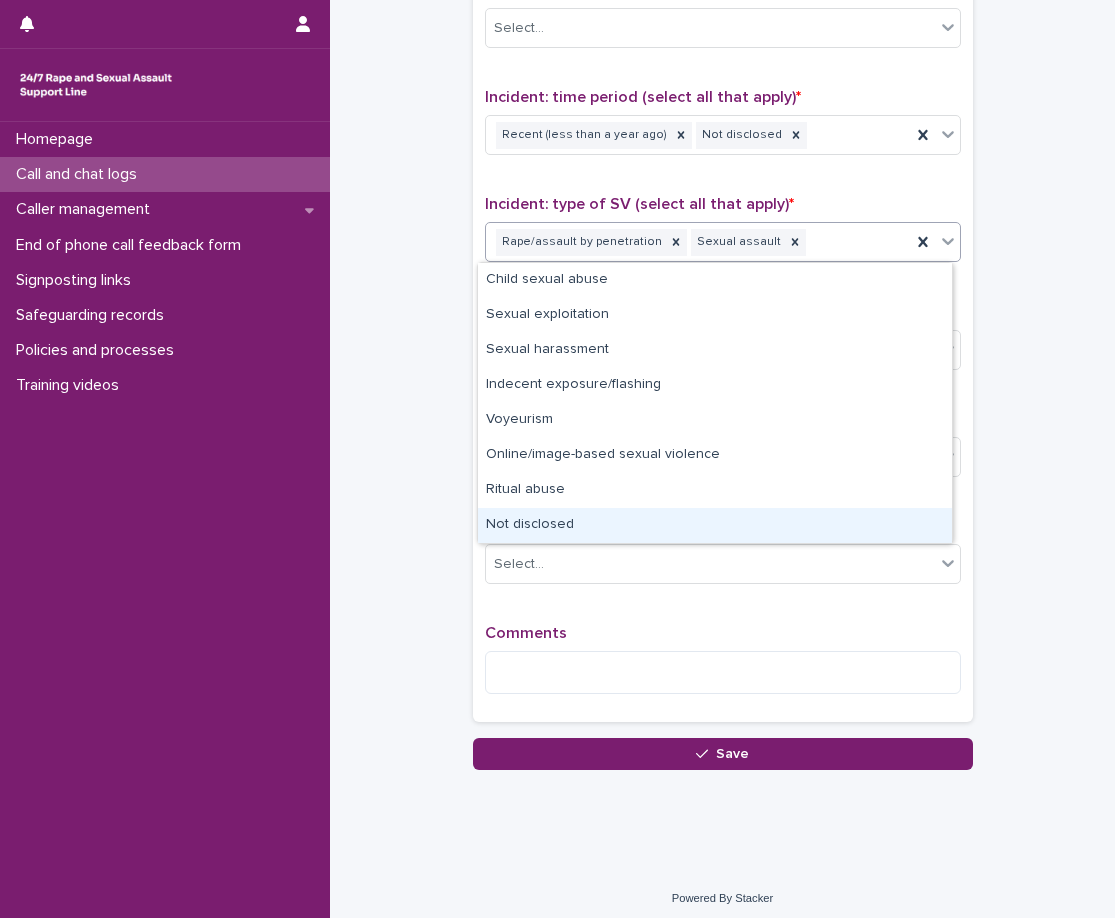 click on "Not disclosed" at bounding box center (715, 525) 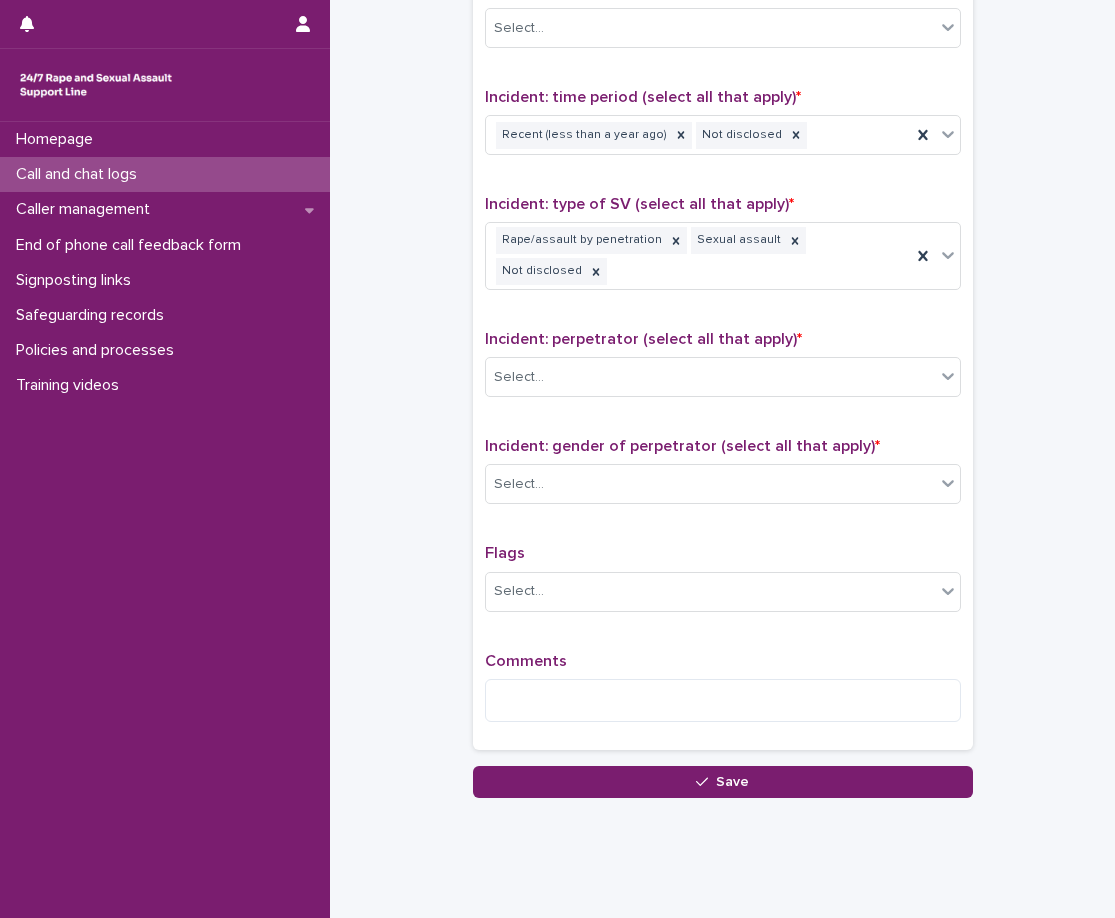 click on "**********" at bounding box center (722, -252) 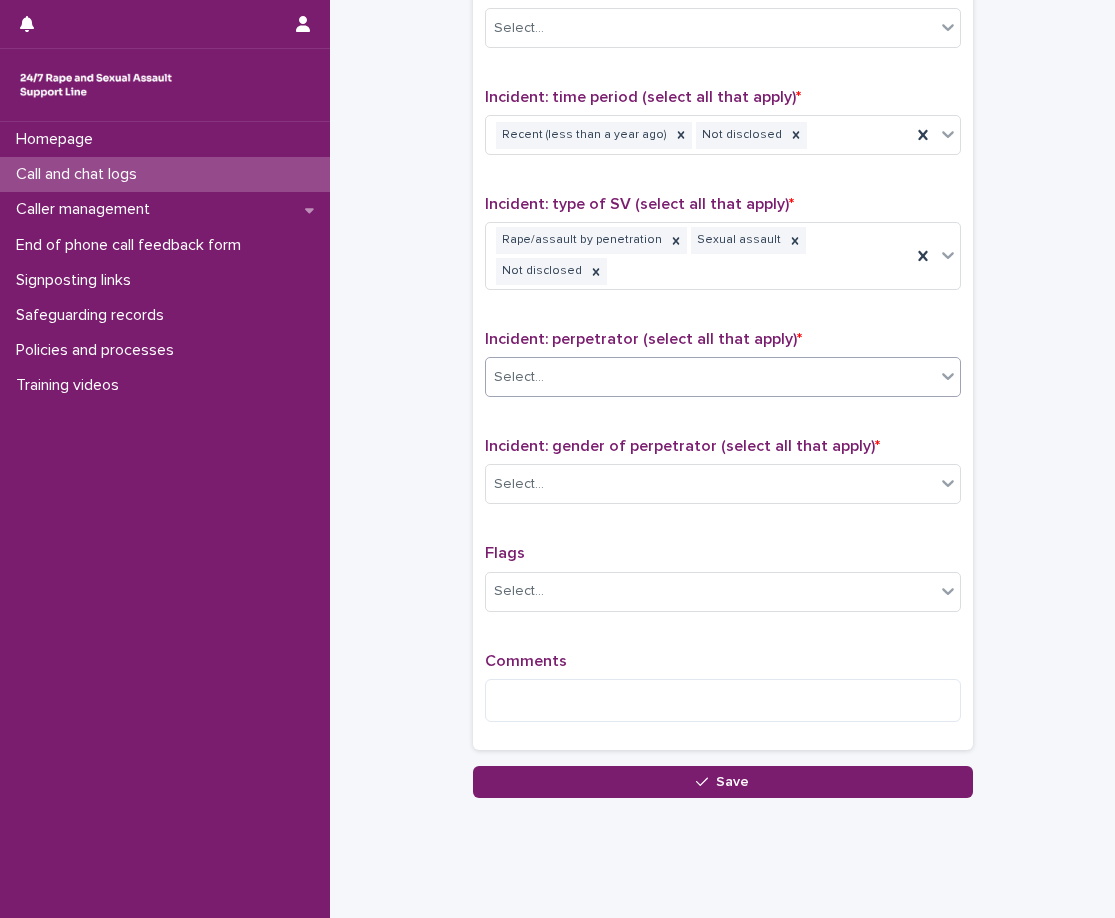 click on "Select..." at bounding box center (710, 377) 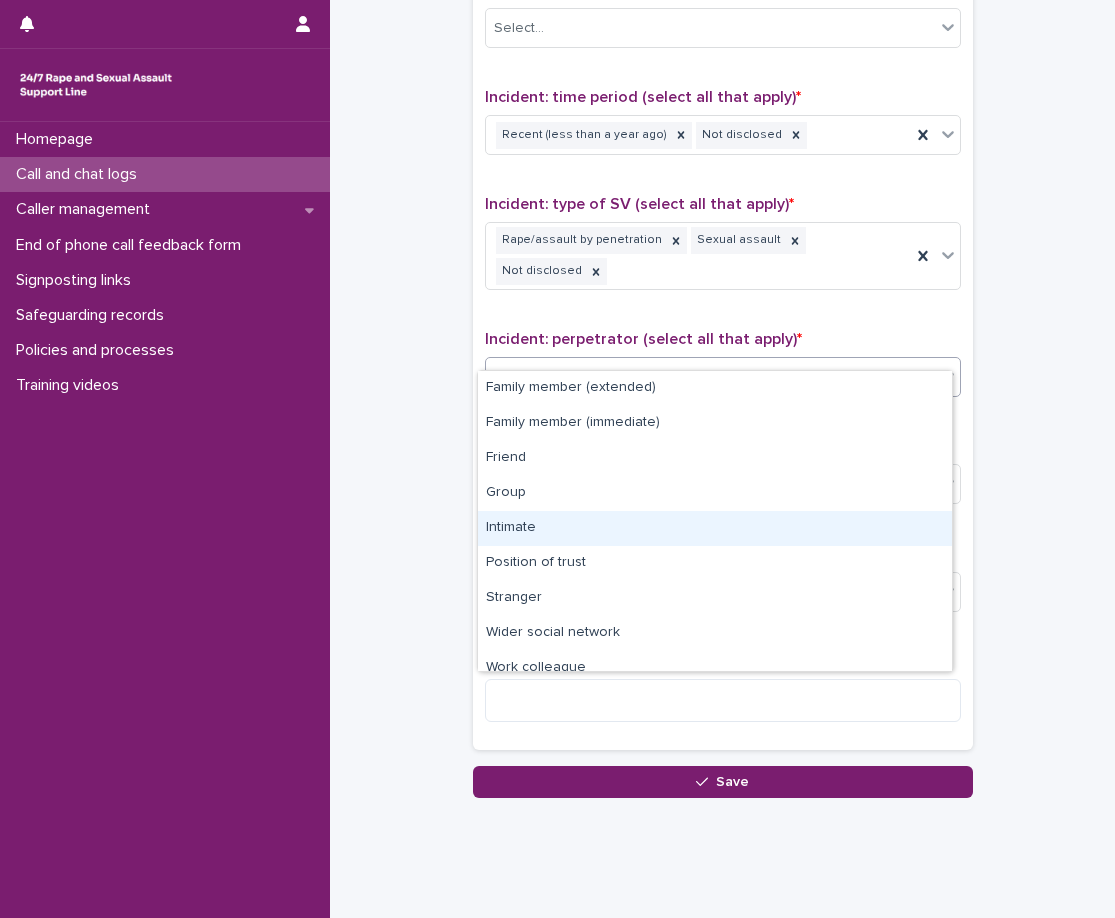 click on "Intimate" at bounding box center [715, 528] 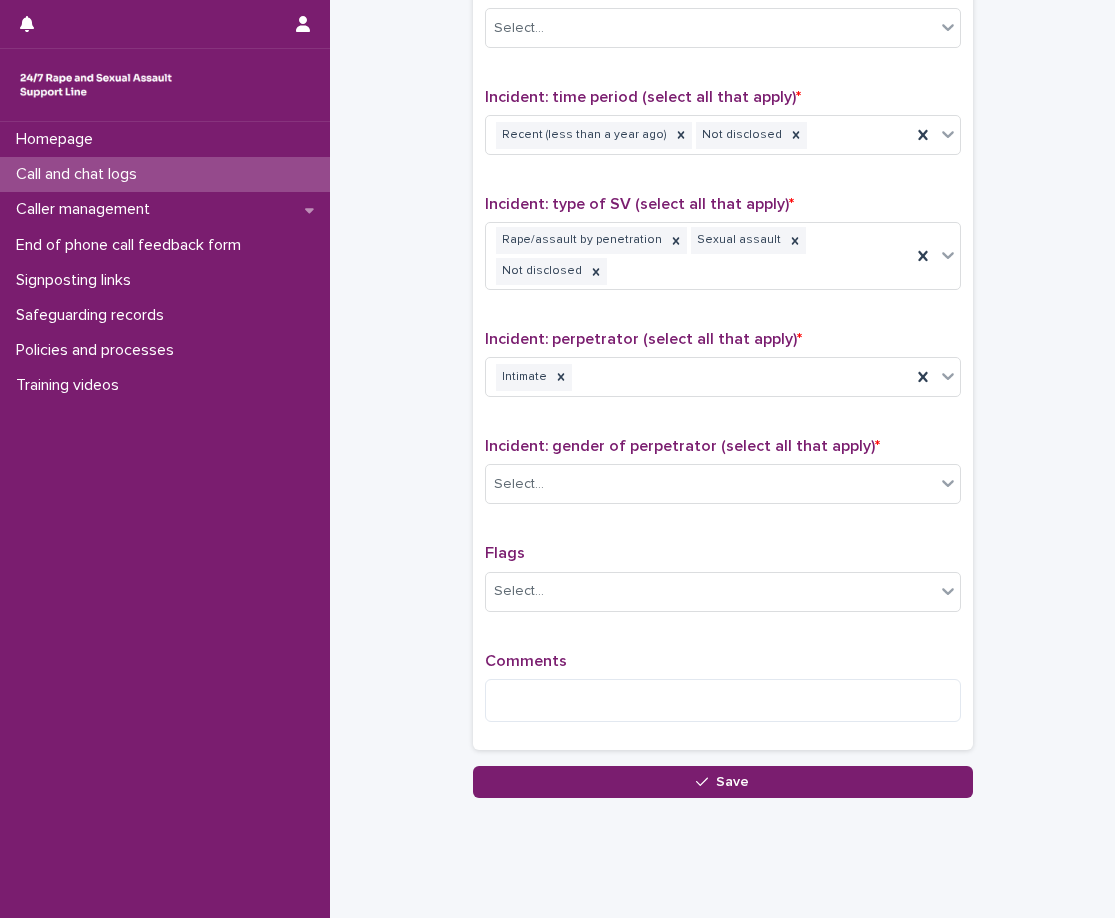 click on "**********" at bounding box center (722, -252) 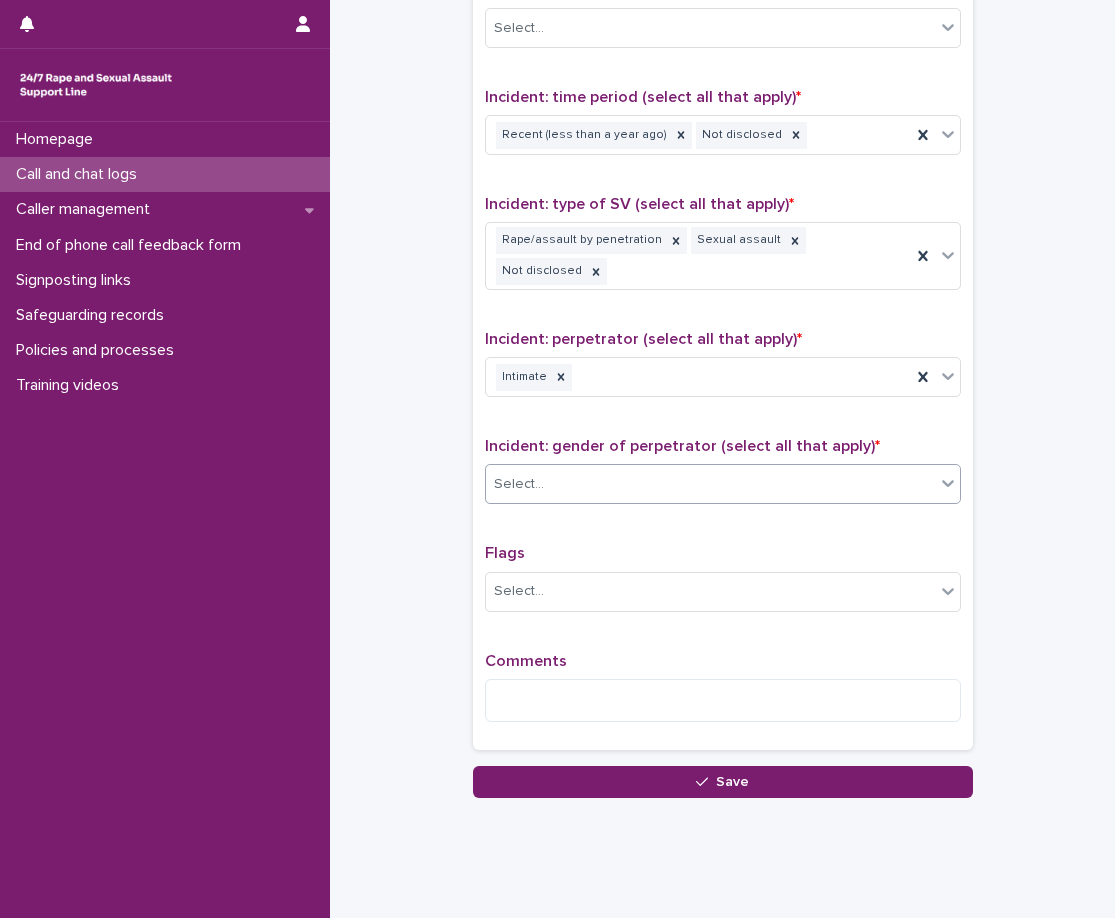 click on "Select..." at bounding box center [519, 484] 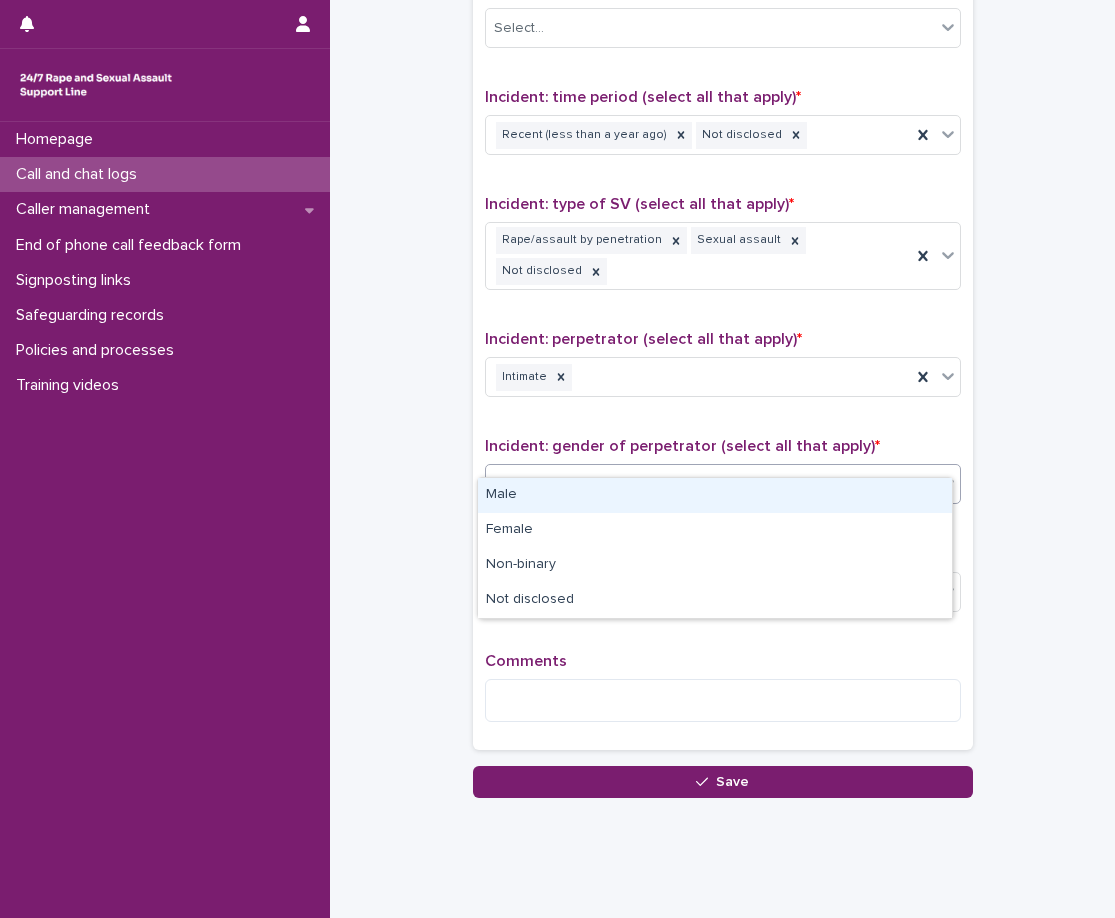 click on "Male" at bounding box center [715, 495] 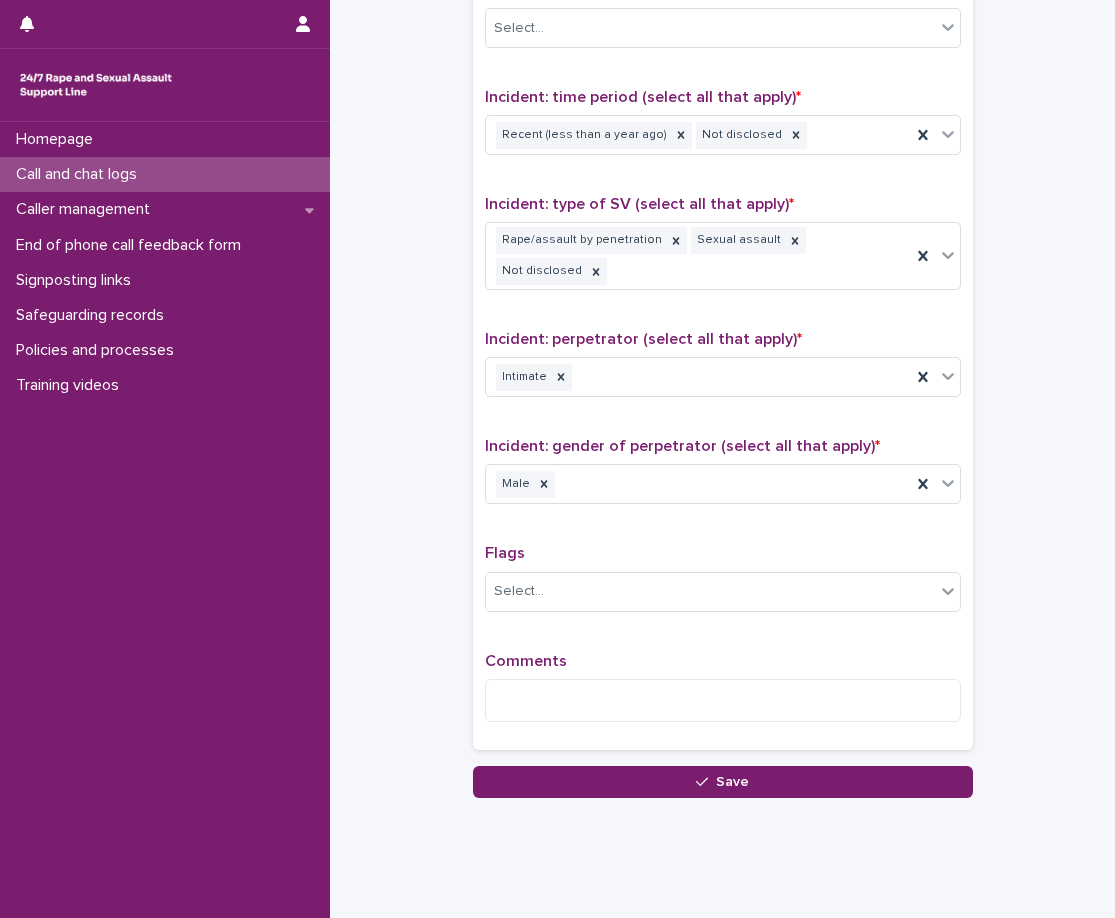 click on "Type of support received (select all that apply) Emotional support Exploration of options Information provision Signposted (select all that apply) Select... Incident: time period (select all that apply) * Recent (less than a year ago) Not disclosed Incident: type of SV (select all that apply) * Rape/assault by penetration Sexual assault Not disclosed Incident: perpetrator (select all that apply) * Intimate Incident: gender of perpetrator (select all that apply) * Male Flags Select... Comments" at bounding box center [723, 292] 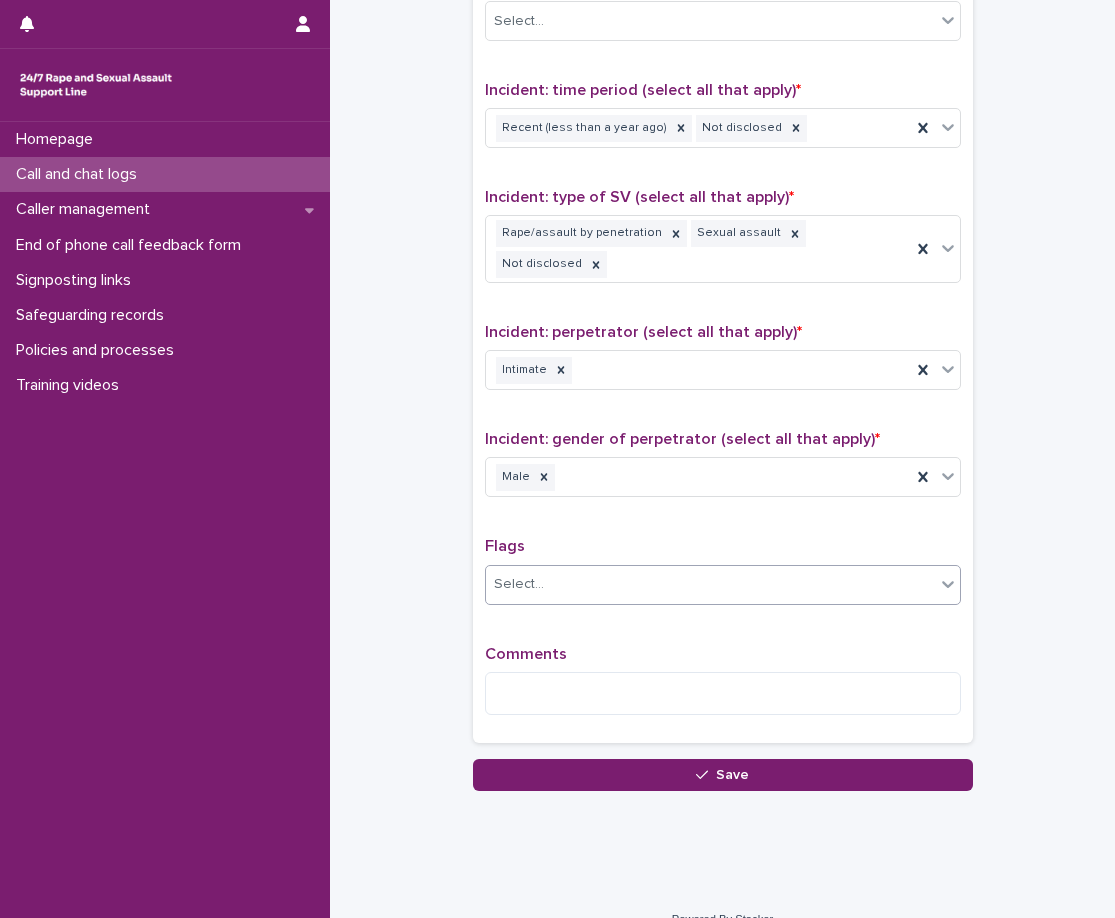 scroll, scrollTop: 1323, scrollLeft: 0, axis: vertical 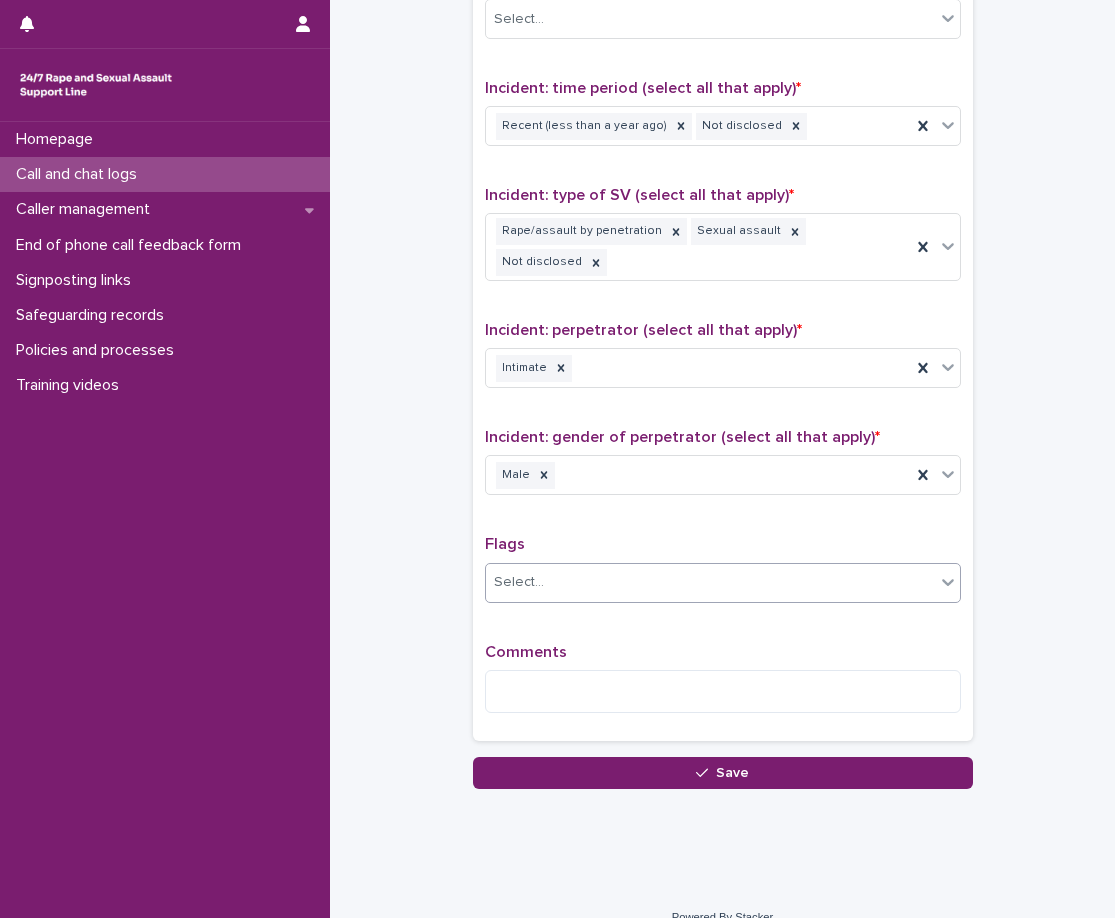 click on "Select..." at bounding box center (710, 582) 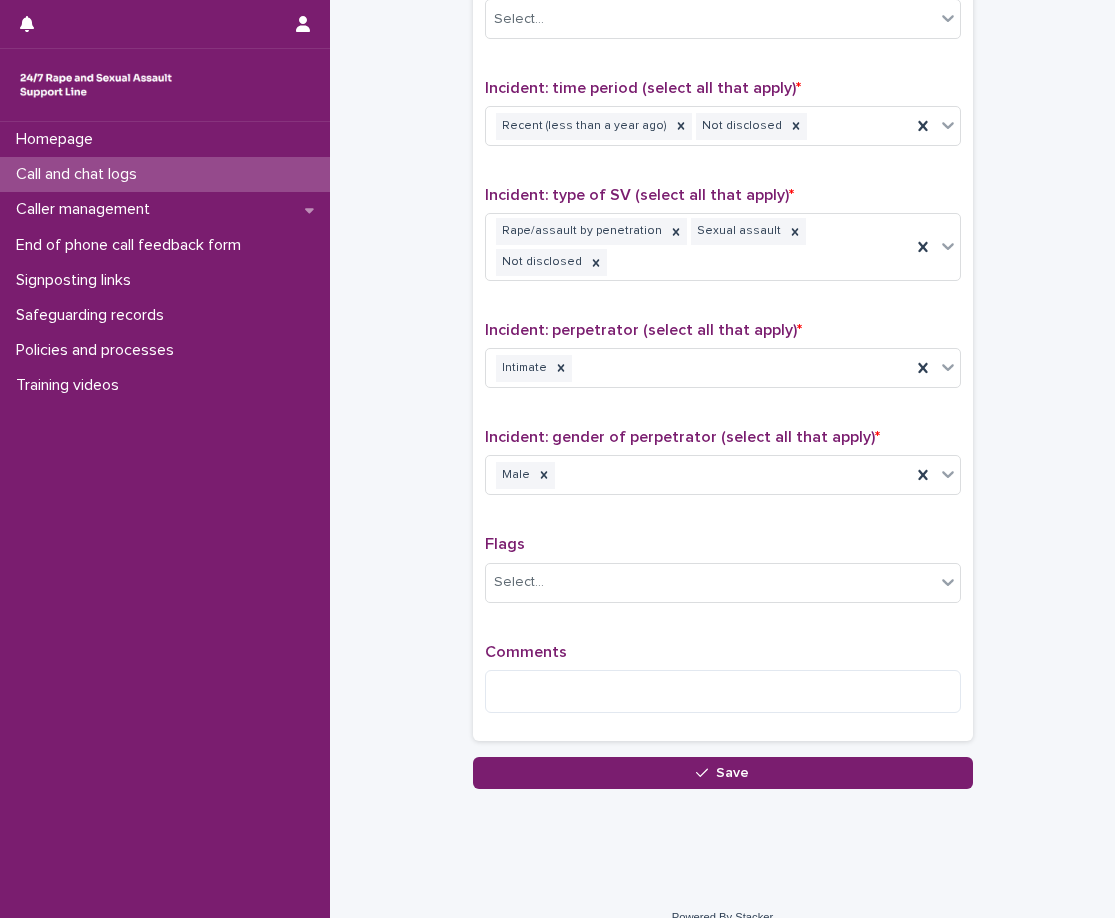 click on "Flags" at bounding box center (723, 544) 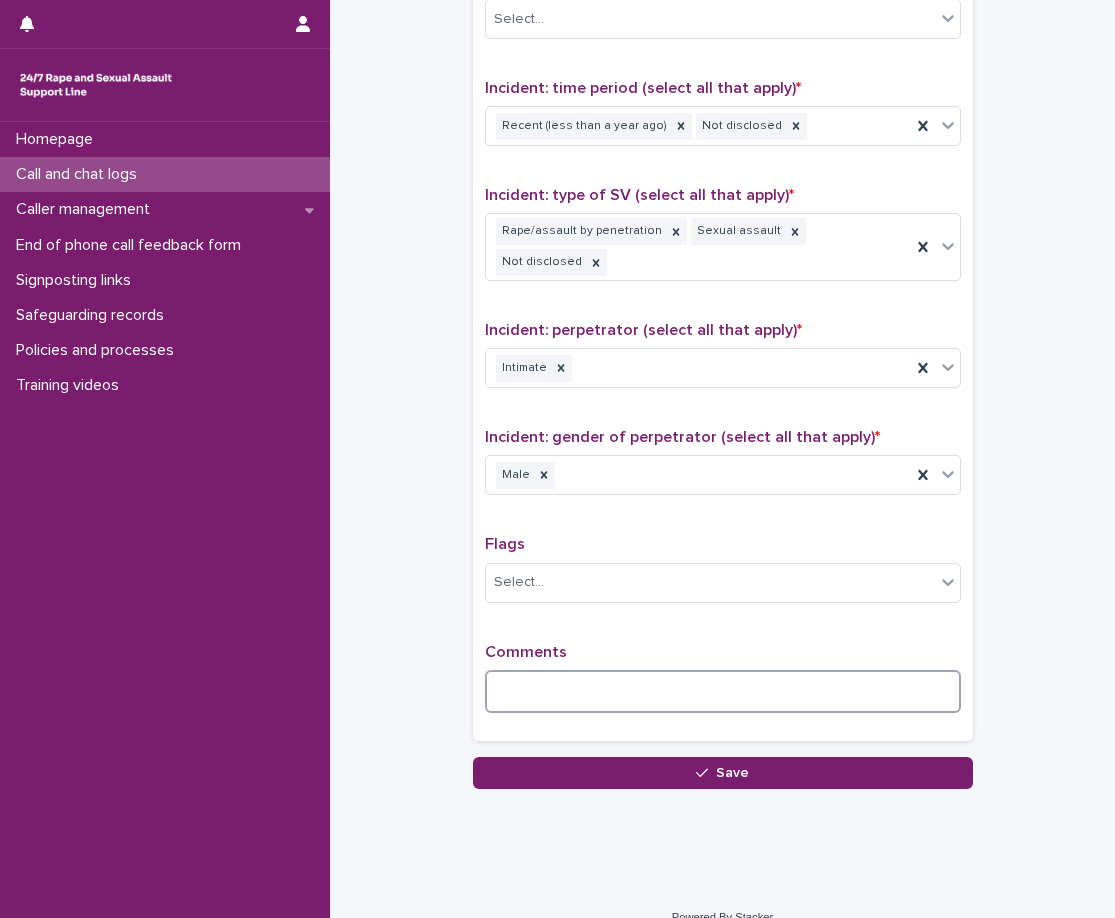 click at bounding box center (723, 691) 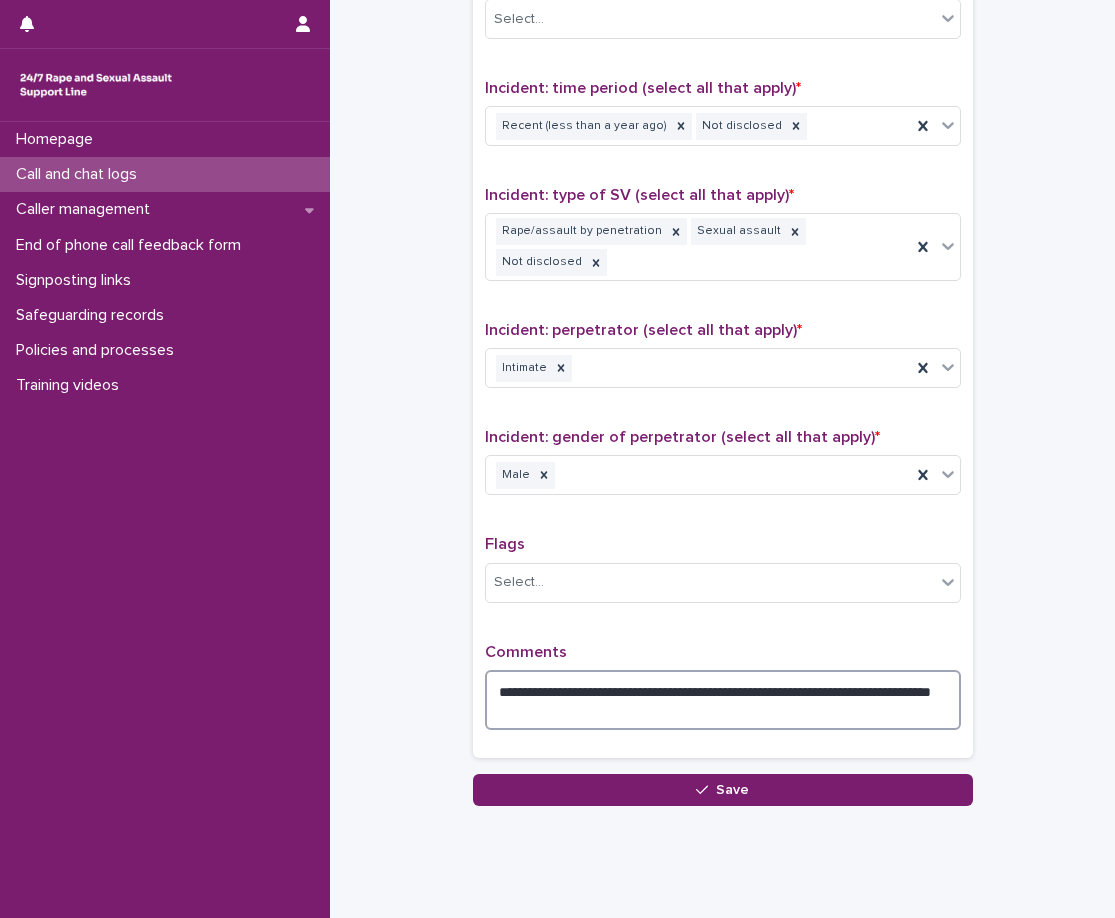 click on "**********" at bounding box center [723, 700] 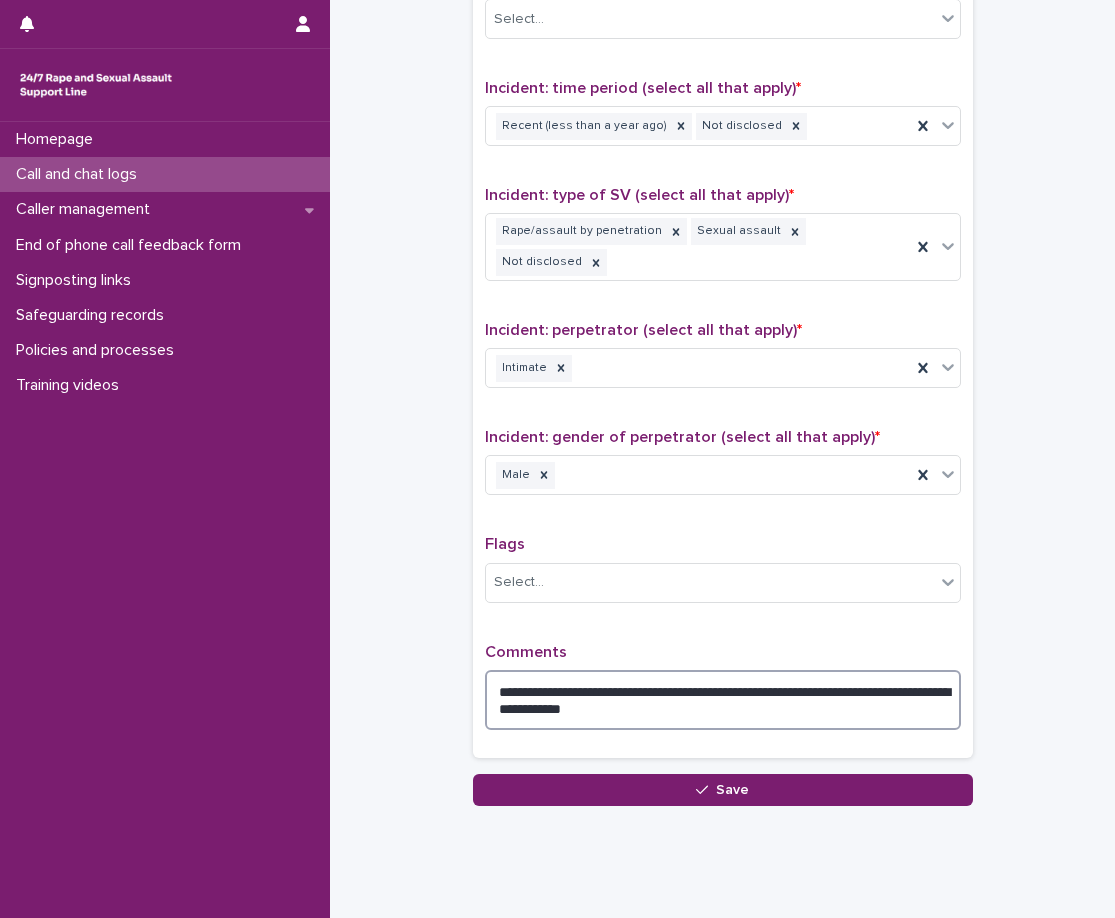 click on "**********" at bounding box center (723, 700) 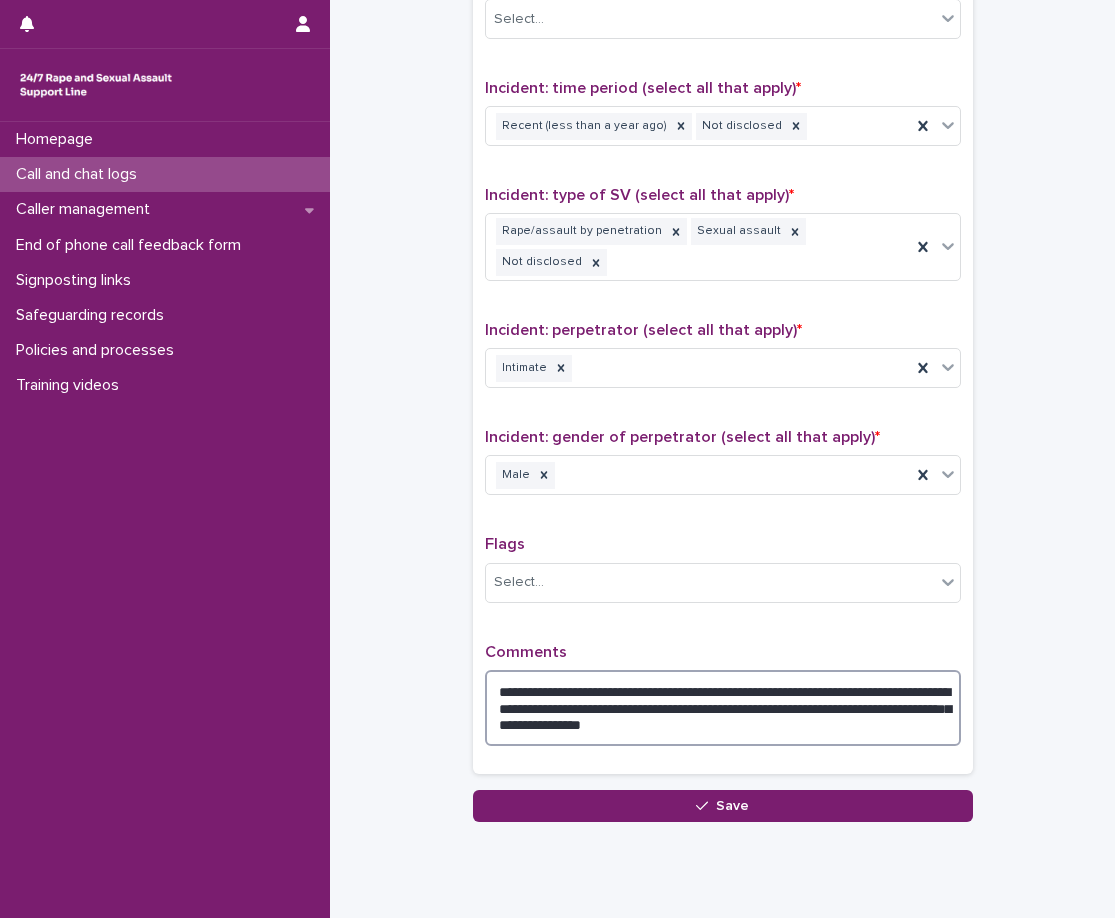 drag, startPoint x: 819, startPoint y: 700, endPoint x: 706, endPoint y: 697, distance: 113.03982 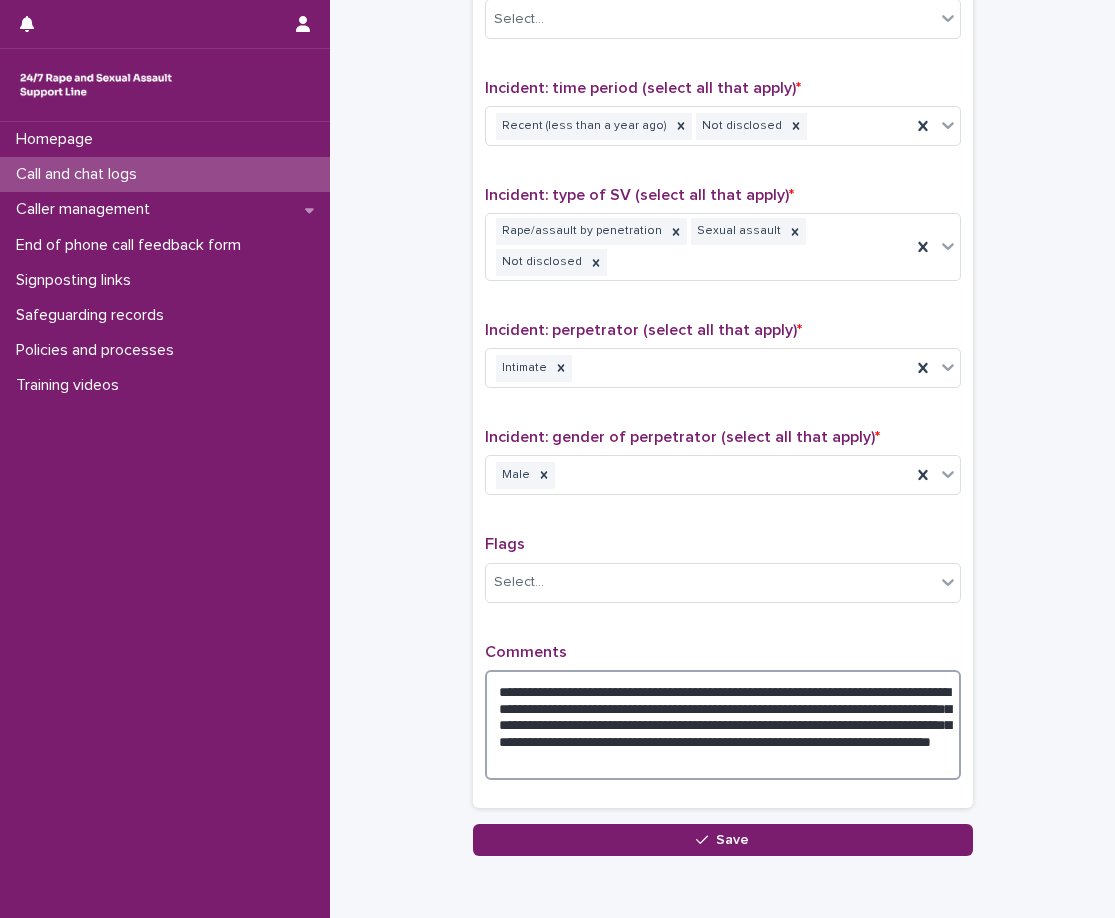 type on "**********" 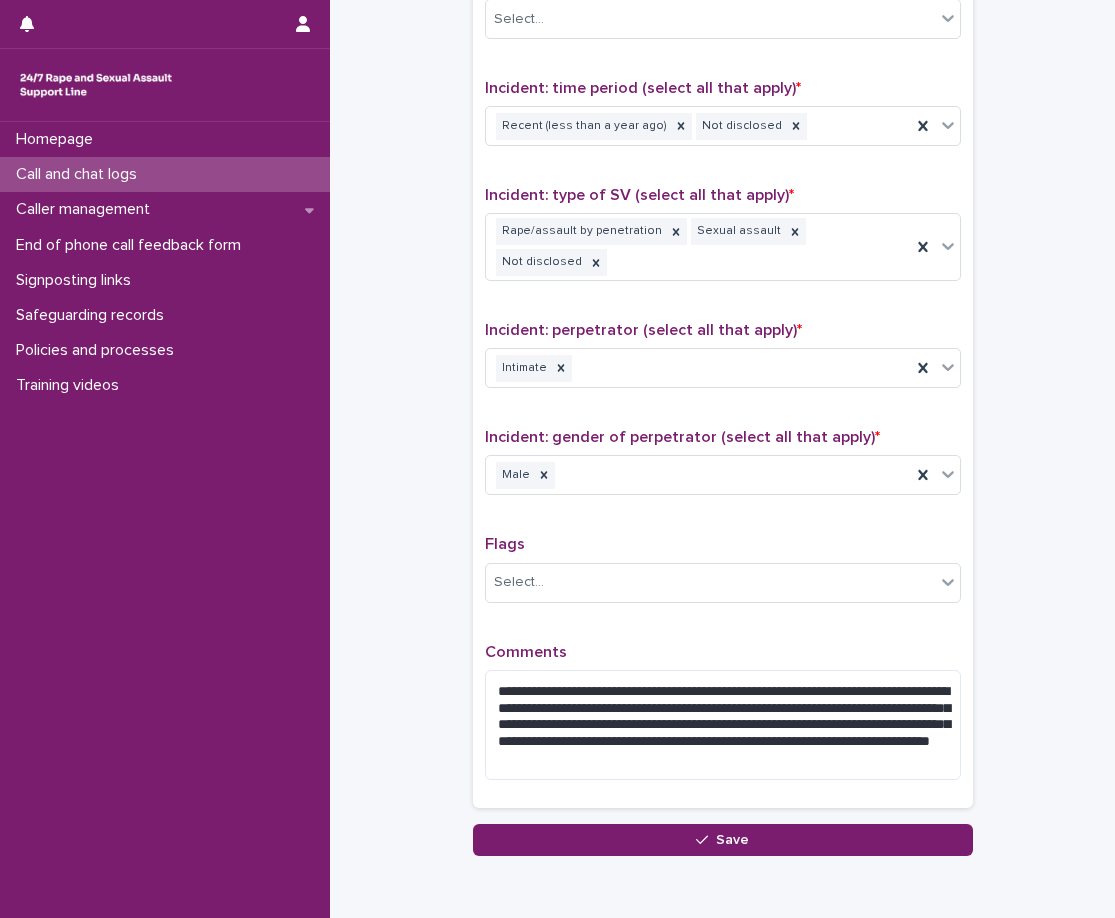 click on "**********" at bounding box center [722, -228] 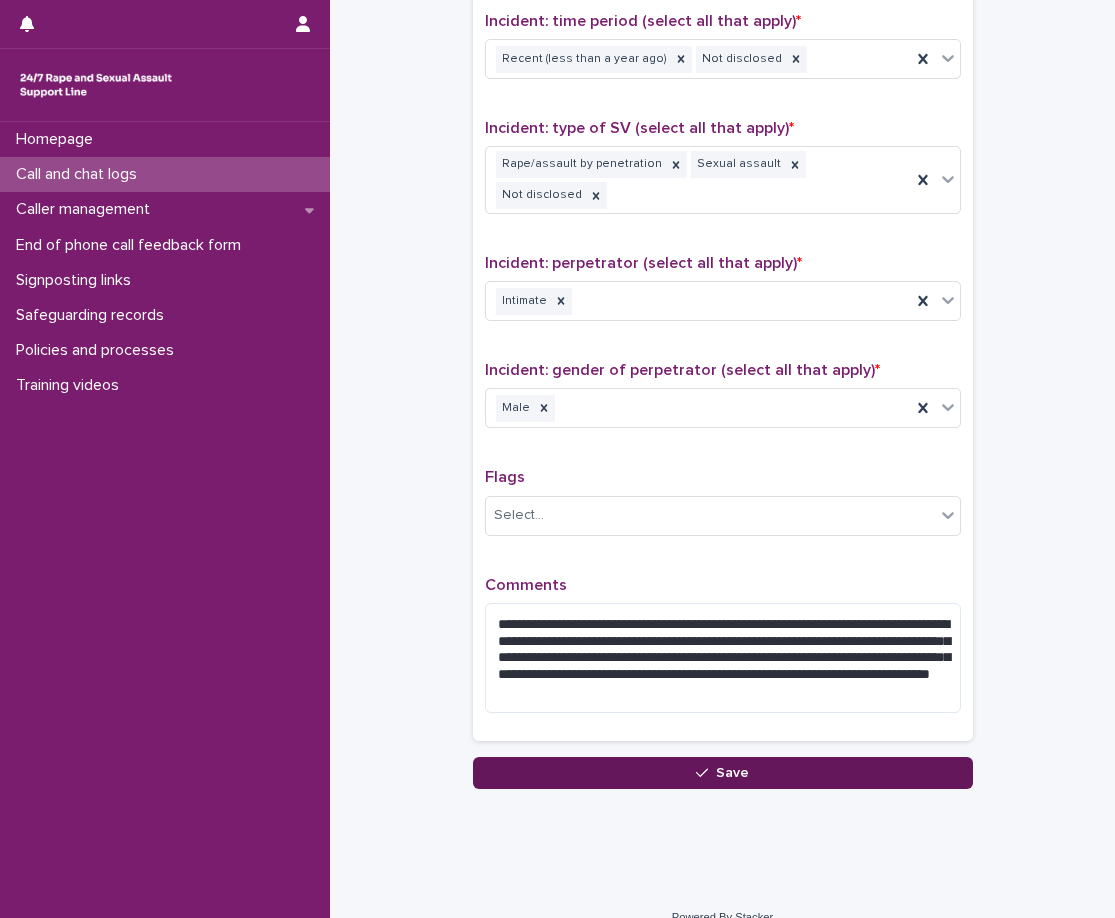 click on "Save" at bounding box center (723, 773) 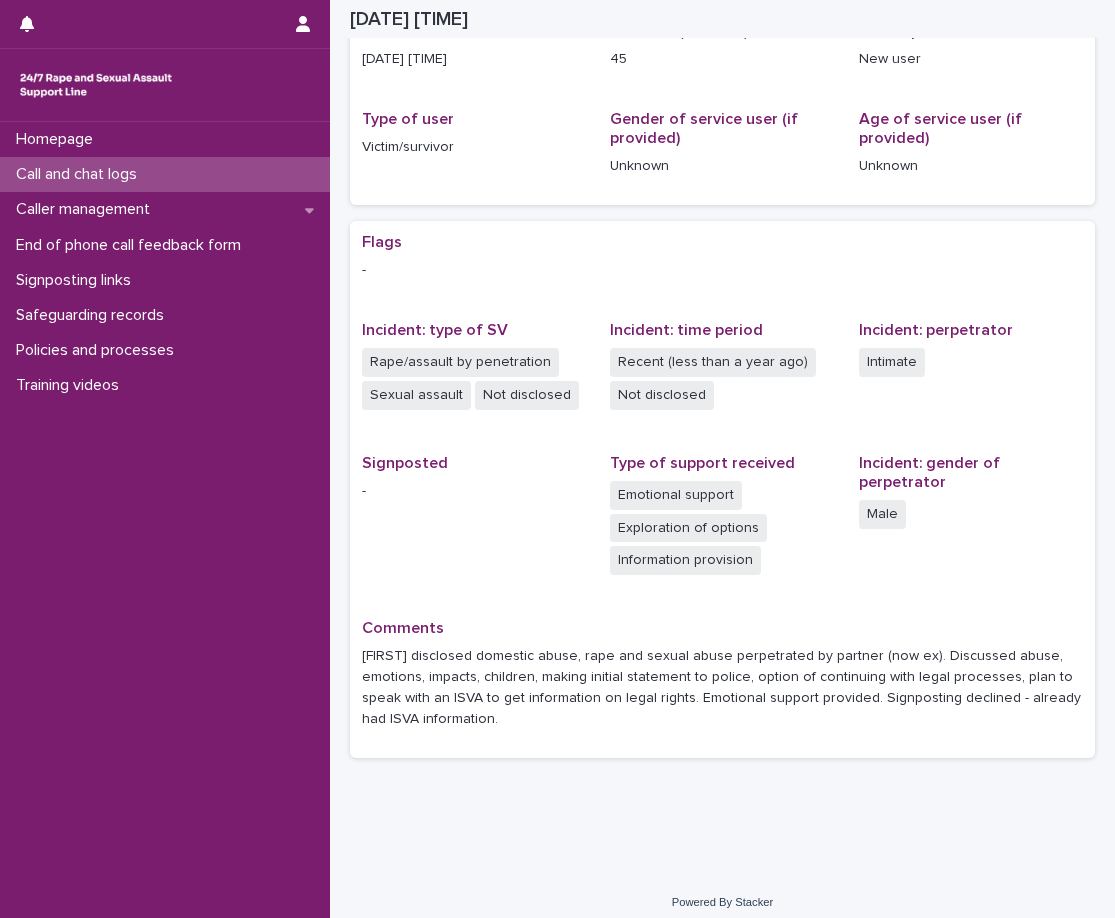 scroll, scrollTop: 226, scrollLeft: 0, axis: vertical 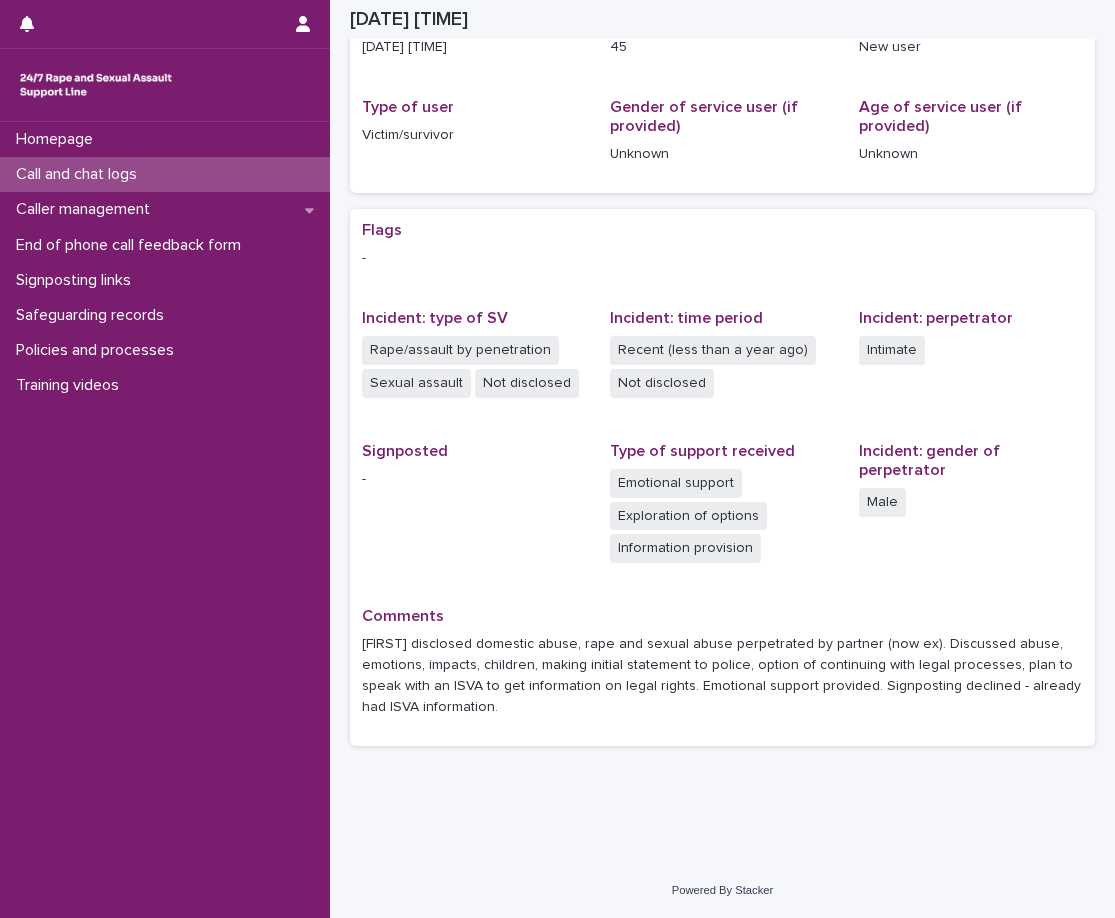click on "Call and chat logs" at bounding box center [165, 174] 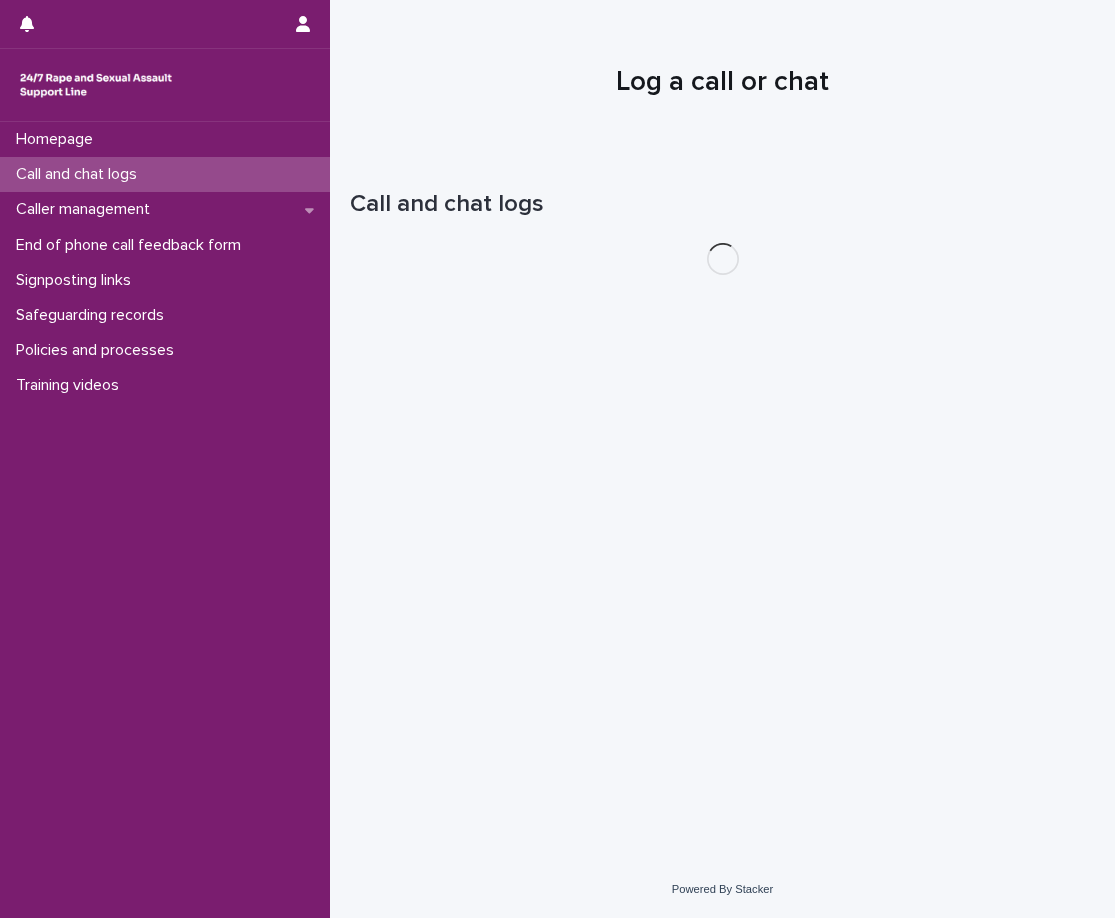 scroll, scrollTop: 0, scrollLeft: 0, axis: both 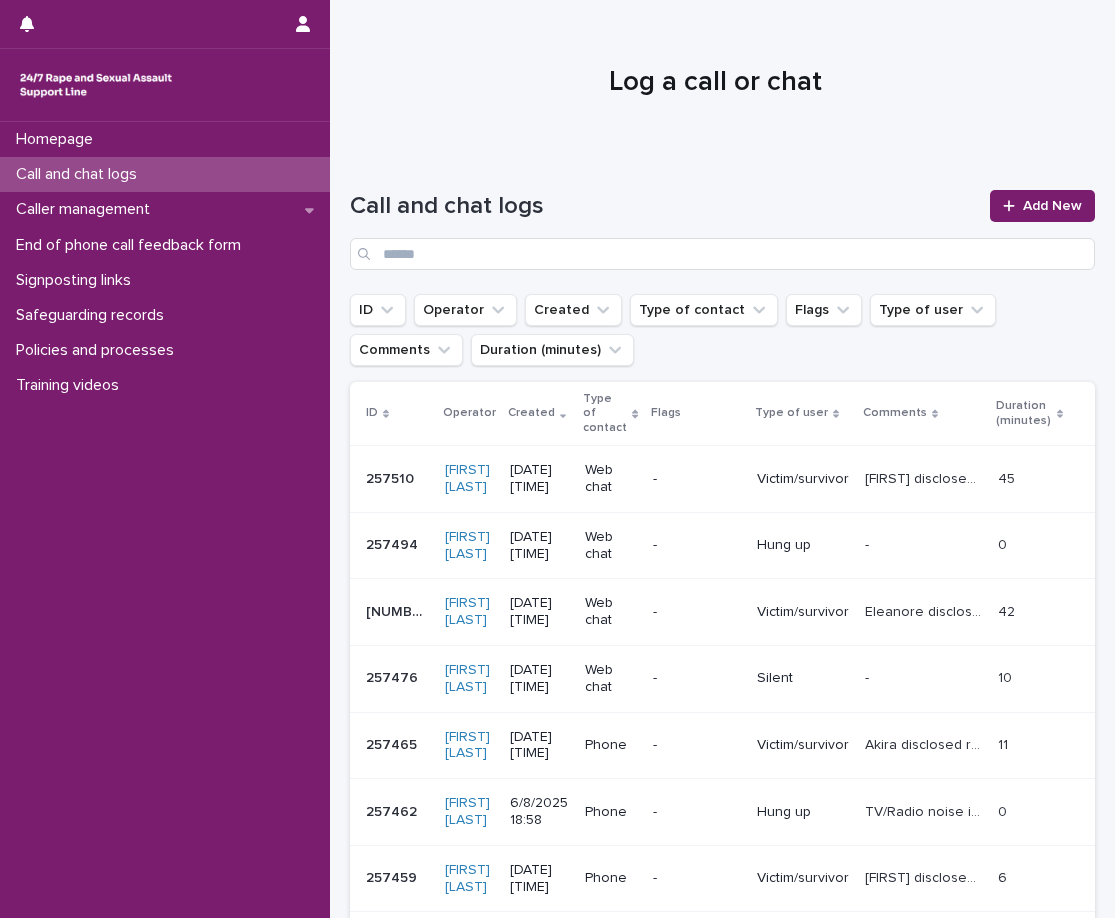 click on "Call and chat logs Add New" at bounding box center (722, 222) 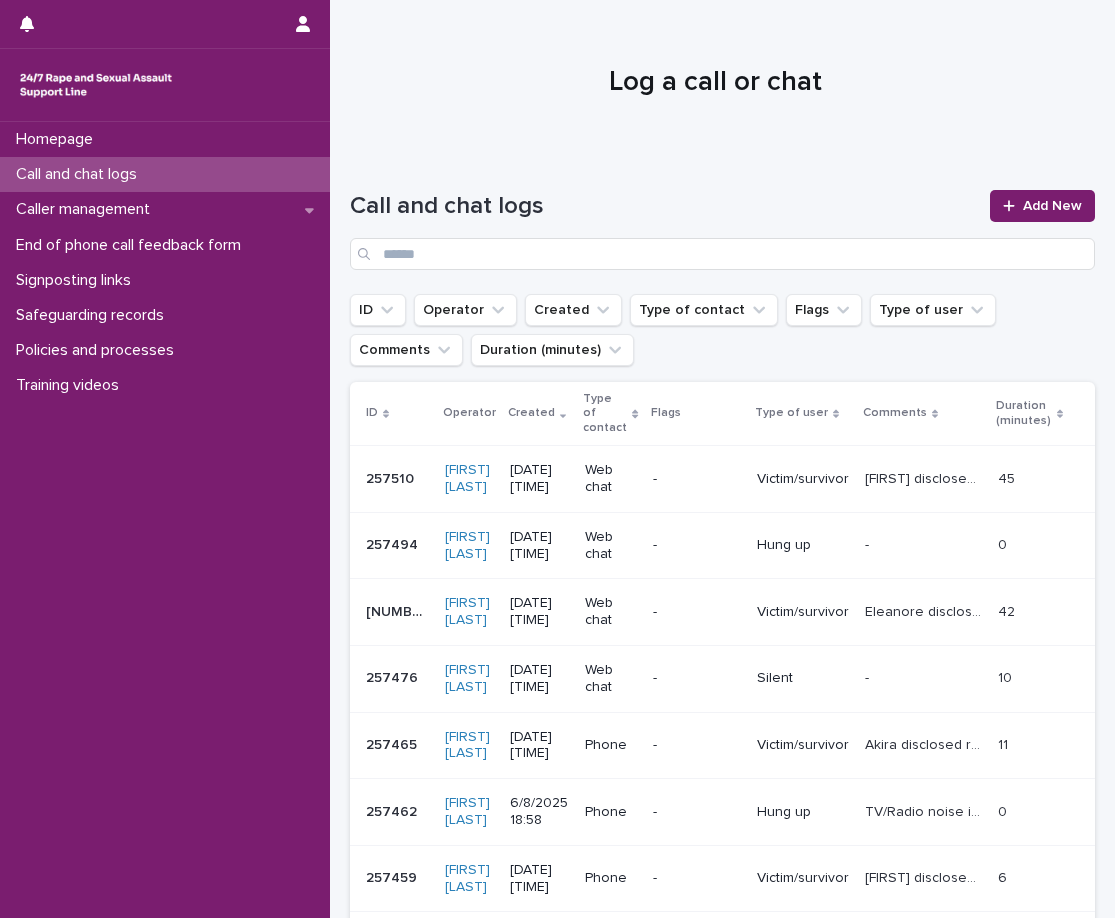 click on "Victim/survivor" at bounding box center [803, 479] 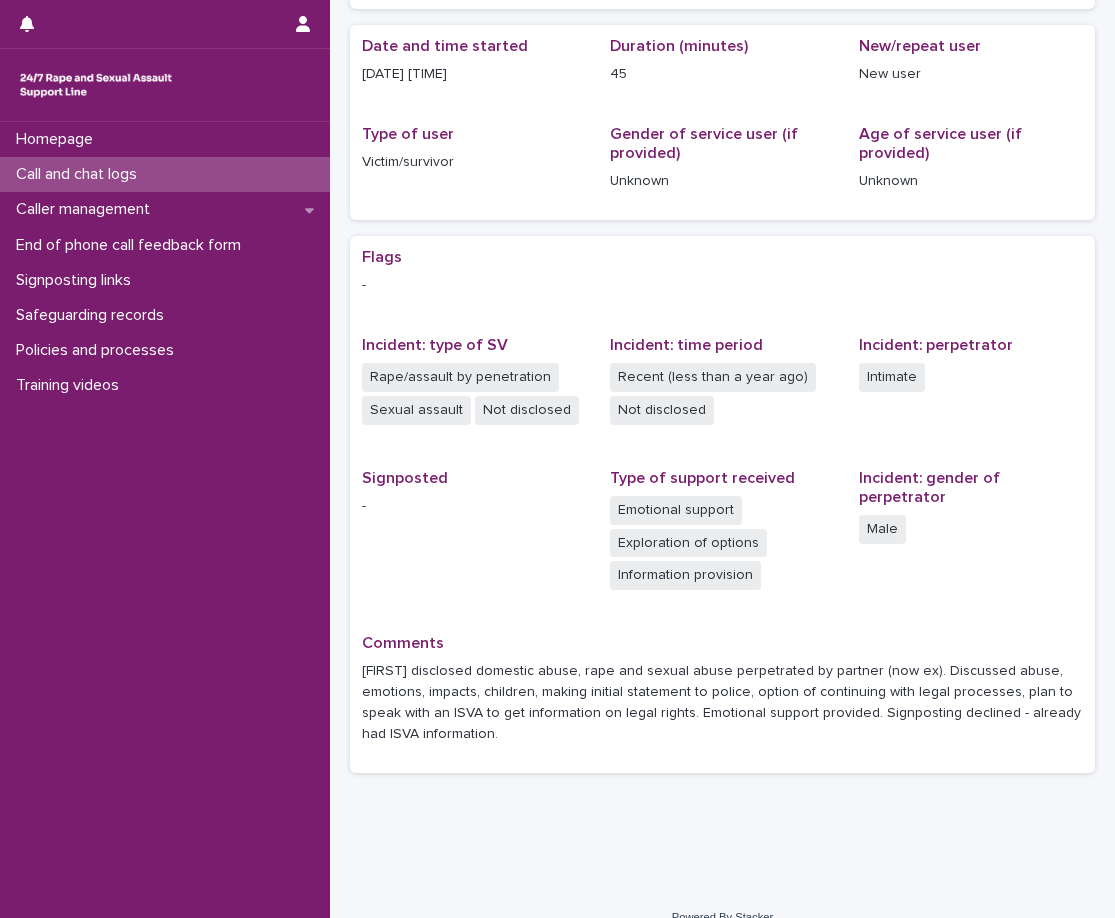 scroll, scrollTop: 226, scrollLeft: 0, axis: vertical 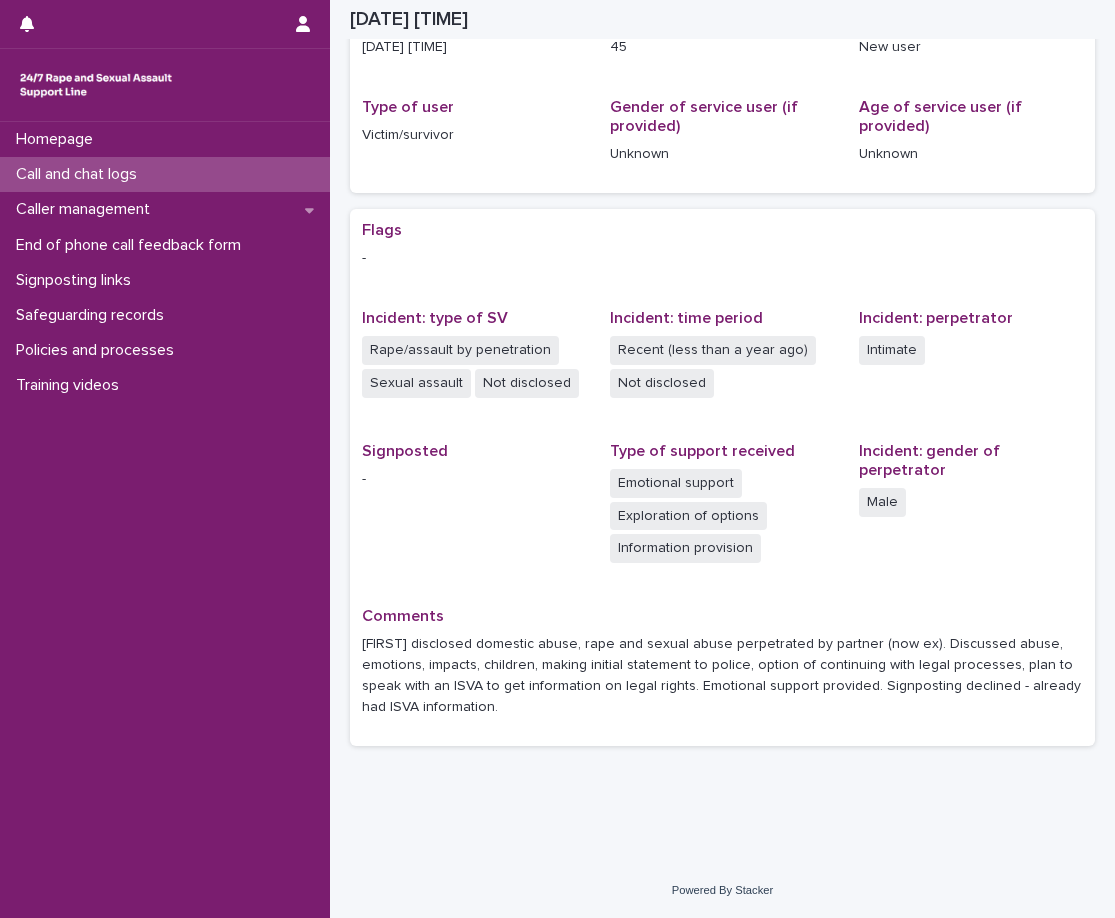 click on "Call and chat logs" at bounding box center [165, 174] 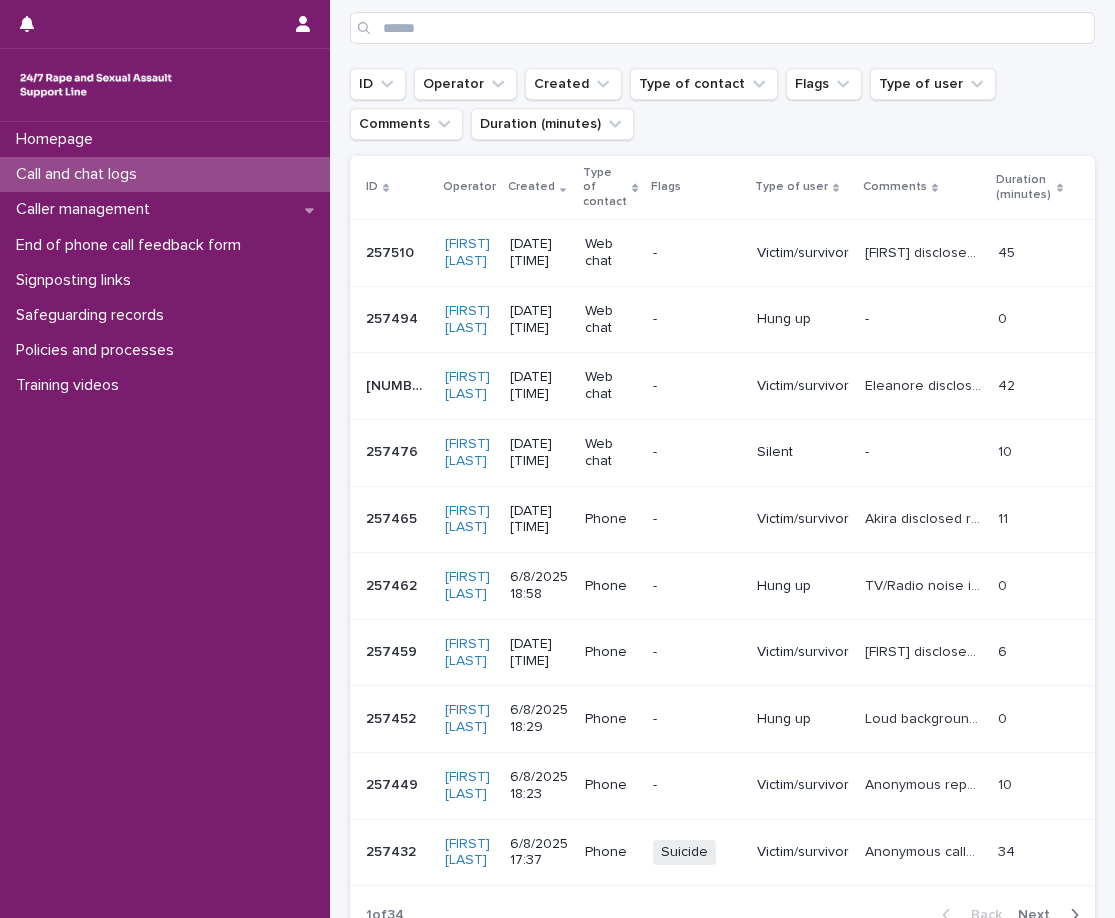 scroll, scrollTop: 0, scrollLeft: 0, axis: both 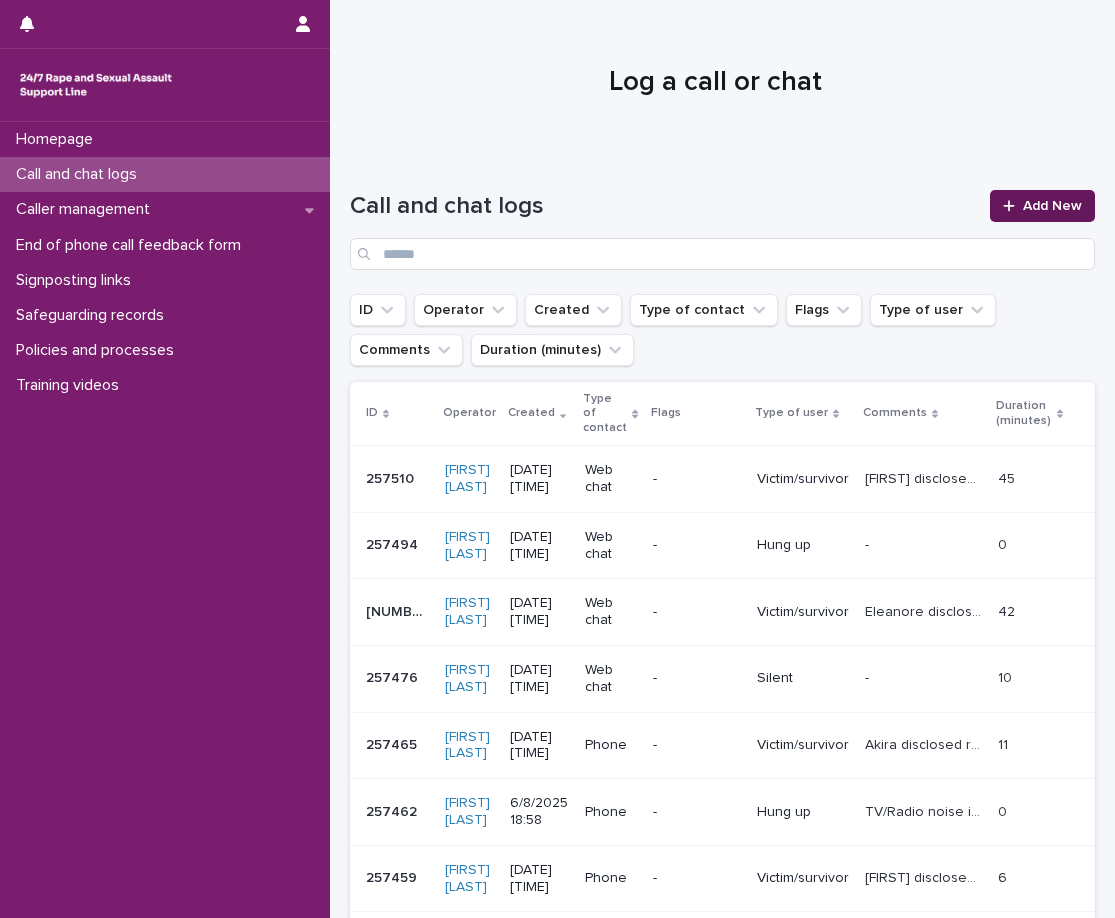 click on "Add New" at bounding box center [1052, 206] 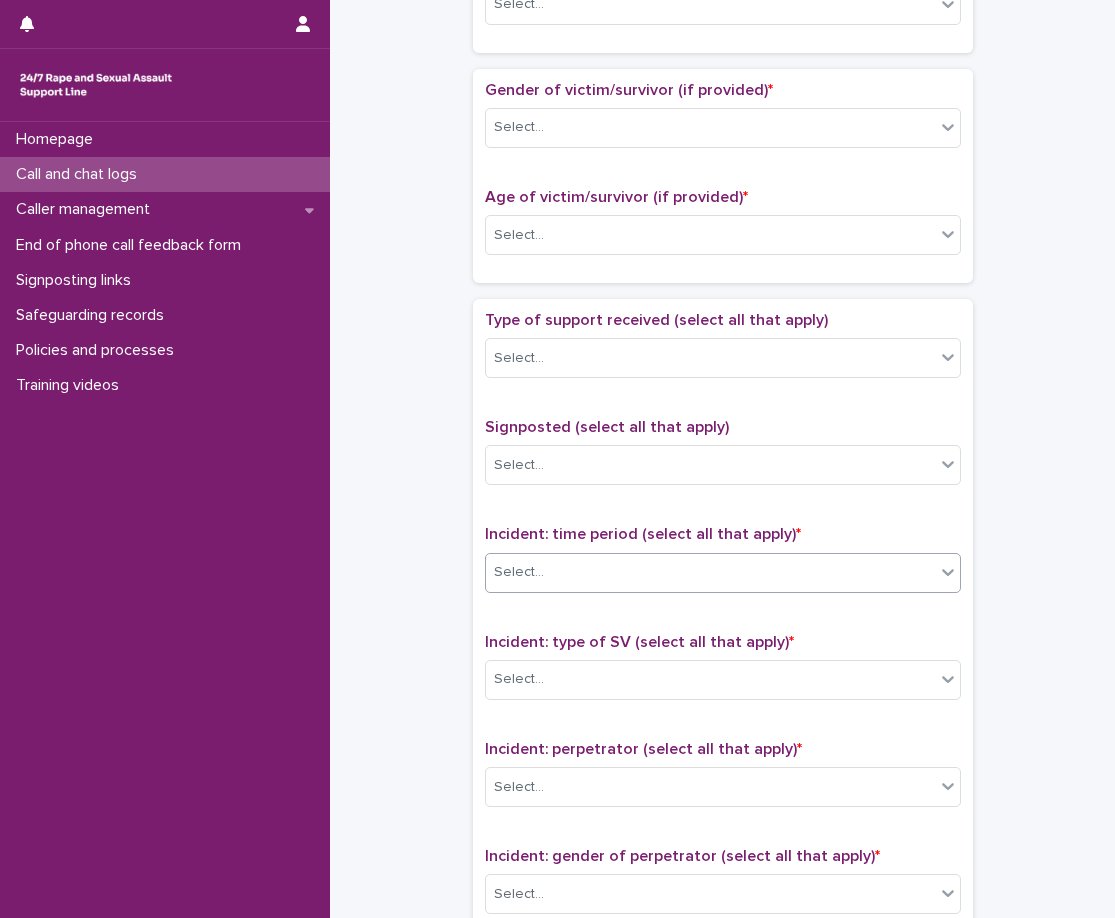scroll, scrollTop: 900, scrollLeft: 0, axis: vertical 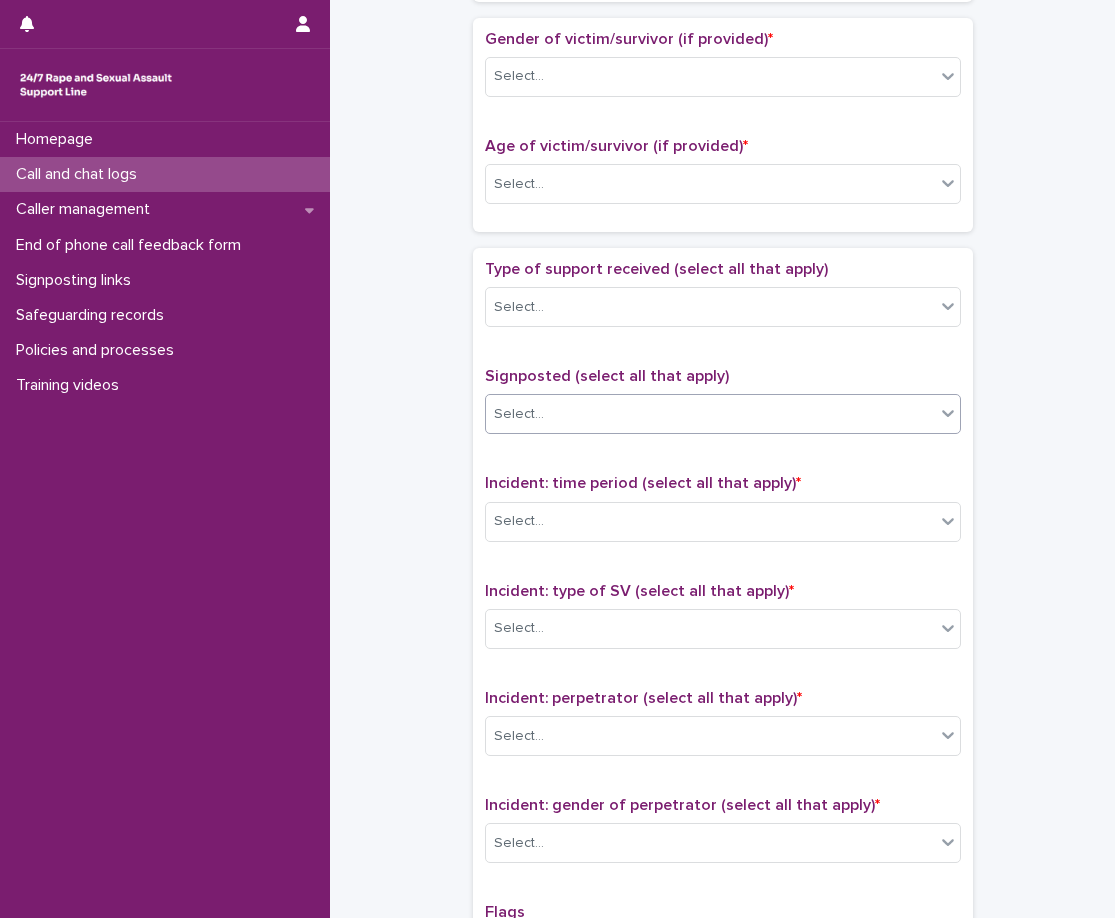 click on "Select..." at bounding box center [710, 414] 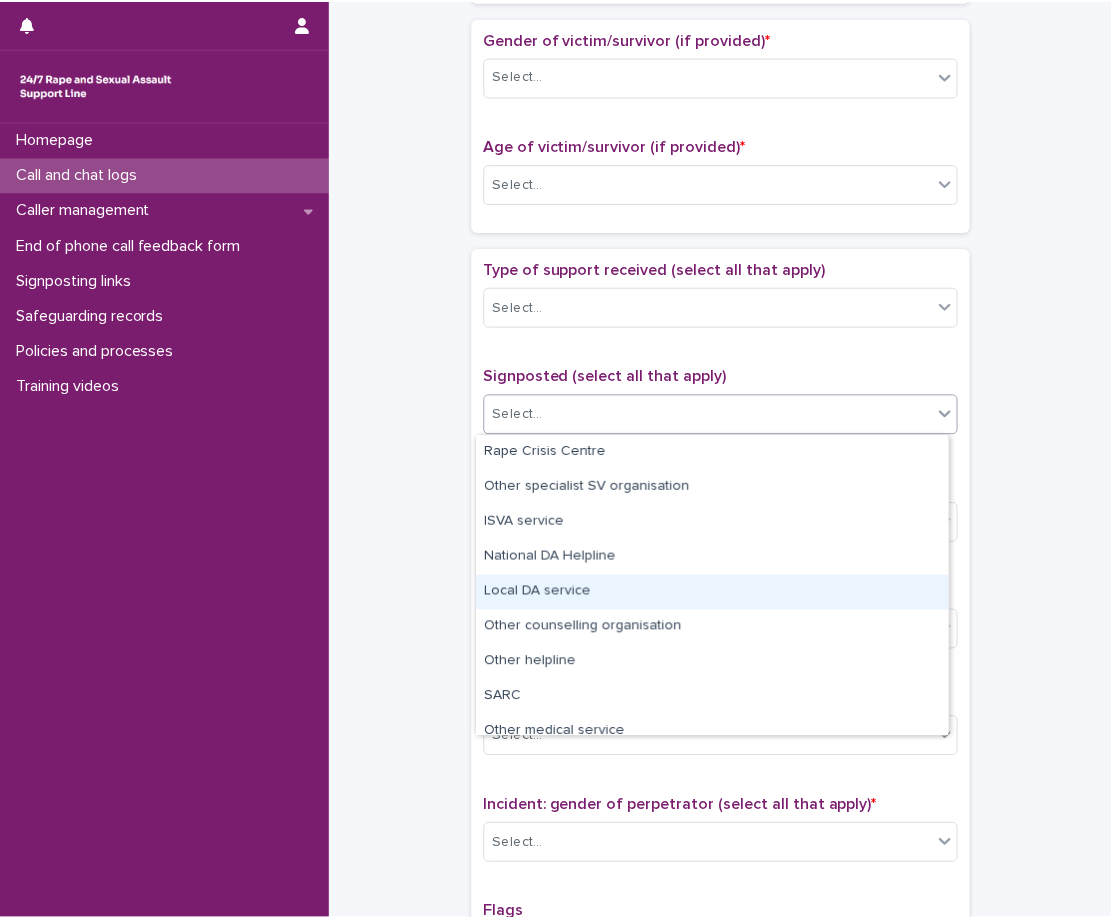 scroll, scrollTop: 120, scrollLeft: 0, axis: vertical 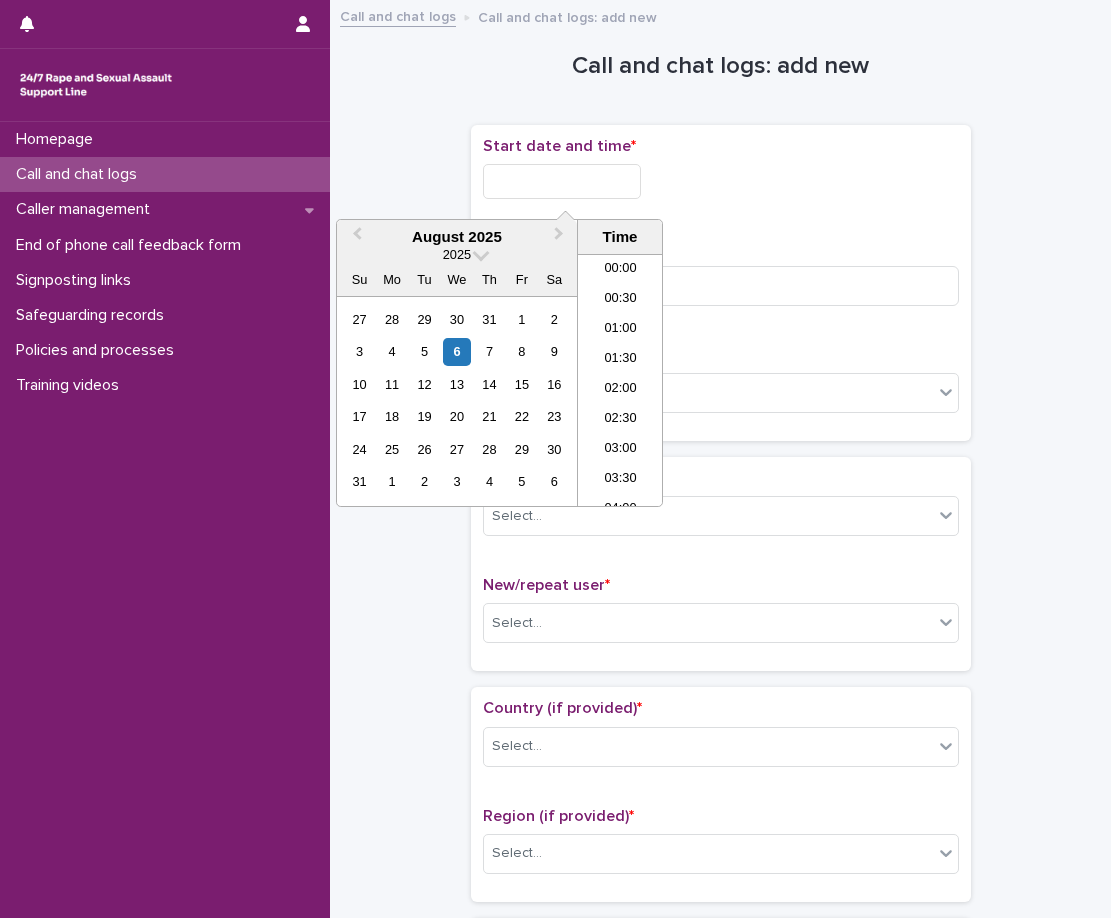 click at bounding box center [562, 181] 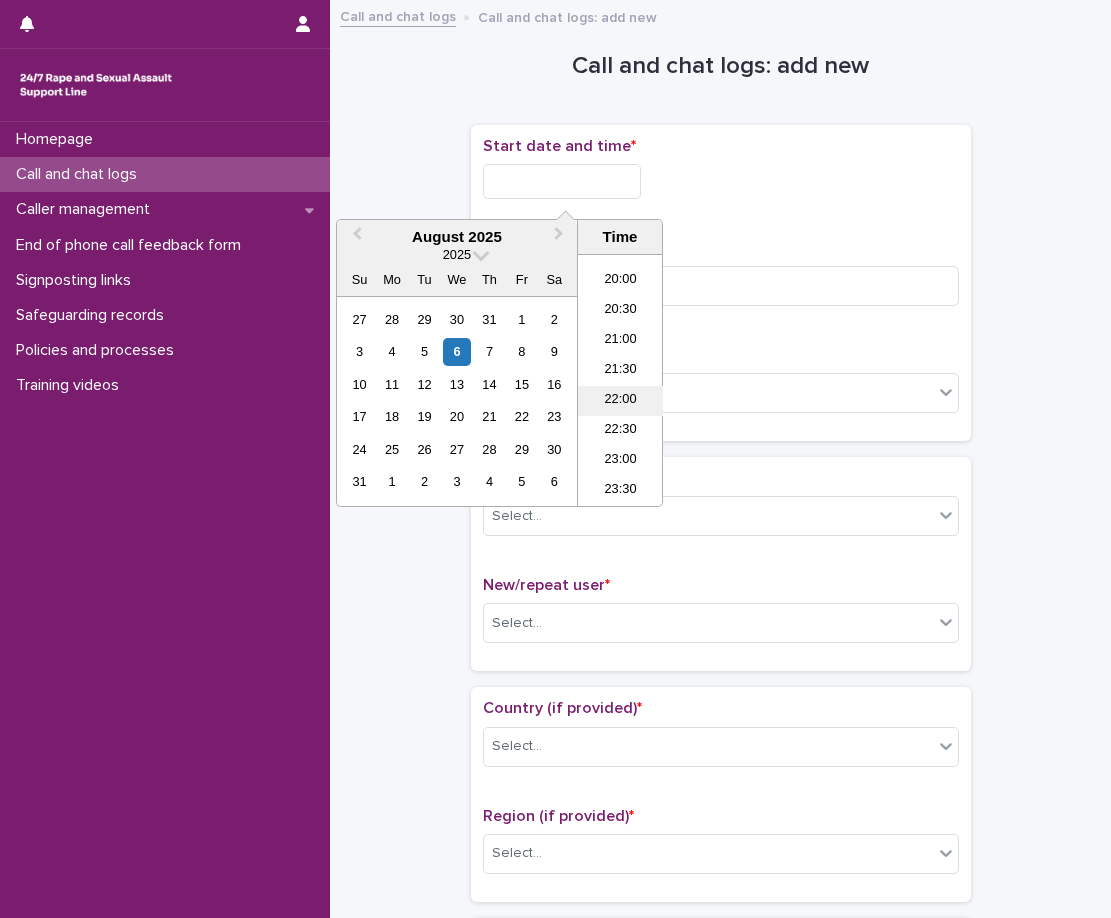 click on "22:00" at bounding box center (620, 401) 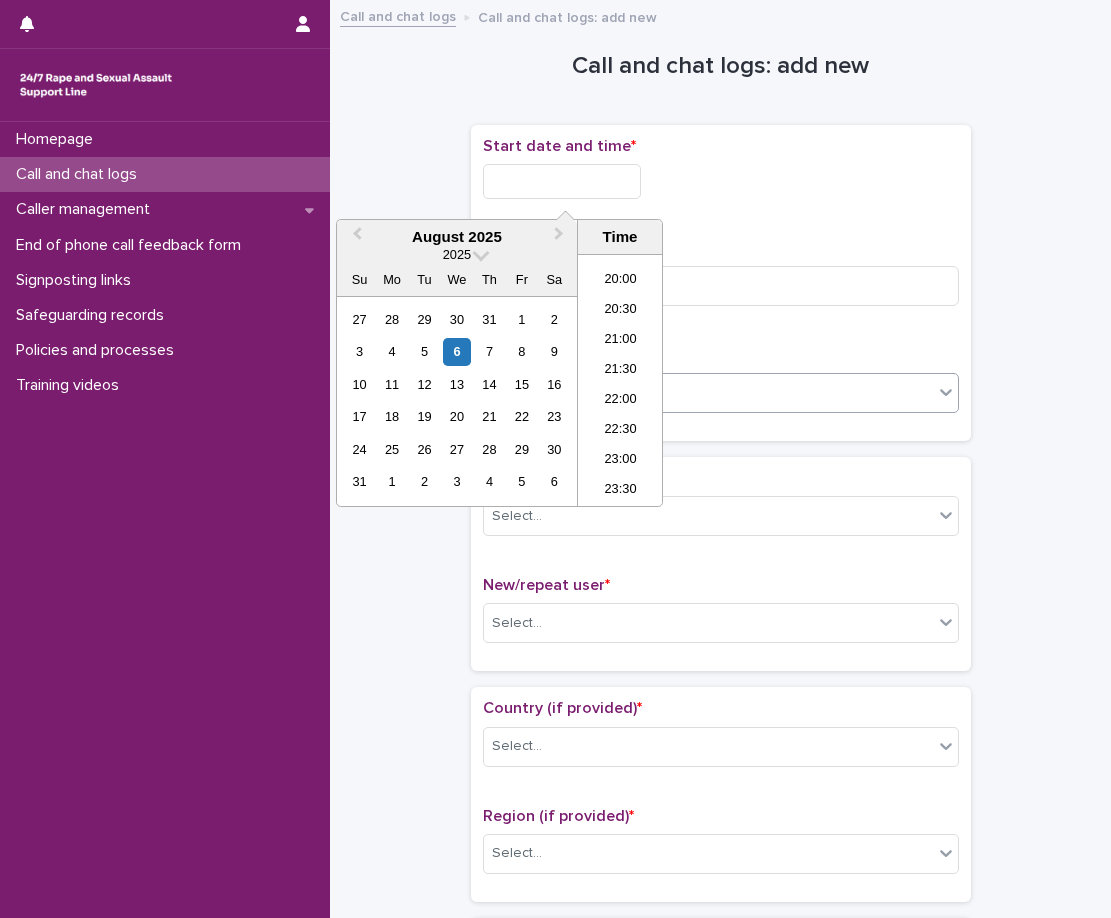 click on "Select..." at bounding box center [708, 393] 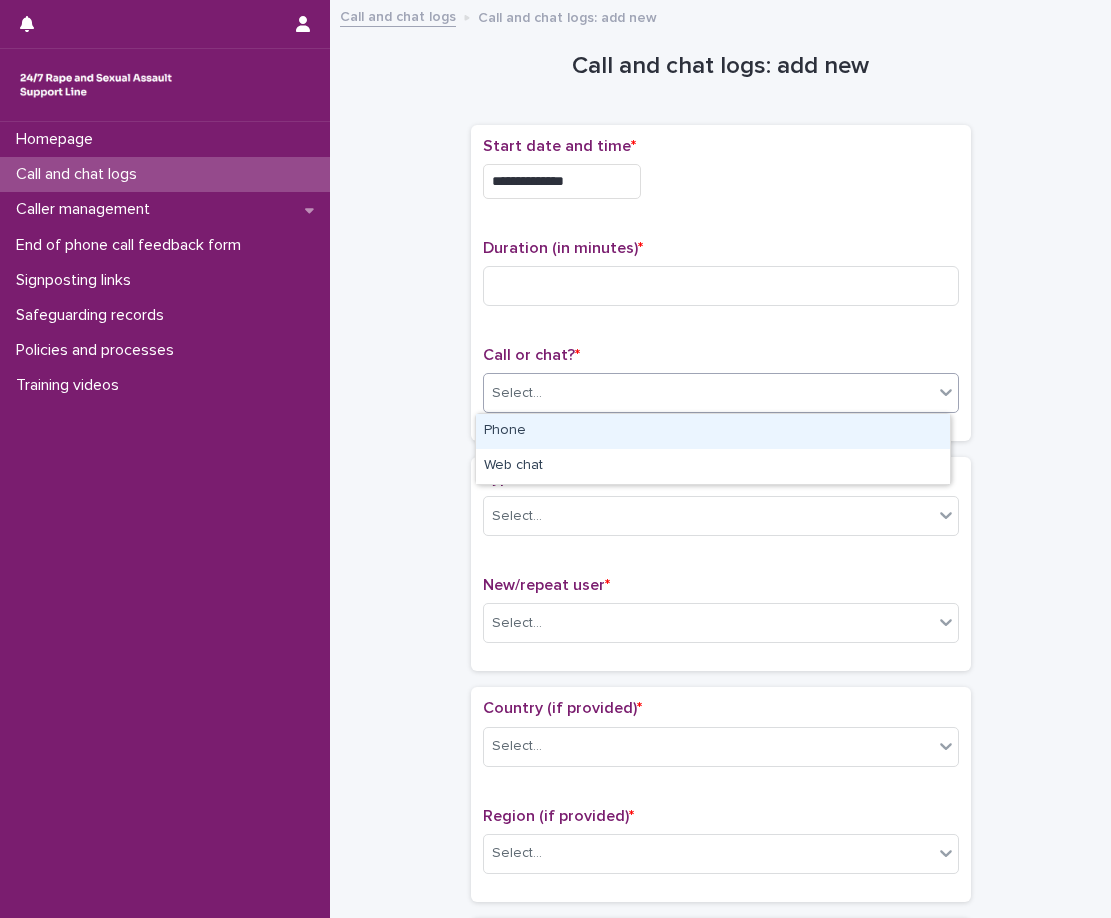 click on "**********" at bounding box center [721, 176] 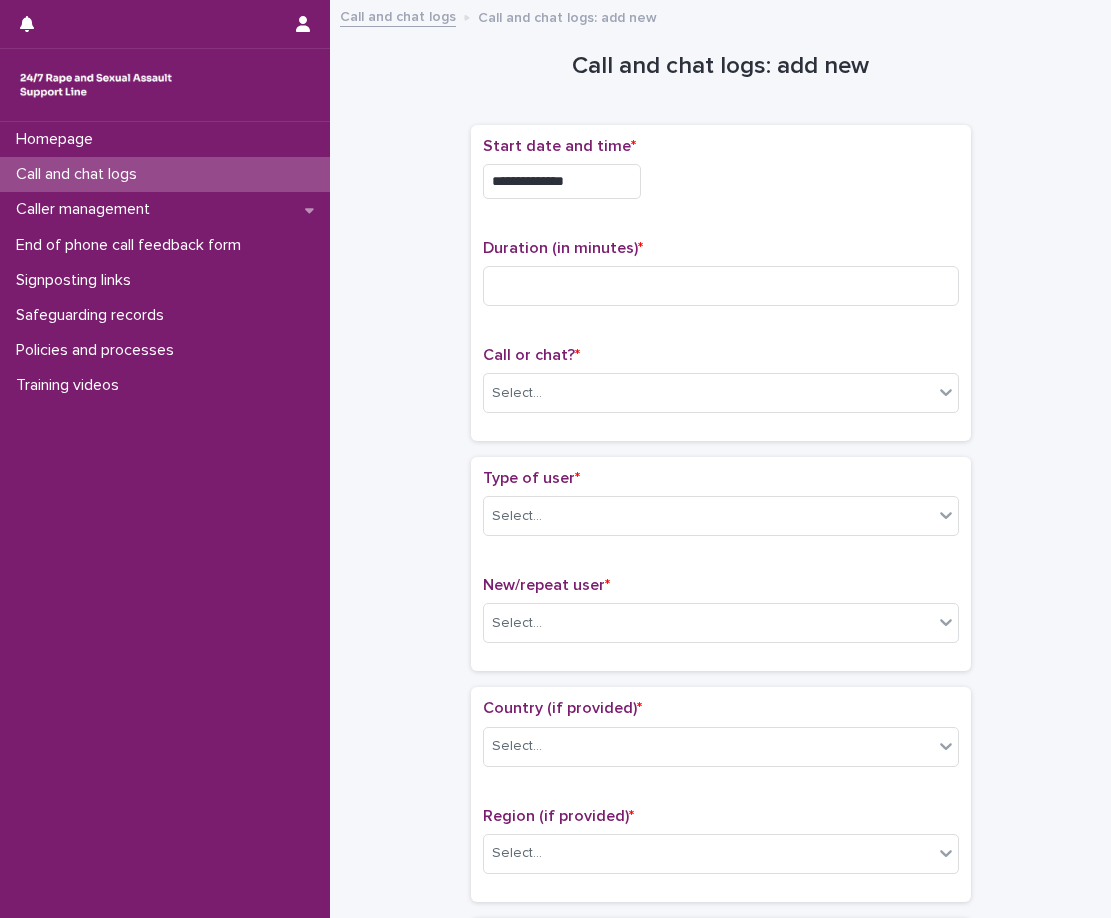 click on "**********" at bounding box center [562, 181] 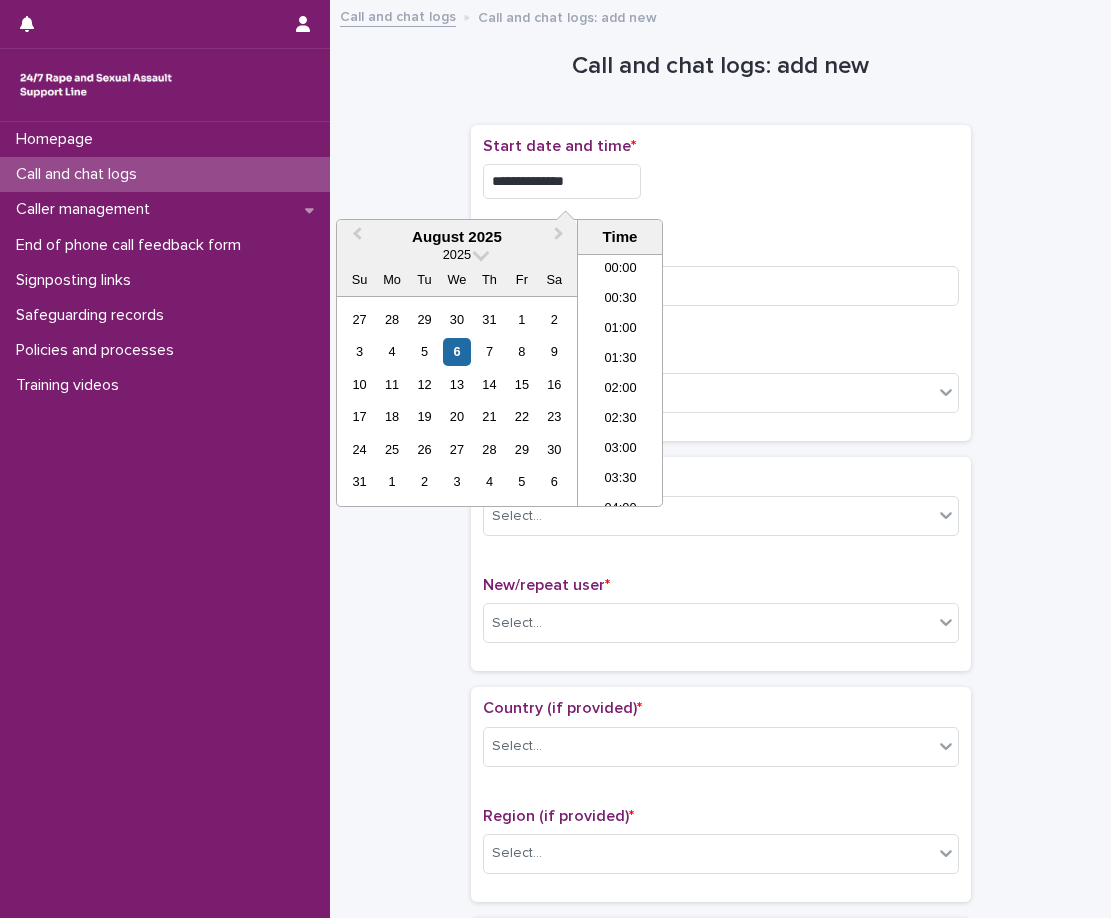 scroll, scrollTop: 1189, scrollLeft: 0, axis: vertical 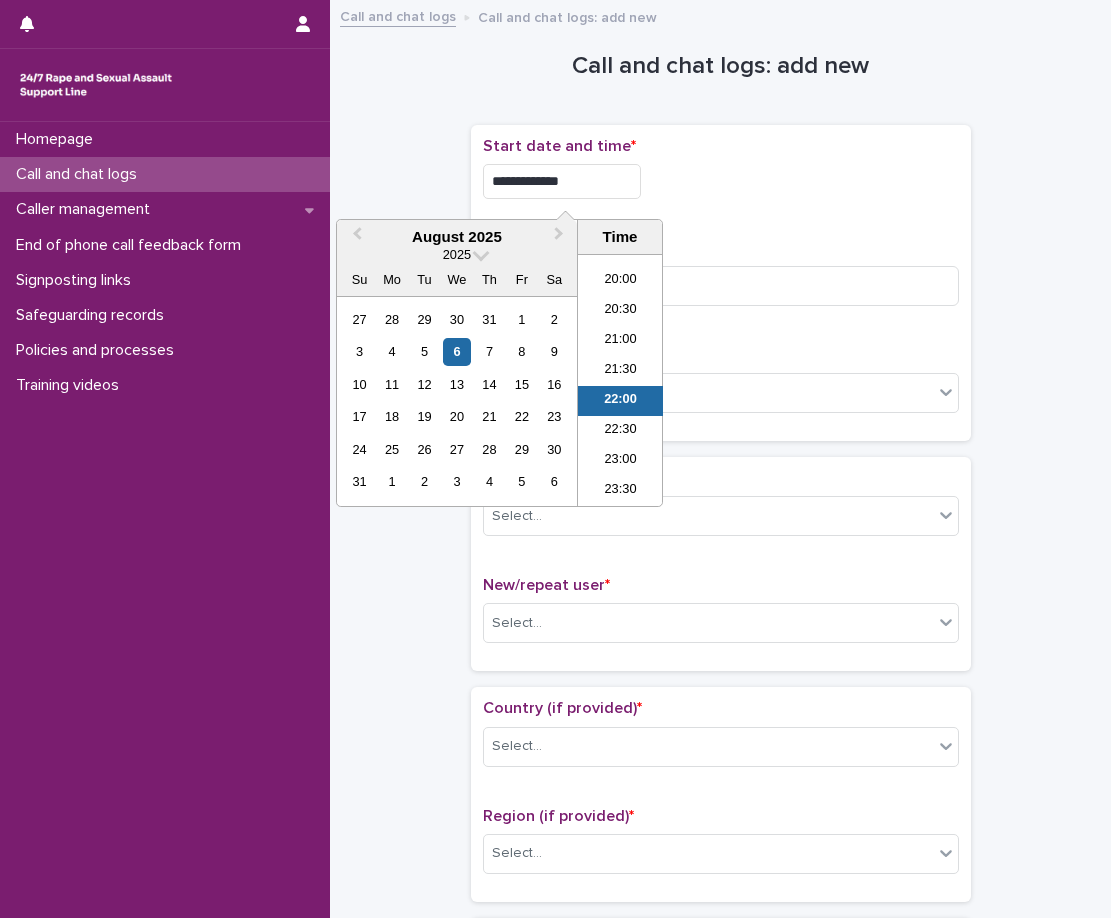 click on "**********" at bounding box center (562, 181) 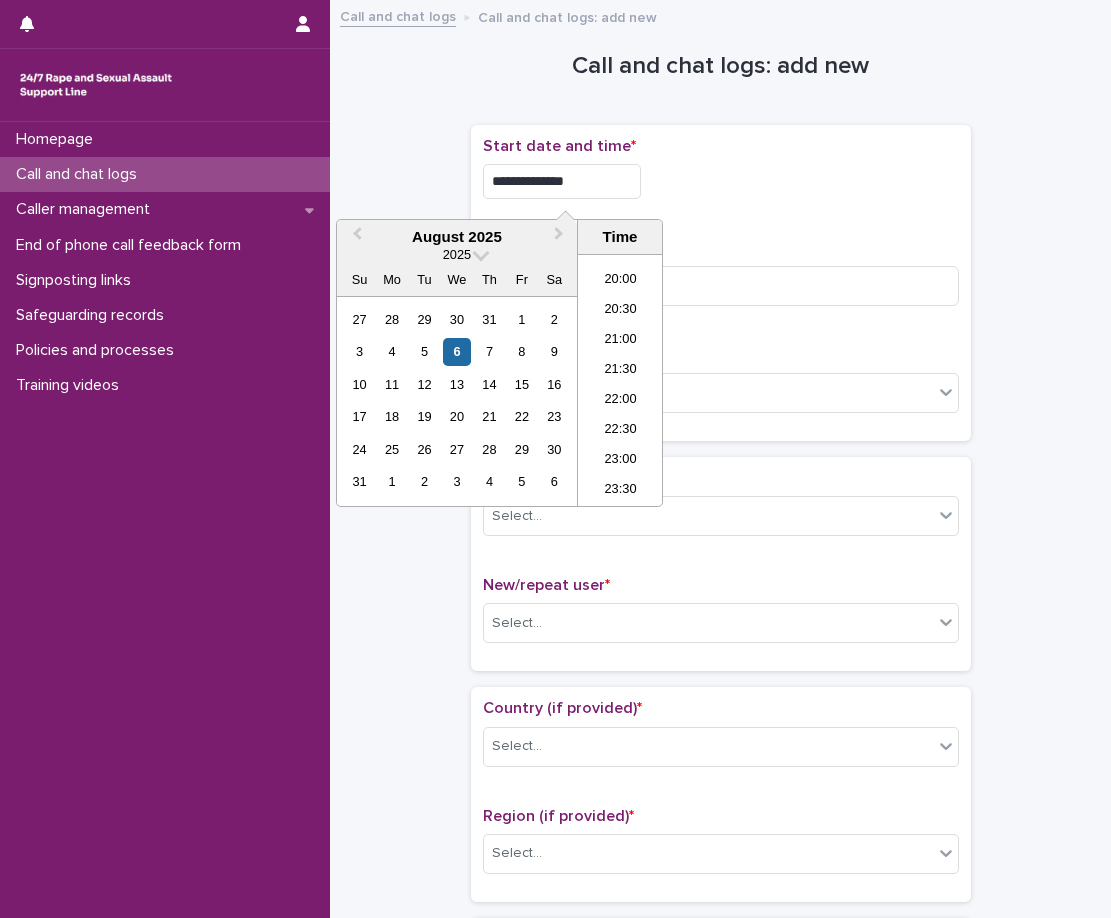 type on "**********" 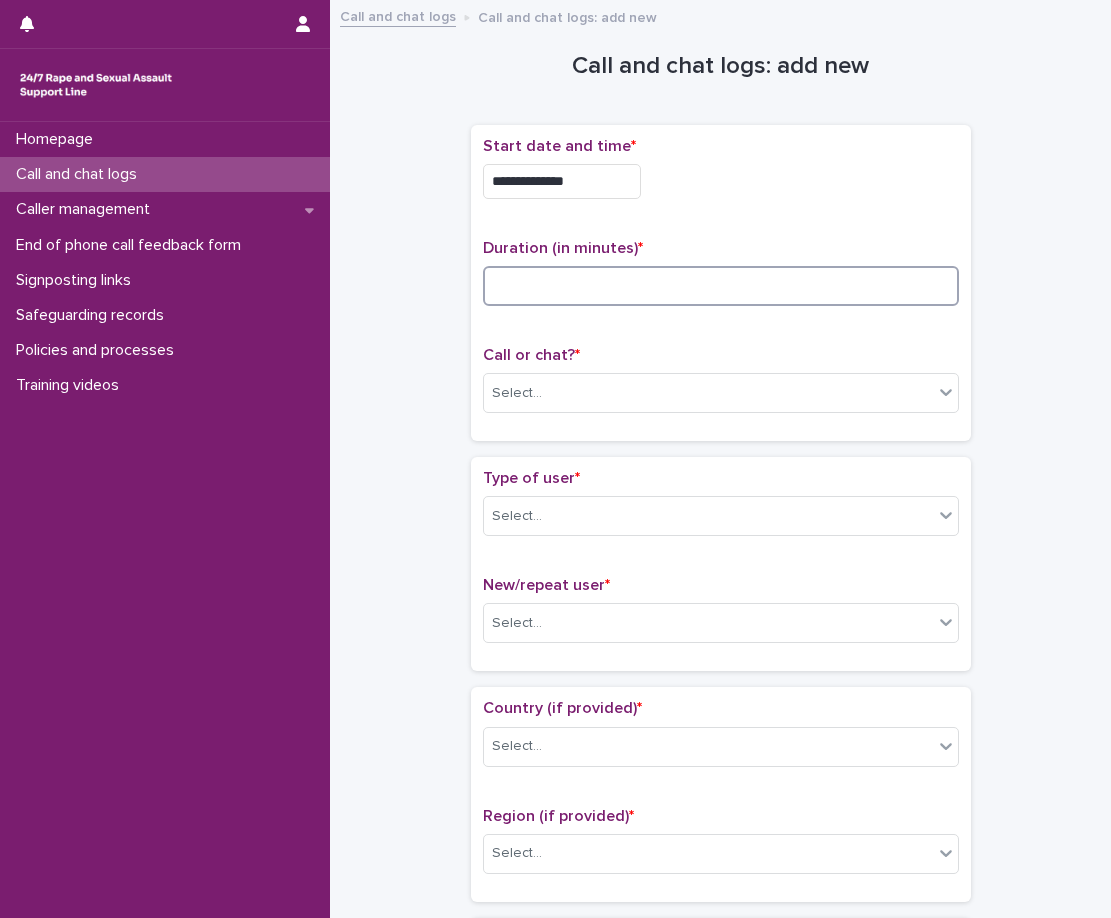 click at bounding box center (721, 286) 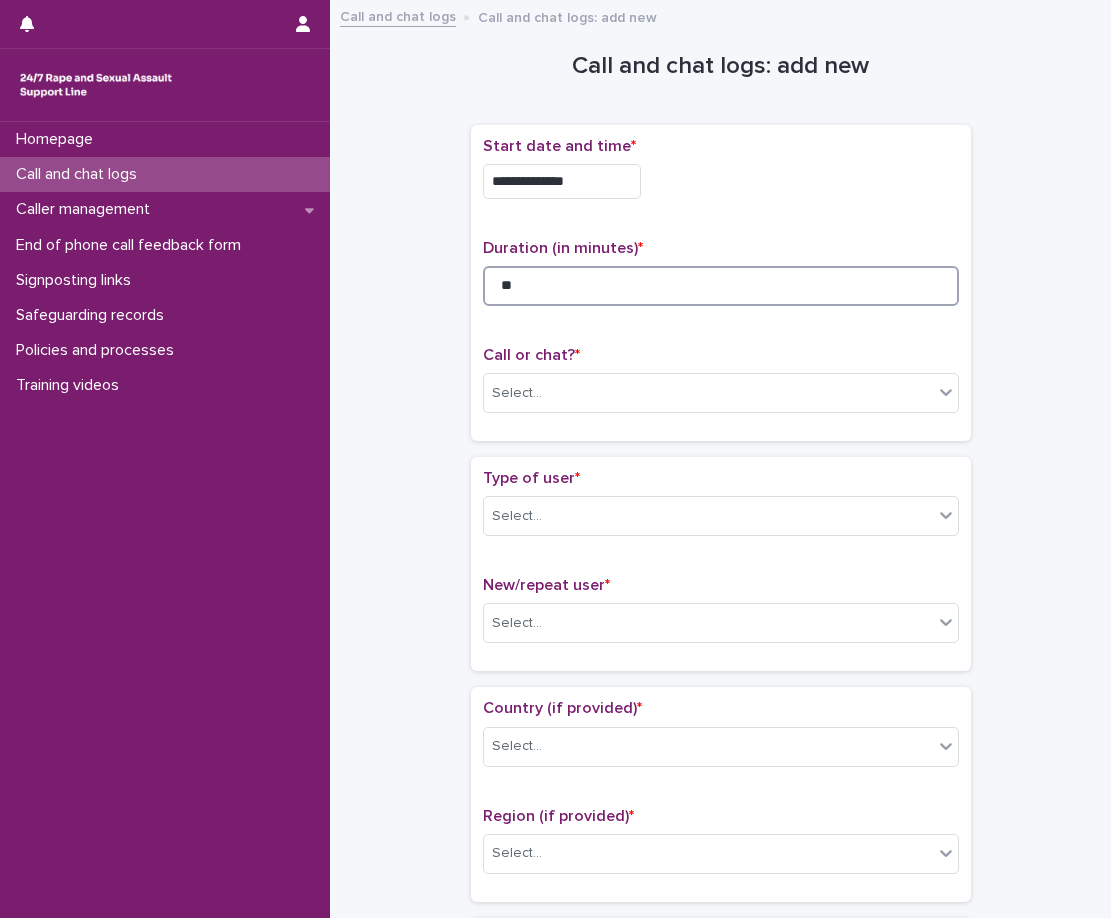 type on "**" 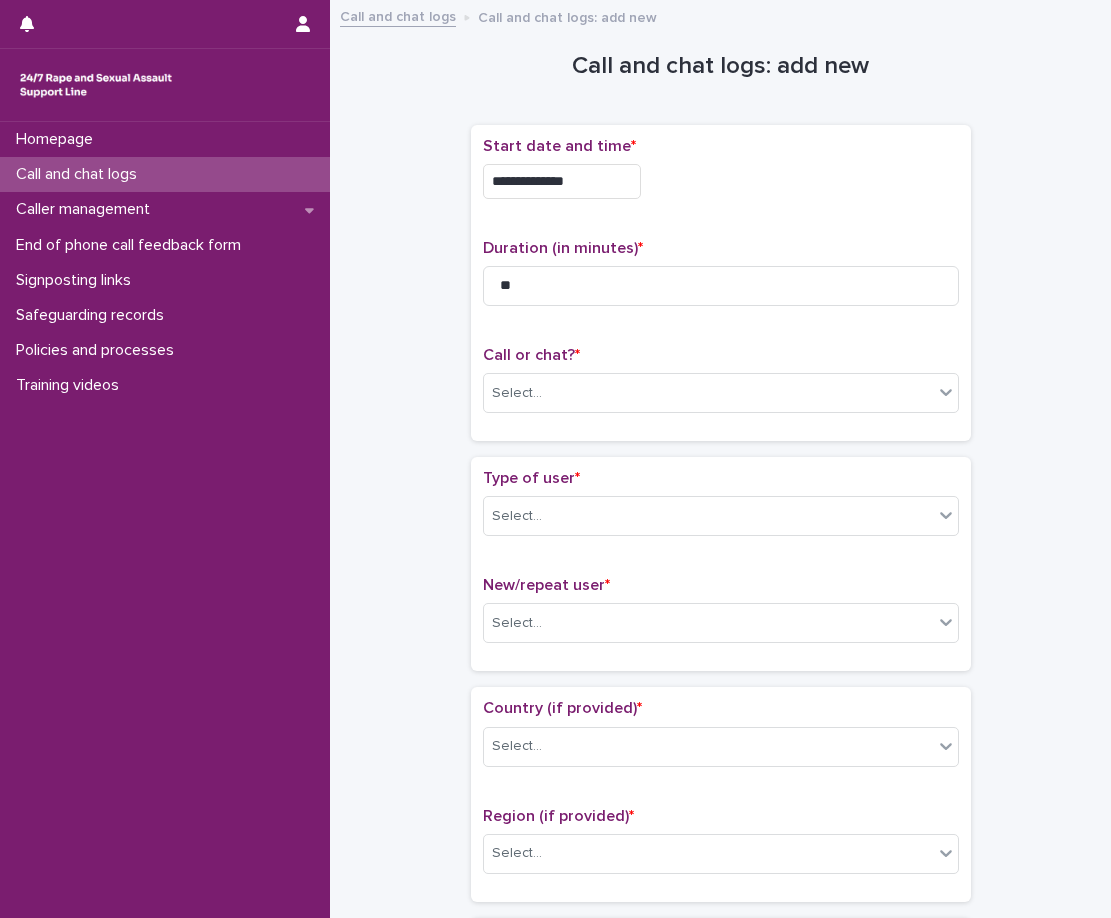 click on "Call or chat? *" at bounding box center [721, 355] 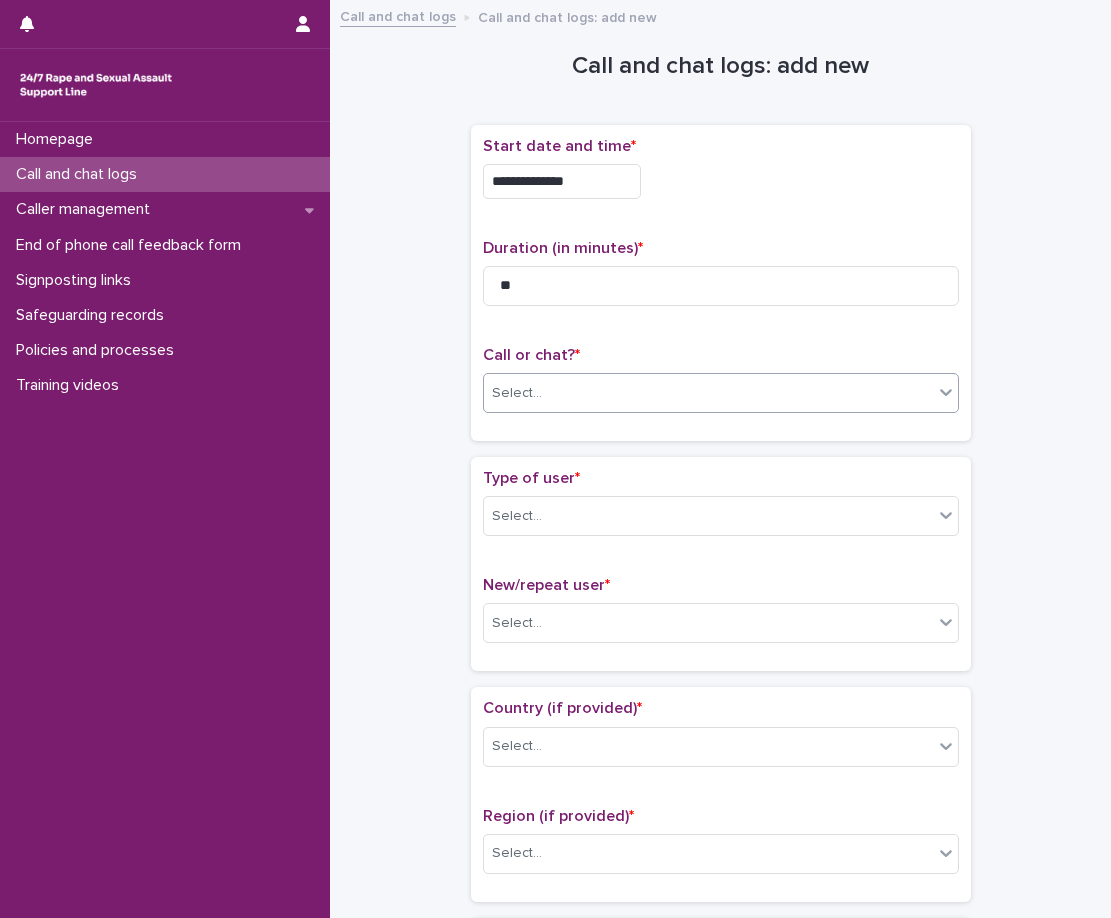 click on "Select..." at bounding box center [708, 393] 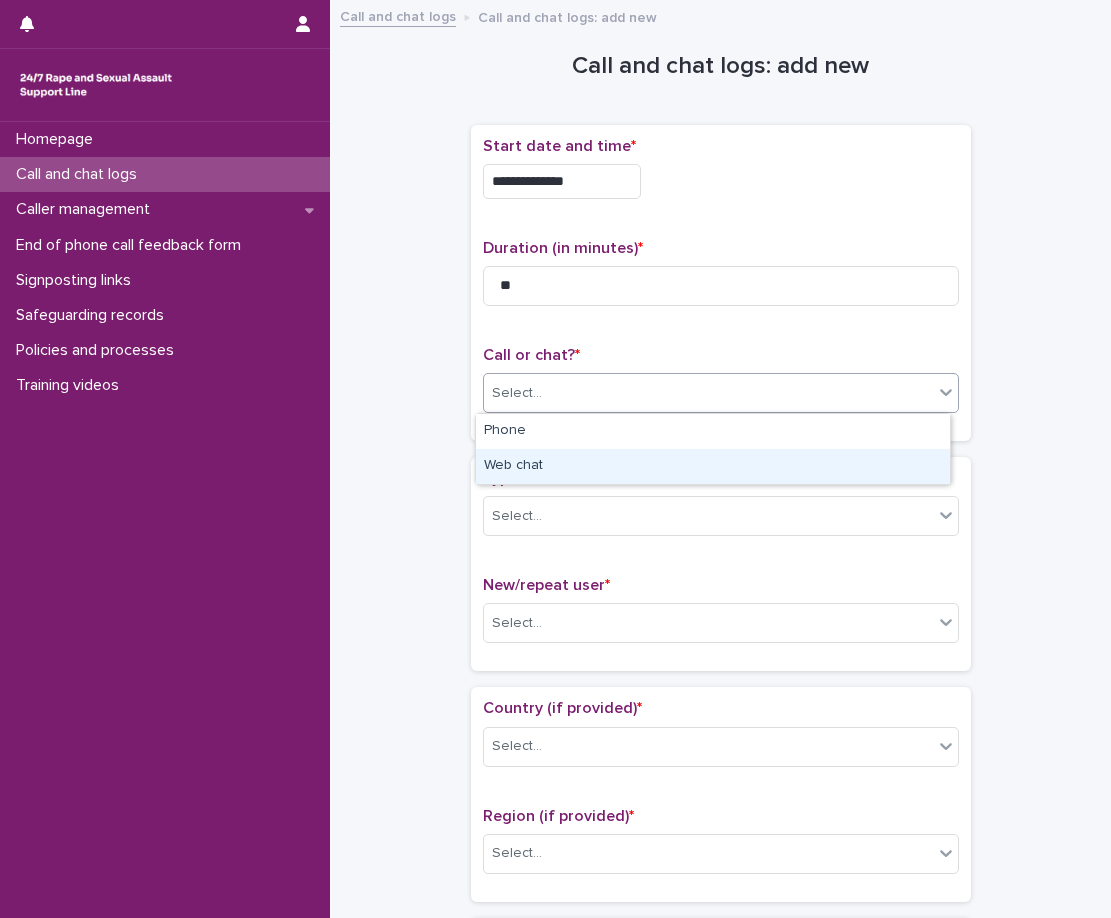 click on "Web chat" at bounding box center (713, 466) 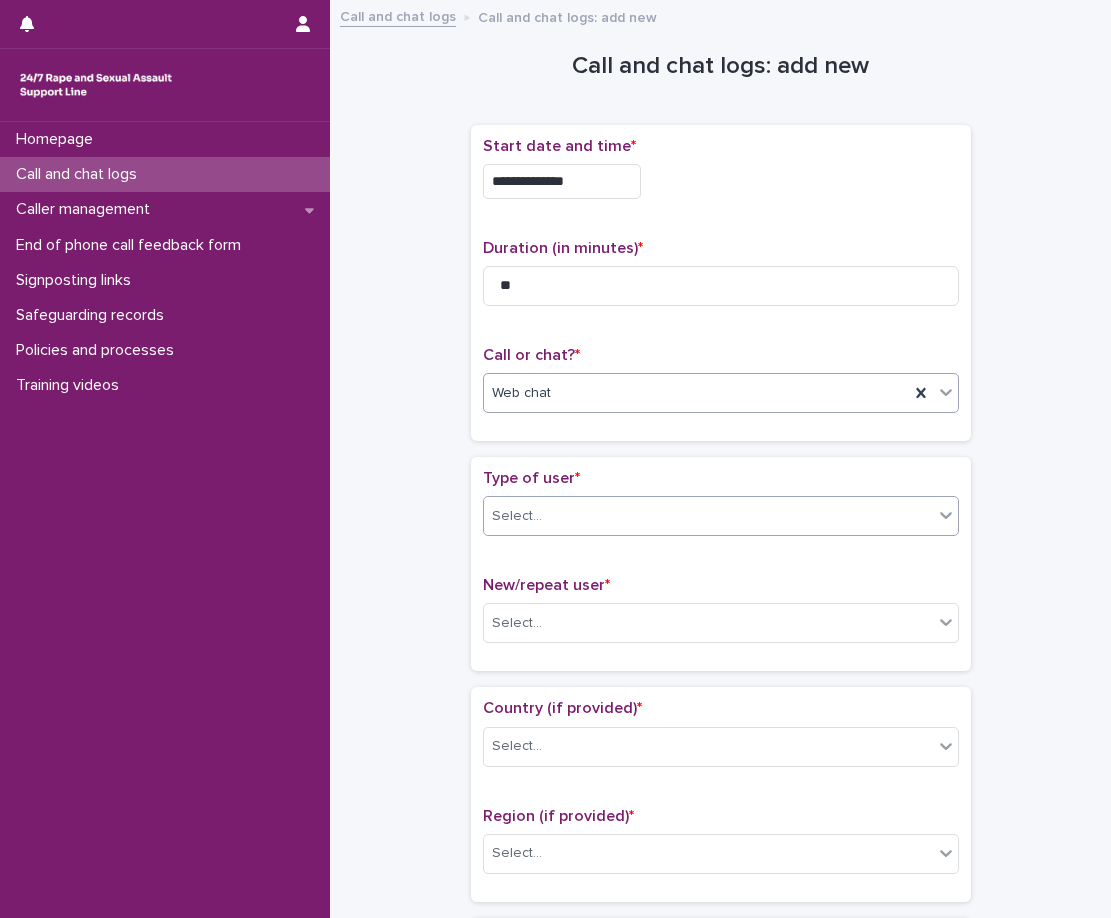 click on "Select..." at bounding box center [708, 516] 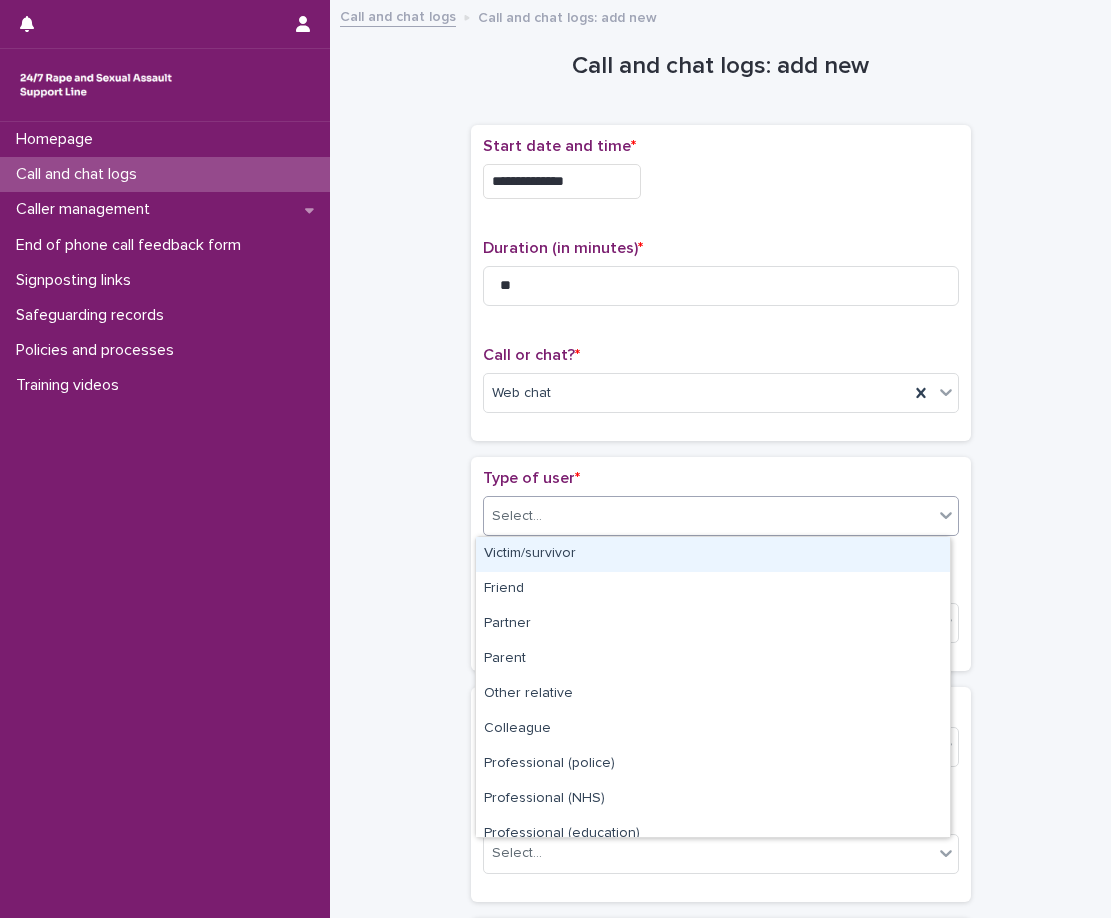 click on "Victim/survivor" at bounding box center (713, 554) 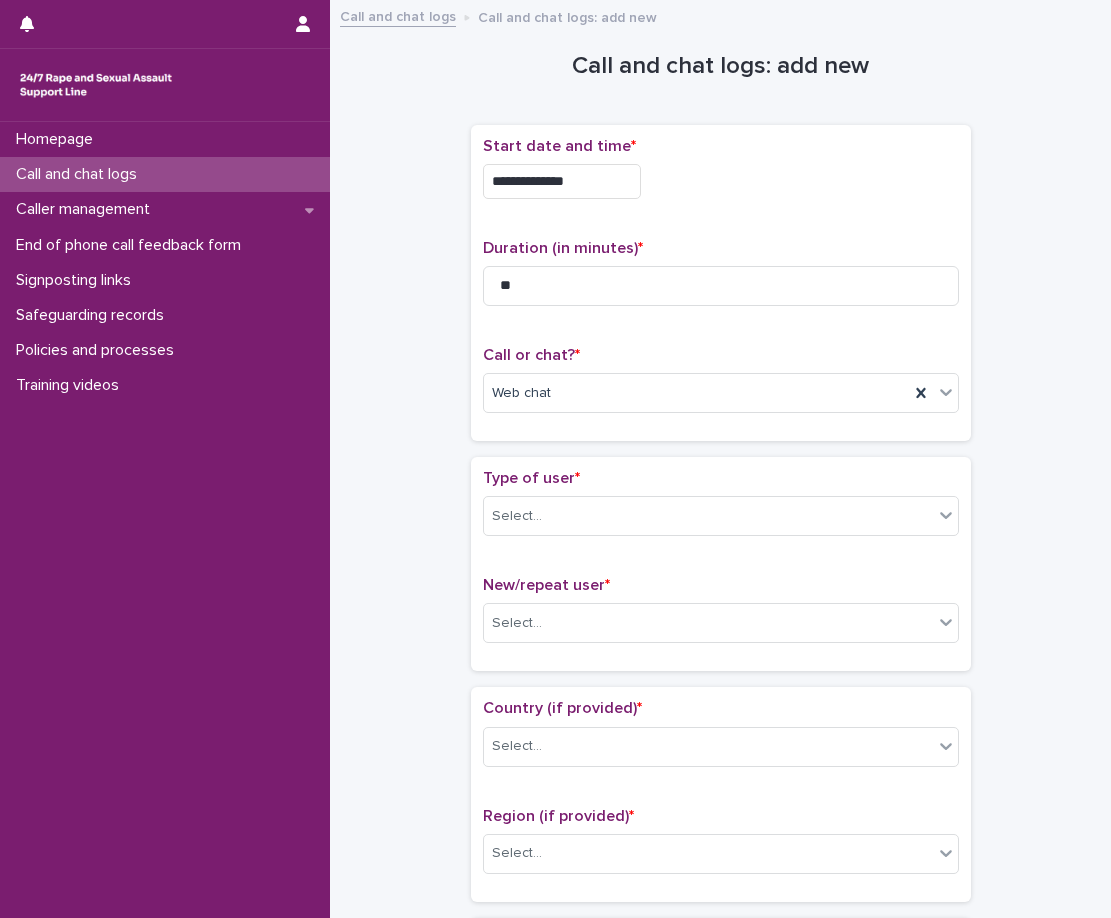 click on "Type of user * Select... New/repeat user * Select..." at bounding box center [721, 564] 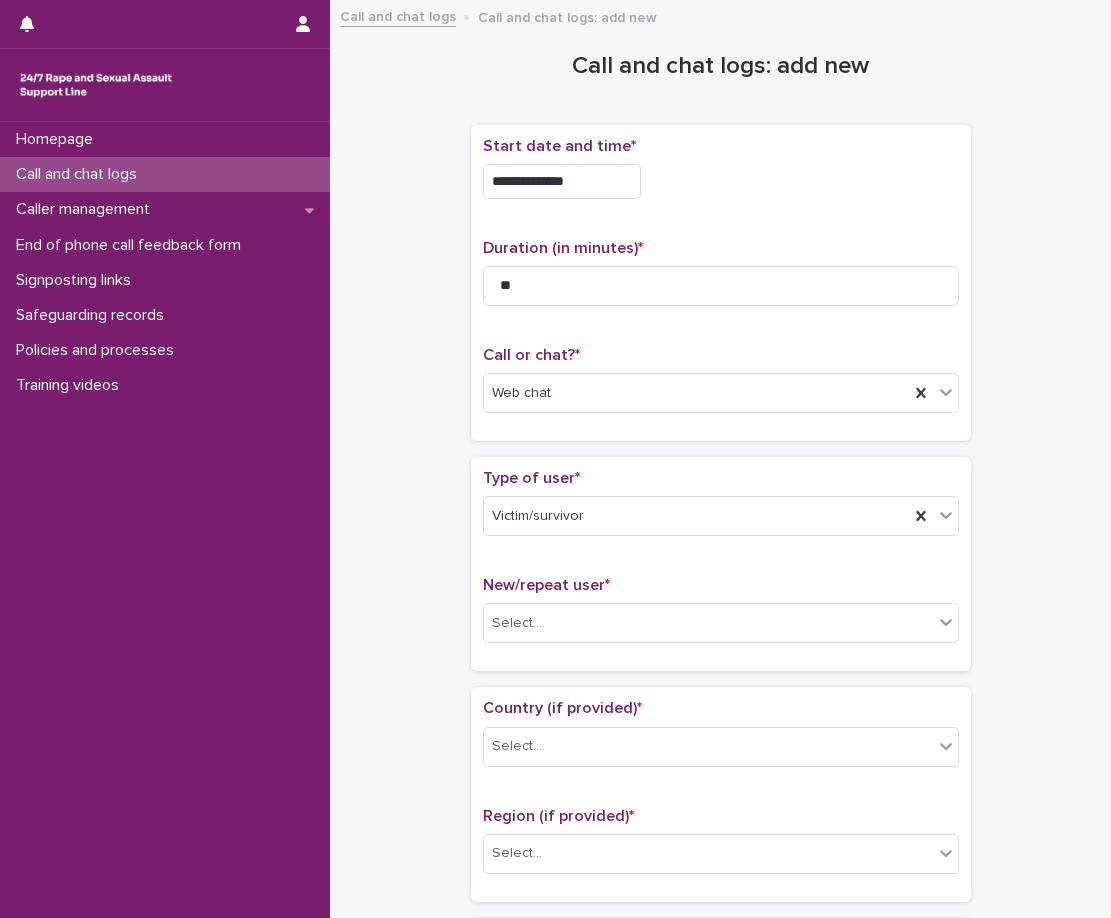 click on "Type of user * Victim/survivor New/repeat user * Select..." at bounding box center (721, 564) 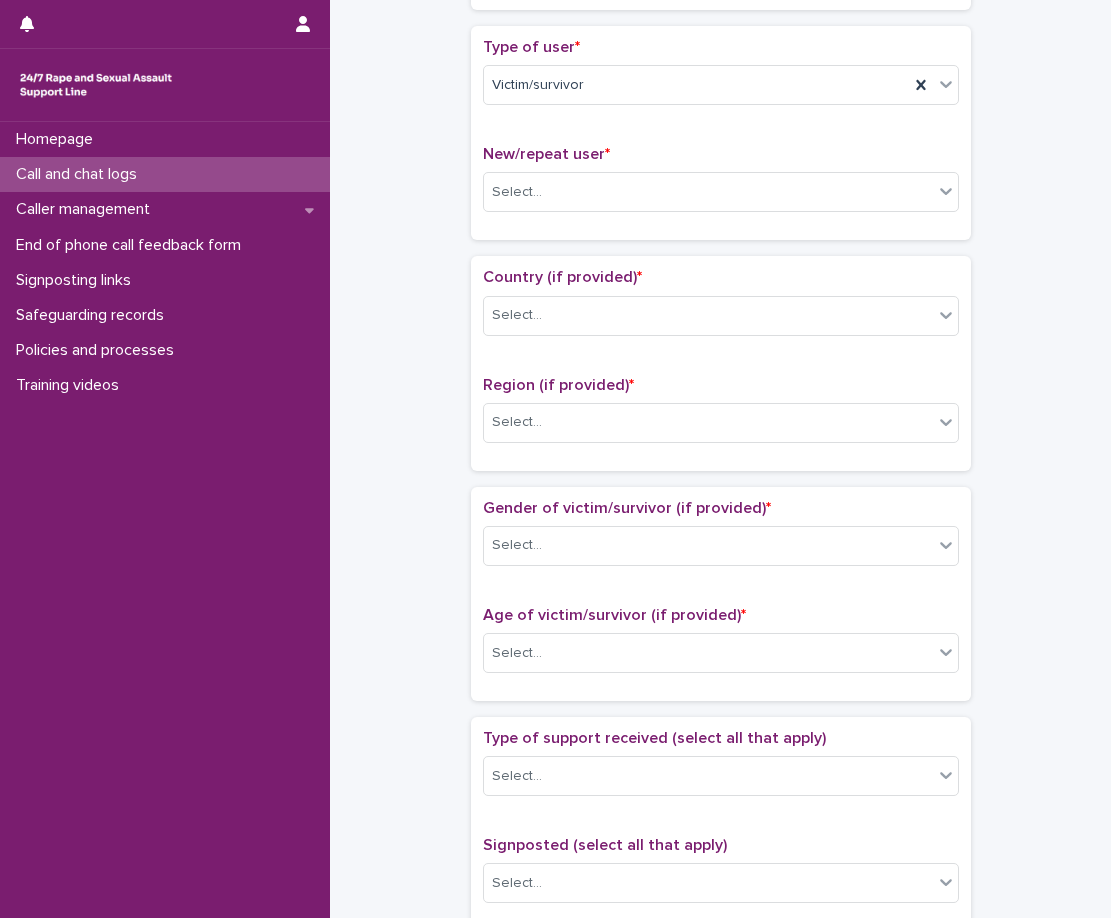 scroll, scrollTop: 500, scrollLeft: 0, axis: vertical 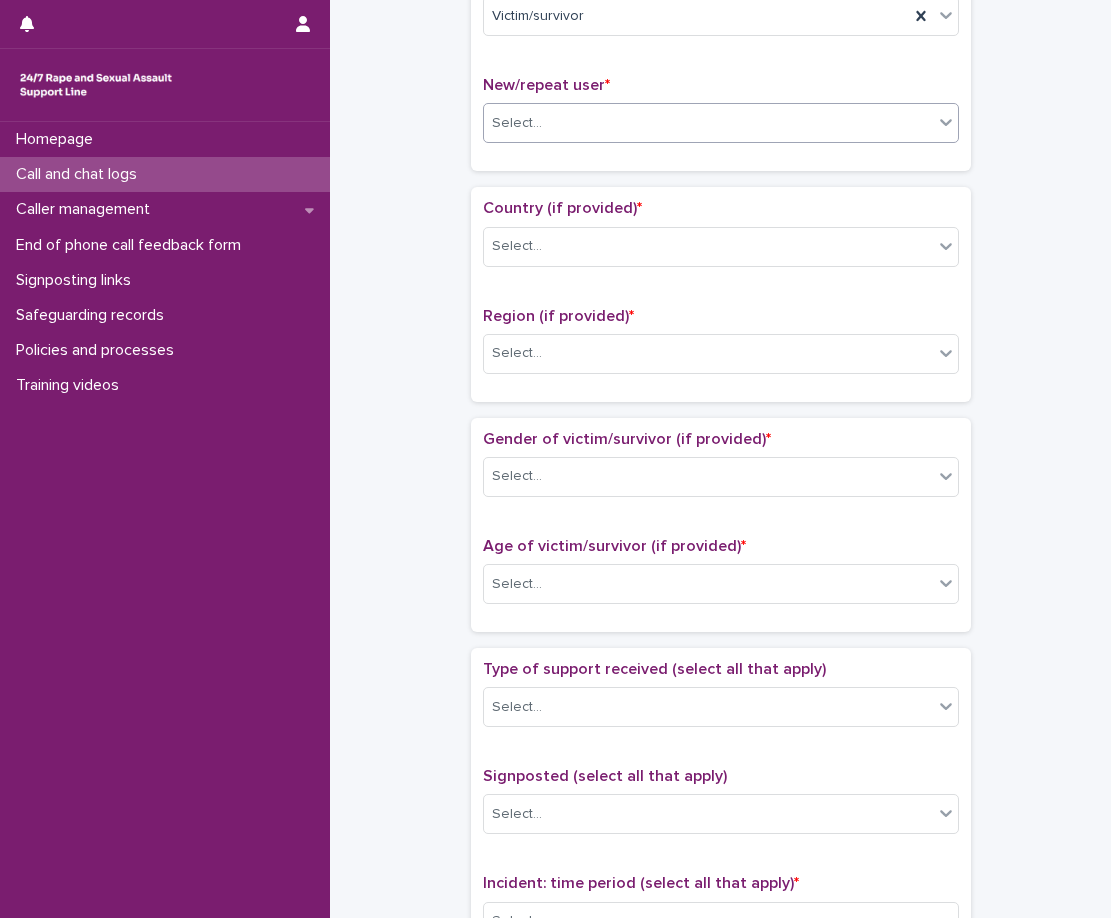 click on "Select..." at bounding box center [708, 123] 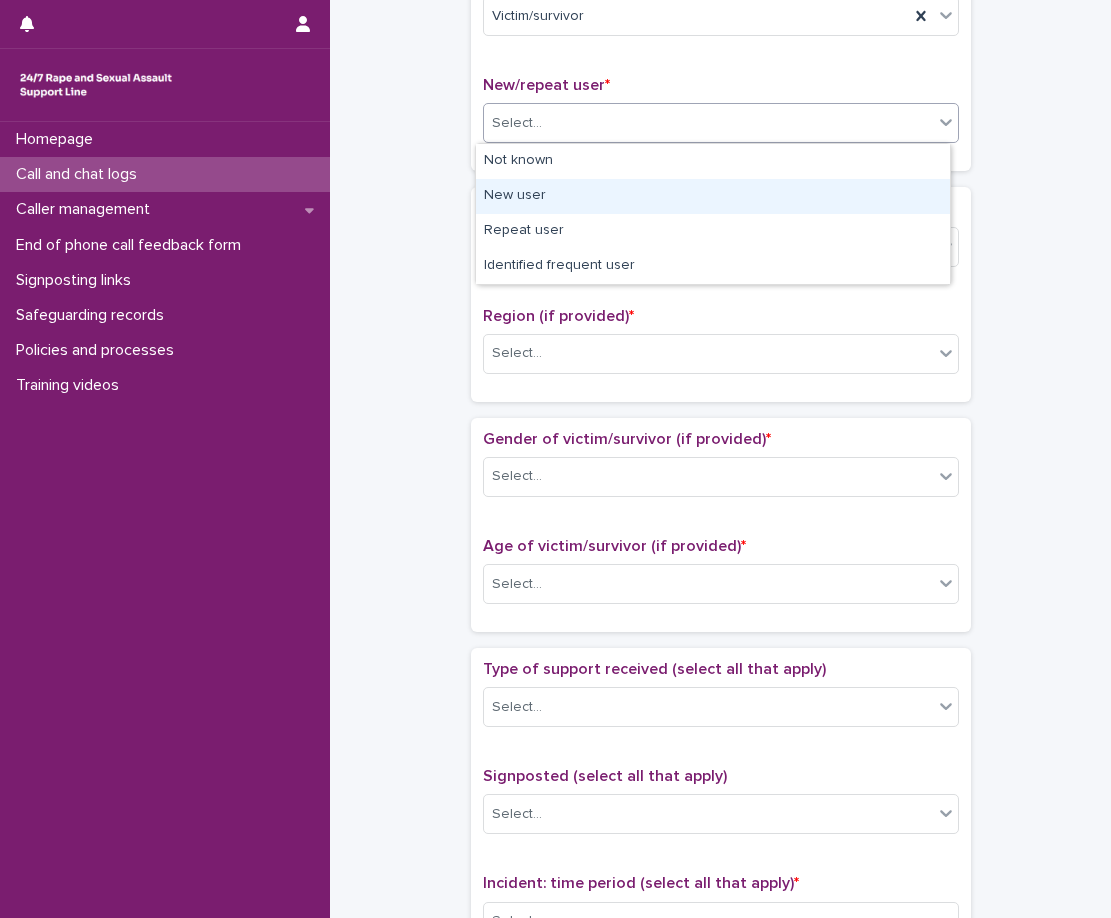 click on "New user" at bounding box center [713, 196] 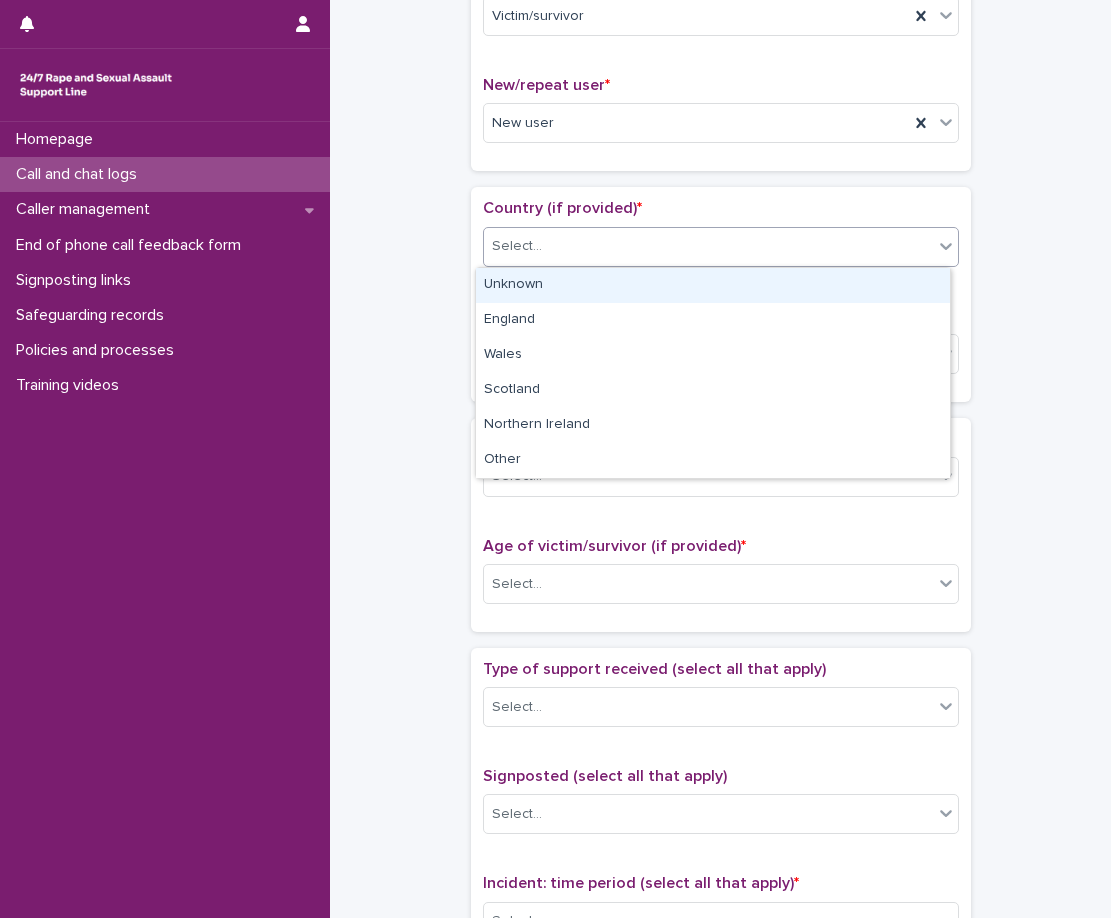 click on "Select..." at bounding box center [708, 246] 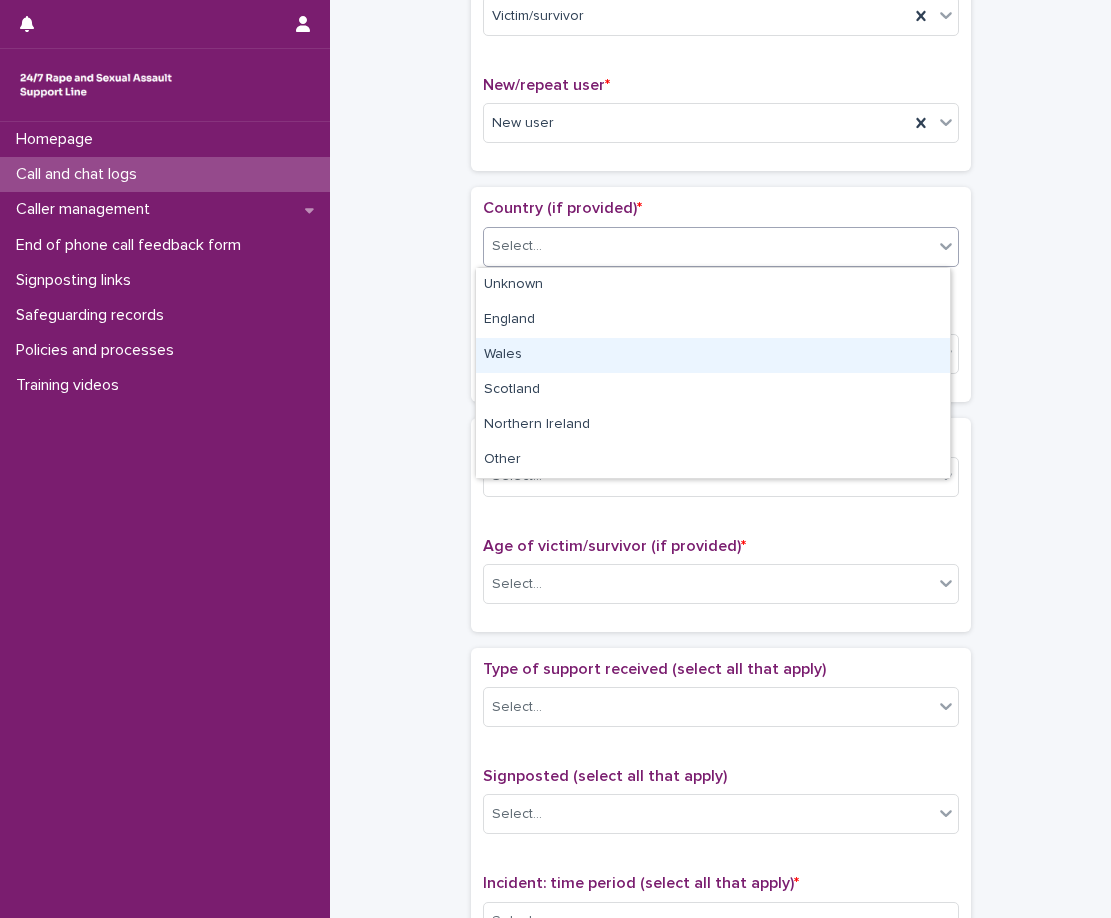 click on "Wales" at bounding box center (713, 355) 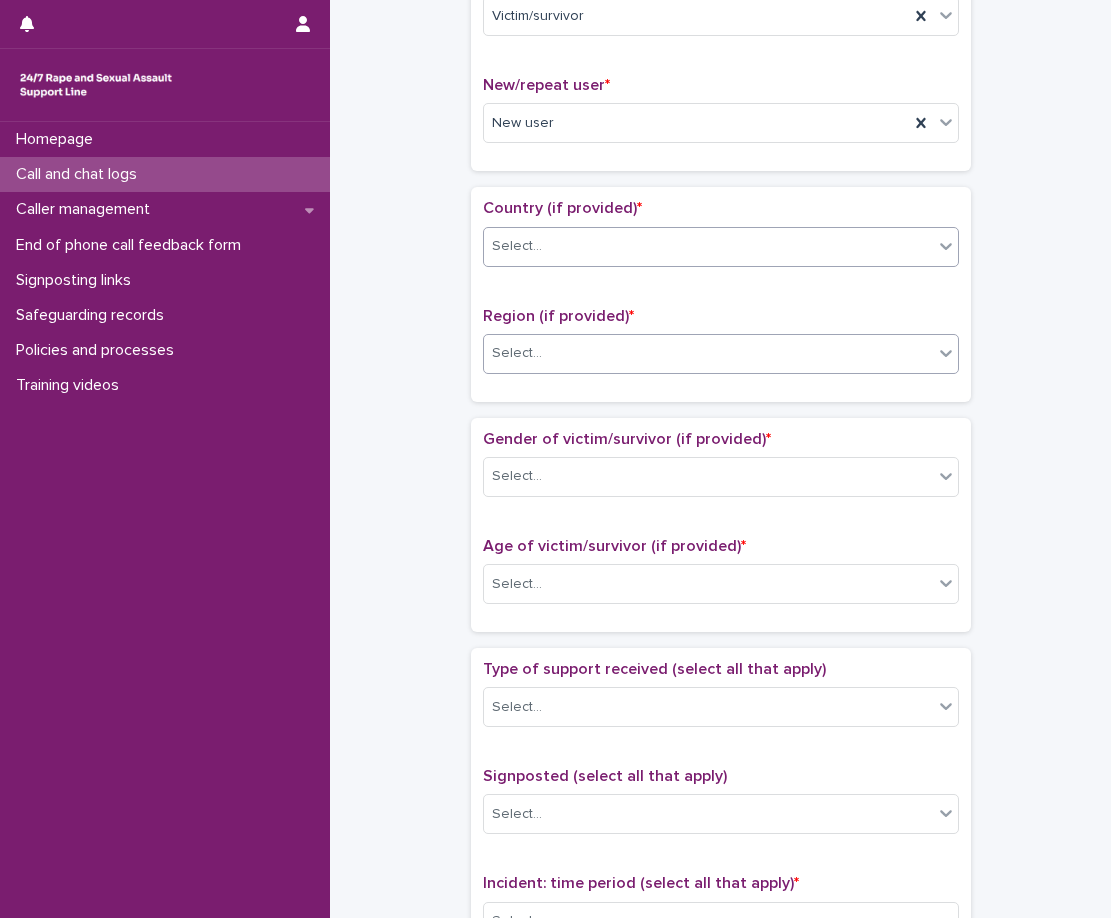 click on "Select..." at bounding box center (708, 353) 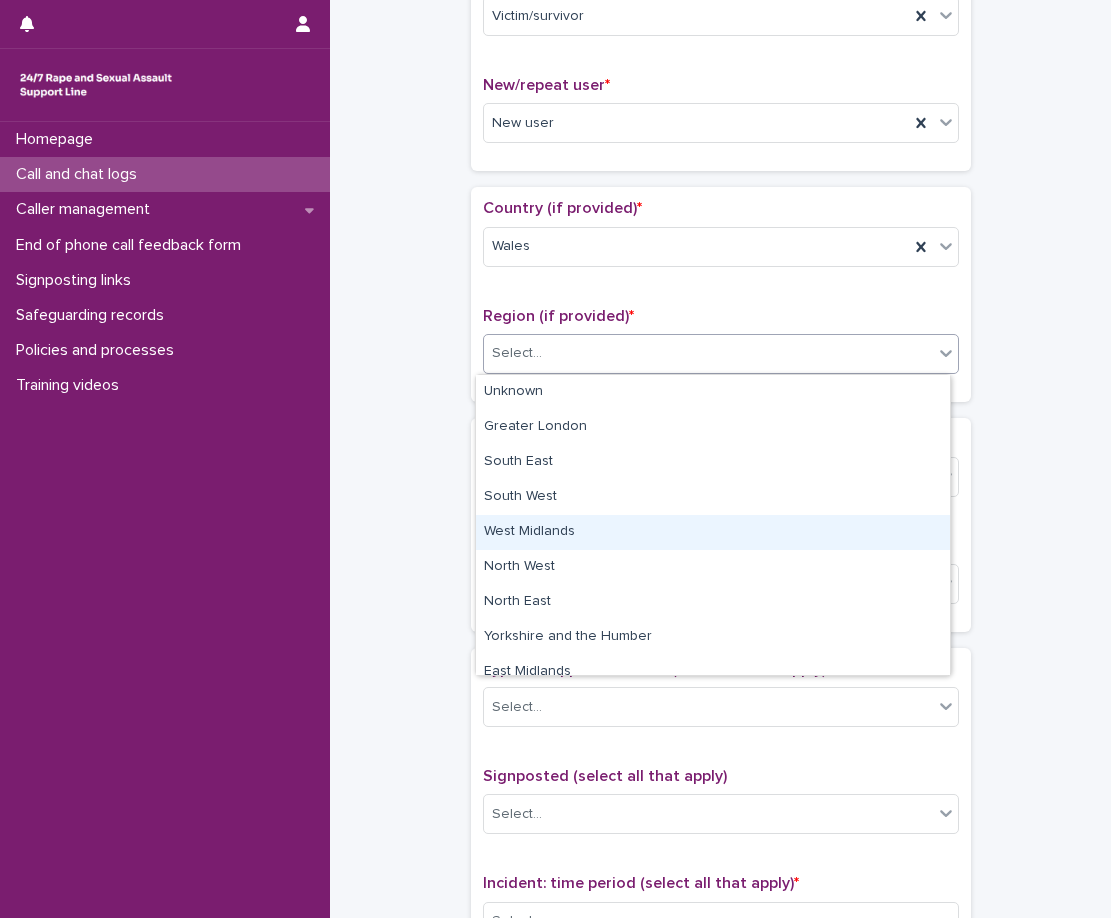 scroll, scrollTop: 85, scrollLeft: 0, axis: vertical 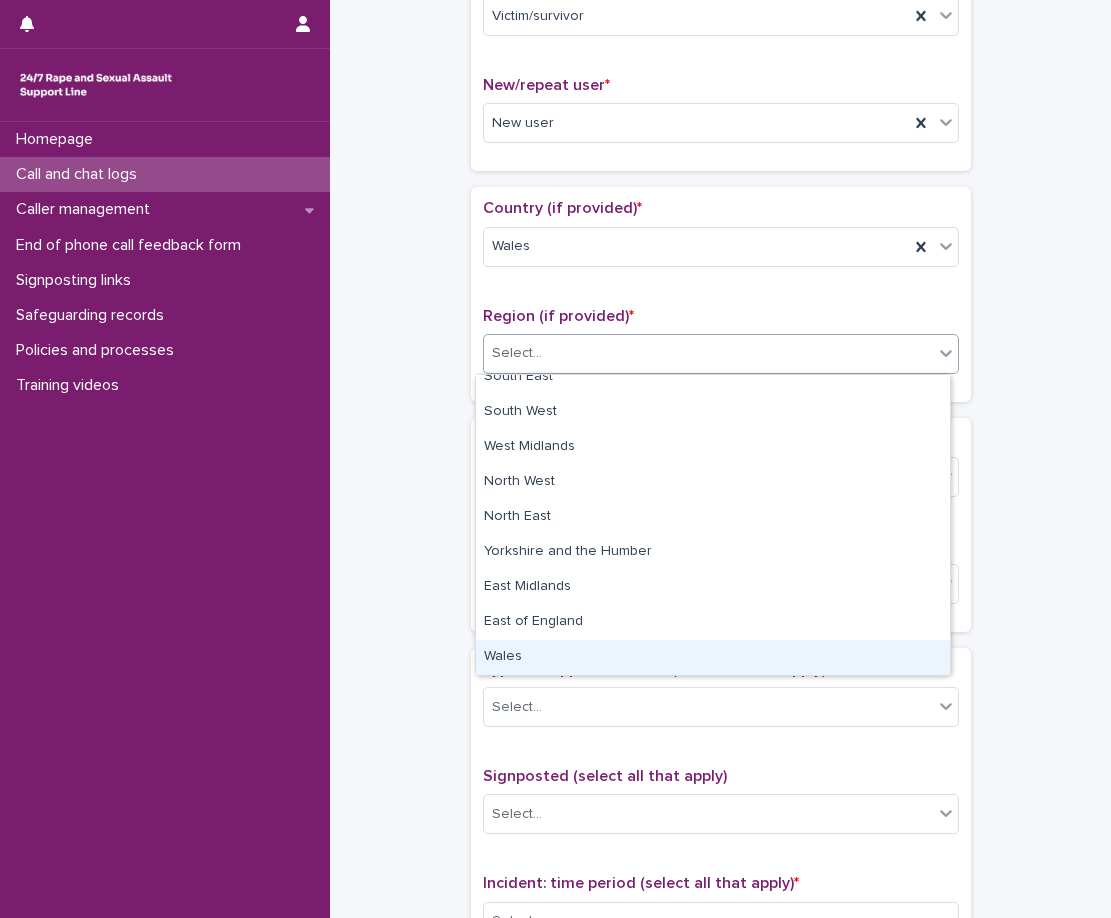 click on "Wales" at bounding box center (713, 657) 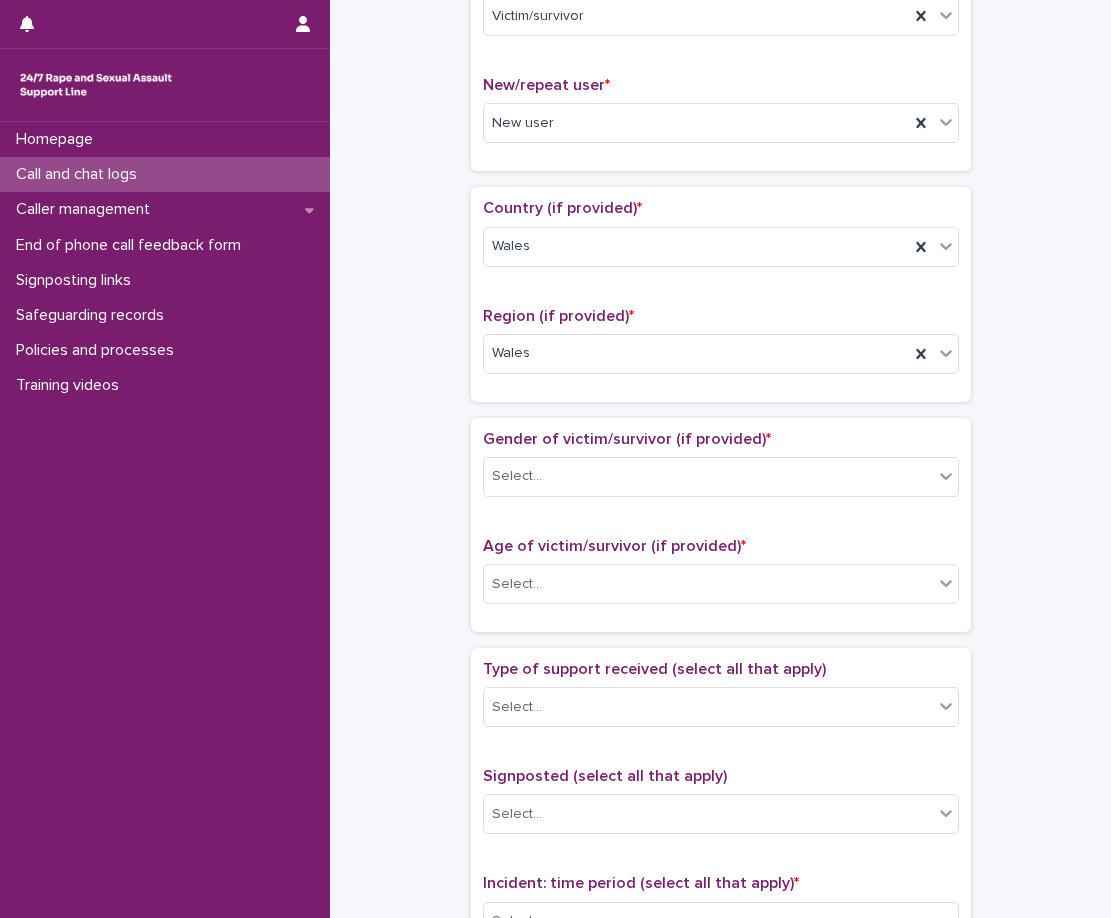 click on "**********" at bounding box center [720, 534] 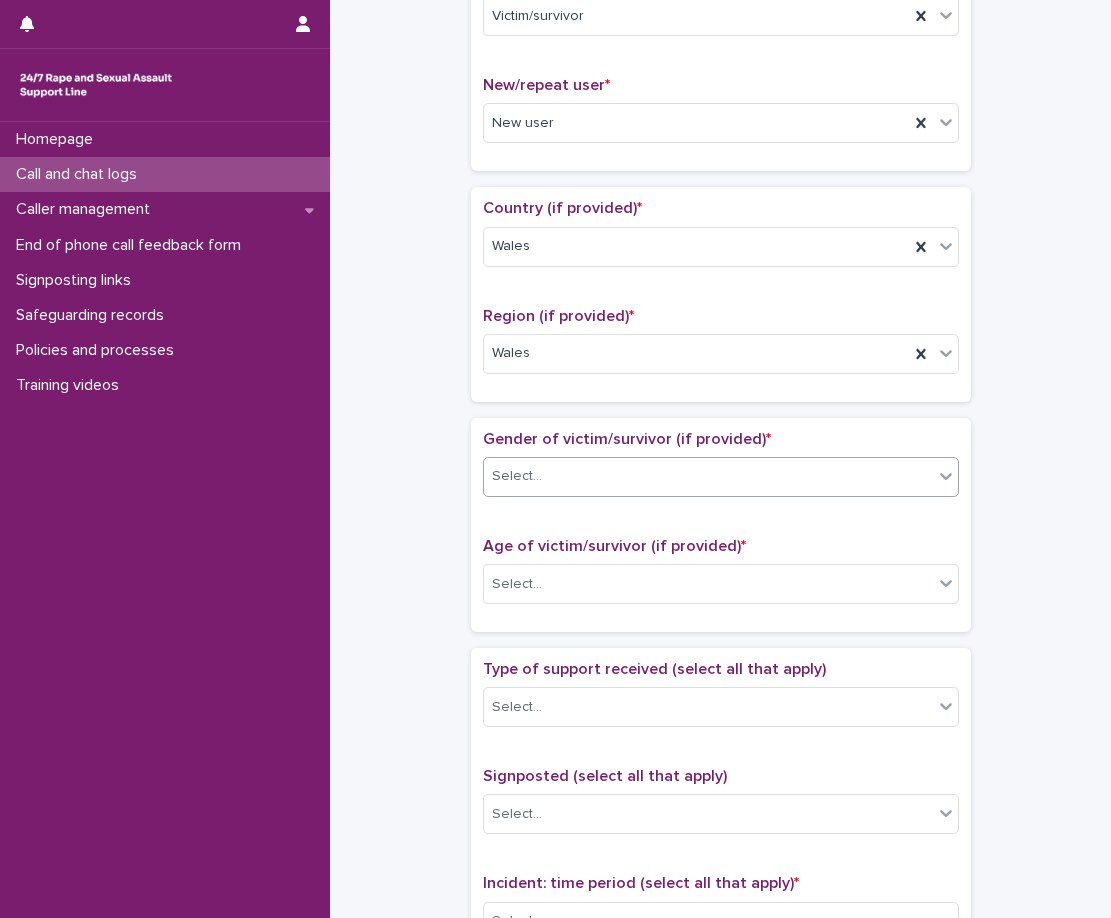click on "Select..." at bounding box center [517, 476] 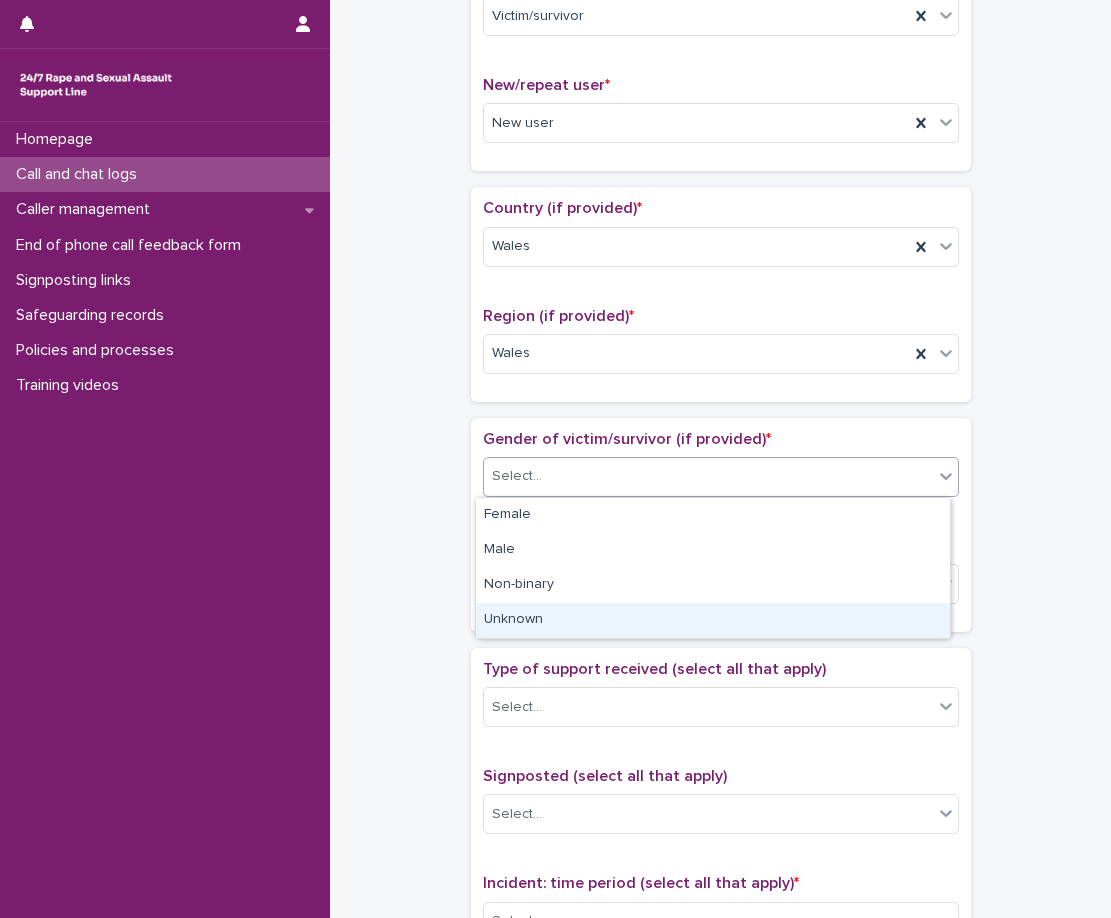 click on "Unknown" at bounding box center [713, 620] 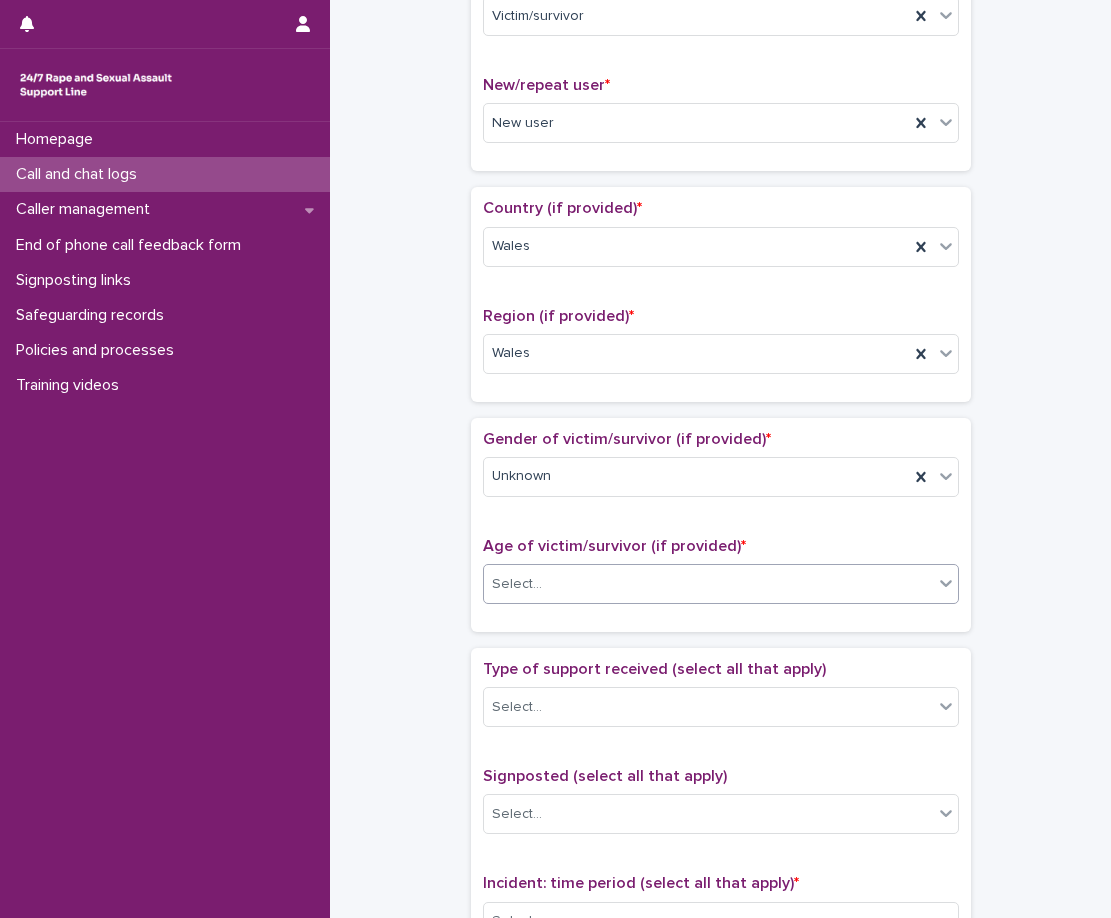 drag, startPoint x: 490, startPoint y: 544, endPoint x: 505, endPoint y: 578, distance: 37.161808 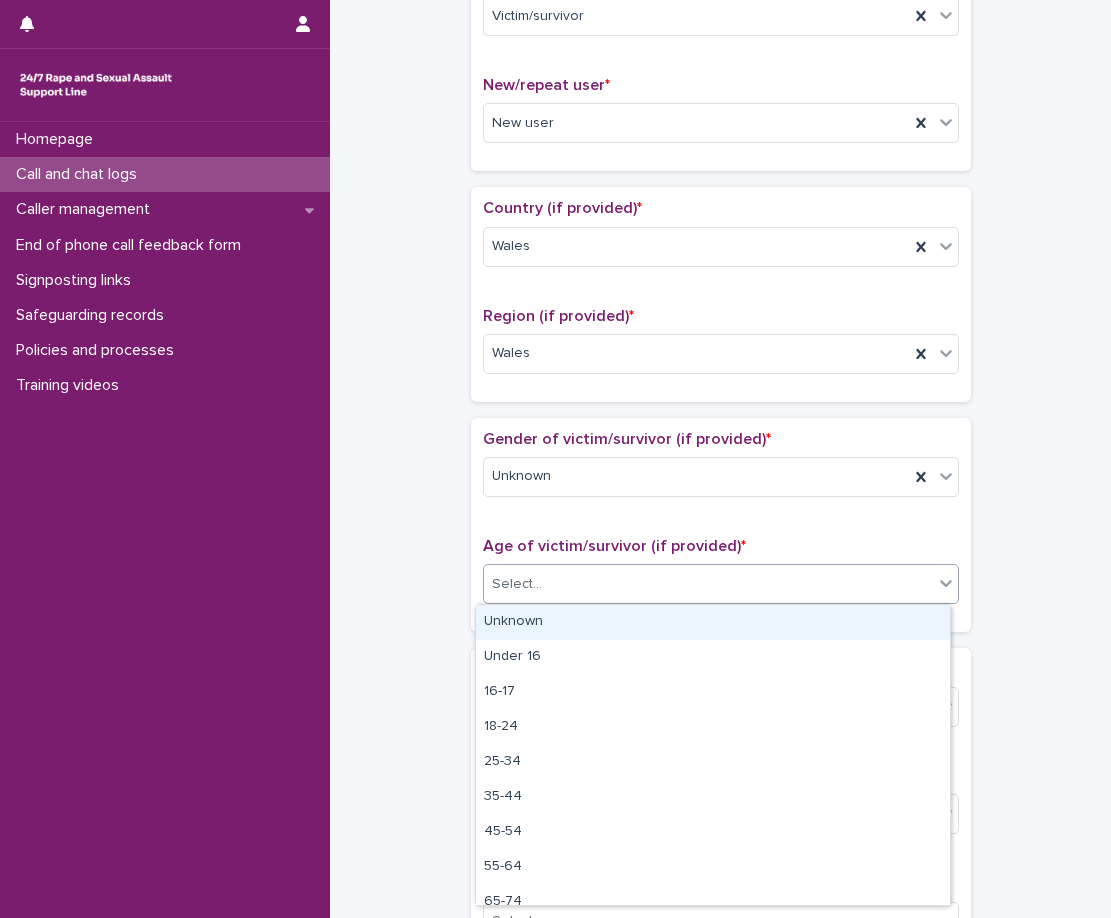 drag, startPoint x: 500, startPoint y: 612, endPoint x: 488, endPoint y: 621, distance: 15 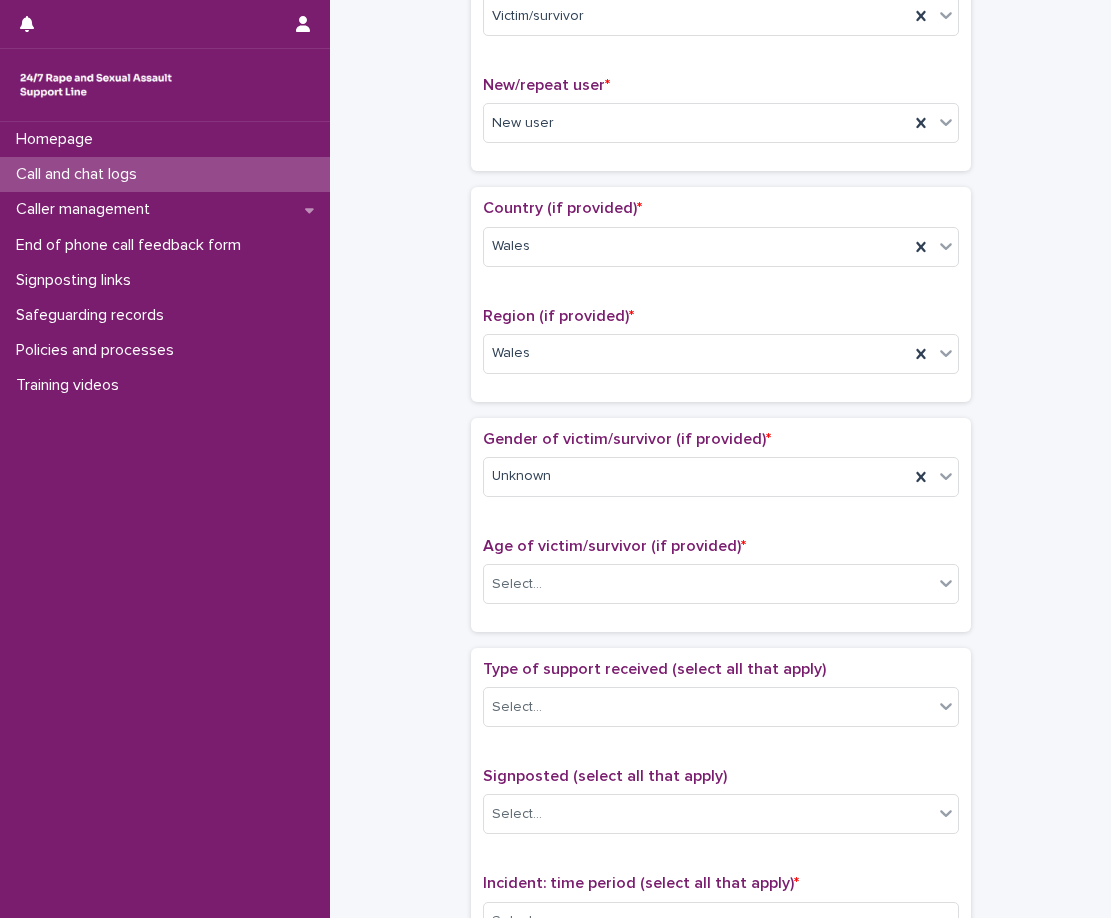 click on "Gender of victim/survivor (if provided) * Unknown Age of victim/survivor (if provided) * Select..." at bounding box center [721, 525] 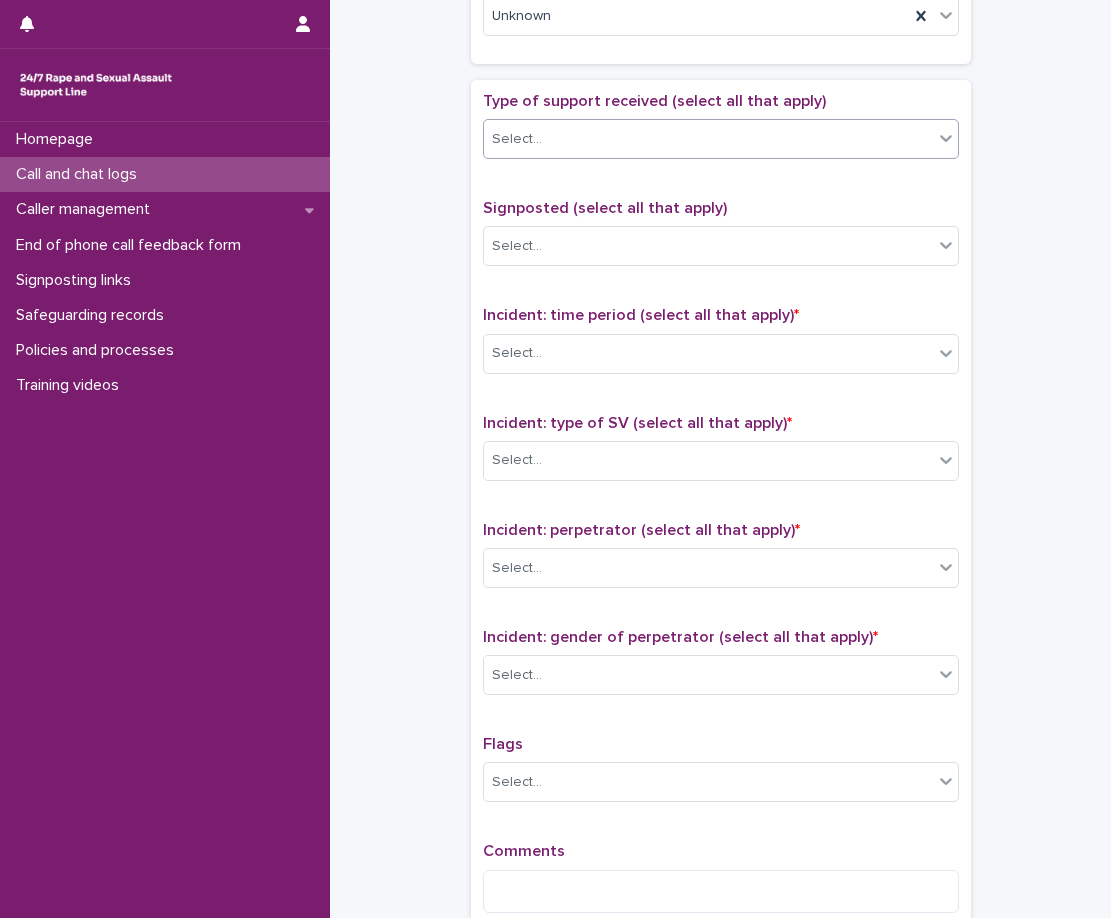 scroll, scrollTop: 1100, scrollLeft: 0, axis: vertical 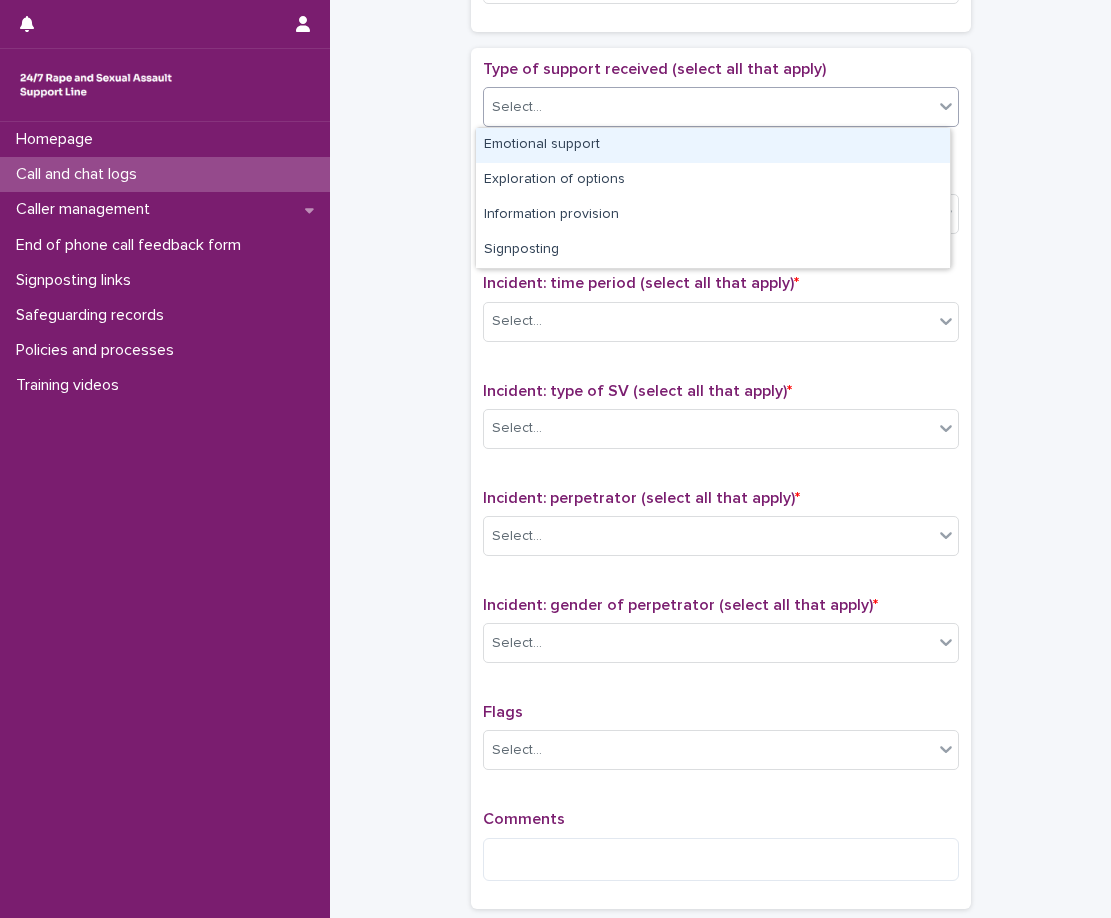 click on "Select..." at bounding box center [708, 107] 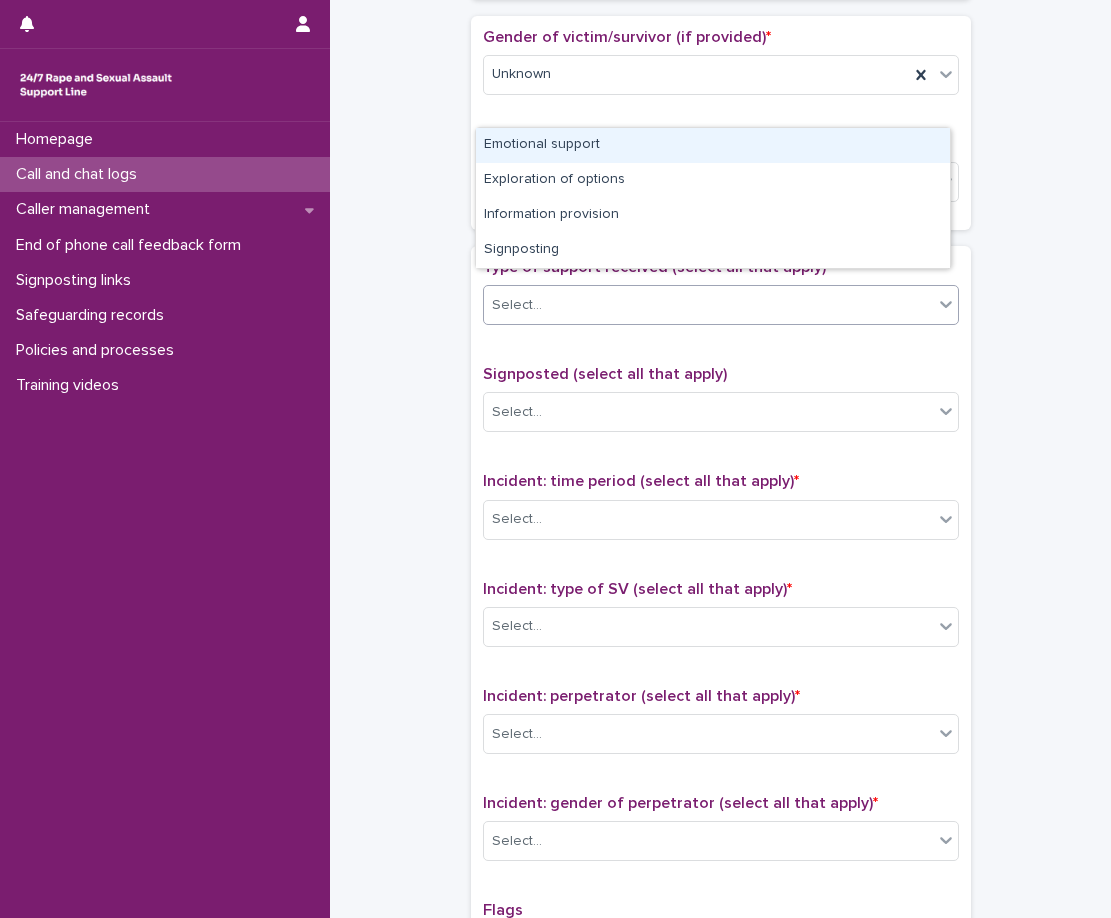 scroll, scrollTop: 900, scrollLeft: 0, axis: vertical 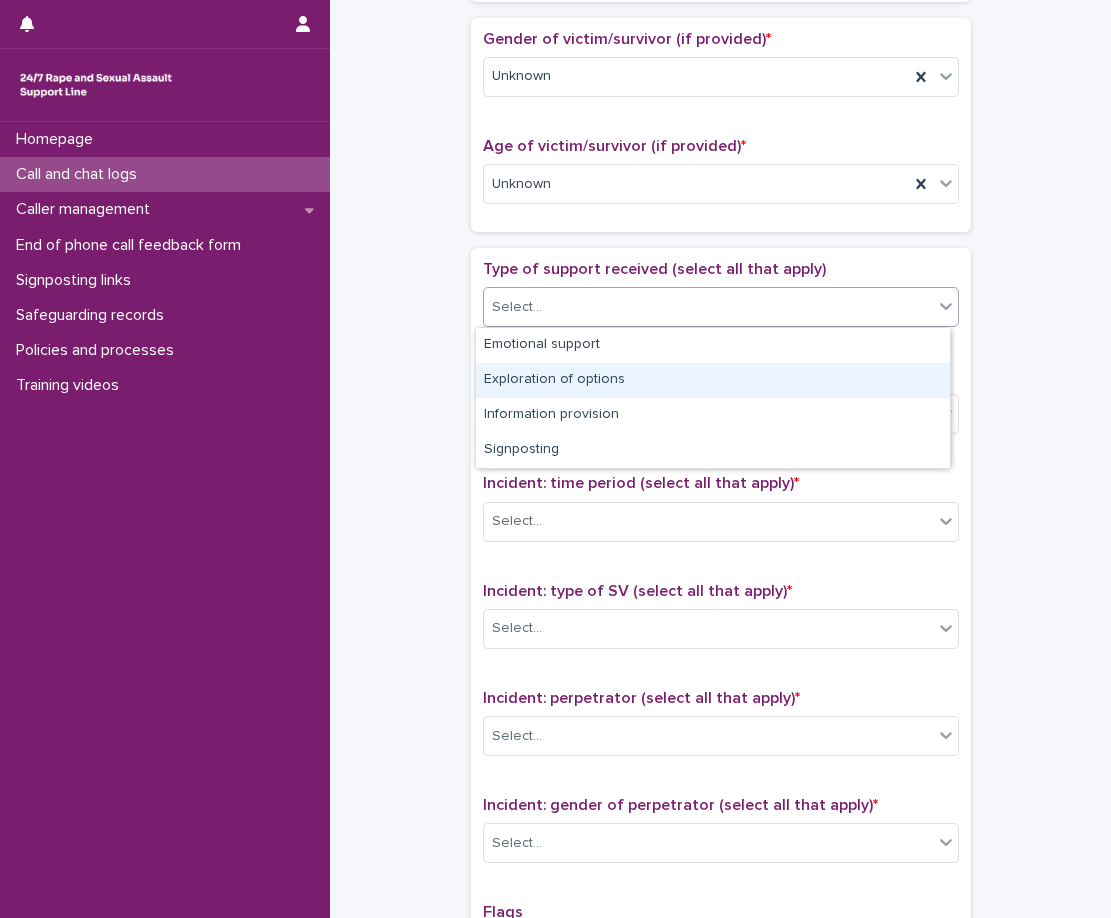 click on "**********" at bounding box center [720, 134] 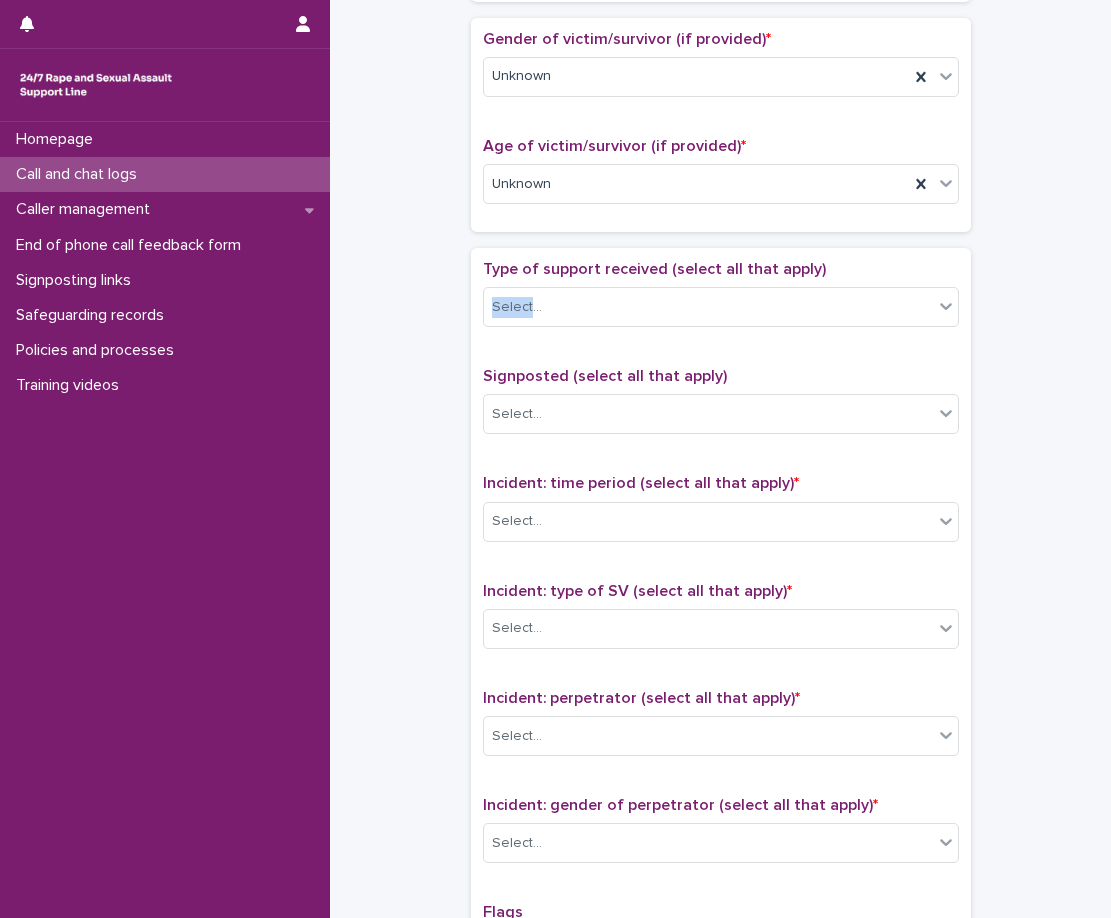 click on "**********" at bounding box center (720, 134) 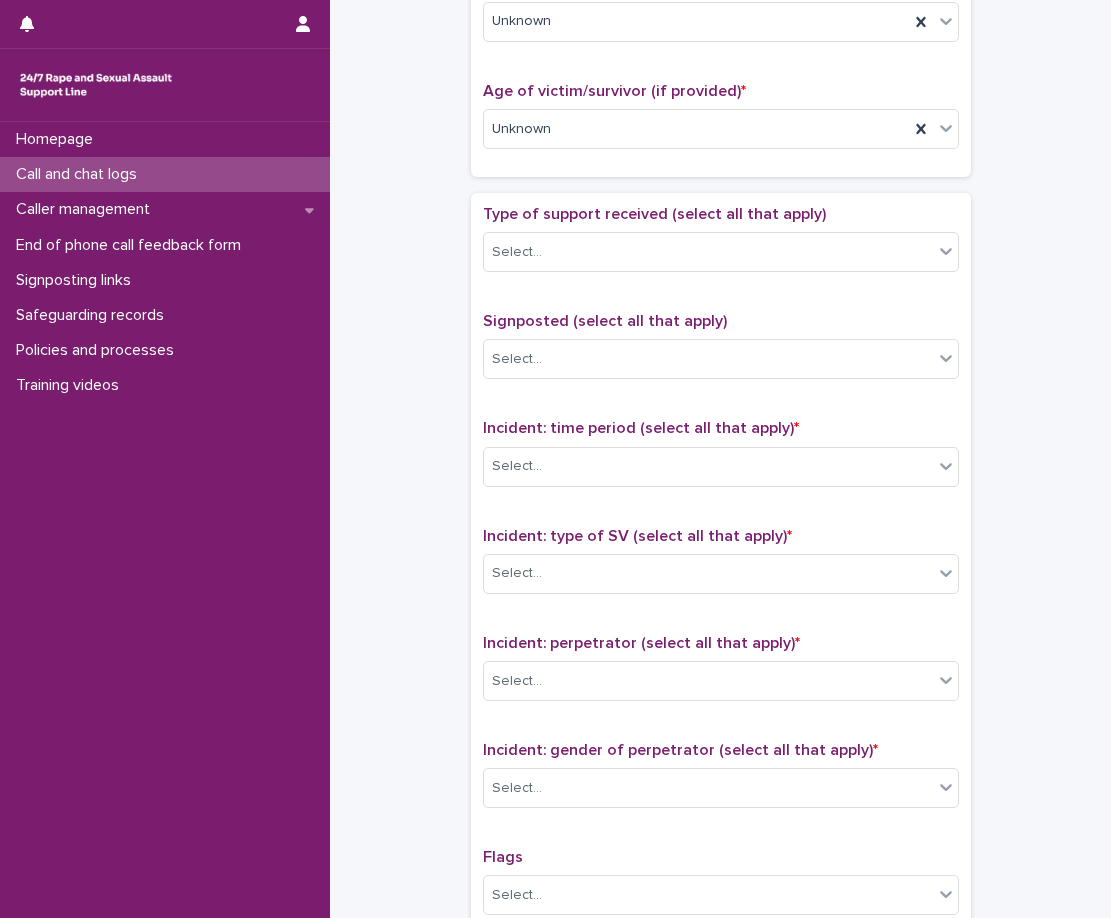 scroll, scrollTop: 1000, scrollLeft: 0, axis: vertical 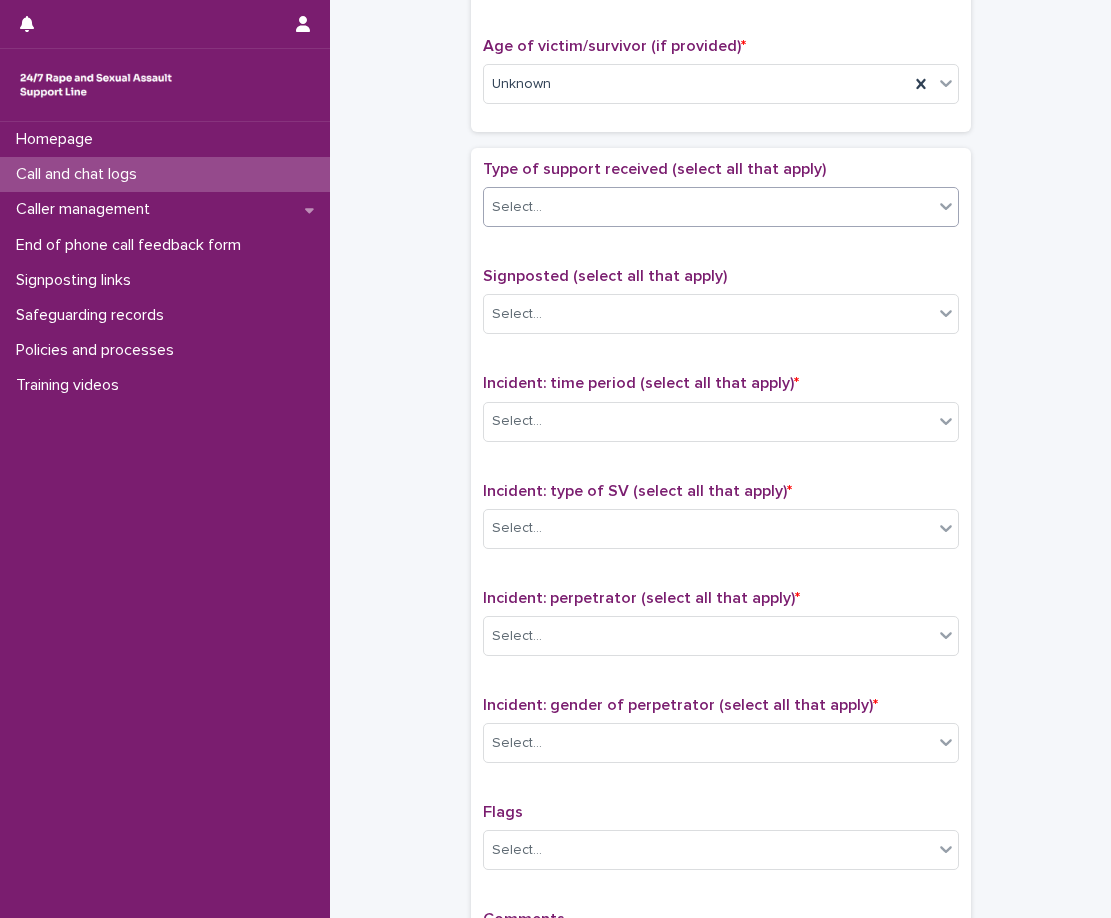 click on "Select..." at bounding box center [708, 207] 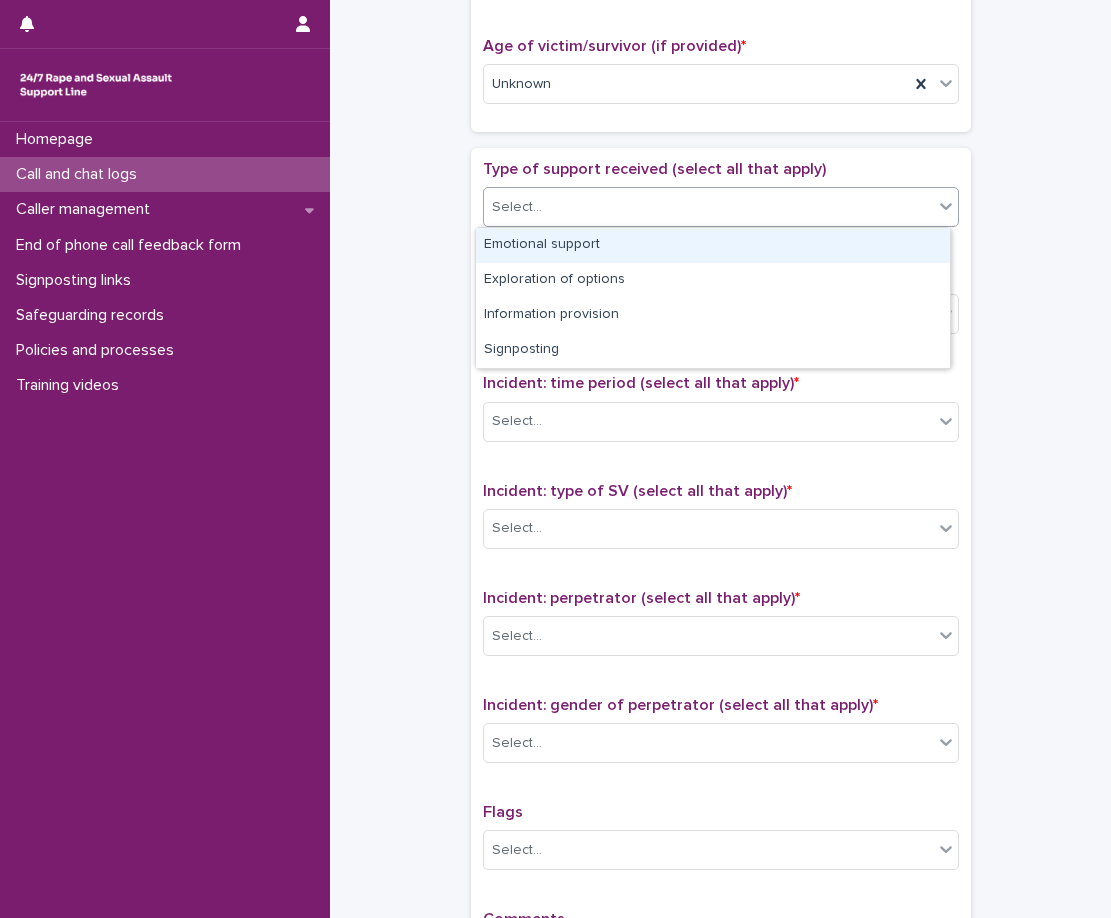 click on "Emotional support" at bounding box center [713, 245] 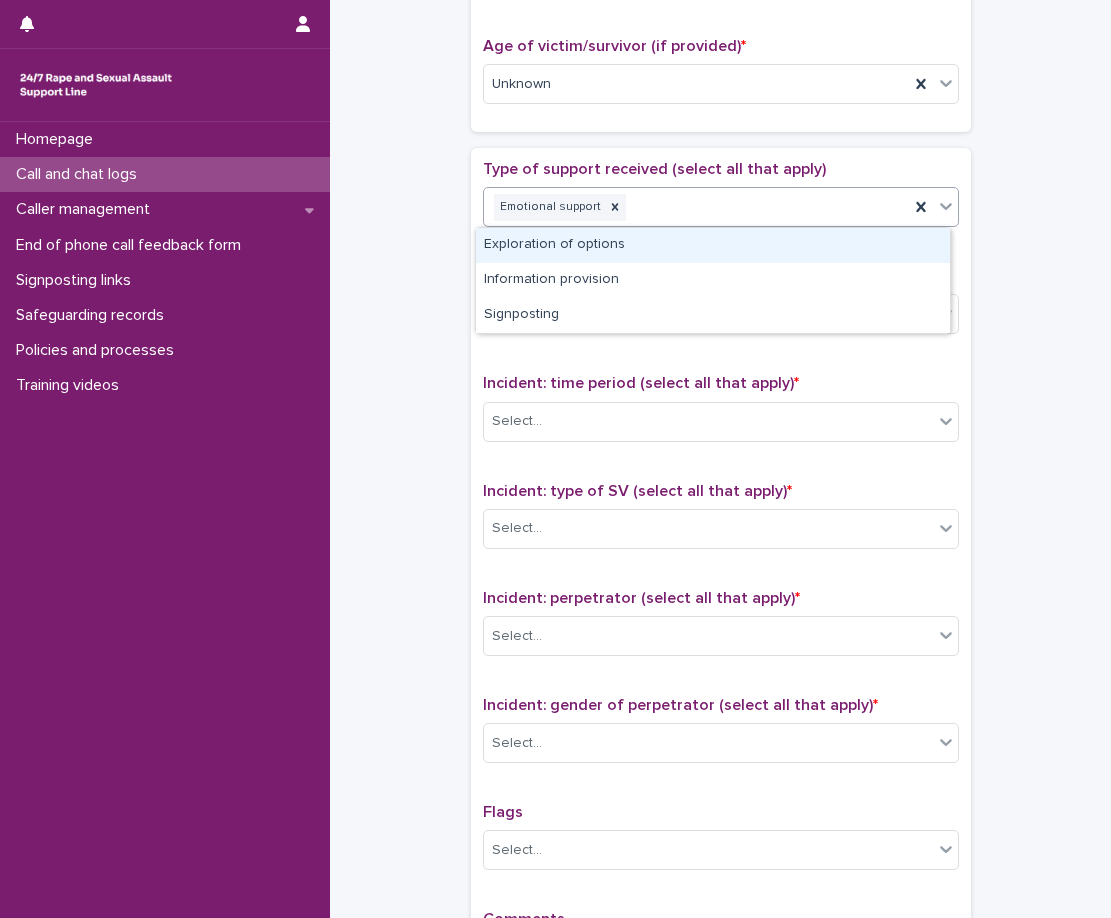 click on "Emotional support" at bounding box center [696, 207] 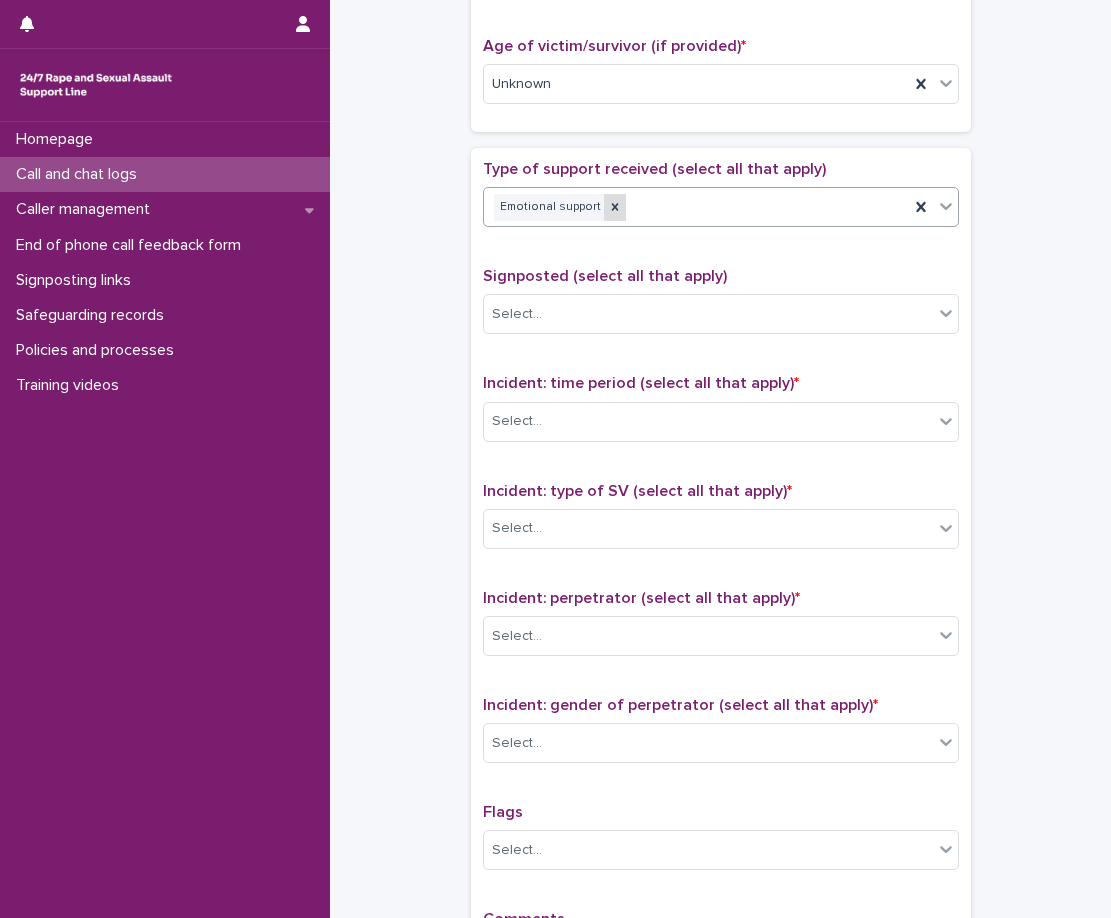 click 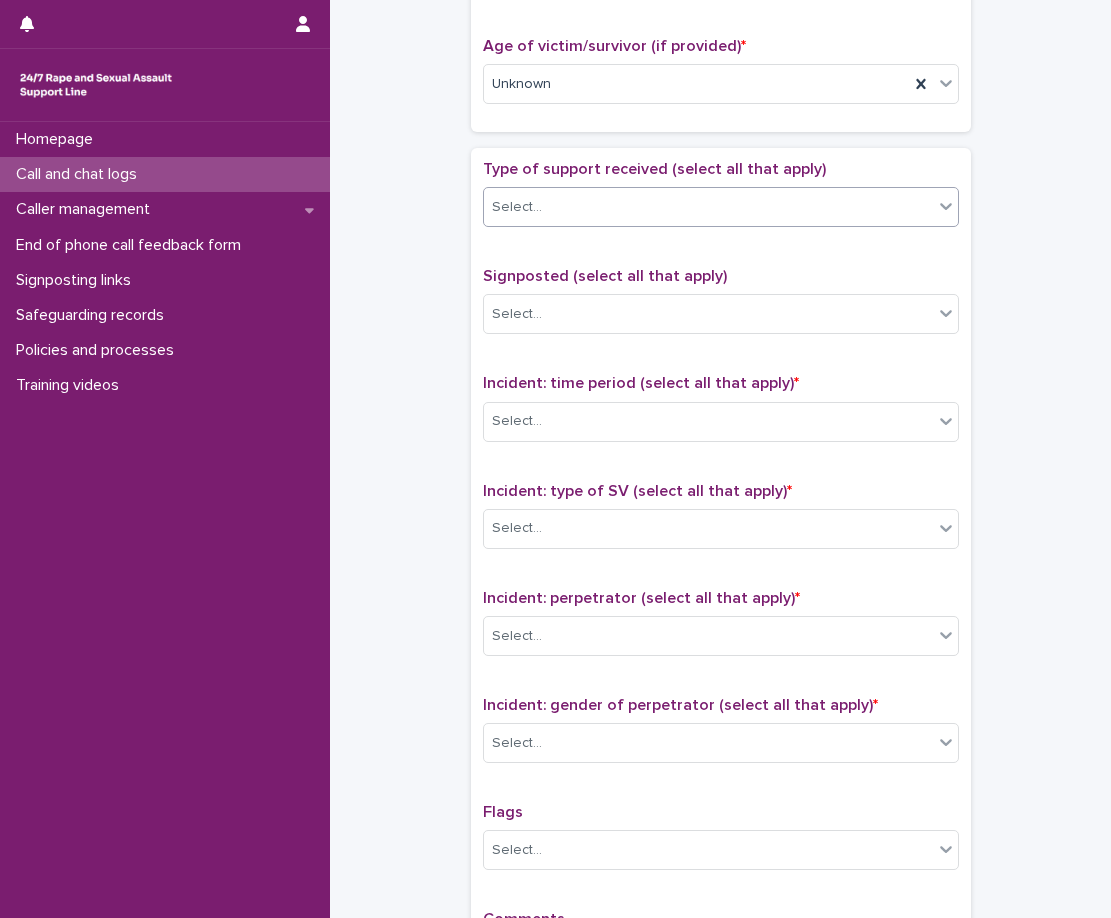 click on "Select..." at bounding box center (708, 207) 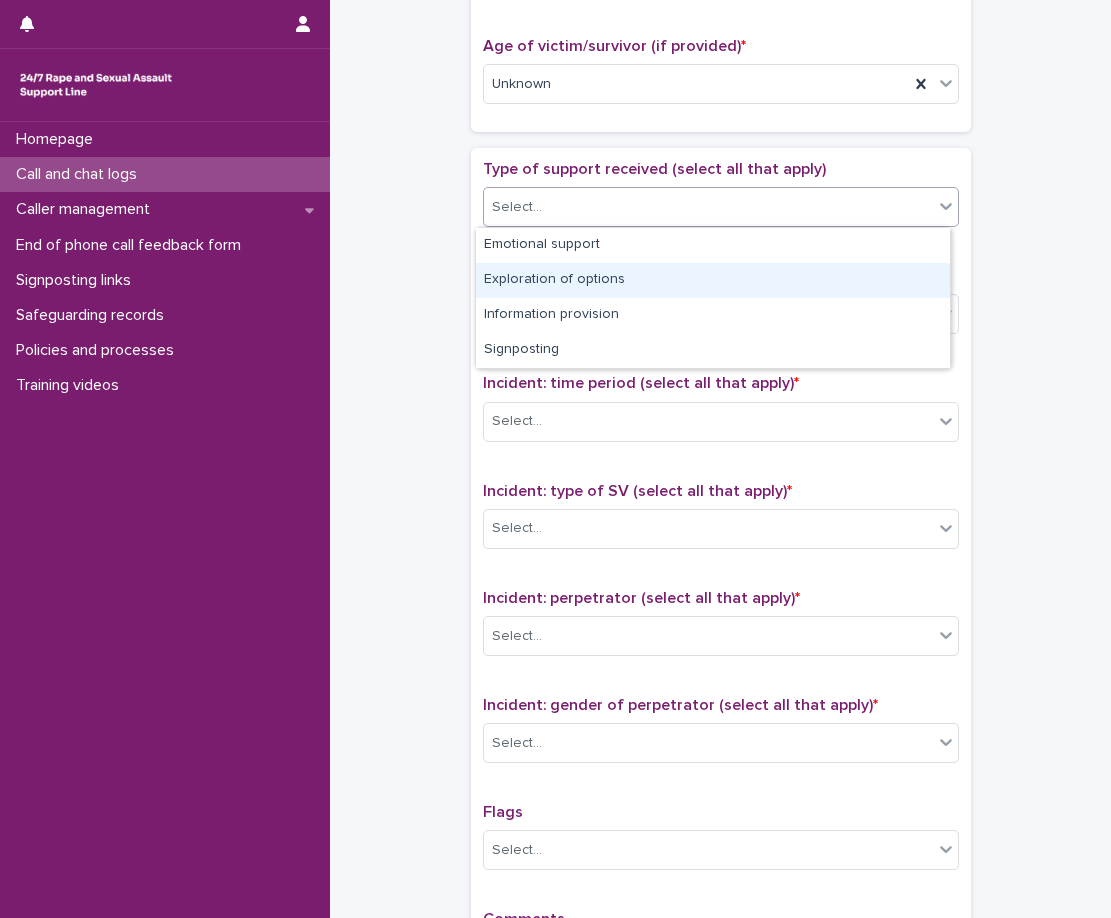 click on "Exploration of options" at bounding box center [713, 280] 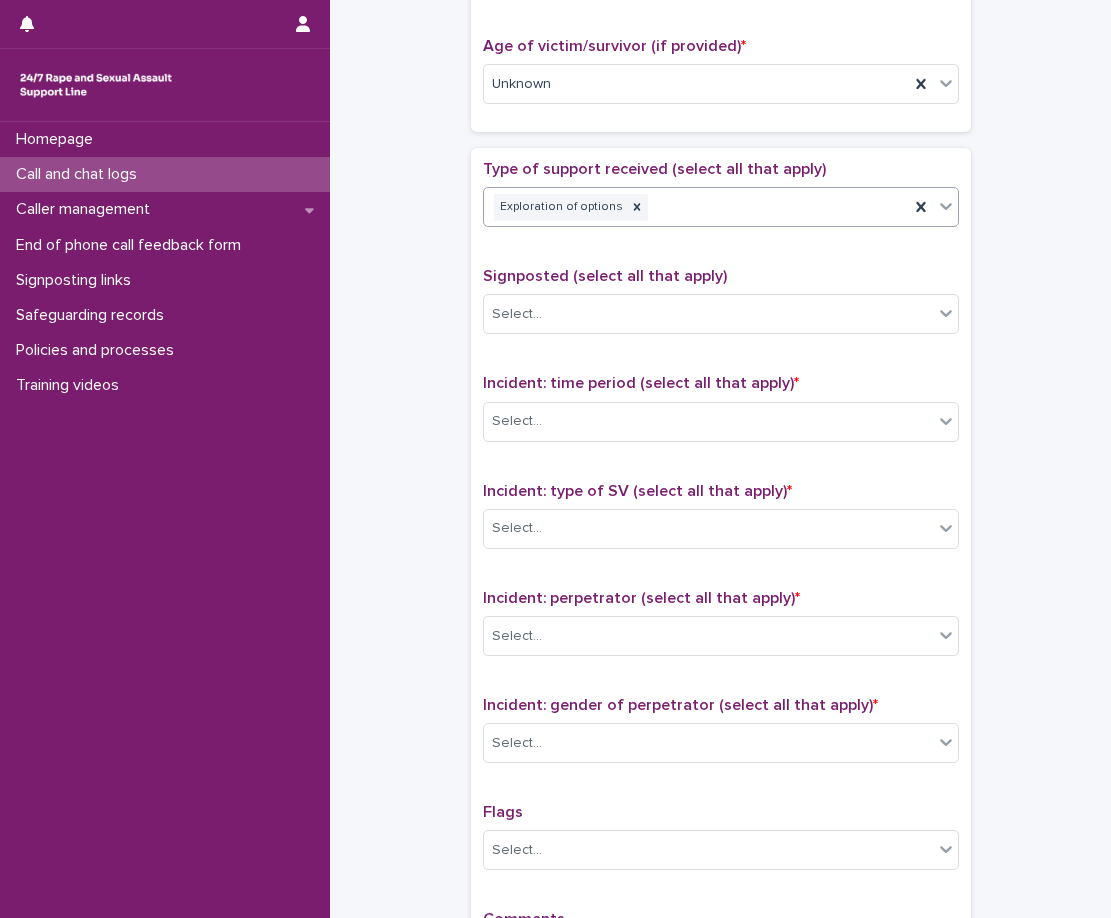 click on "Exploration of options" at bounding box center [696, 207] 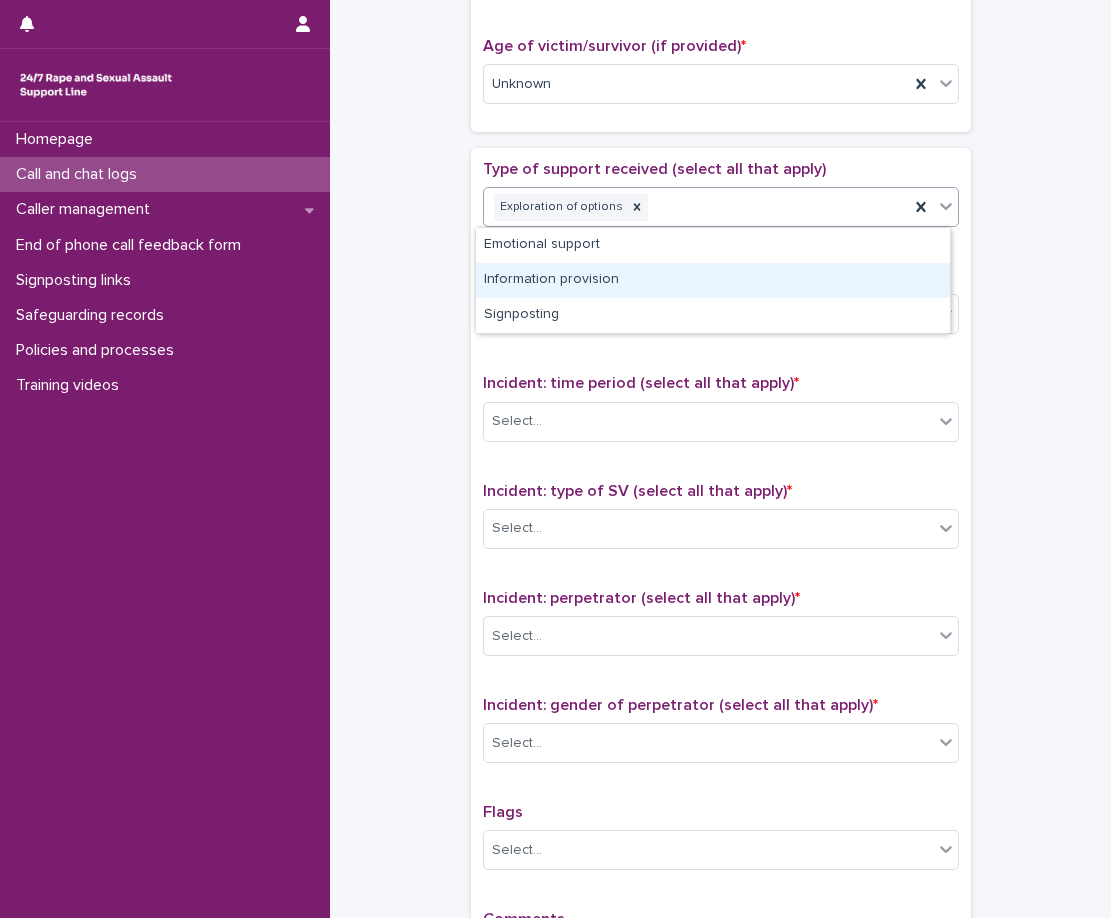 drag, startPoint x: 714, startPoint y: 262, endPoint x: 704, endPoint y: 283, distance: 23.259407 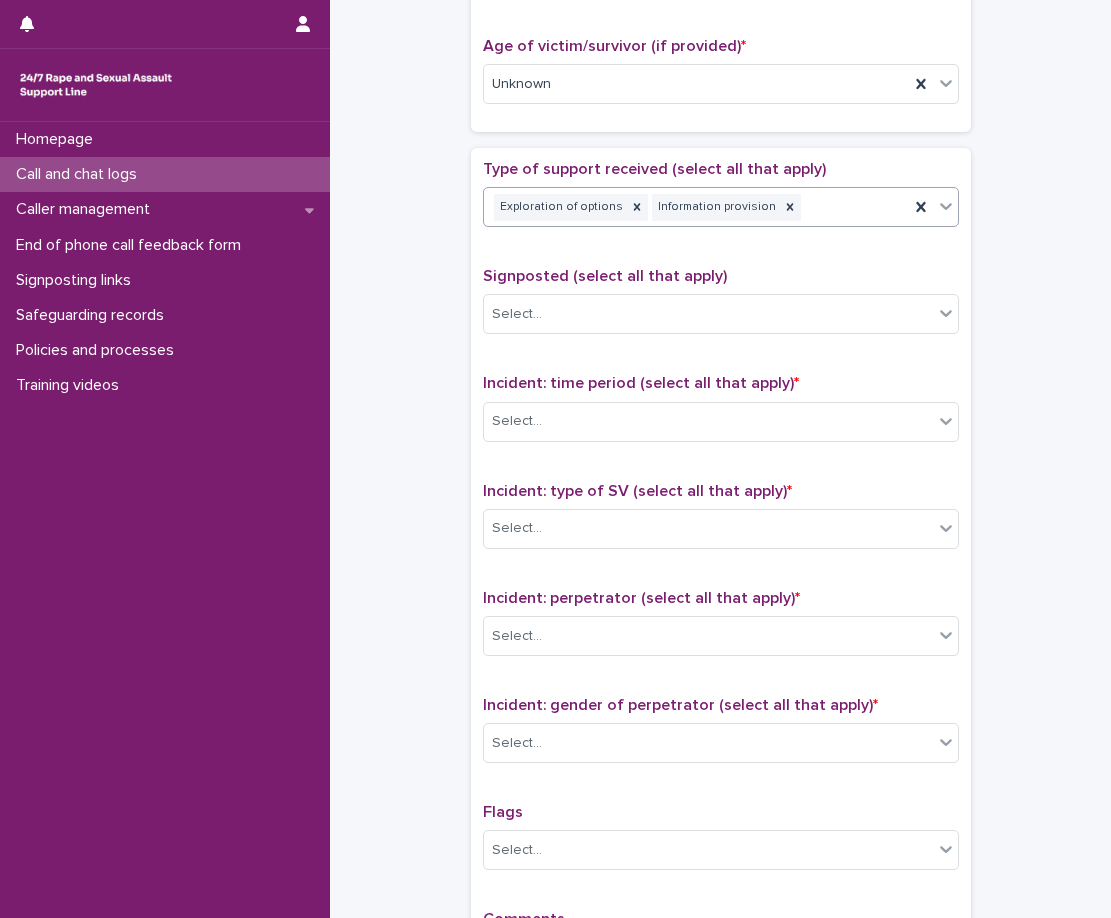 click on "Exploration of options Information provision" at bounding box center [696, 207] 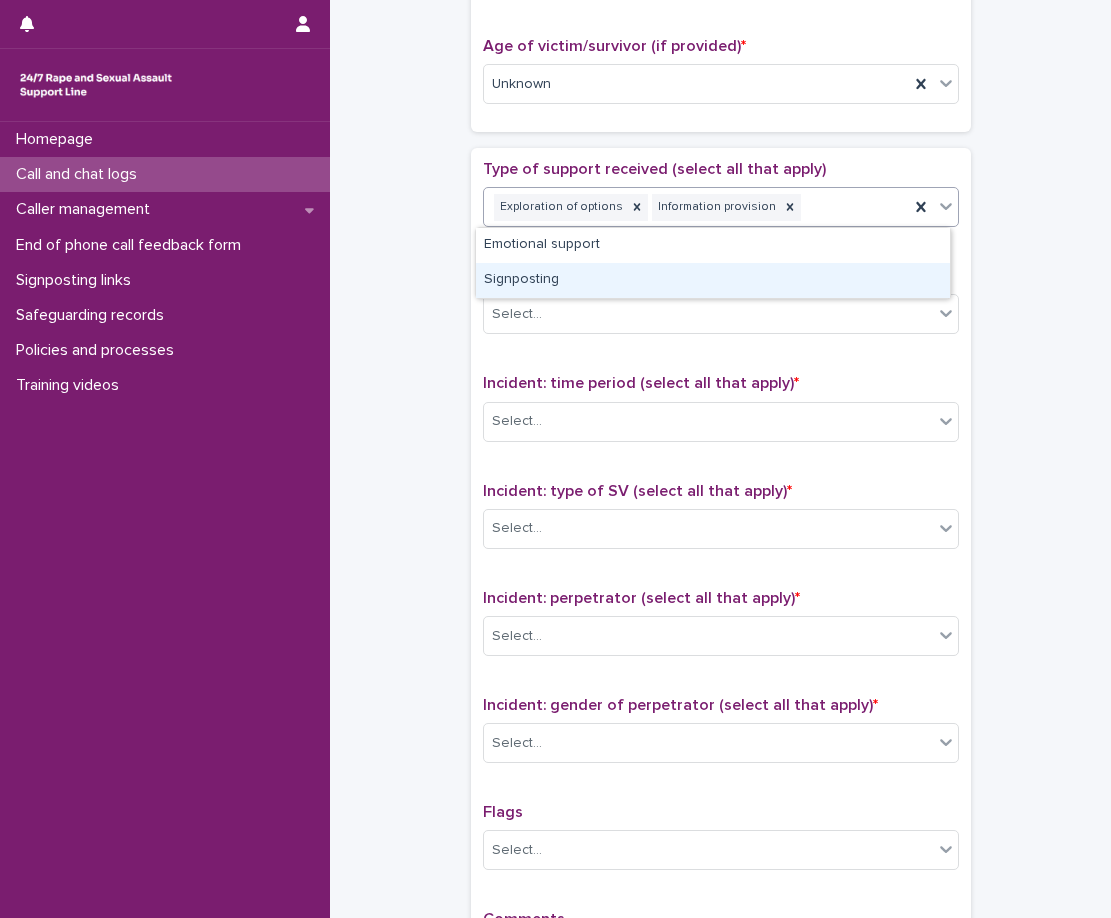 click on "Signposting" at bounding box center (713, 280) 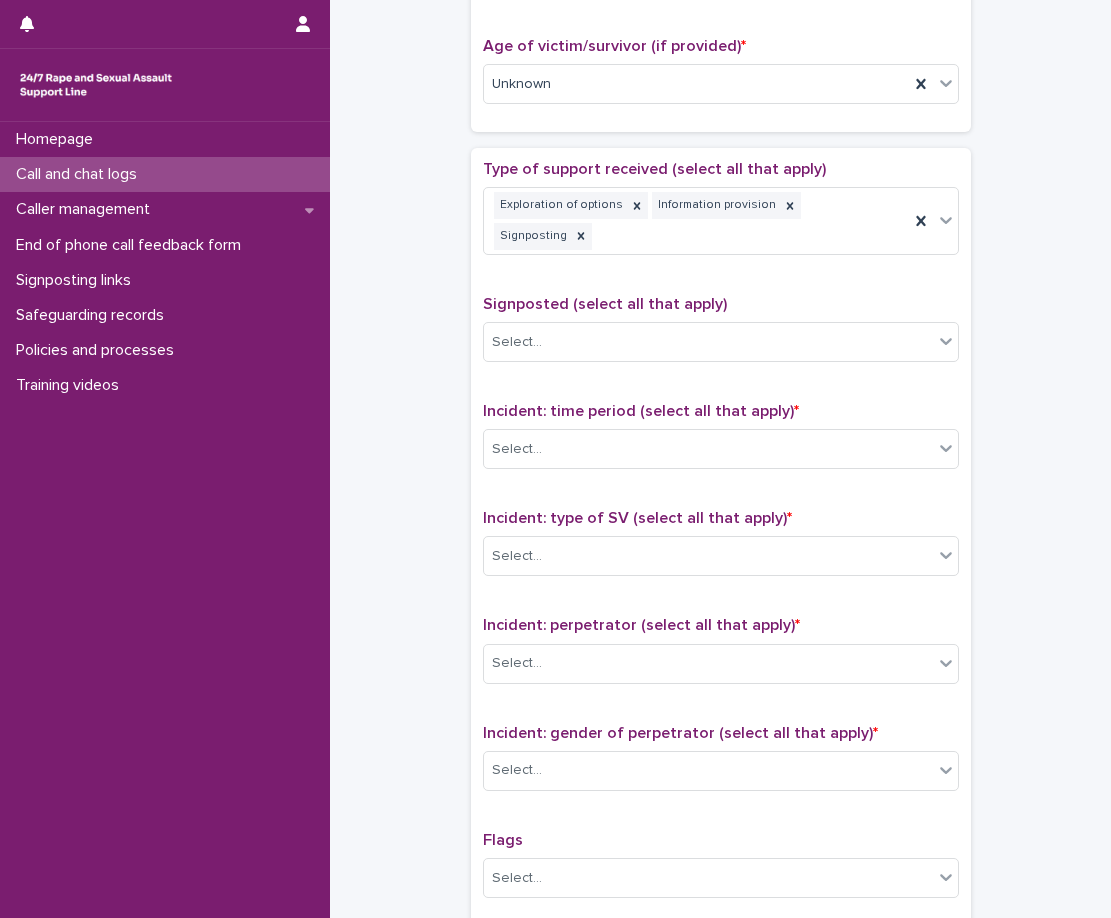 click on "Type of support received (select all that apply) Exploration of options Information provision Signposting Signposted (select all that apply) Select... Incident: time period (select all that apply) * Select... Incident: type of SV (select all that apply) * Select... Incident: perpetrator (select all that apply) * Select... Incident: gender of perpetrator (select all that apply) * Select... Flags Select... Comments" at bounding box center (721, 592) 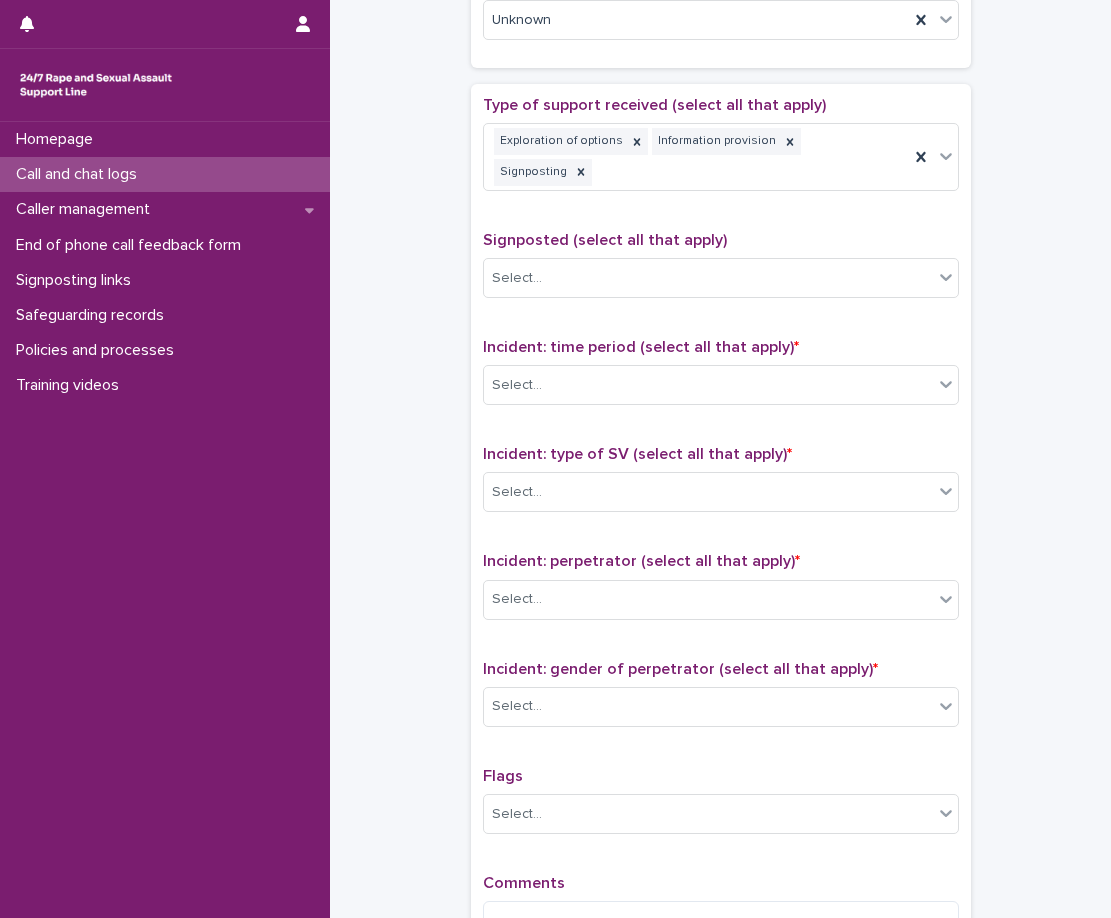 scroll, scrollTop: 1100, scrollLeft: 0, axis: vertical 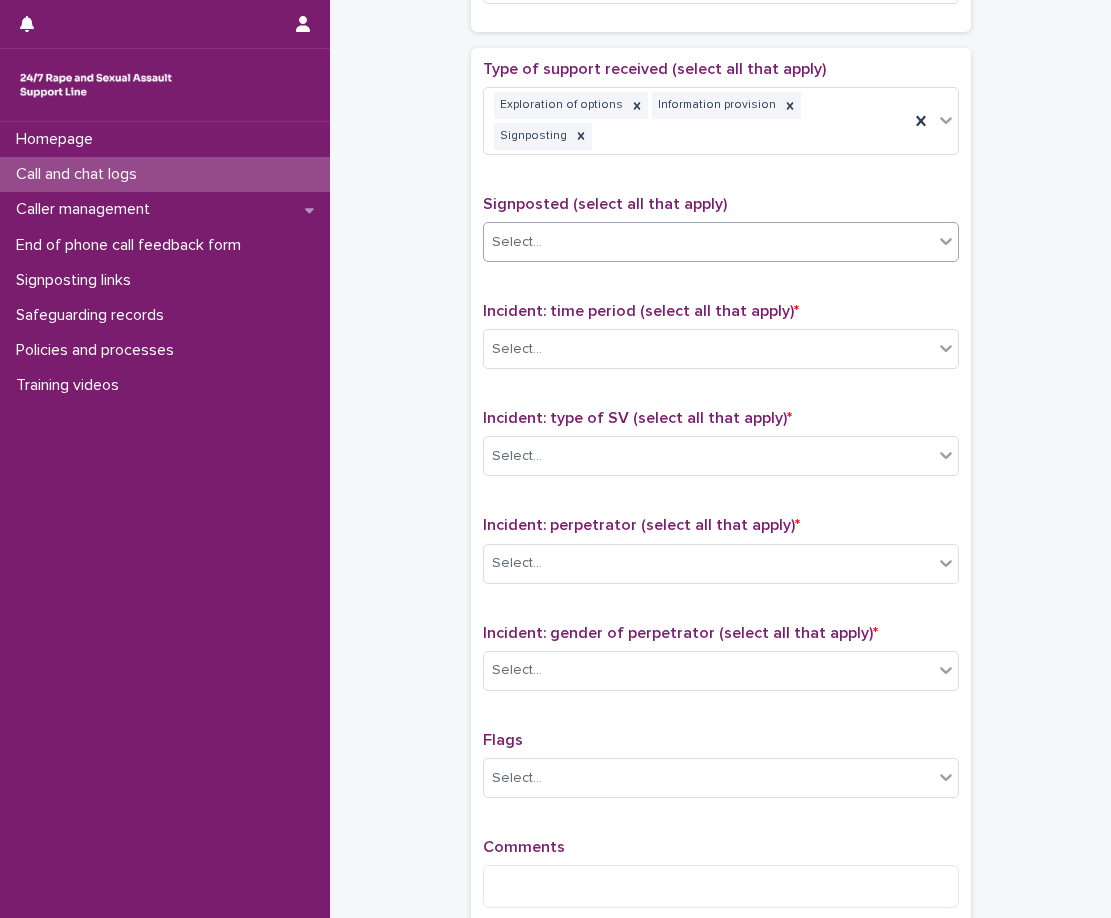 click on "Select..." at bounding box center (708, 242) 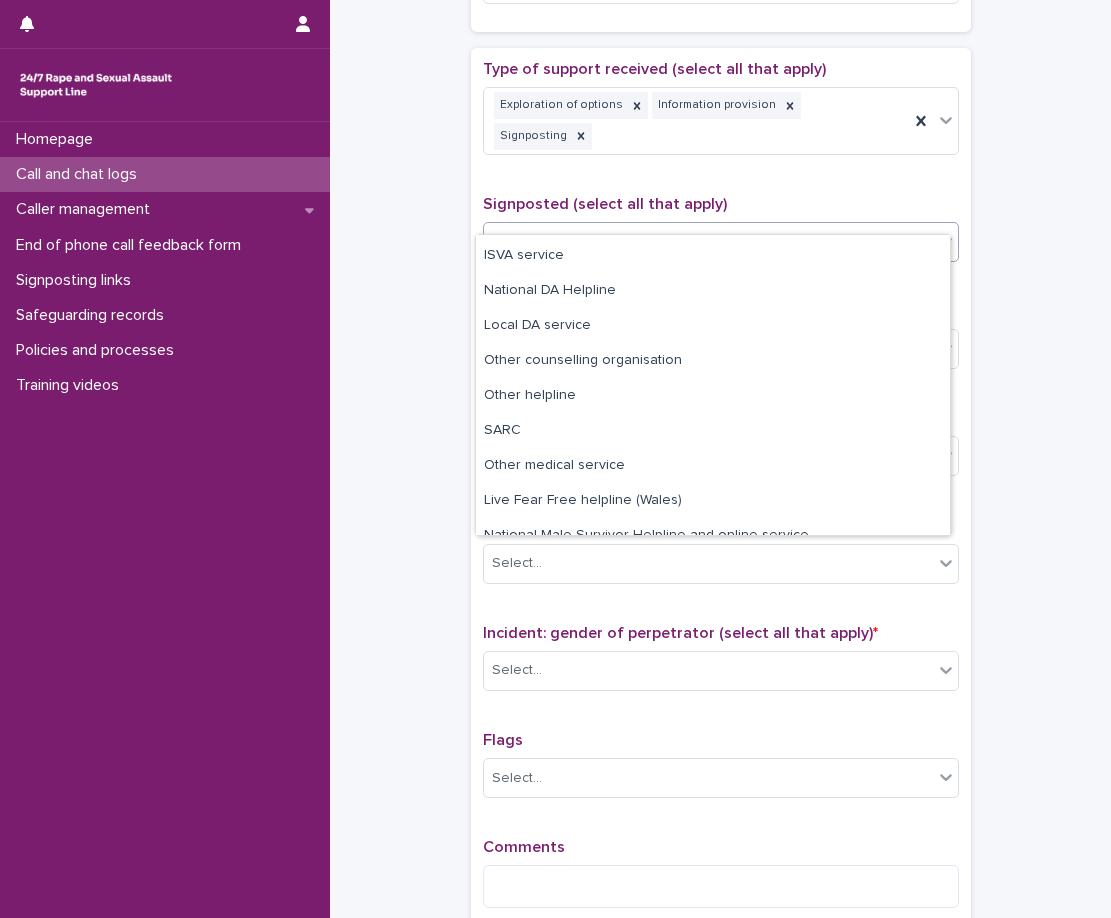 click on "Rape Crisis Centre Other specialist SV organisation ISVA service National DA Helpline Local DA service Other counselling organisation Other helpline SARC Other medical service Live Fear Free helpline (Wales) National Male Survivor Helpline and online service" at bounding box center [713, 385] 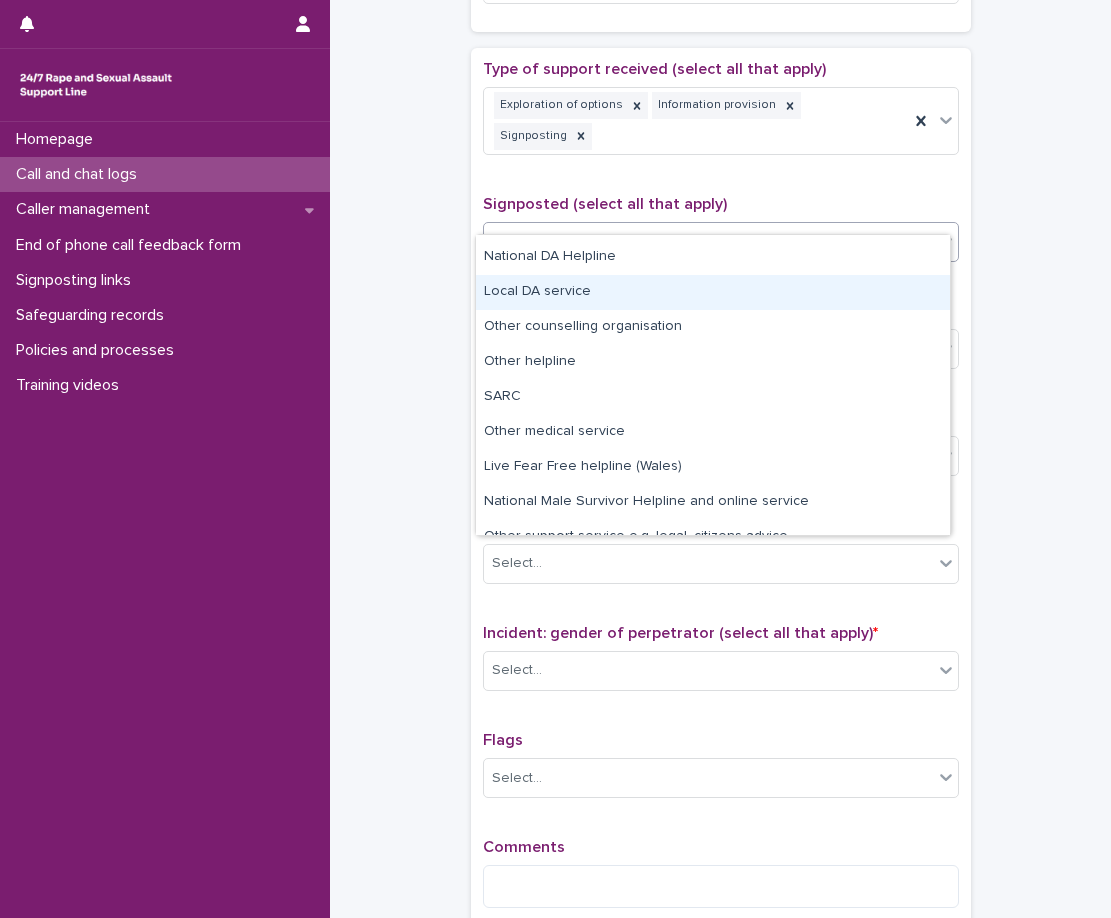 scroll, scrollTop: 0, scrollLeft: 0, axis: both 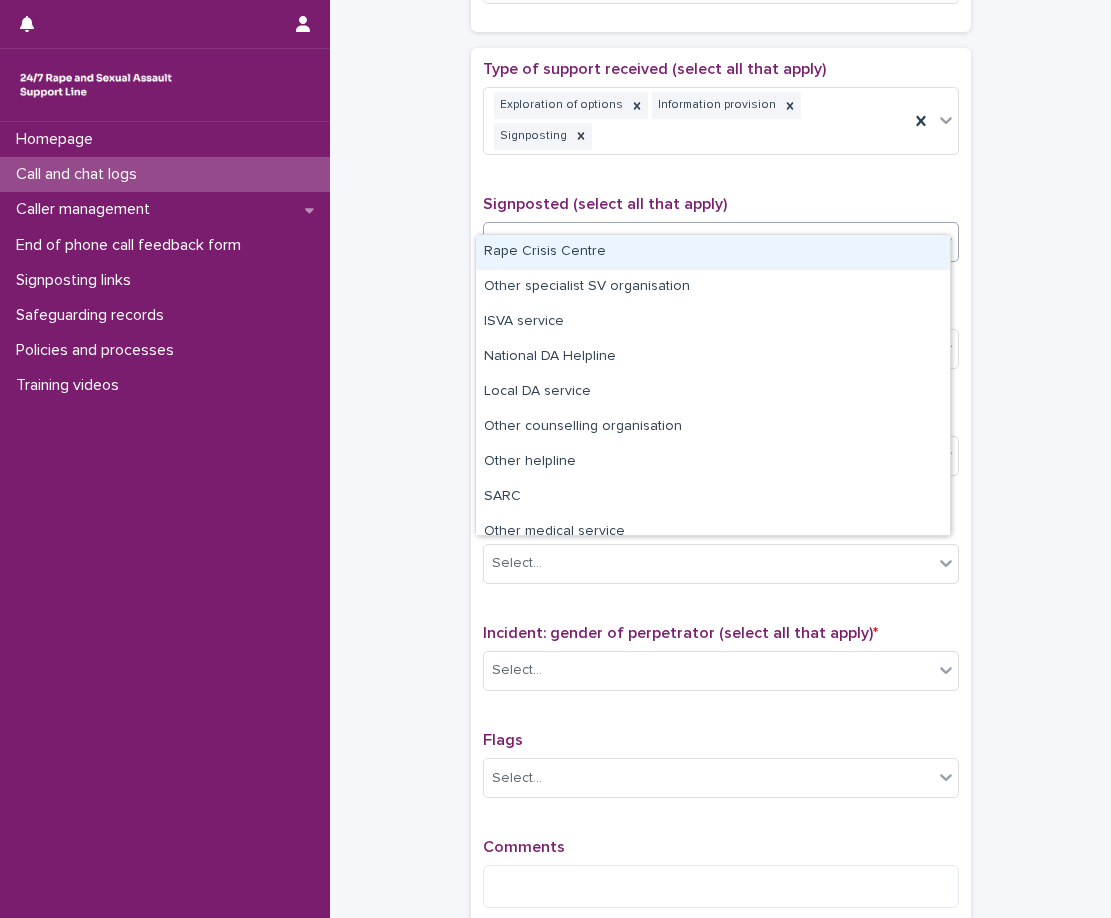 click on "Rape Crisis Centre" at bounding box center [713, 252] 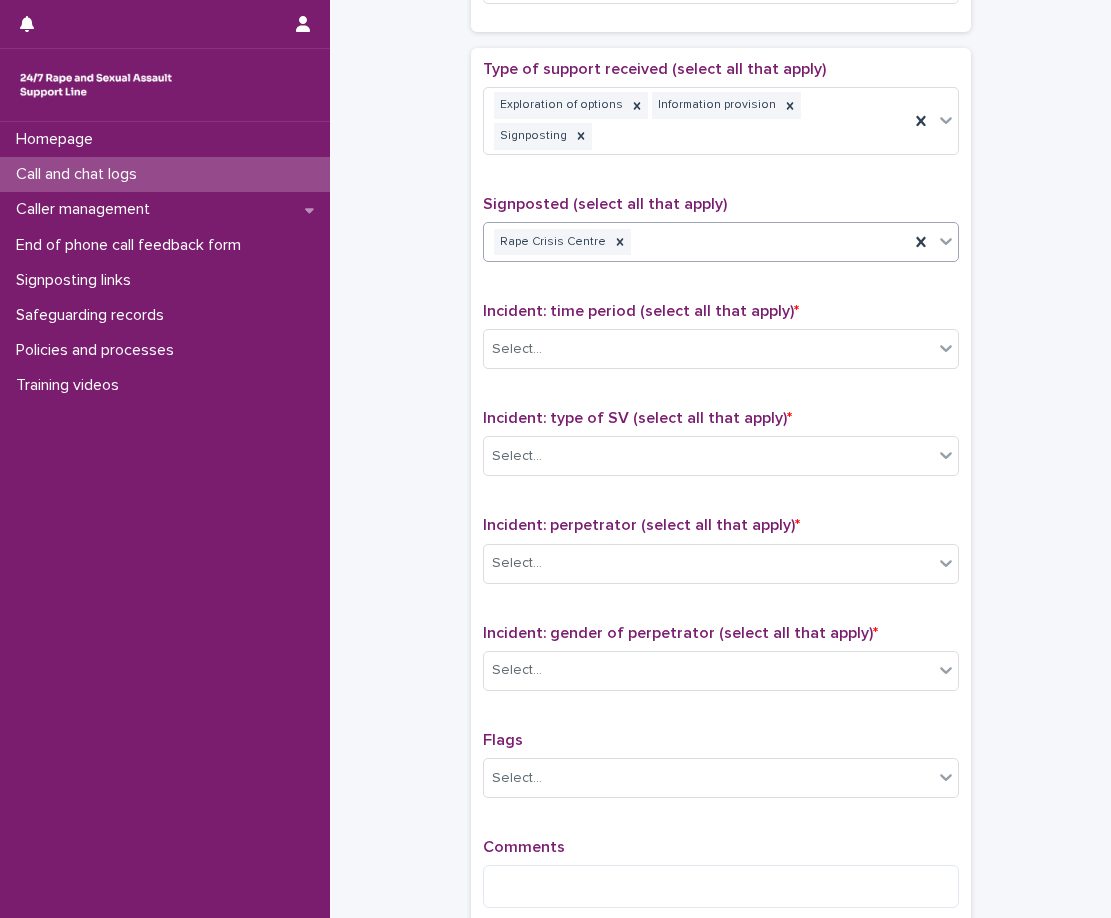click on "Rape Crisis Centre" at bounding box center [696, 242] 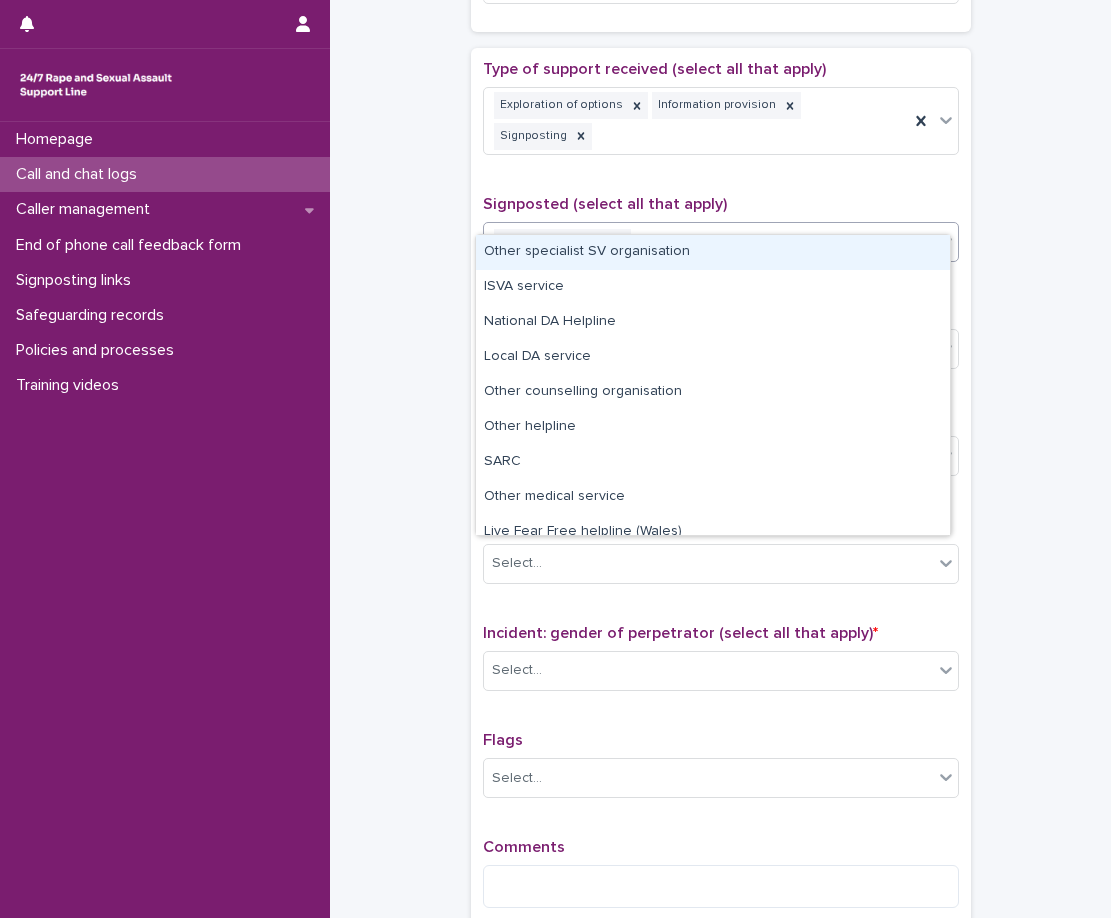 click on "Other specialist SV organisation" at bounding box center (713, 252) 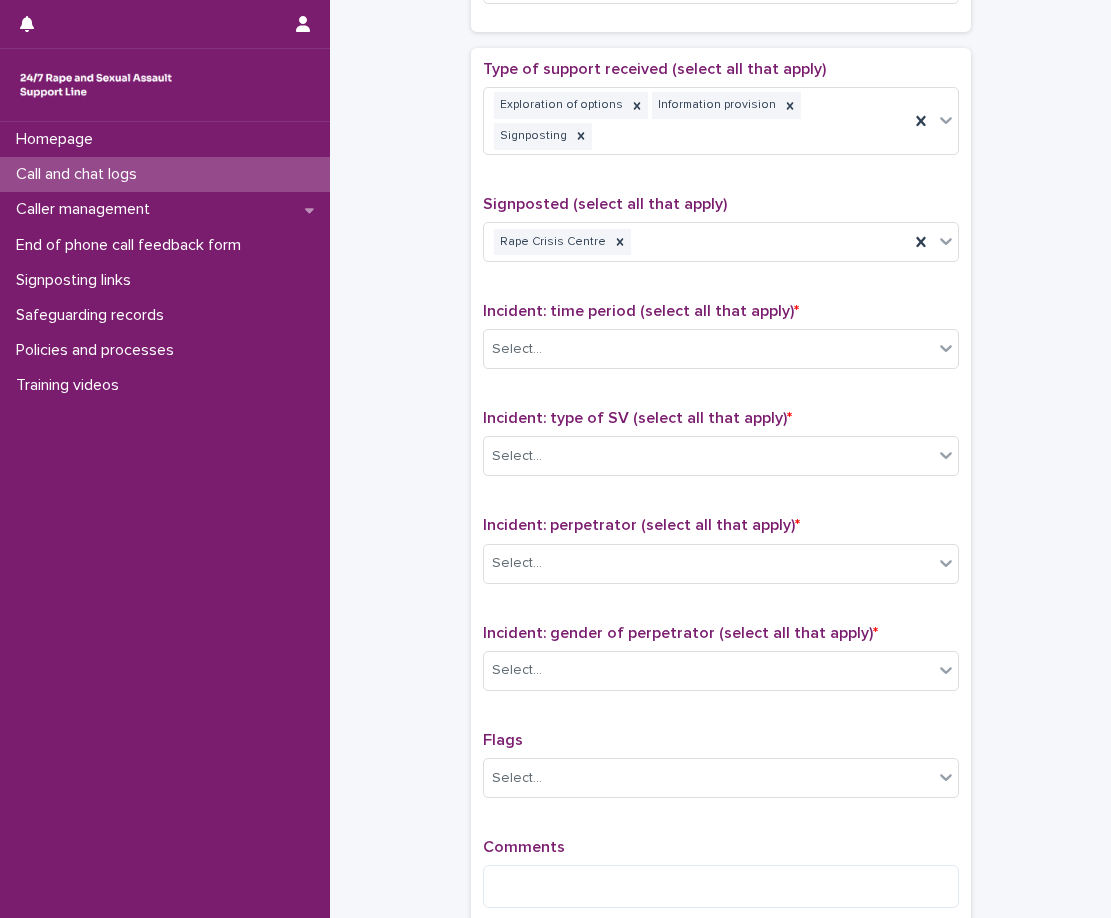 click on "Type of support received (select all that apply) Exploration of options Information provision Signposting Signposted (select all that apply) Rape Crisis Centre Incident: time period (select all that apply) * Select... Incident: type of SV (select all that apply) * Select... Incident: perpetrator (select all that apply) * Select... Incident: gender of perpetrator (select all that apply) * Select... Flags Select... Comments" at bounding box center (721, 492) 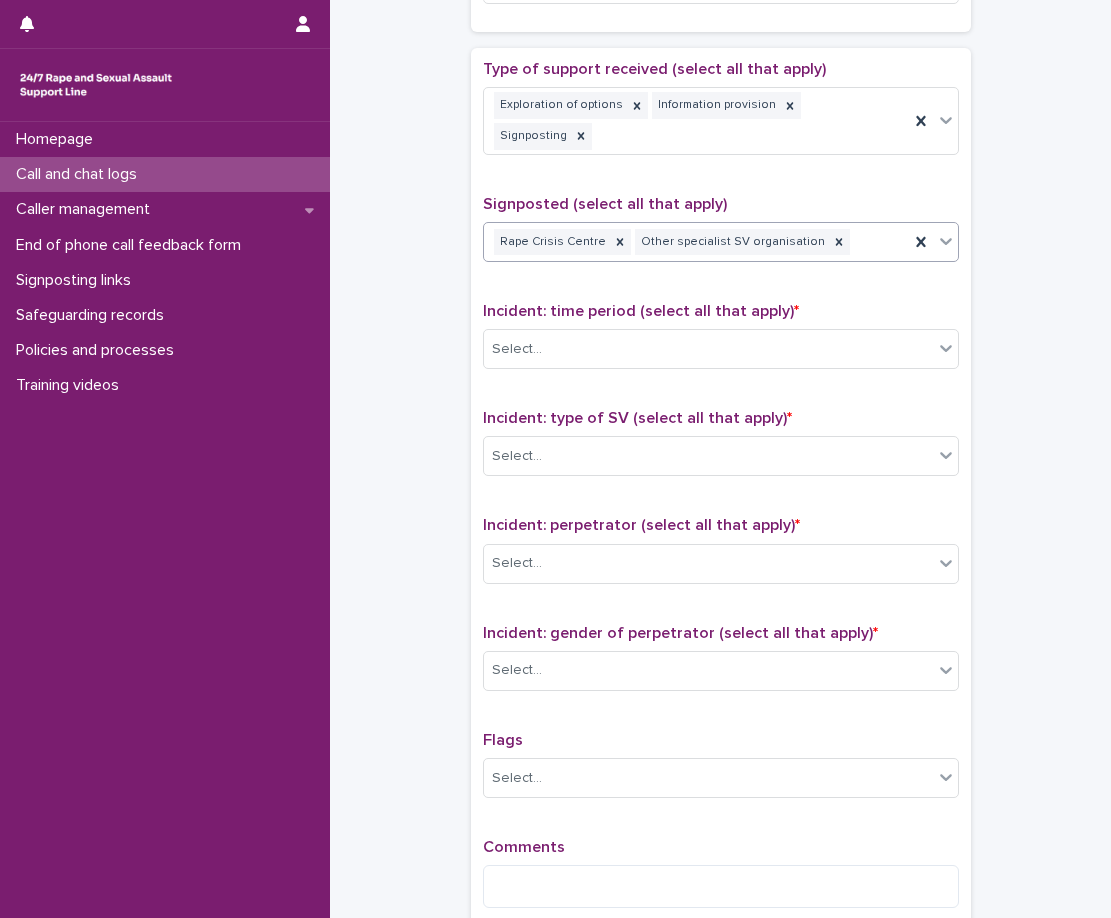 click on "Rape Crisis Centre Other specialist SV organisation" at bounding box center [696, 242] 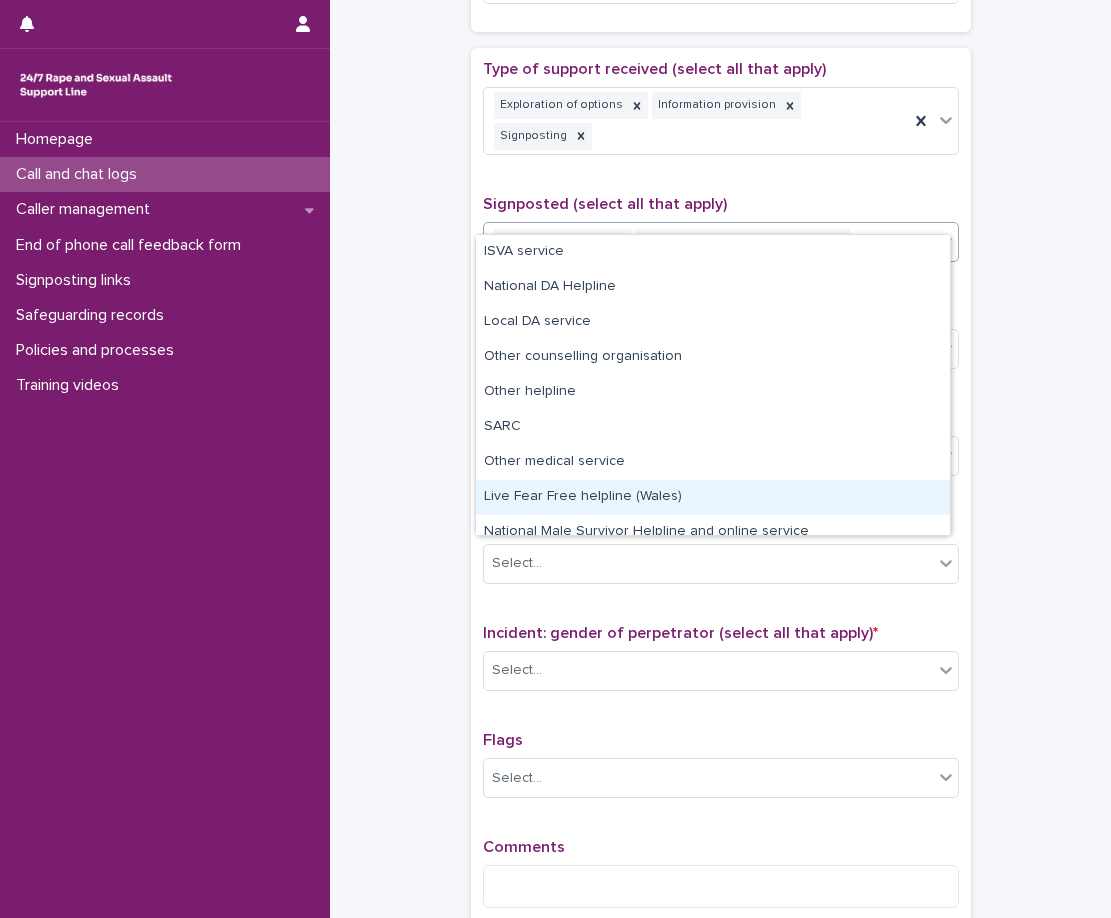 click on "Live Fear Free helpline (Wales)" at bounding box center [713, 497] 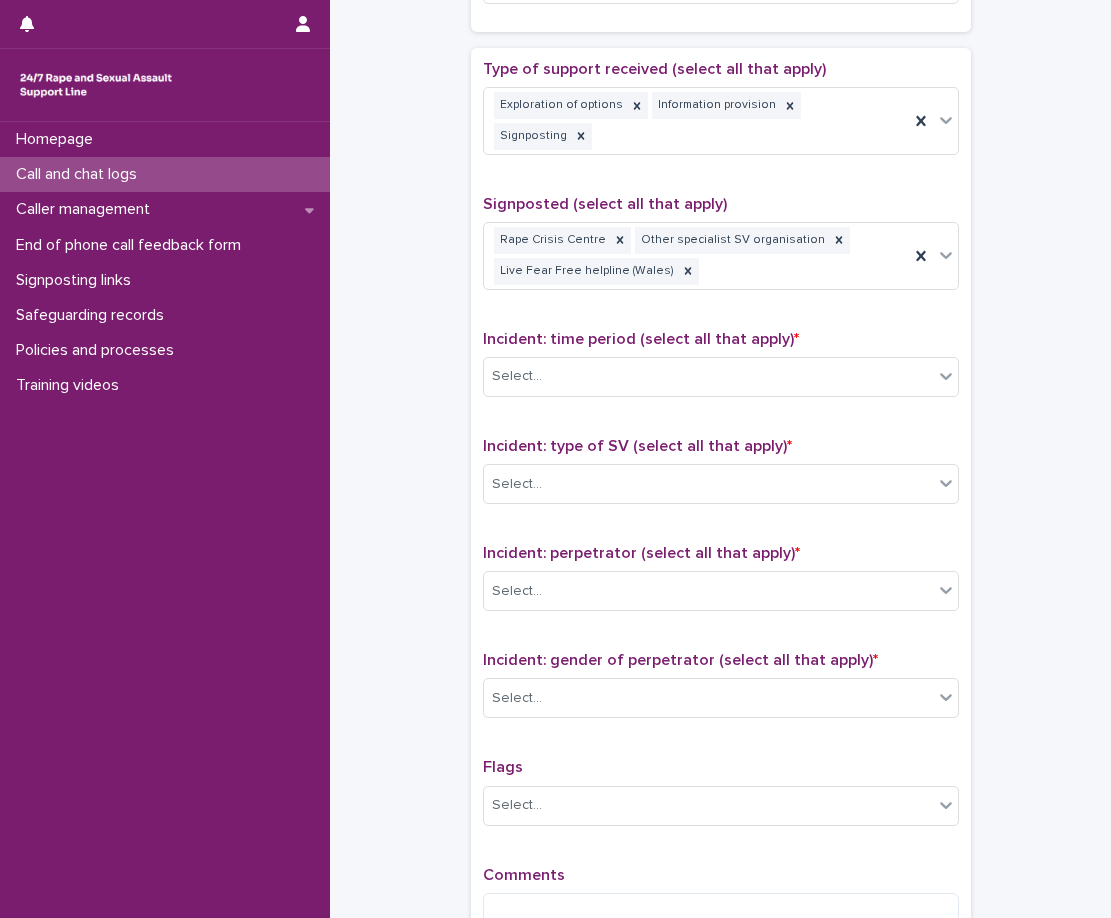 click on "Type of support received (select all that apply) Exploration of options Information provision Signposting Signposted (select all that apply) Rape Crisis Centre Other specialist SV organisation Live Fear Free helpline (Wales) Incident: time period (select all that apply) * Select... Incident: type of SV (select all that apply) * Select... Incident: perpetrator (select all that apply) * Select... Incident: gender of perpetrator (select all that apply) * Select... Flags Select... Comments" at bounding box center [721, 506] 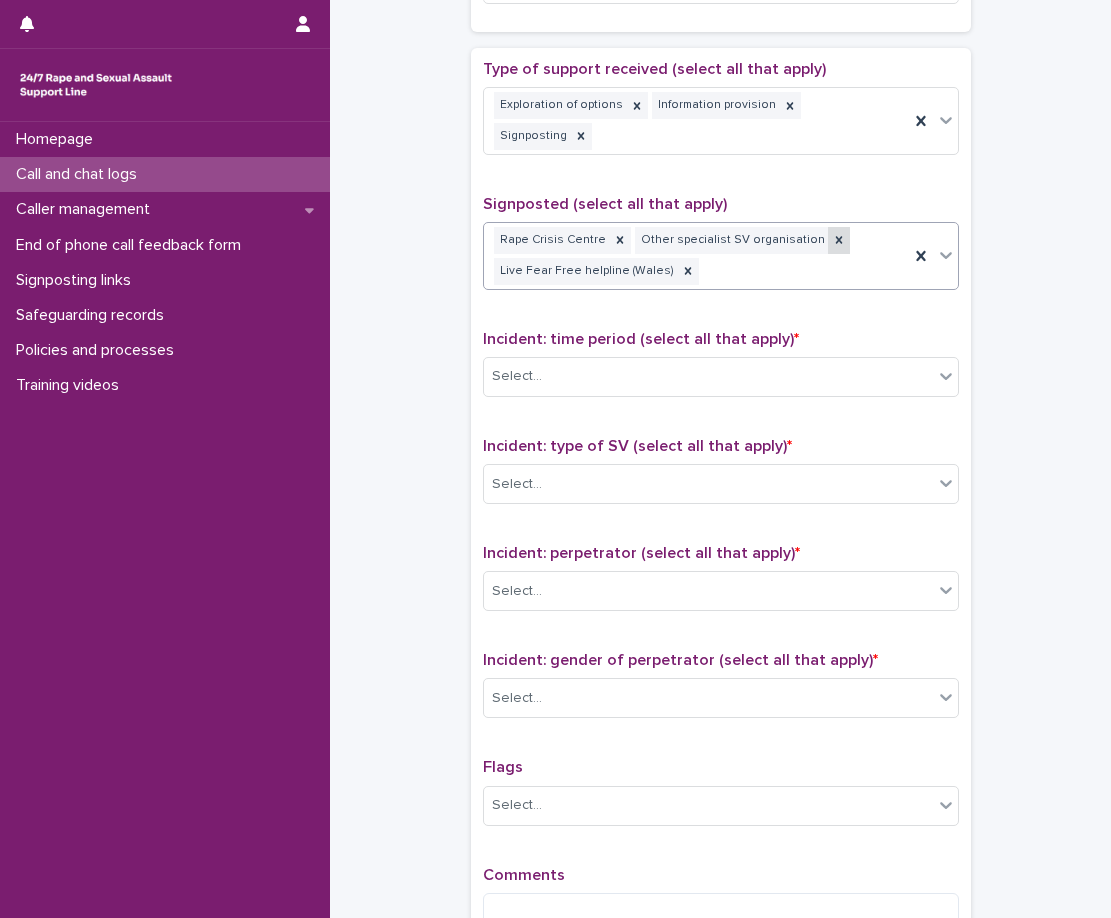 click 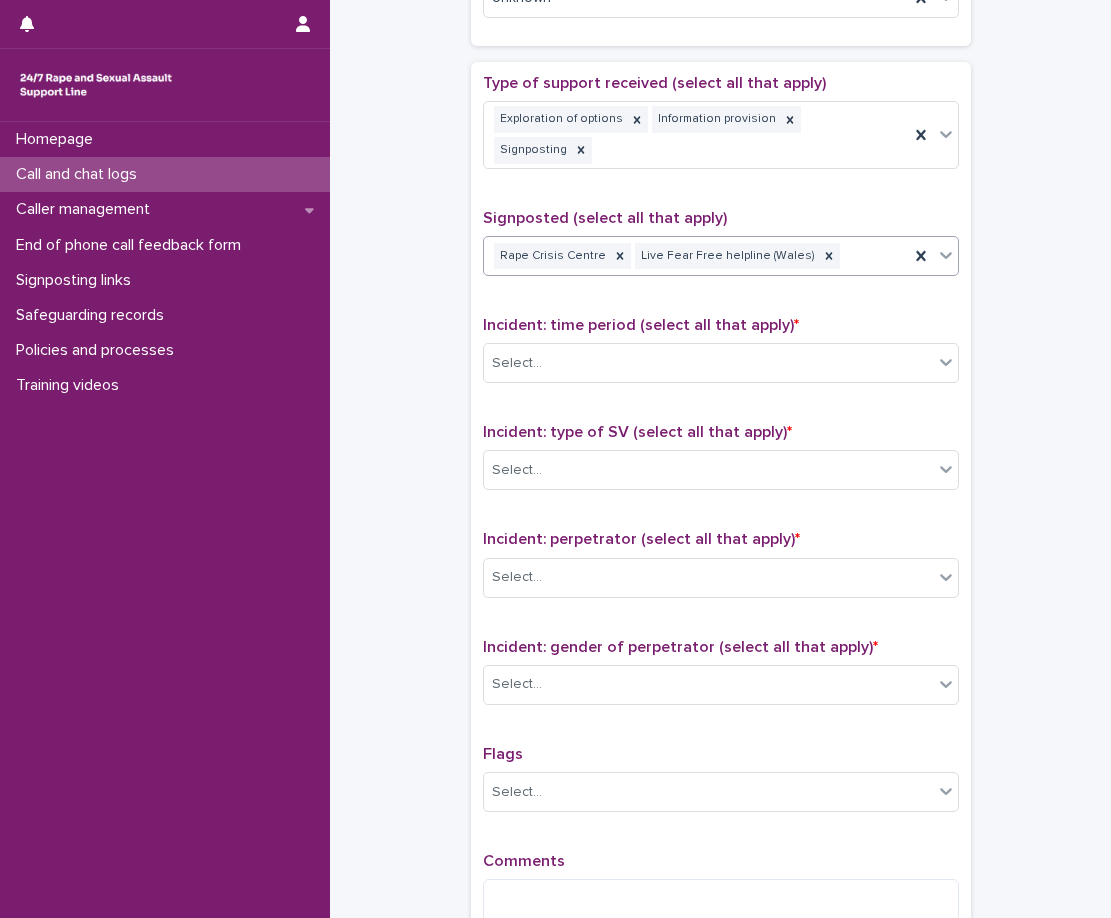 click on "Signposted (select all that apply)" at bounding box center (721, 218) 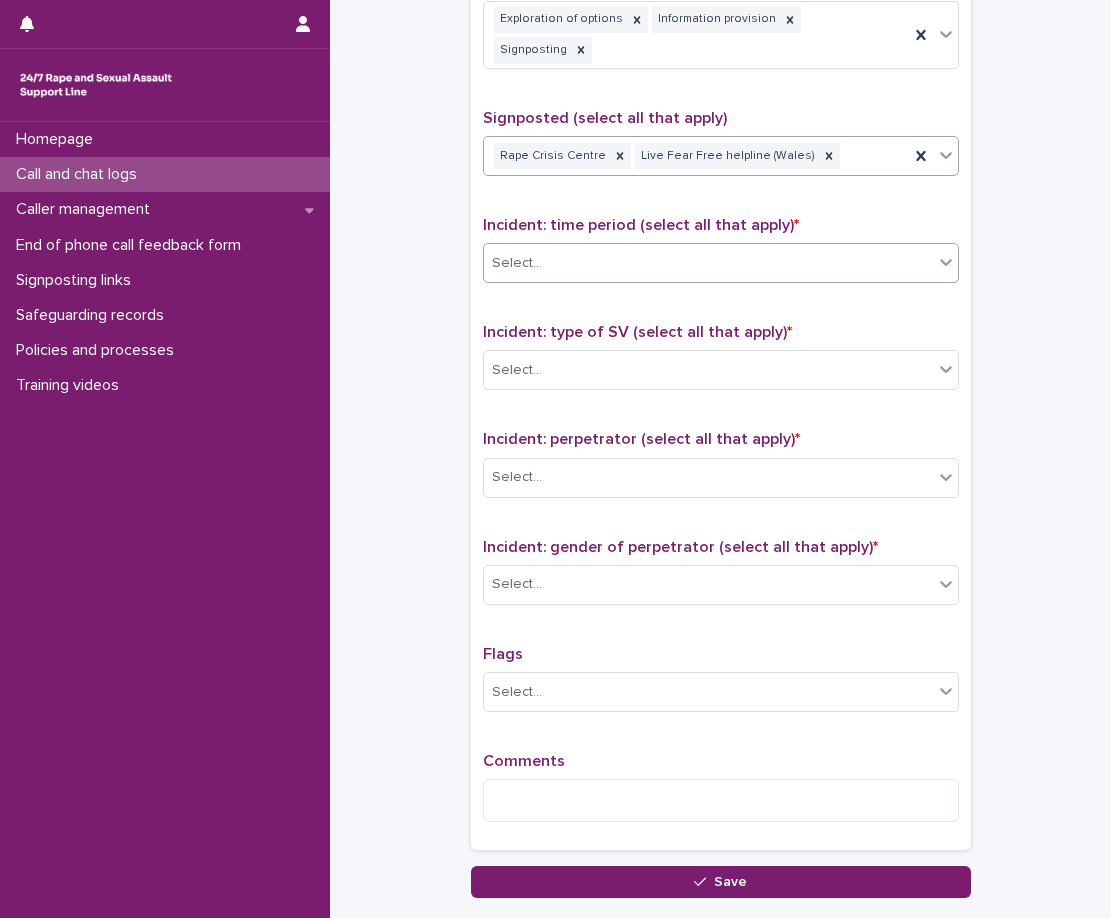 click on "Select..." at bounding box center [708, 263] 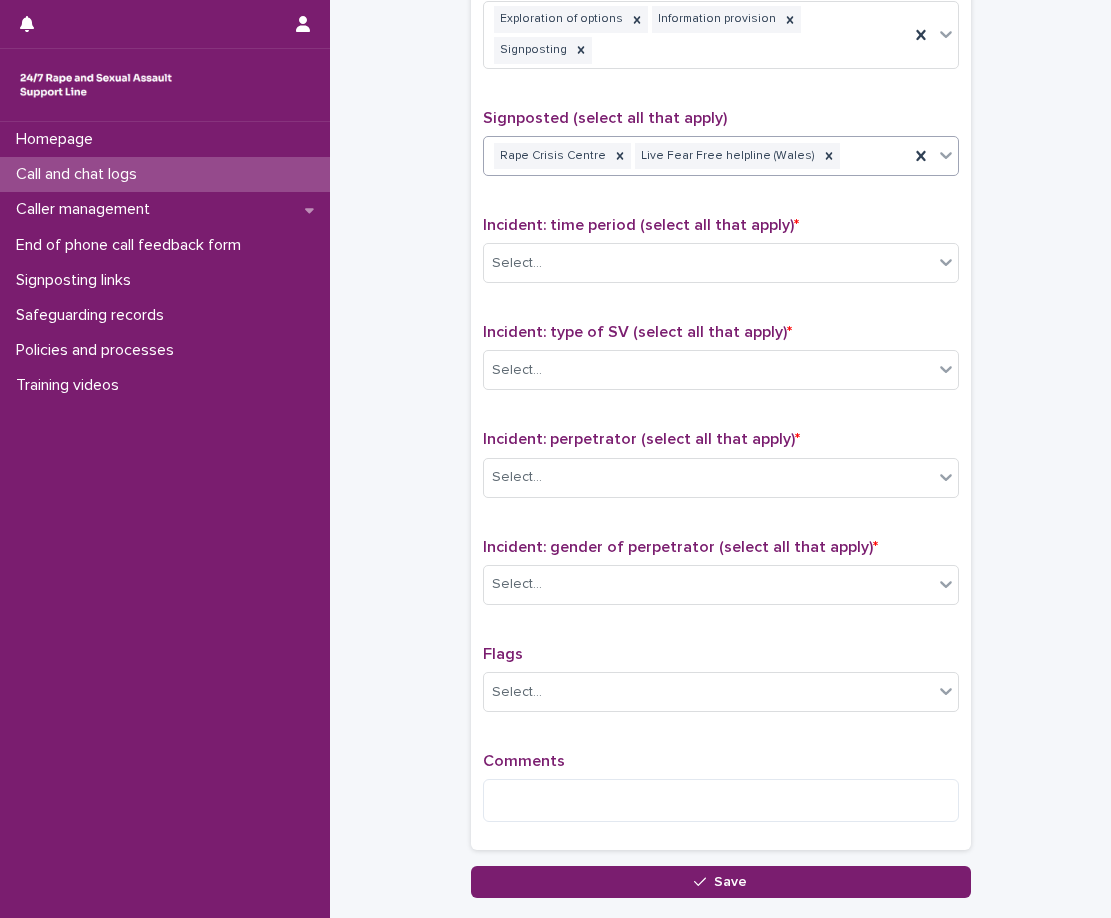 click on "Incident: time period (select all that apply) * Select..." at bounding box center [721, 257] 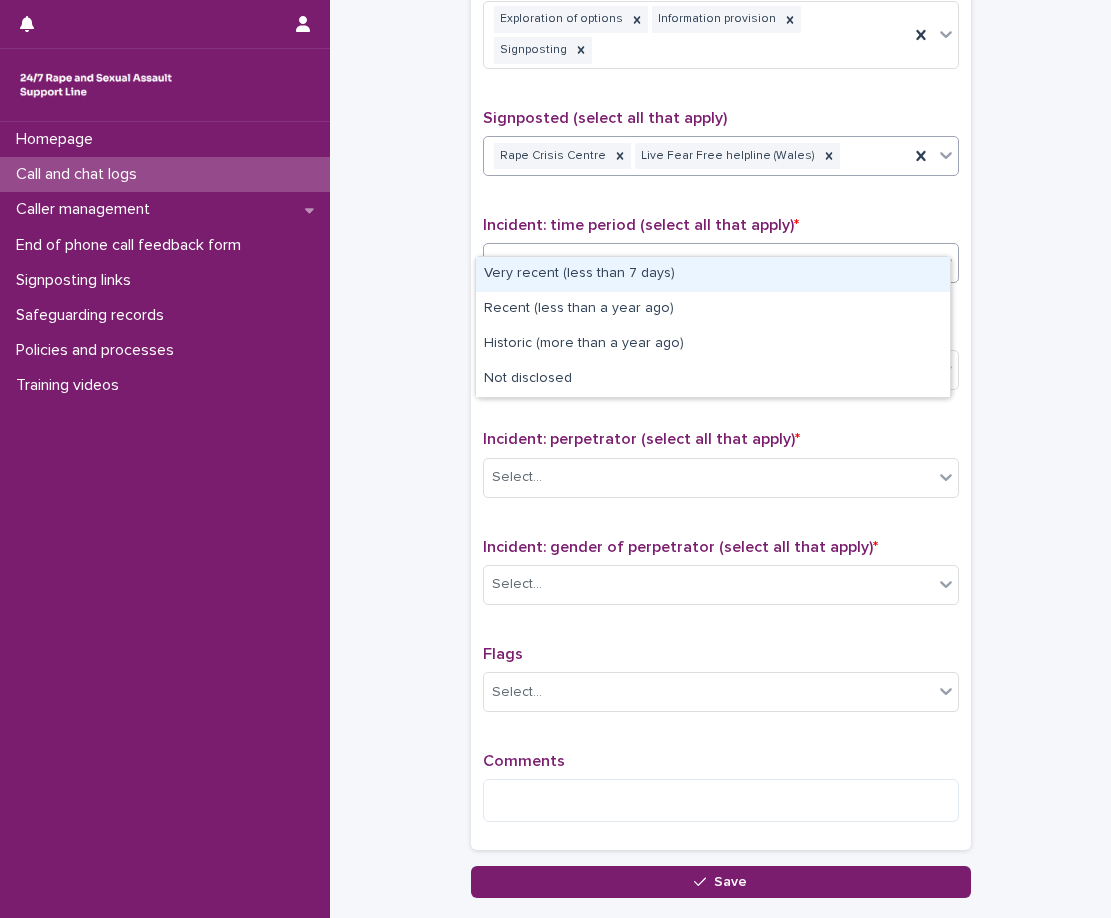 click on "Select..." at bounding box center (708, 263) 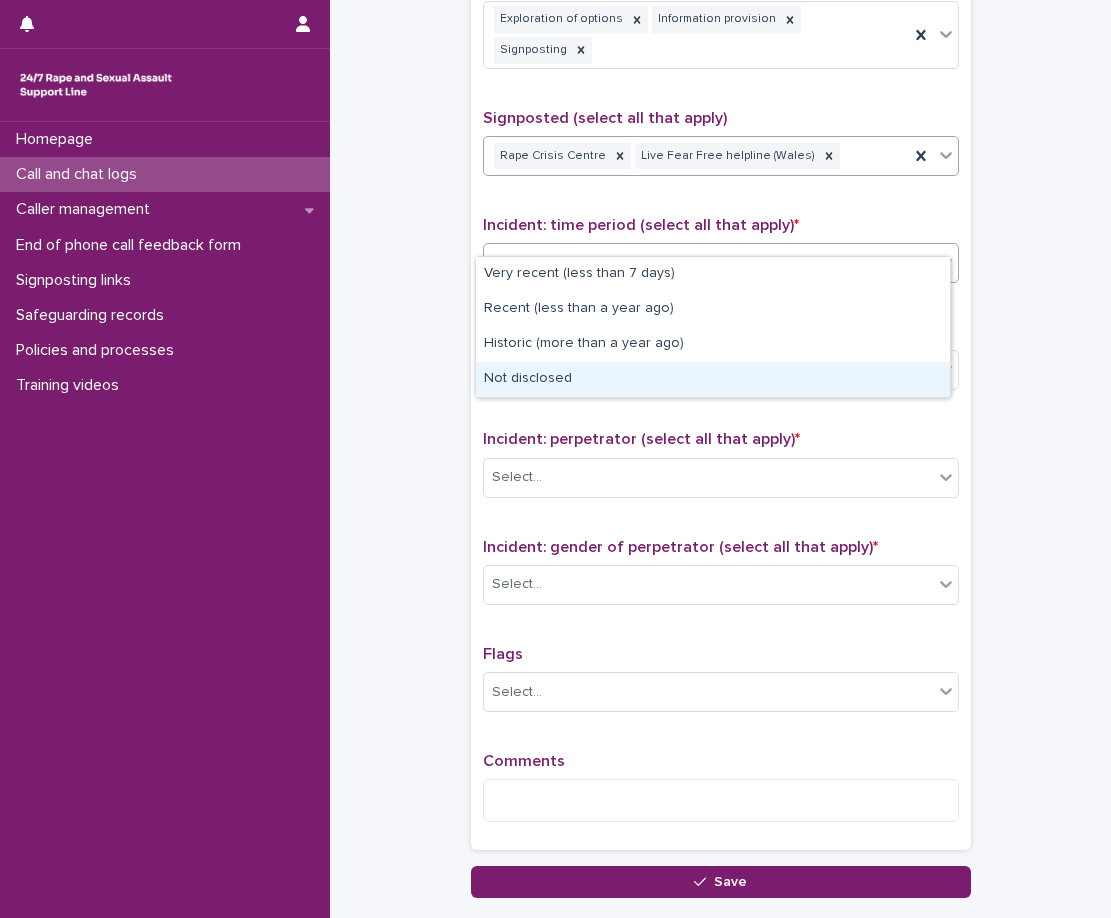click on "Not disclosed" at bounding box center (713, 379) 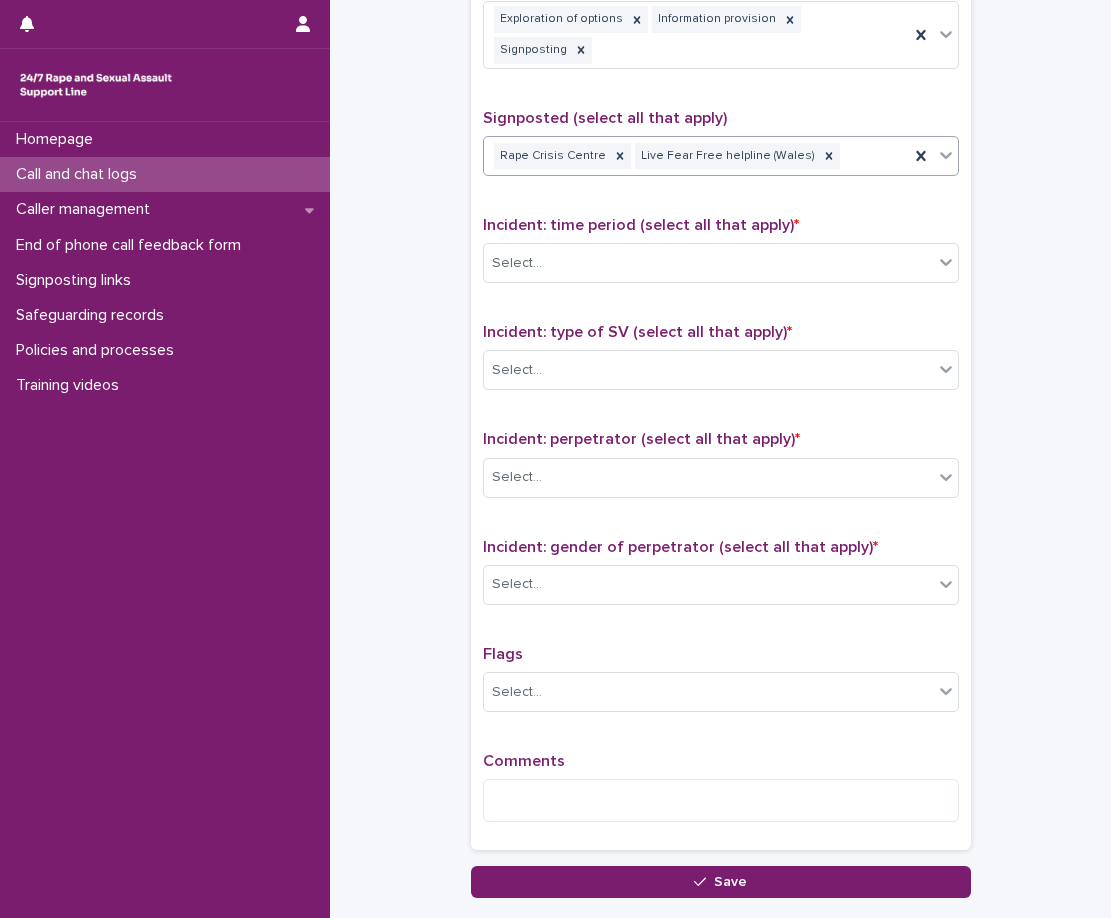click on "Incident: type of SV (select all that apply) *" at bounding box center [637, 332] 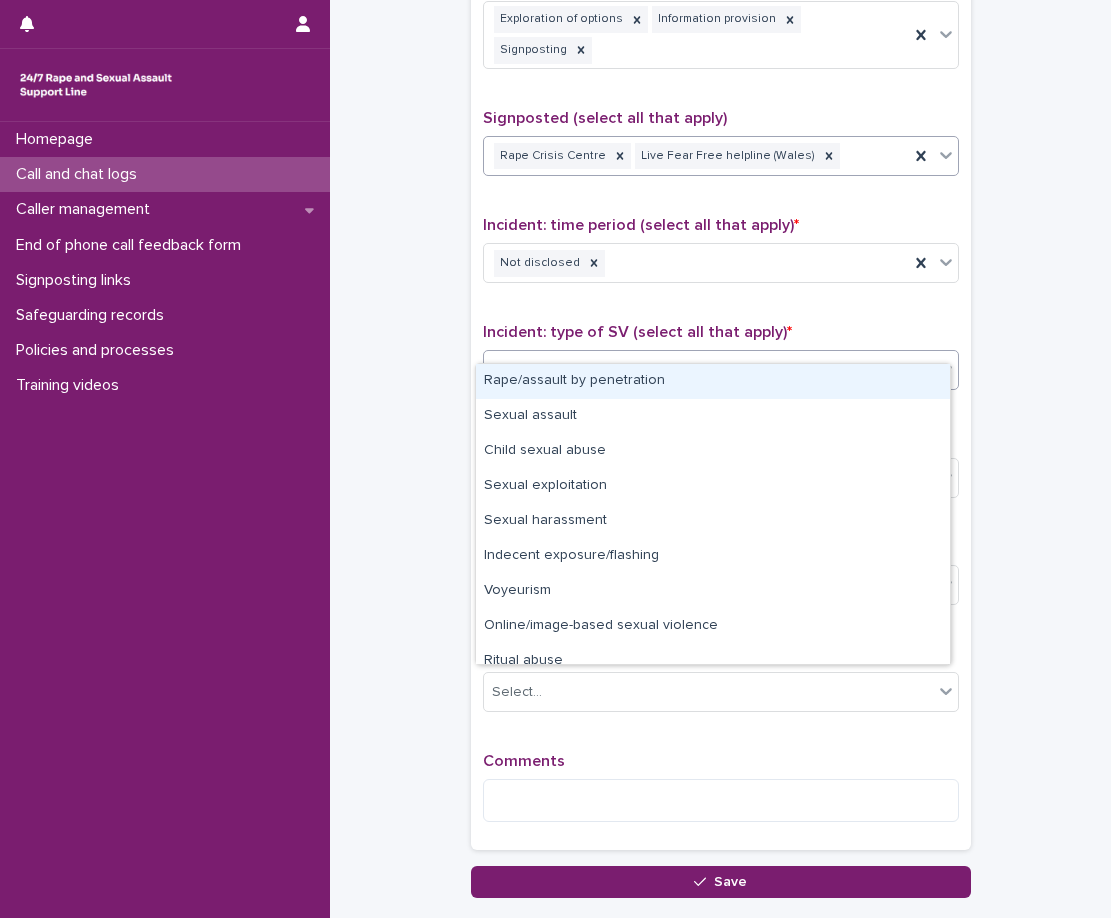 click on "Select..." at bounding box center (708, 370) 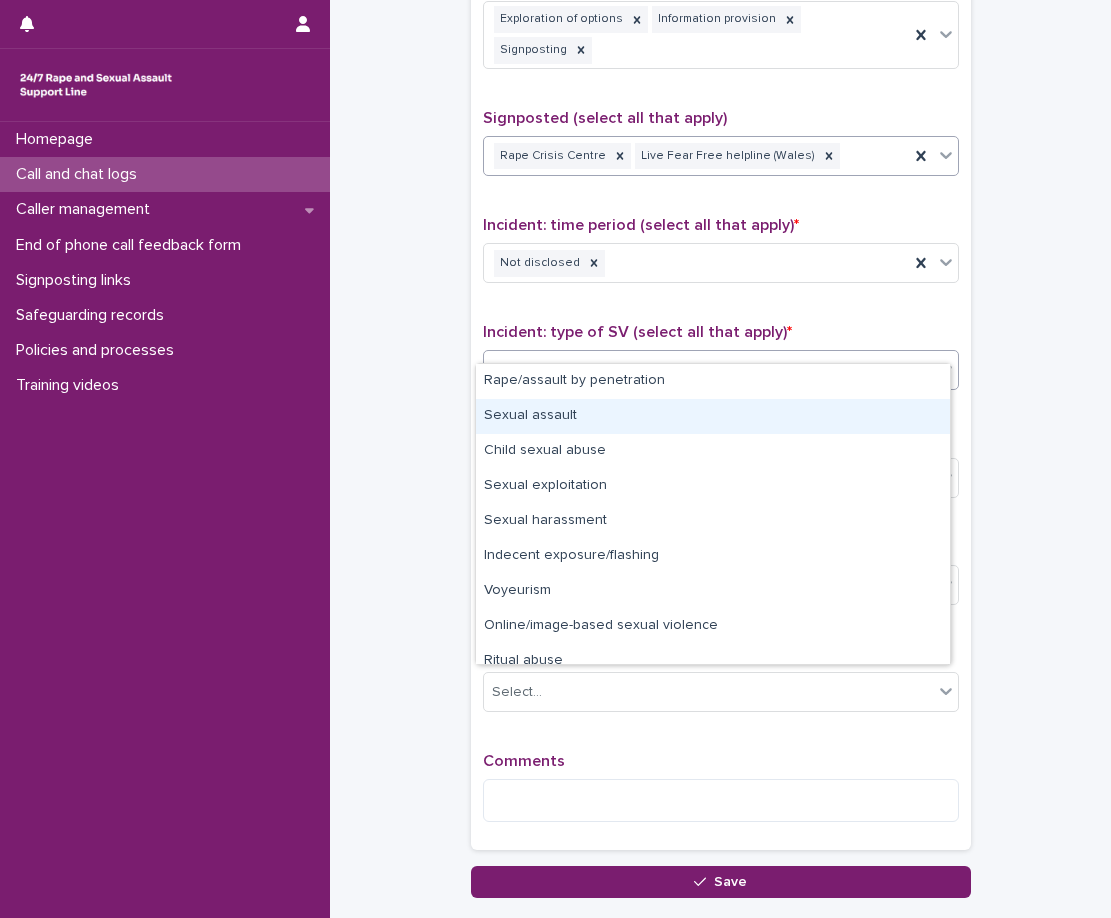 click on "Sexual assault" at bounding box center (713, 416) 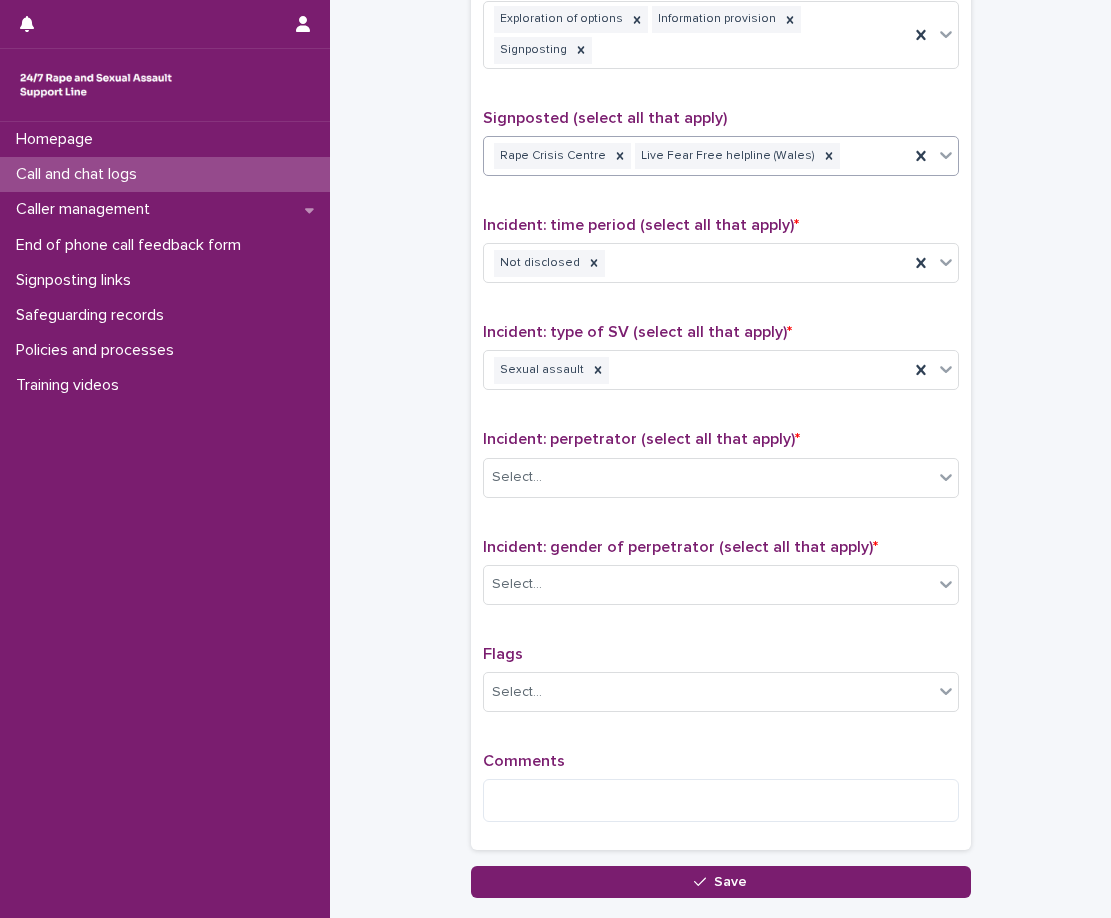 click on "Type of support received (select all that apply) Exploration of options Information provision Signposting Signposted (select all that apply) Rape Crisis Centre Live Fear Free helpline (Wales) Incident: time period (select all that apply) * Not disclosed Incident: type of SV (select all that apply) * Sexual assault Incident: perpetrator (select all that apply) * Select... Incident: gender of perpetrator (select all that apply) * Select... Flags Select... Comments" at bounding box center (721, 406) 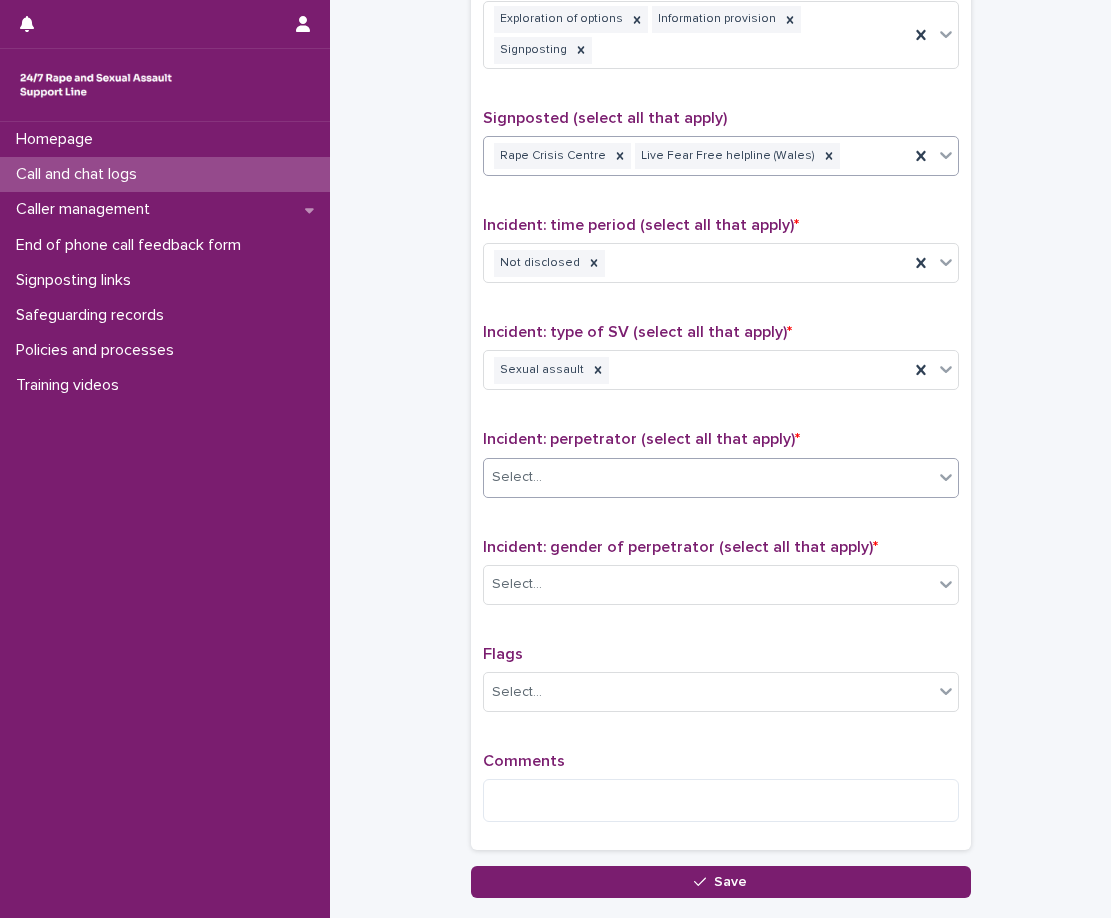 click on "Select..." at bounding box center [708, 477] 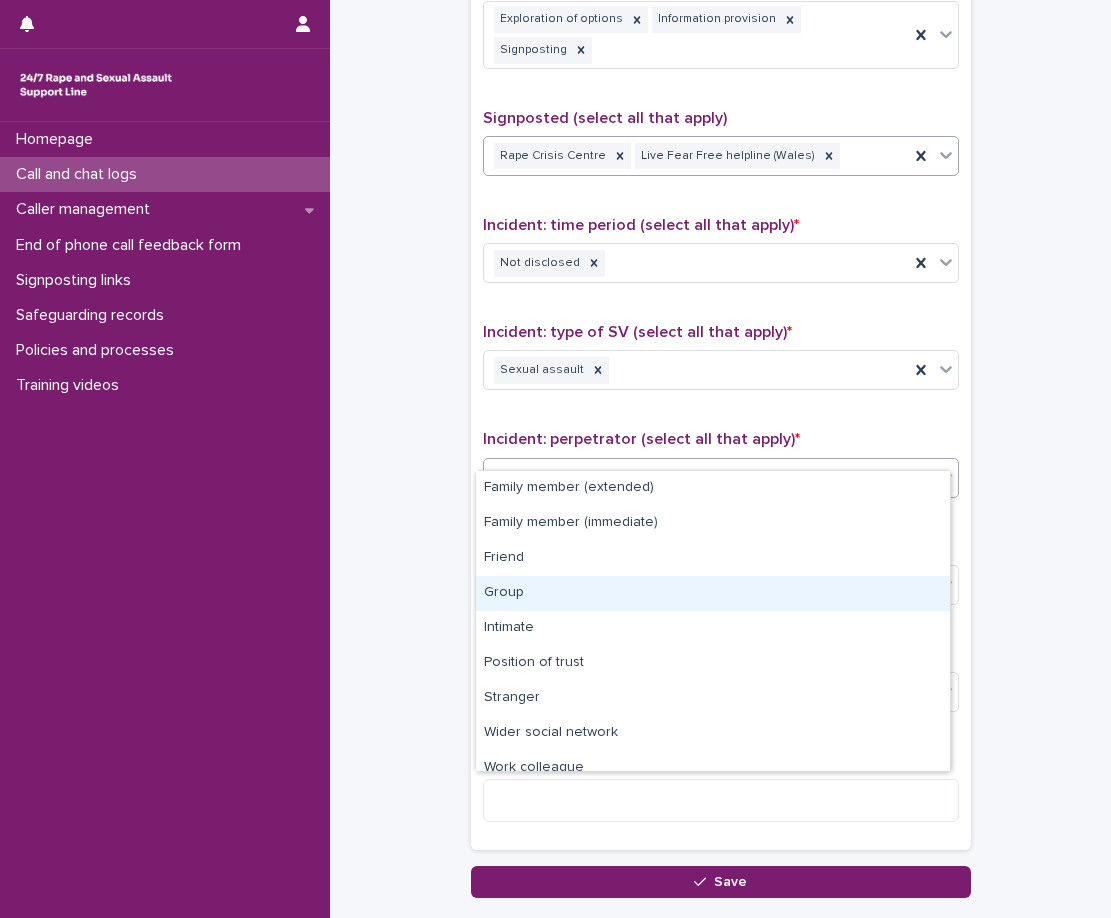 scroll, scrollTop: 85, scrollLeft: 0, axis: vertical 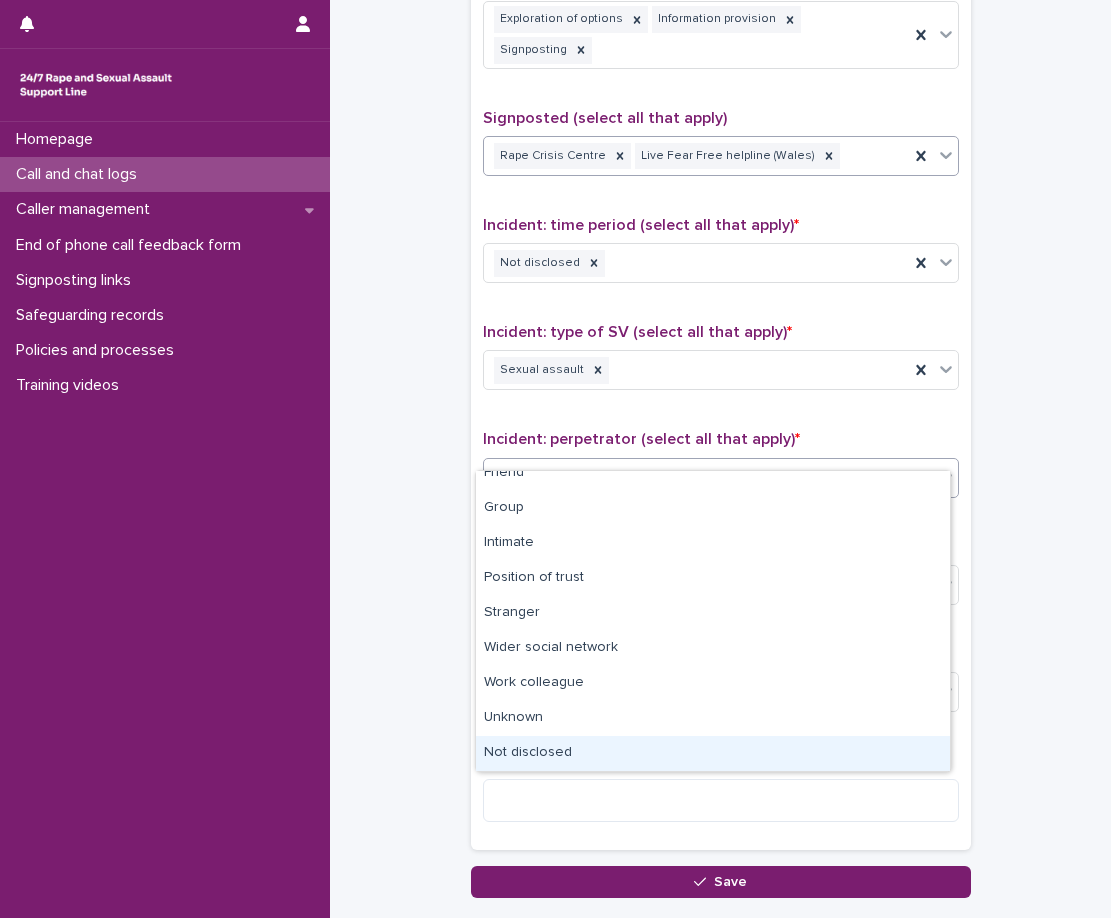 click on "Not disclosed" at bounding box center [713, 753] 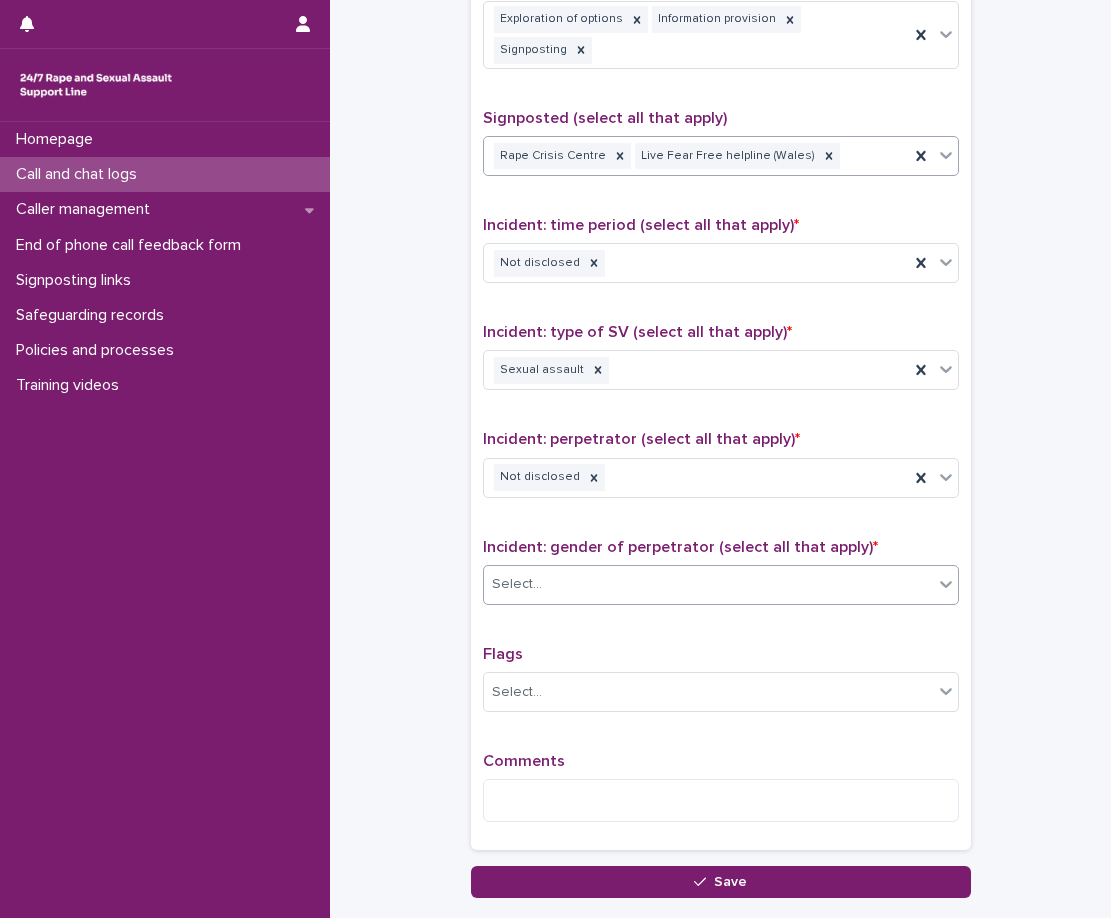 click on "Select..." at bounding box center [708, 584] 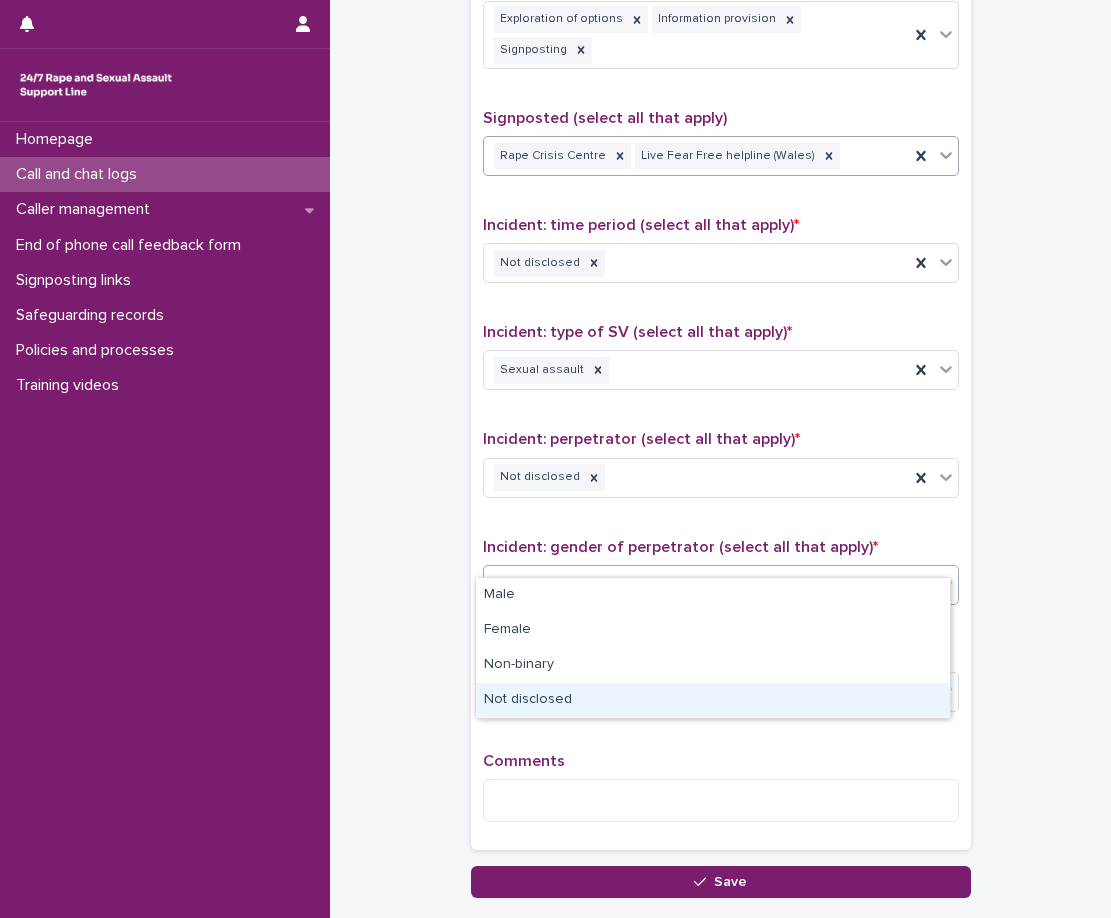 click on "Not disclosed" at bounding box center (713, 700) 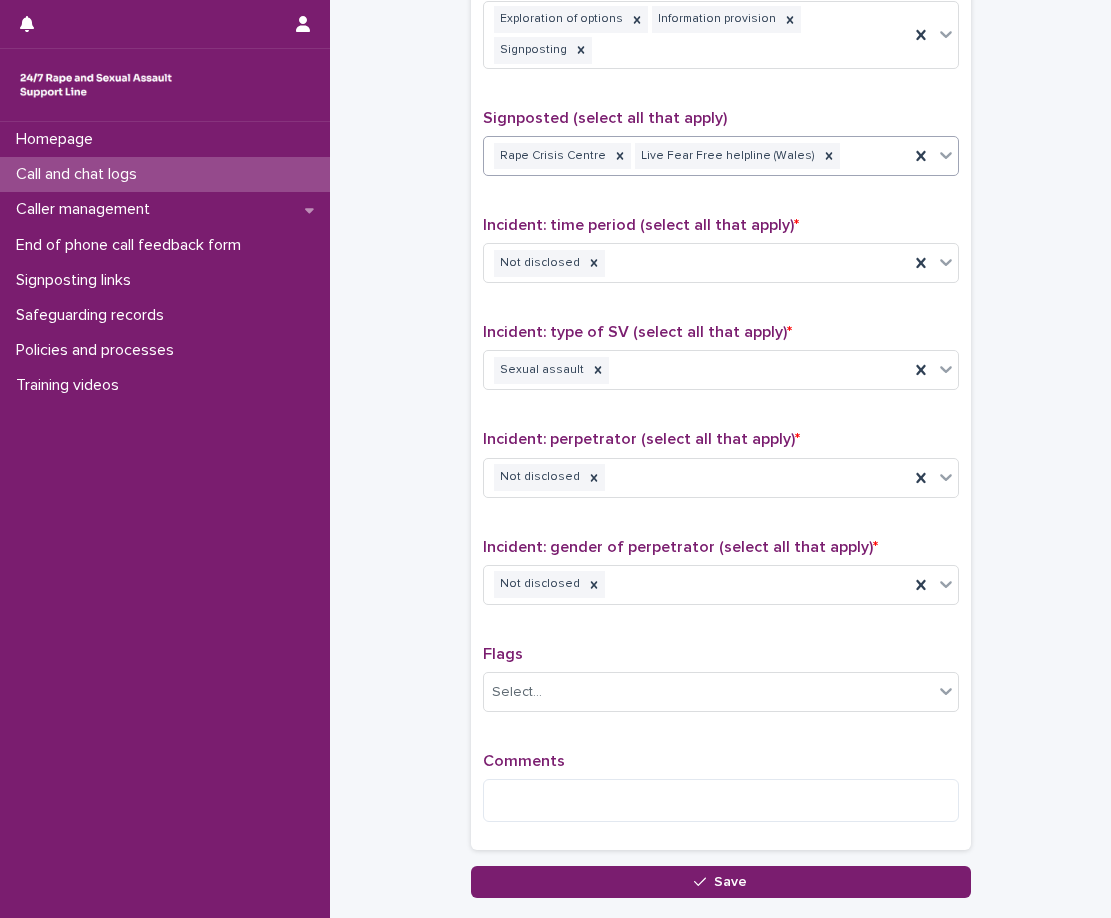 click on "Flags" at bounding box center [721, 654] 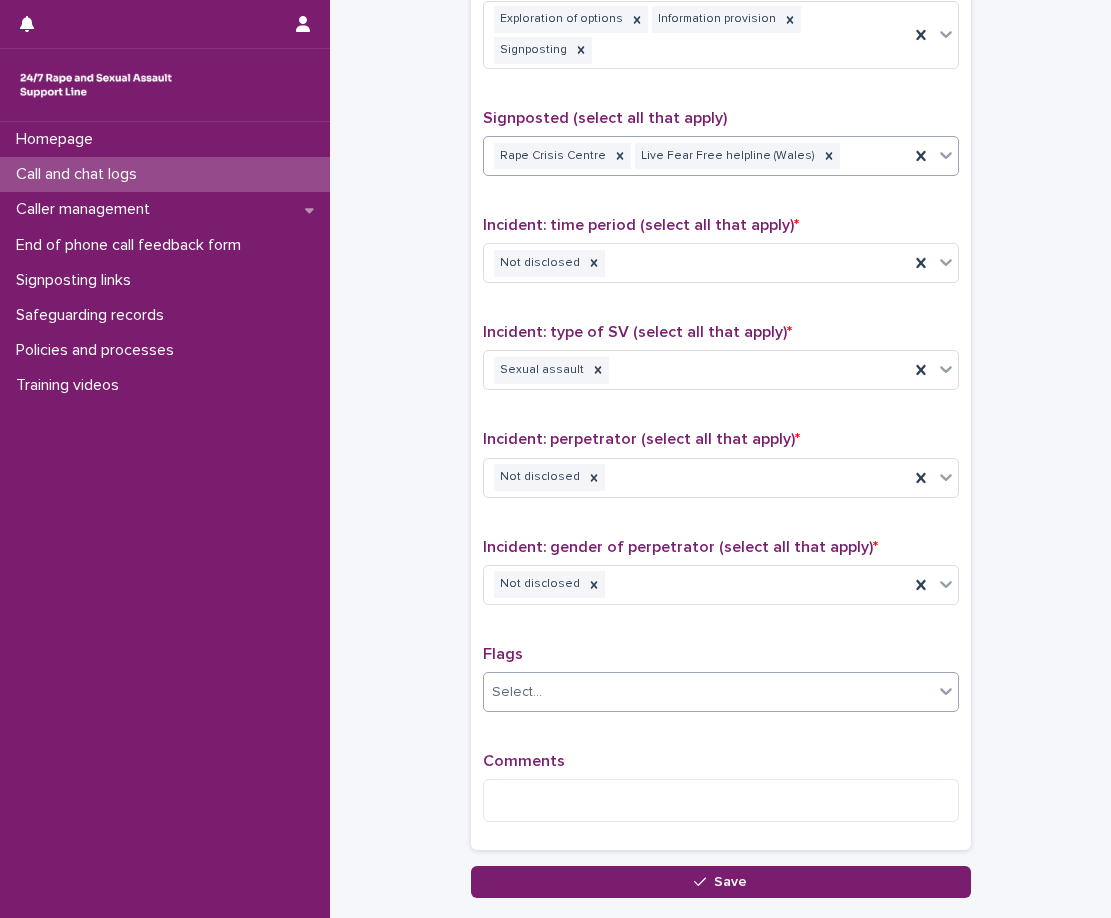click on "Select..." at bounding box center (708, 692) 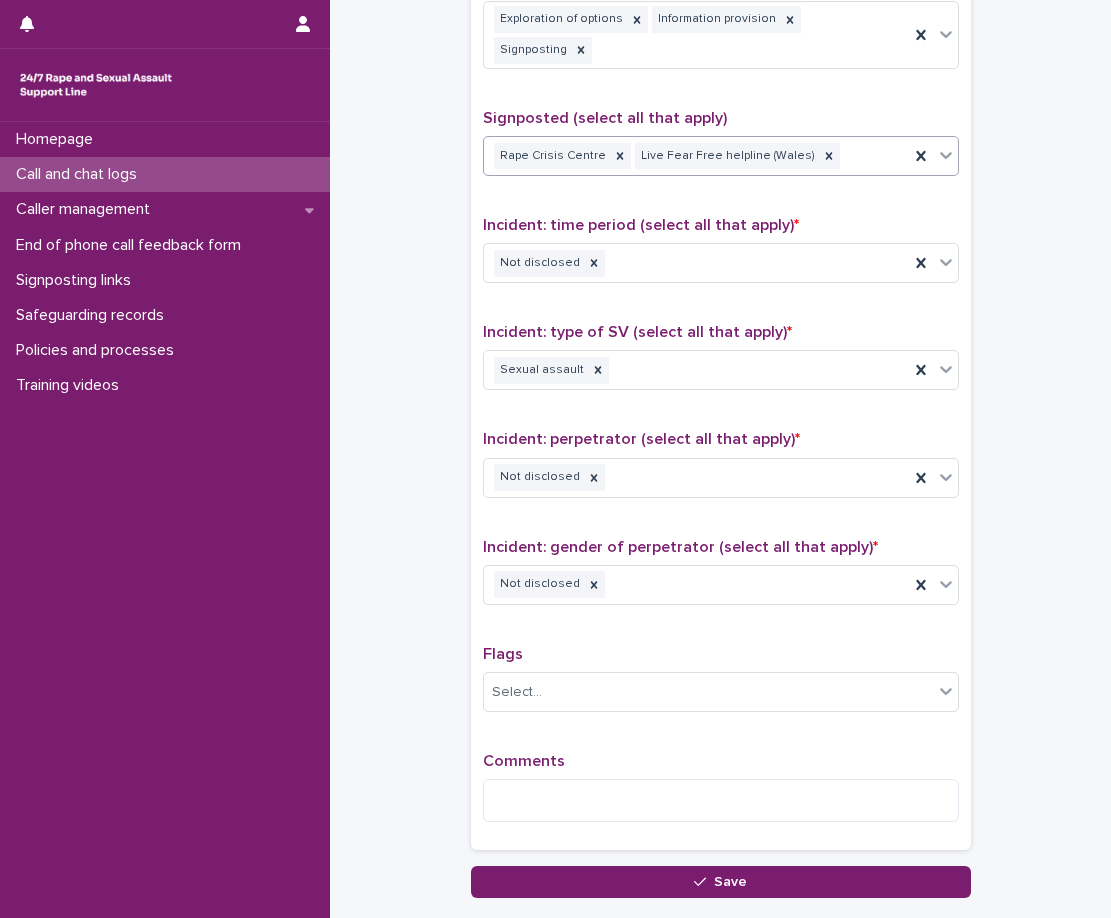 drag, startPoint x: 590, startPoint y: 623, endPoint x: 593, endPoint y: 695, distance: 72.06247 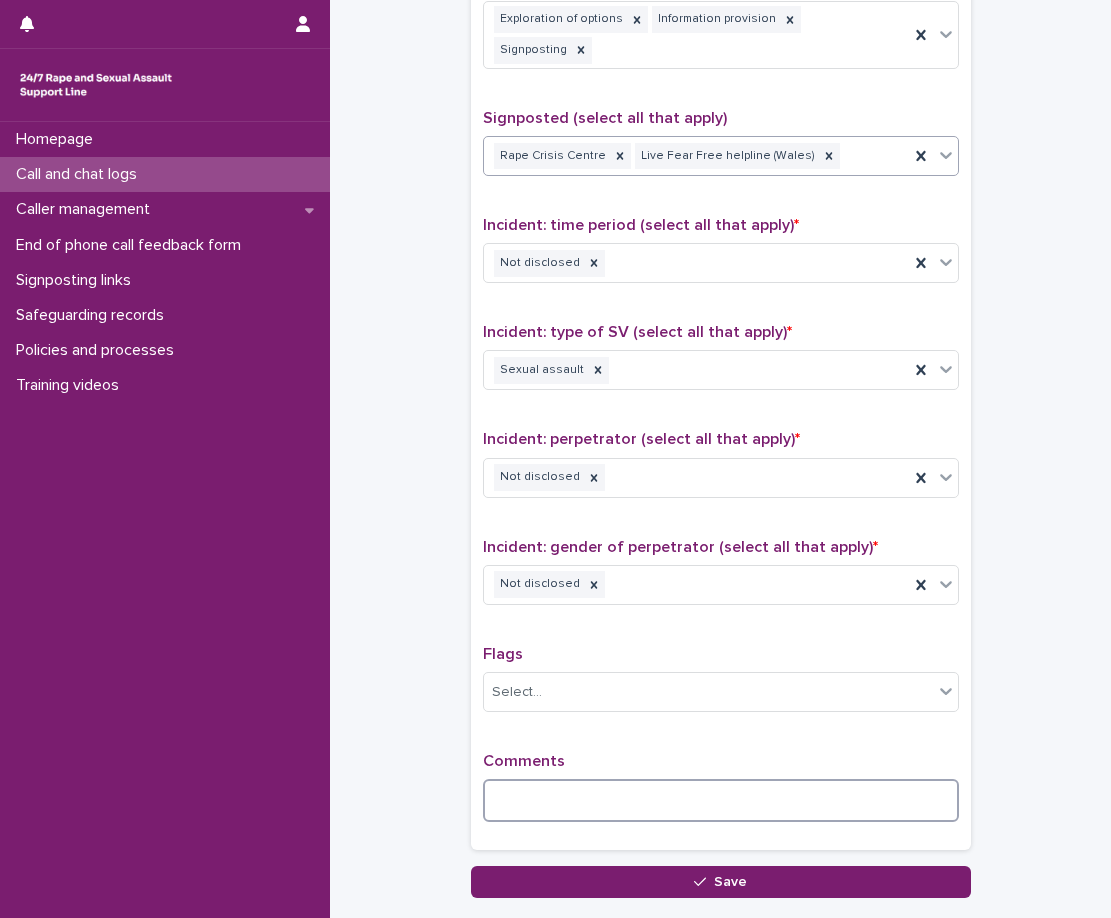 click at bounding box center [721, 800] 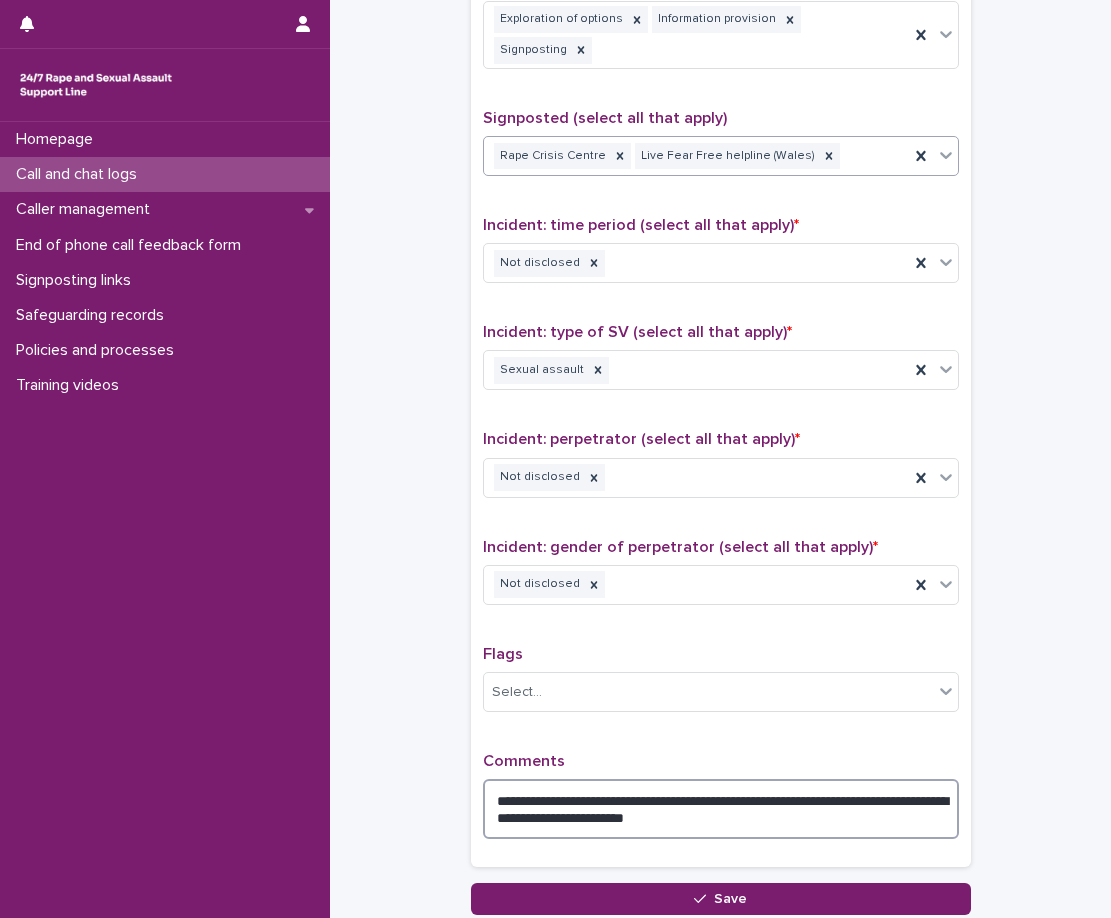 click on "**********" at bounding box center (721, 809) 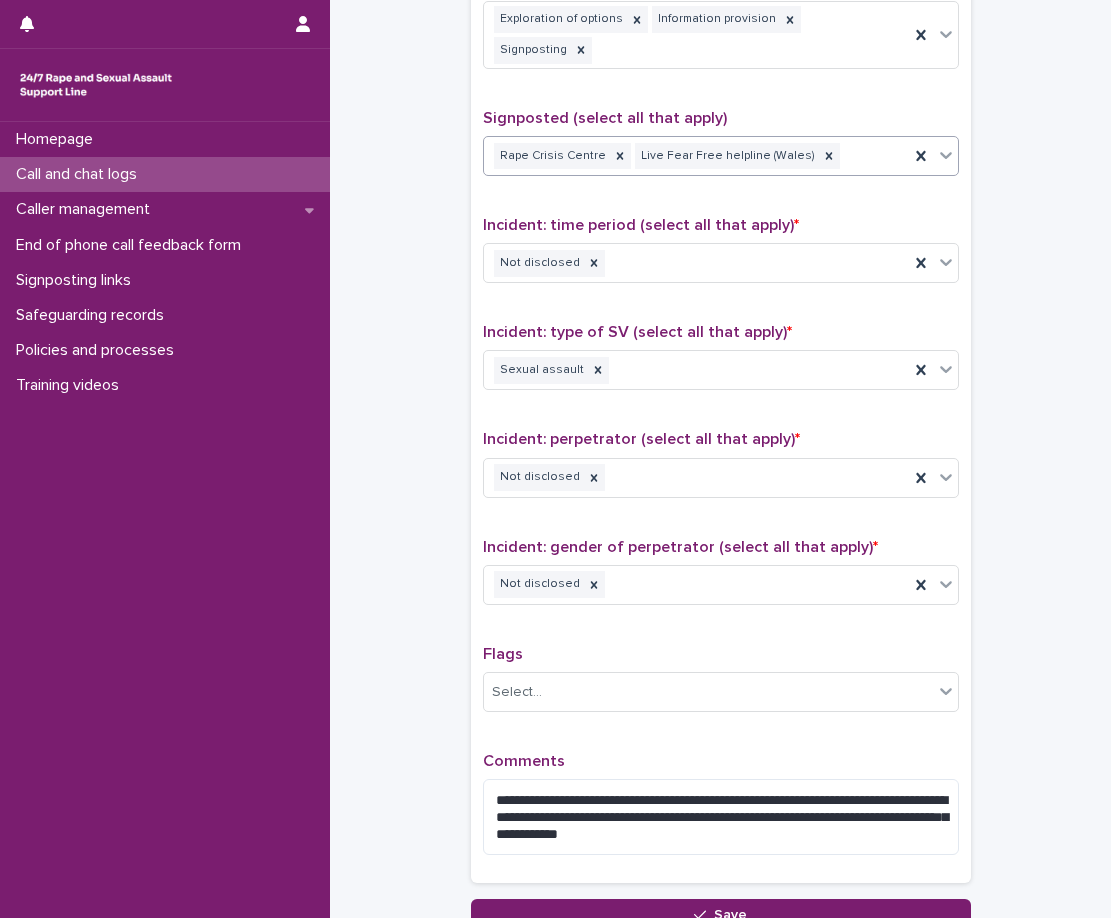 click on "Comments" at bounding box center [721, 761] 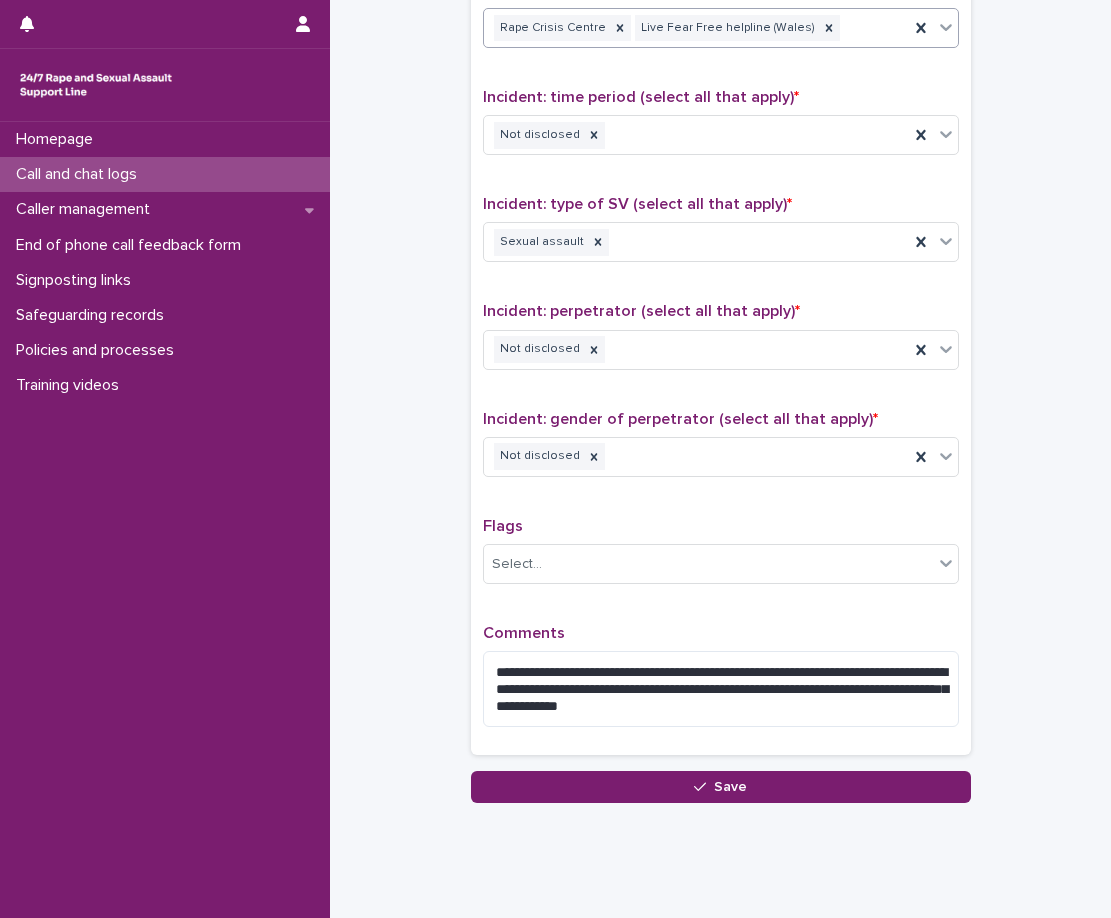 scroll, scrollTop: 1328, scrollLeft: 0, axis: vertical 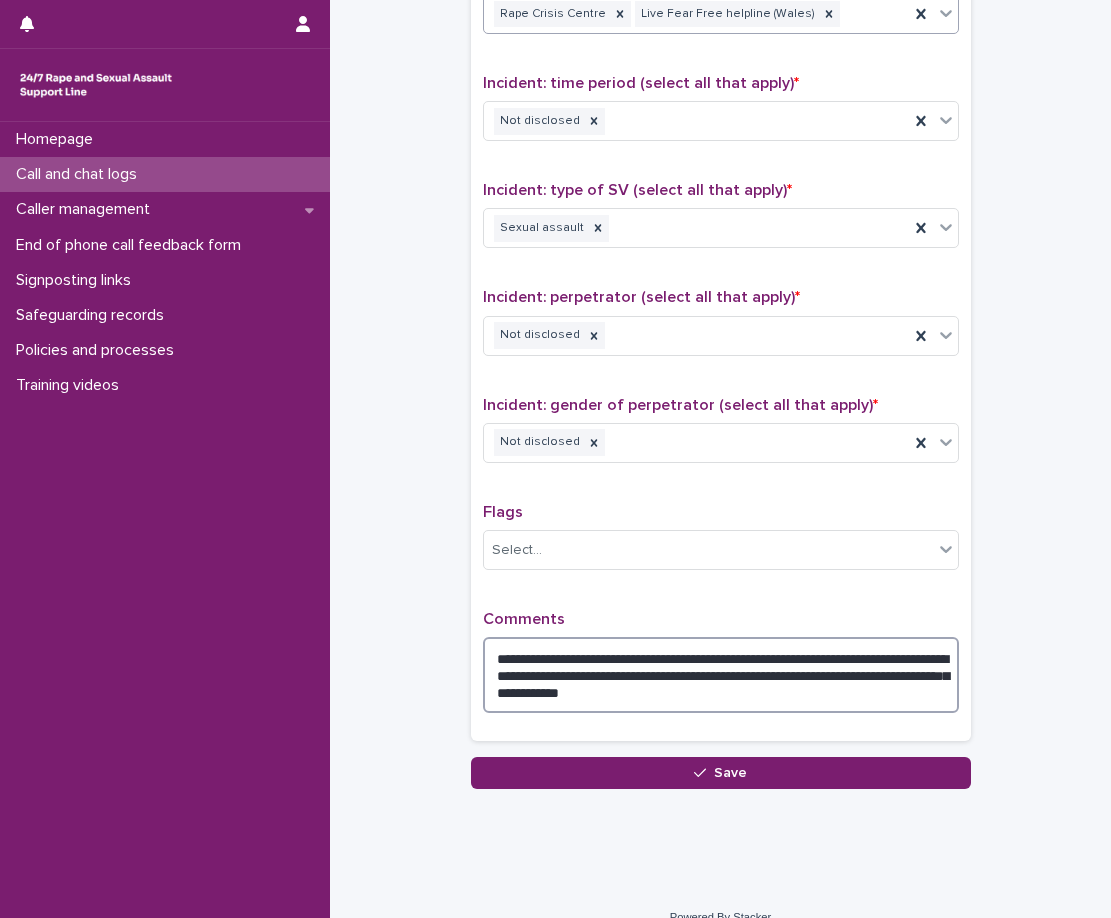 click on "**********" at bounding box center [721, 675] 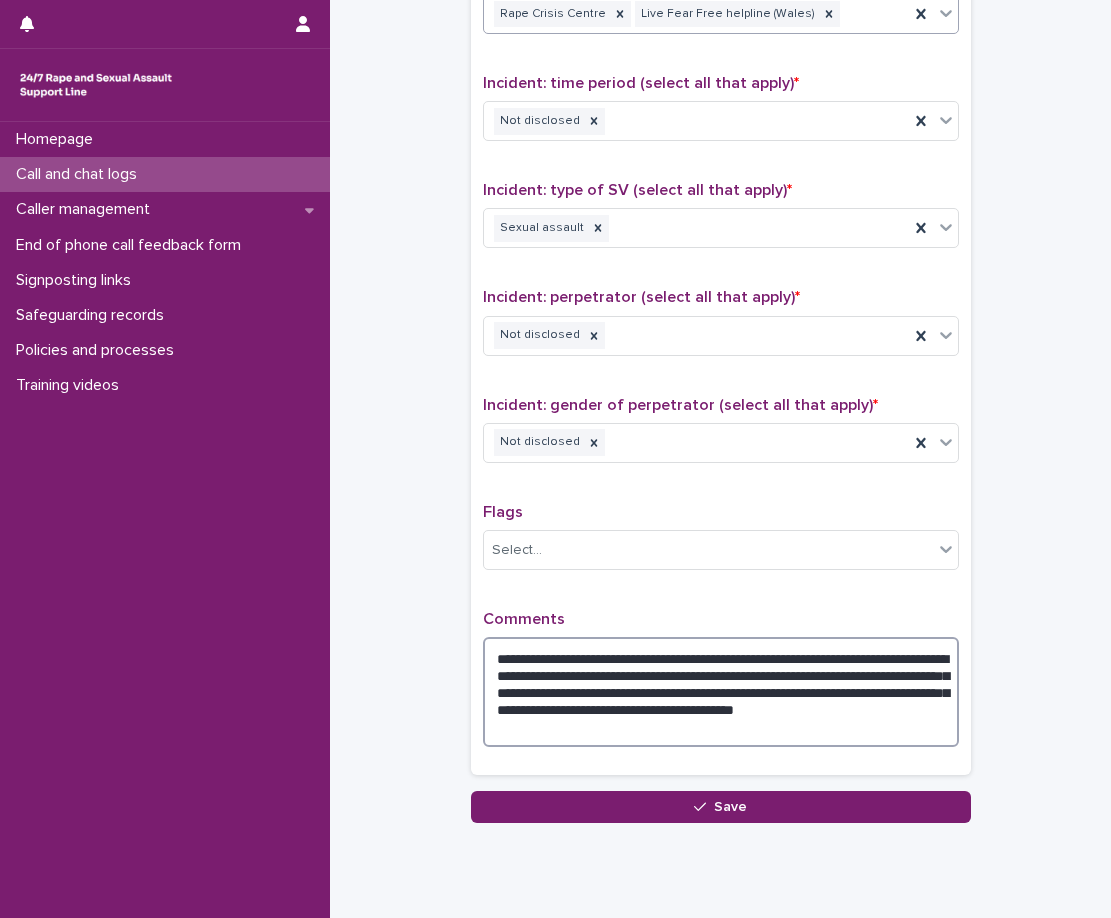 type on "**********" 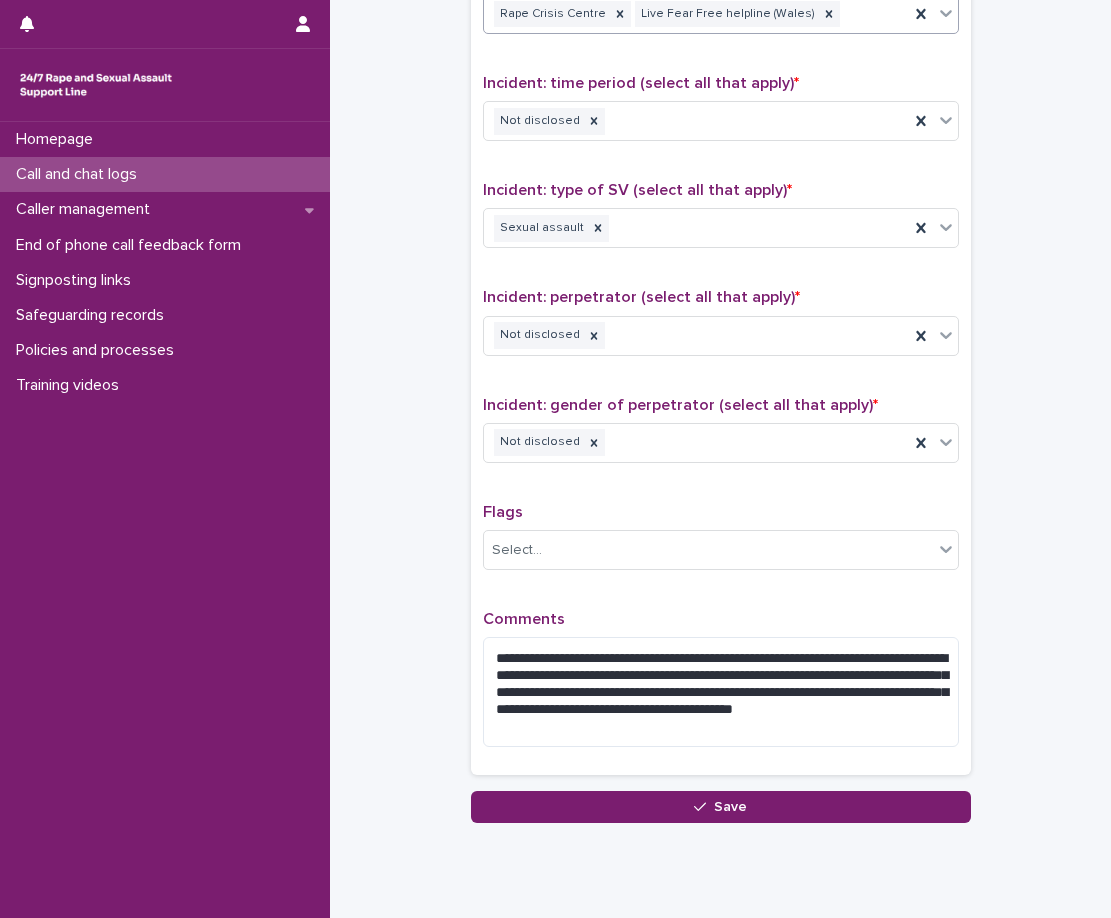 click on "**********" at bounding box center [720, -247] 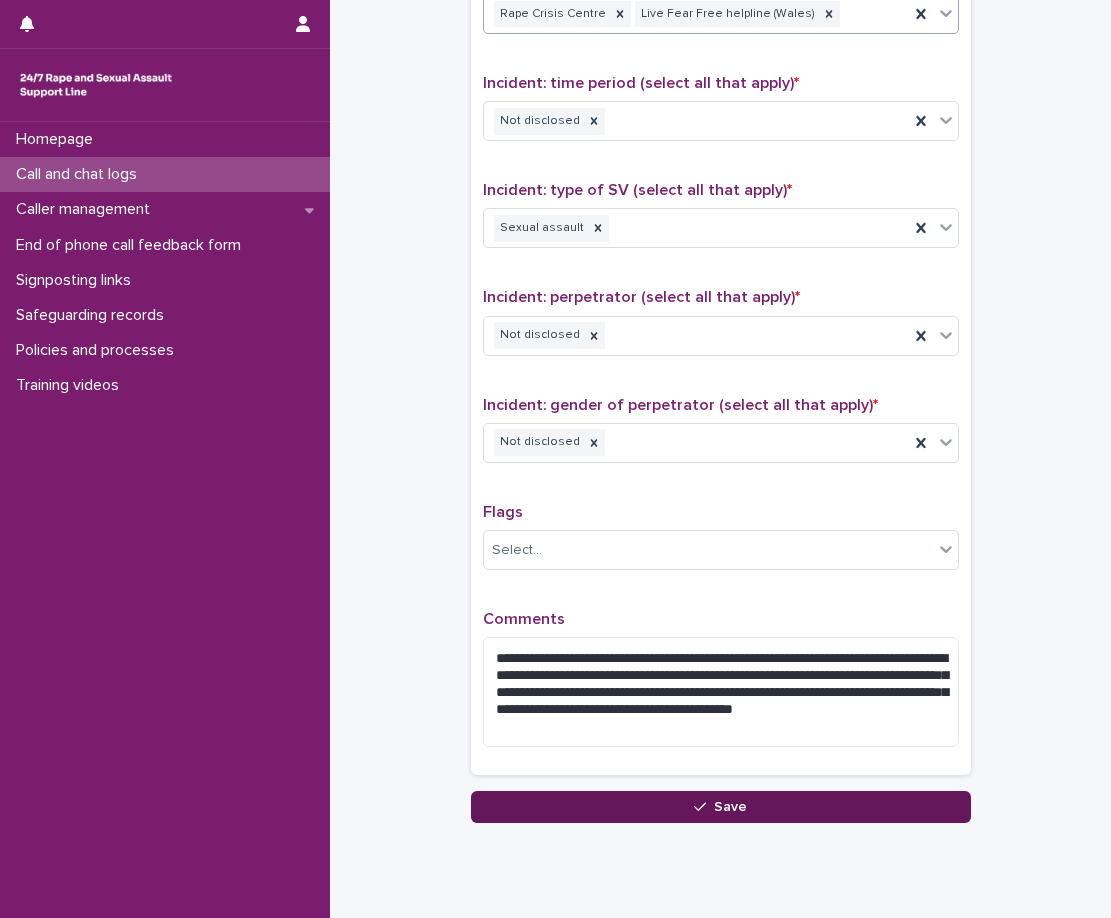 click on "Save" at bounding box center (721, 807) 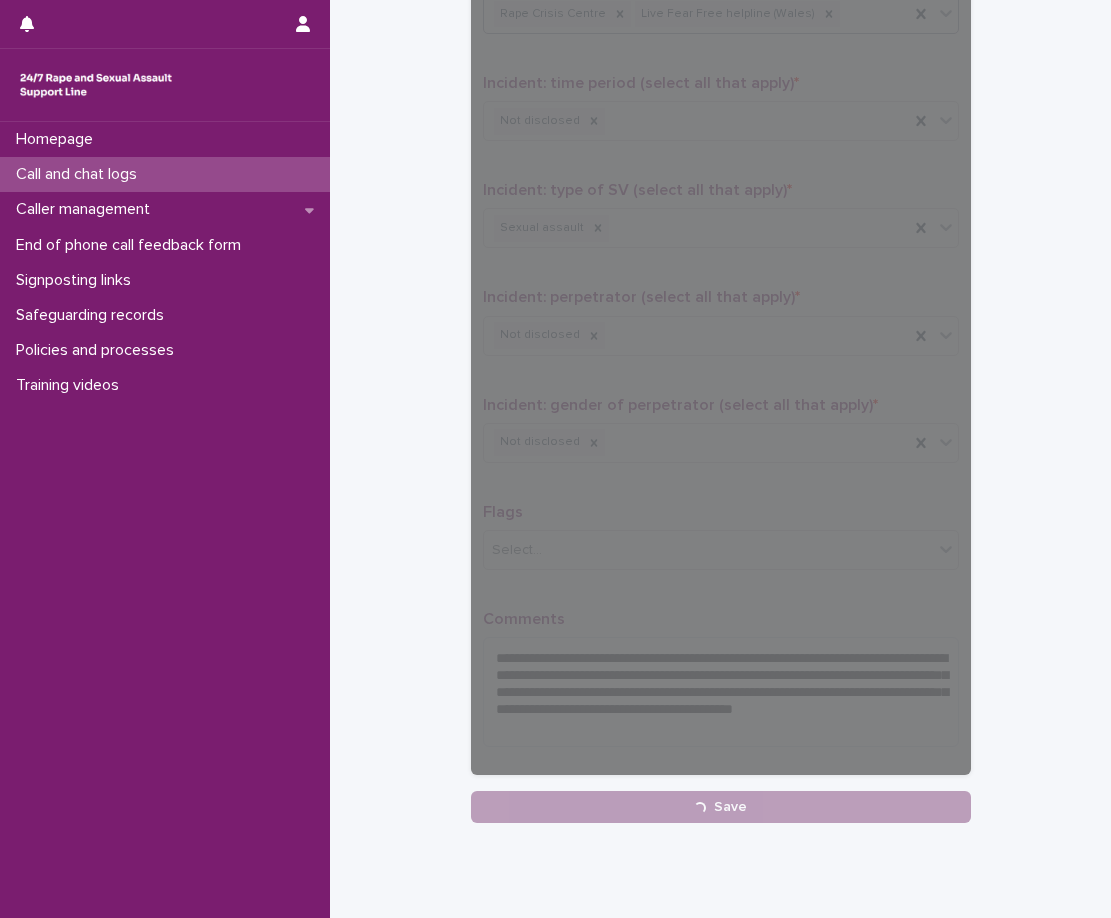click on "**********" at bounding box center [721, -247] 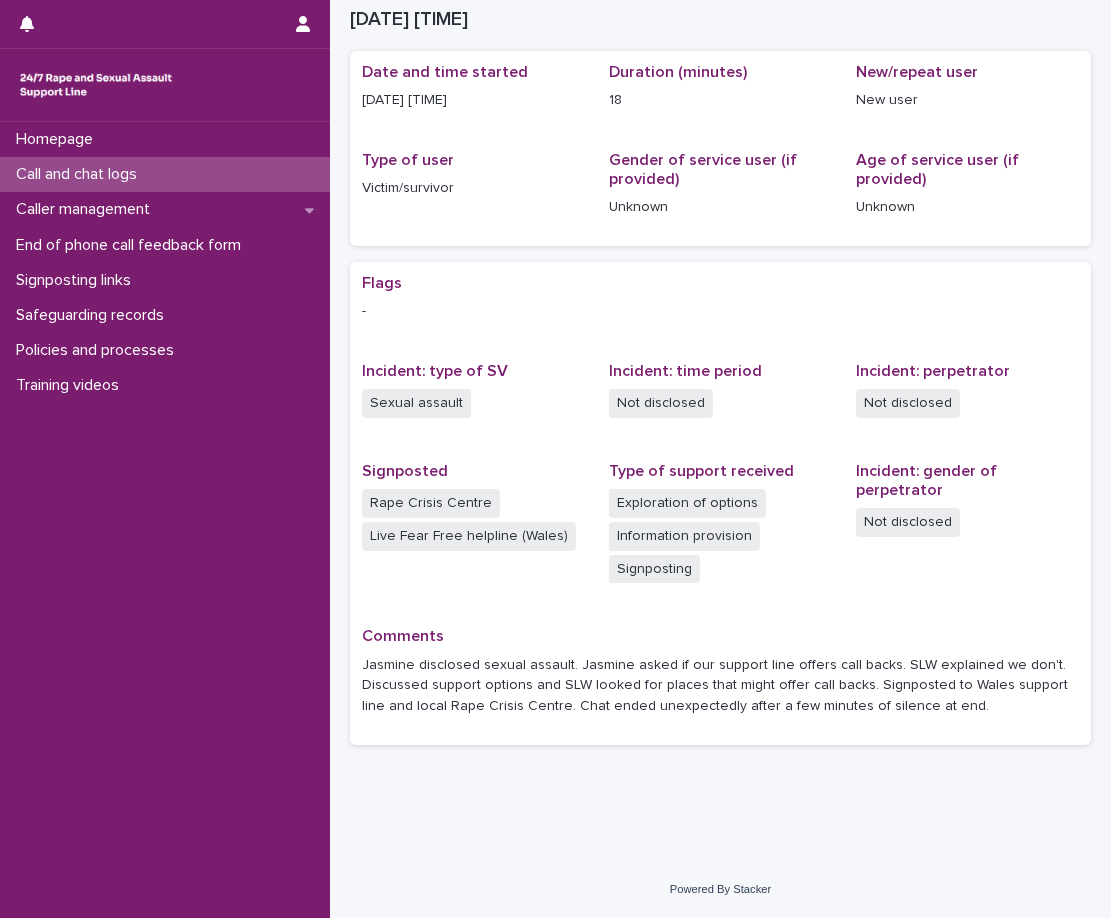 scroll, scrollTop: 173, scrollLeft: 0, axis: vertical 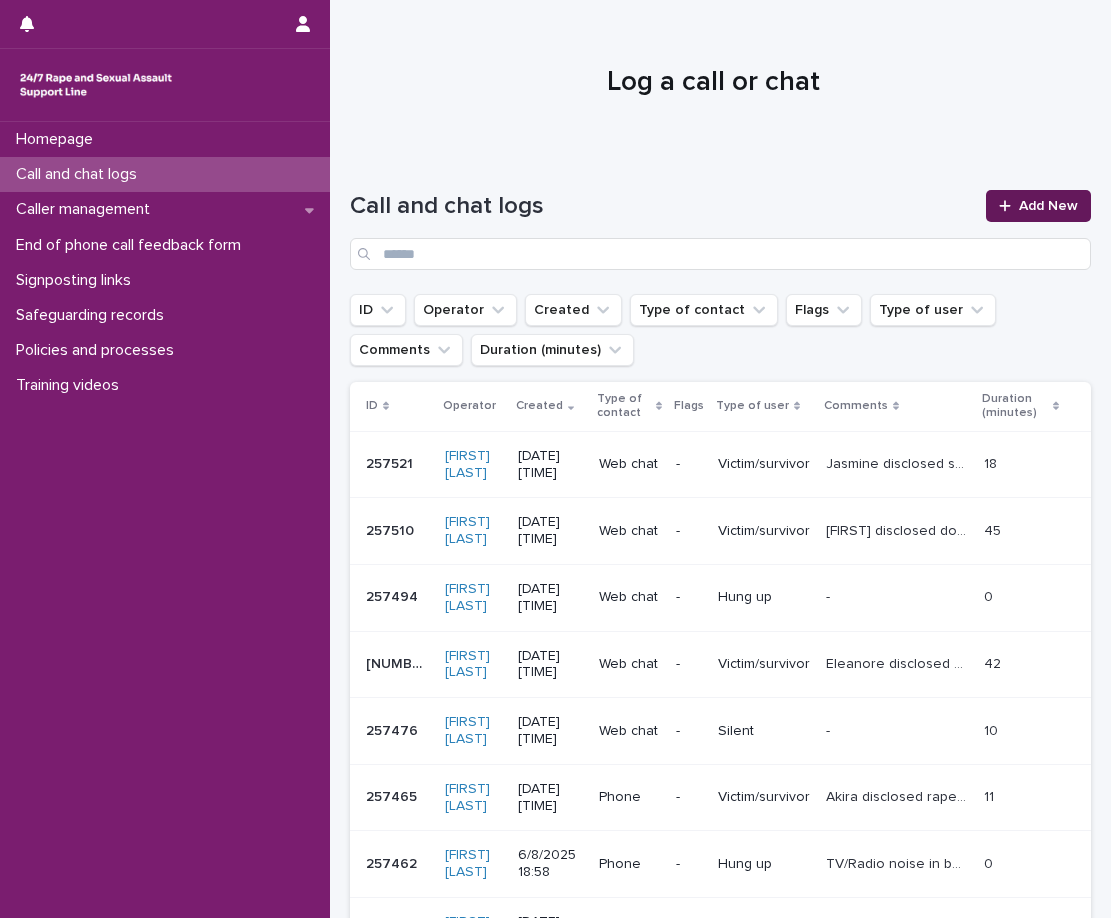 click on "Add New" at bounding box center [1038, 206] 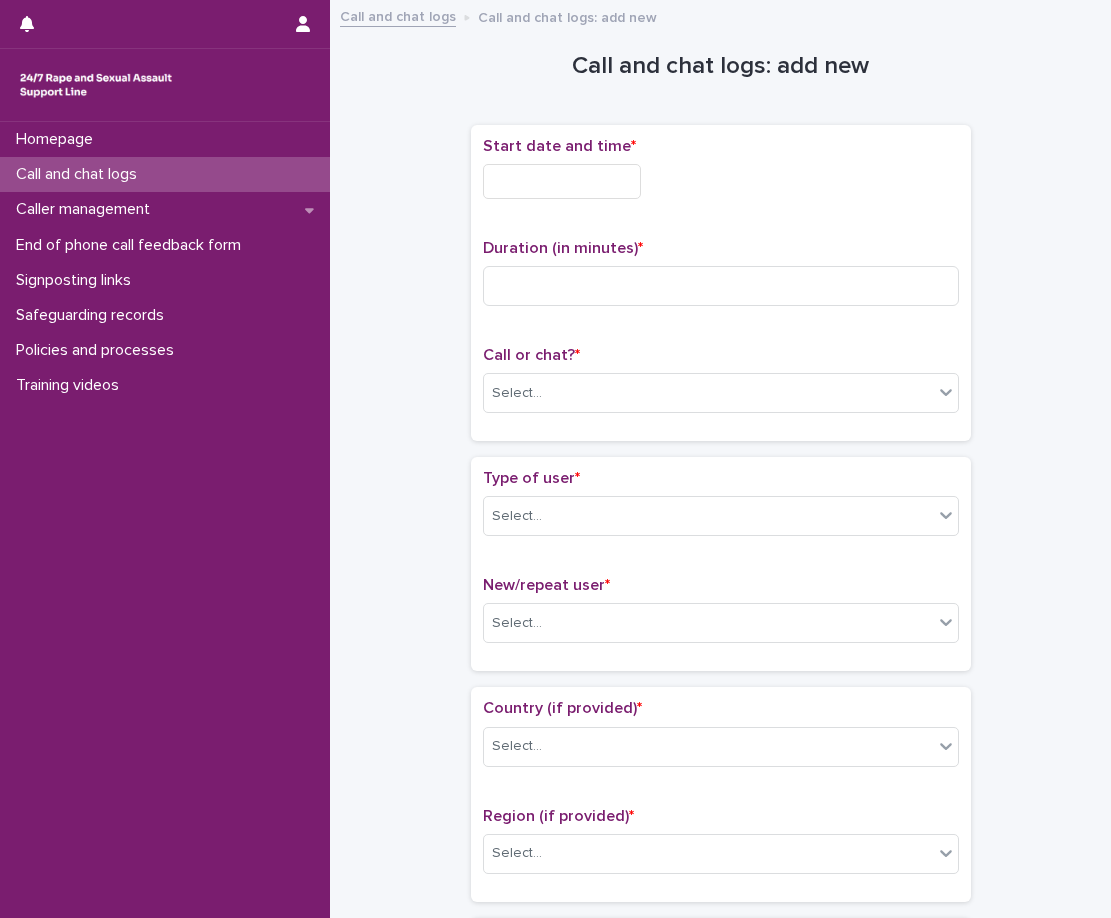 click on "Start date and time *" at bounding box center [721, 176] 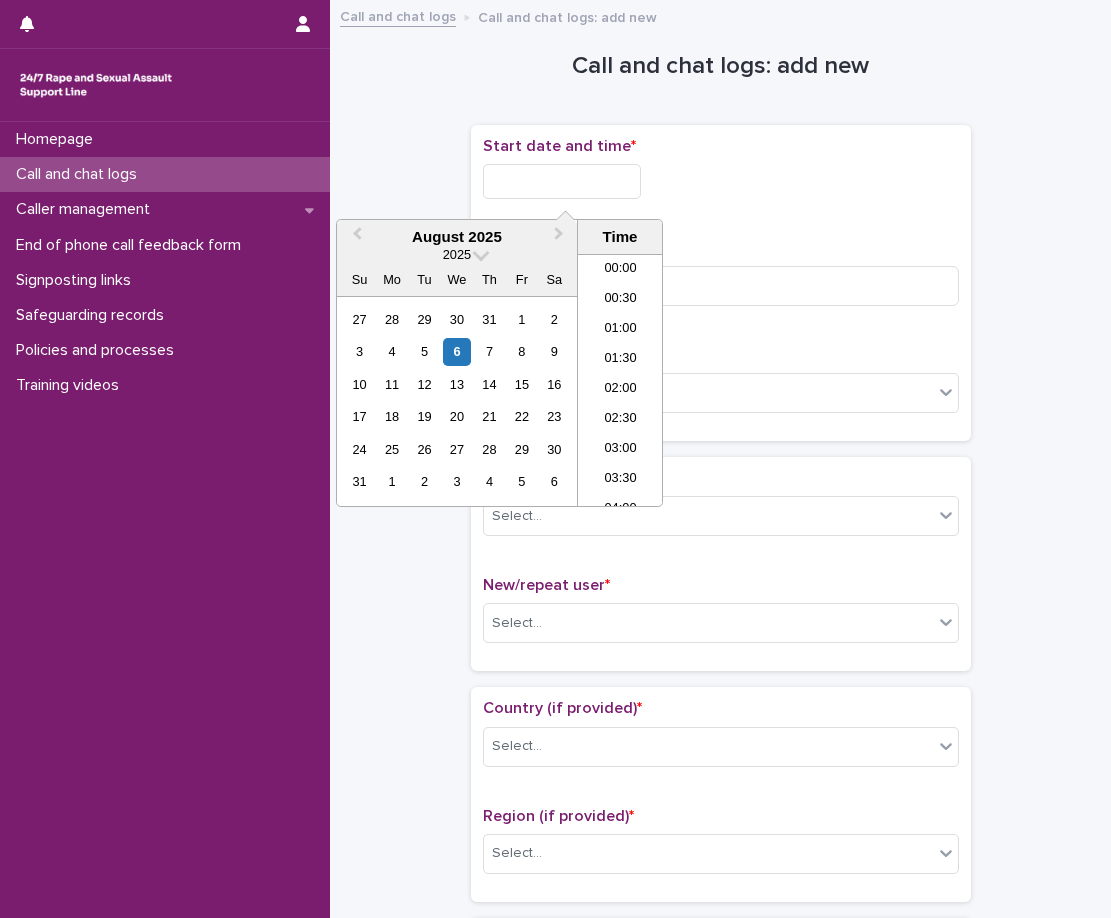 click at bounding box center [562, 181] 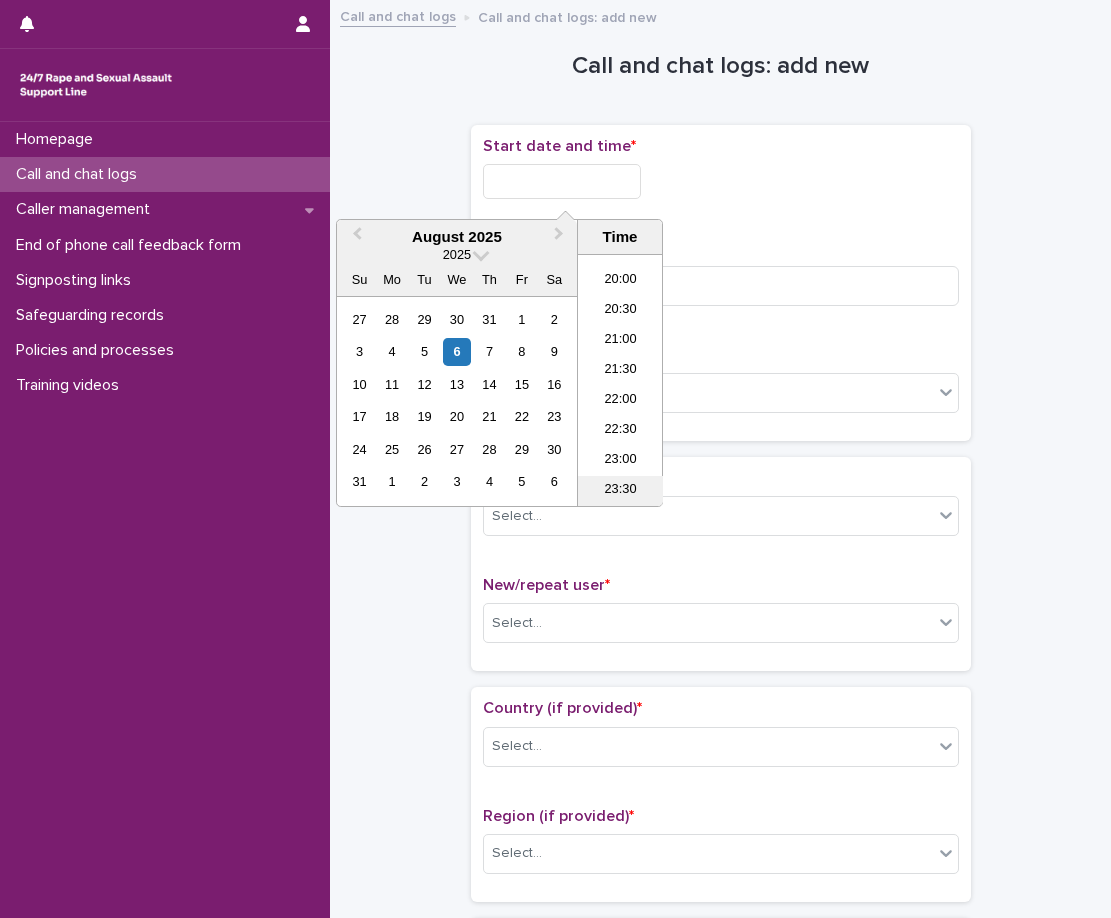 click on "23:30" at bounding box center (620, 491) 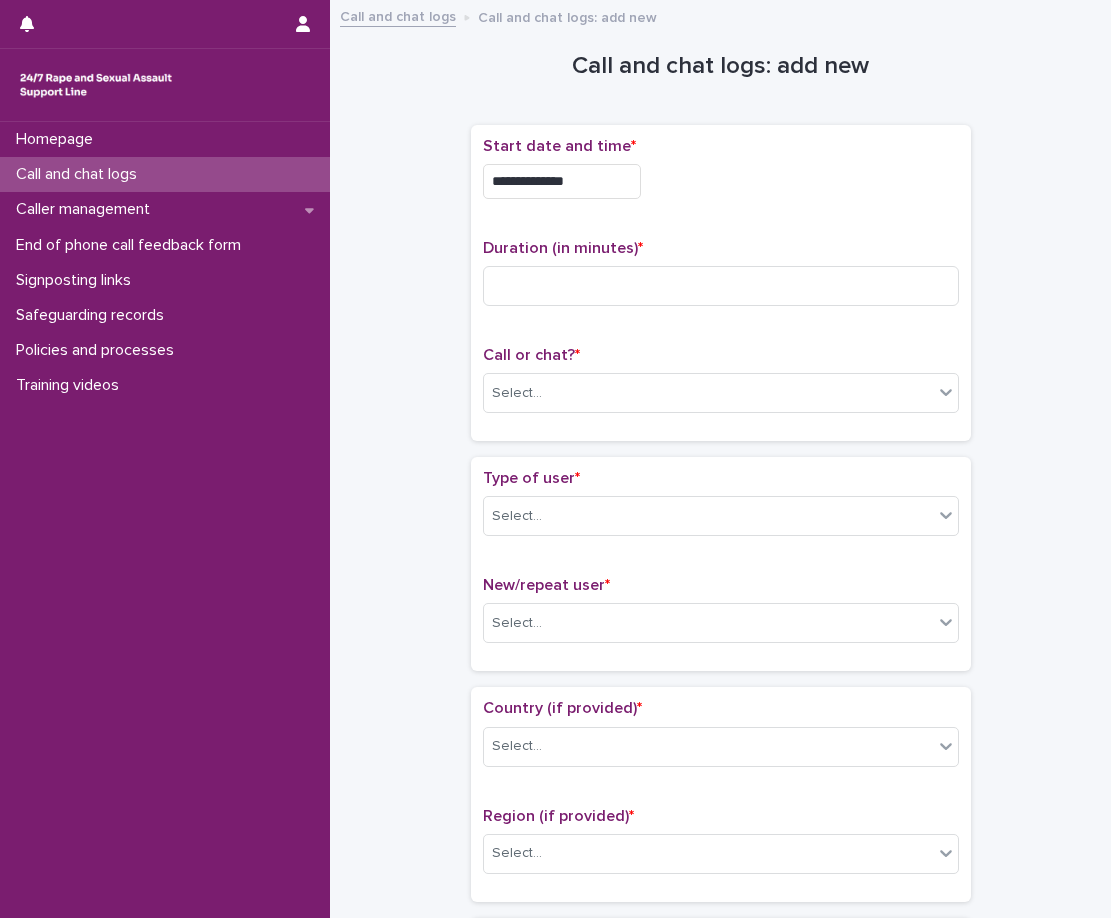 click on "**********" at bounding box center (562, 181) 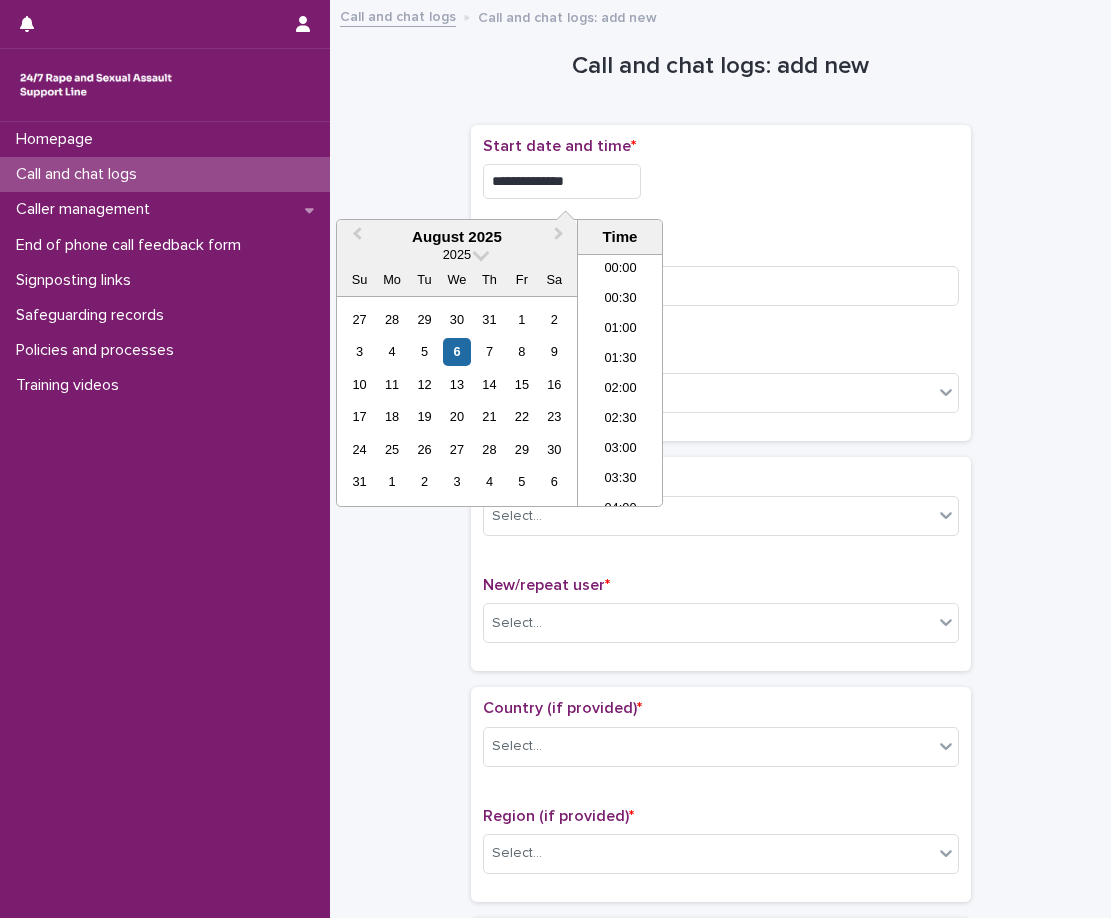 scroll, scrollTop: 1189, scrollLeft: 0, axis: vertical 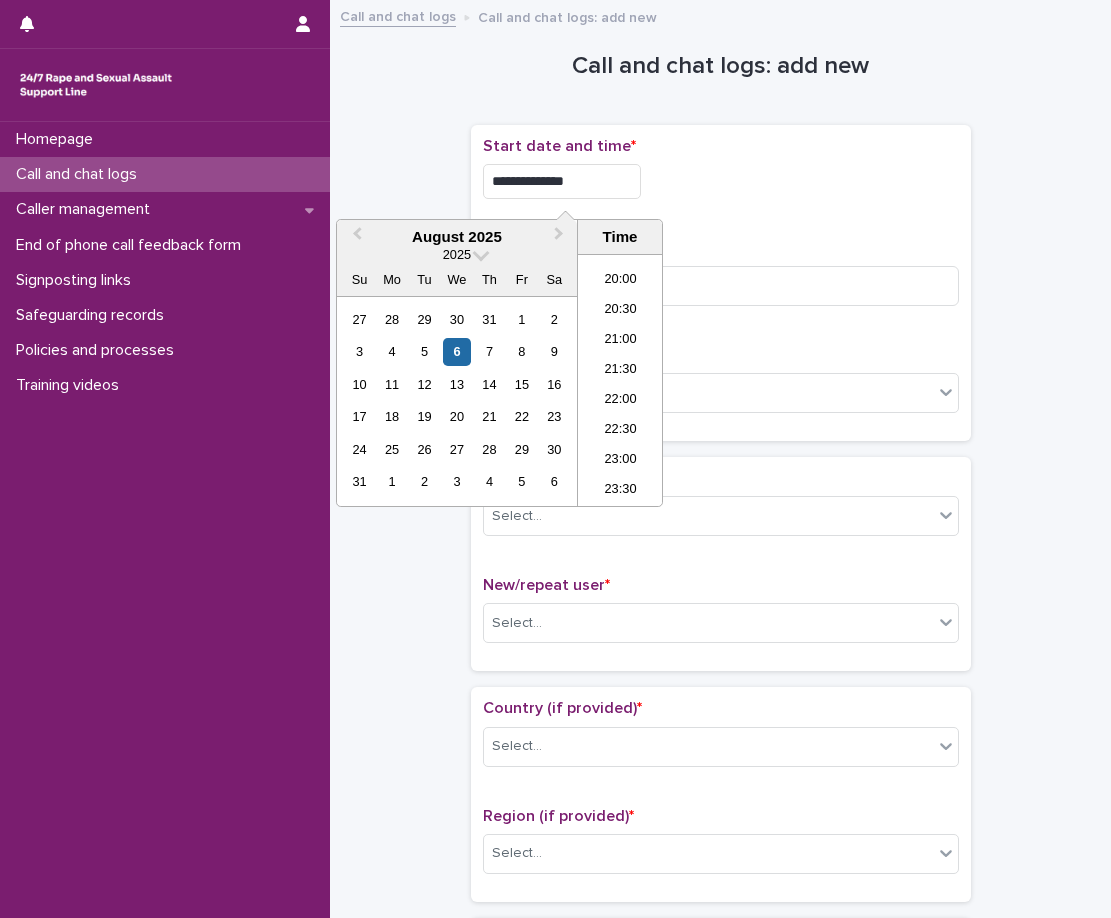 type on "**********" 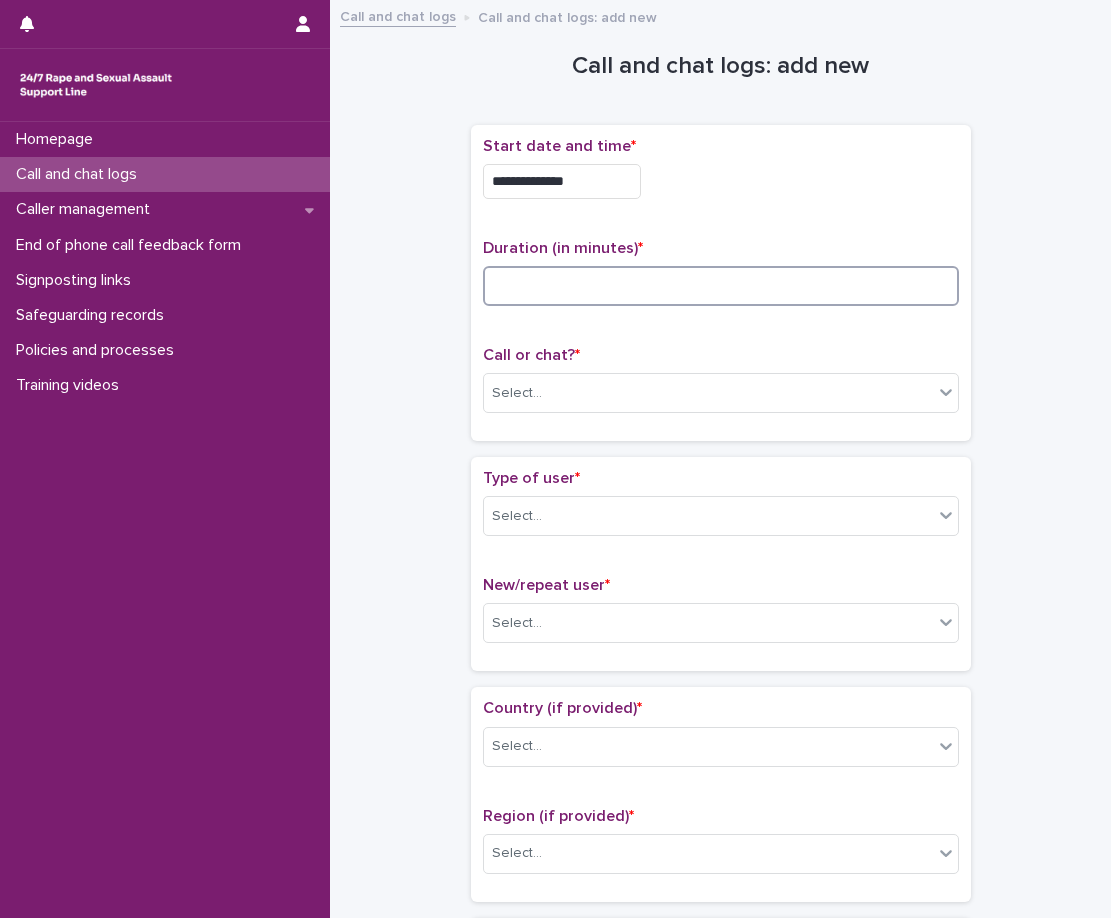 click at bounding box center (721, 286) 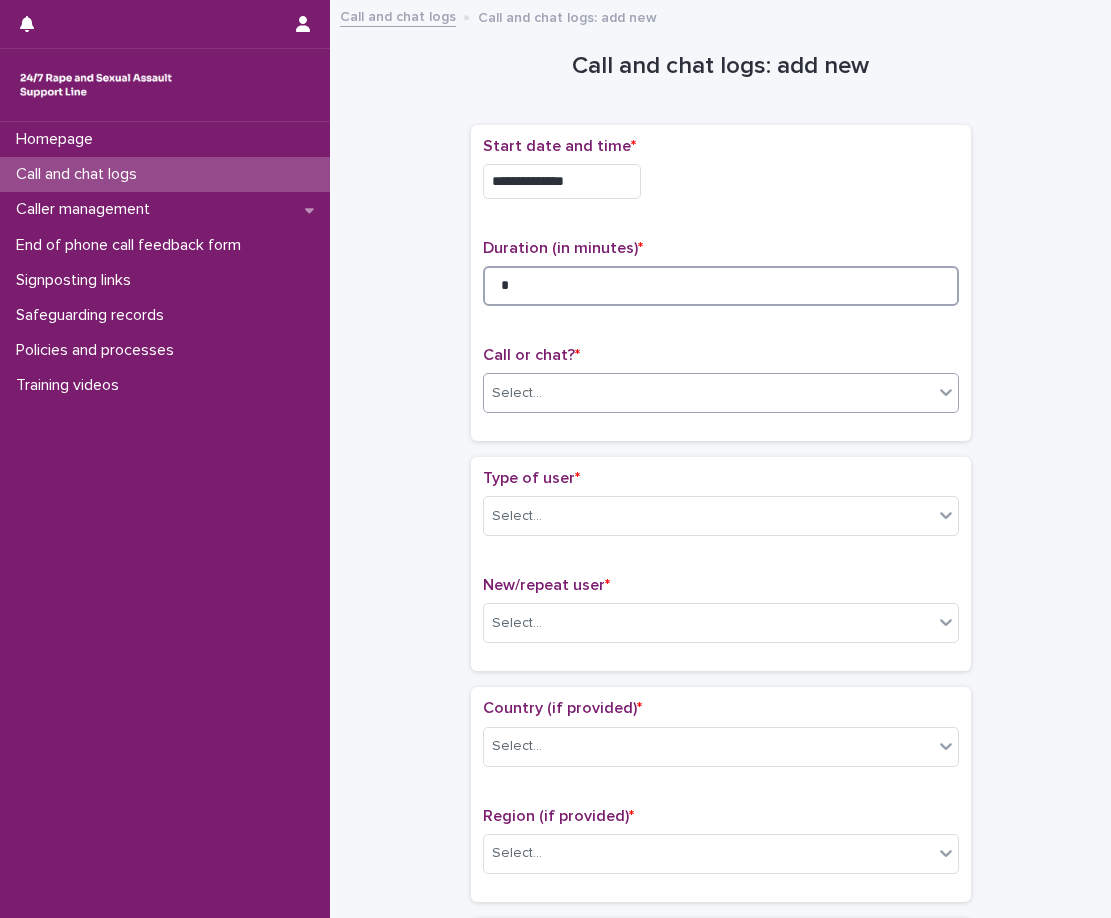 type on "*" 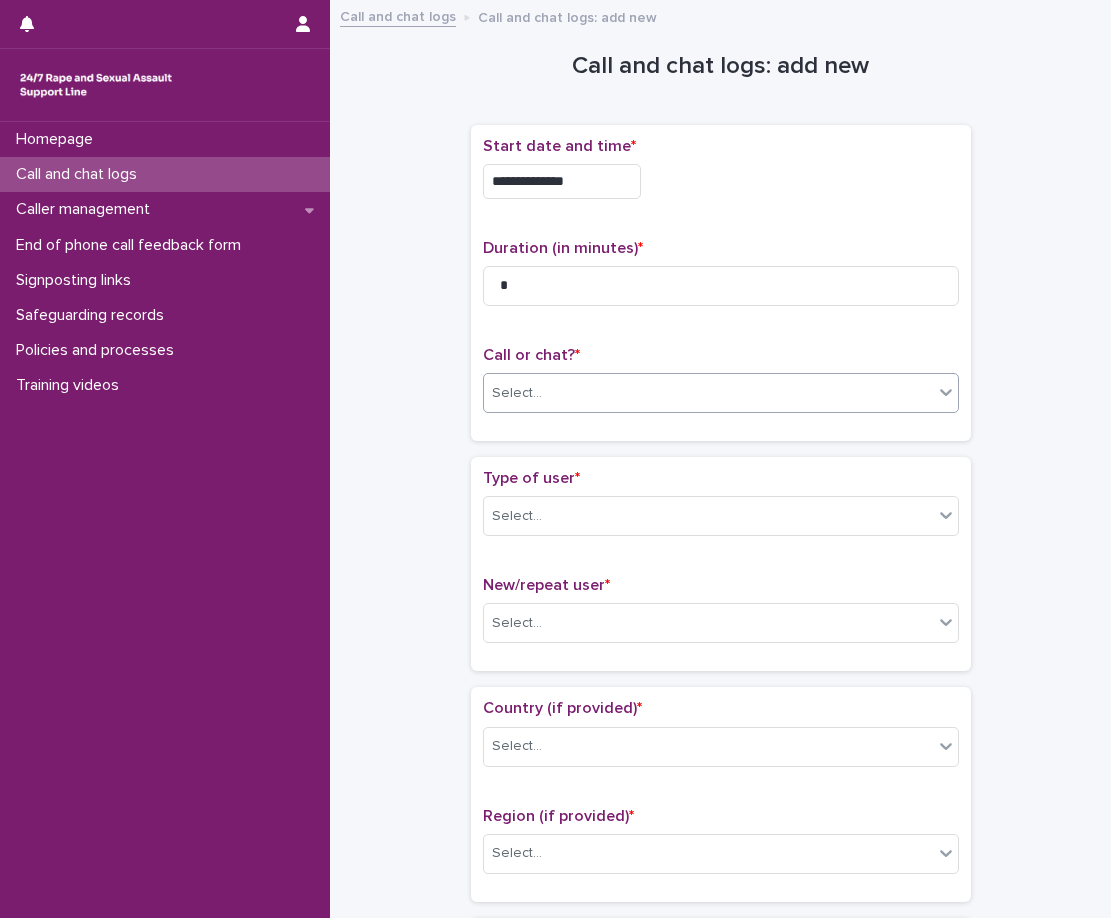 click on "Select..." at bounding box center (708, 393) 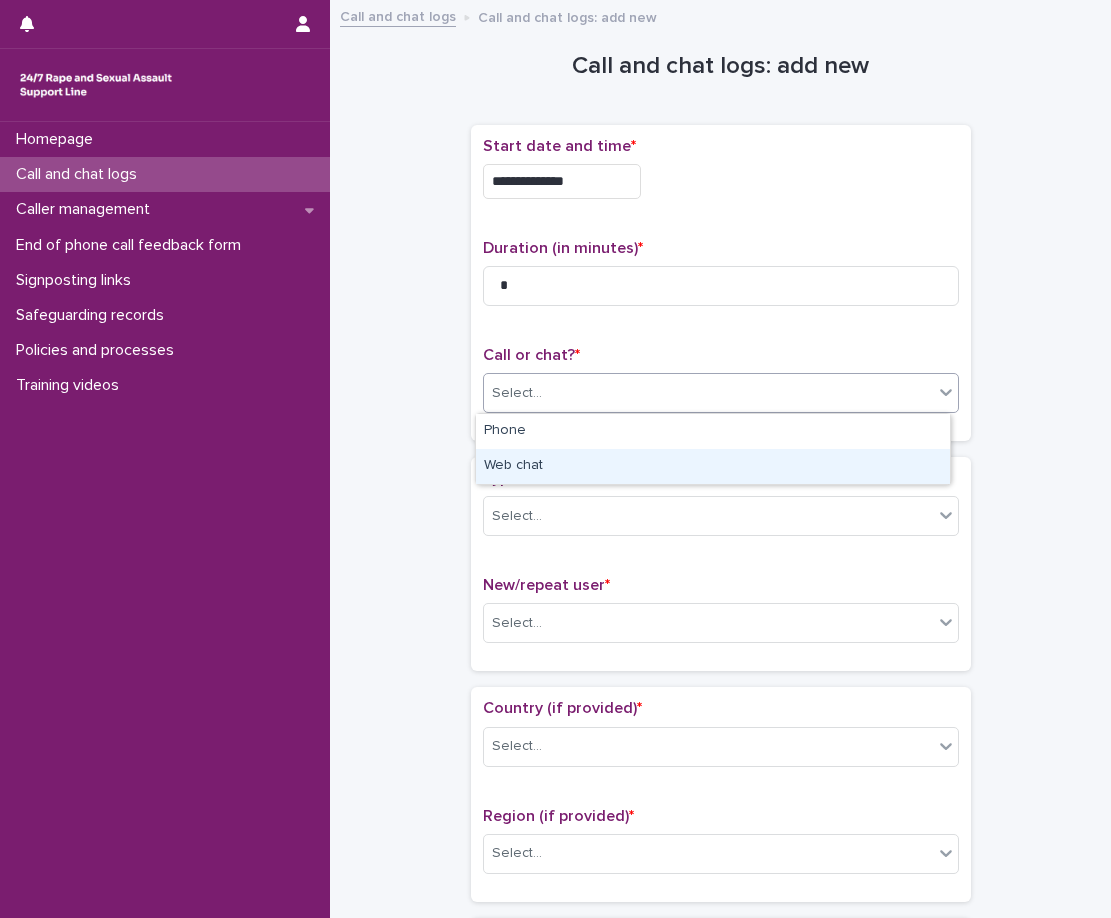 click on "Web chat" at bounding box center (713, 466) 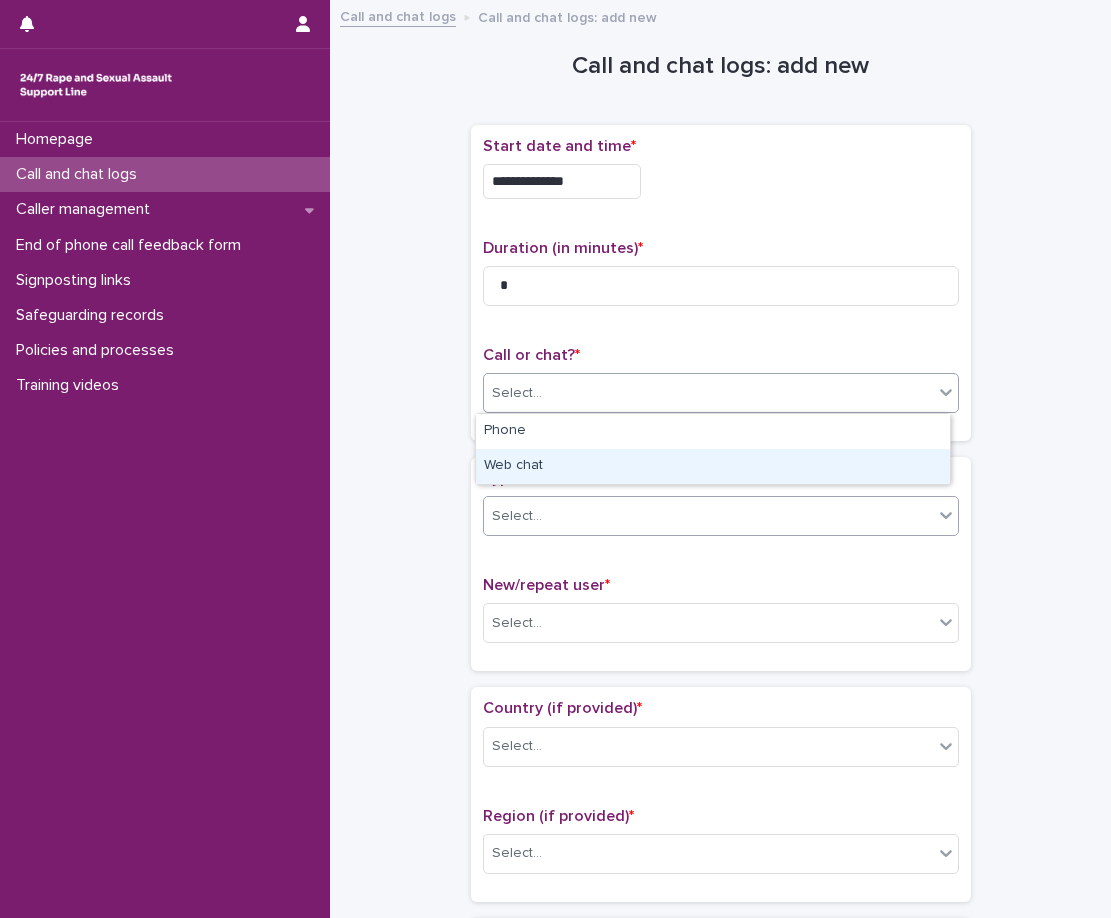 click on "Select..." at bounding box center [708, 516] 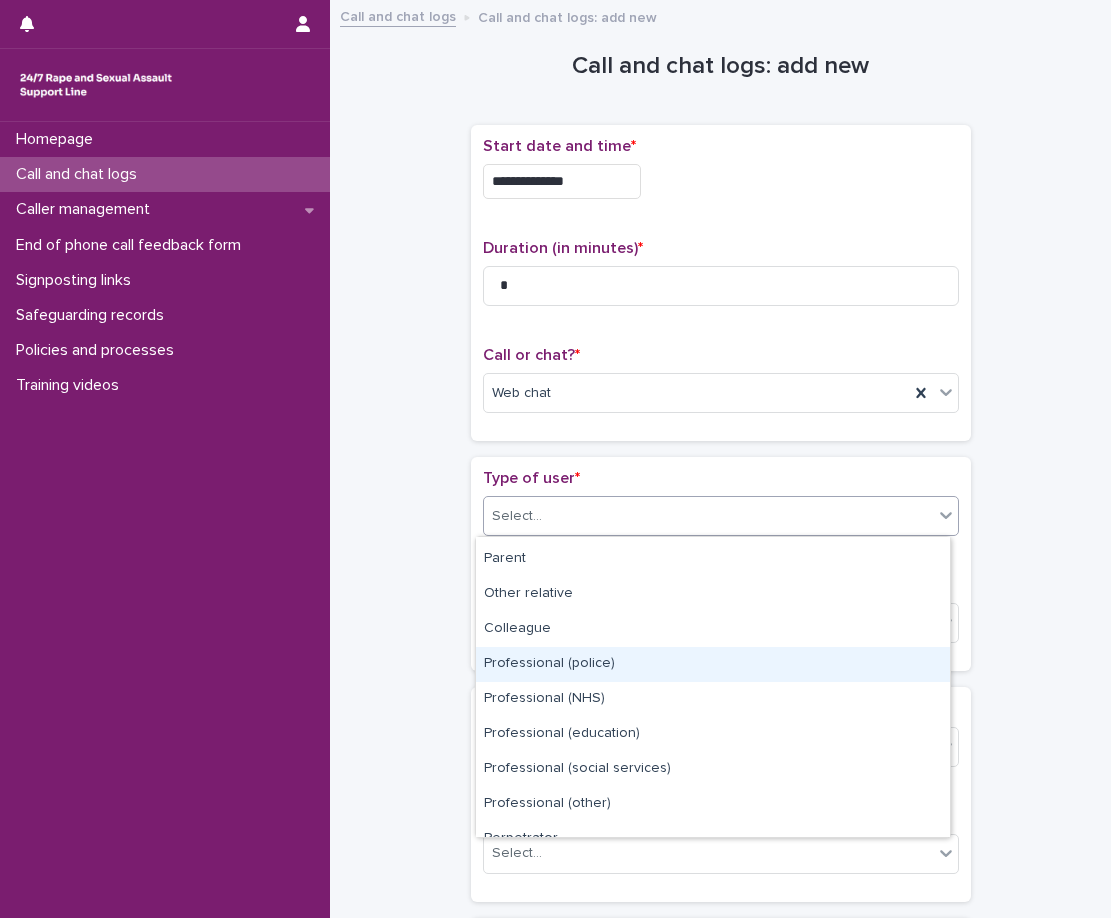 scroll, scrollTop: 225, scrollLeft: 0, axis: vertical 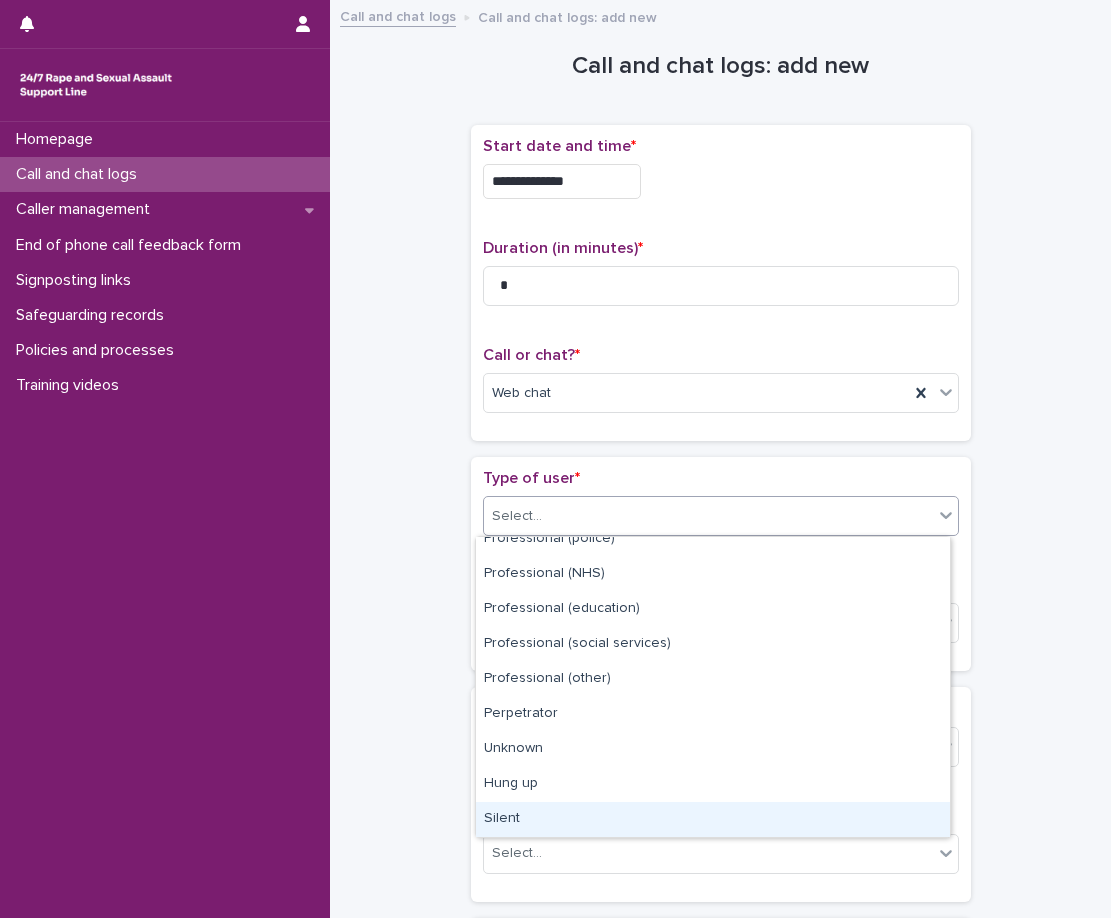 click on "Silent" at bounding box center (713, 819) 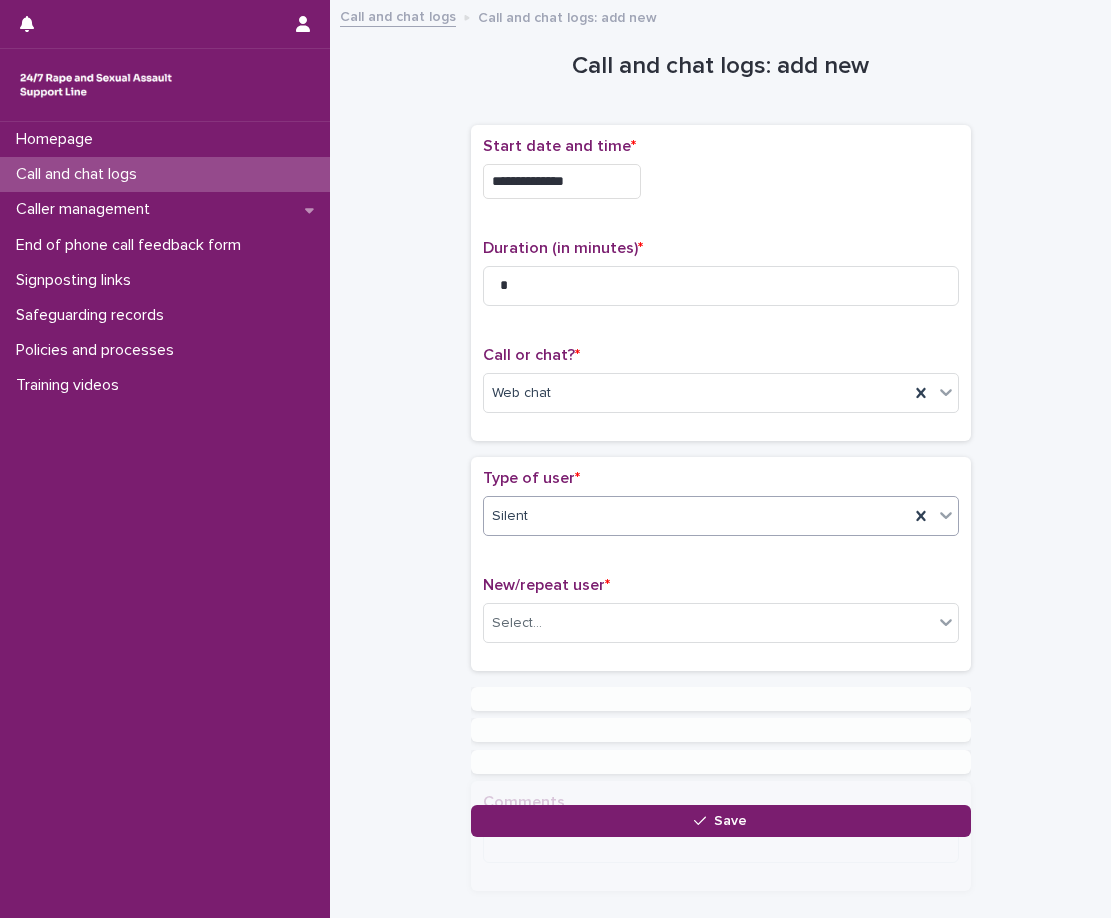 click on "**********" at bounding box center [720, 424] 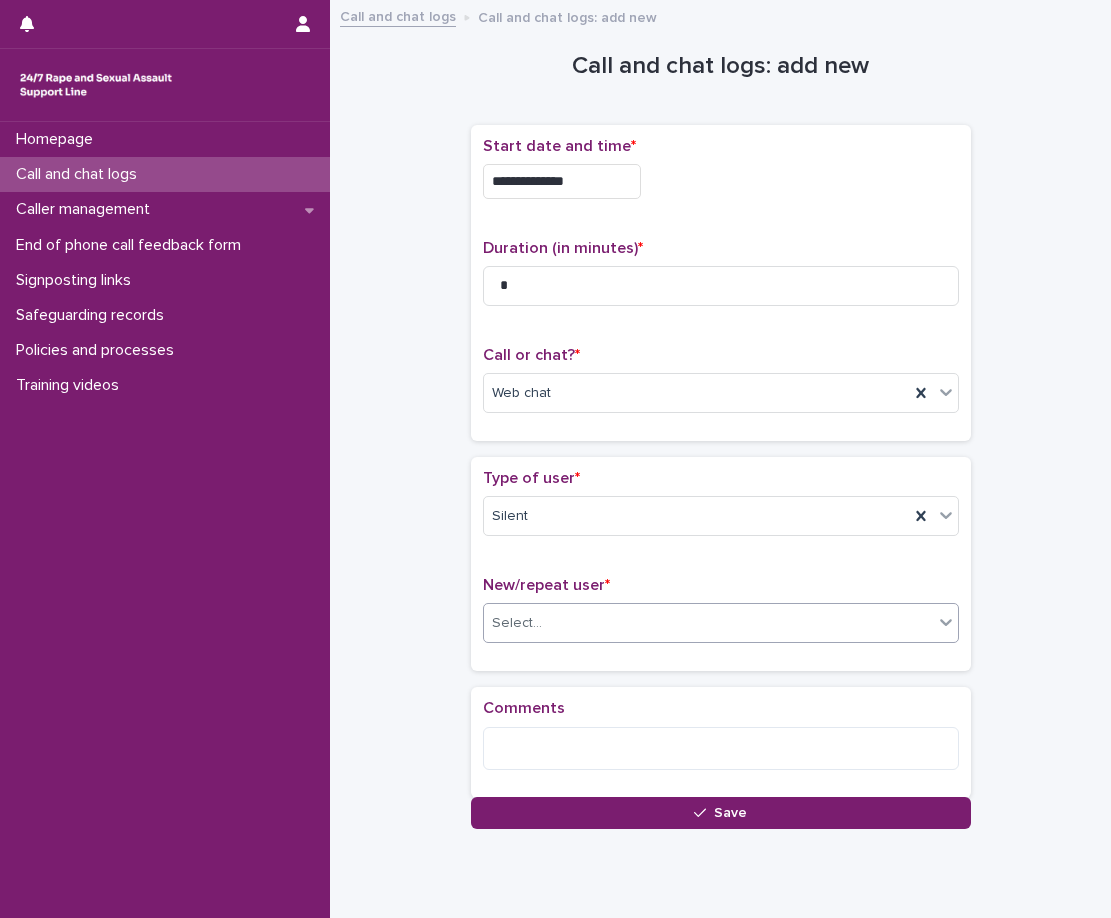 click on "Select..." at bounding box center [517, 623] 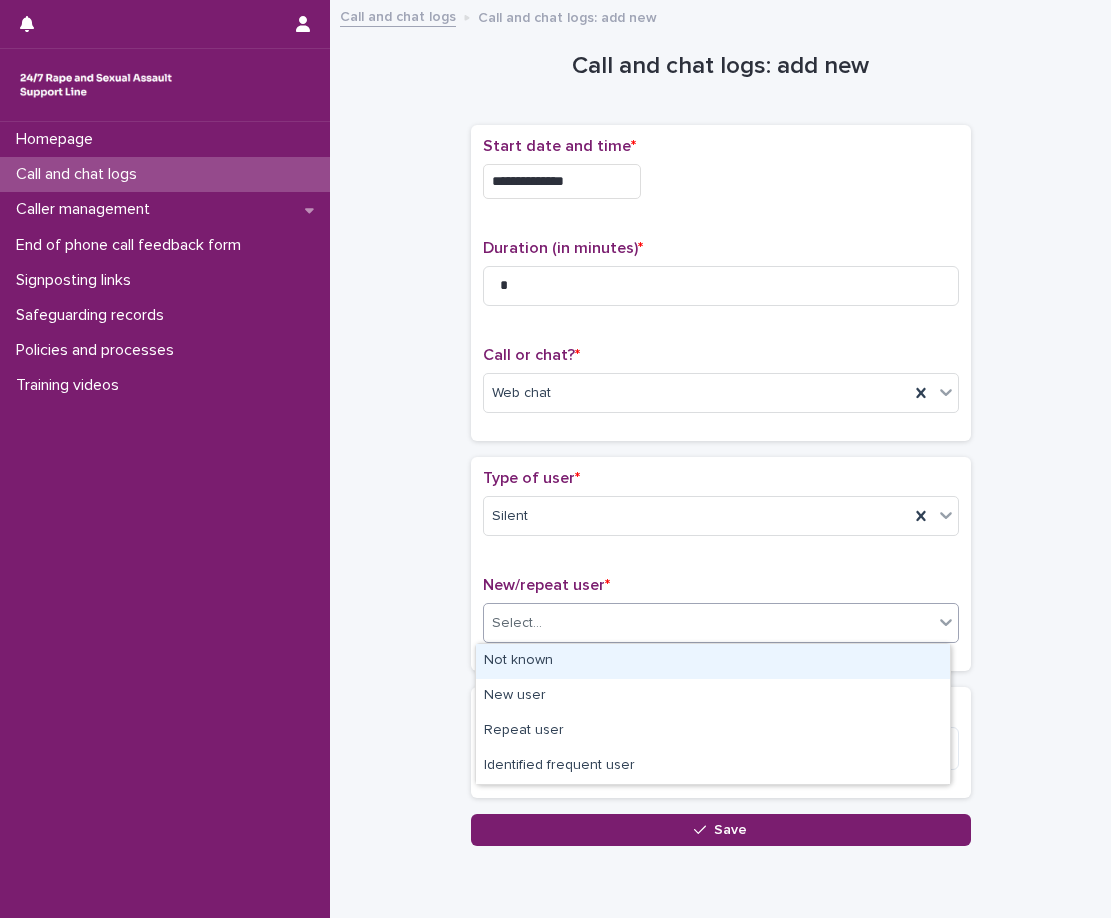 click on "Not known" at bounding box center (713, 661) 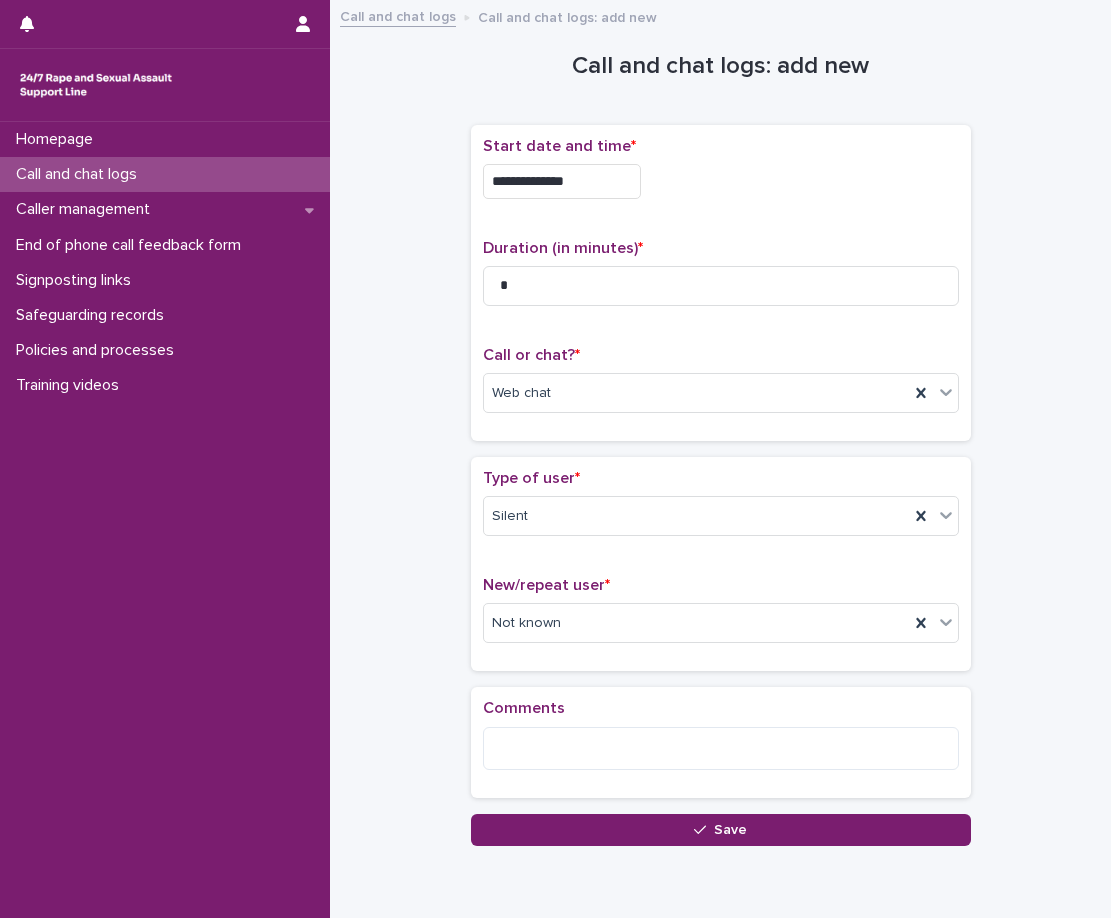 drag, startPoint x: 640, startPoint y: 835, endPoint x: 643, endPoint y: 817, distance: 18.248287 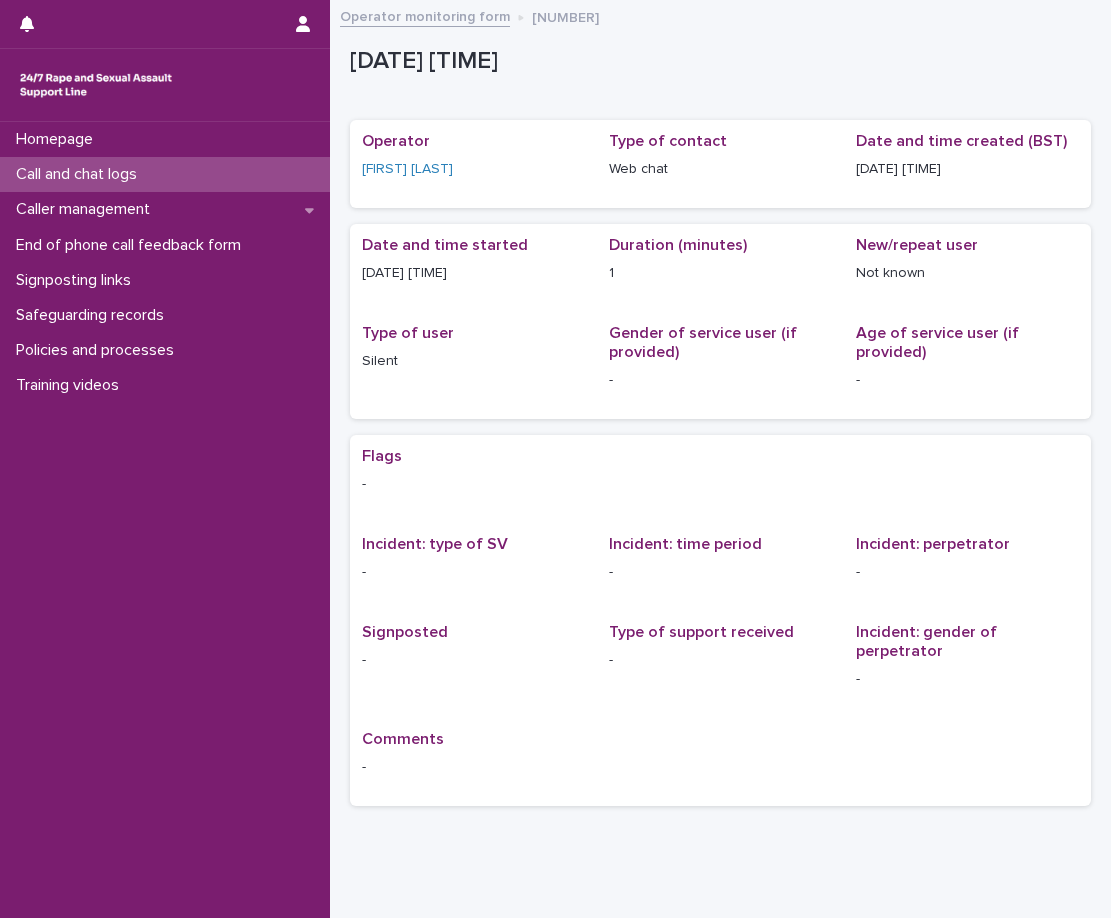 click on "Call and chat logs" at bounding box center (165, 174) 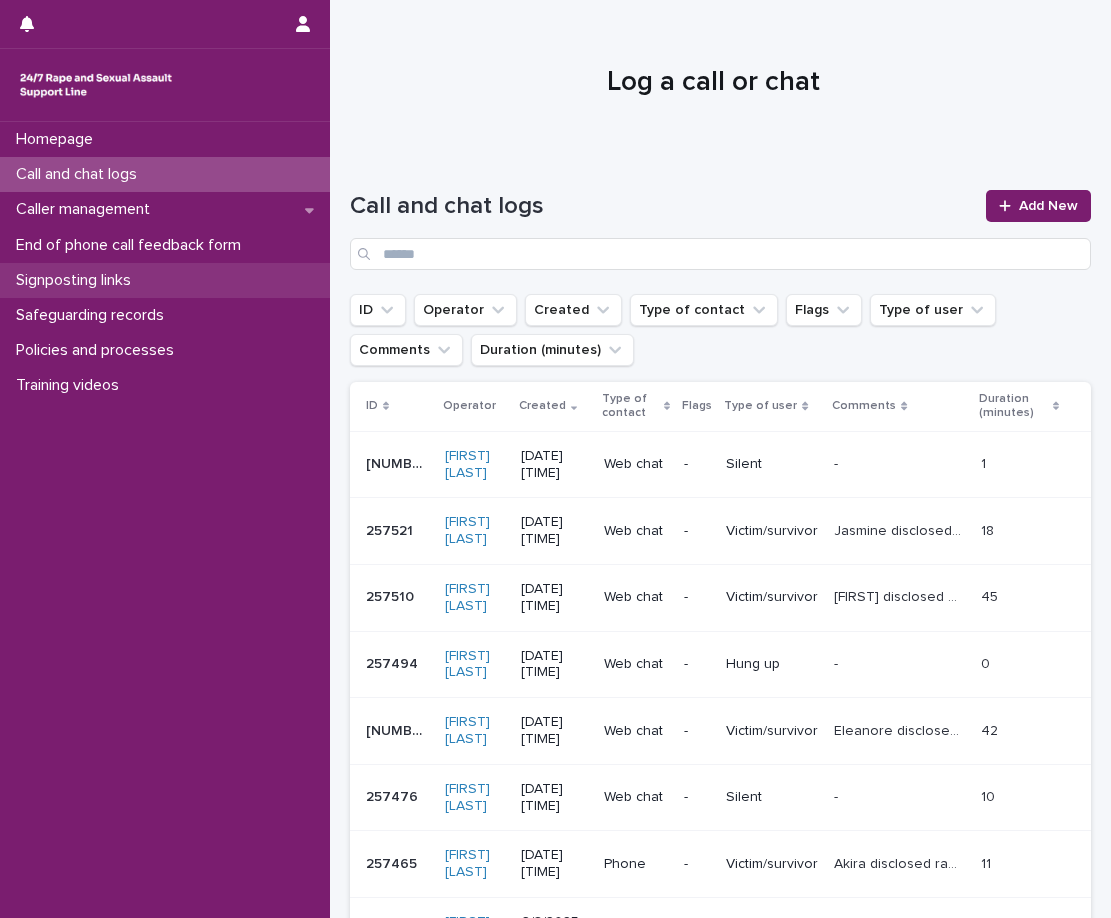click on "Signposting links" at bounding box center (165, 280) 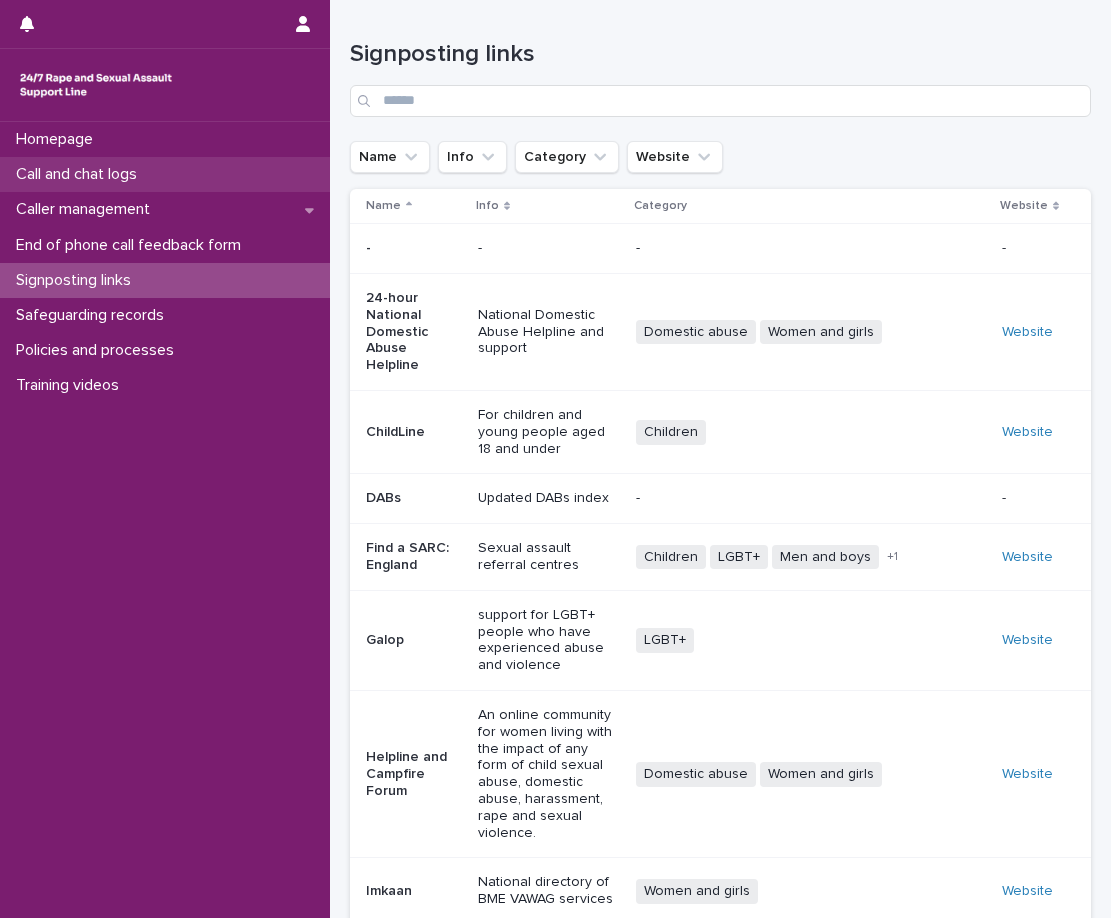 click on "Call and chat logs" at bounding box center (80, 174) 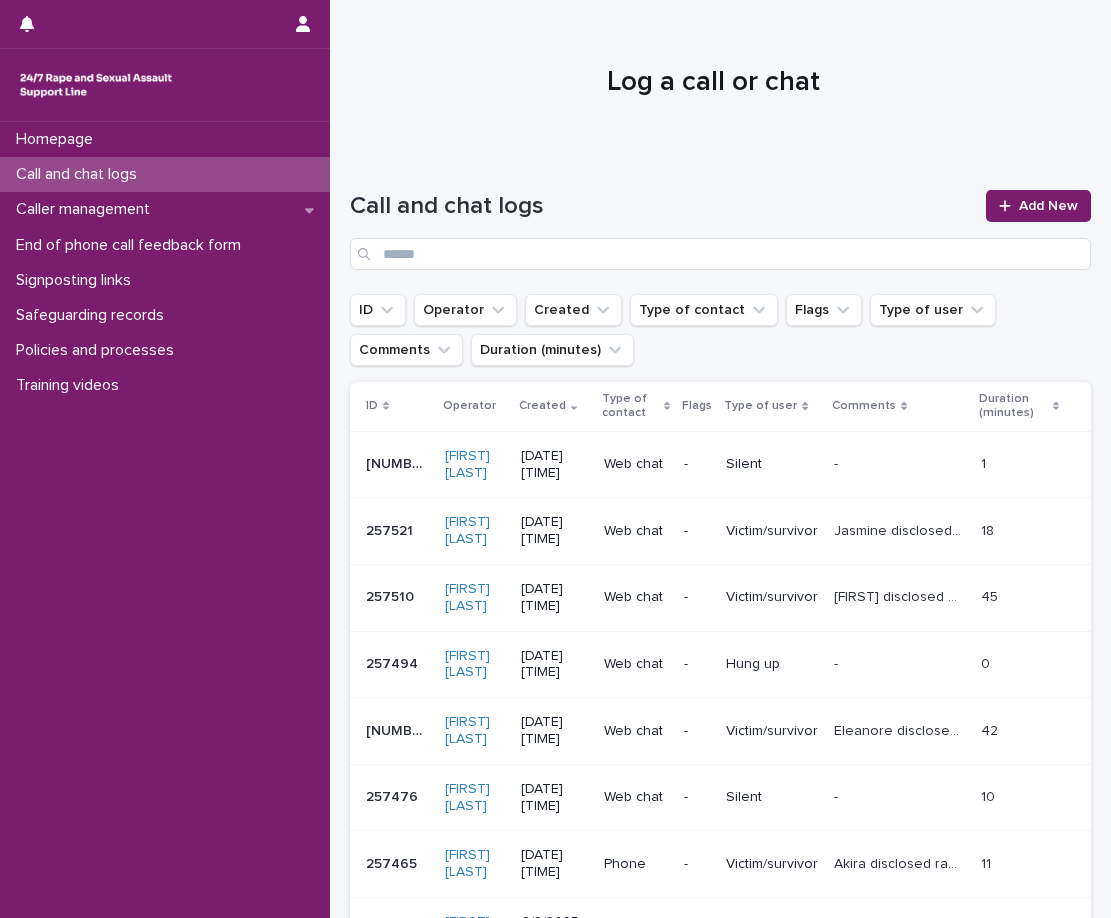 click at bounding box center [713, 74] 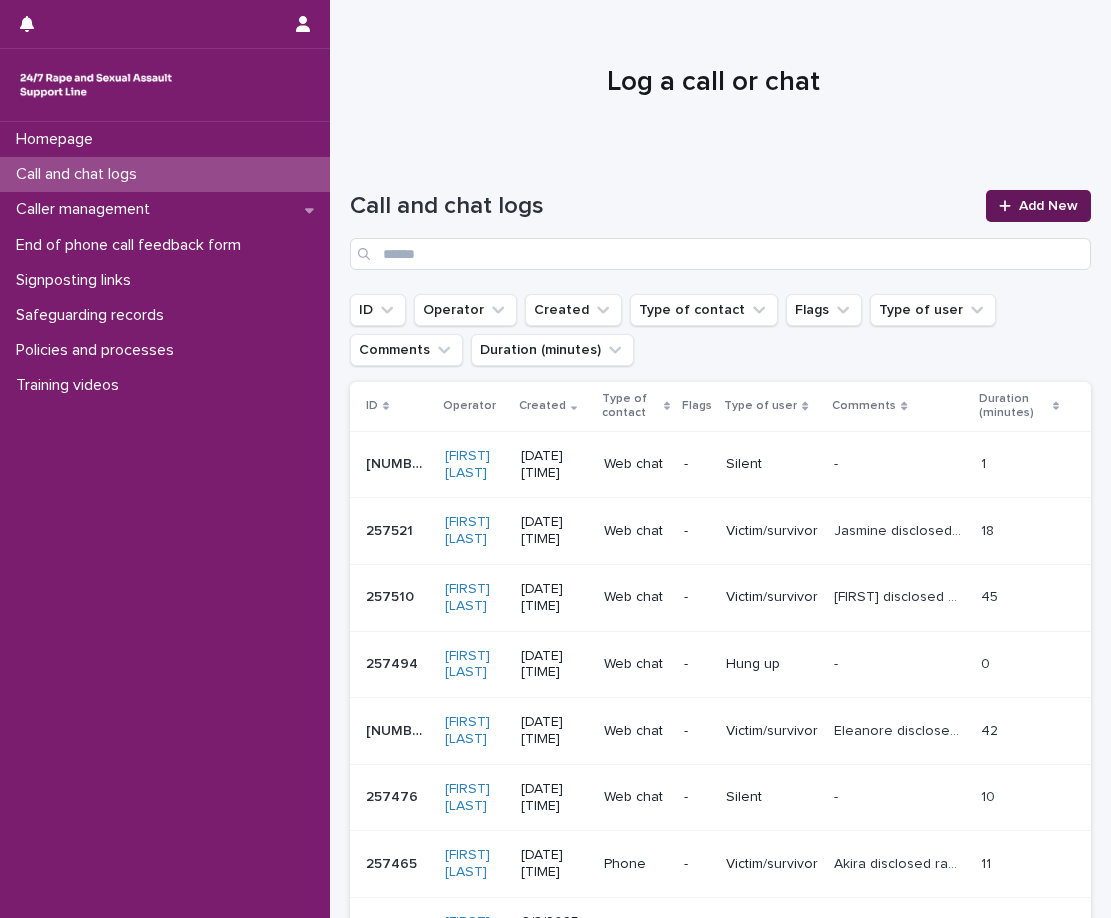 click on "Add New" at bounding box center [1048, 206] 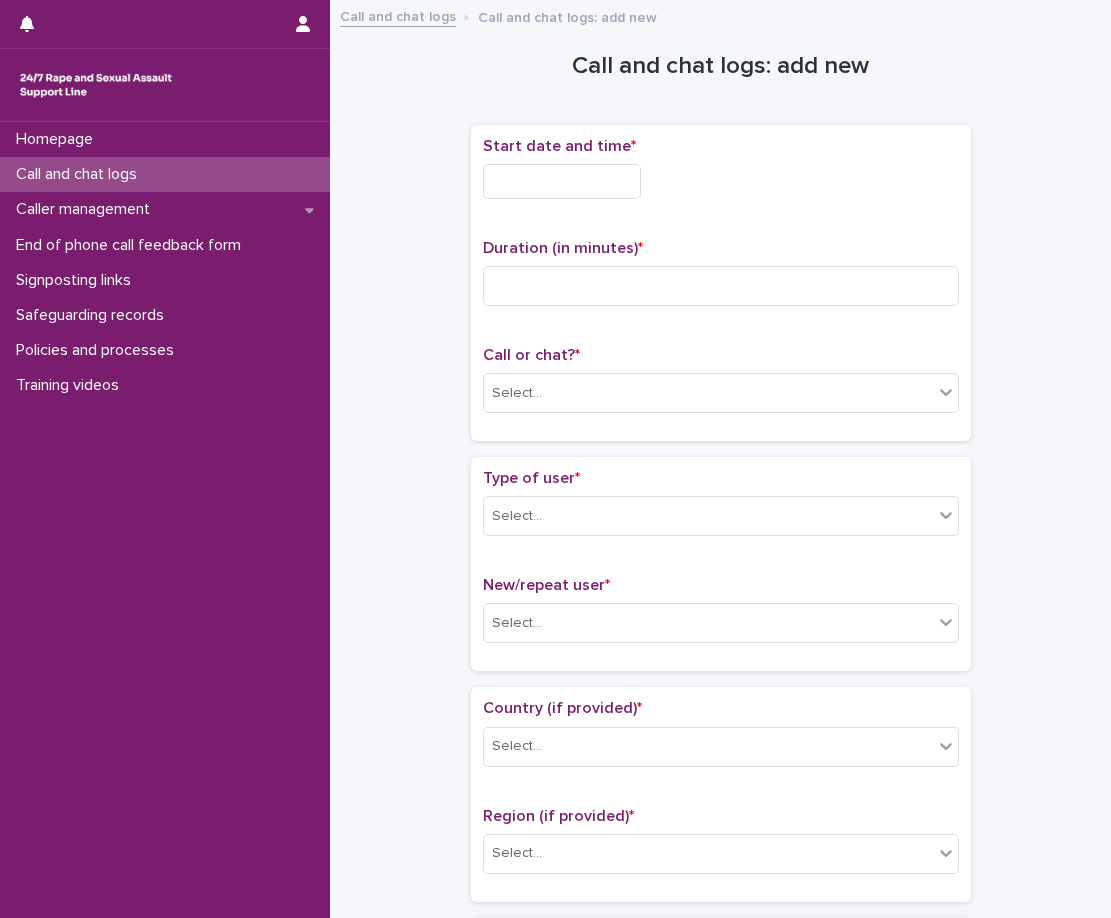 click at bounding box center (562, 181) 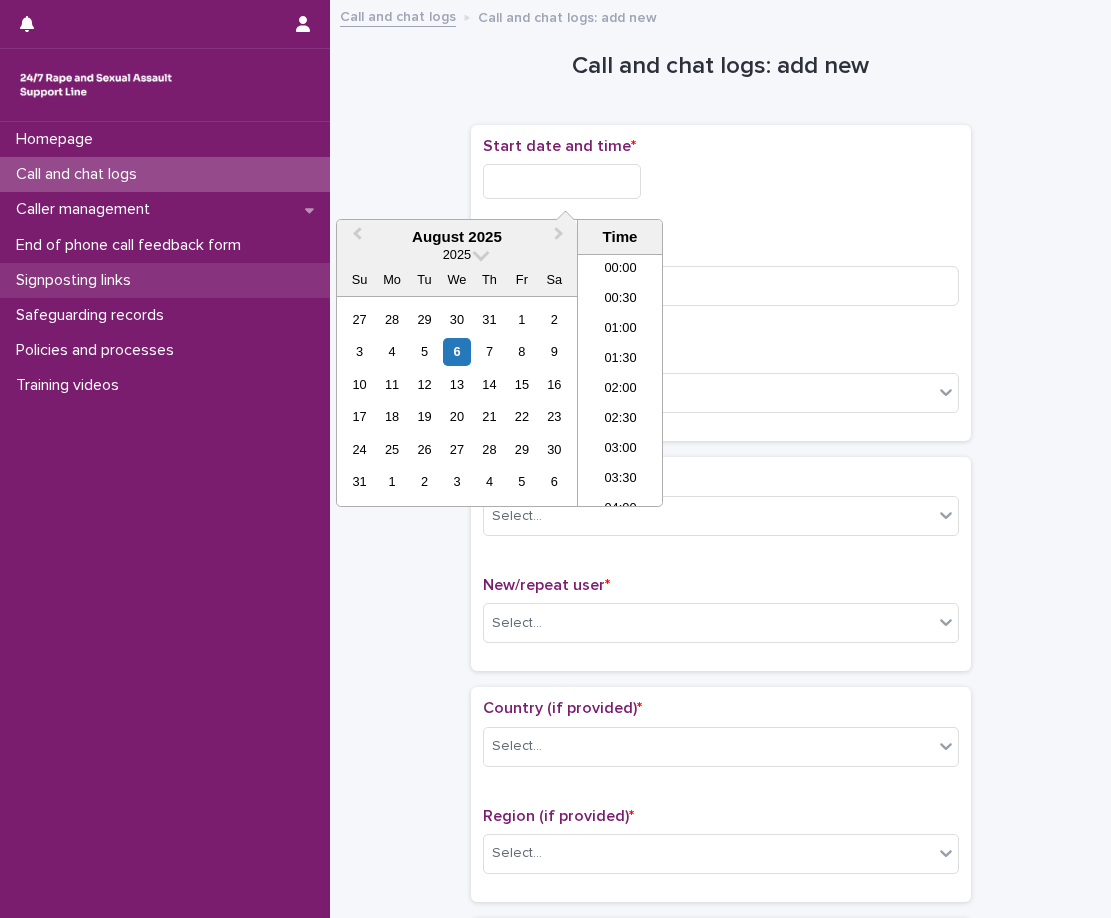 scroll, scrollTop: 1189, scrollLeft: 0, axis: vertical 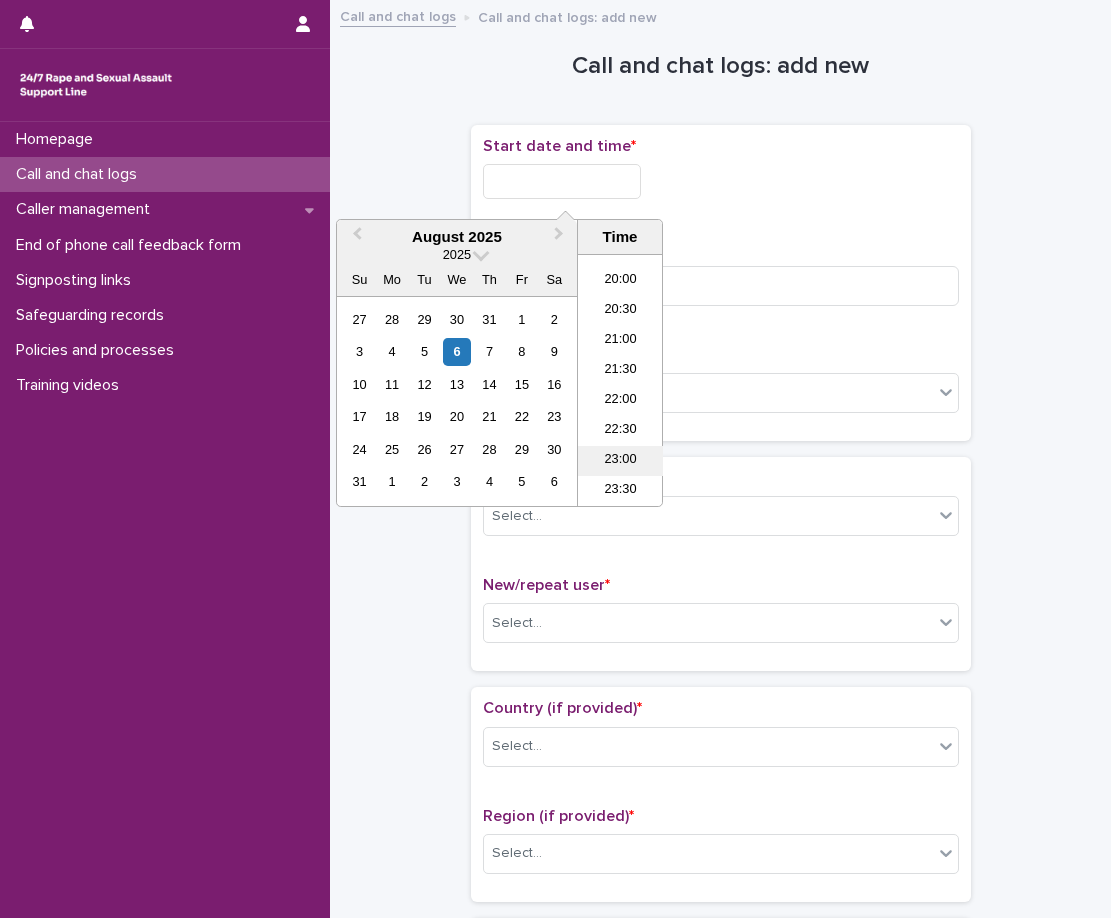 click on "23:00" at bounding box center (620, 461) 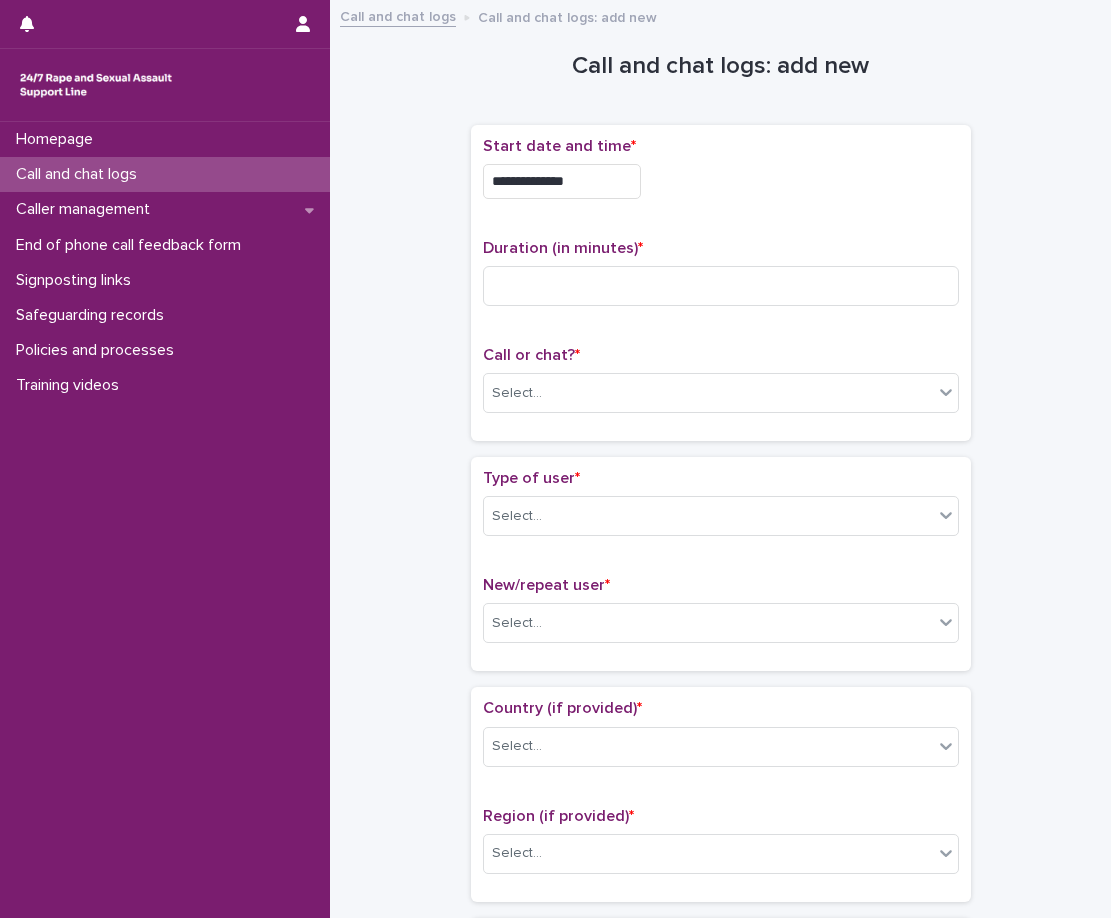 click on "**********" at bounding box center [562, 181] 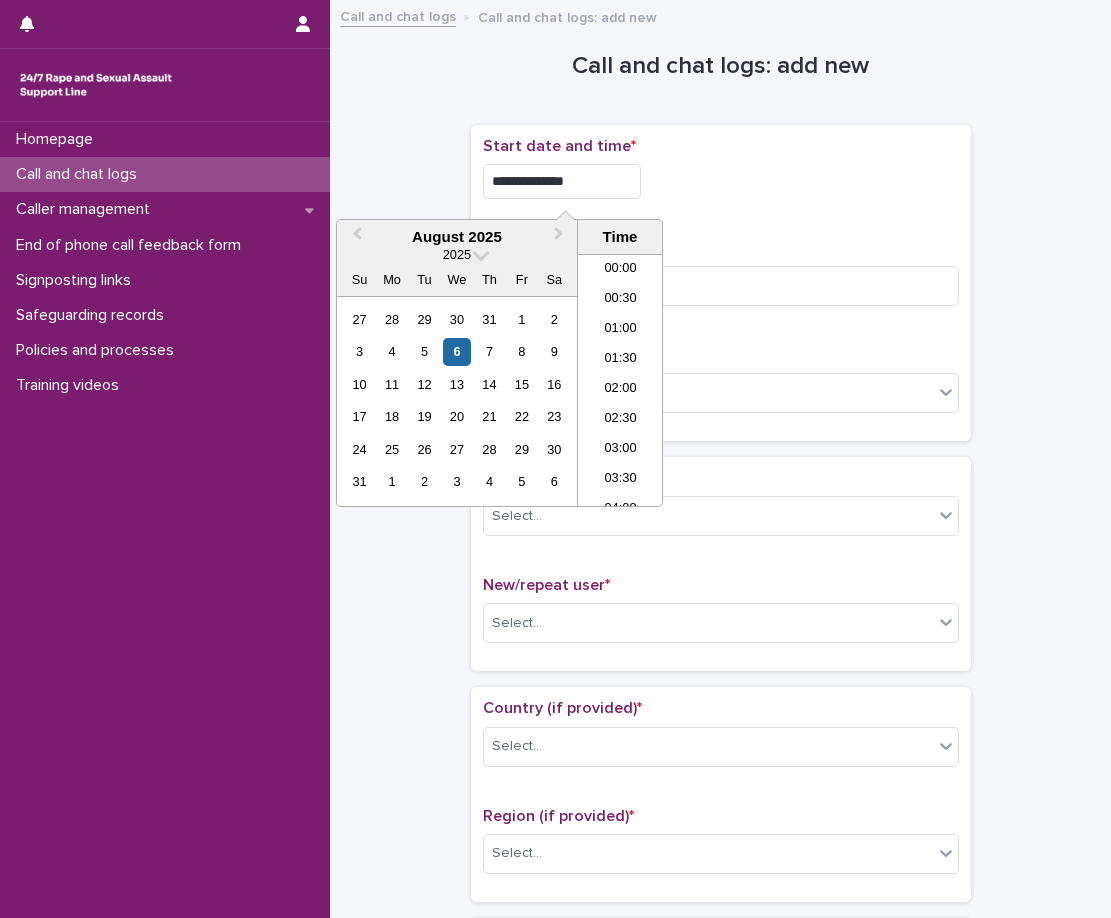 scroll, scrollTop: 1189, scrollLeft: 0, axis: vertical 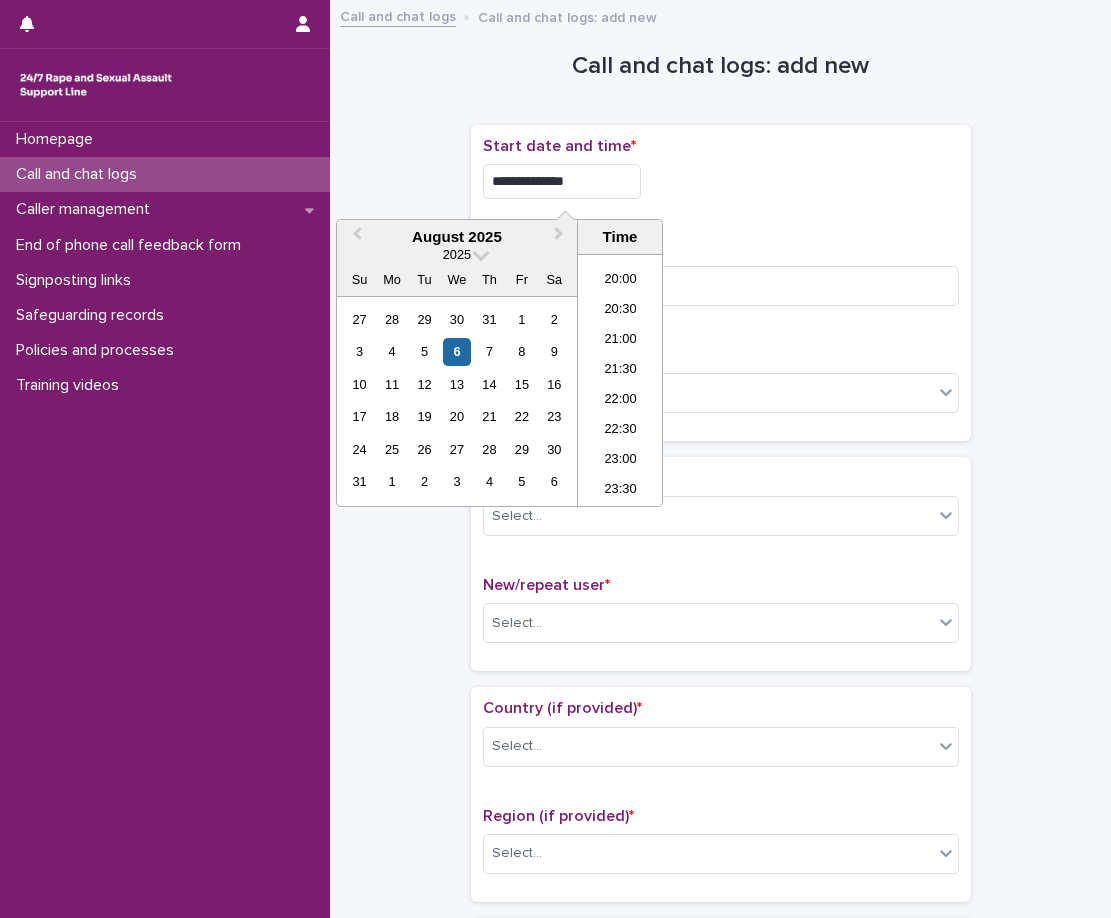 type on "**********" 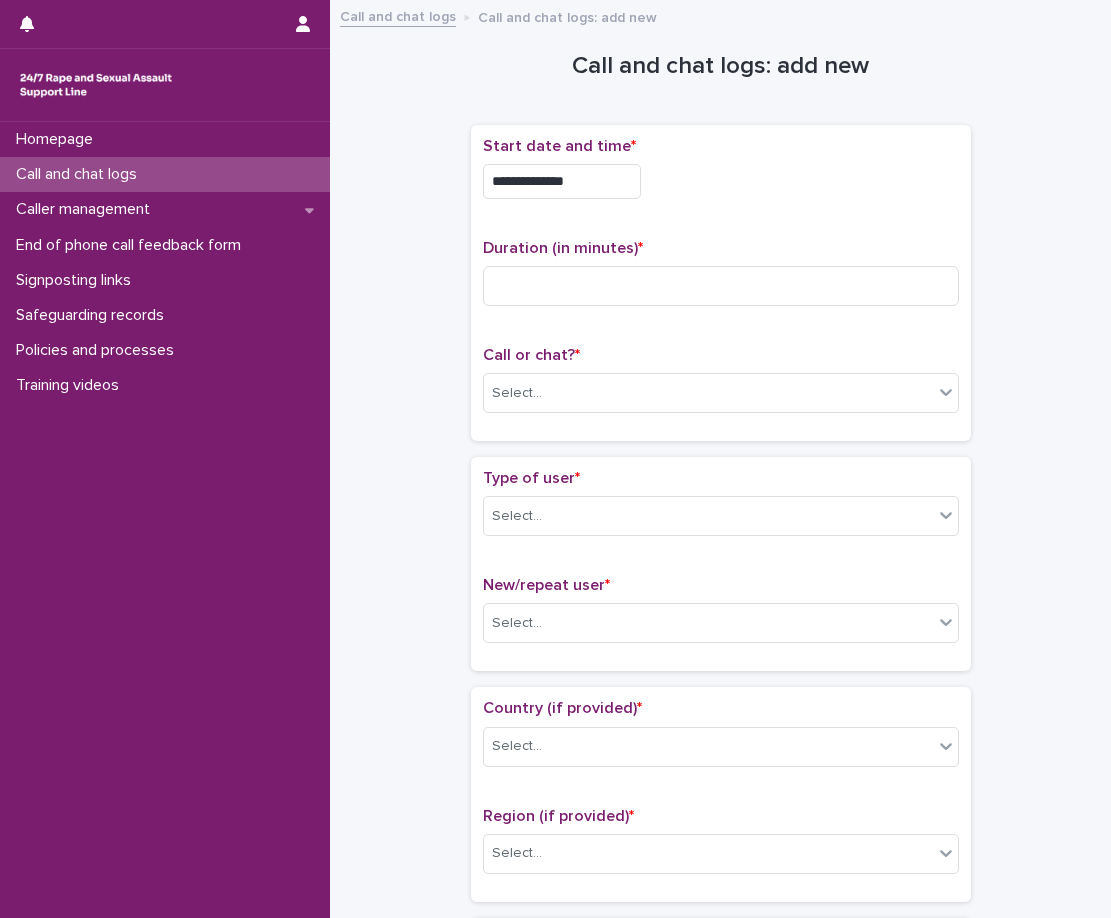 click on "**********" at bounding box center (721, 283) 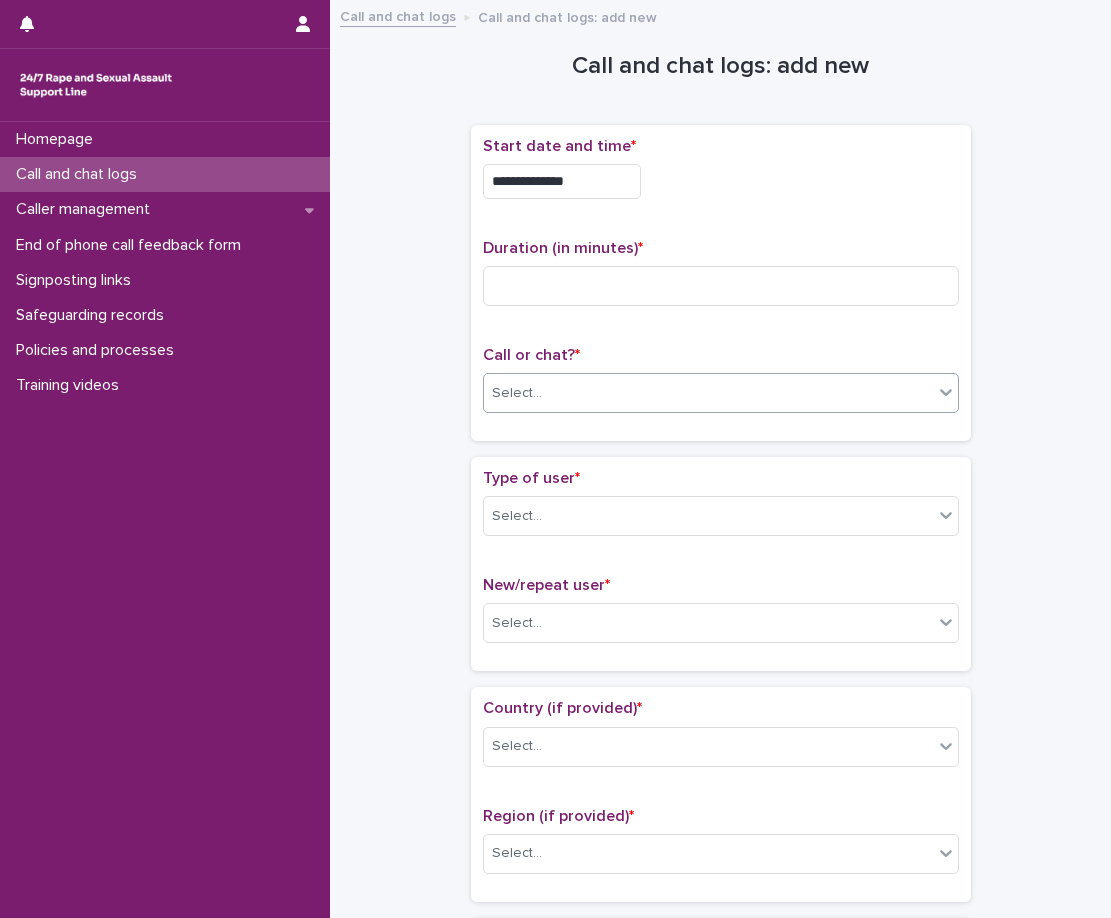 click on "Select..." at bounding box center (708, 393) 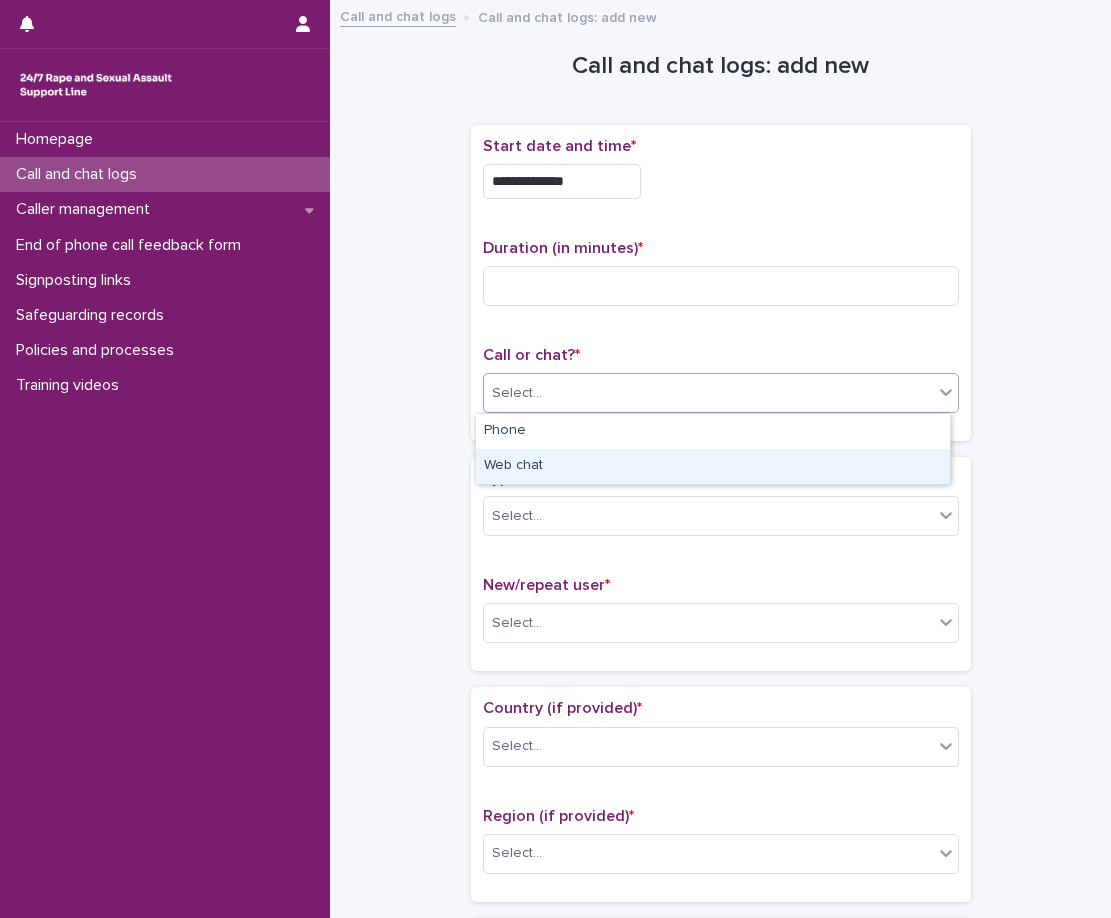 click on "Web chat" at bounding box center [713, 466] 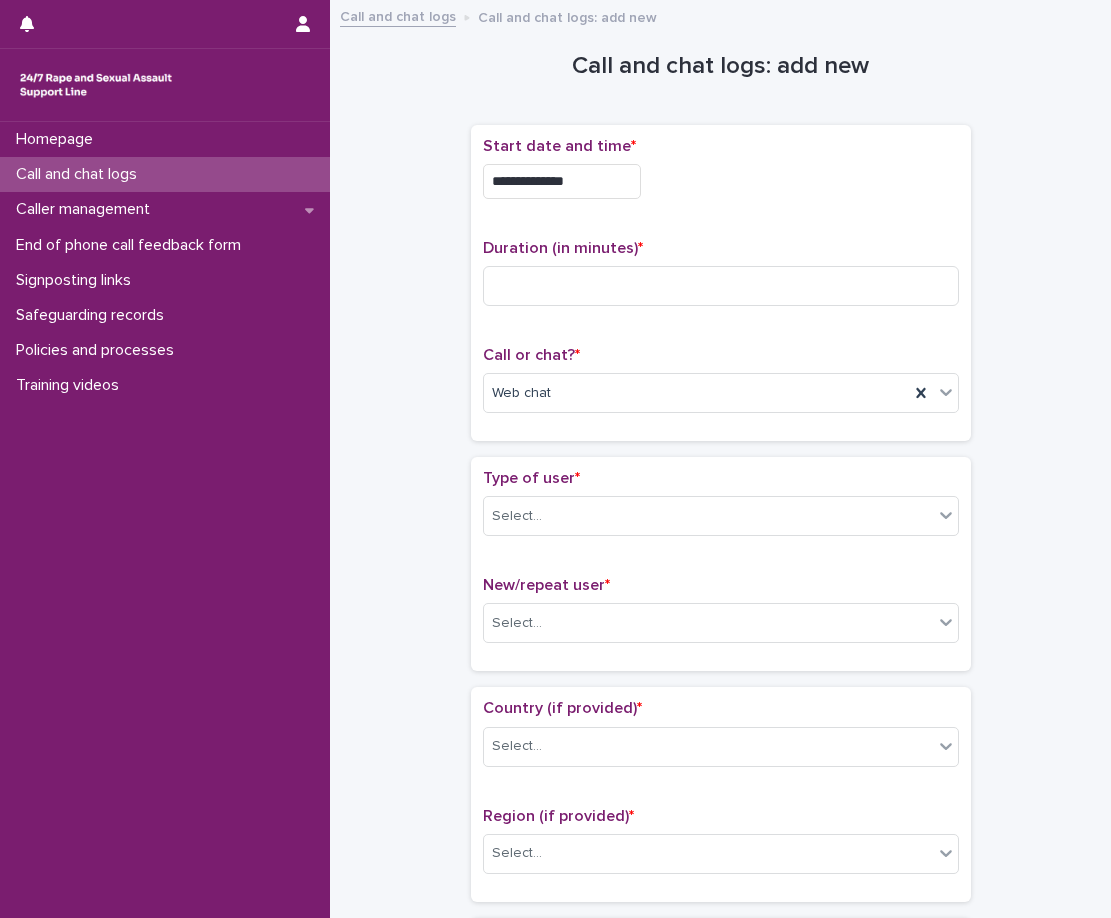 drag, startPoint x: 563, startPoint y: 483, endPoint x: 554, endPoint y: 515, distance: 33.24154 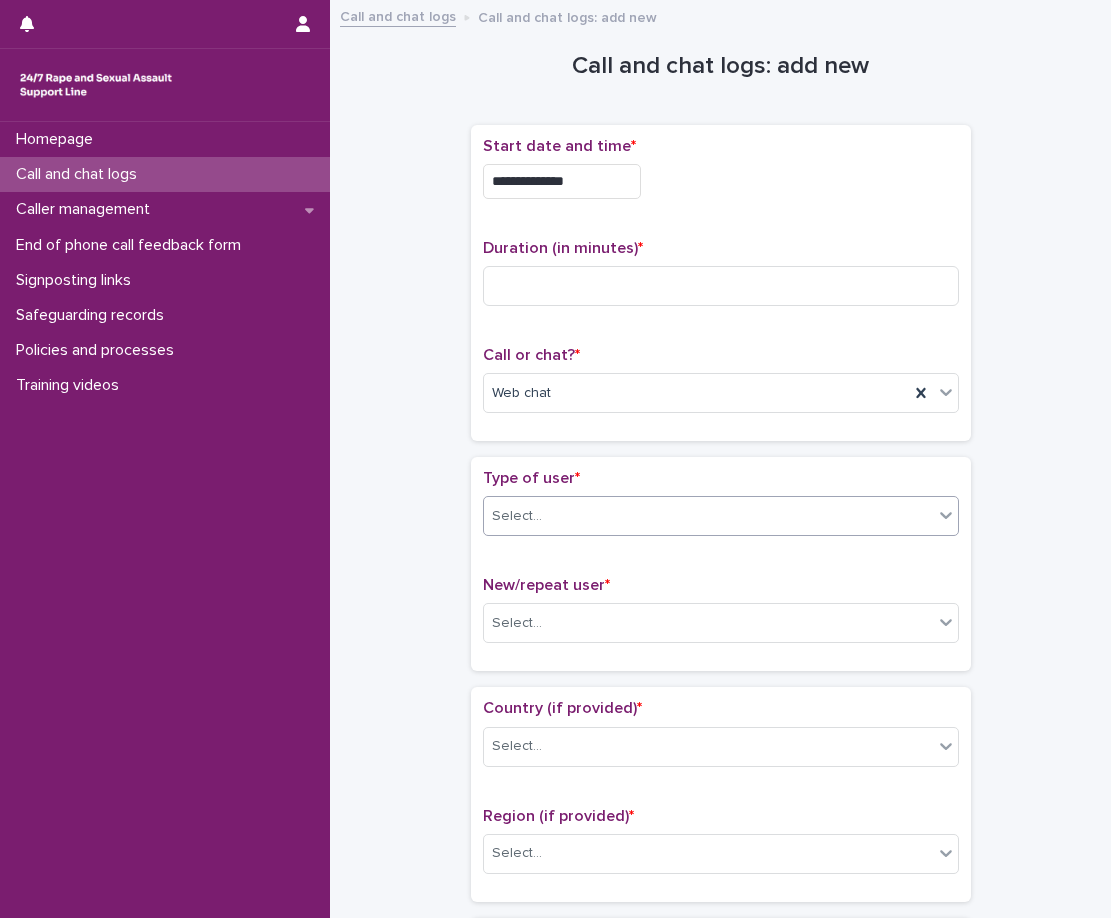 click on "*" at bounding box center [577, 478] 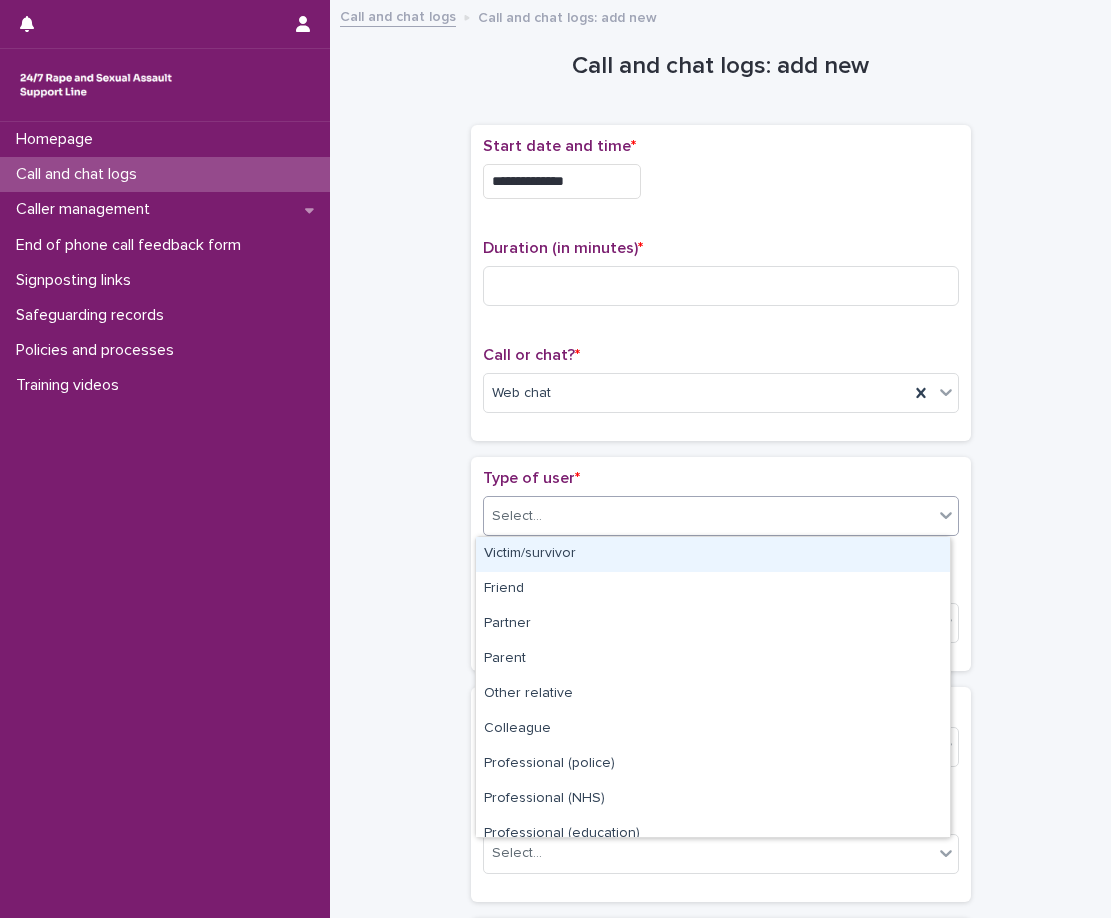 click on "Victim/survivor" at bounding box center (713, 554) 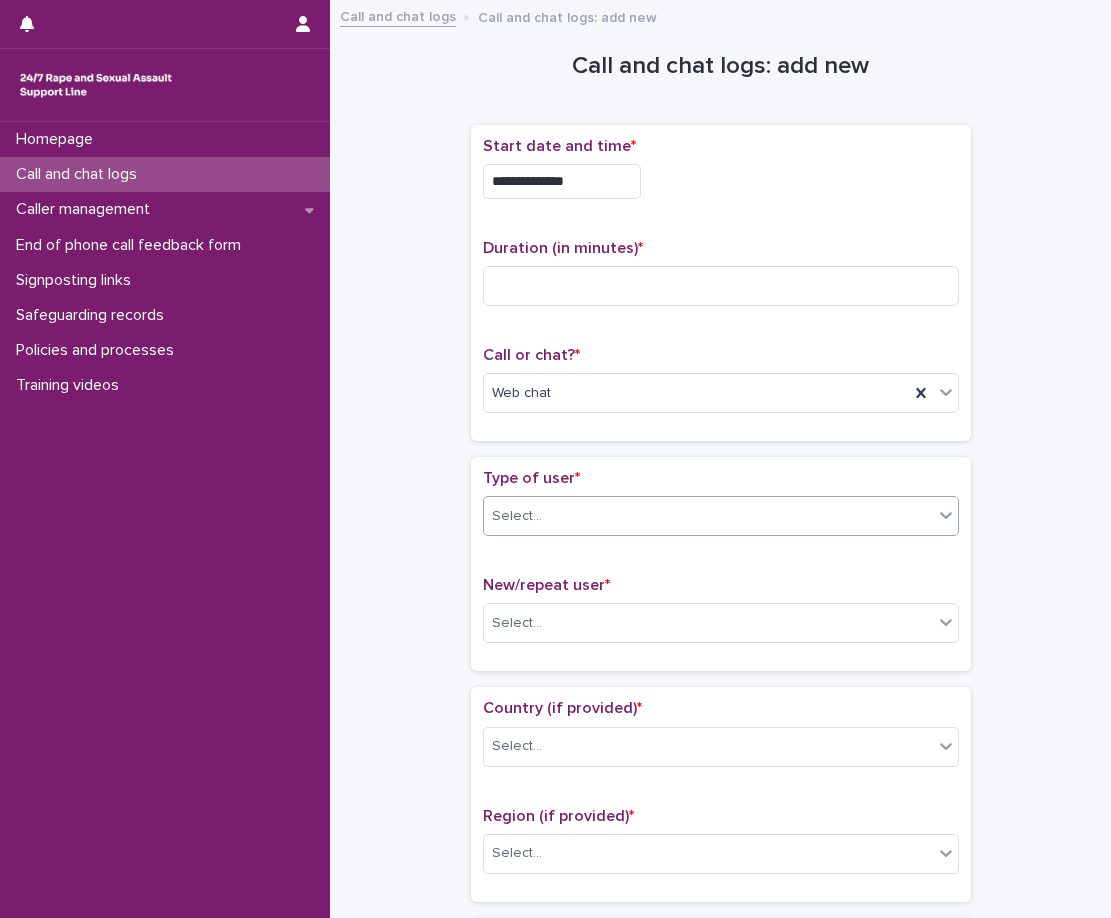 click on "New/repeat user *" at bounding box center [546, 585] 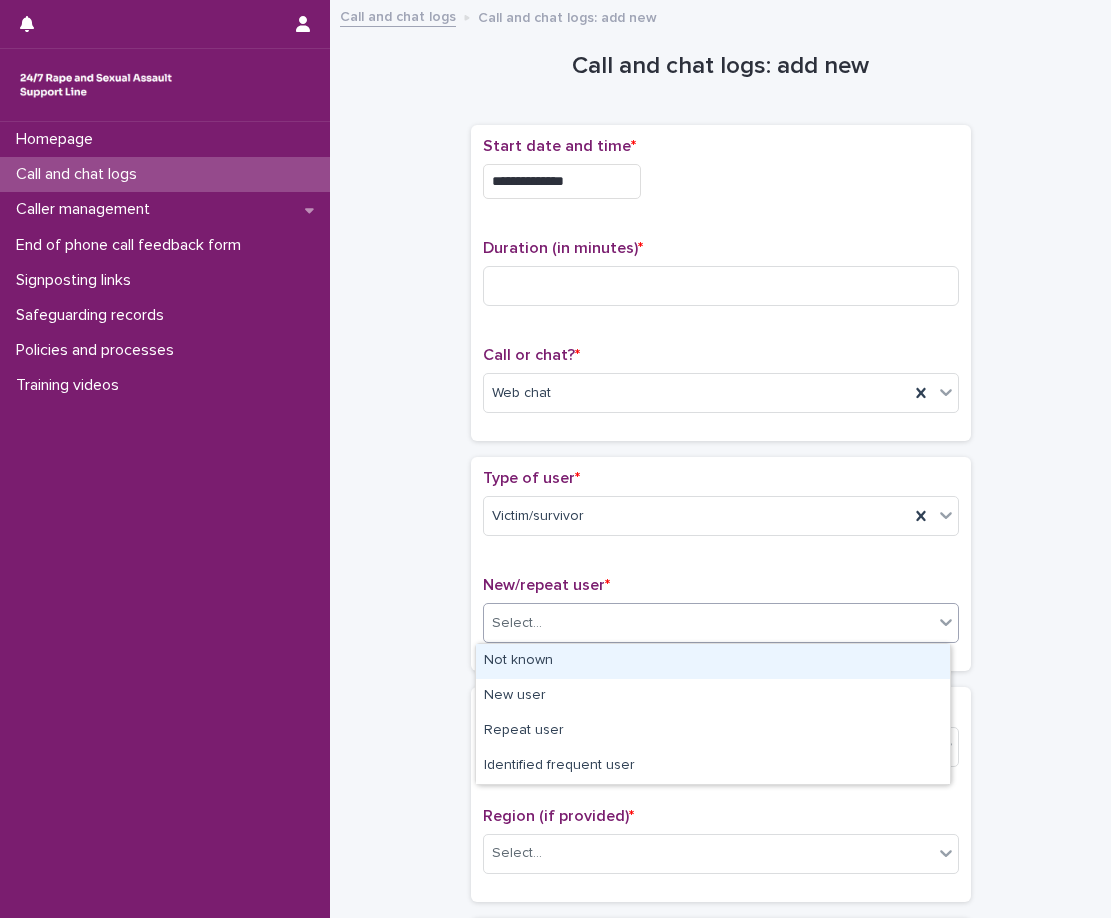 drag, startPoint x: 529, startPoint y: 611, endPoint x: 529, endPoint y: 626, distance: 15 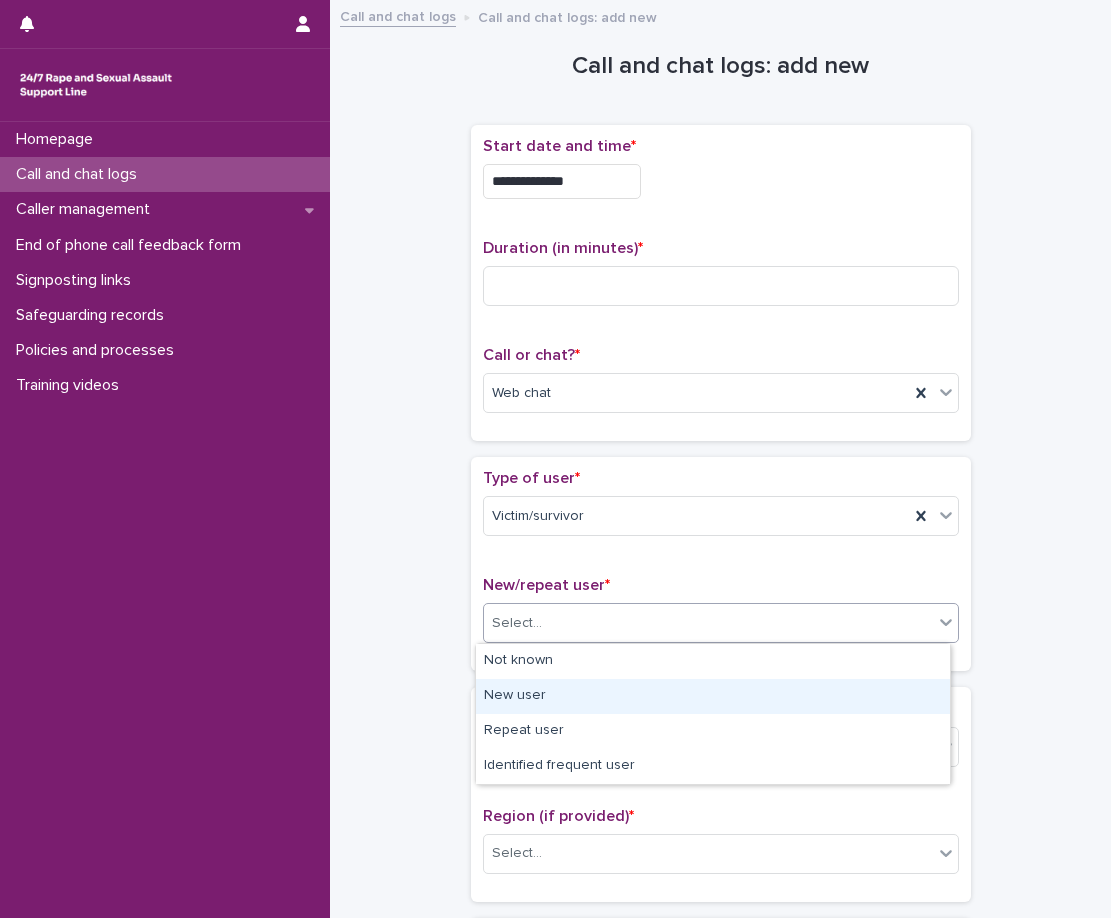 click on "New user" at bounding box center (713, 696) 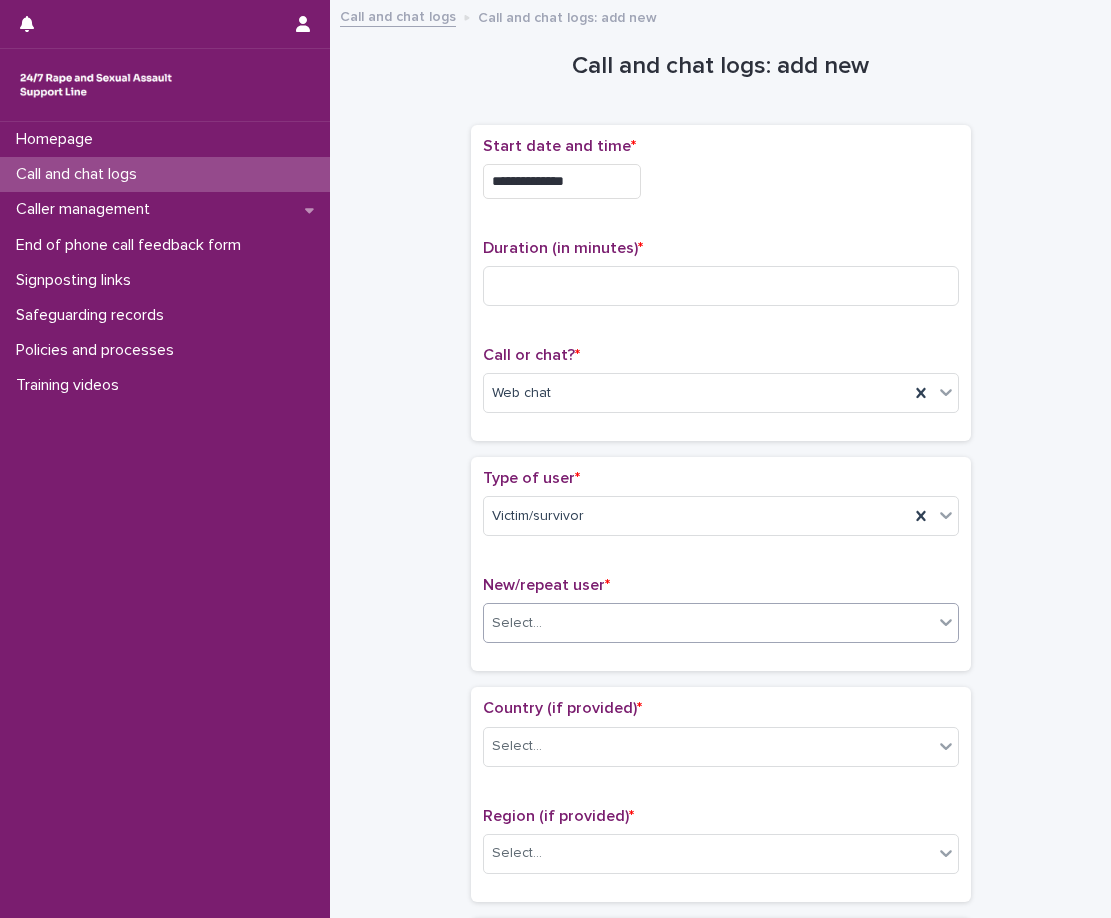 click on "Country (if provided) * Select... Region (if provided) * Select..." at bounding box center (721, 794) 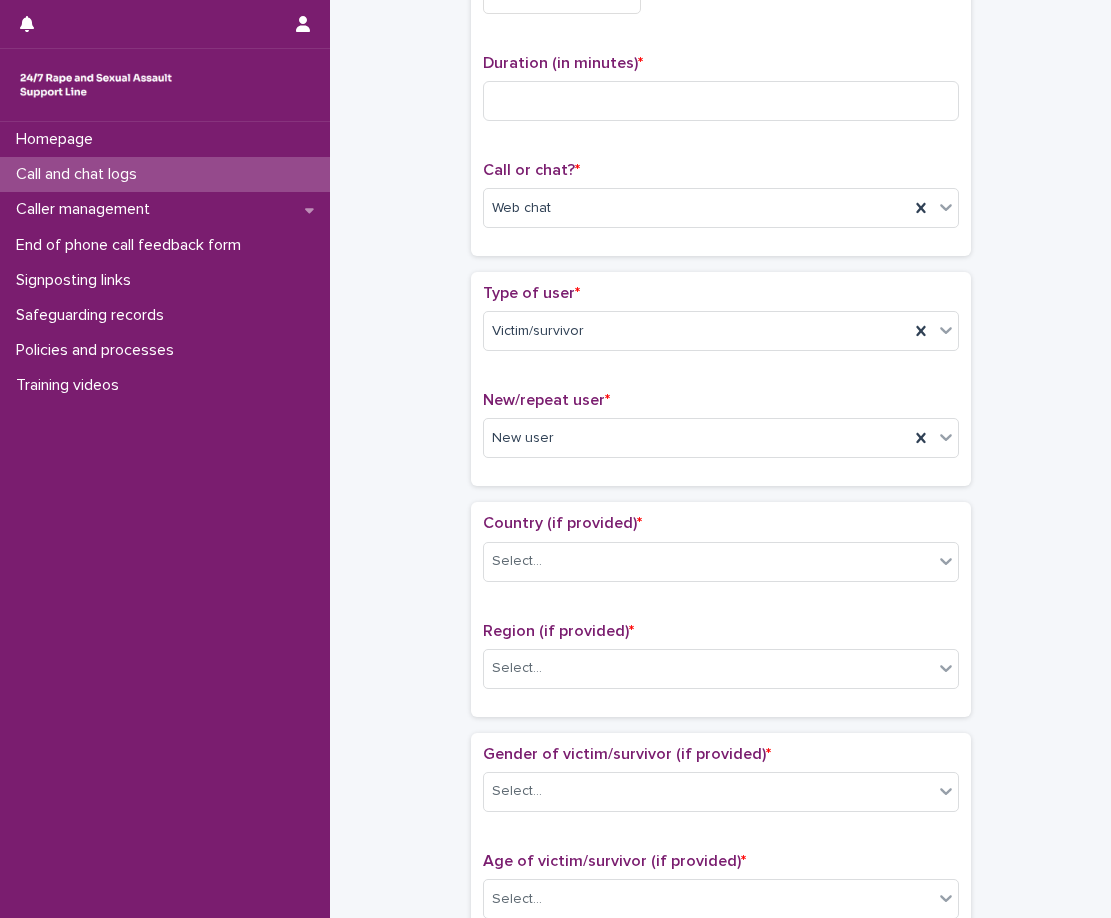 scroll, scrollTop: 200, scrollLeft: 0, axis: vertical 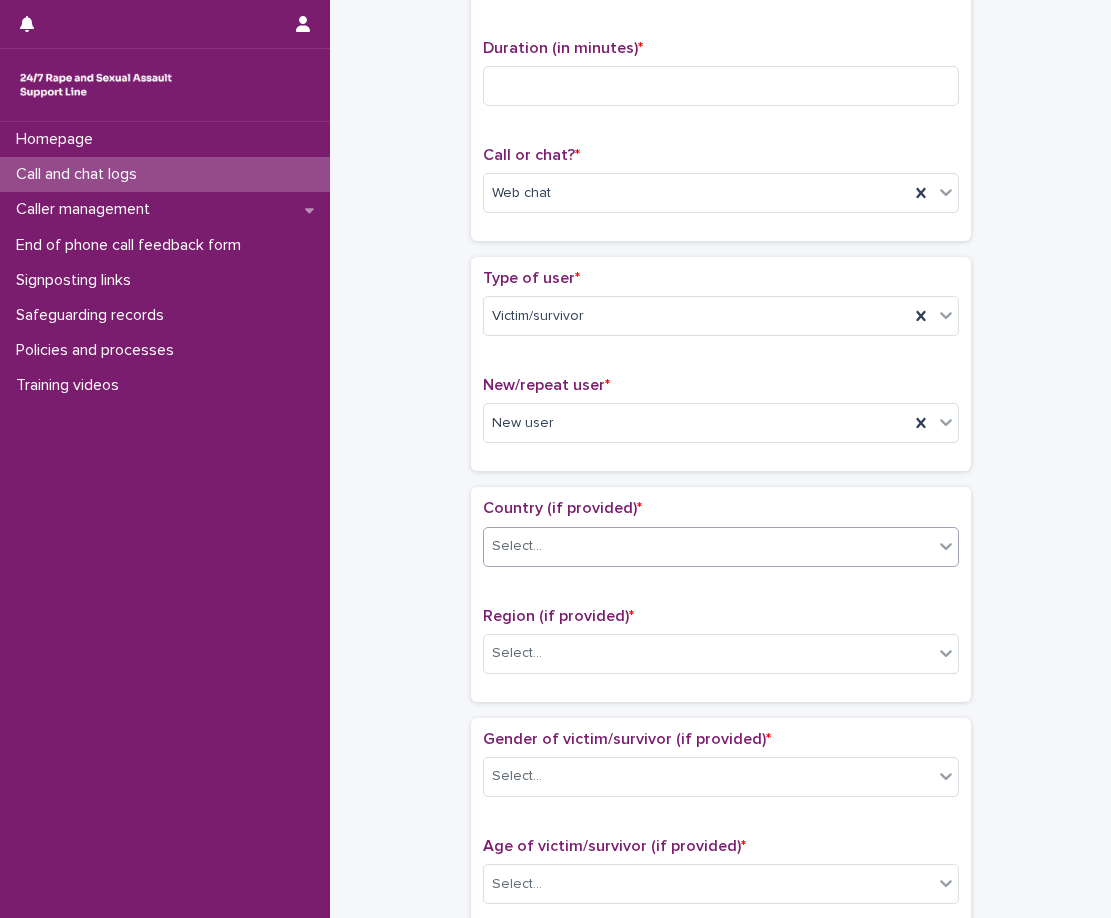 click on "Select..." at bounding box center (708, 546) 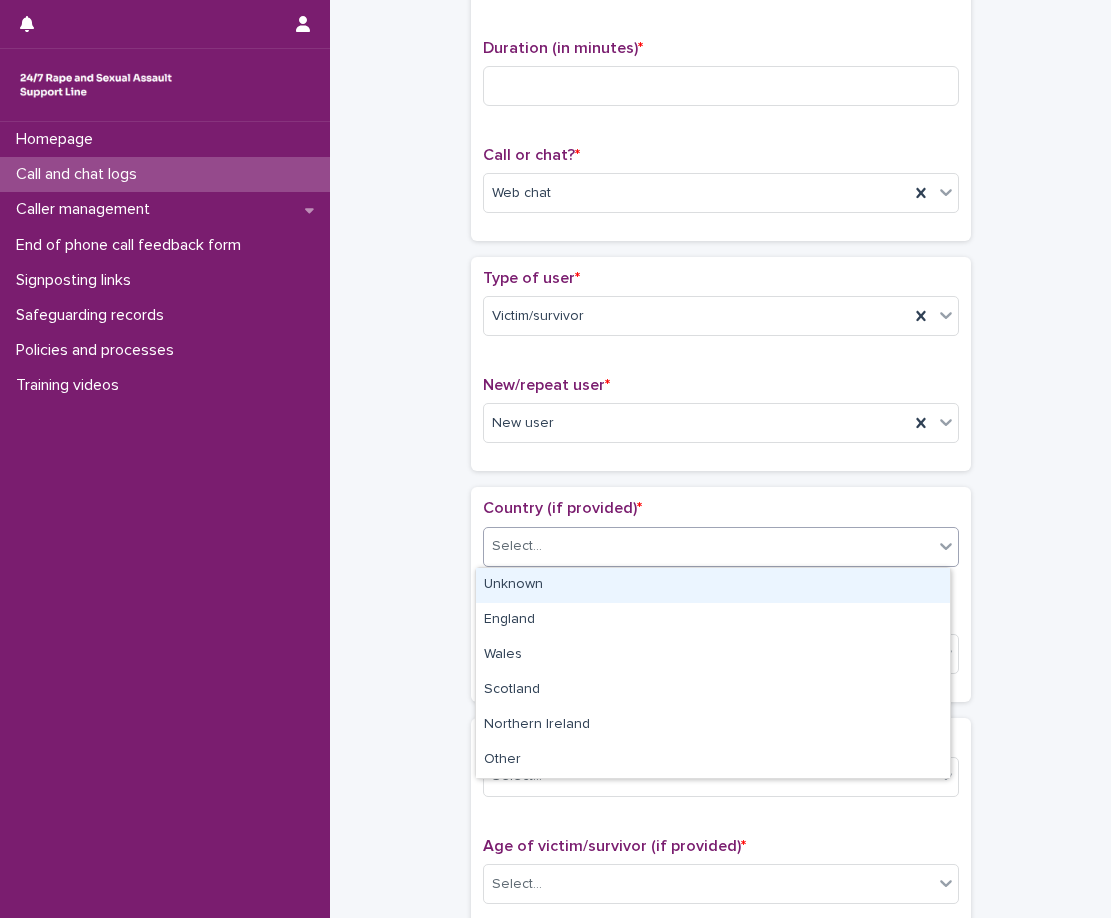 click on "Country (if provided) *      option Unknown focused, 1 of 6. 6 results available. Use Up and Down to choose options, press Enter to select the currently focused option, press Escape to exit the menu, press Tab to select the option and exit the menu. Select... Region (if provided) * Select..." at bounding box center [721, 594] 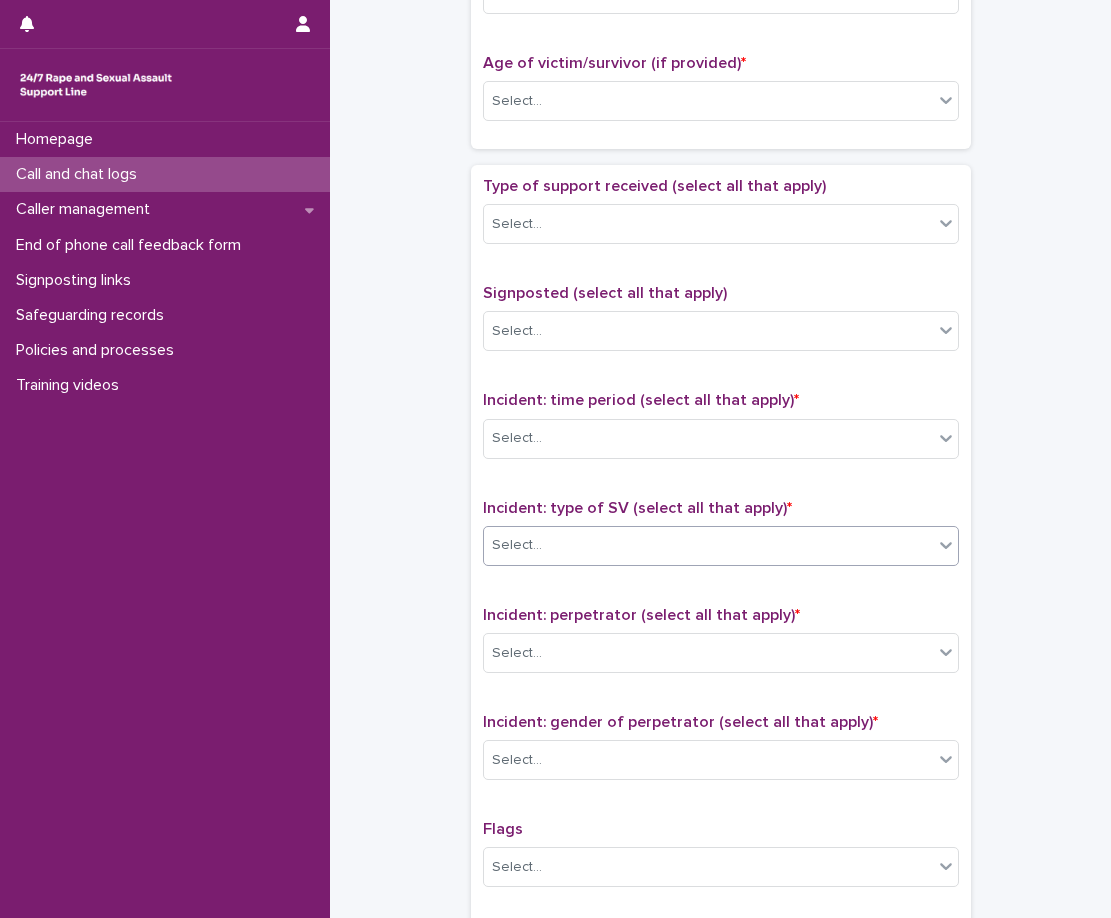 scroll, scrollTop: 1000, scrollLeft: 0, axis: vertical 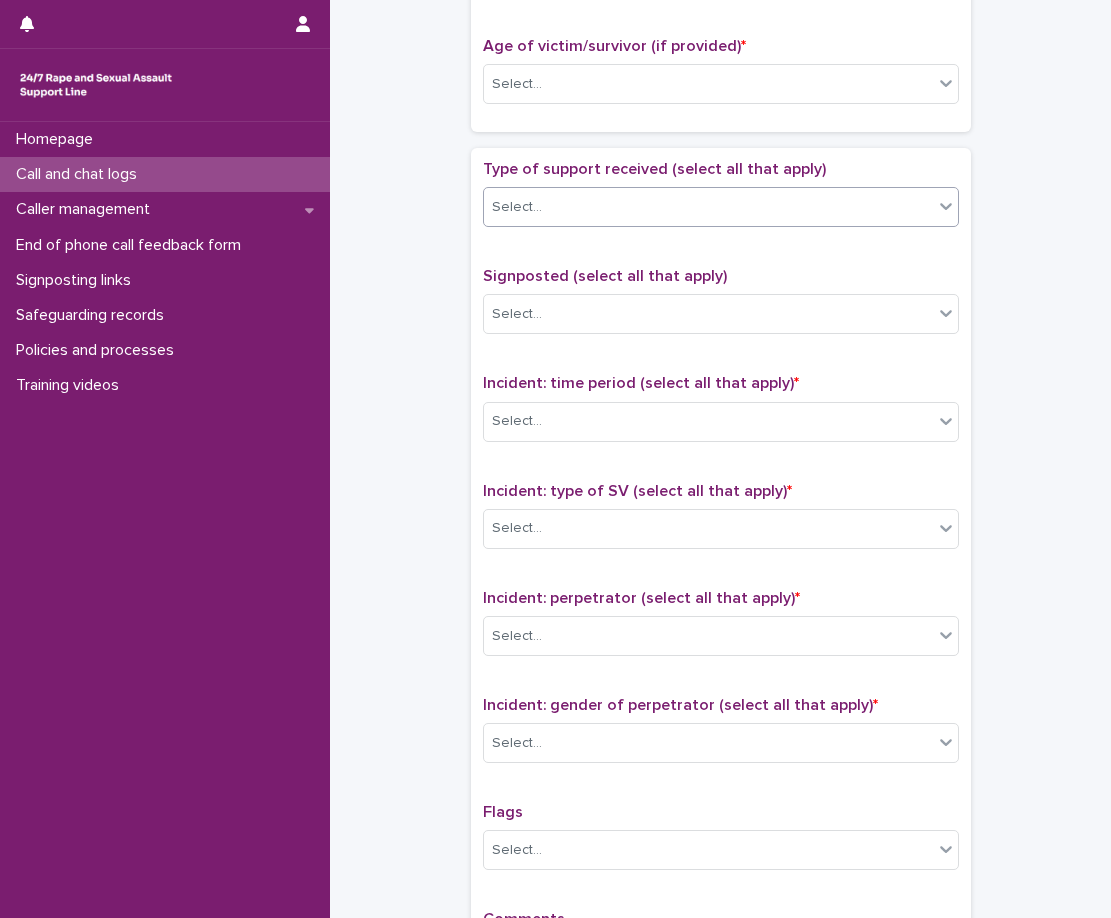 click on "Select..." at bounding box center [708, 207] 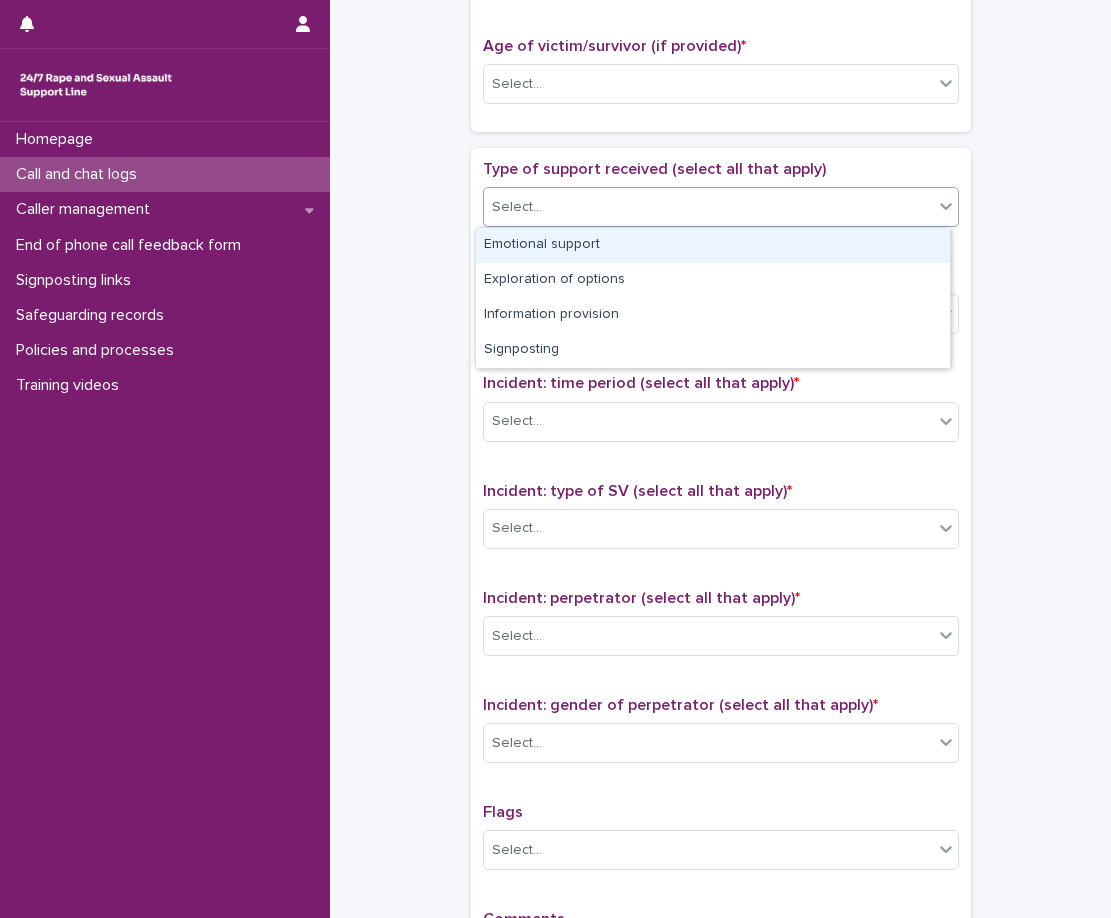 click on "Emotional support" at bounding box center (713, 245) 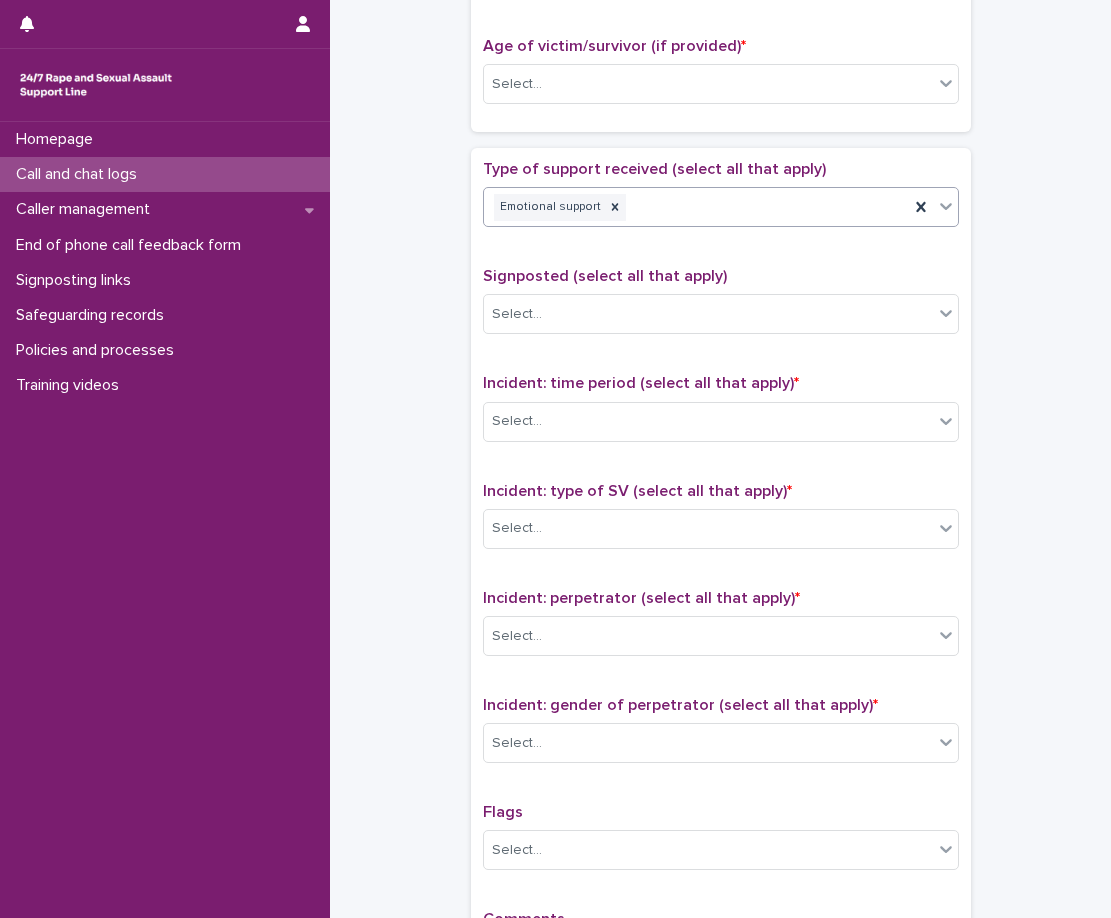 click on "Emotional support" at bounding box center [696, 207] 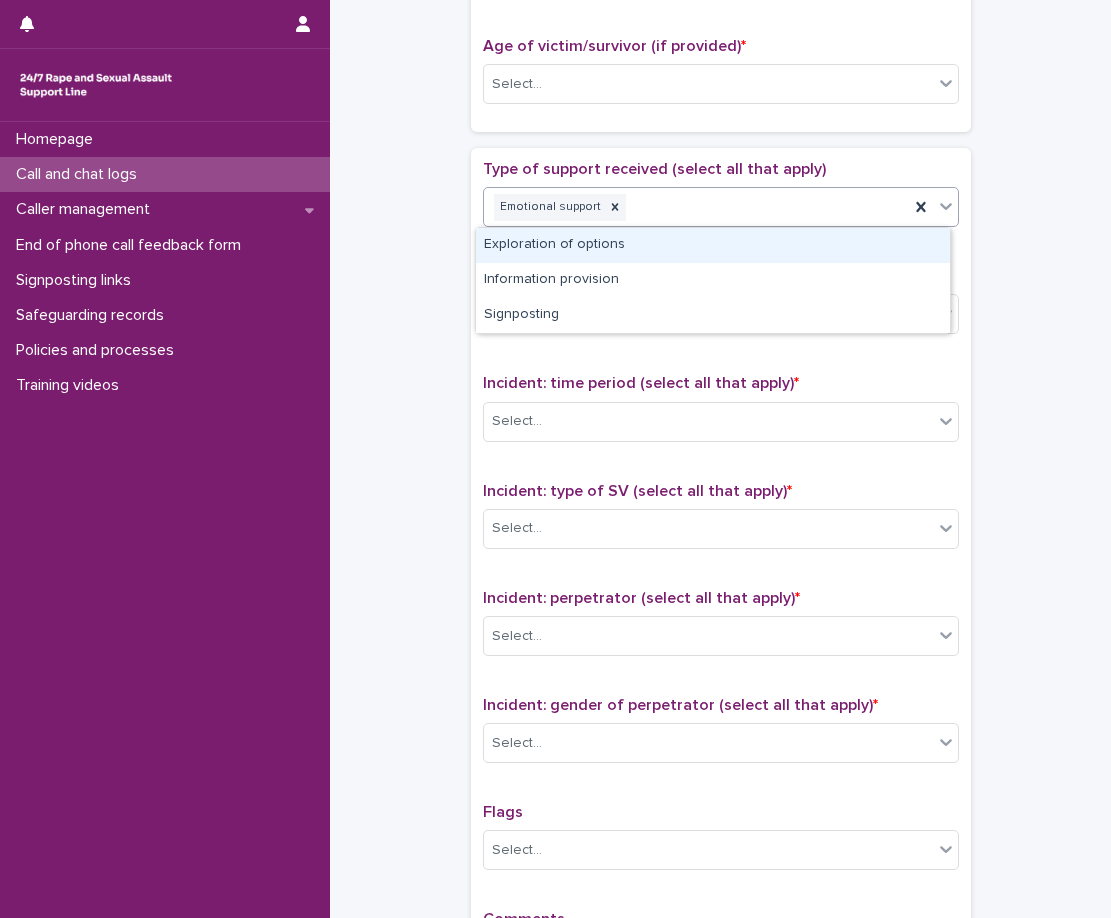 click on "Exploration of options" at bounding box center [713, 245] 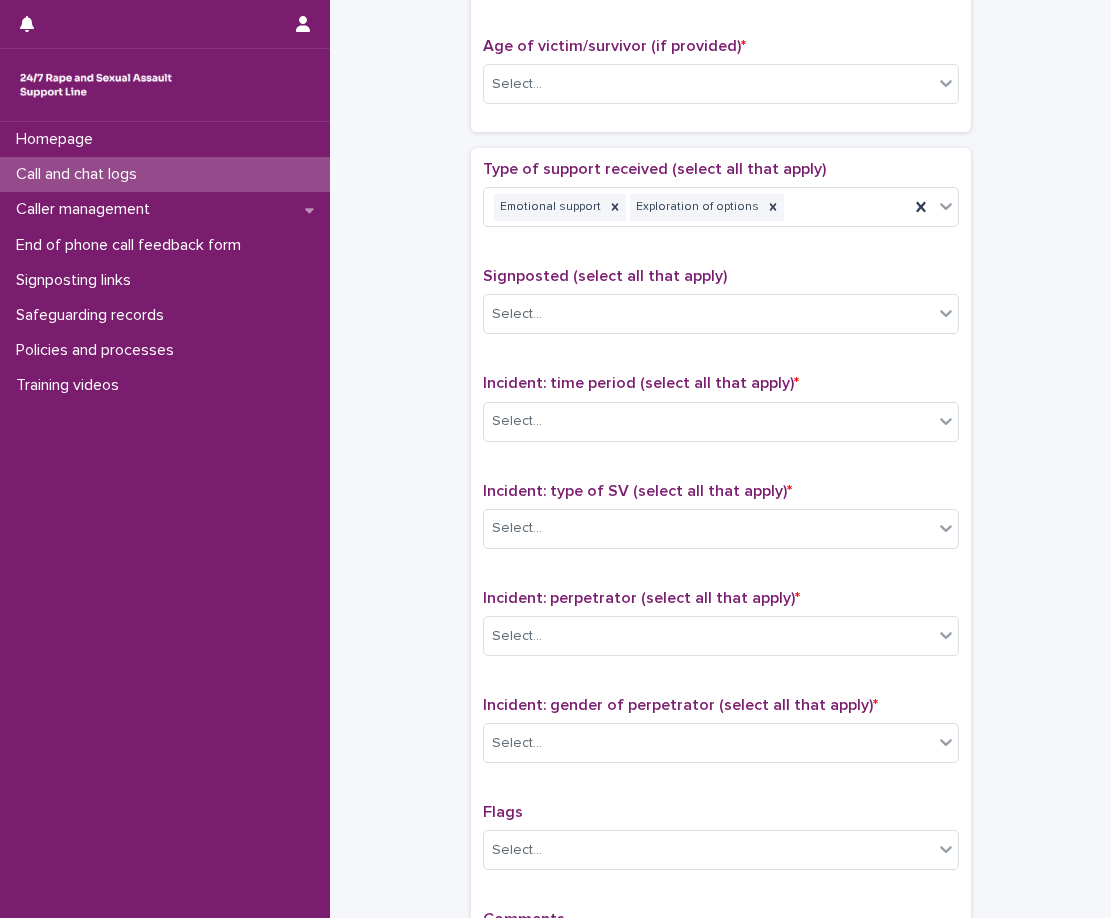 click on "Type of support received (select all that apply) Emotional support Exploration of options Signposted (select all that apply) Select... Incident: time period (select all that apply) * Select... Incident: type of SV (select all that apply) * Select... Incident: perpetrator (select all that apply) * Select... Incident: gender of perpetrator (select all that apply) * Select... Flags Select... Comments" at bounding box center [721, 578] 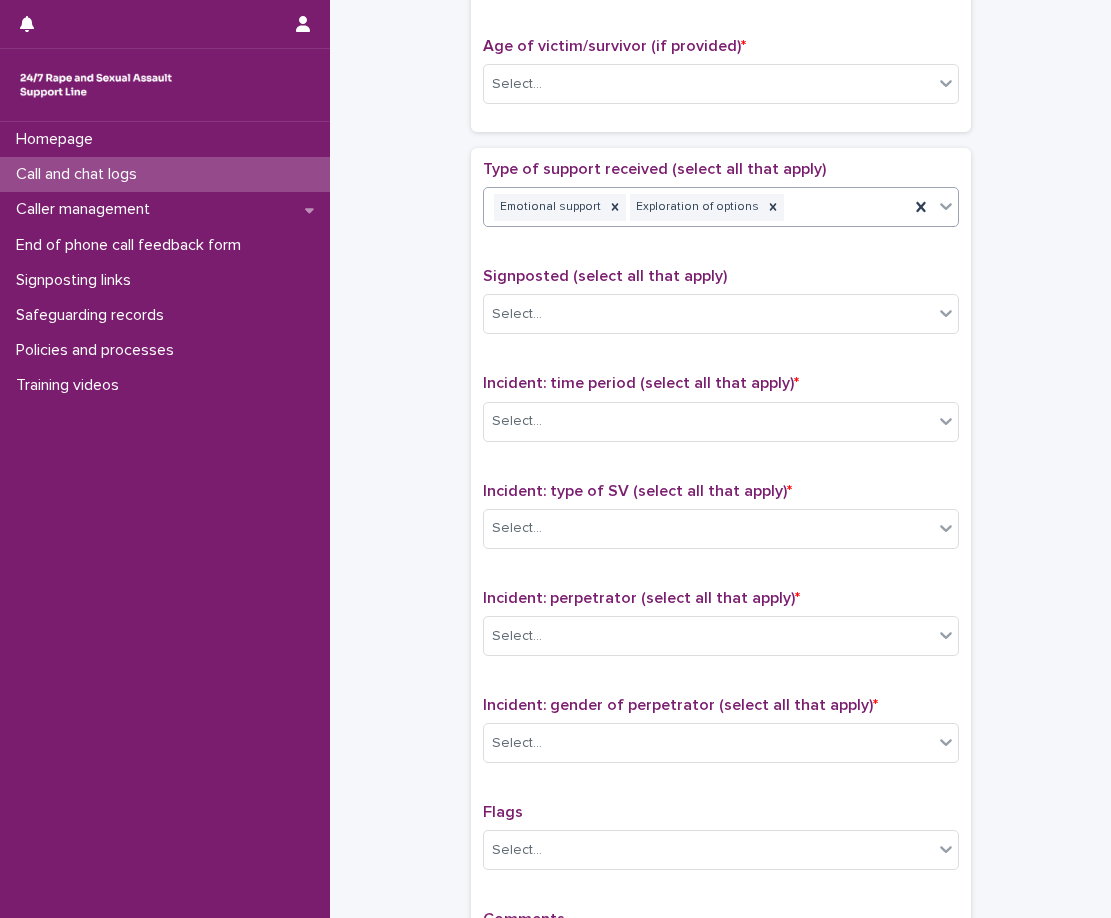 click on "Emotional support Exploration of options" at bounding box center [696, 207] 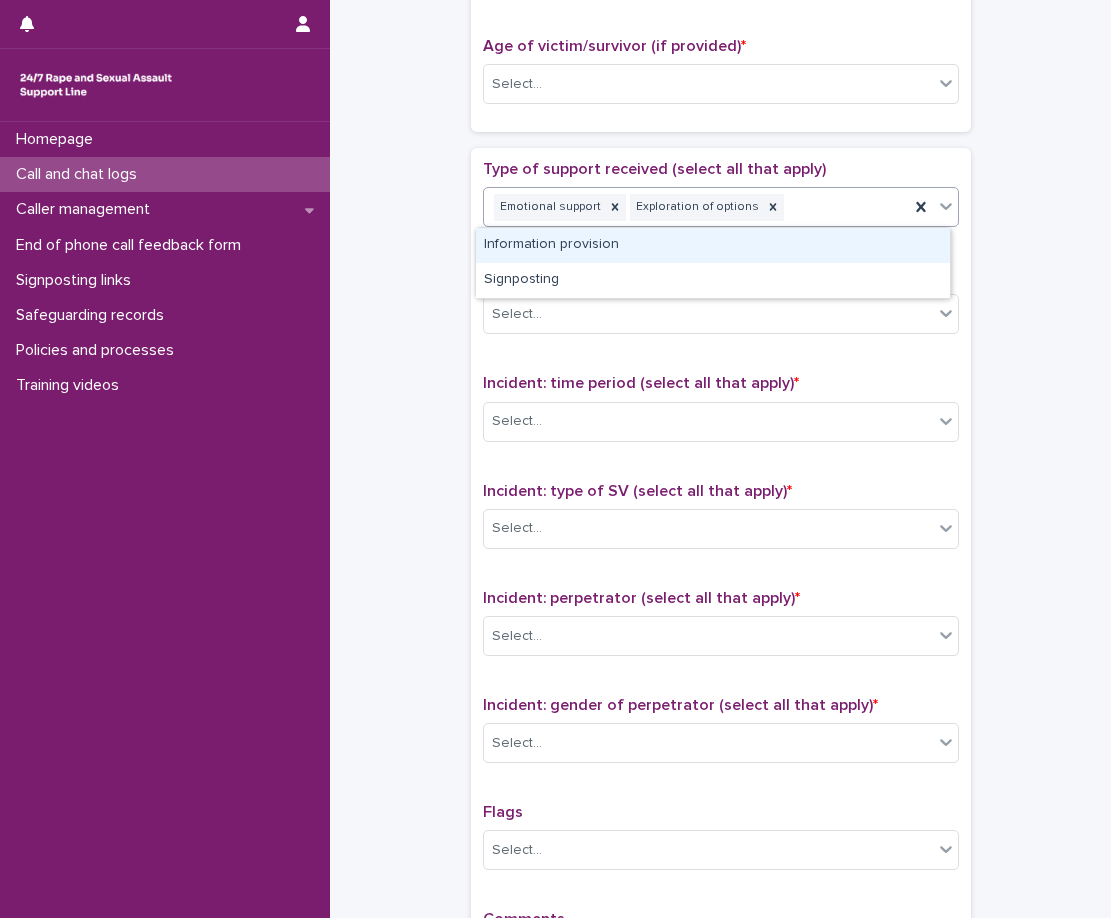 click on "**********" at bounding box center [720, 34] 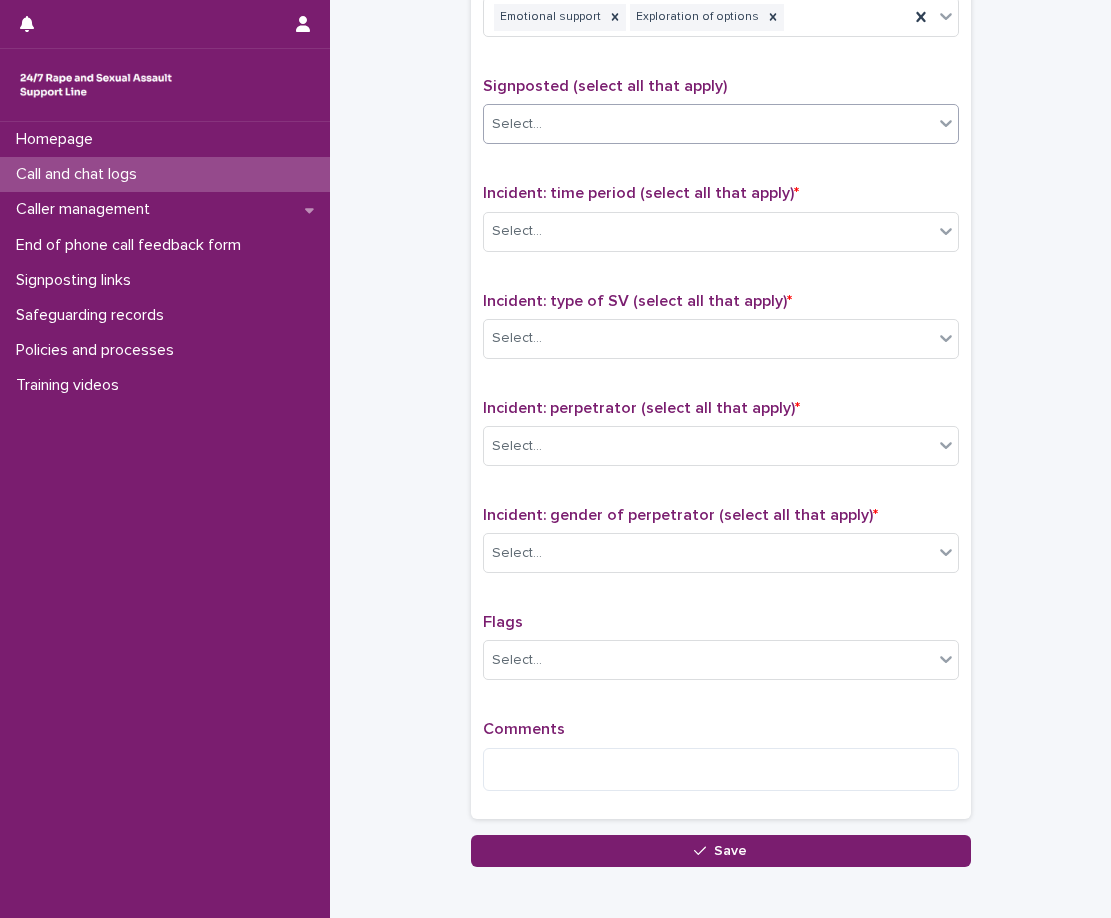 scroll, scrollTop: 1200, scrollLeft: 0, axis: vertical 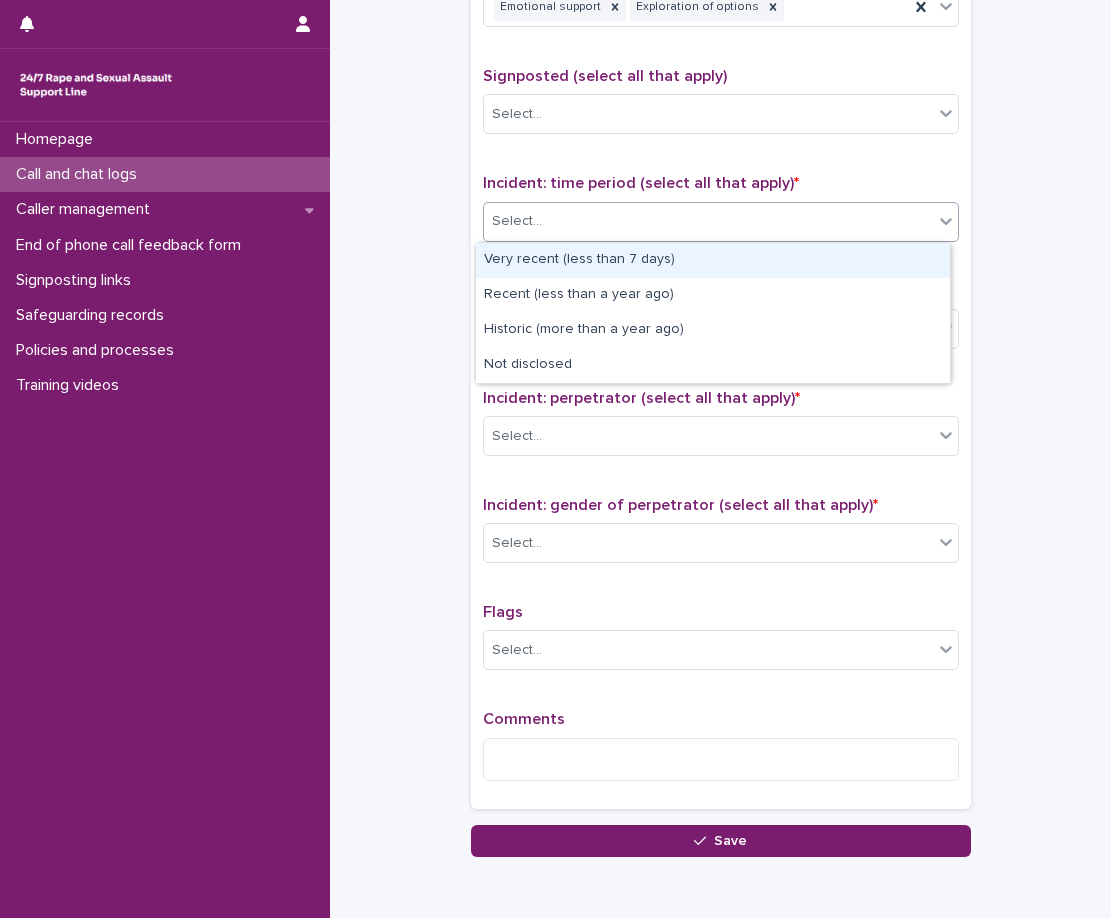 click on "Select..." at bounding box center (708, 221) 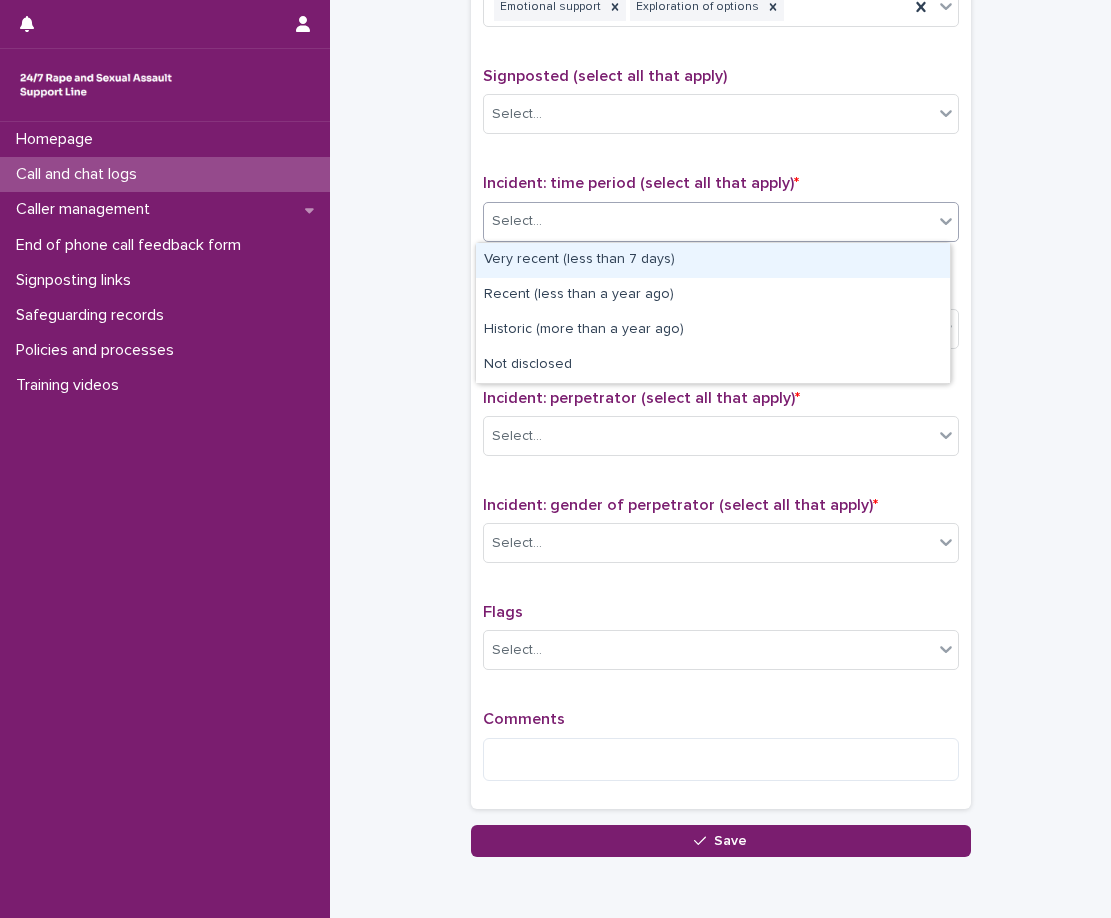 click on "Very recent (less than 7 days)" at bounding box center (713, 260) 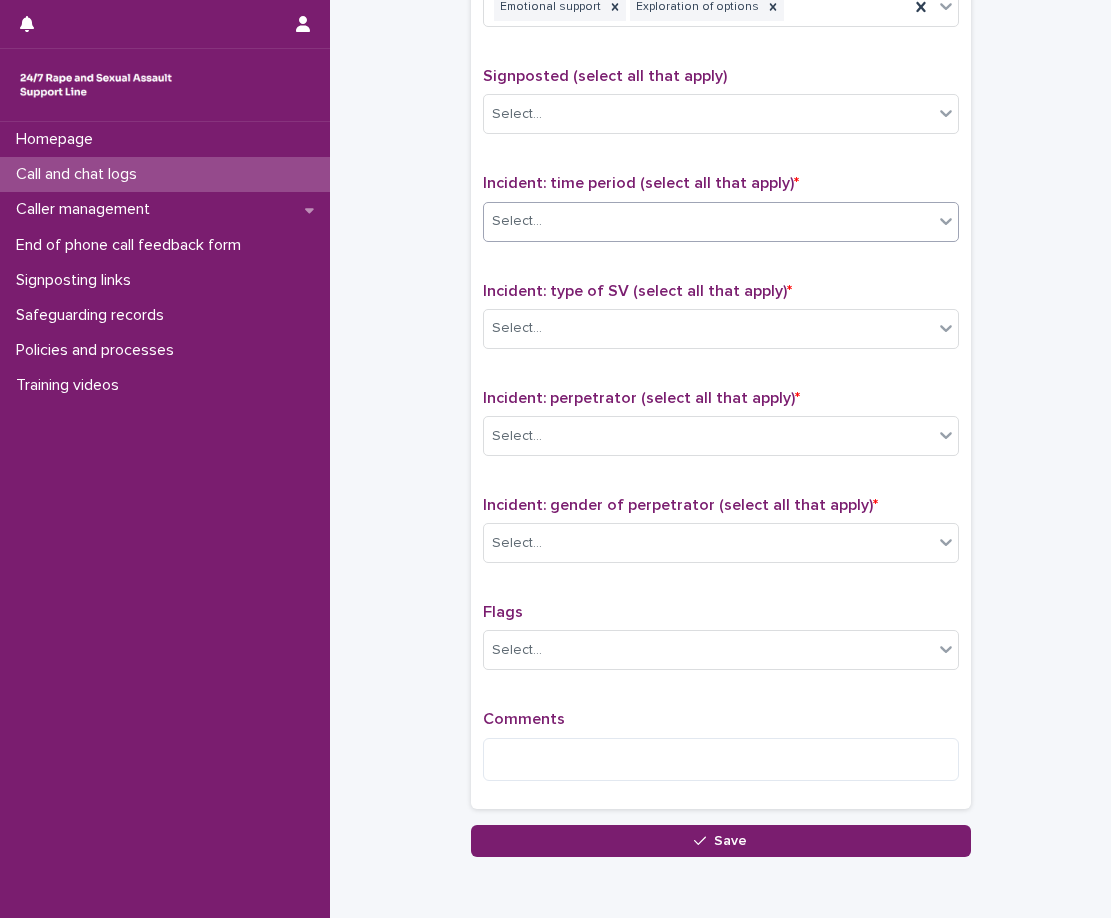 click on "Incident: type of SV (select all that apply) *" at bounding box center [637, 291] 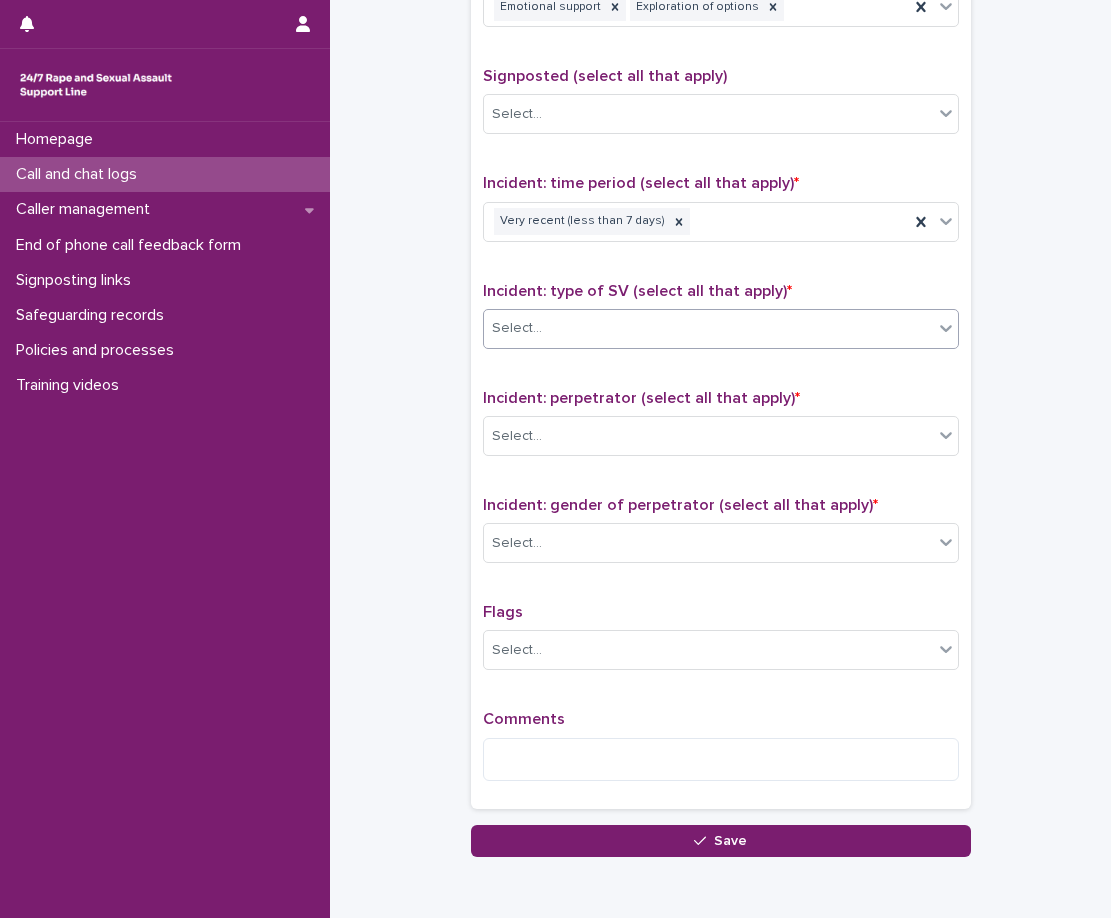 click on "Select..." at bounding box center [517, 328] 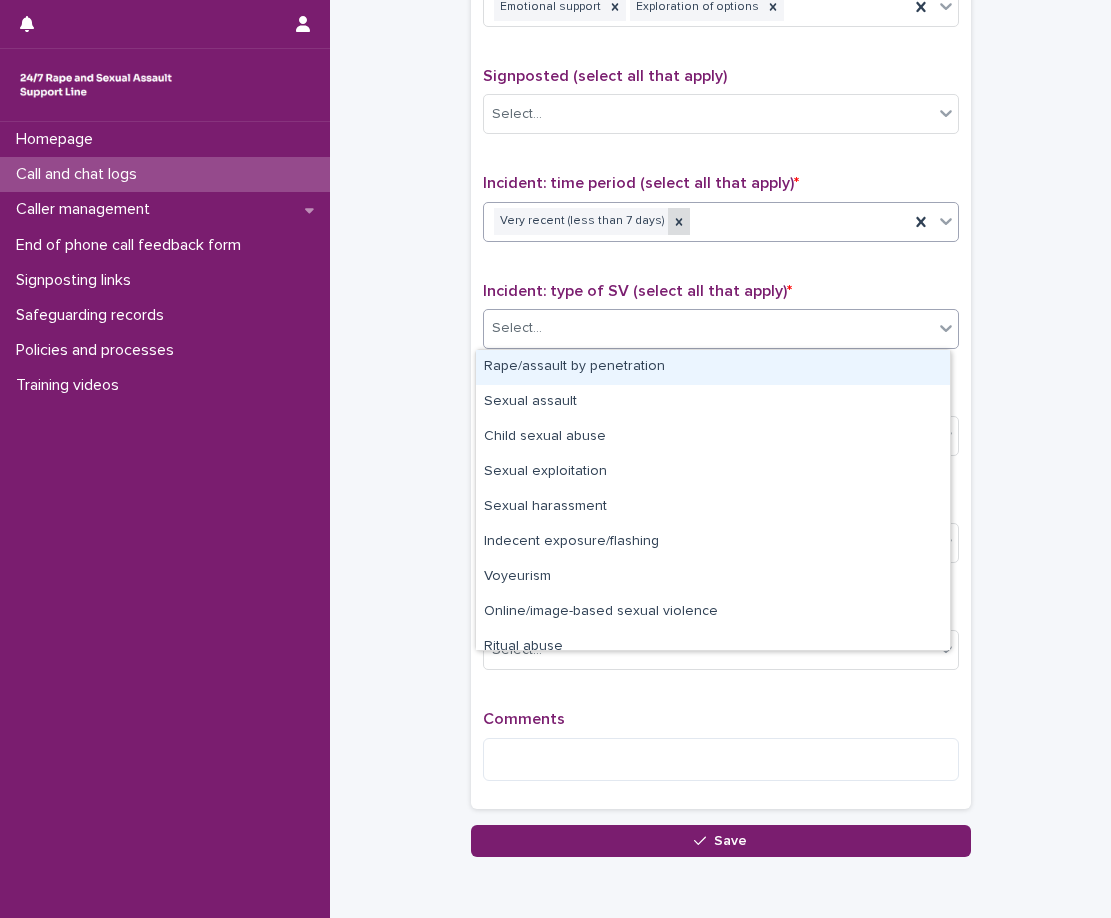 click 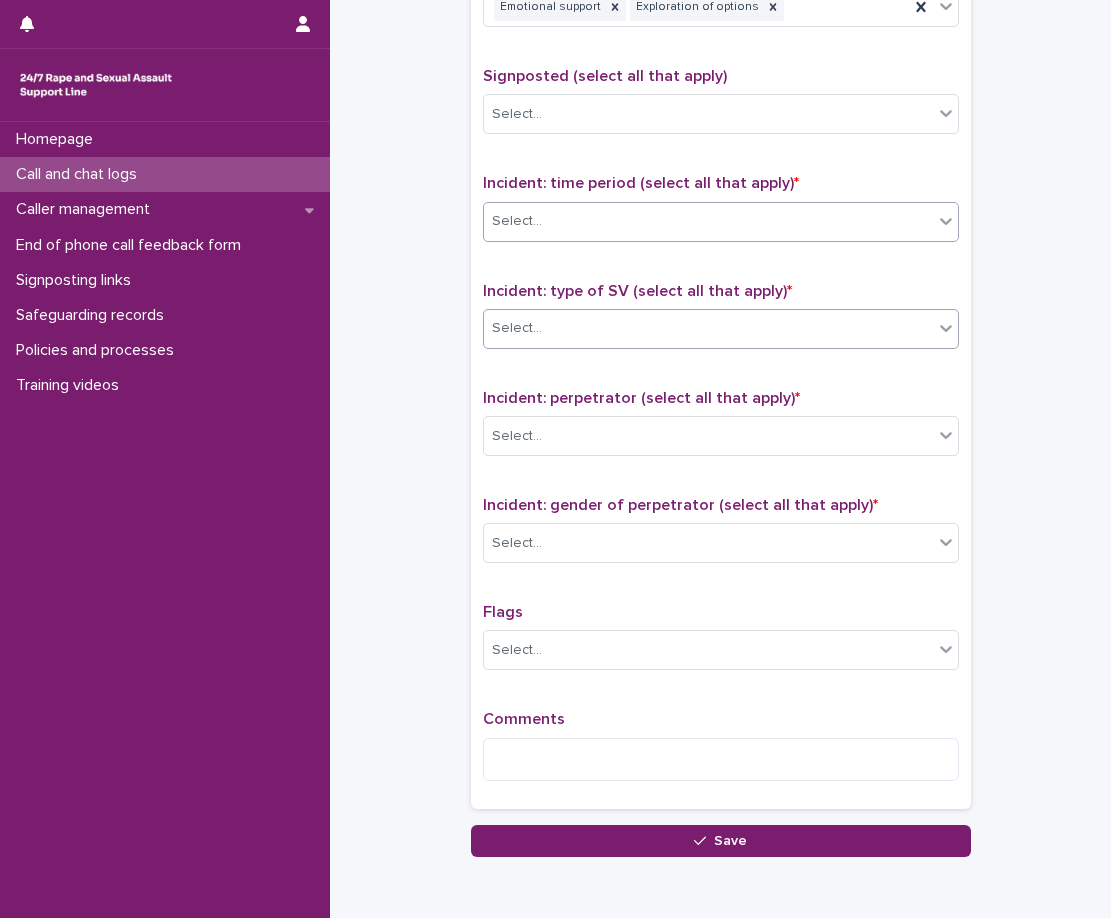 click on "Select..." at bounding box center (708, 328) 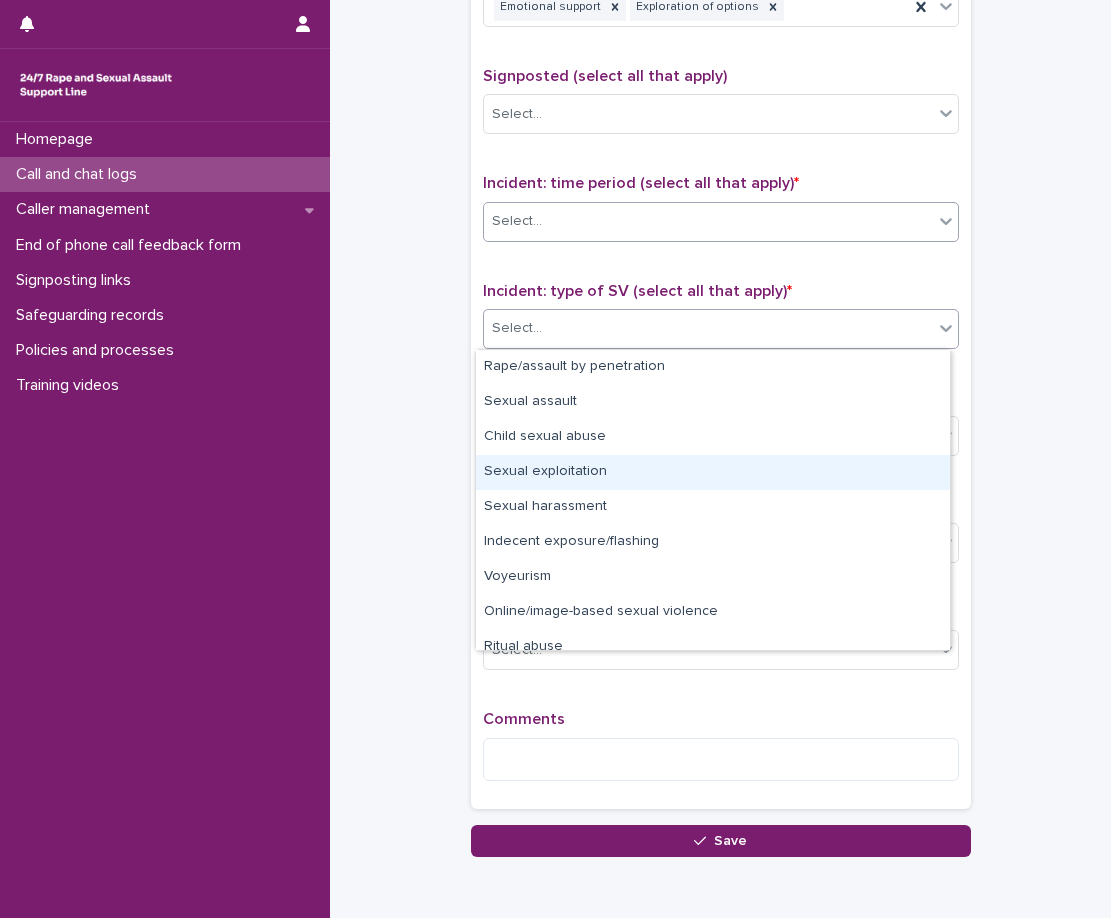 scroll, scrollTop: 50, scrollLeft: 0, axis: vertical 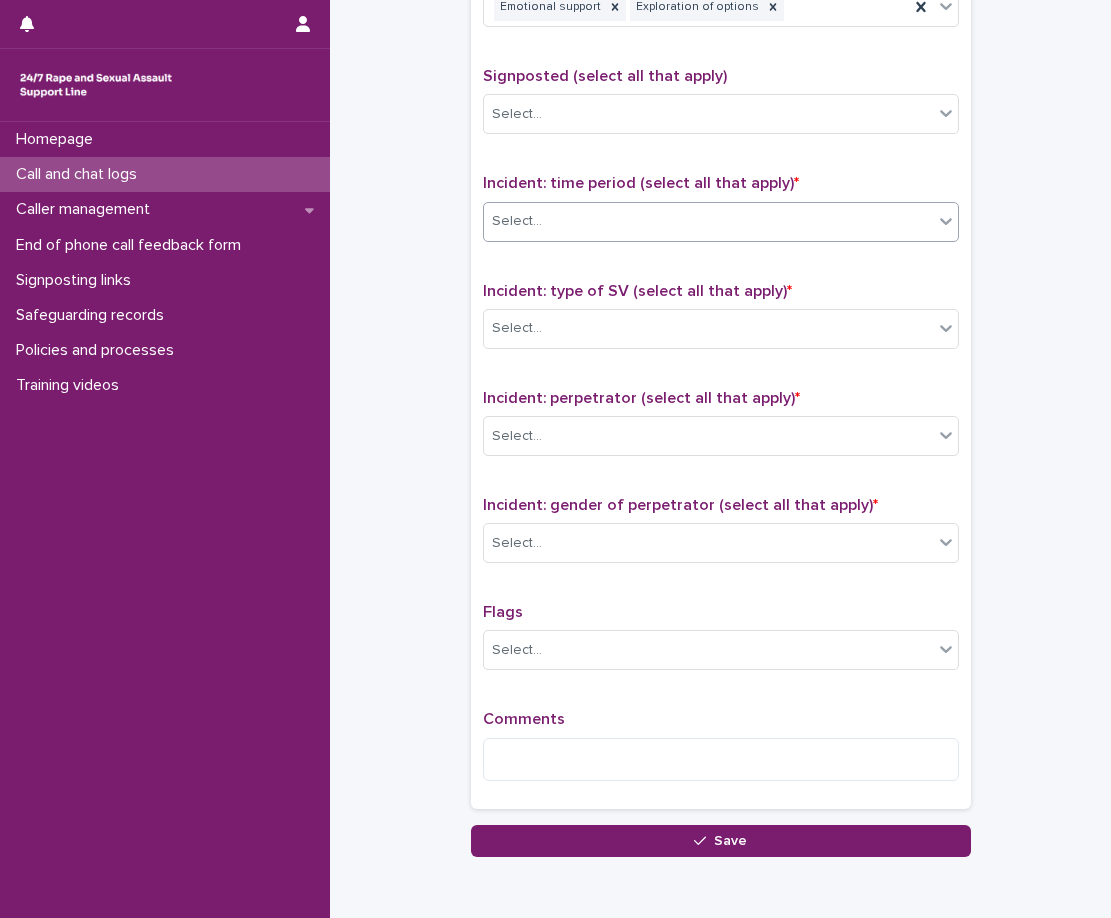 click on "**********" at bounding box center [720, -141] 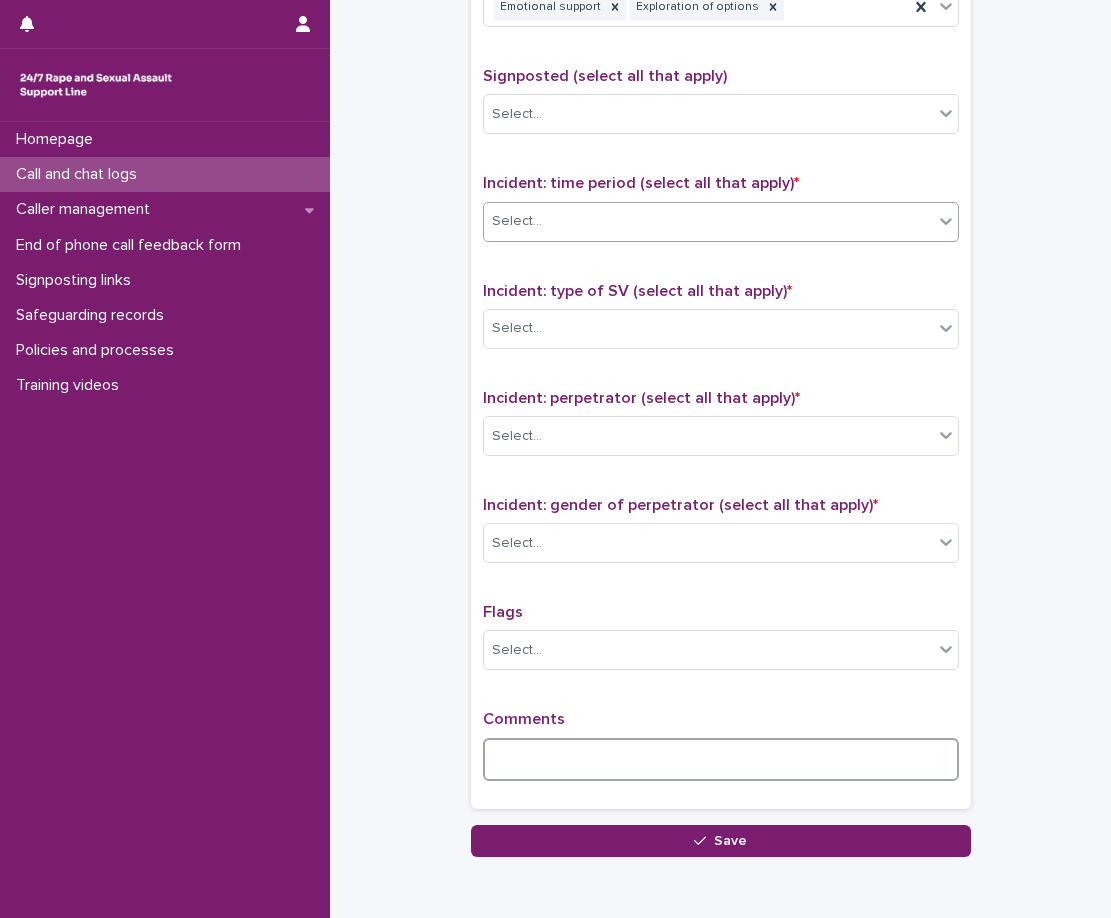 click at bounding box center (721, 759) 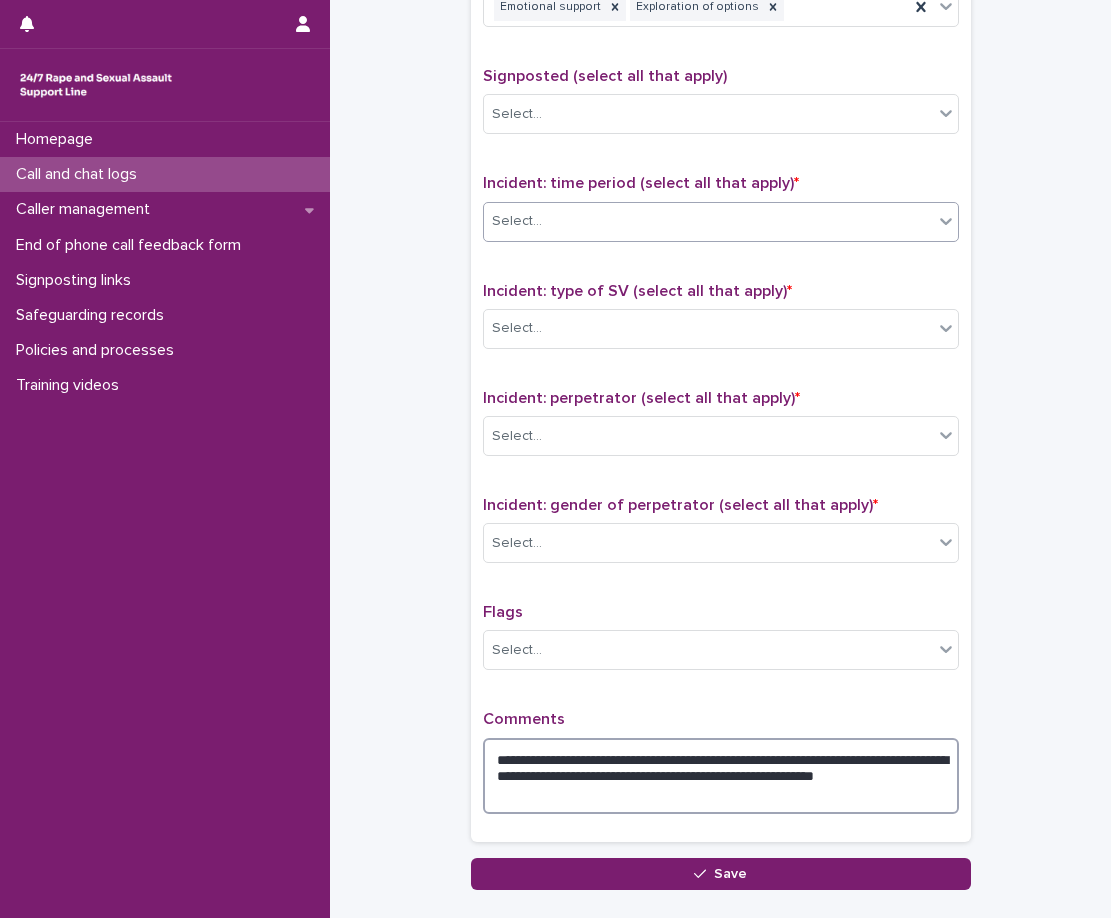type on "**********" 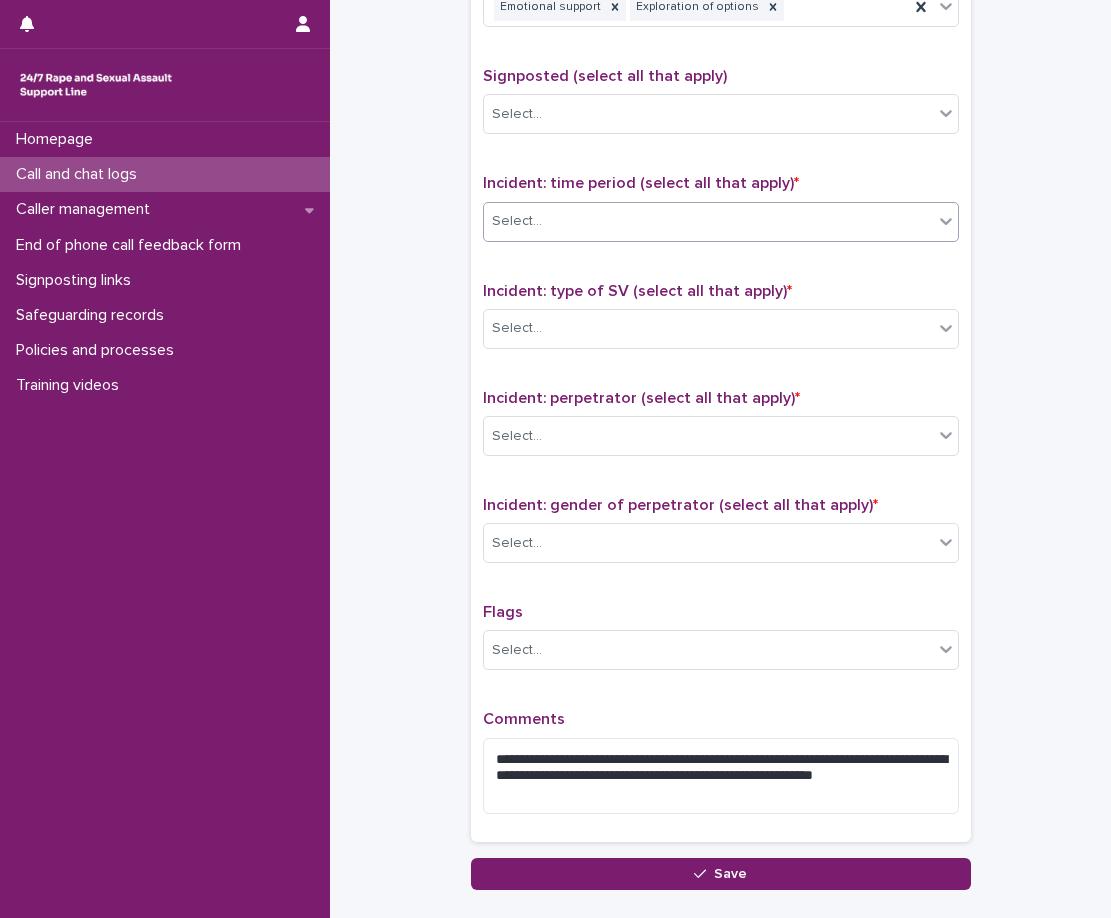 click on "**********" at bounding box center [720, -149] 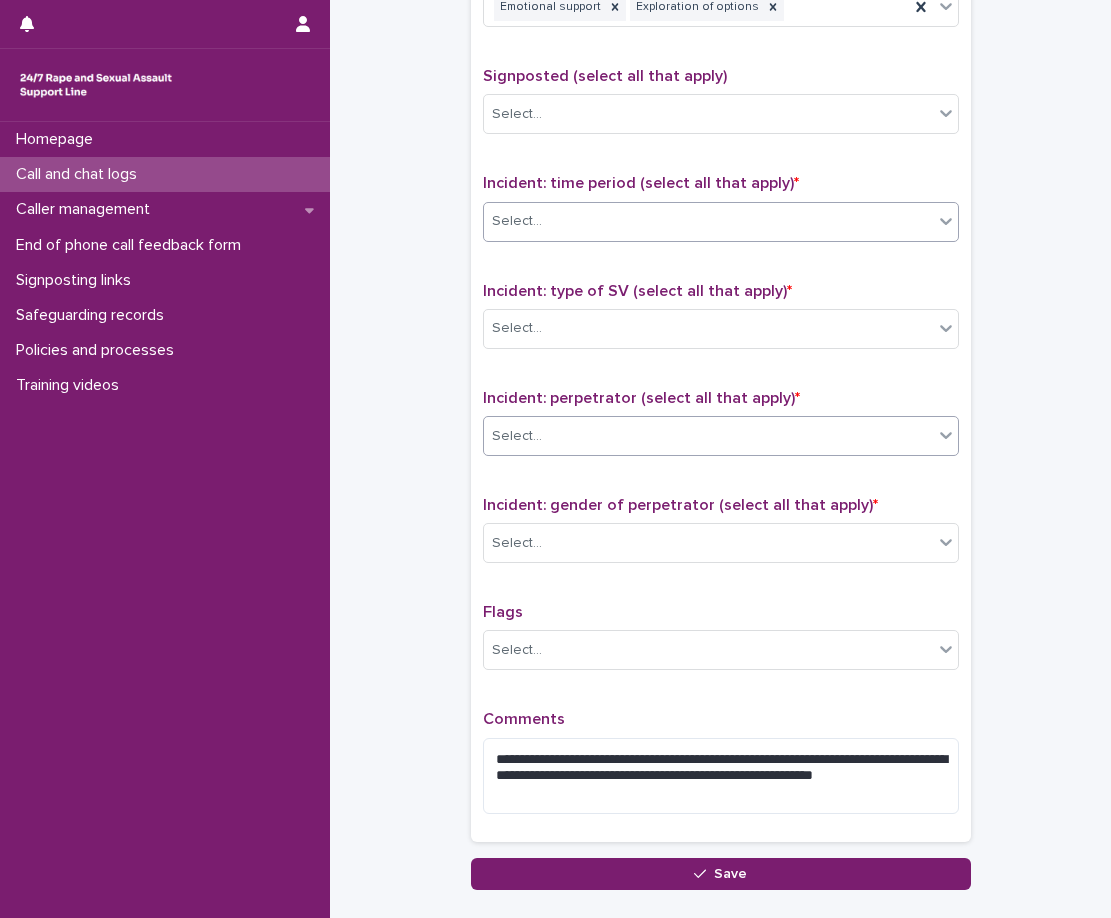click on "Select..." at bounding box center (708, 436) 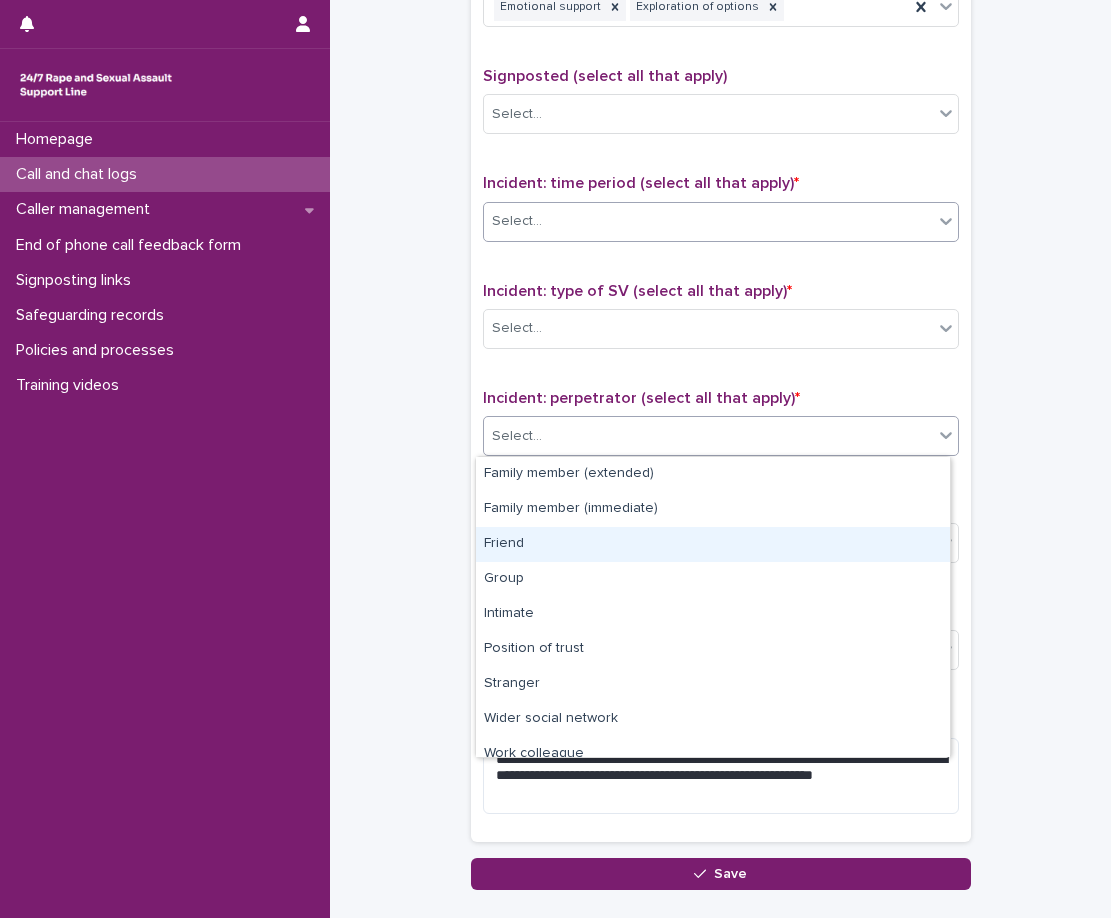 click on "Friend" at bounding box center (713, 544) 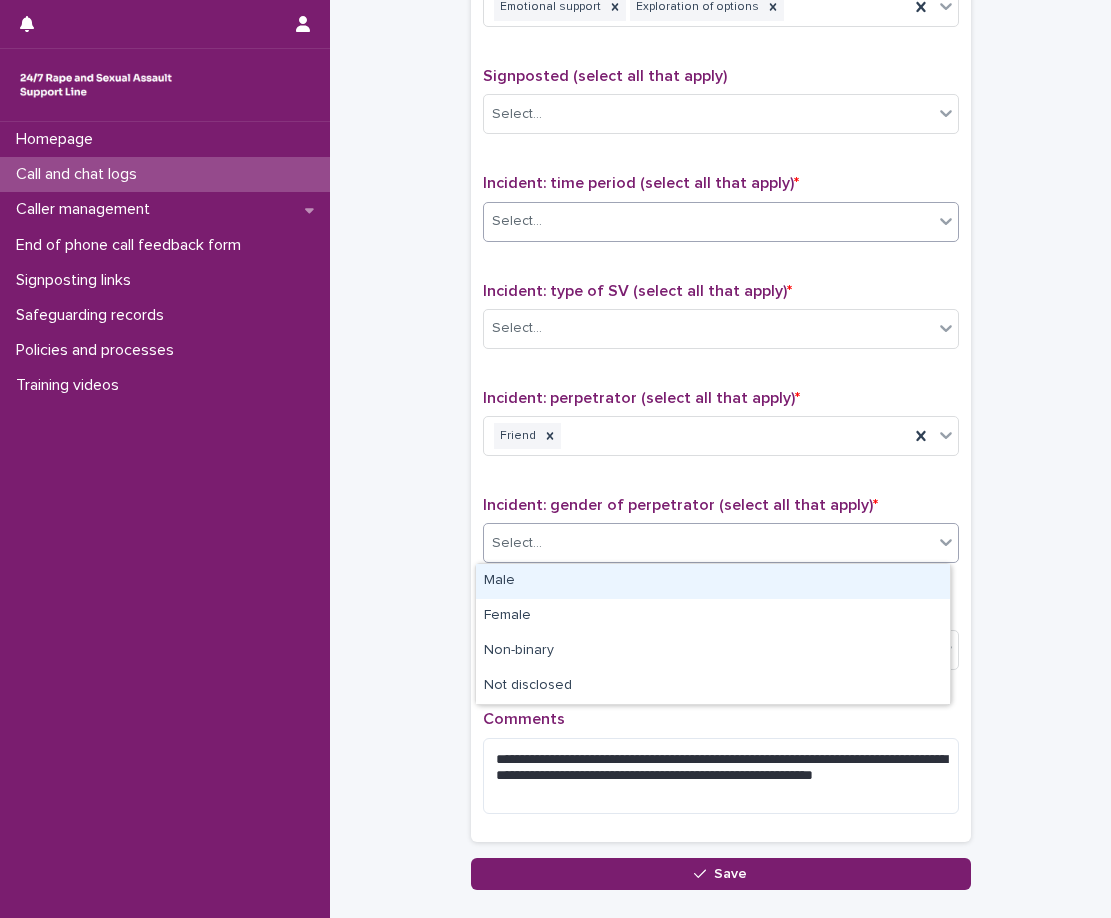 click on "Select..." at bounding box center [708, 543] 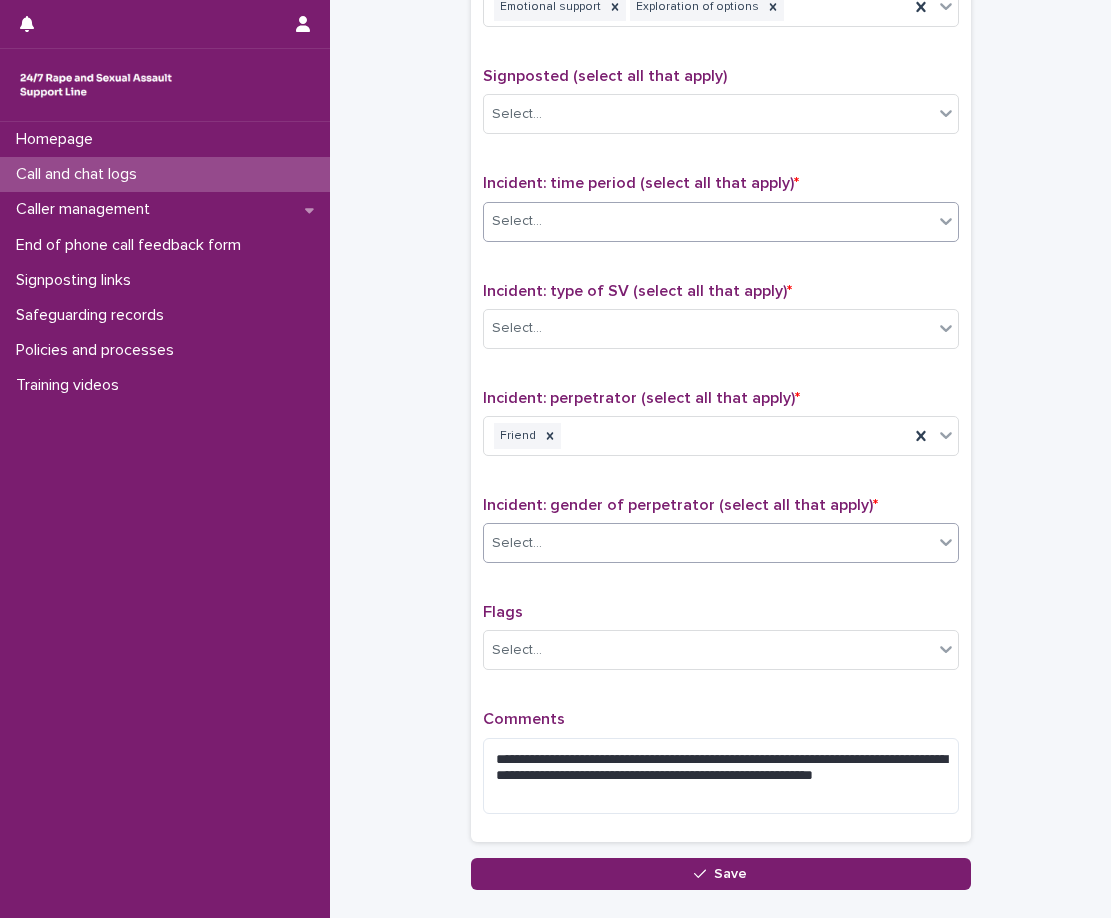 click on "**********" at bounding box center [721, 395] 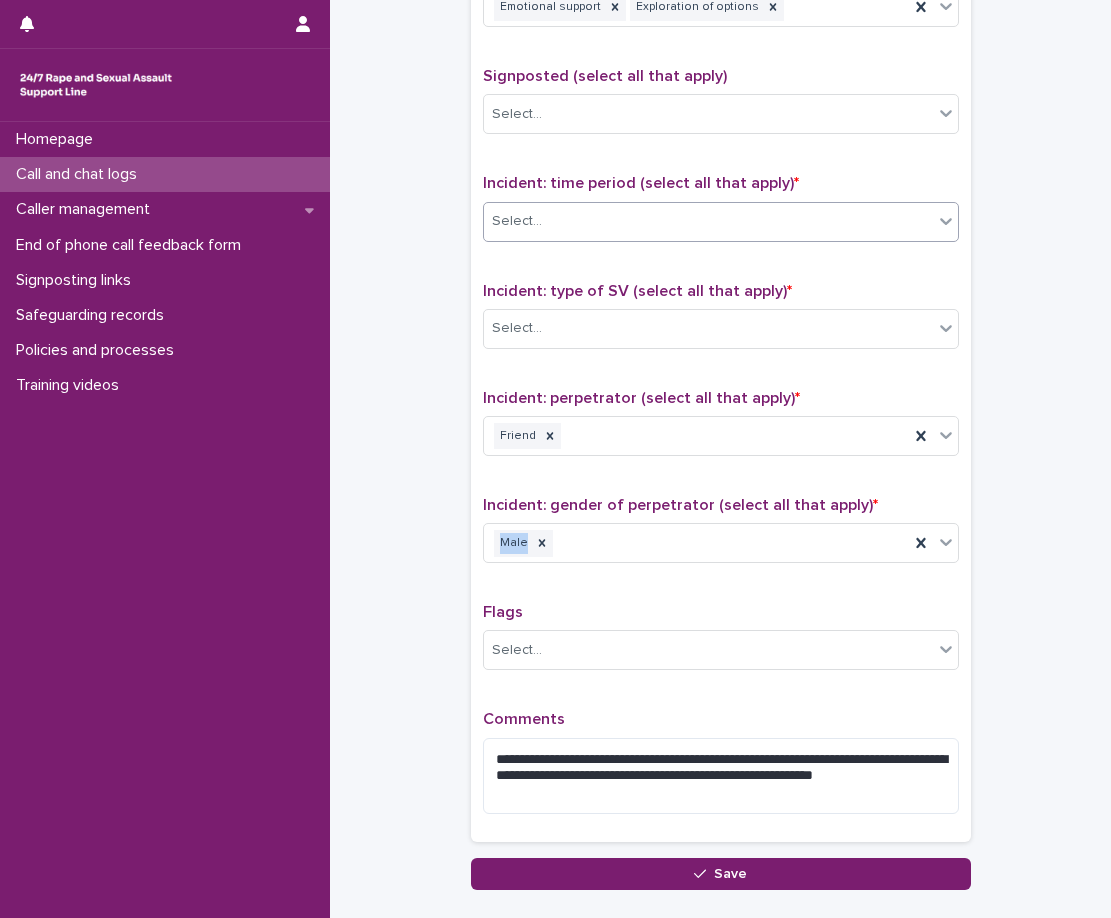 click on "Incident: gender of perpetrator (select all that apply) * Male" at bounding box center [721, 537] 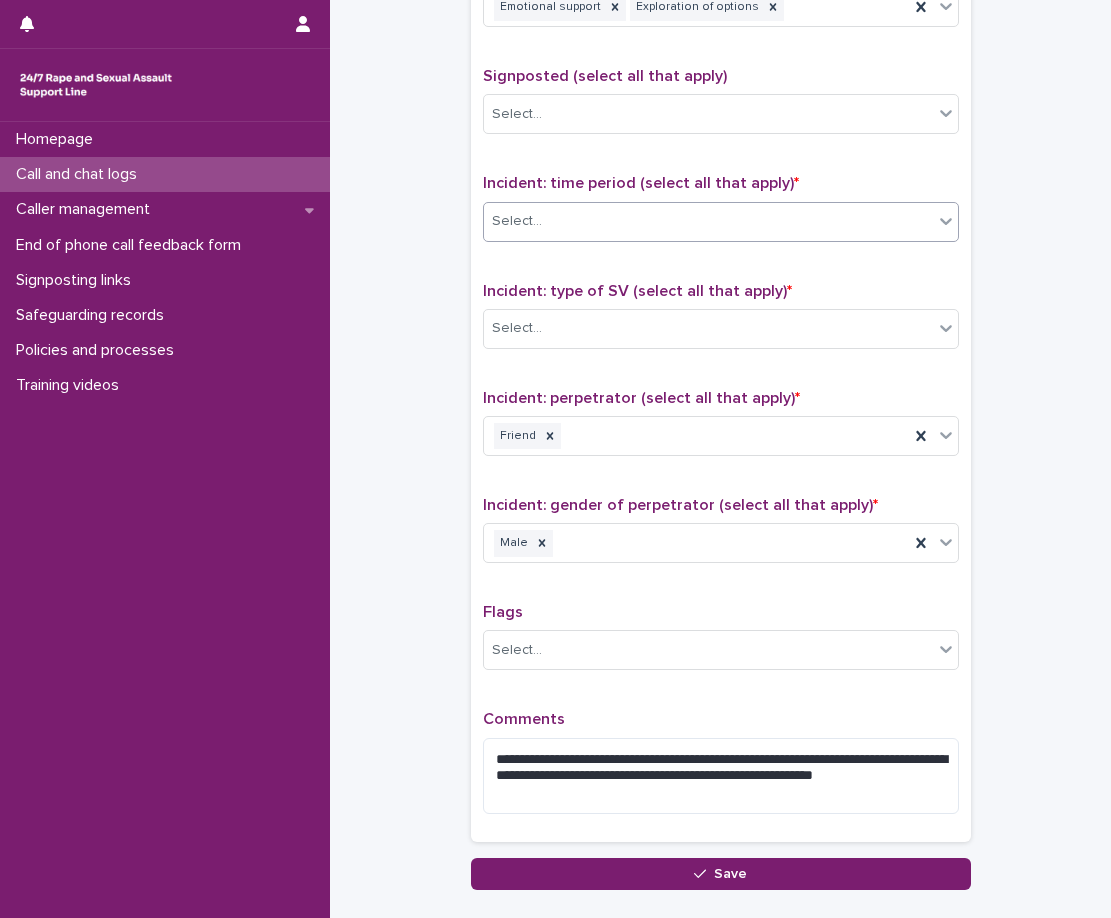 click on "Select..." at bounding box center [708, 221] 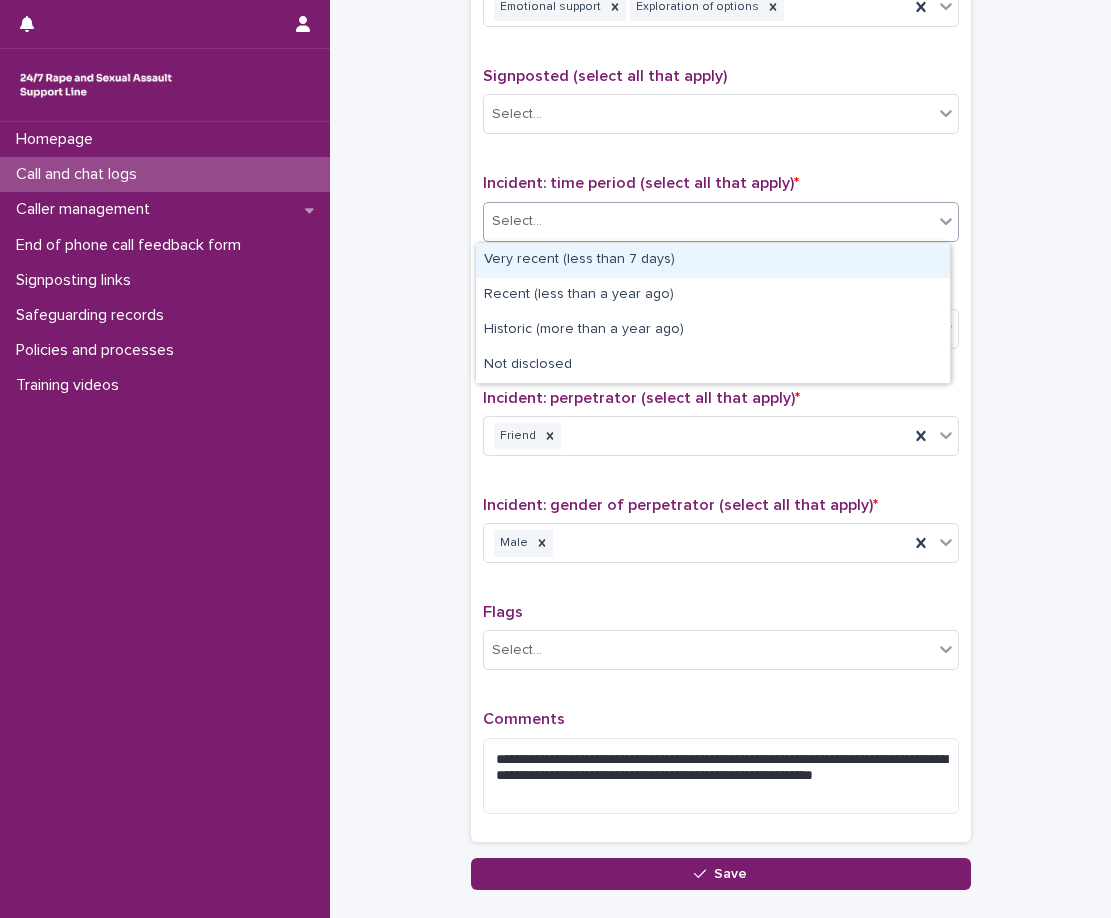 click on "**********" at bounding box center (721, 395) 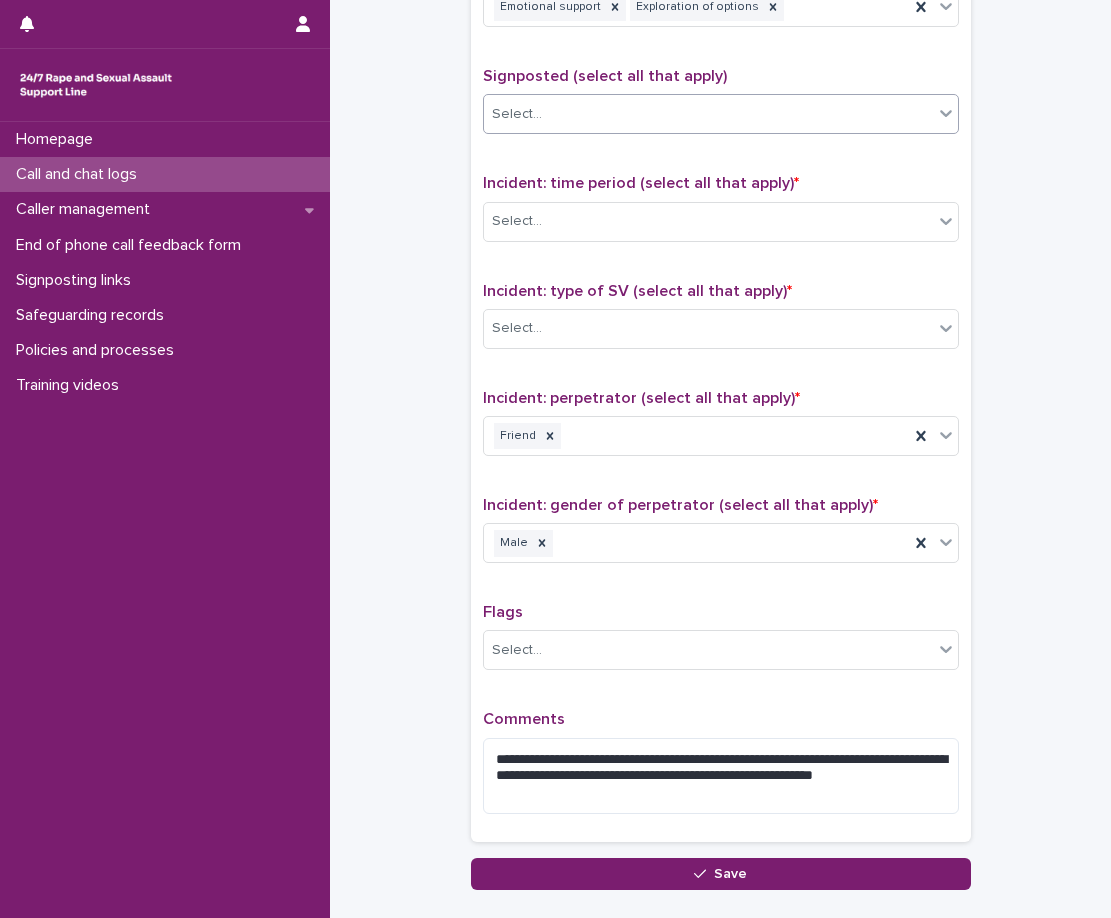 click on "Select..." at bounding box center (708, 114) 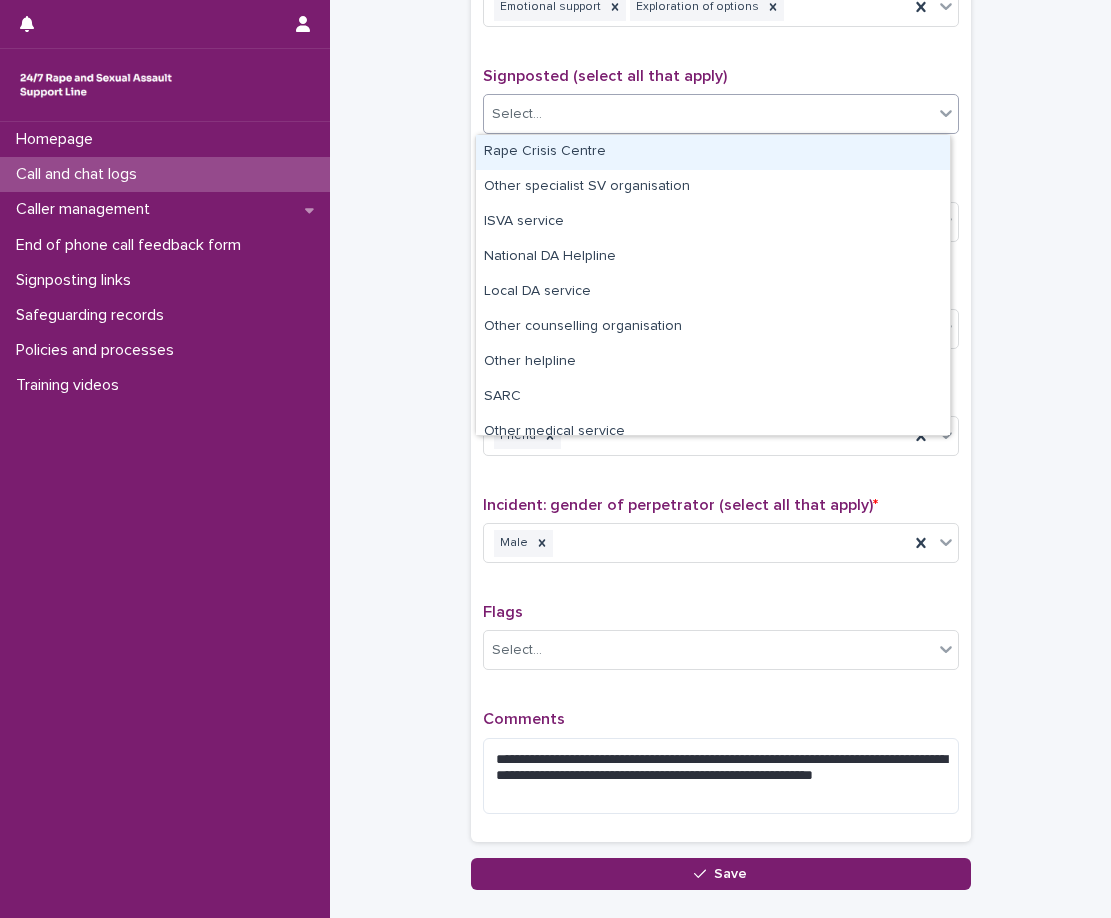 click on "**********" at bounding box center (721, 395) 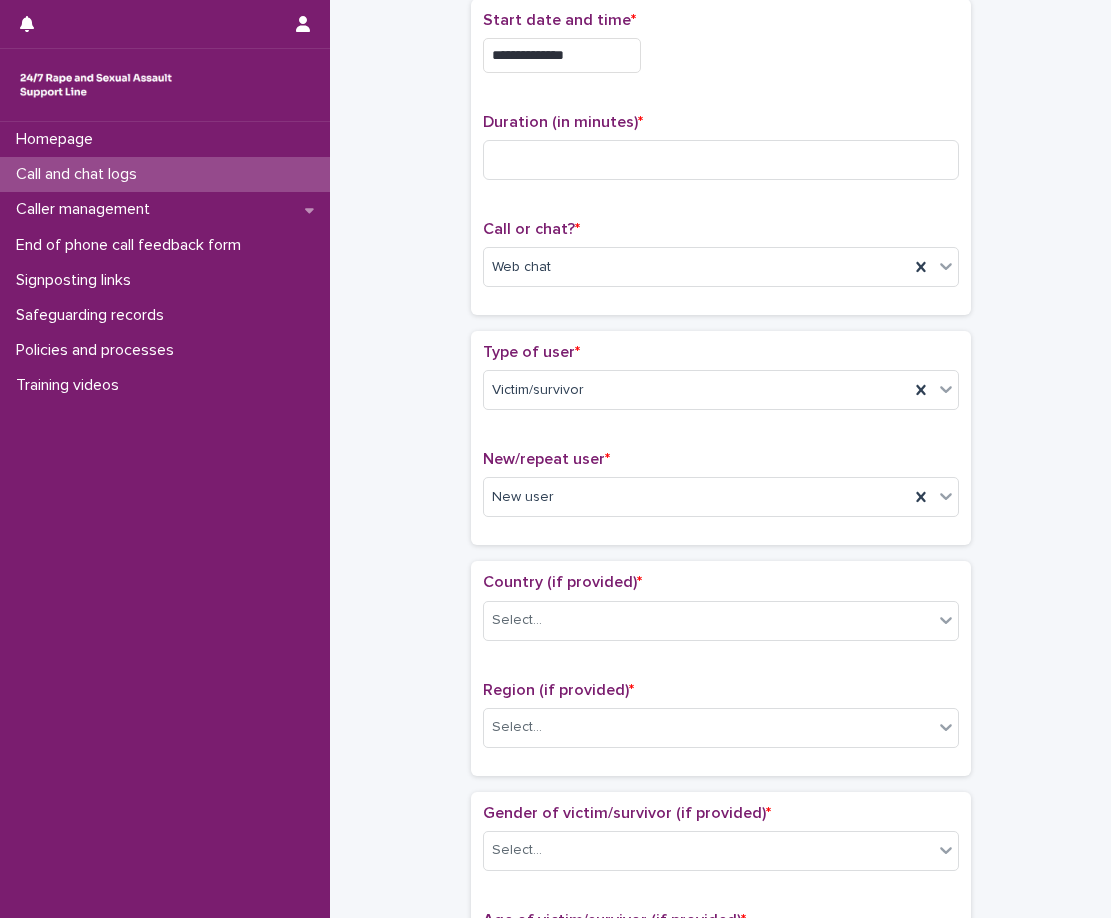 scroll, scrollTop: 100, scrollLeft: 0, axis: vertical 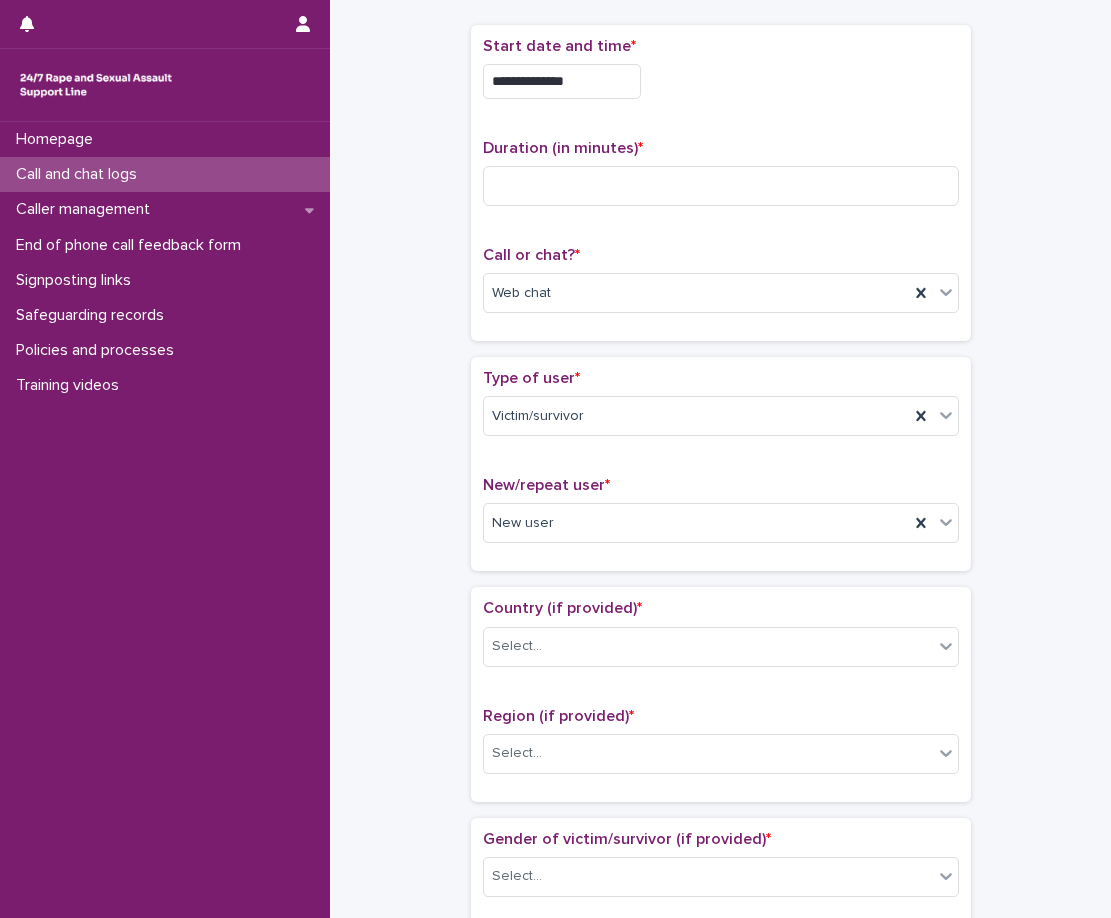 click on "Homepage Call and chat logs Caller management End of phone call feedback form Signposting links Safeguarding records Policies and processes Training videos" at bounding box center (165, 520) 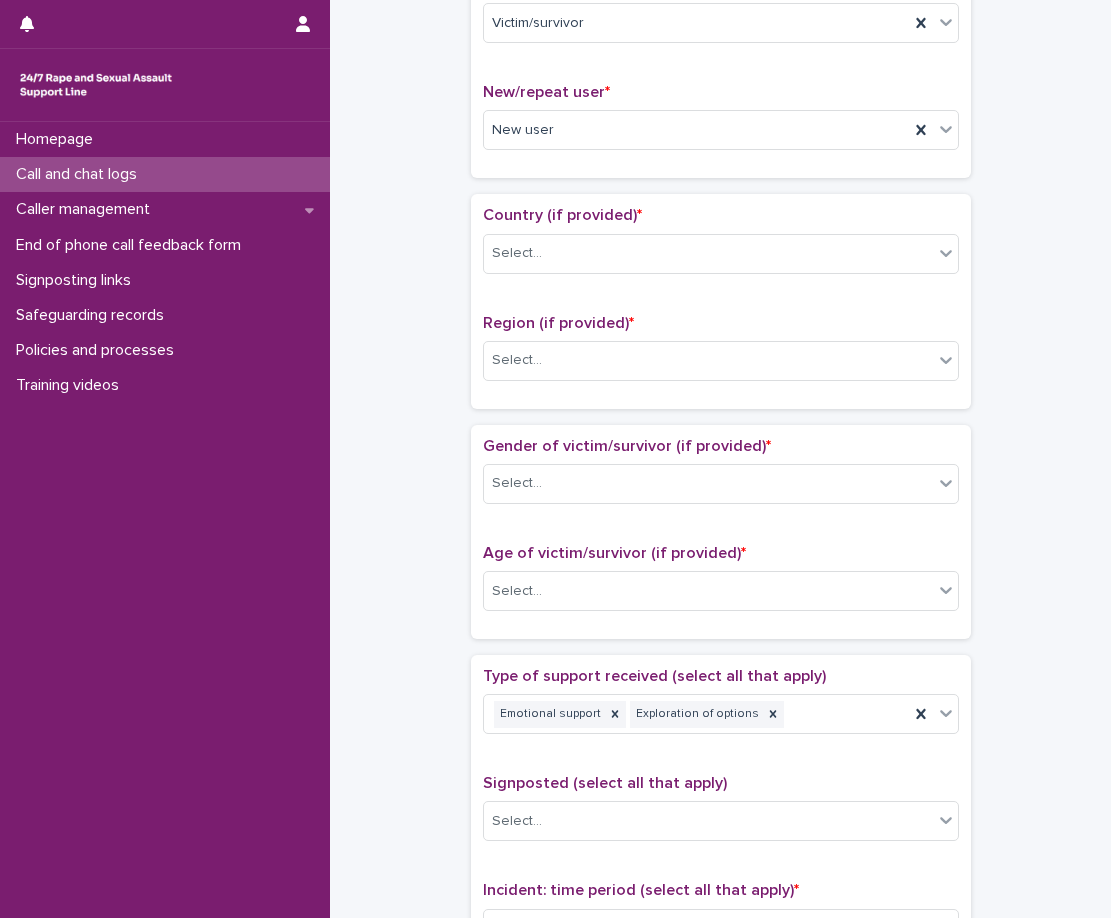 scroll, scrollTop: 500, scrollLeft: 0, axis: vertical 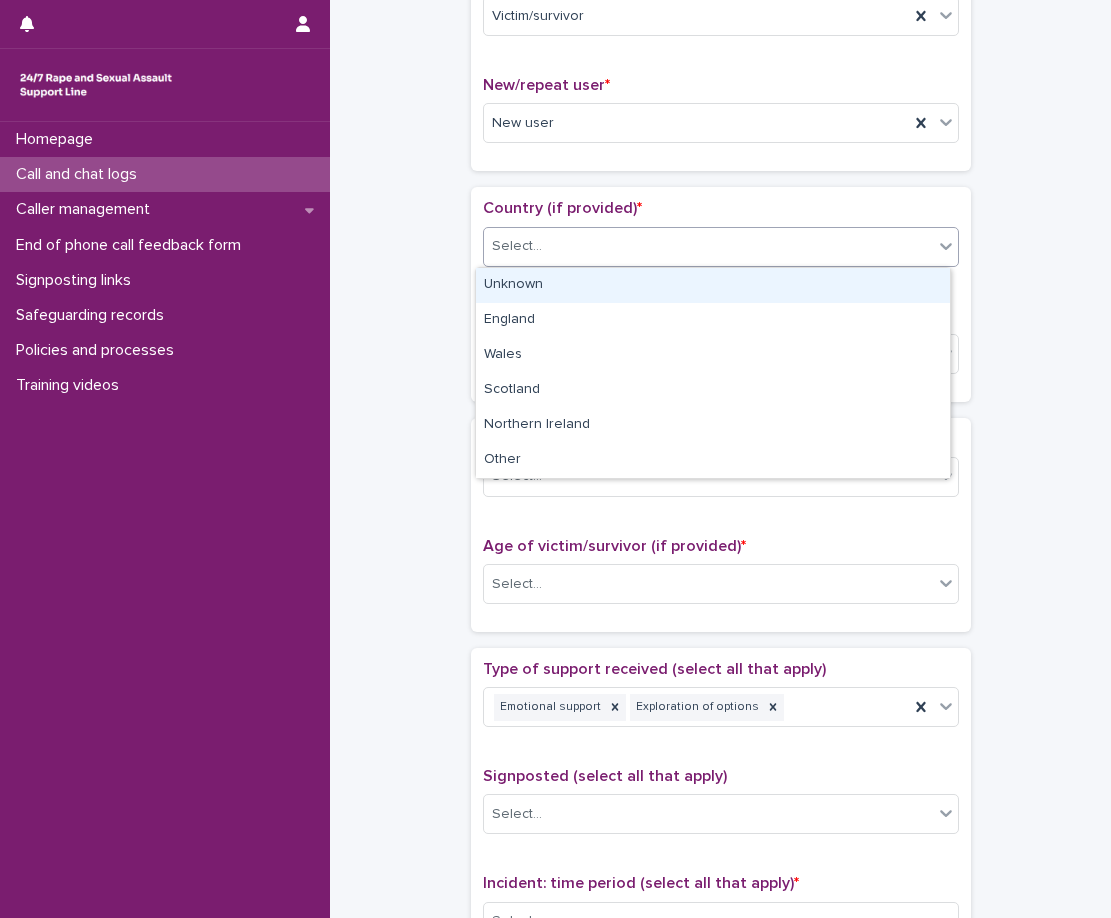 click on "Select..." at bounding box center [708, 246] 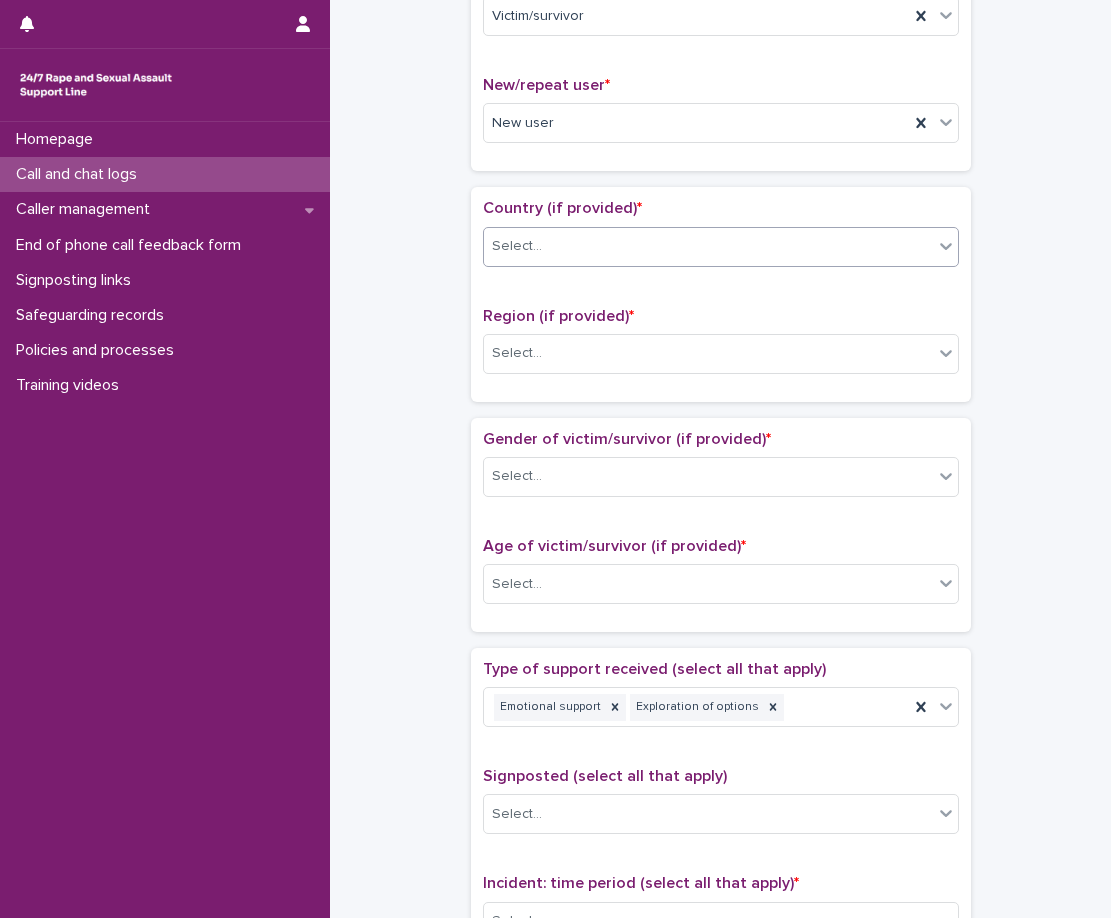 click on "Country (if provided) *       0 results available. Select is focused ,type to refine list, press Down to open the menu,  Select..." at bounding box center (721, 240) 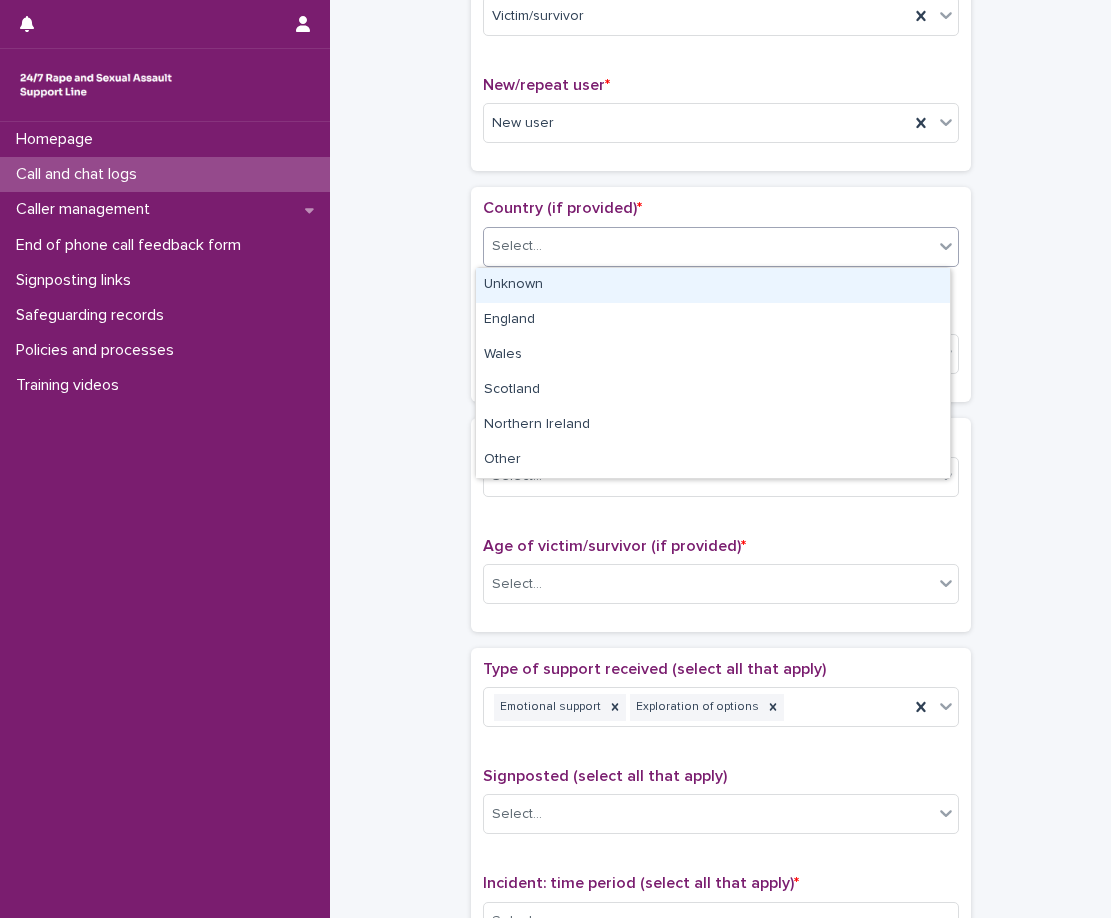 click on "Select..." at bounding box center (708, 246) 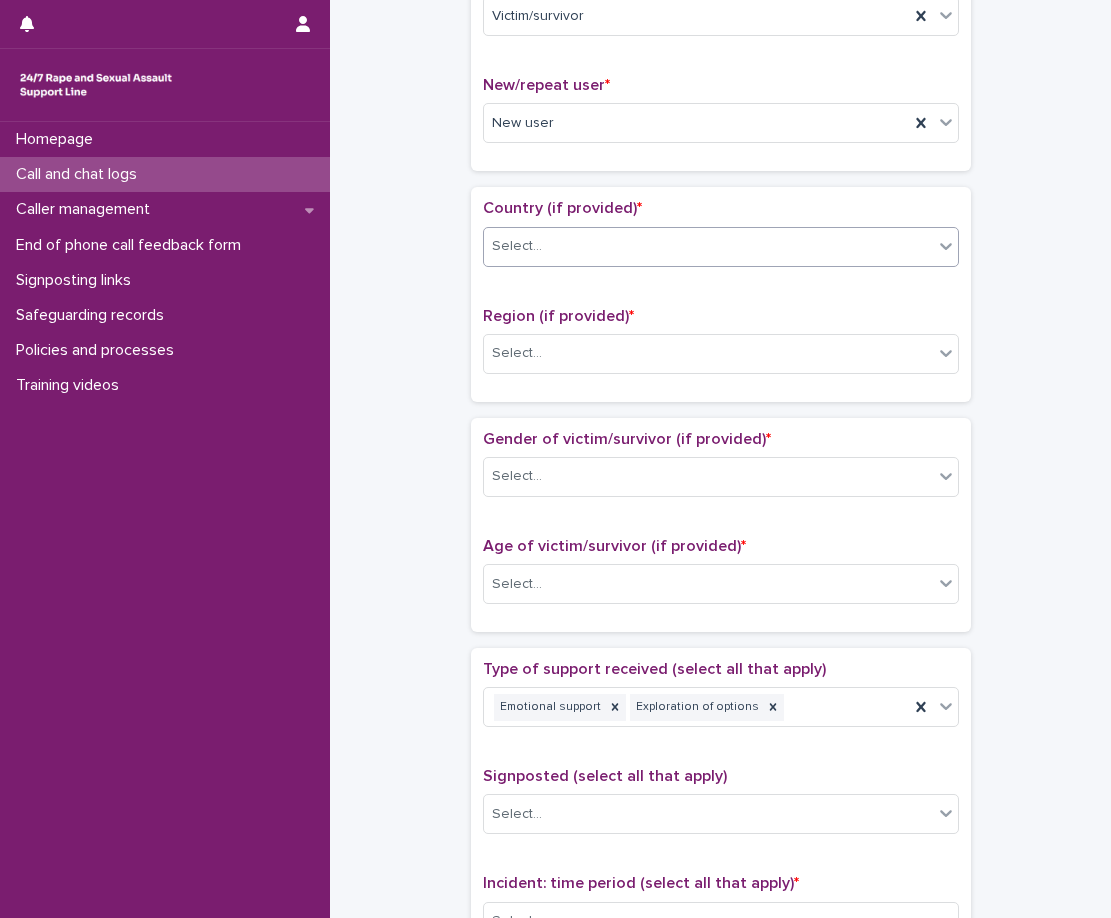 click on "Select..." at bounding box center [708, 246] 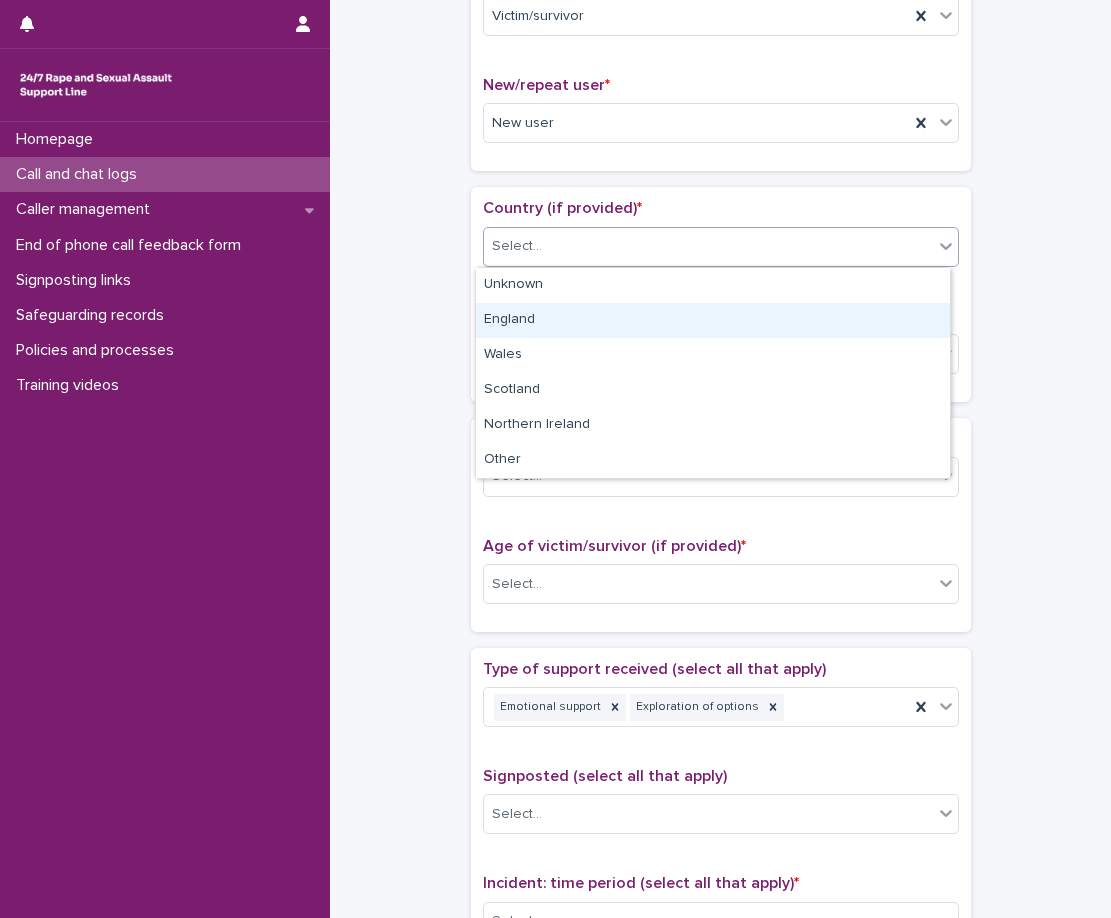 click on "England" at bounding box center (713, 320) 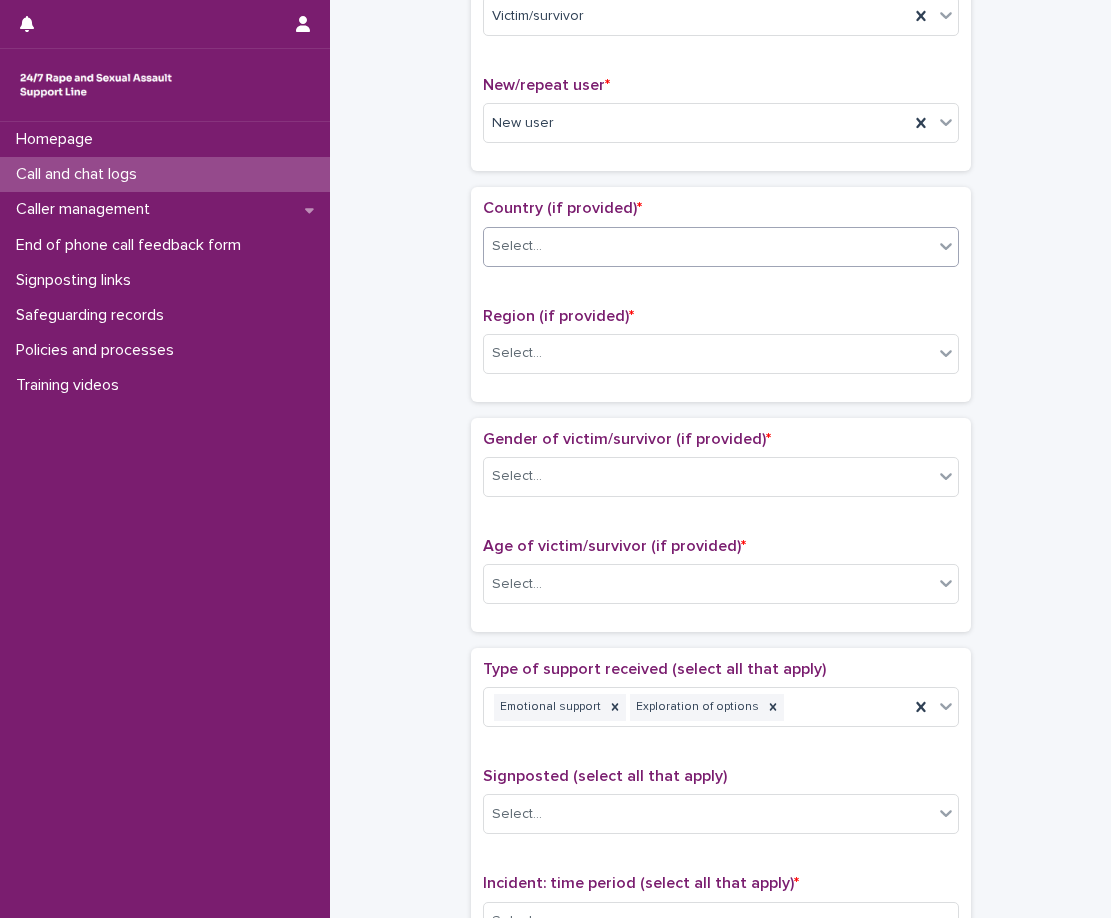 click on "Region (if provided) *" at bounding box center (558, 316) 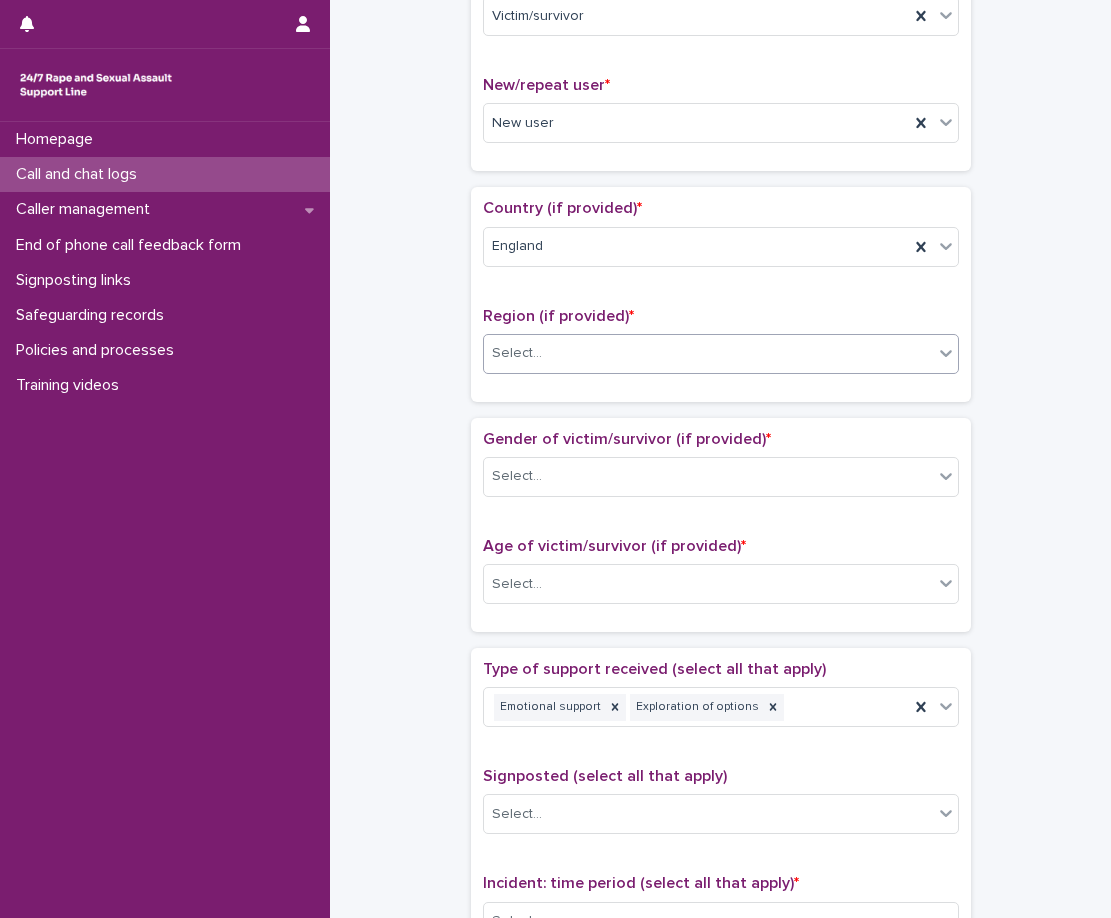 click on "Select..." at bounding box center [708, 353] 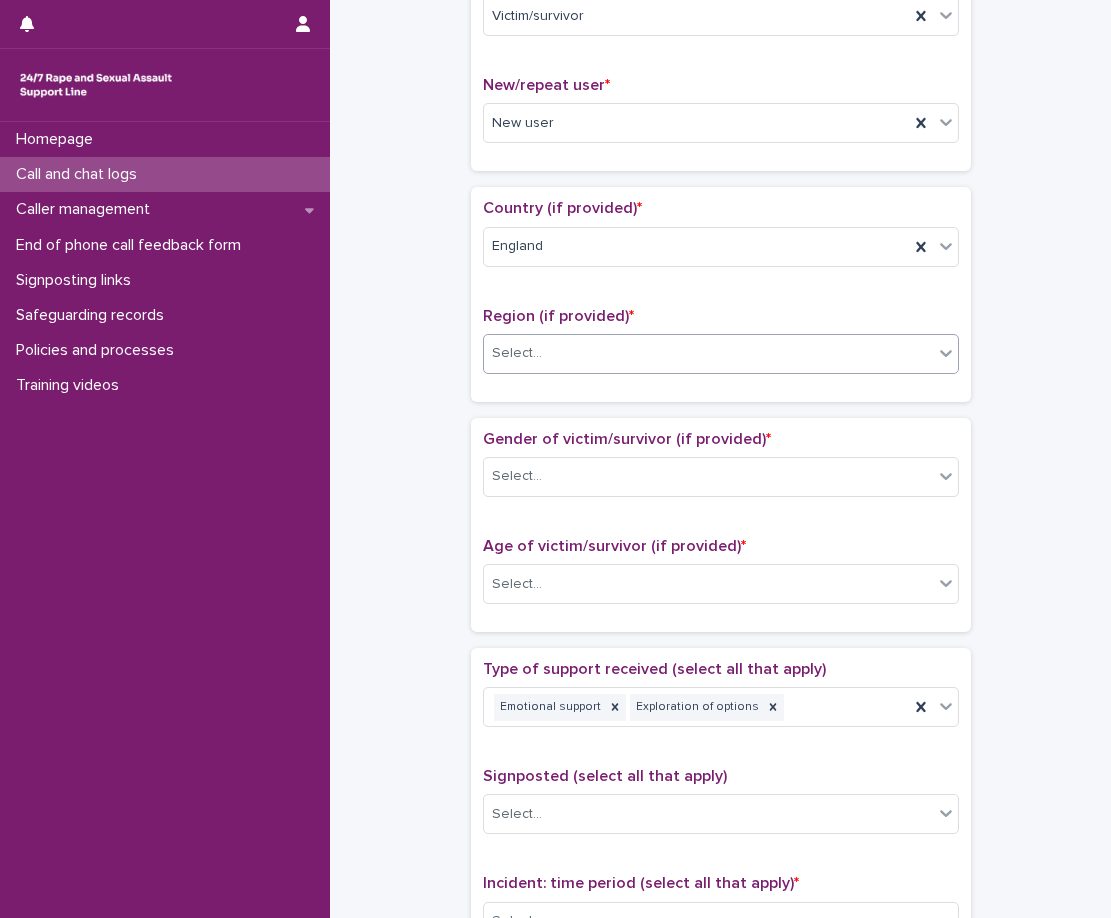 click on "Select..." at bounding box center [708, 353] 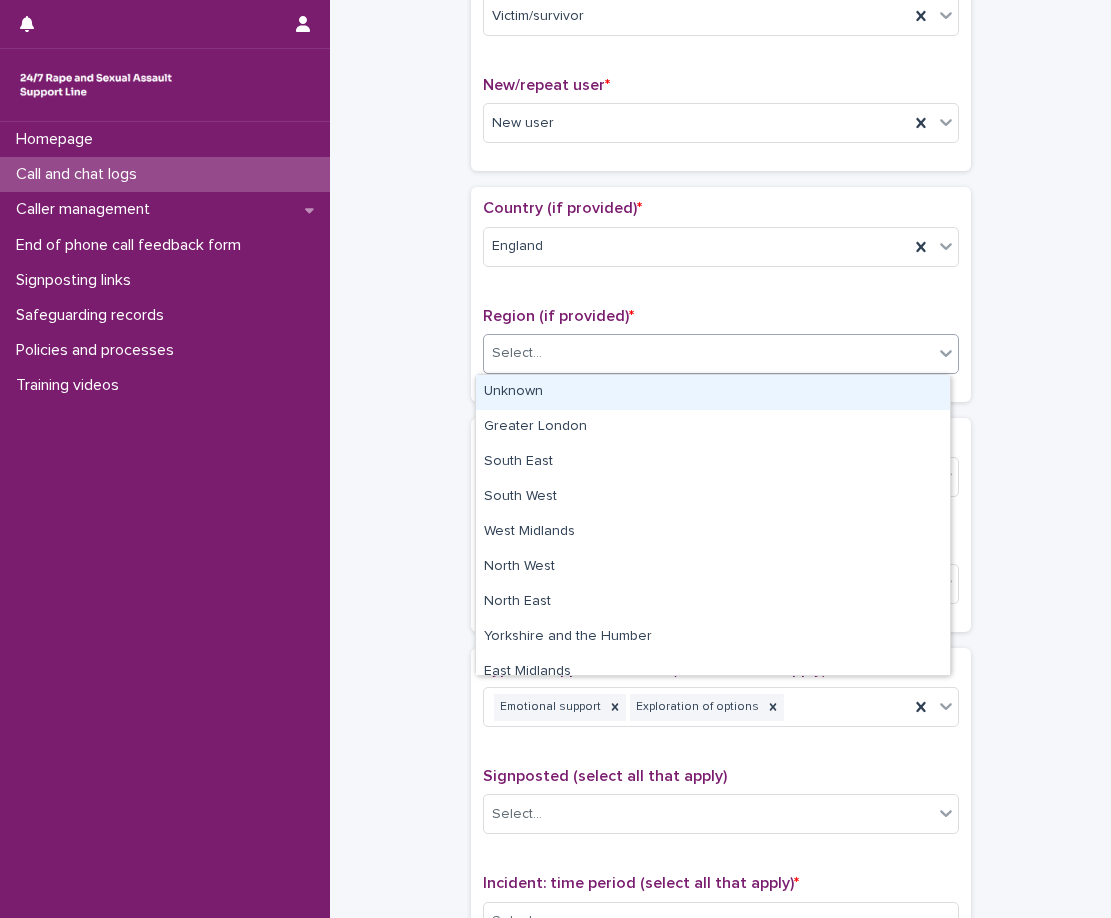 click on "Select..." at bounding box center (708, 353) 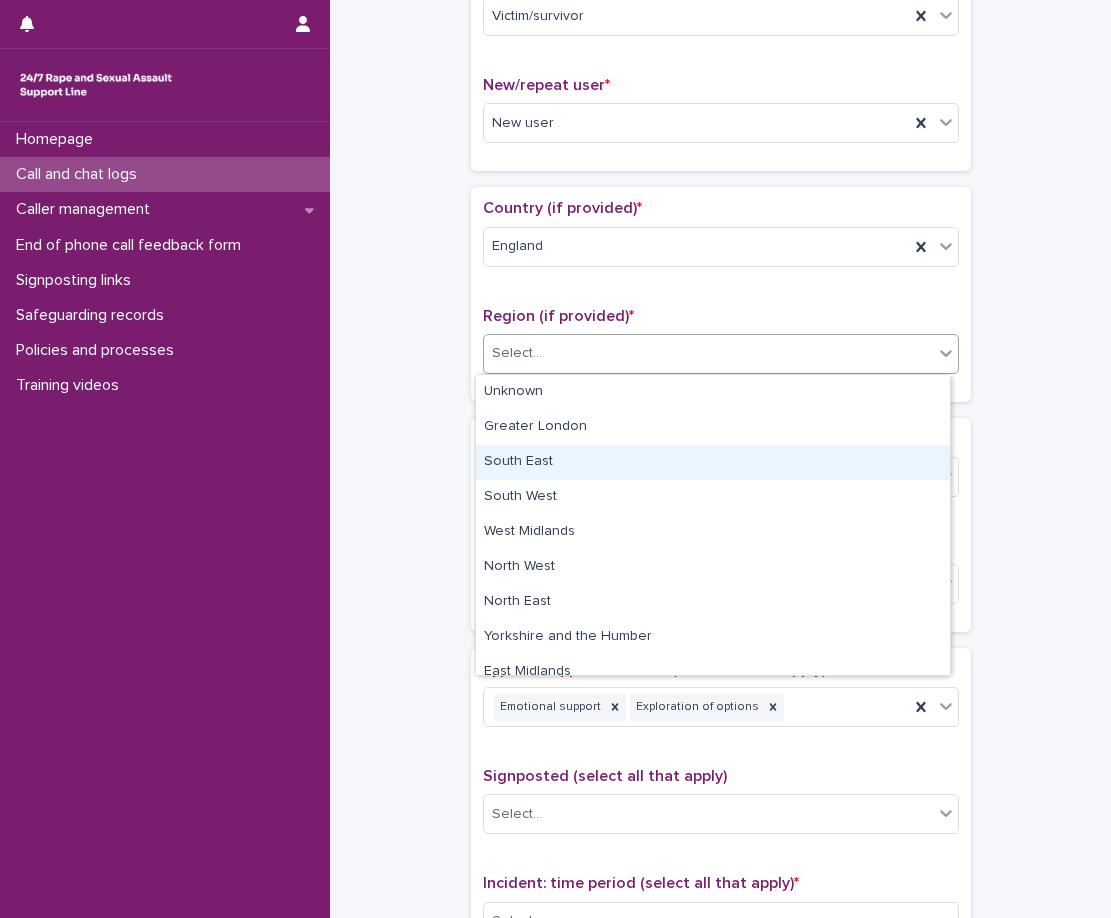 click on "South East" at bounding box center [713, 462] 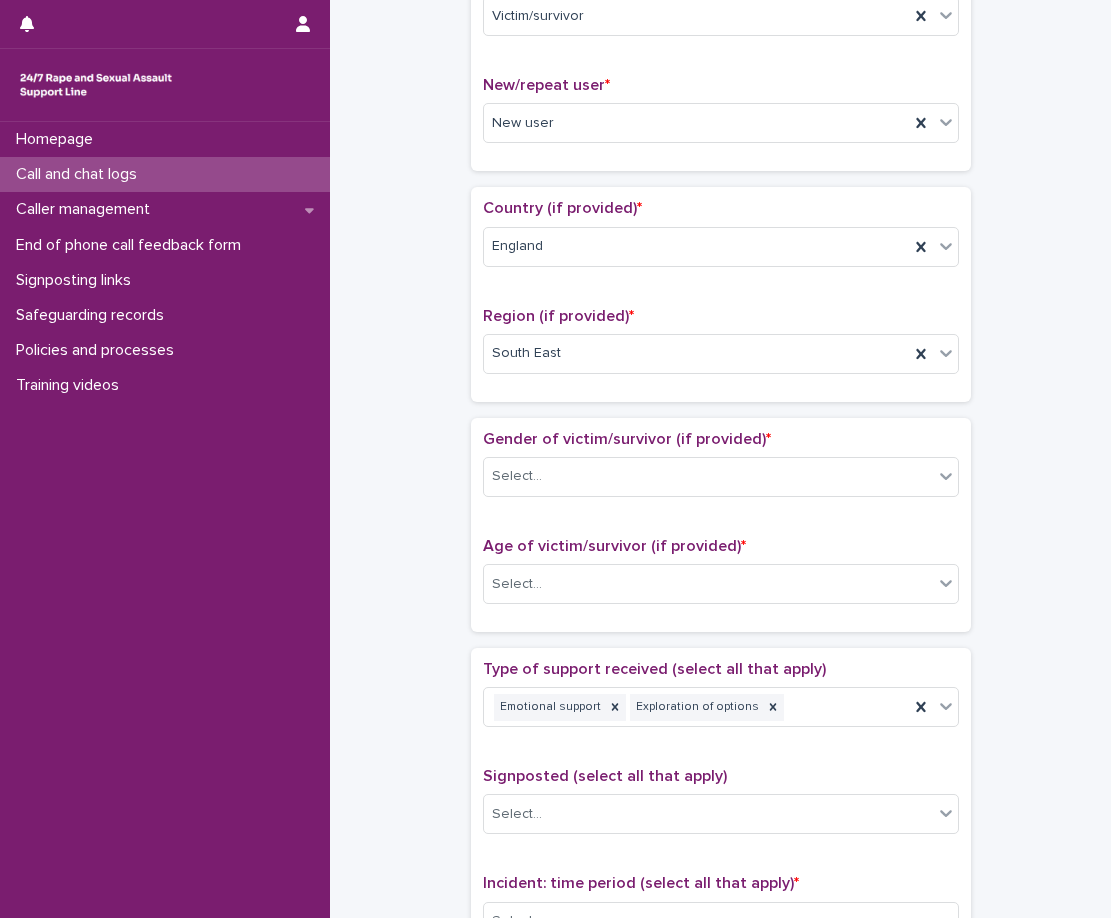 click on "Region (if provided) *" at bounding box center (721, 316) 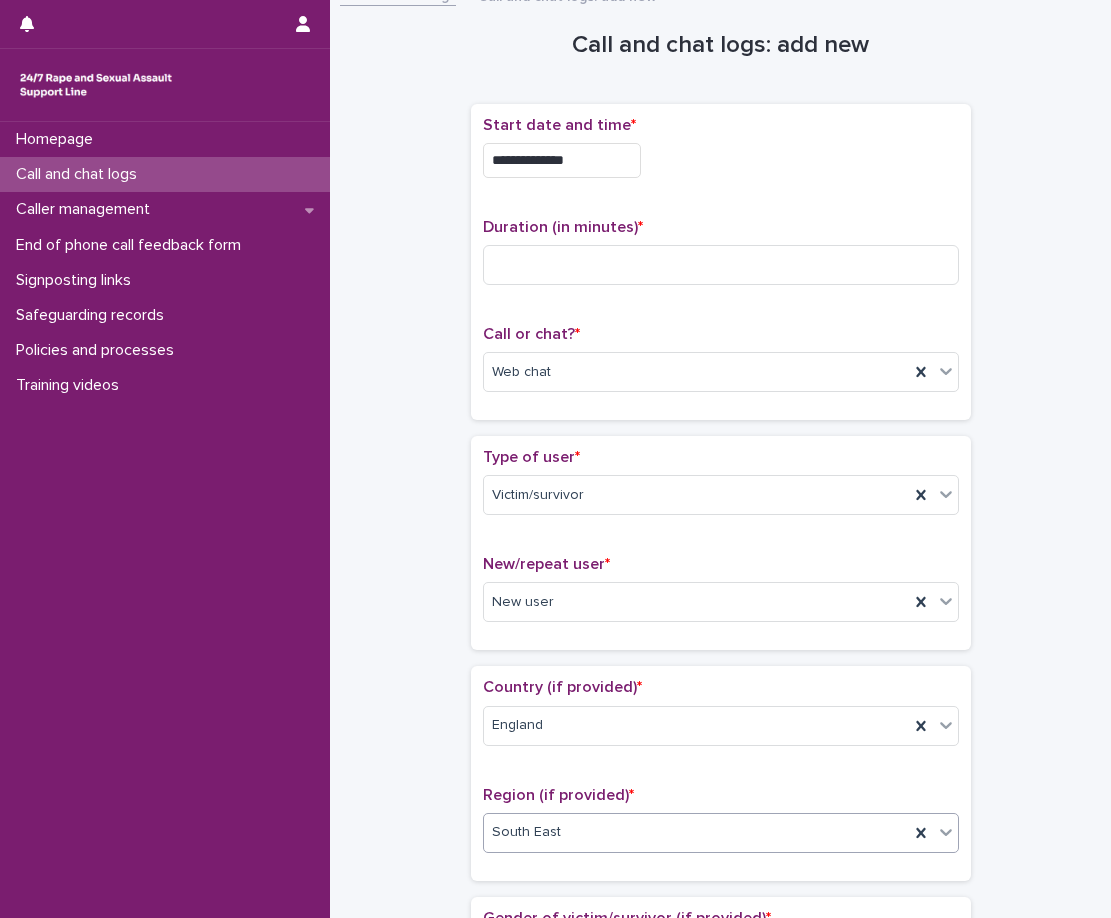 scroll, scrollTop: 0, scrollLeft: 0, axis: both 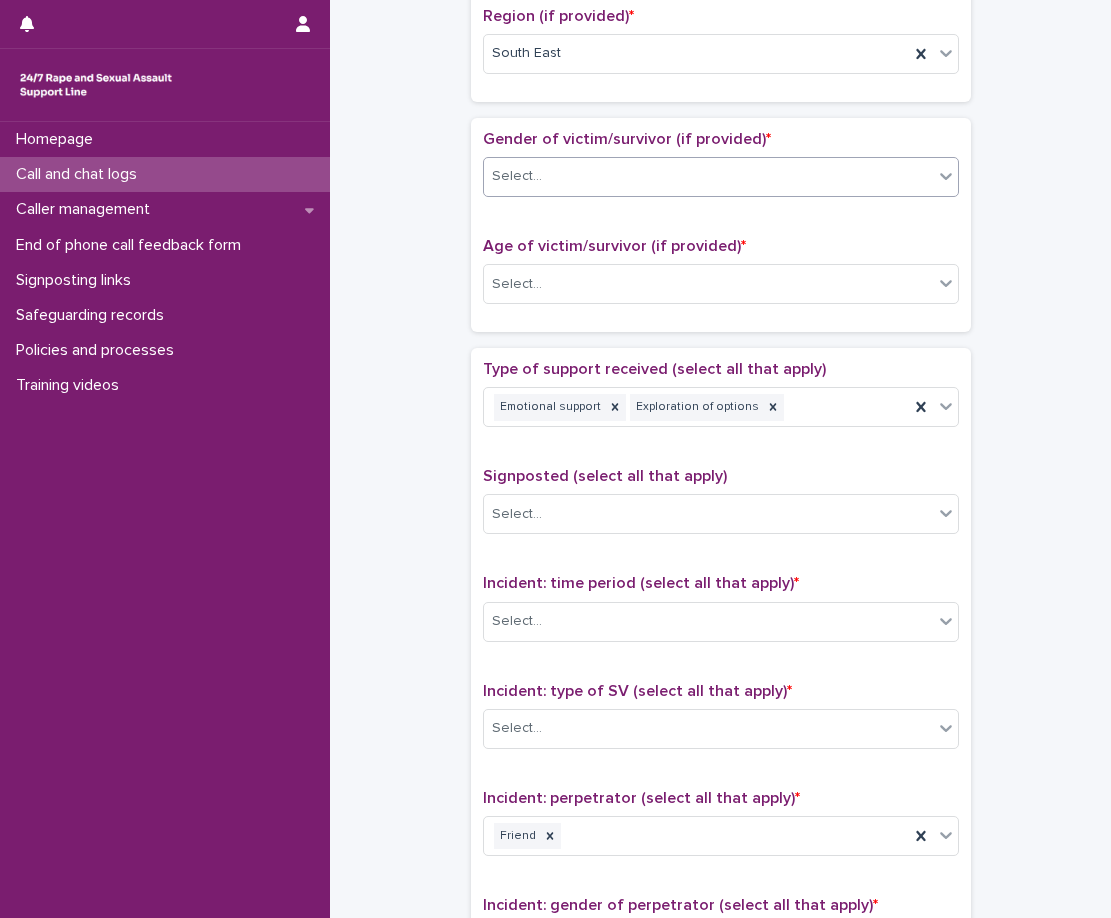 click on "Select..." at bounding box center (708, 176) 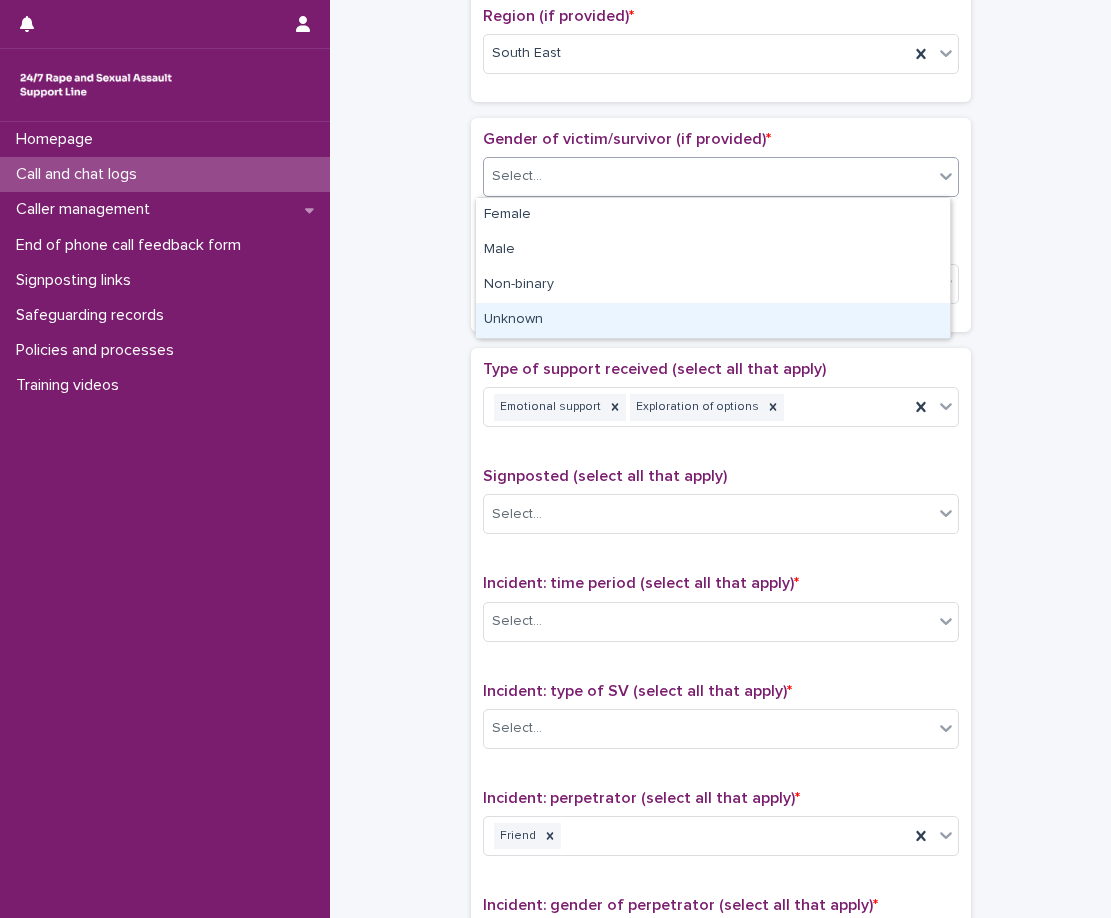 click on "Unknown" at bounding box center (713, 320) 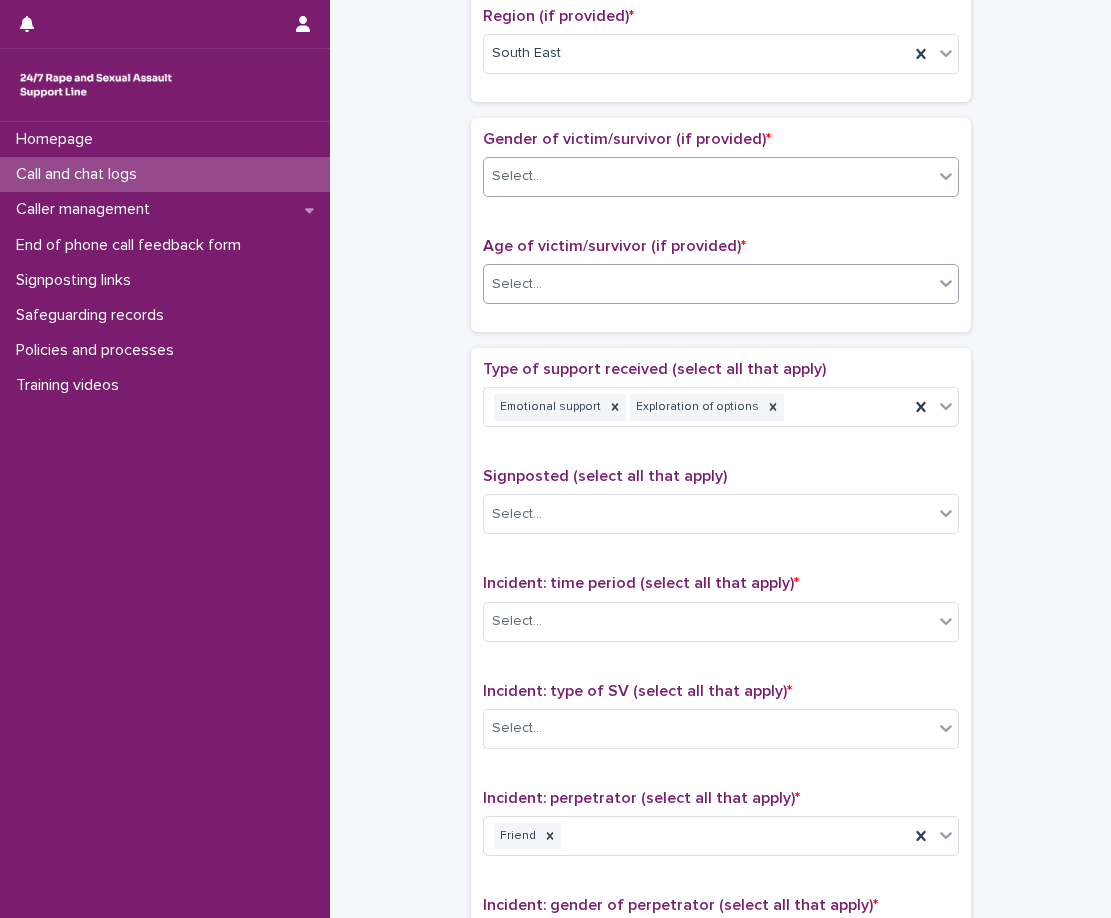 click on "Select..." at bounding box center (708, 284) 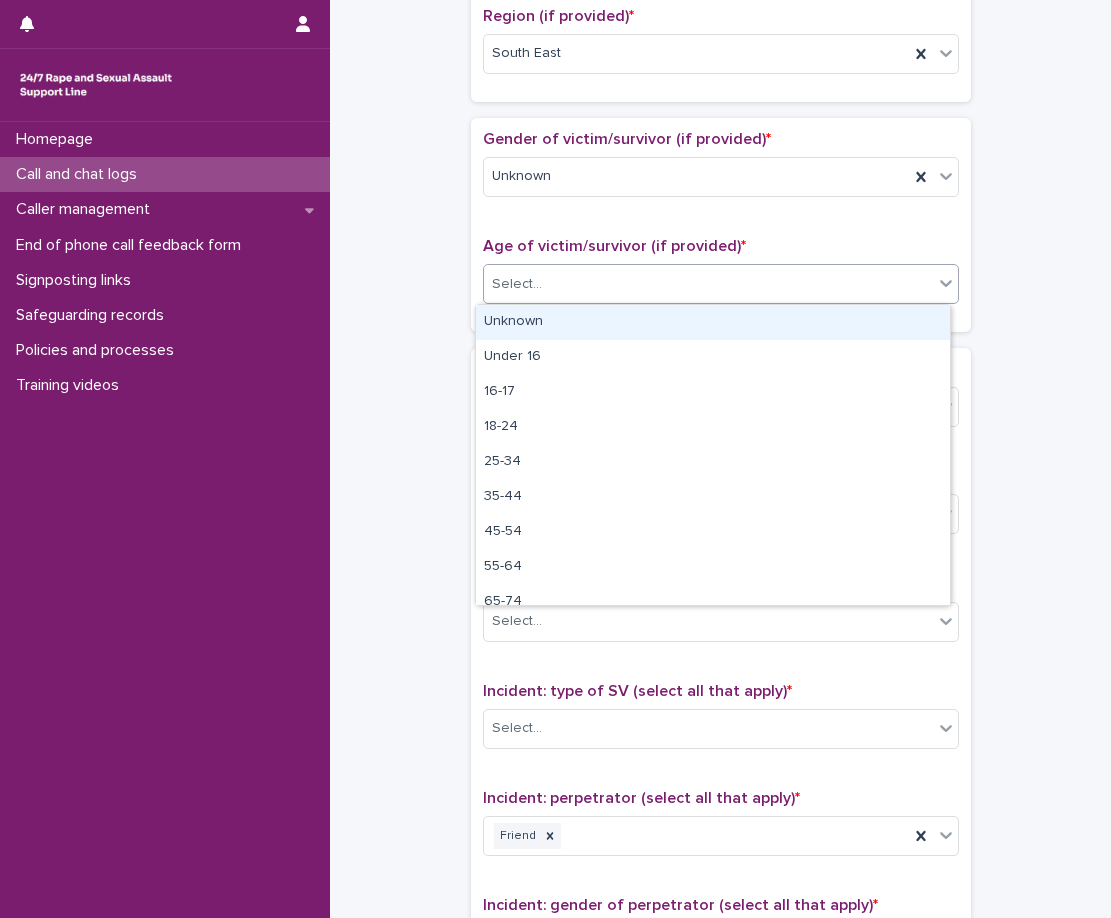 click on "Unknown" at bounding box center (713, 322) 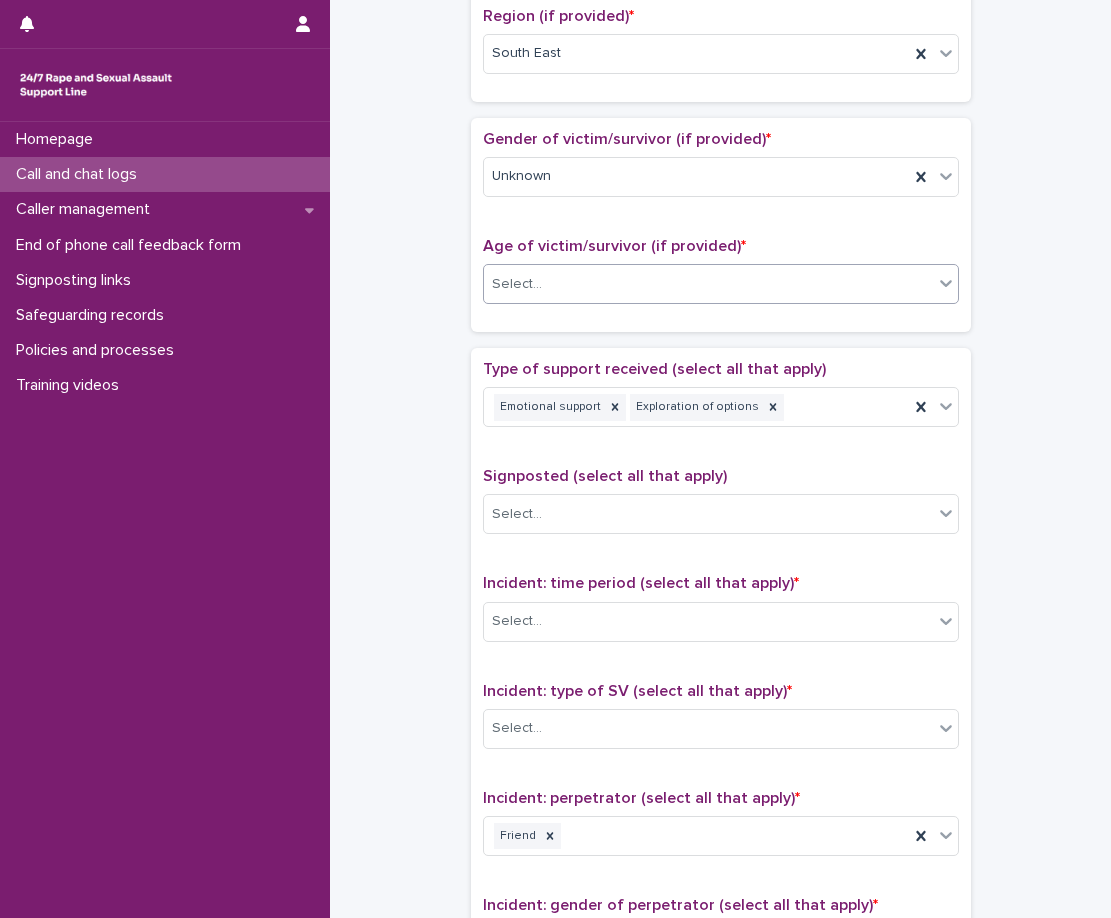 click on "Loading... Saving… Gender of victim/survivor (if provided) * Unknown Age of victim/survivor (if provided) *   option Unknown, selected.     0 results available. Select is focused ,type to refine list, press Down to open the menu,  Select..." at bounding box center [721, 233] 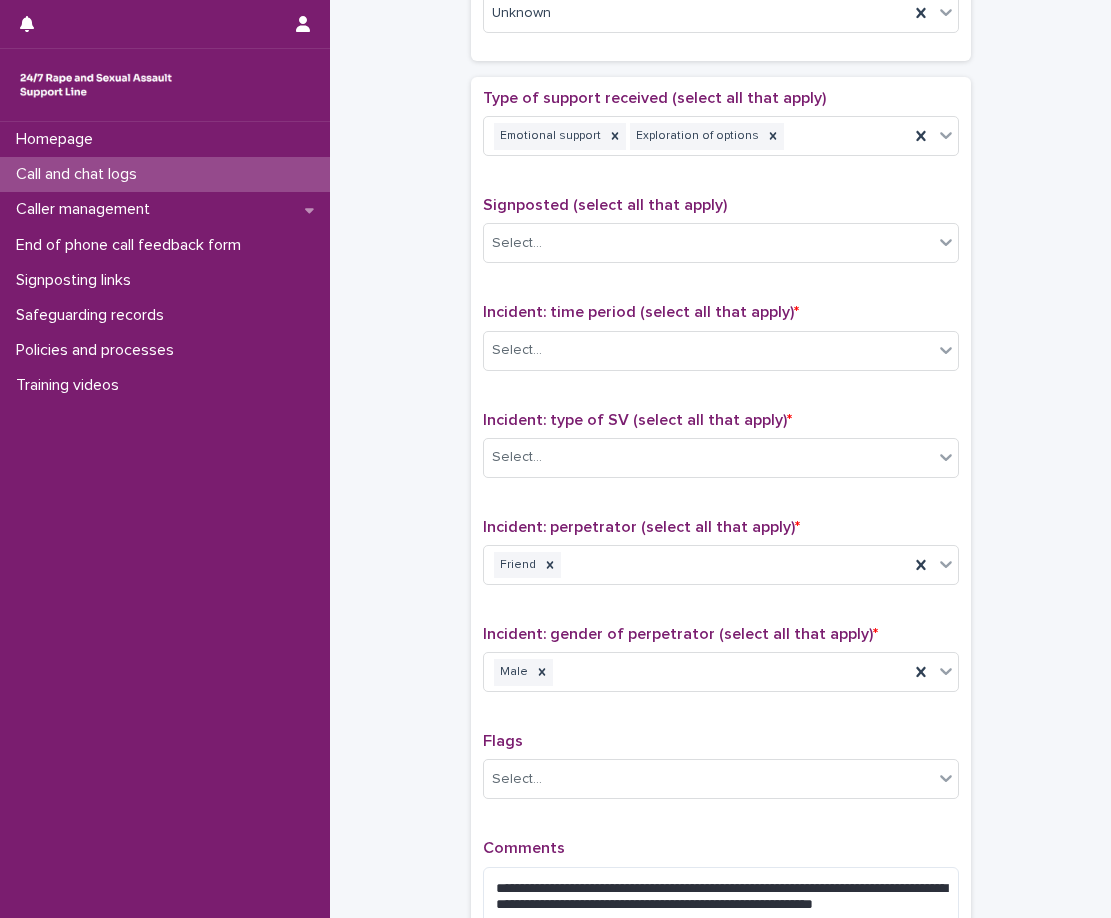 scroll, scrollTop: 1100, scrollLeft: 0, axis: vertical 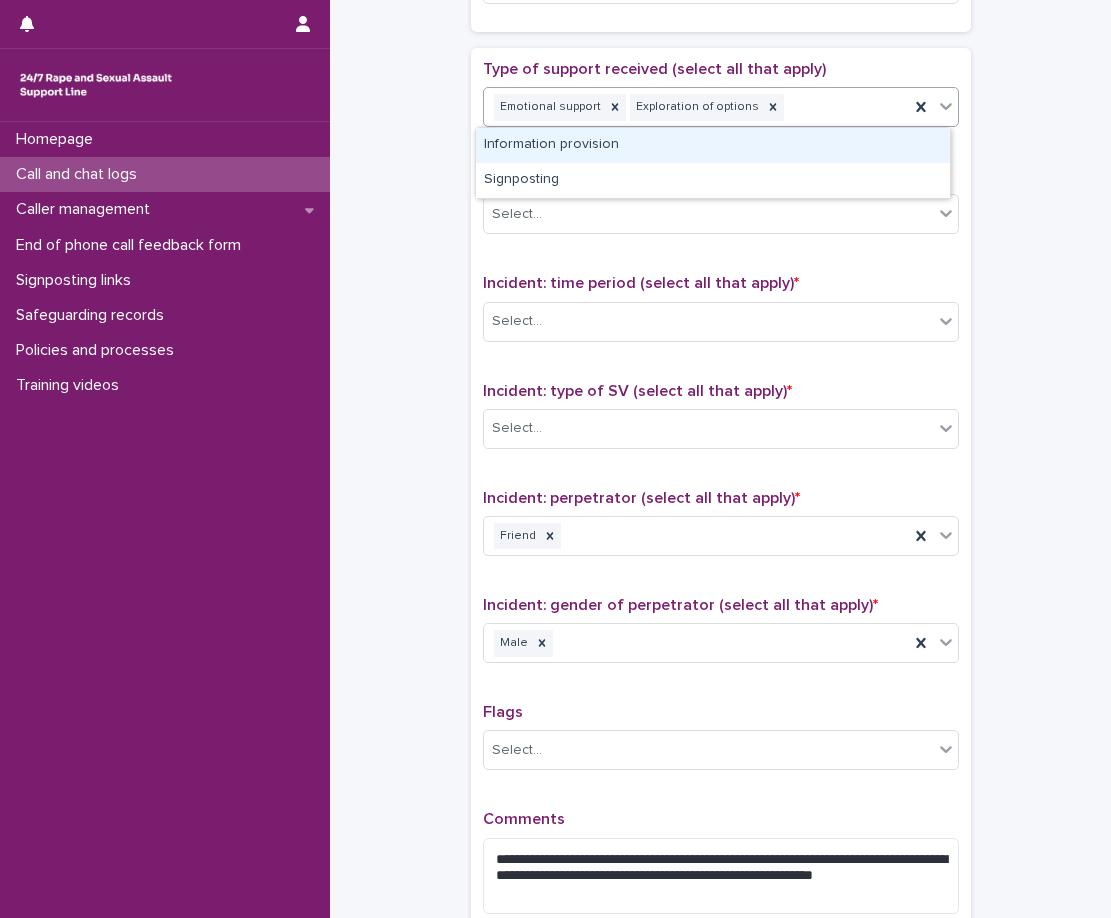 click on "Emotional support Exploration of options" at bounding box center [696, 107] 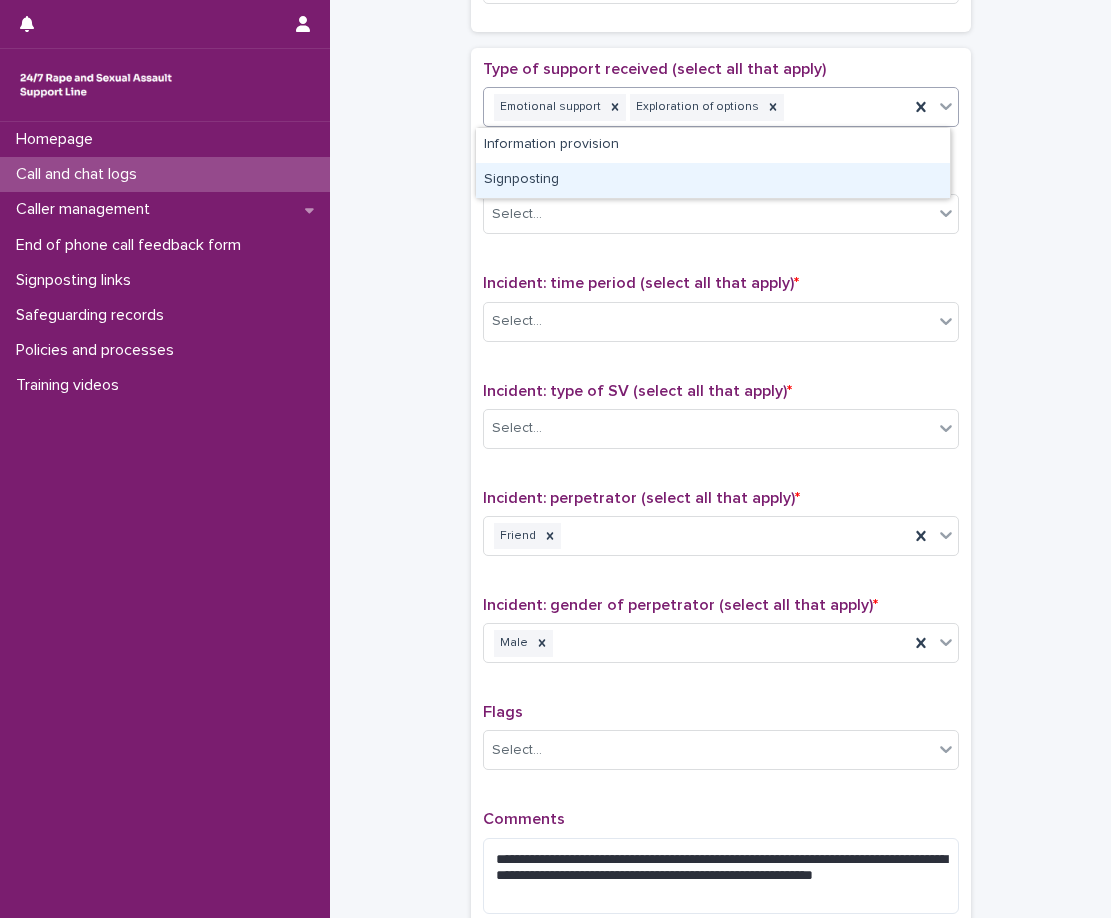 click on "Signposting" at bounding box center [713, 180] 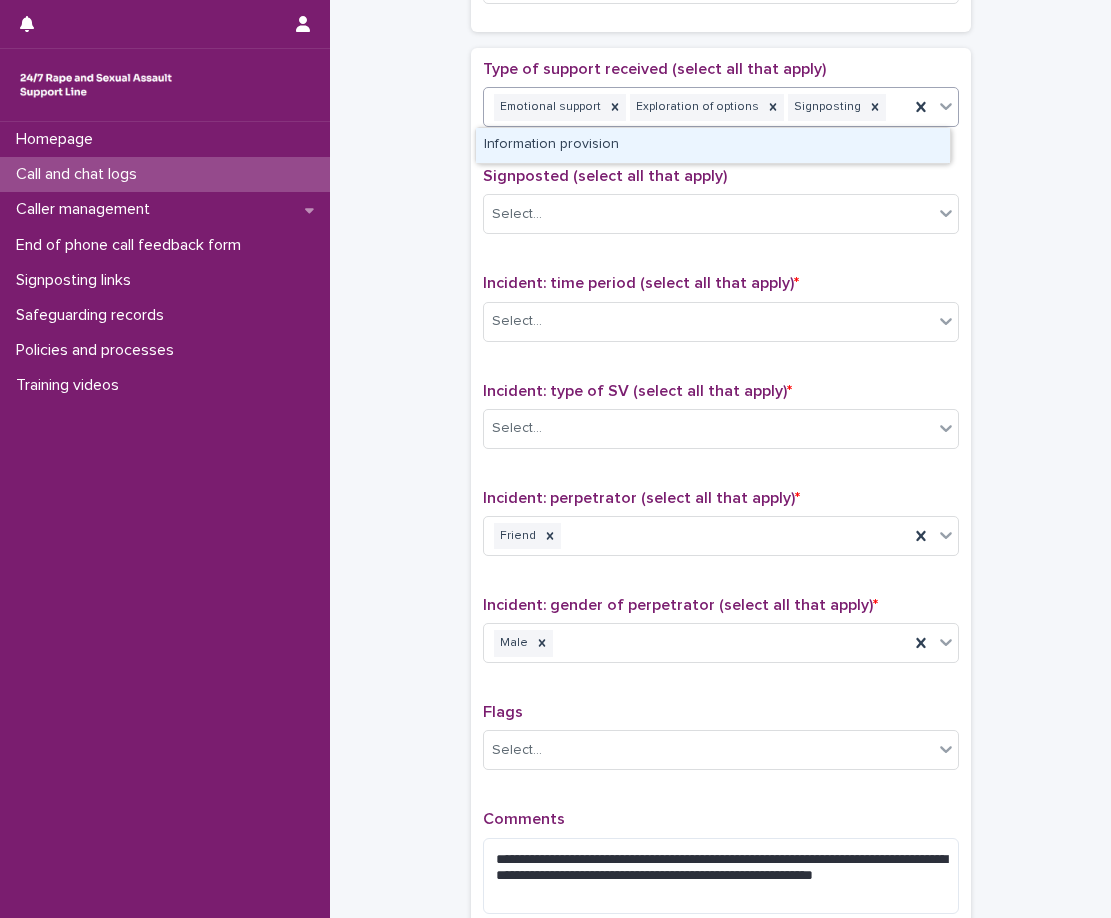 click on "Emotional support Exploration of options Signposting" at bounding box center (696, 107) 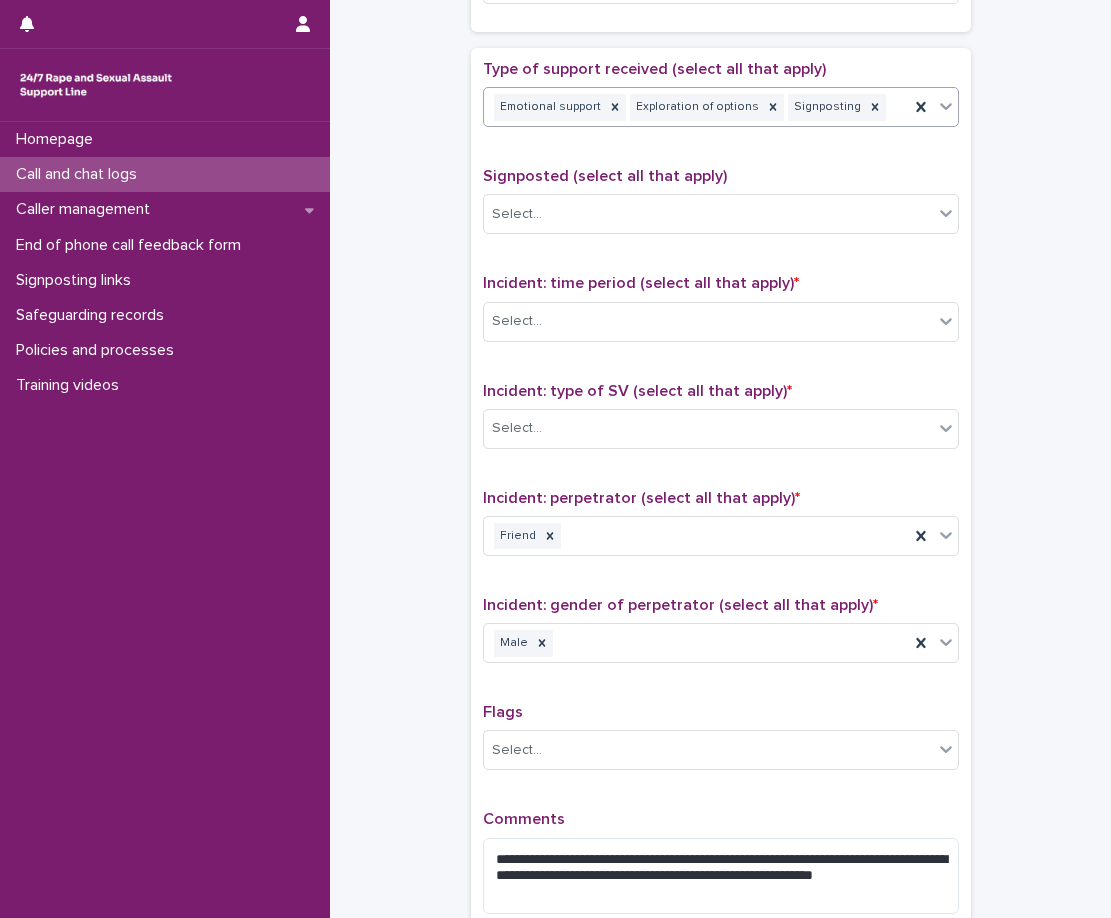 click on "**********" at bounding box center [721, 495] 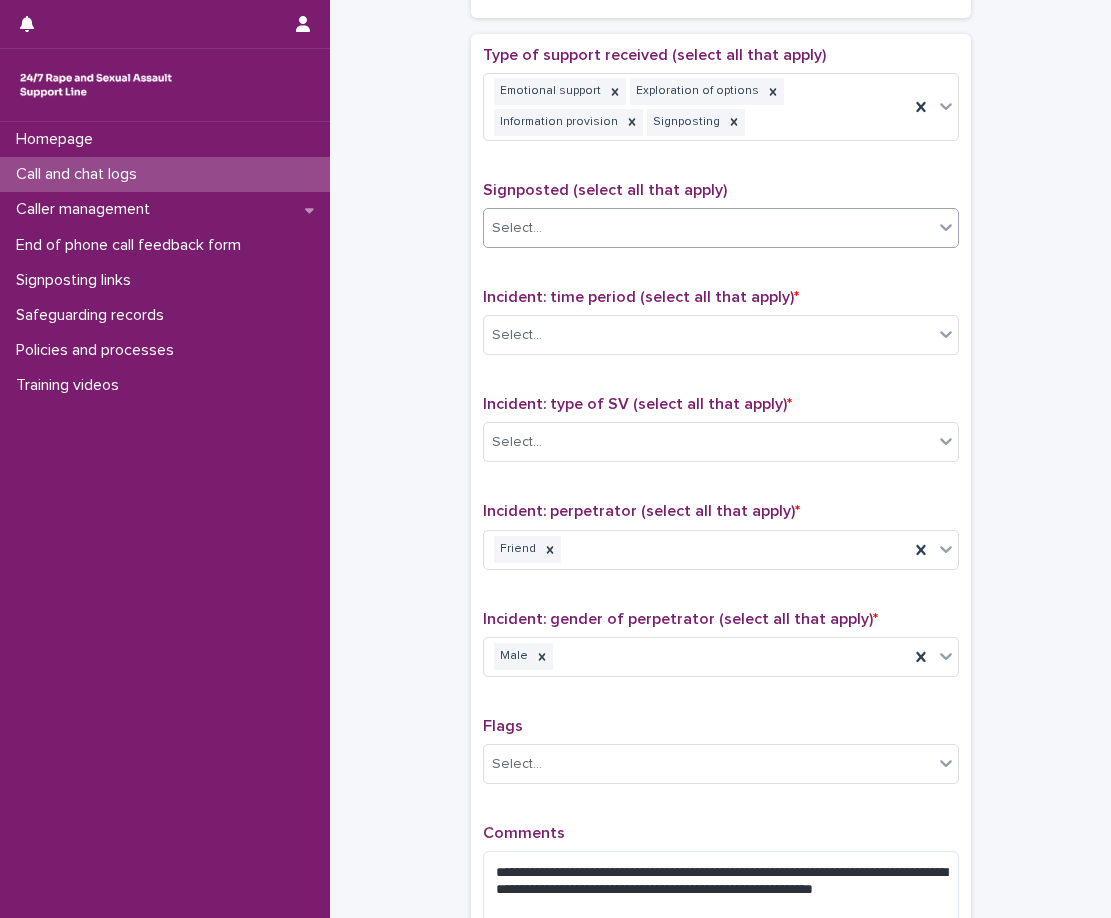drag, startPoint x: 795, startPoint y: 204, endPoint x: 782, endPoint y: 226, distance: 25.553865 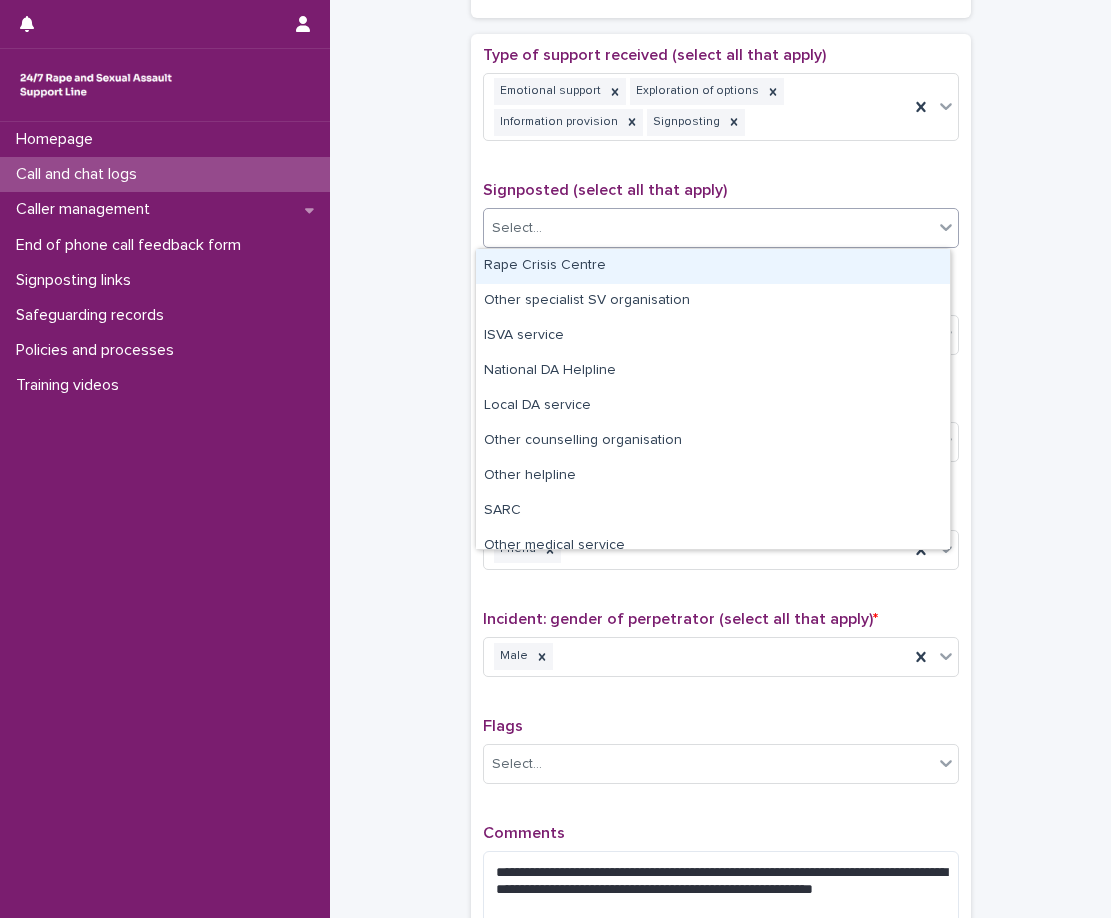 click on "Rape Crisis Centre" at bounding box center (713, 266) 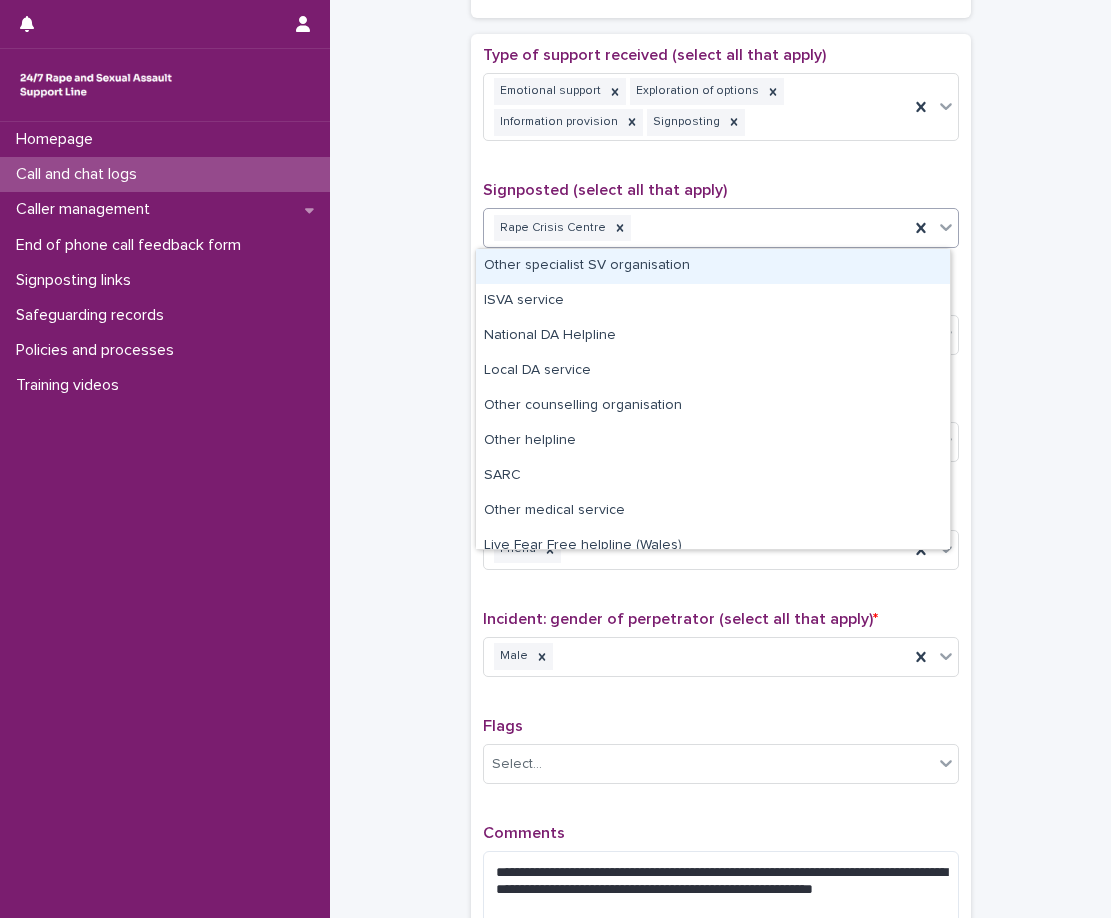 click on "Rape Crisis Centre" at bounding box center [696, 228] 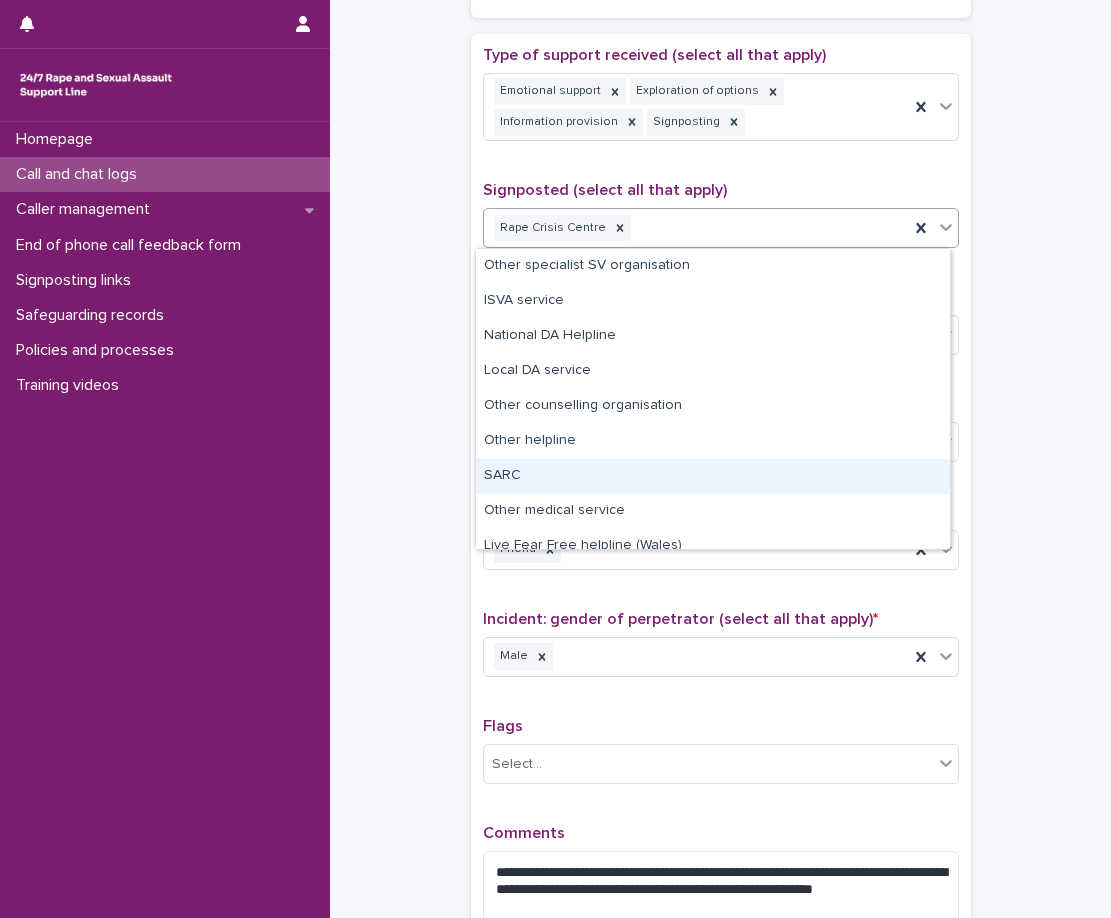 click on "SARC" at bounding box center (713, 476) 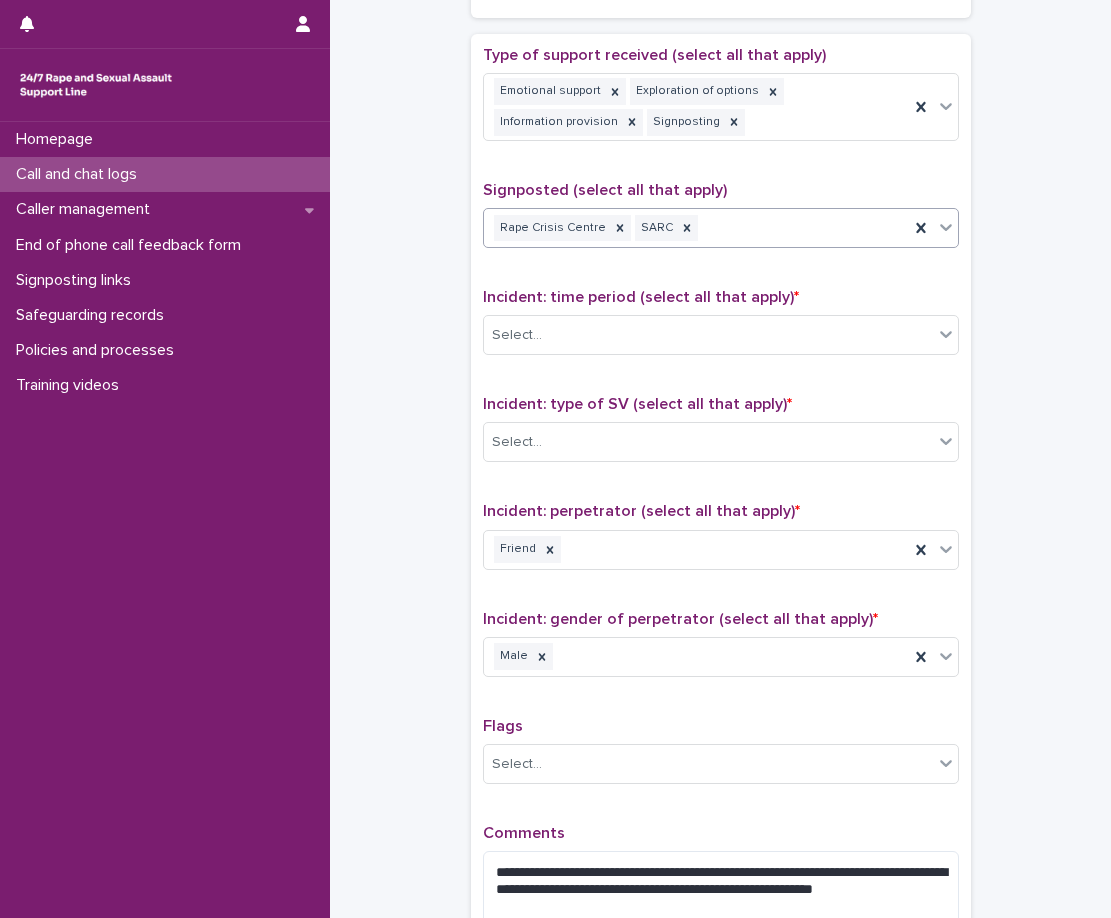 click on "Incident: time period (select all that apply) *" at bounding box center (641, 297) 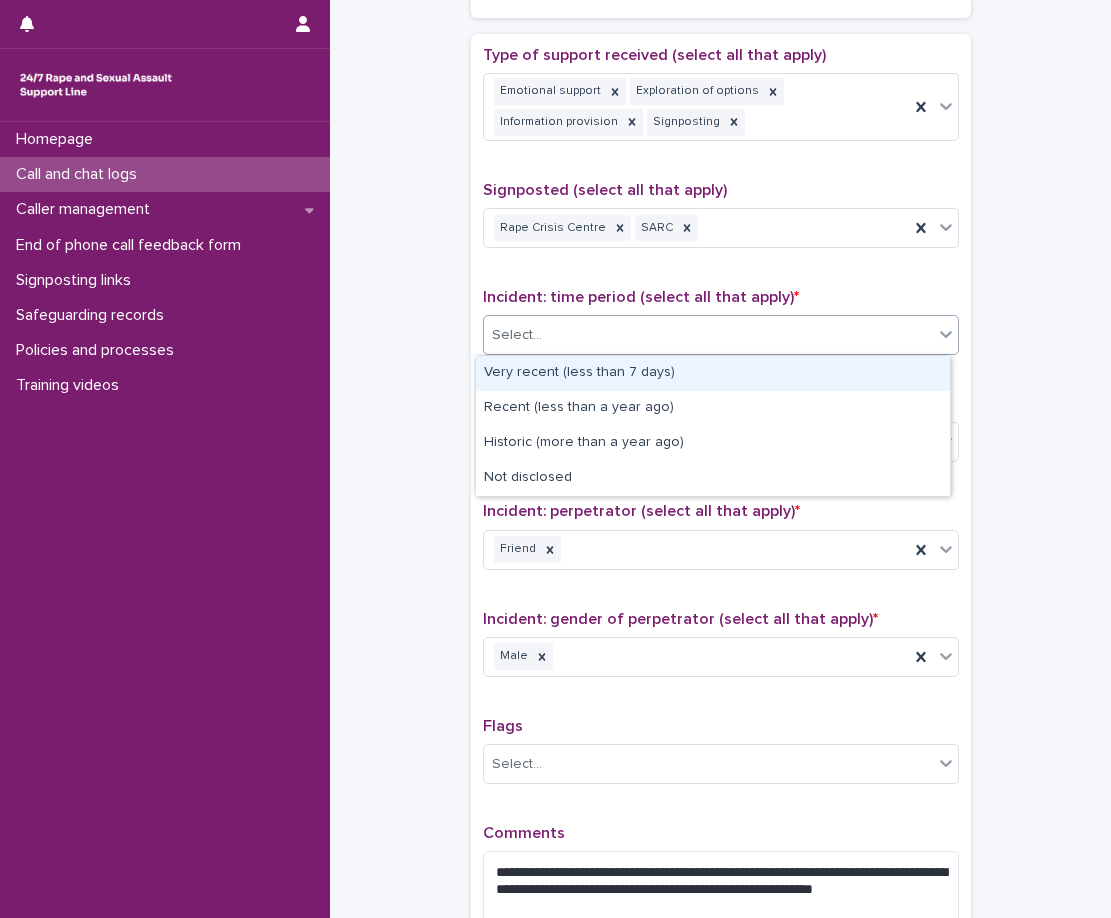 click on "Select..." at bounding box center (708, 335) 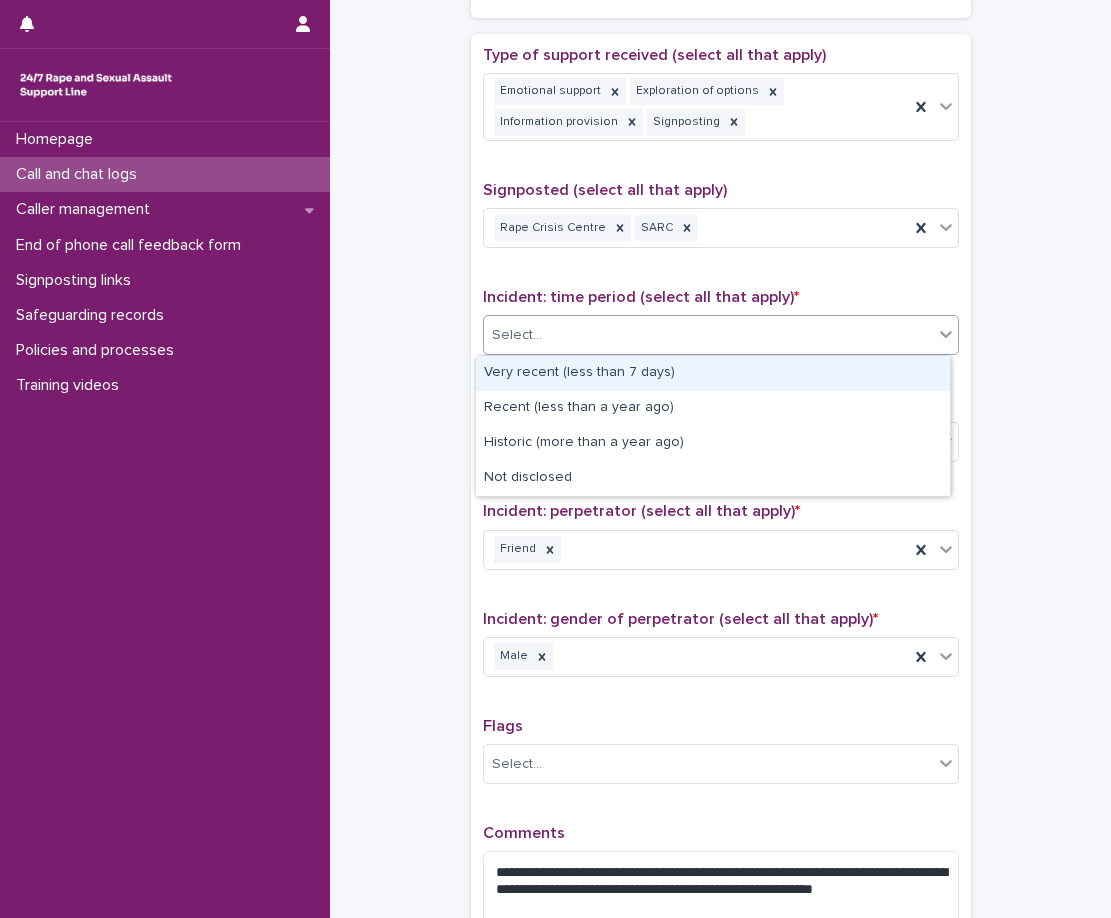 click on "Very recent (less than 7 days)" at bounding box center [713, 373] 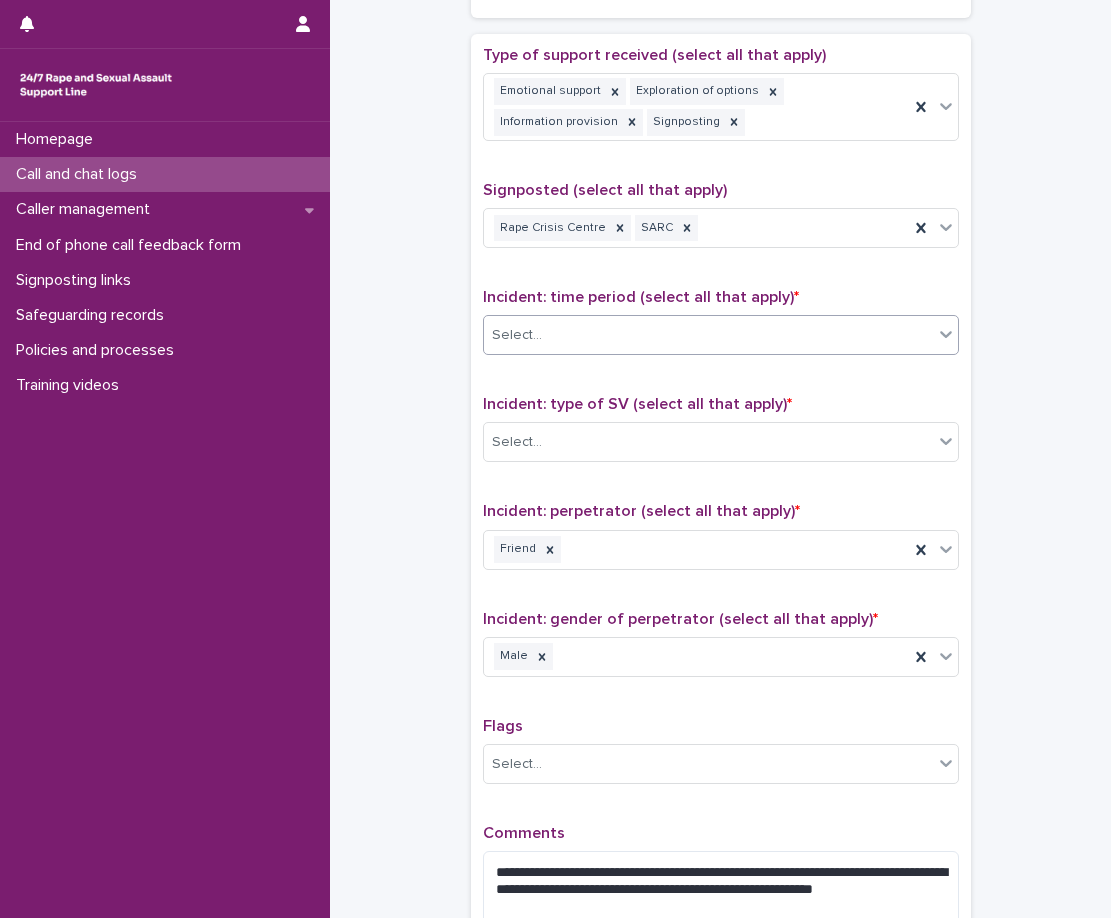 click on "Incident: type of SV (select all that apply) *" at bounding box center (637, 404) 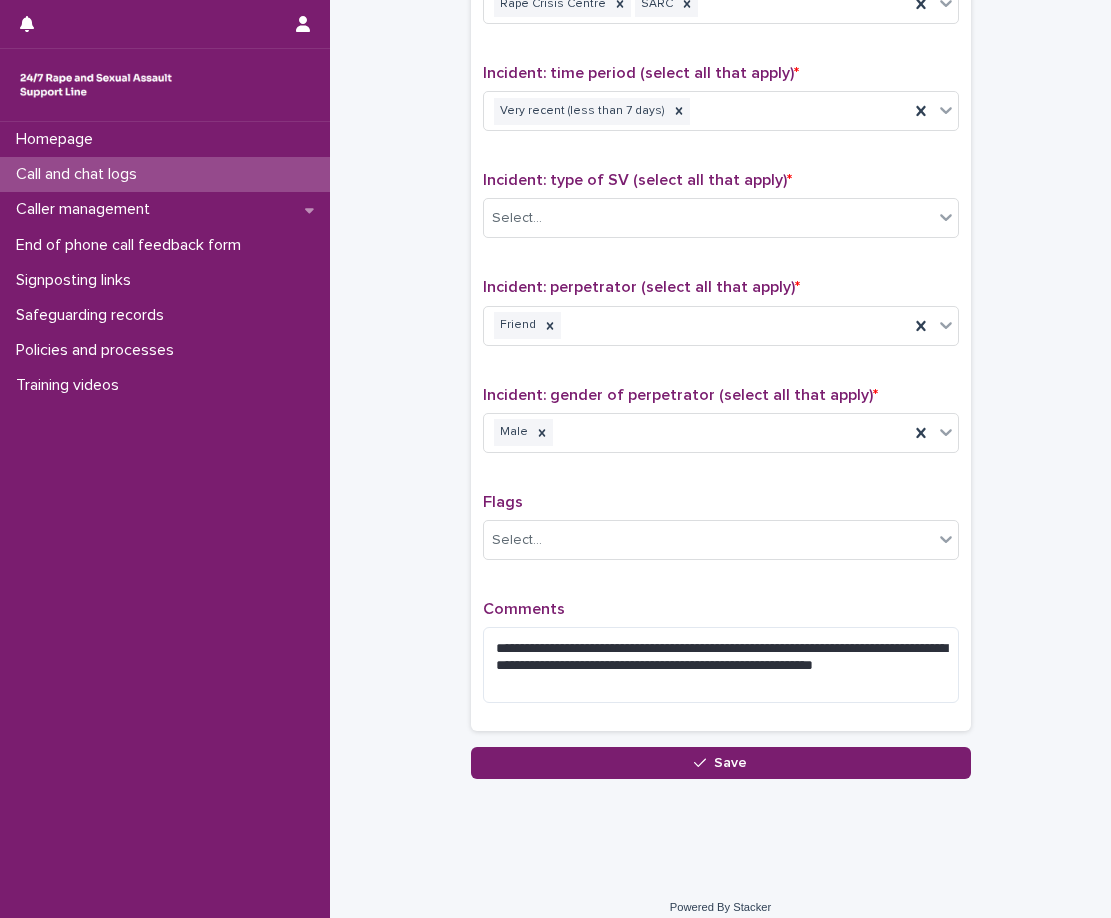 scroll, scrollTop: 1356, scrollLeft: 0, axis: vertical 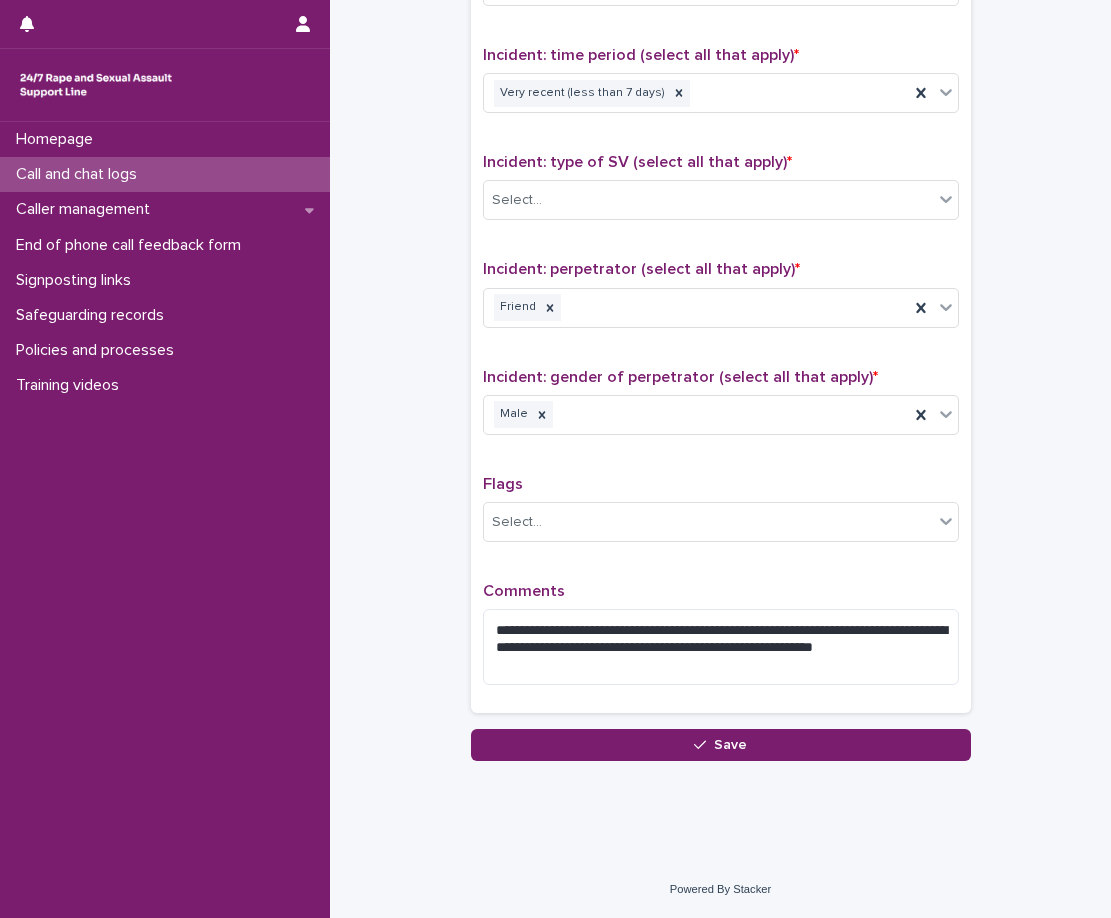 click on "Incident: type of SV (select all that apply) * Select..." at bounding box center (721, 194) 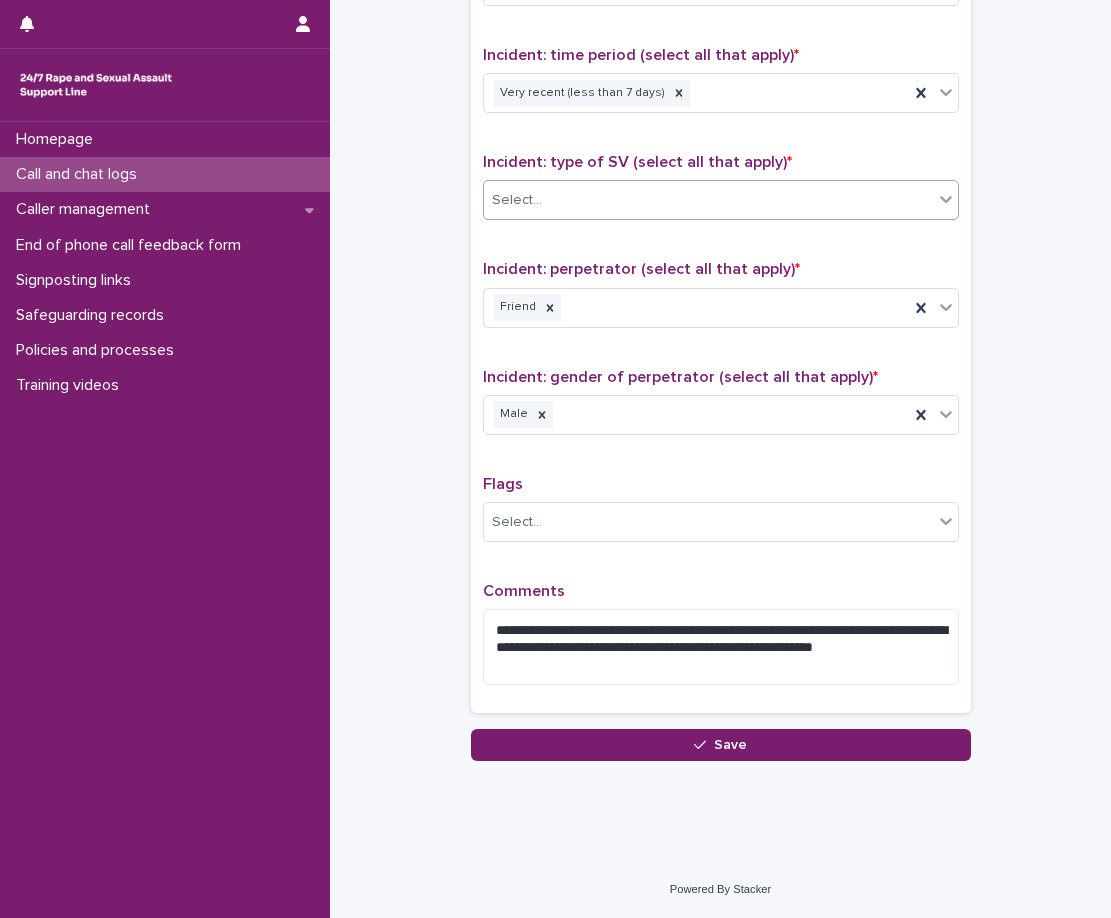 click on "Select..." at bounding box center (708, 200) 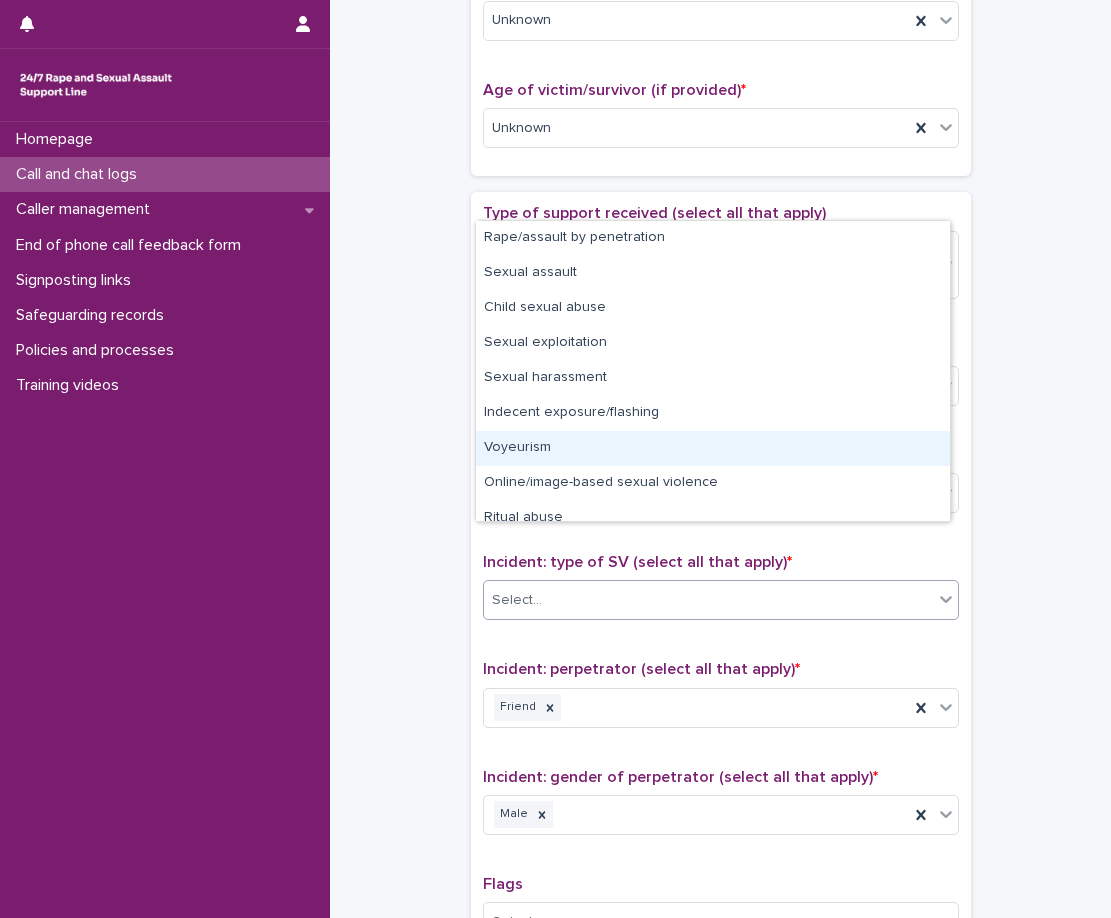 click on "**********" at bounding box center [720, 108] 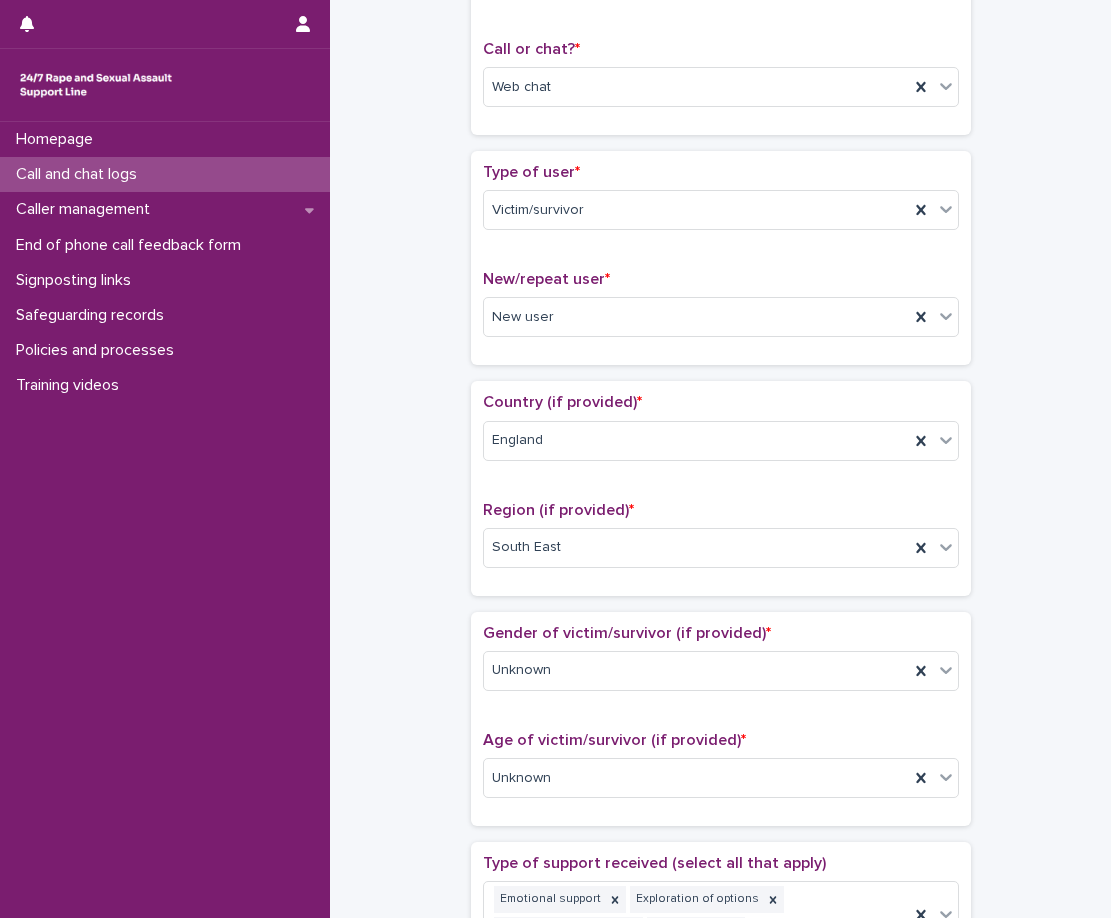 scroll, scrollTop: 56, scrollLeft: 0, axis: vertical 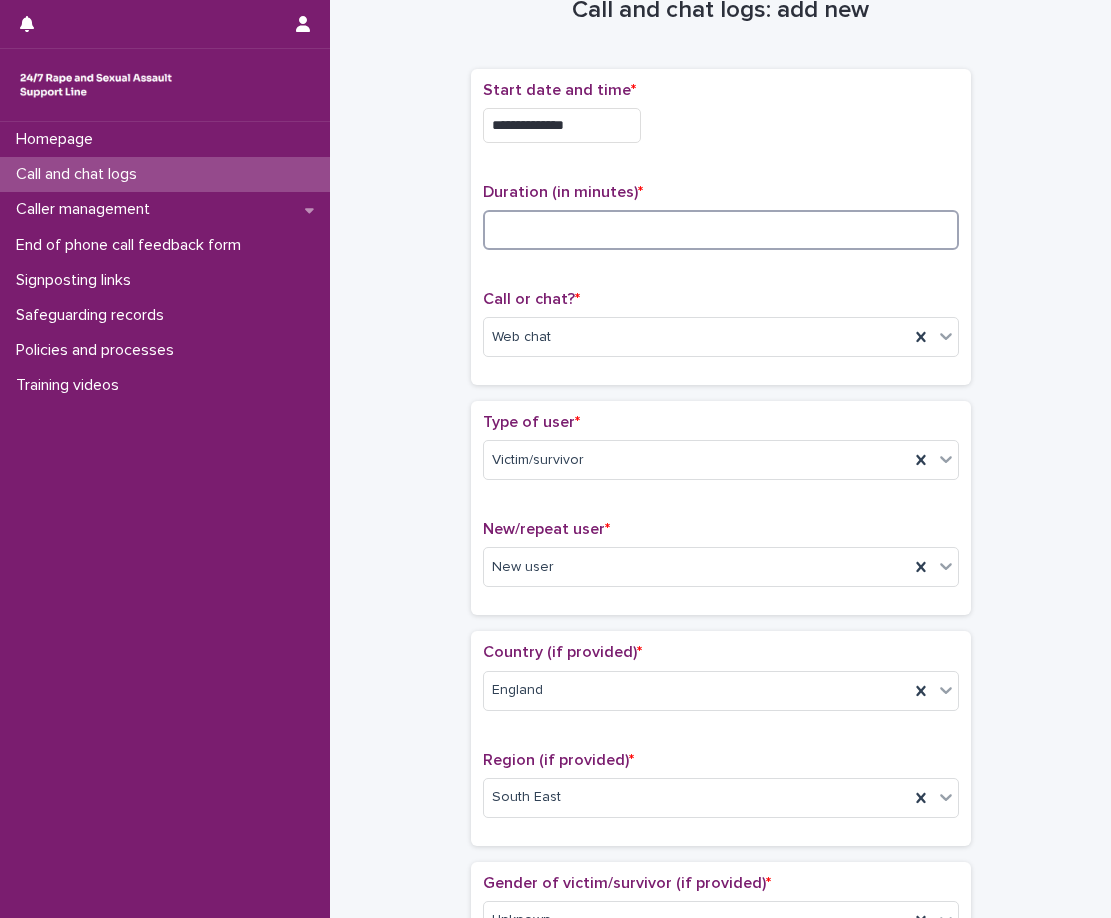 click at bounding box center (721, 230) 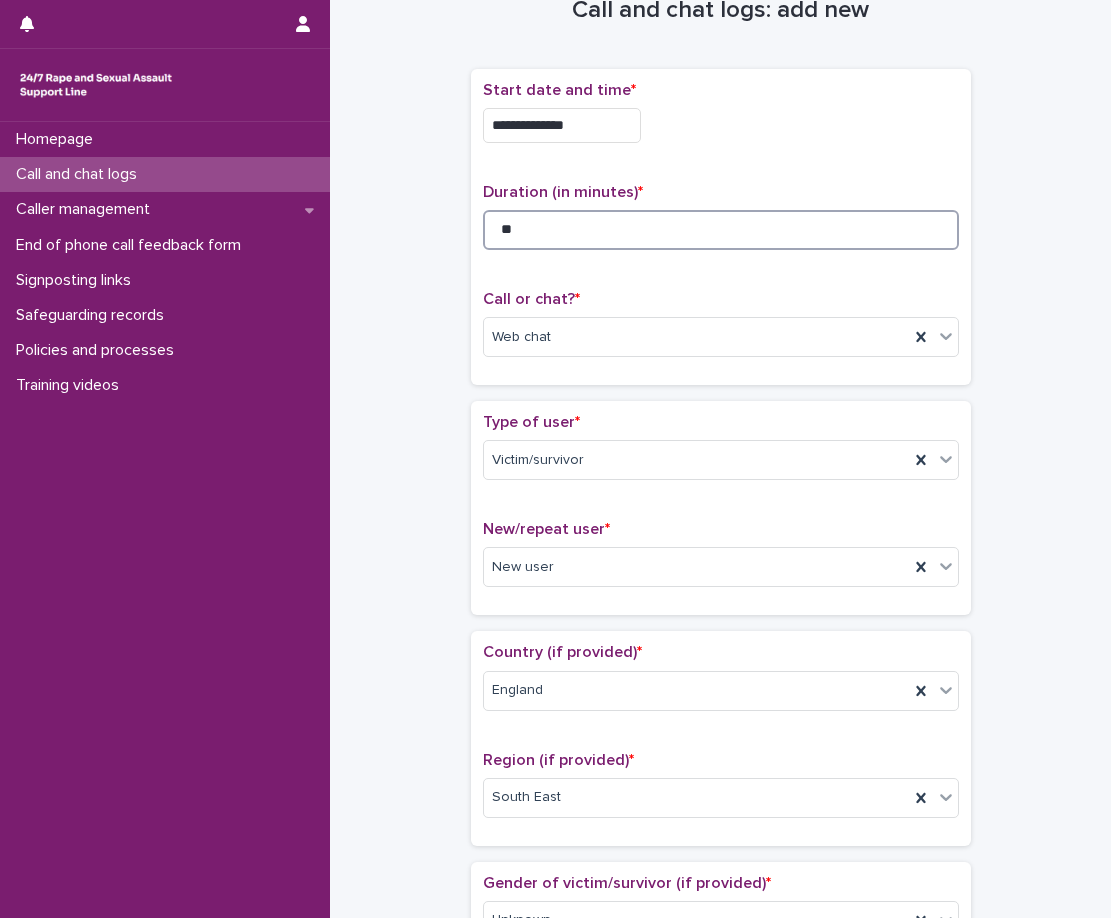type on "**" 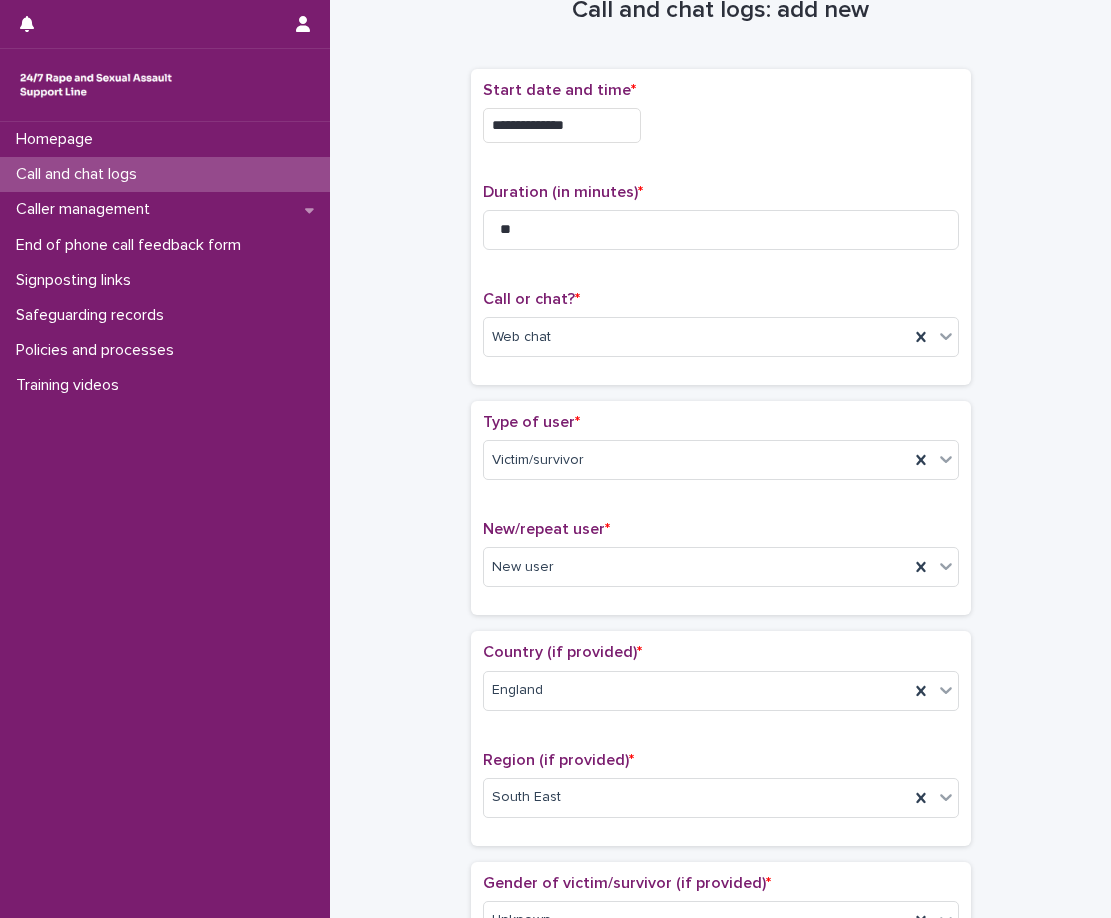 click on "**********" at bounding box center [721, 235] 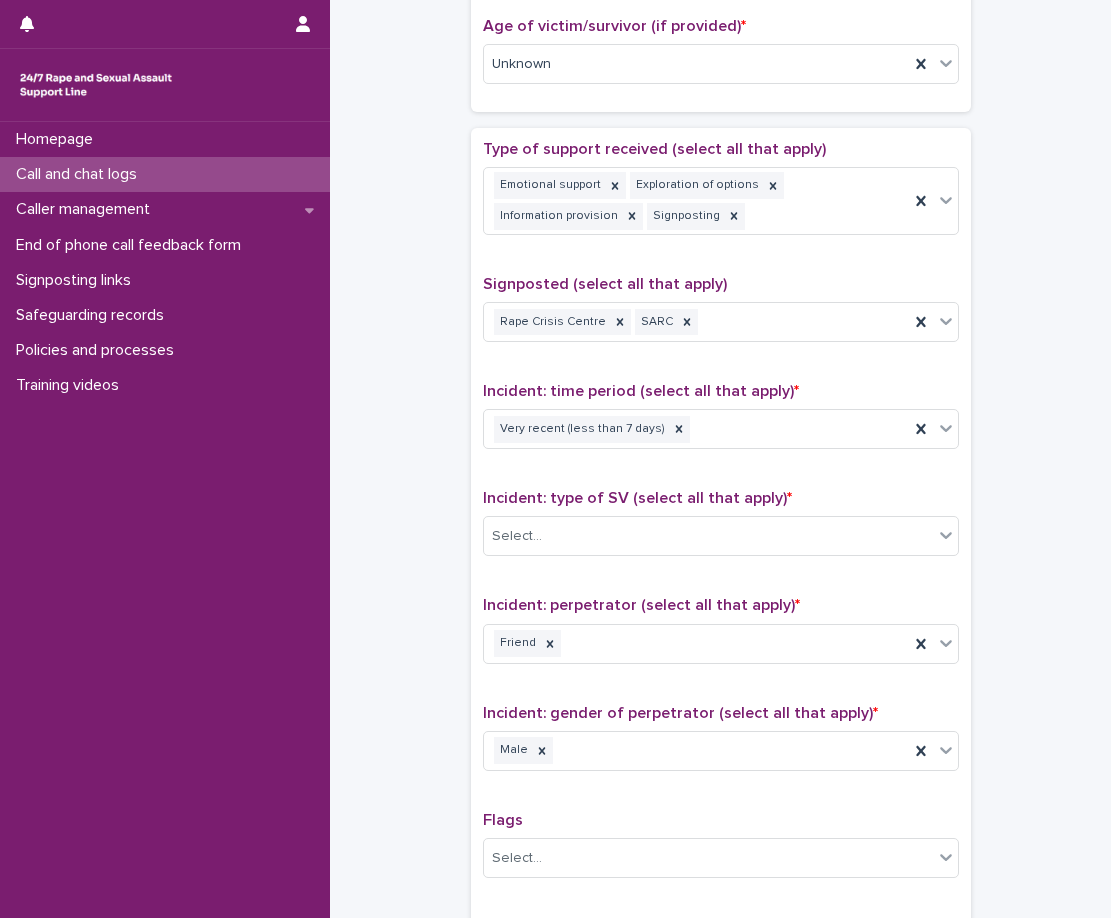 scroll, scrollTop: 1056, scrollLeft: 0, axis: vertical 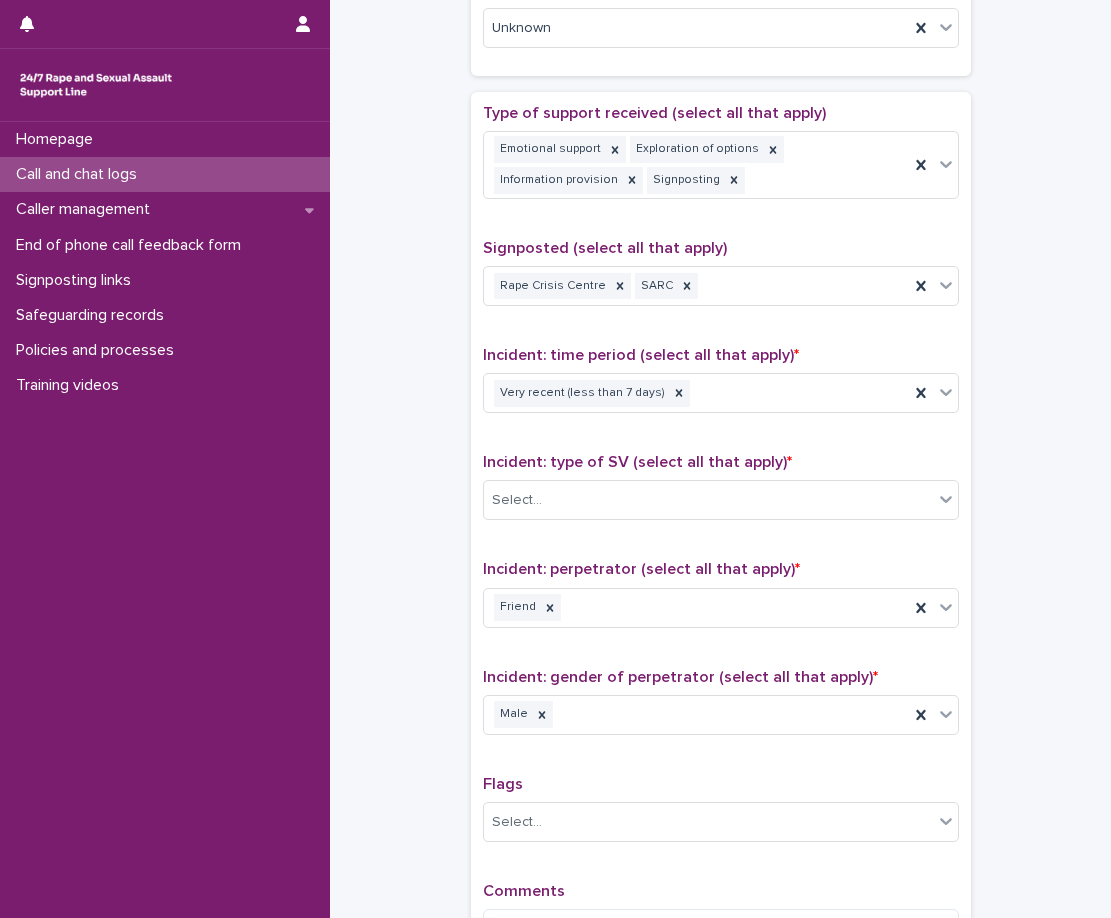 click on "**********" at bounding box center (720, 8) 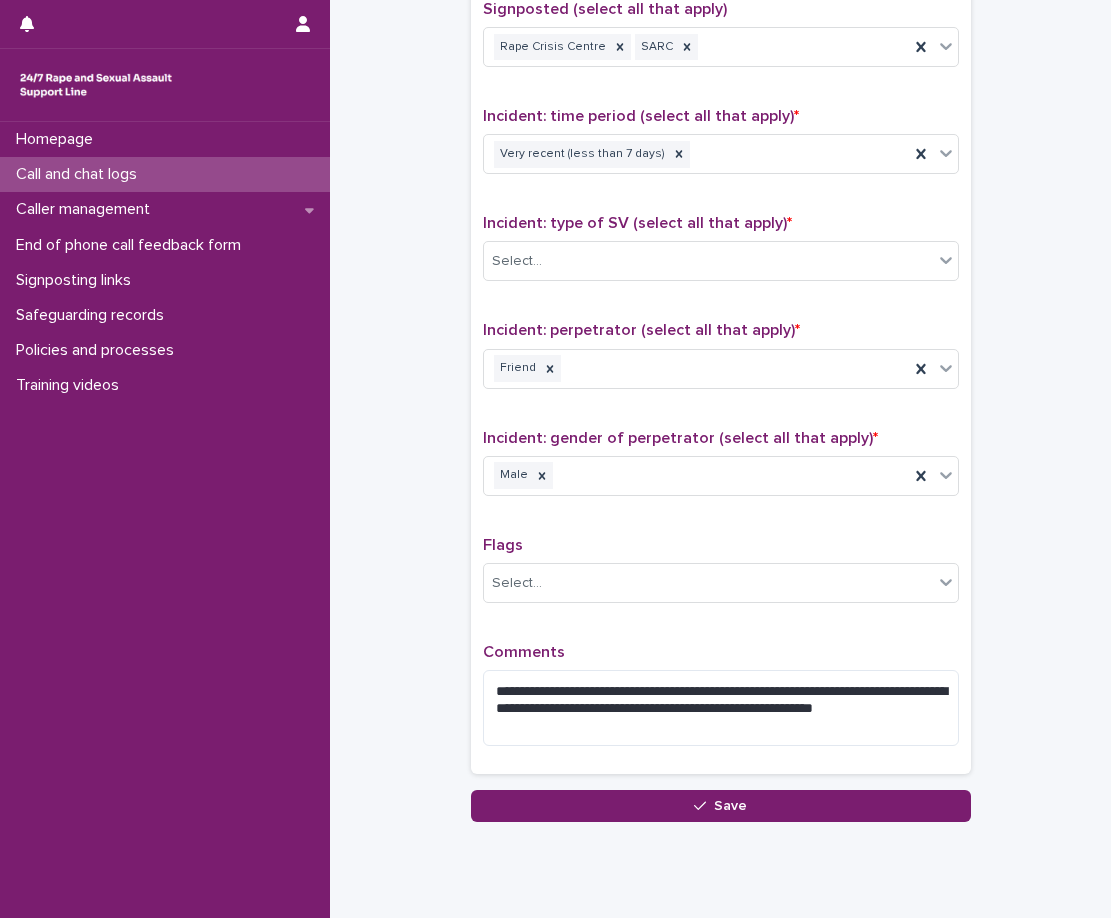 scroll, scrollTop: 1356, scrollLeft: 0, axis: vertical 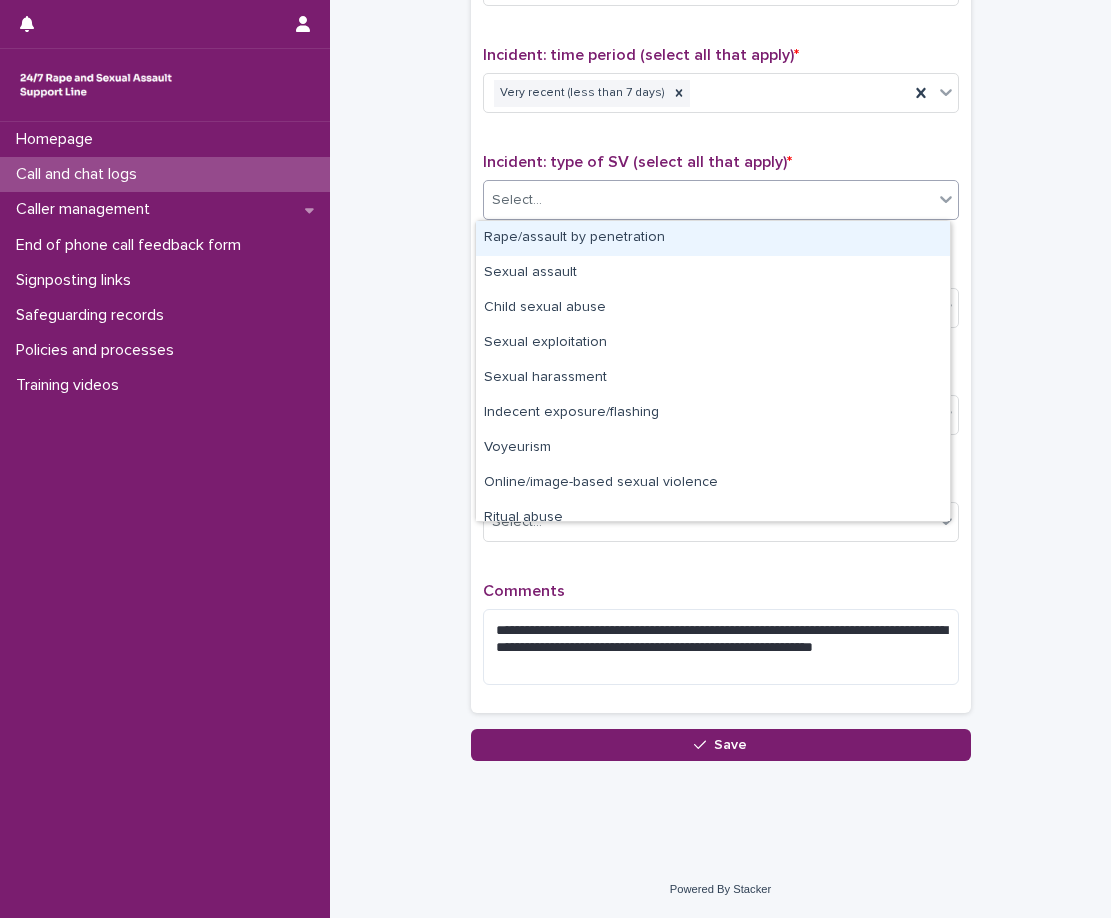 click on "Select..." at bounding box center (721, 200) 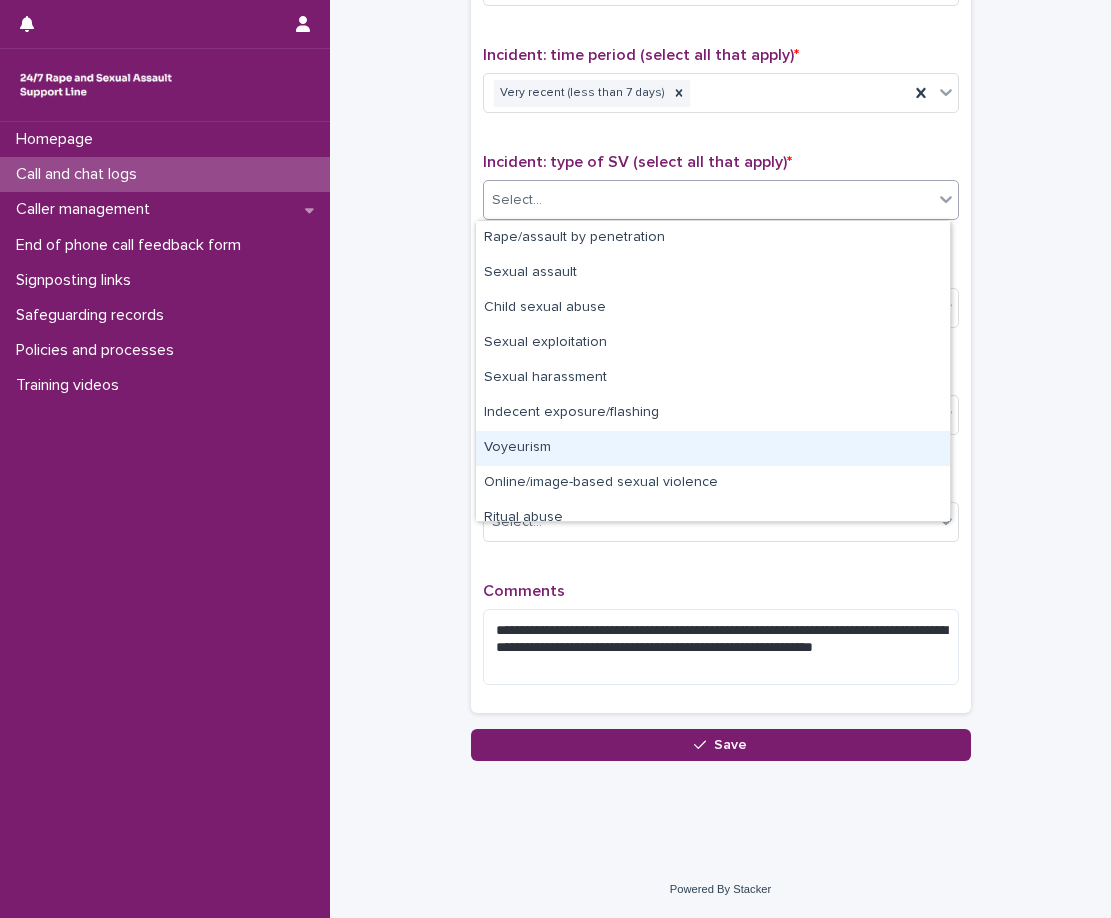 scroll, scrollTop: 50, scrollLeft: 0, axis: vertical 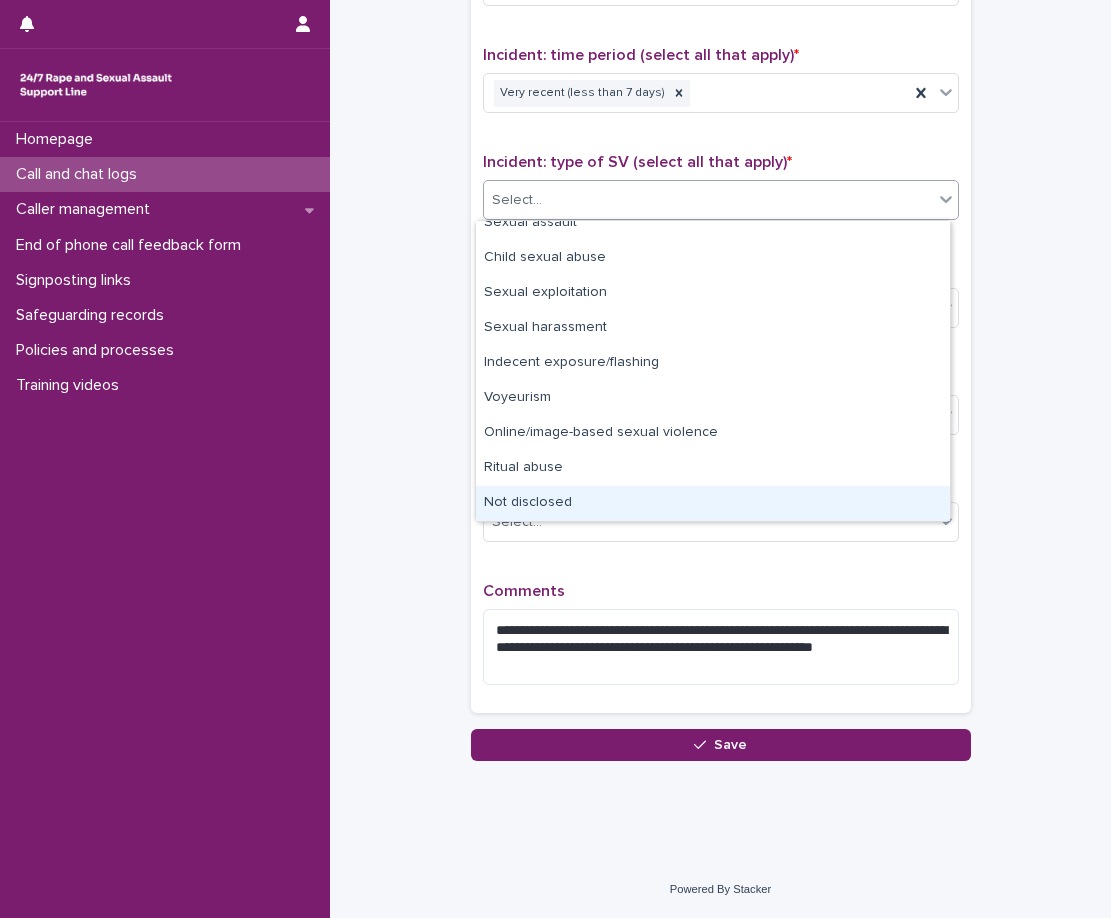 click on "Not disclosed" at bounding box center (713, 503) 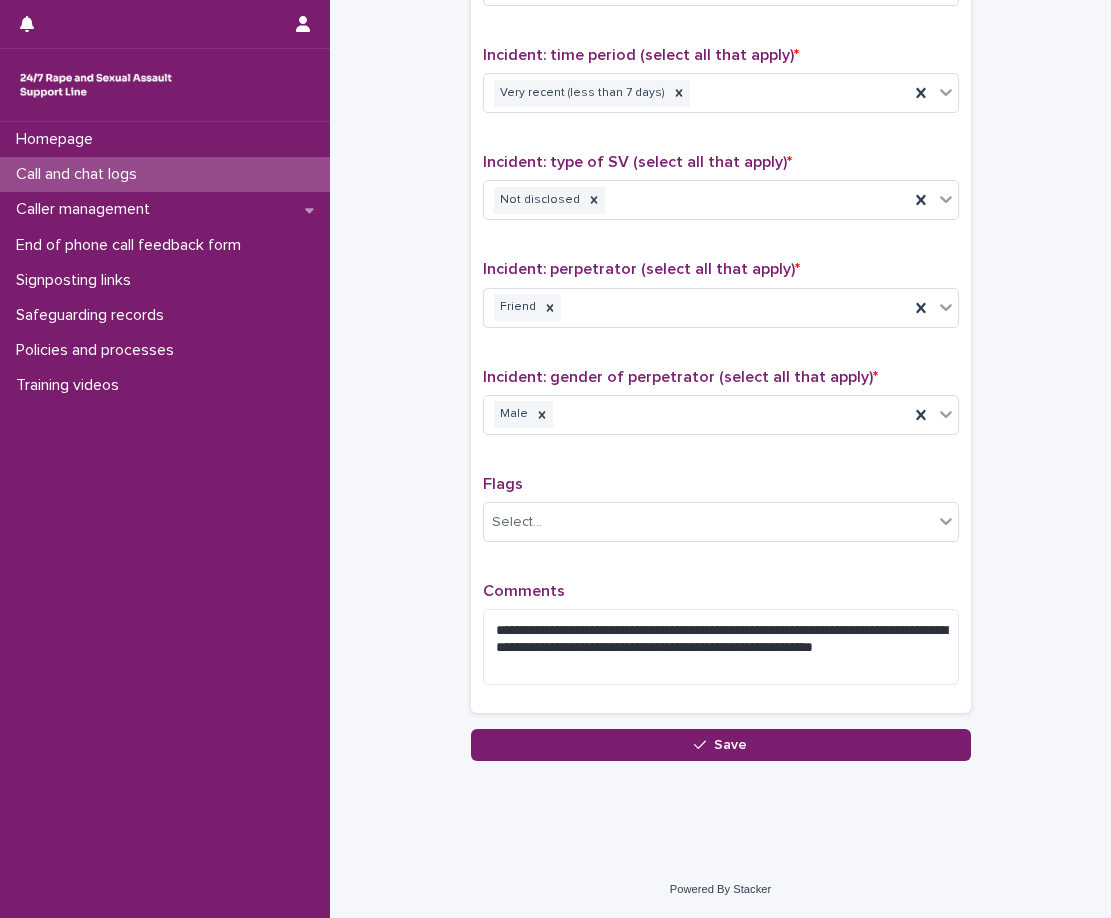 click on "**********" at bounding box center [720, -292] 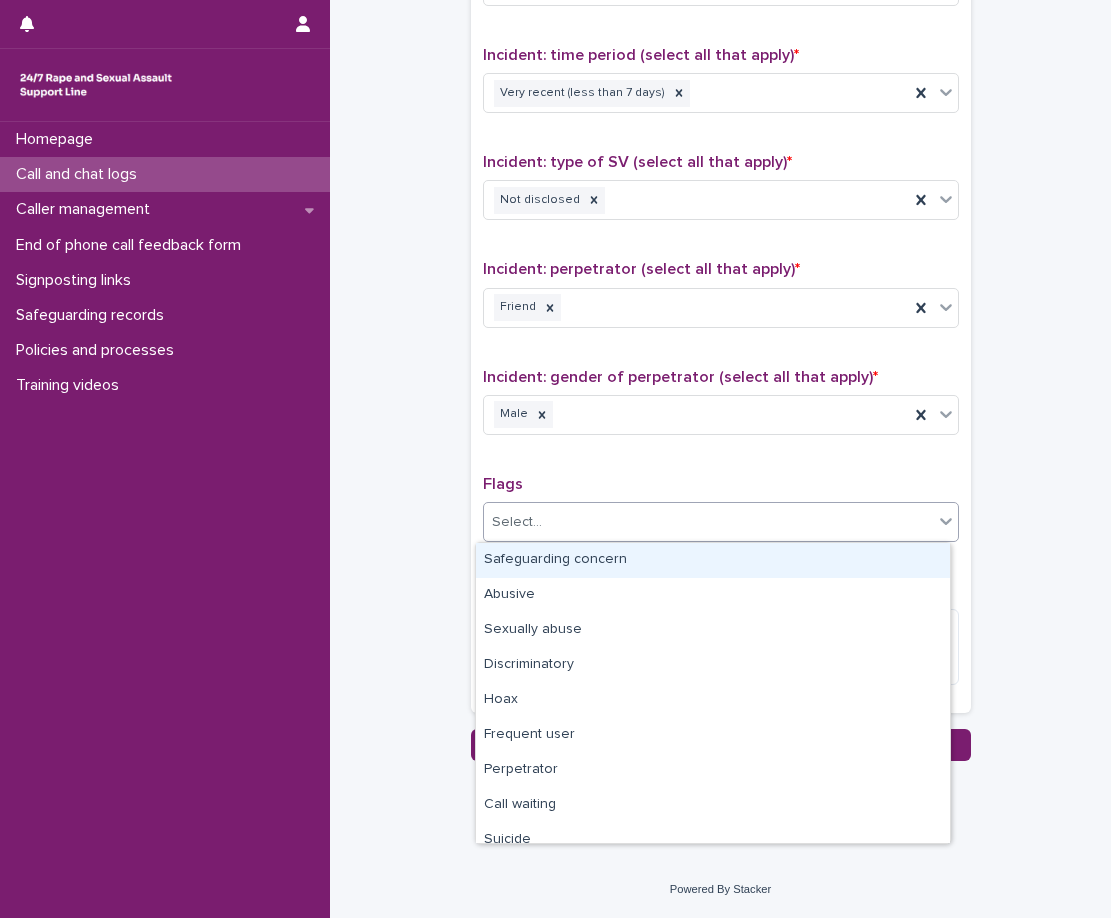 click on "Select..." at bounding box center [708, 522] 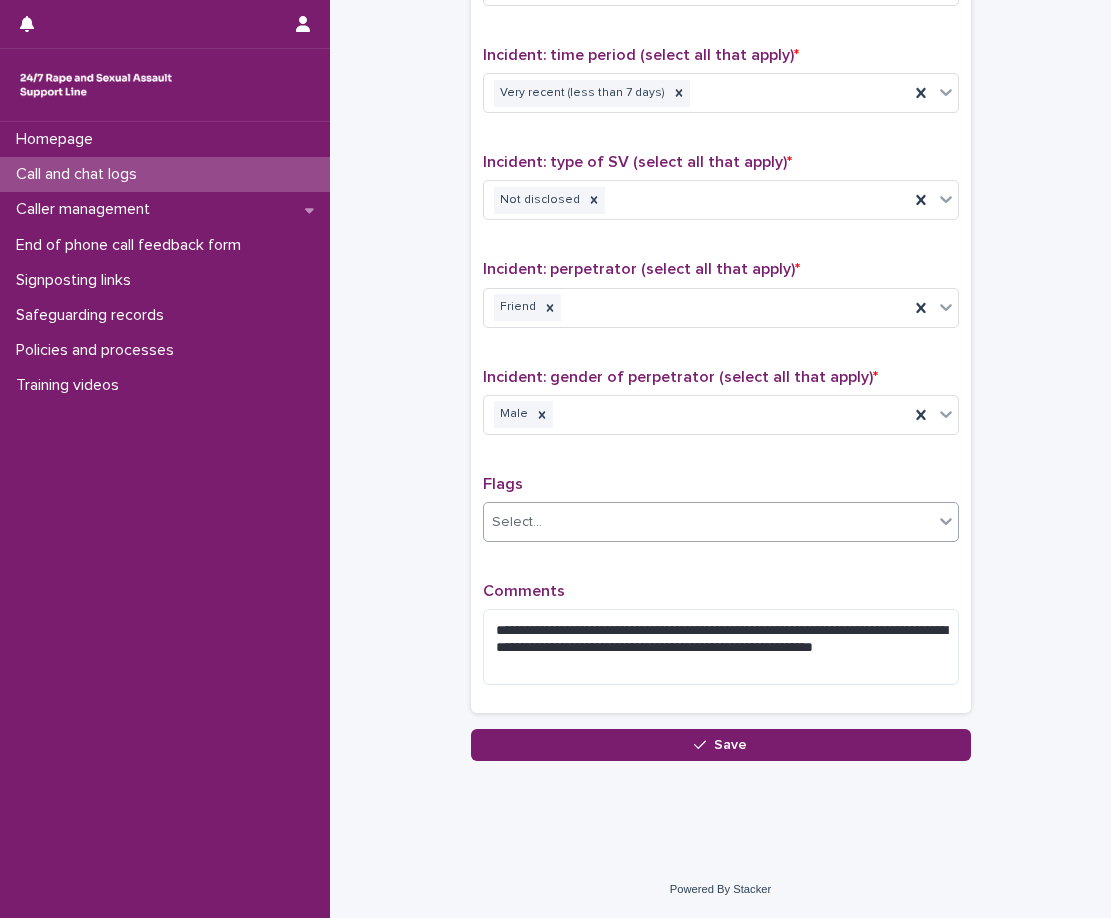 click on "Select..." at bounding box center (708, 522) 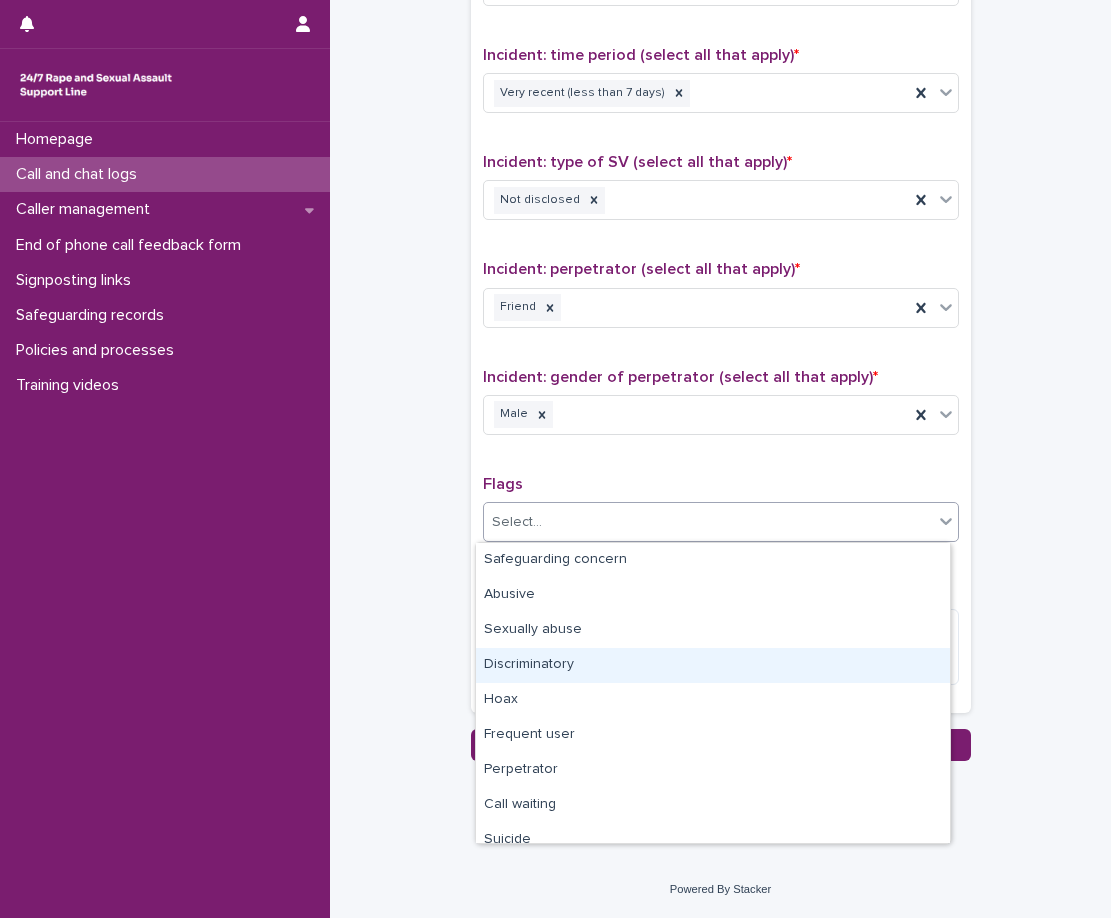 scroll, scrollTop: 120, scrollLeft: 0, axis: vertical 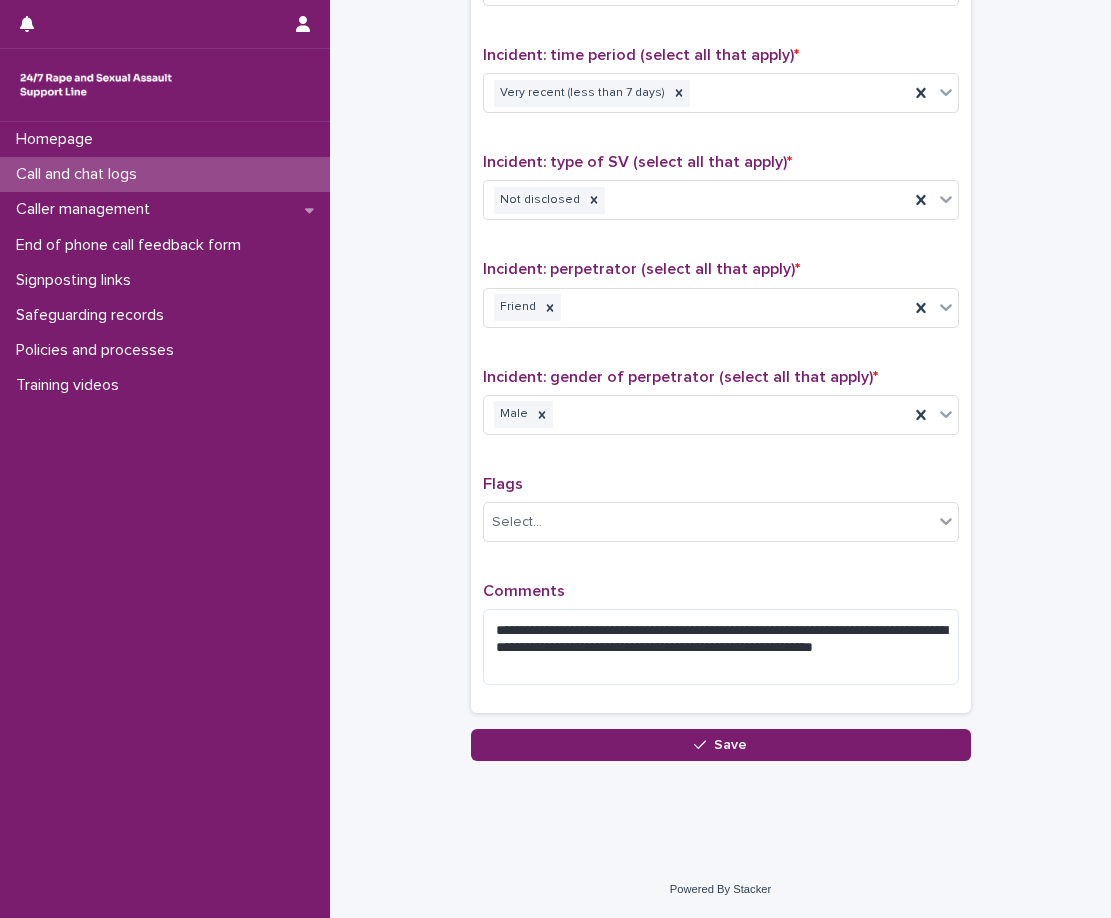 click on "**********" at bounding box center [720, -292] 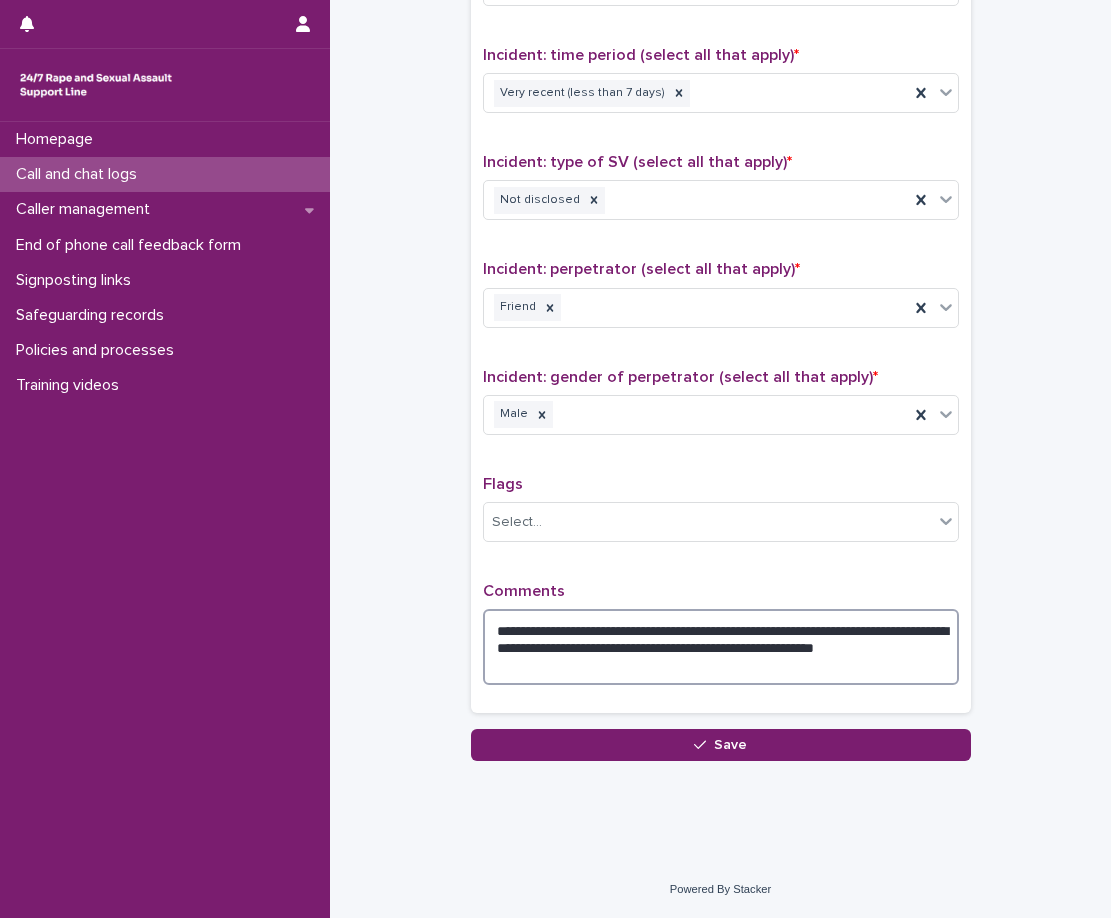 click on "**********" at bounding box center (721, 647) 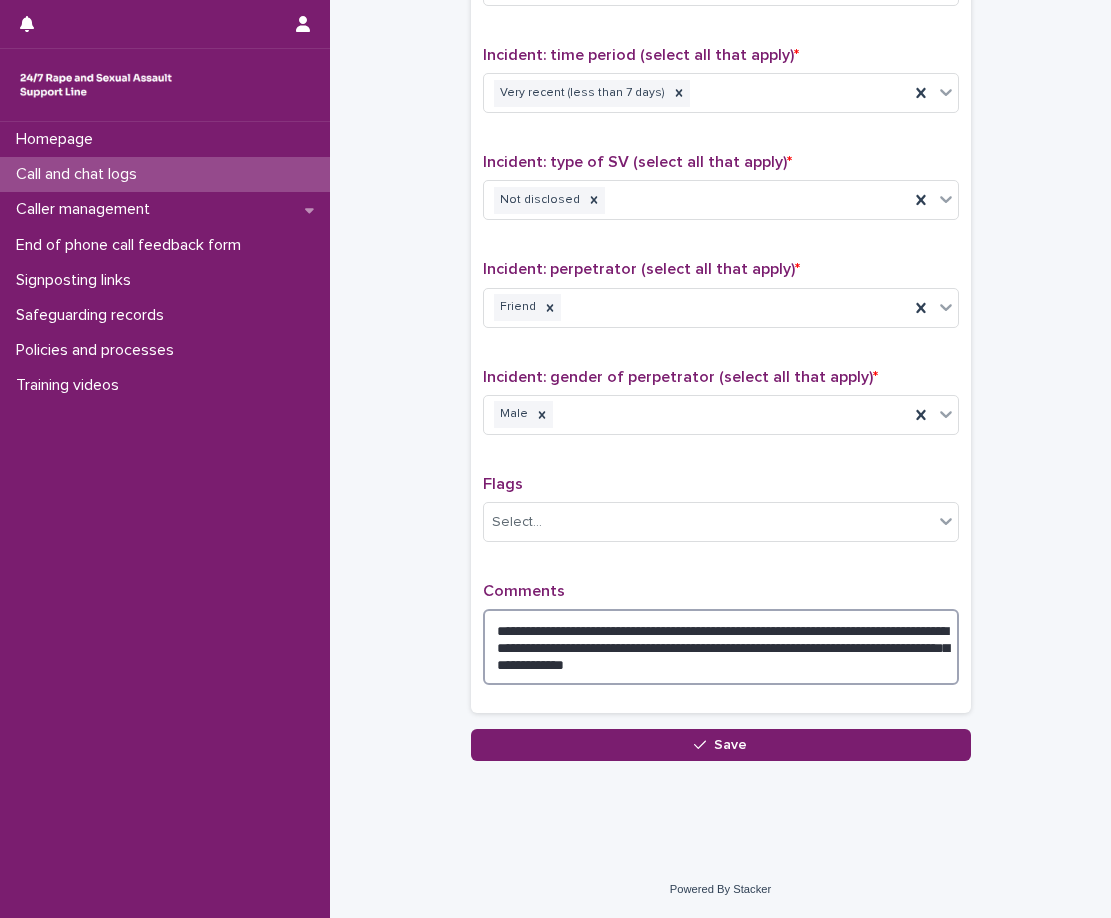 drag, startPoint x: 747, startPoint y: 665, endPoint x: 660, endPoint y: 659, distance: 87.20665 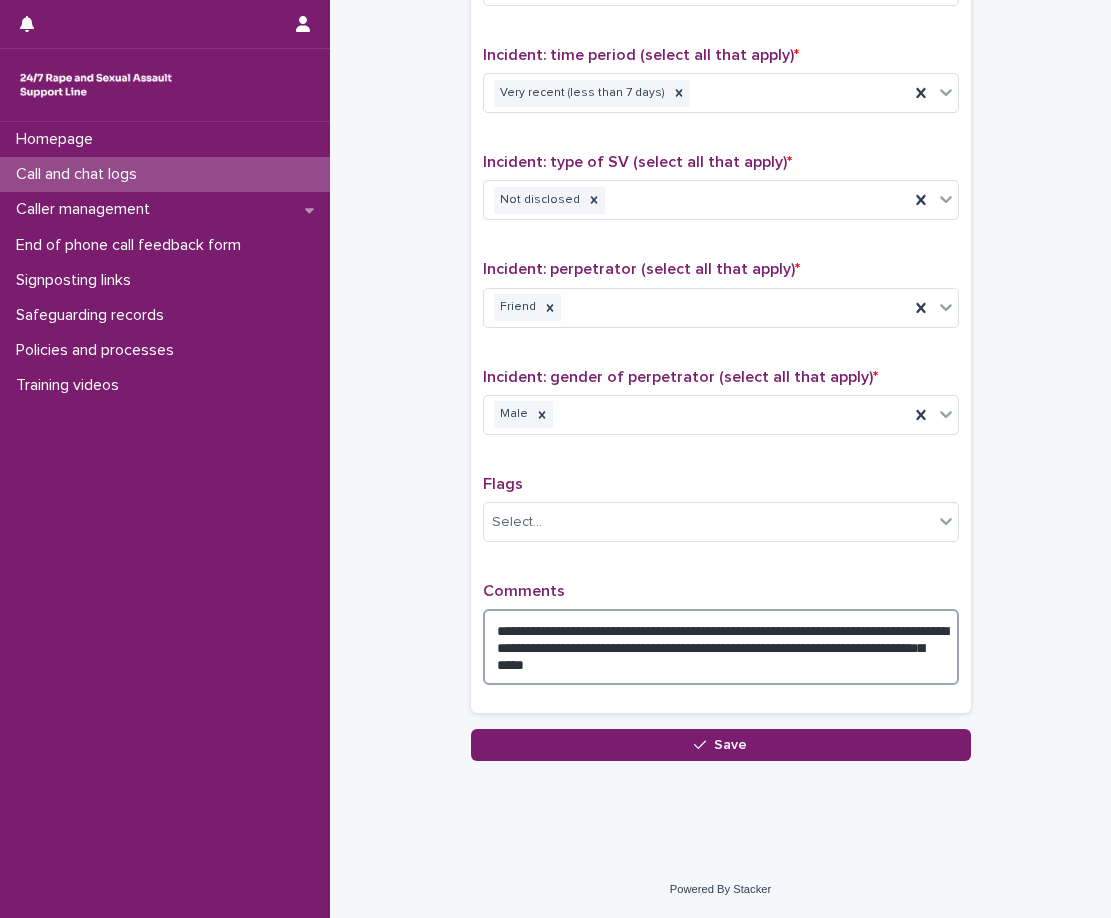 click on "**********" at bounding box center (721, 647) 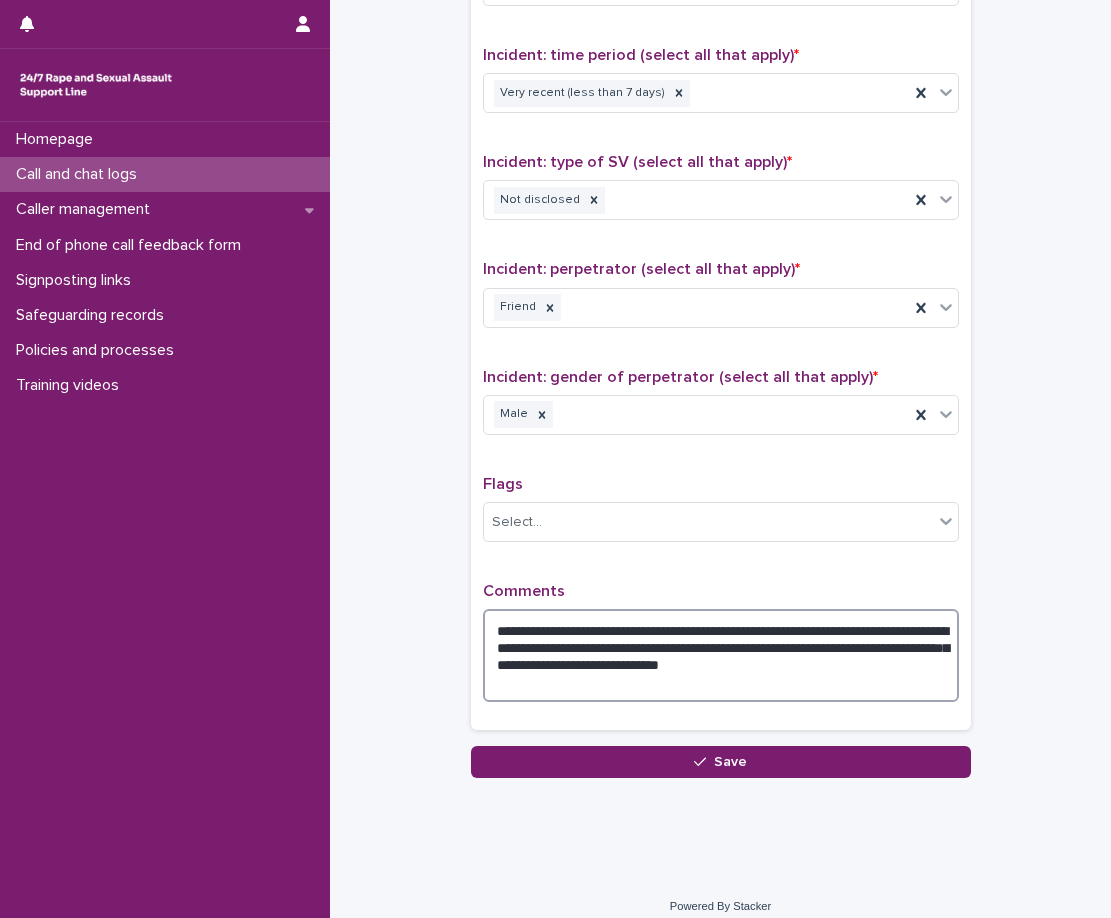click on "**********" at bounding box center (721, 655) 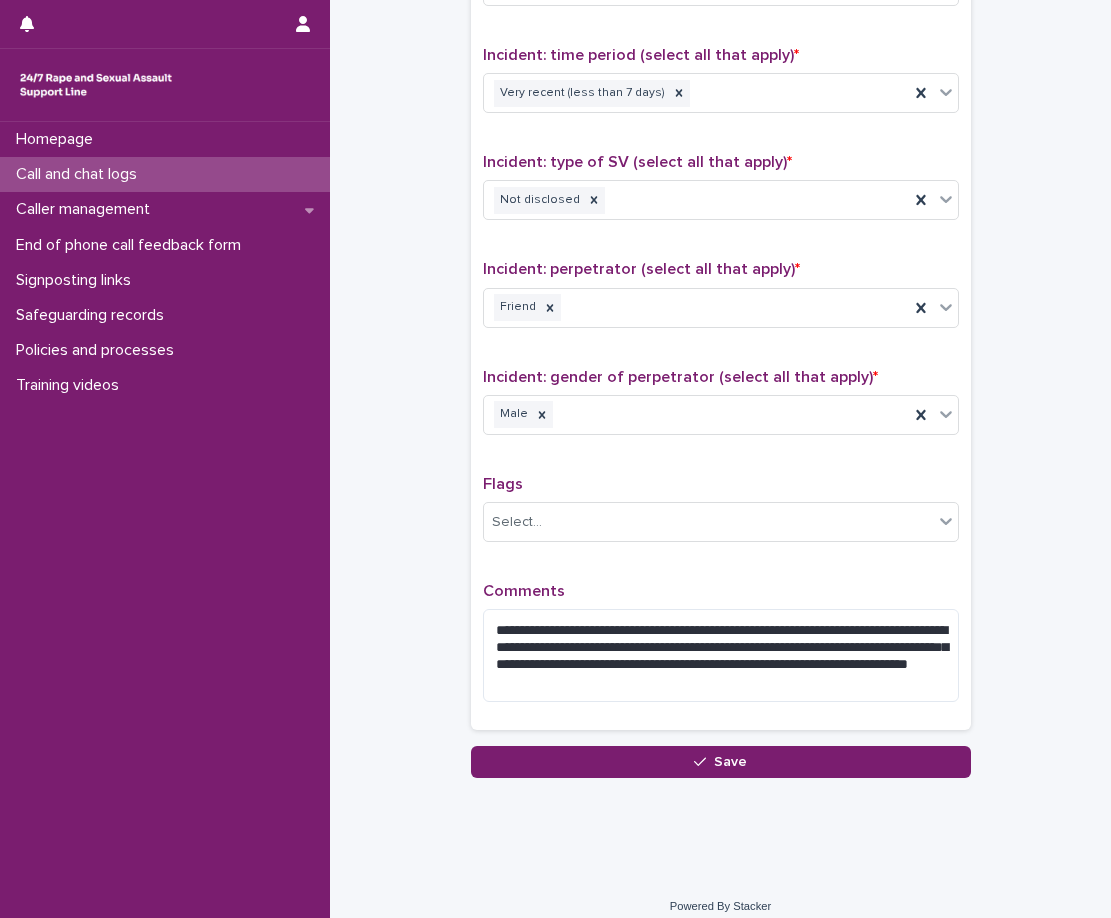 click on "Comments" at bounding box center [721, 591] 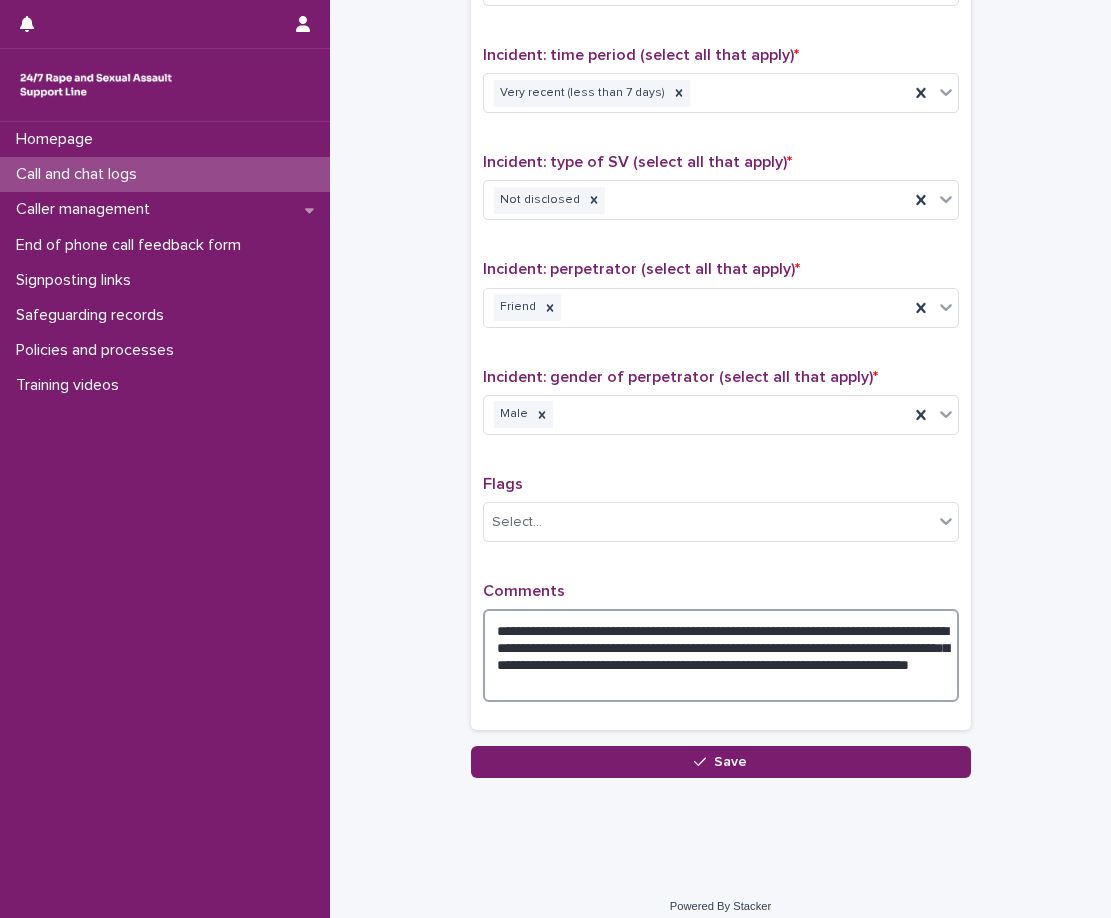 click on "**********" at bounding box center (721, 655) 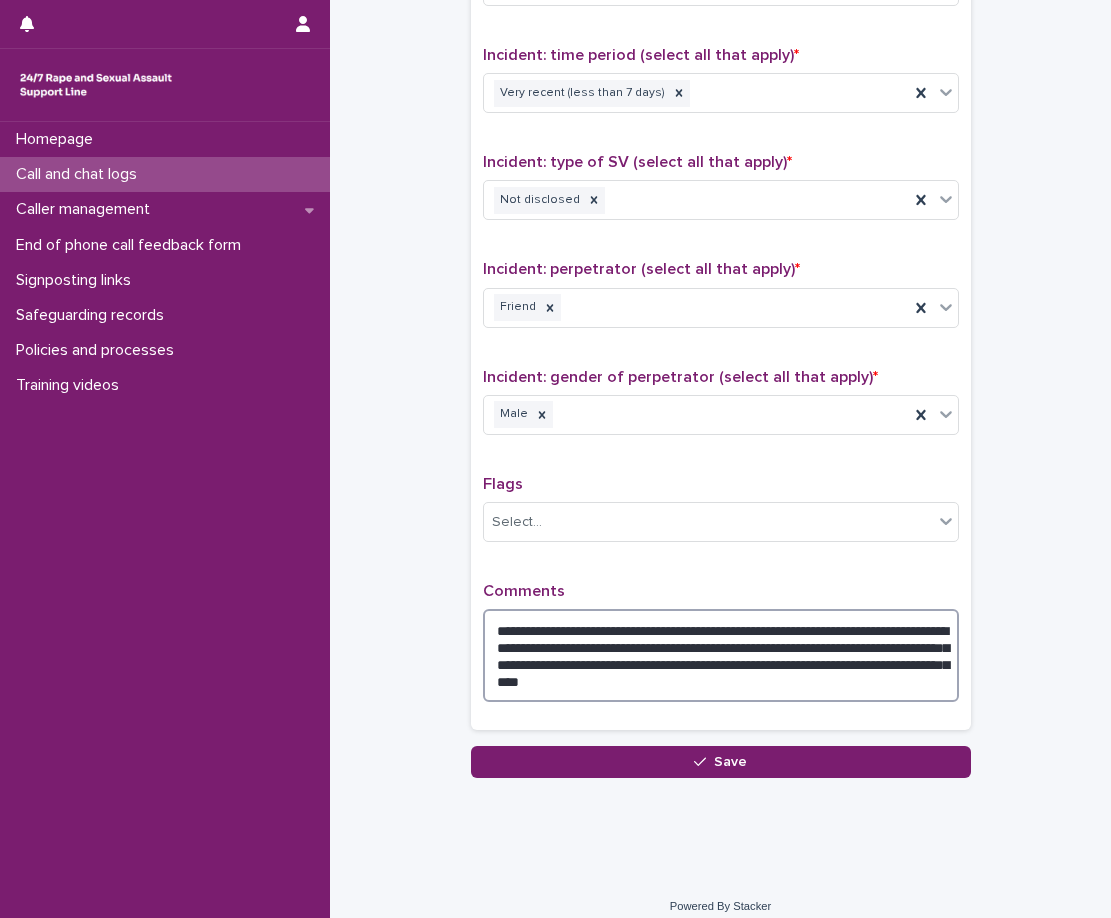 type on "**********" 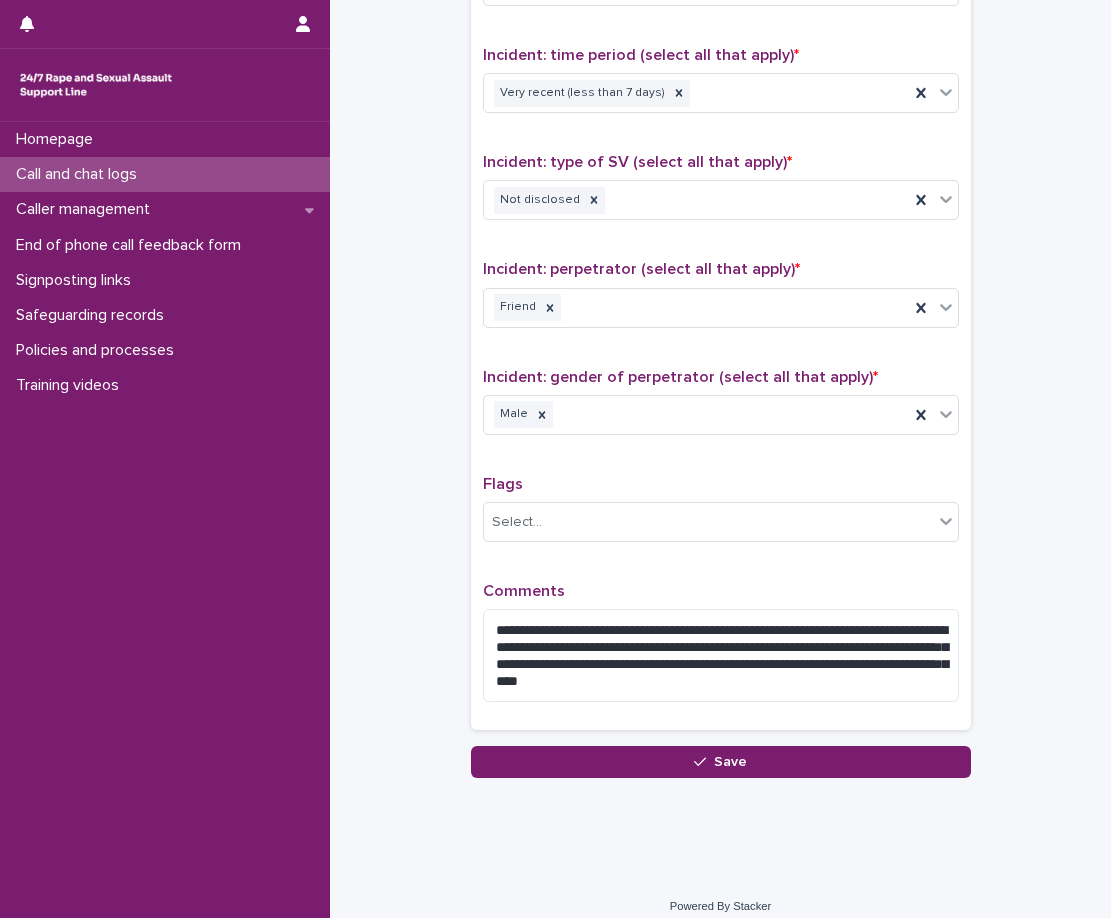 click on "Comments" at bounding box center [721, 591] 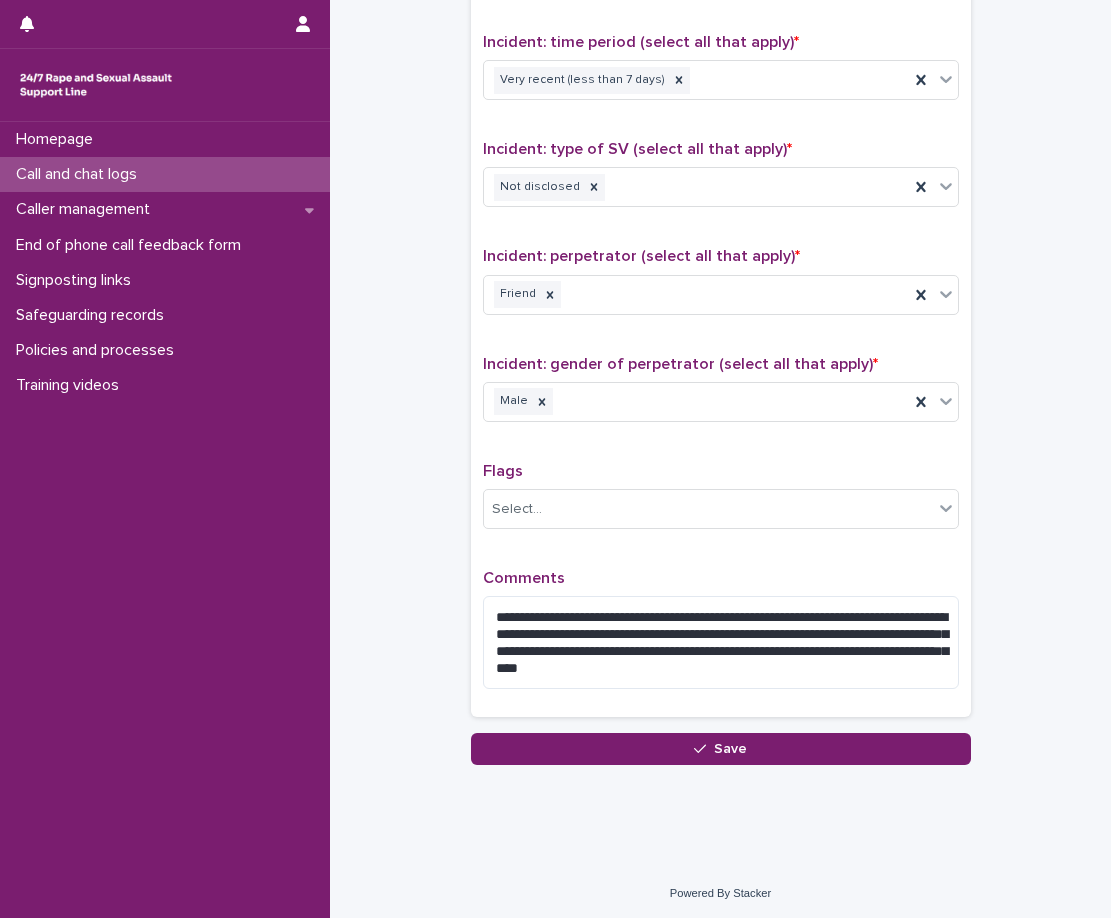 scroll, scrollTop: 1373, scrollLeft: 0, axis: vertical 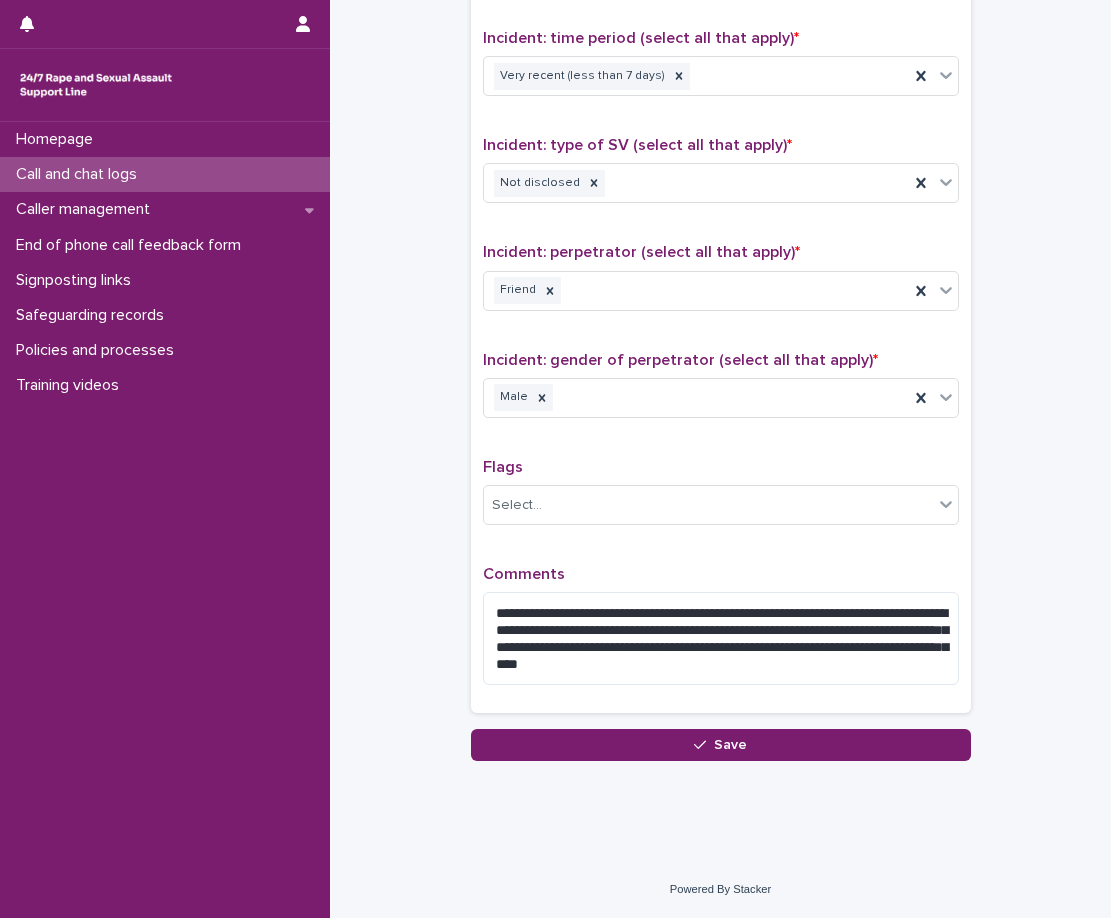 click on "**********" at bounding box center [720, -300] 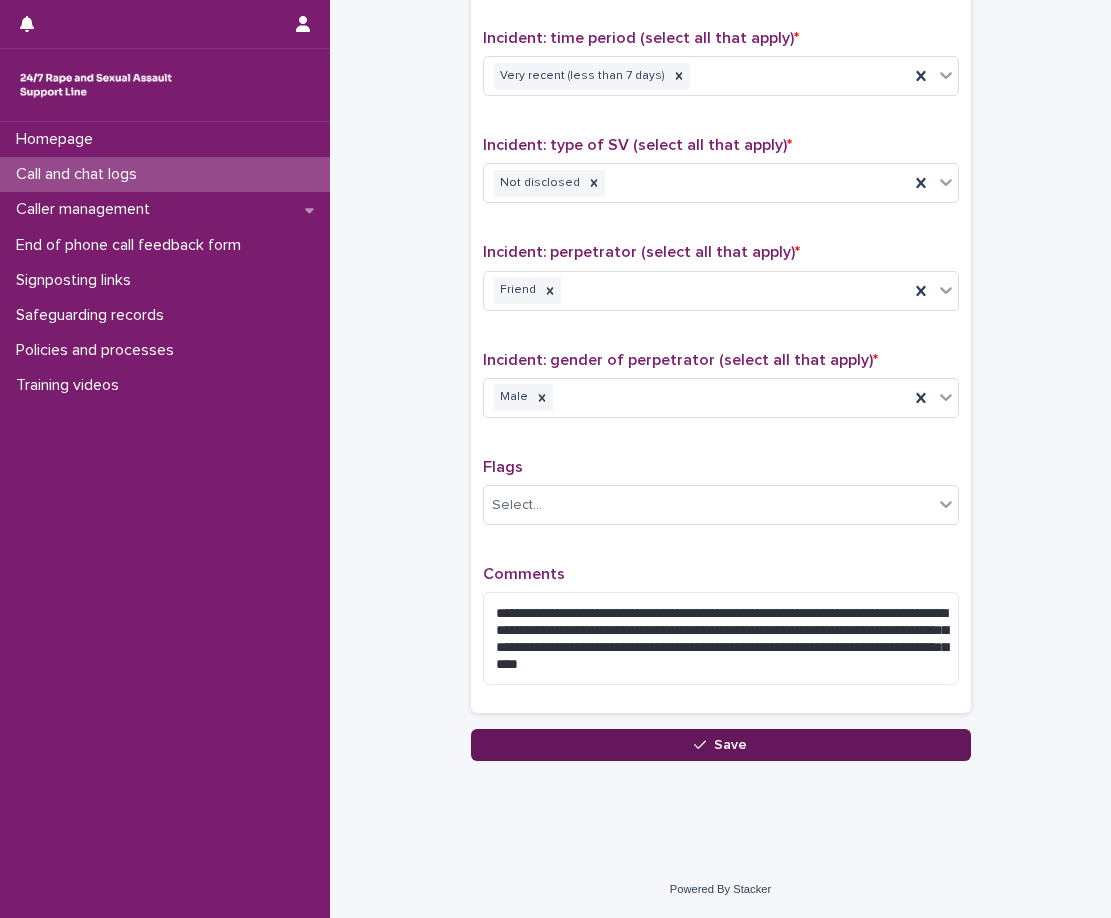click on "Save" at bounding box center [721, 745] 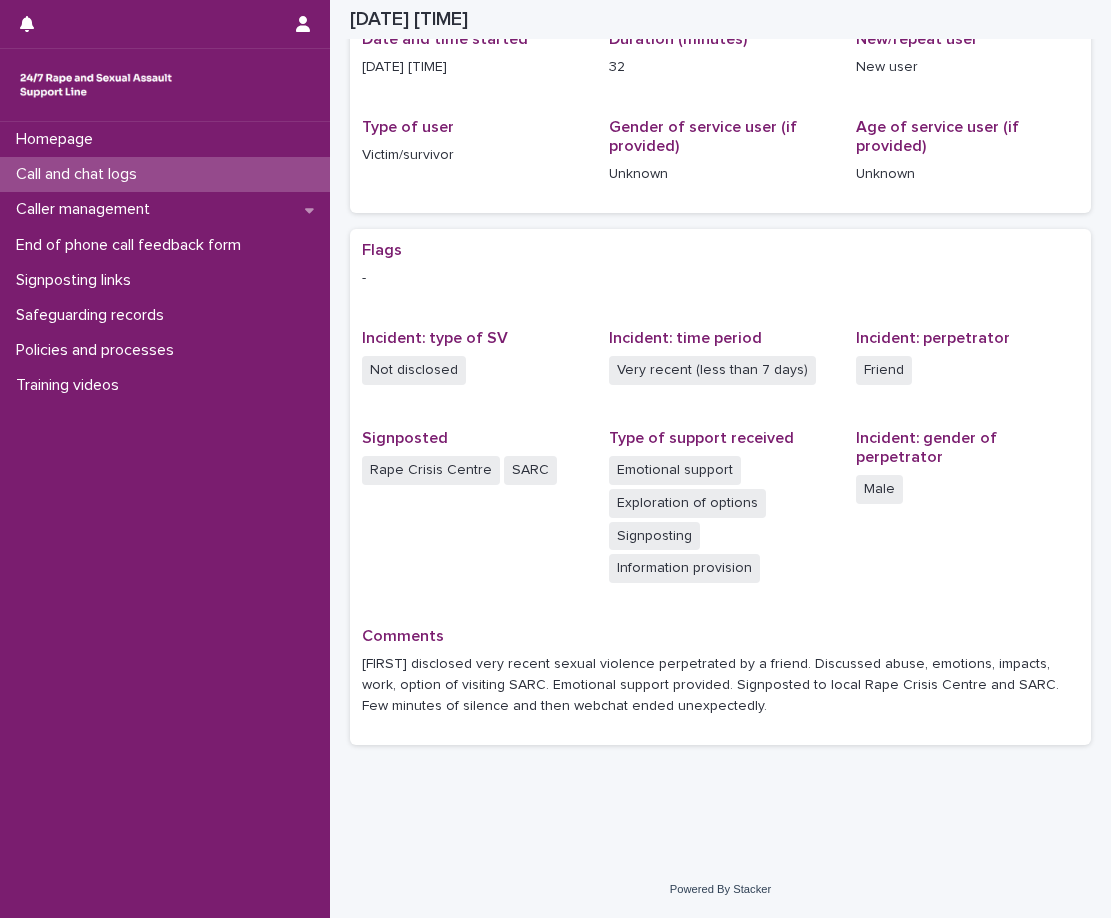 scroll, scrollTop: 206, scrollLeft: 0, axis: vertical 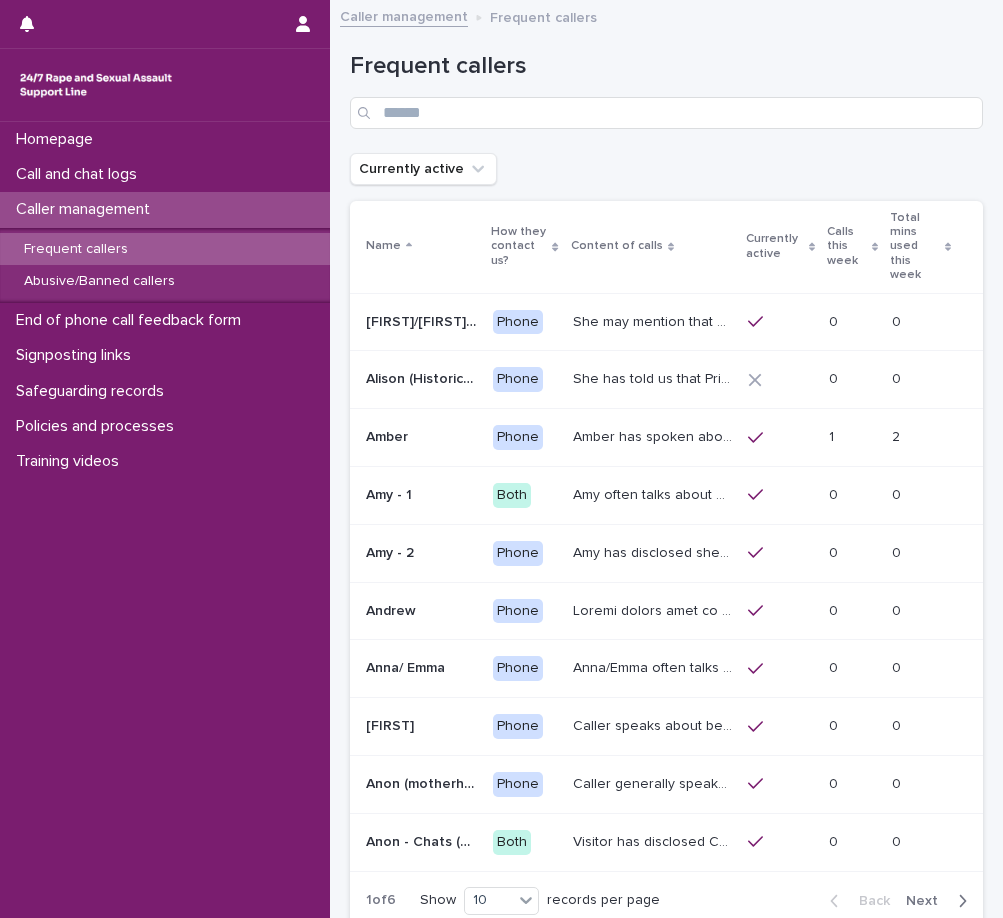 click on "Call and chat logs" at bounding box center (165, 174) 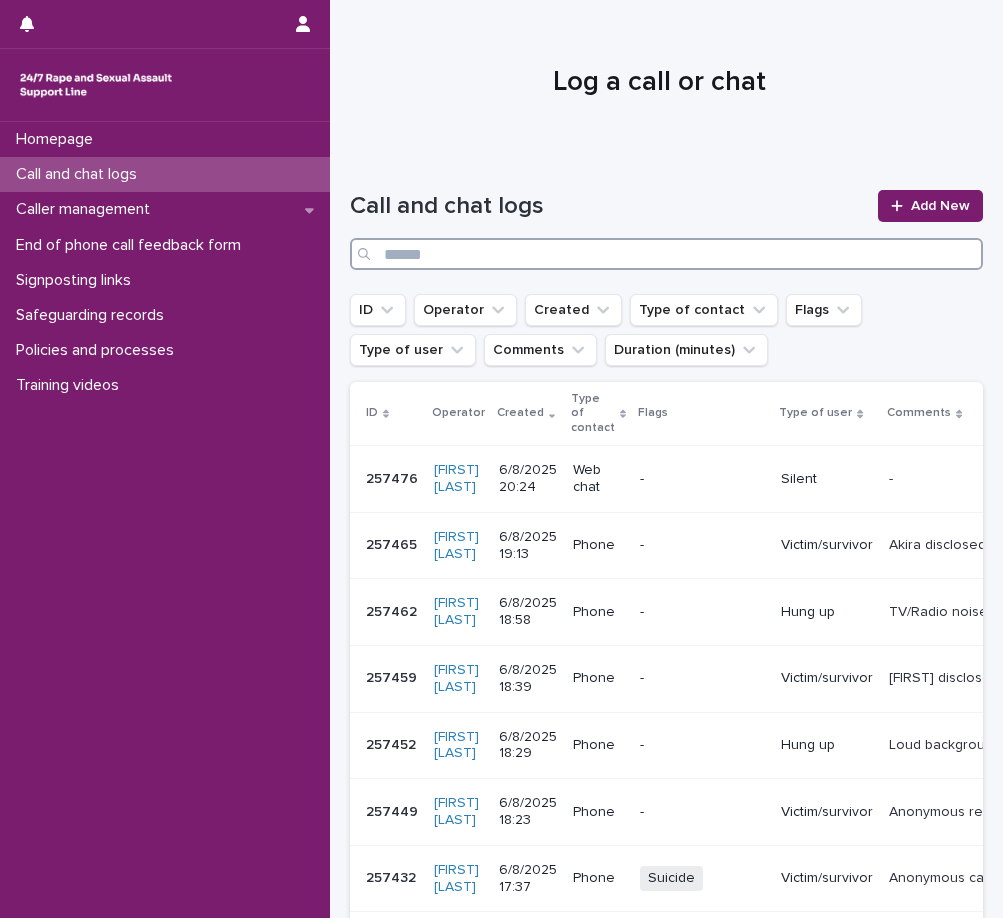 click at bounding box center [666, 254] 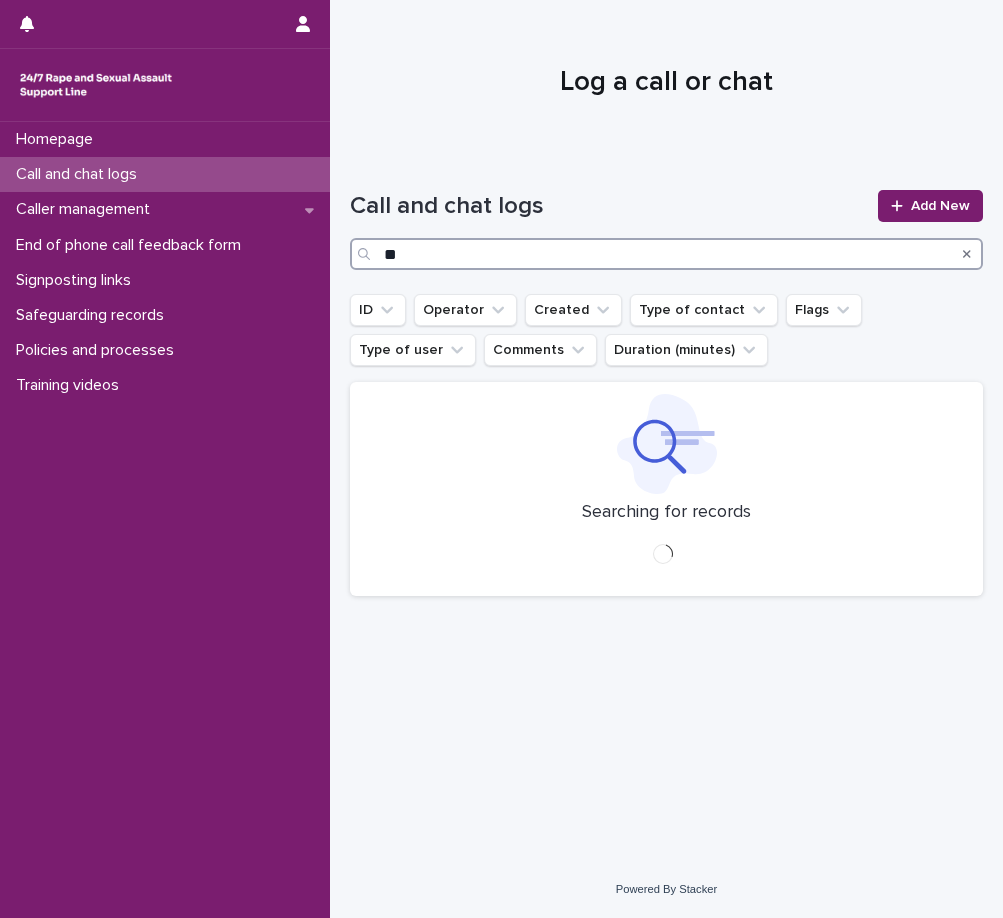 type on "*" 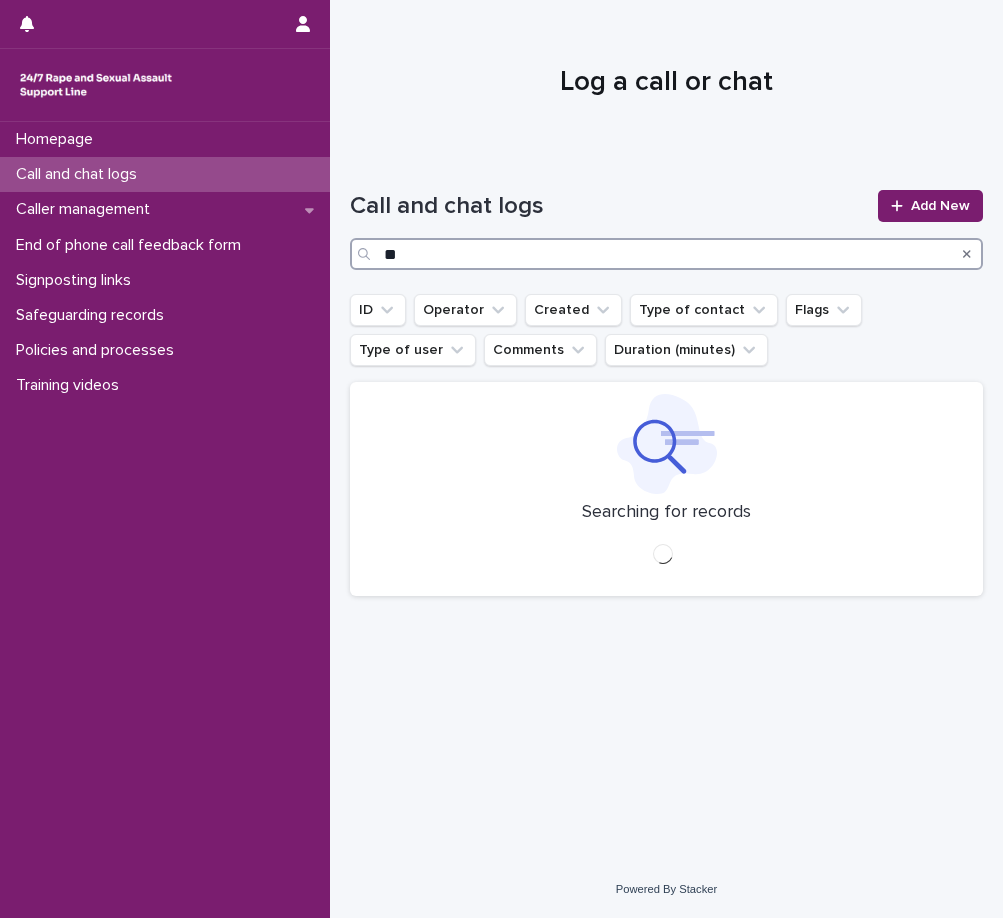 type on "*" 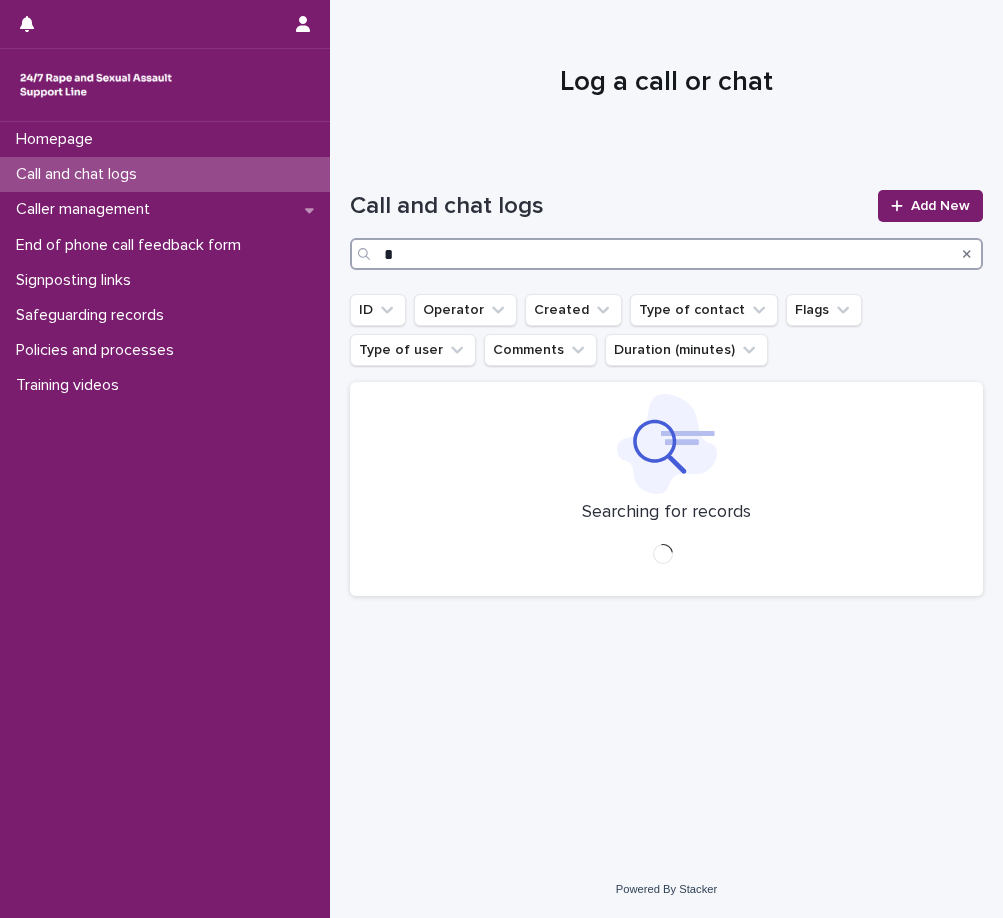 type 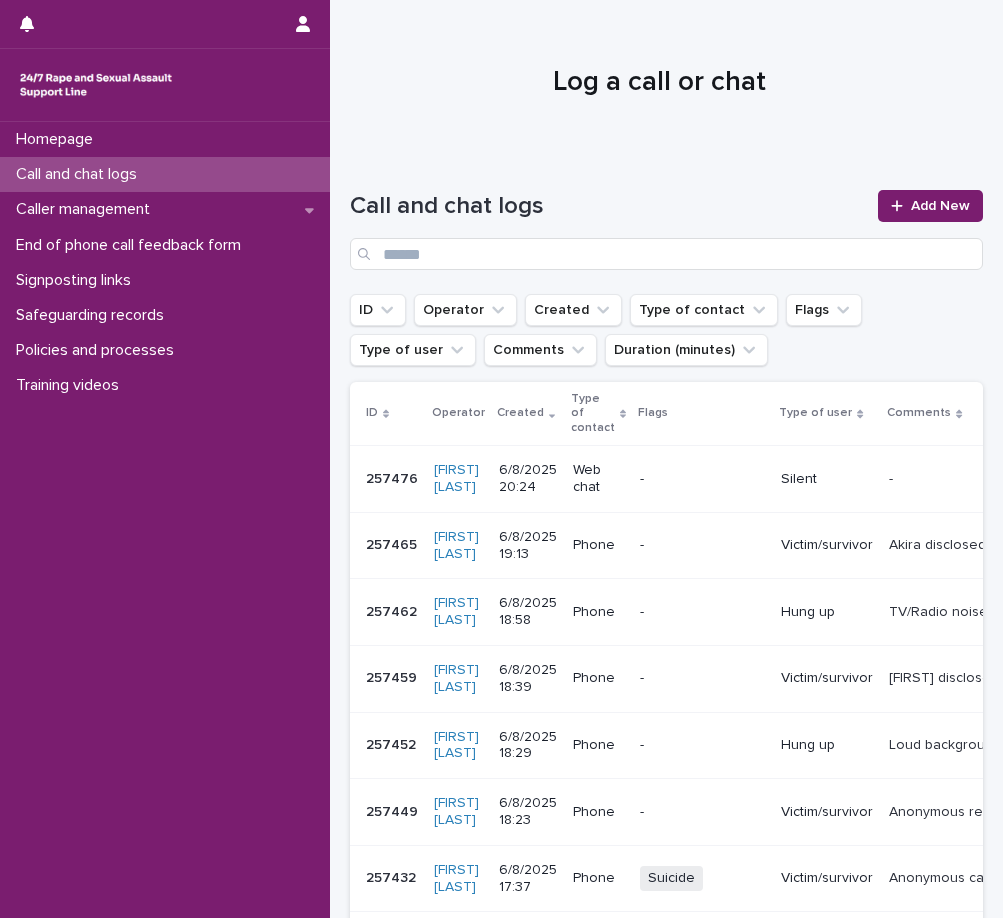 click at bounding box center [659, 74] 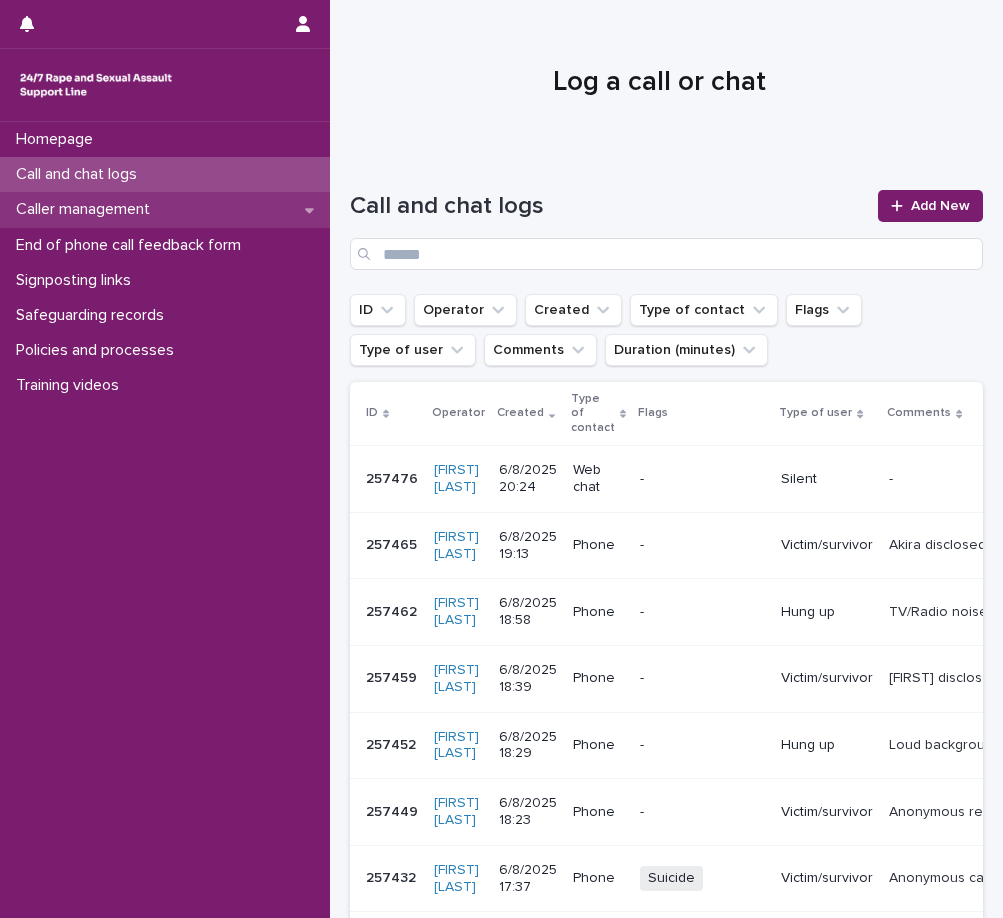 click on "Caller management" at bounding box center (87, 209) 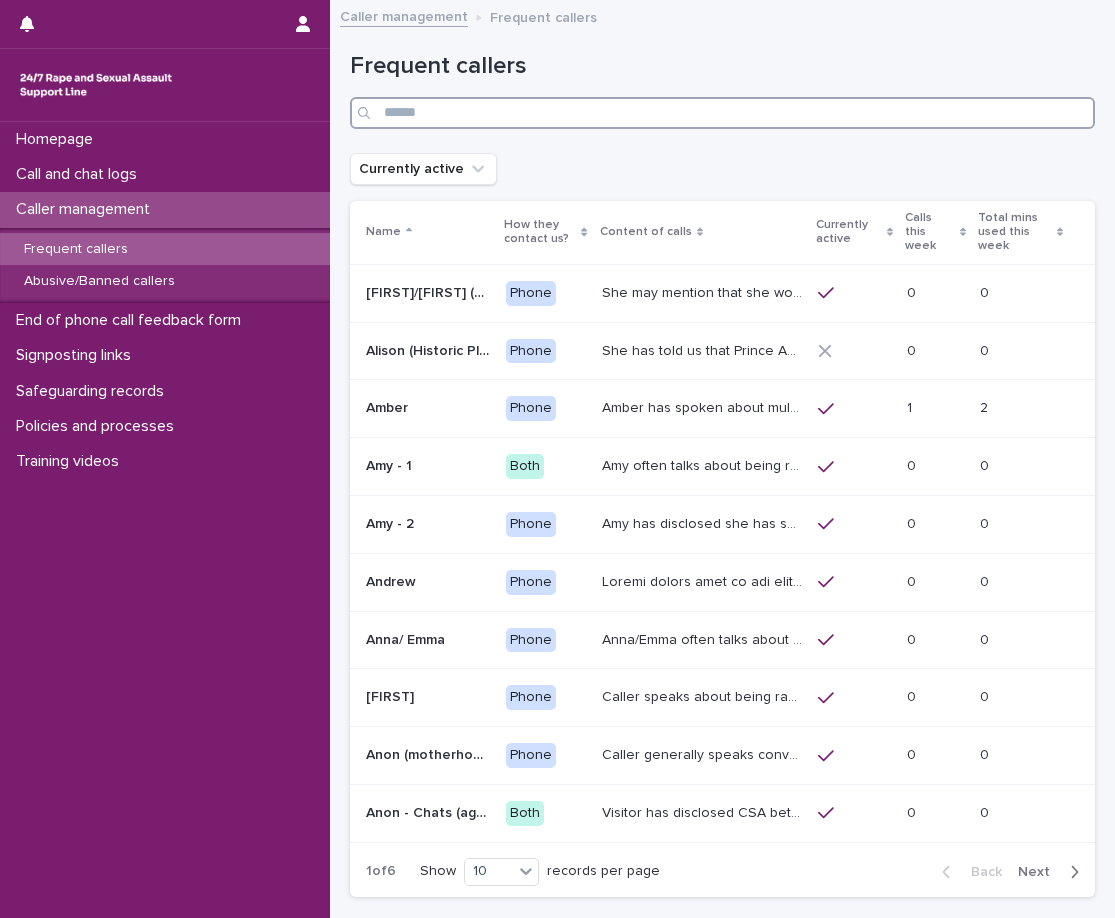 click at bounding box center [722, 113] 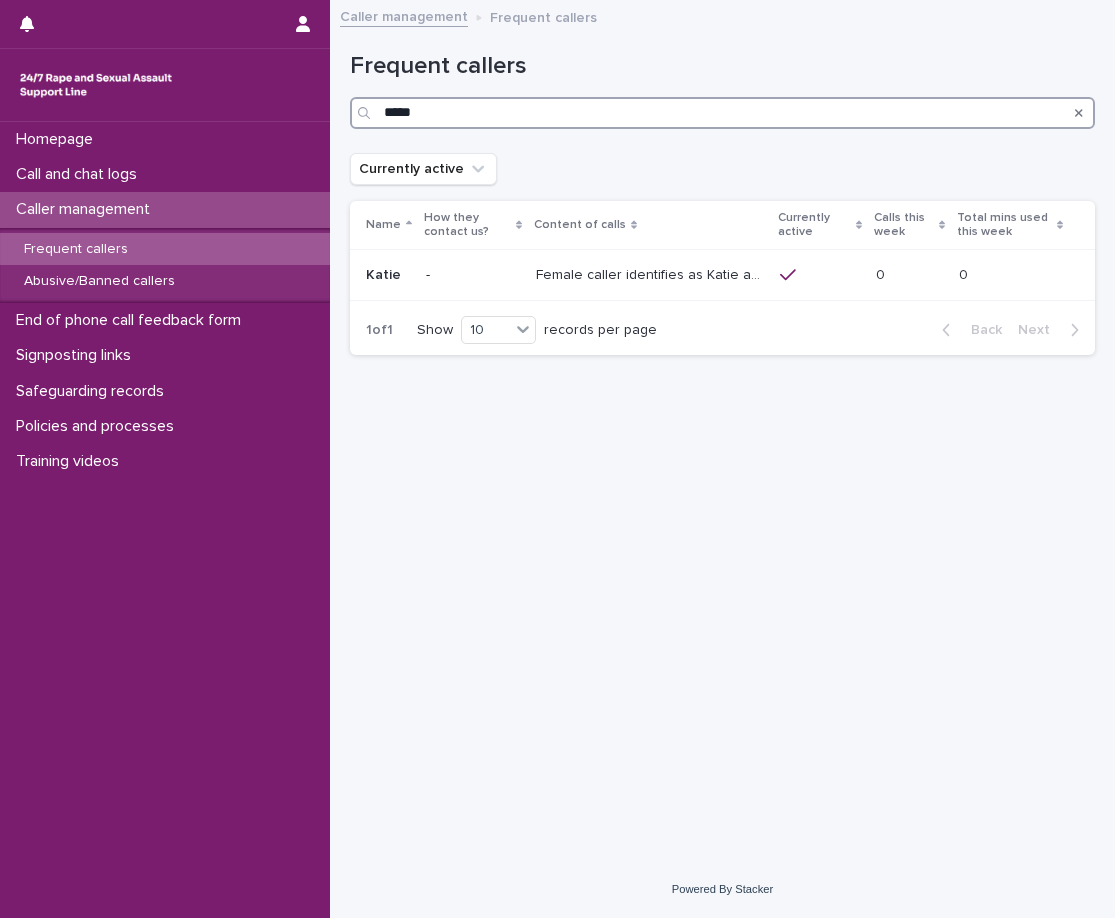 type on "*****" 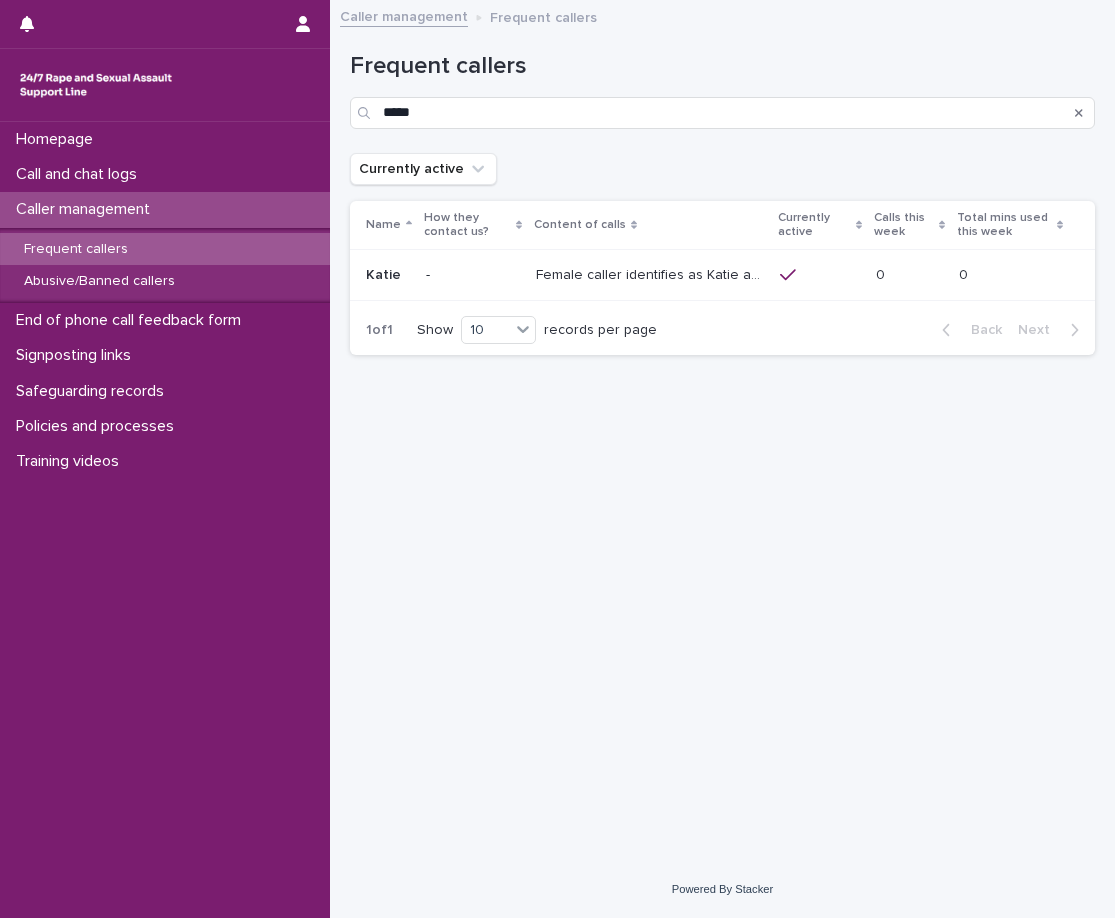 click on "Female caller identifies as Katie and sometimes ‘Anonymous’.
She has disclosed in previous calls that she is in supported housing and has disabilities.  She has also disclosed that she was sexually abused by a manager and other members of  staff in the previous supported accommodation.
Katie has mentioned to some SLWs that she is suicidal and has talked about how she plans to do it." at bounding box center (652, 273) 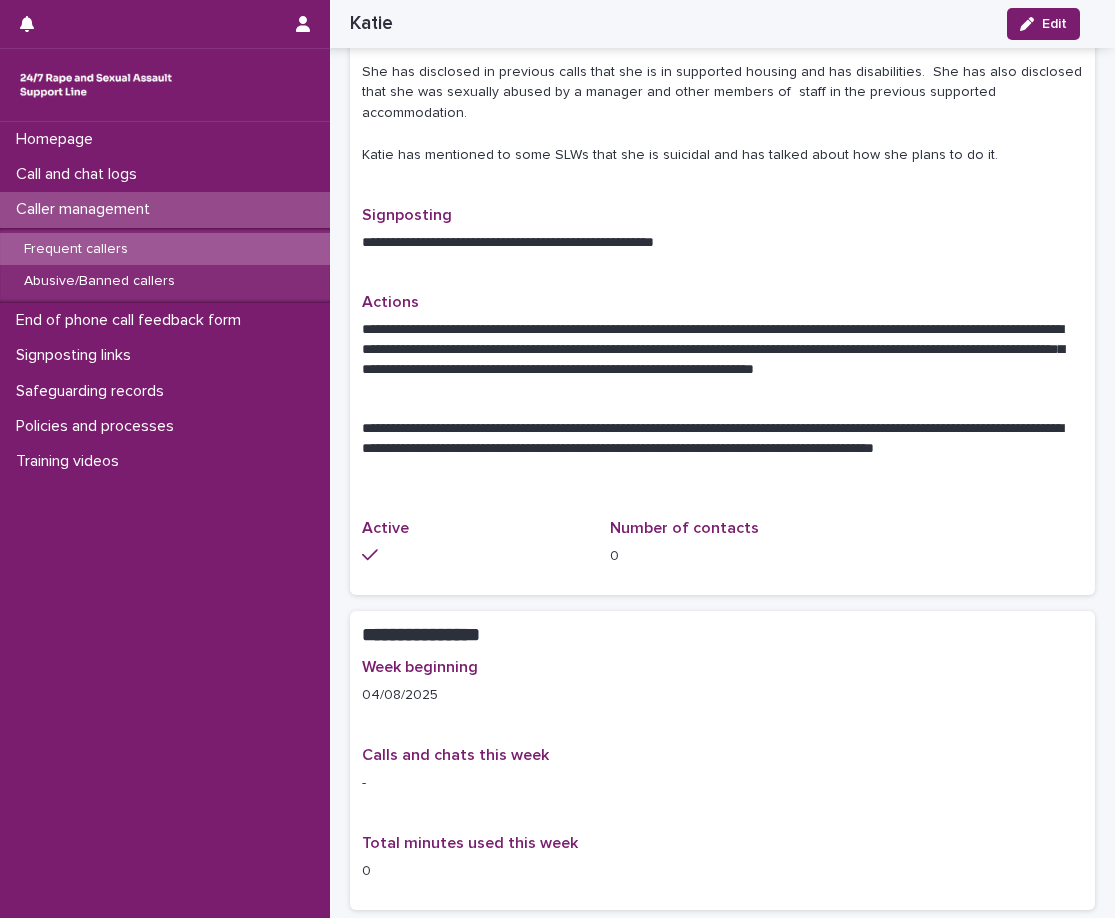 scroll, scrollTop: 500, scrollLeft: 0, axis: vertical 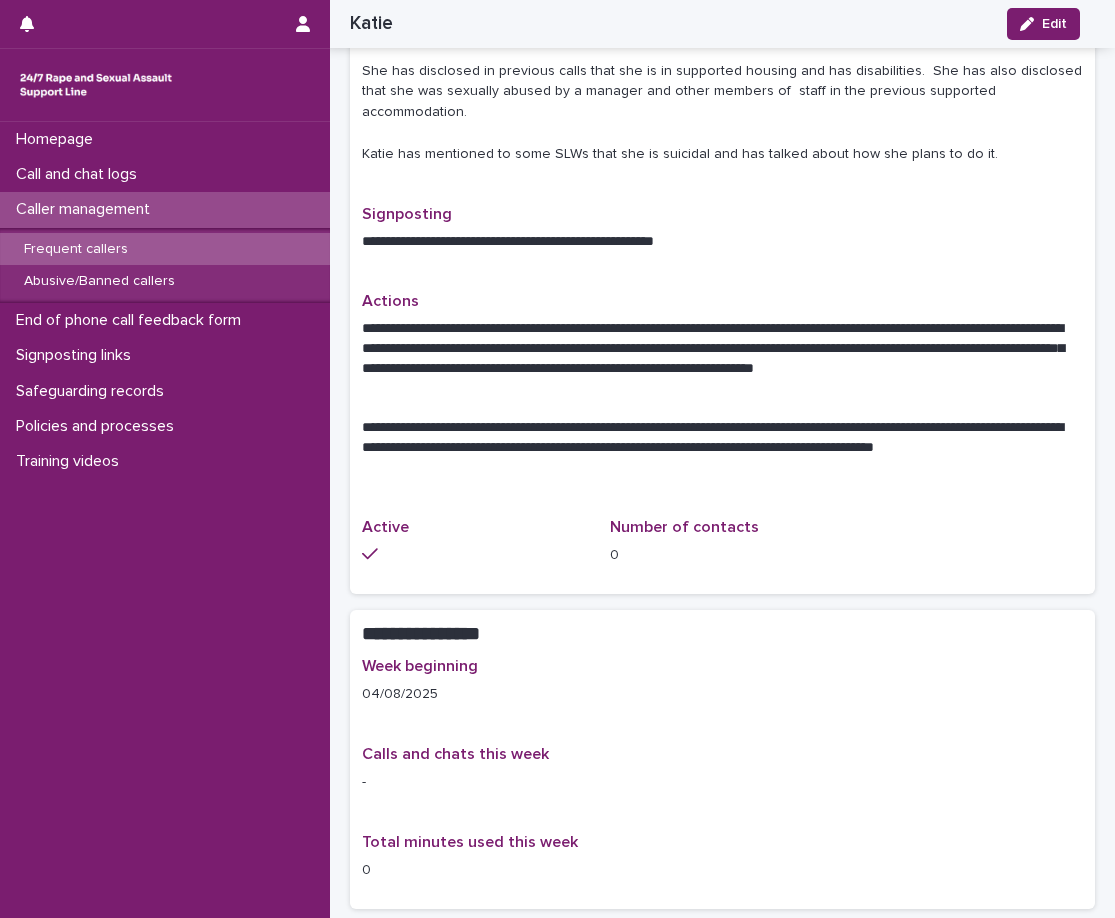 click on "Caller management" at bounding box center [165, 209] 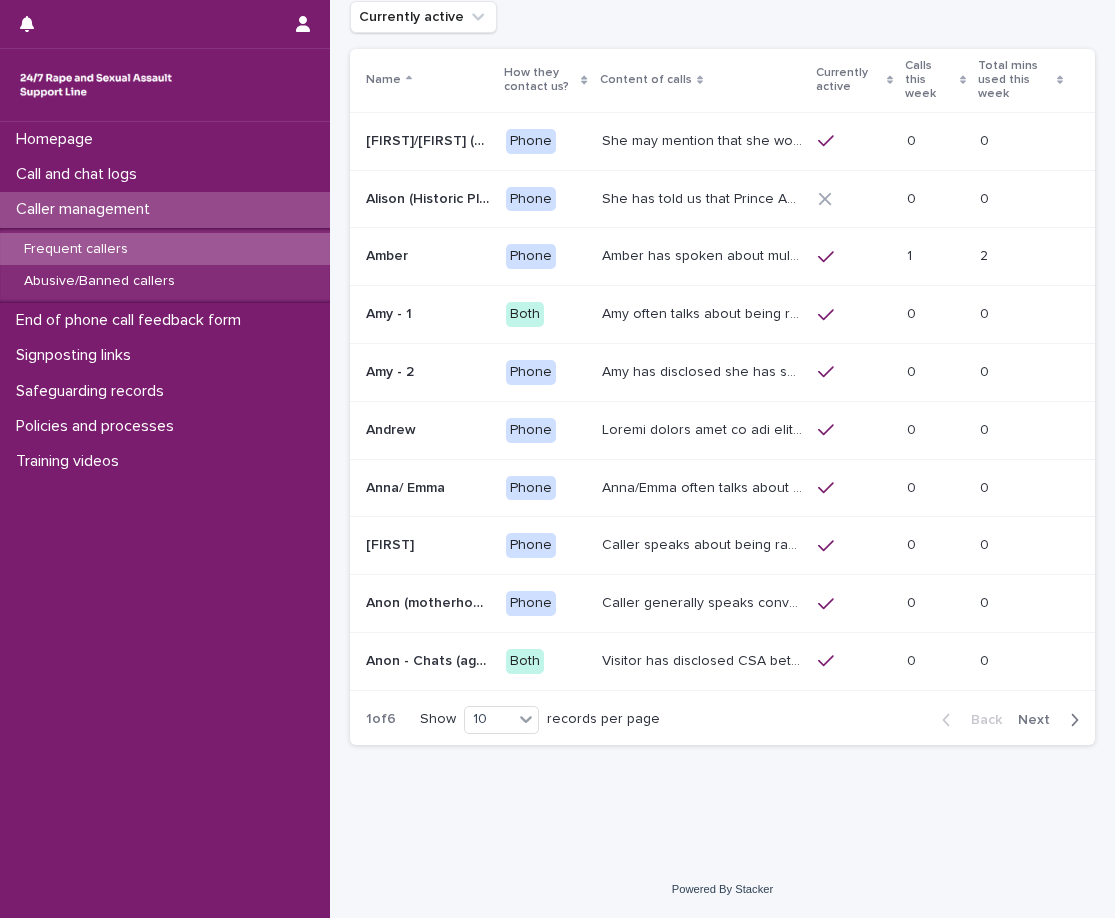 scroll, scrollTop: 0, scrollLeft: 0, axis: both 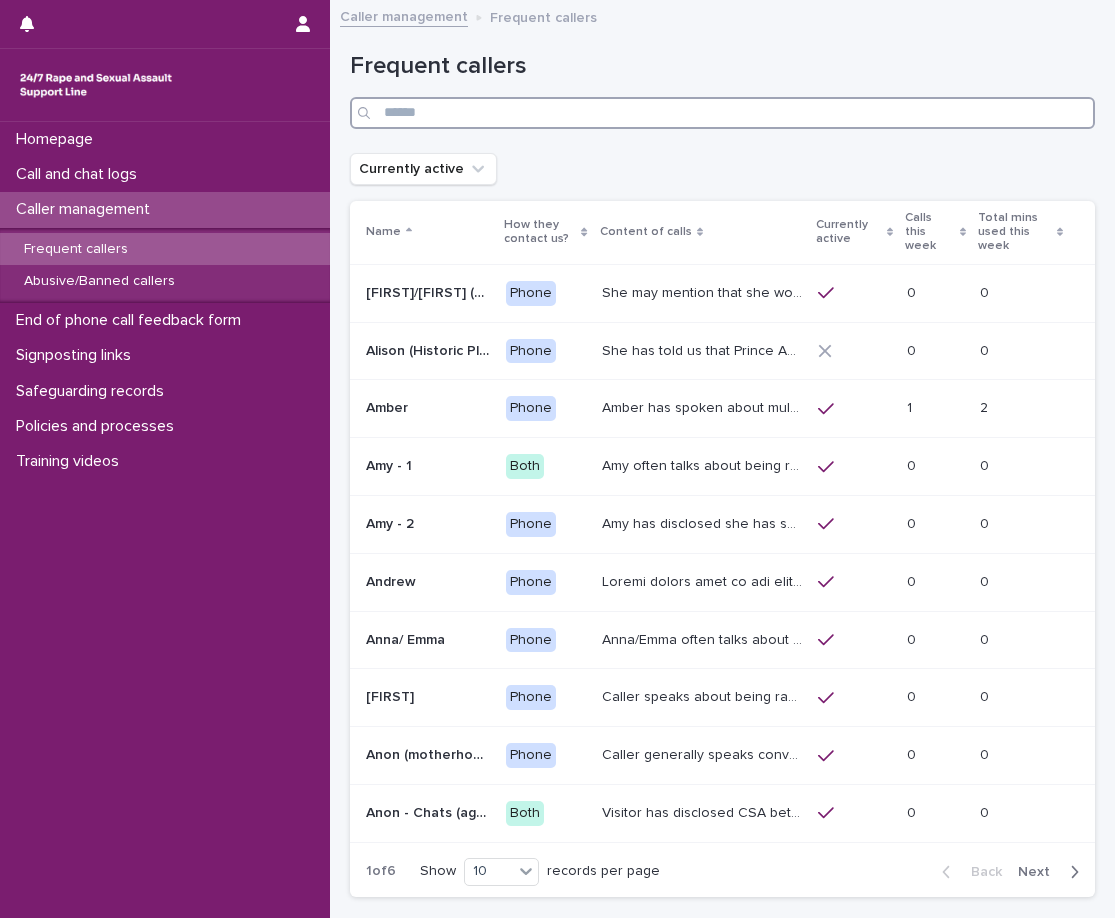 click at bounding box center [722, 113] 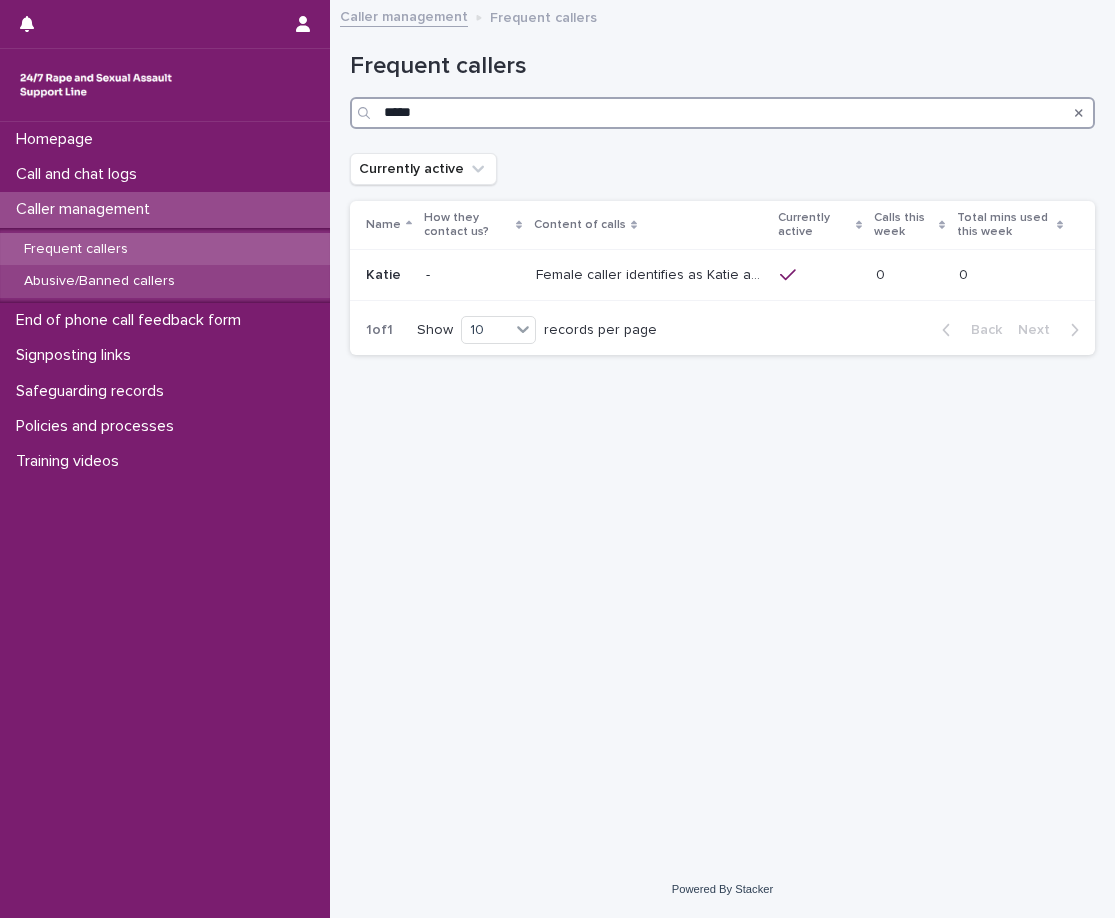 type on "*****" 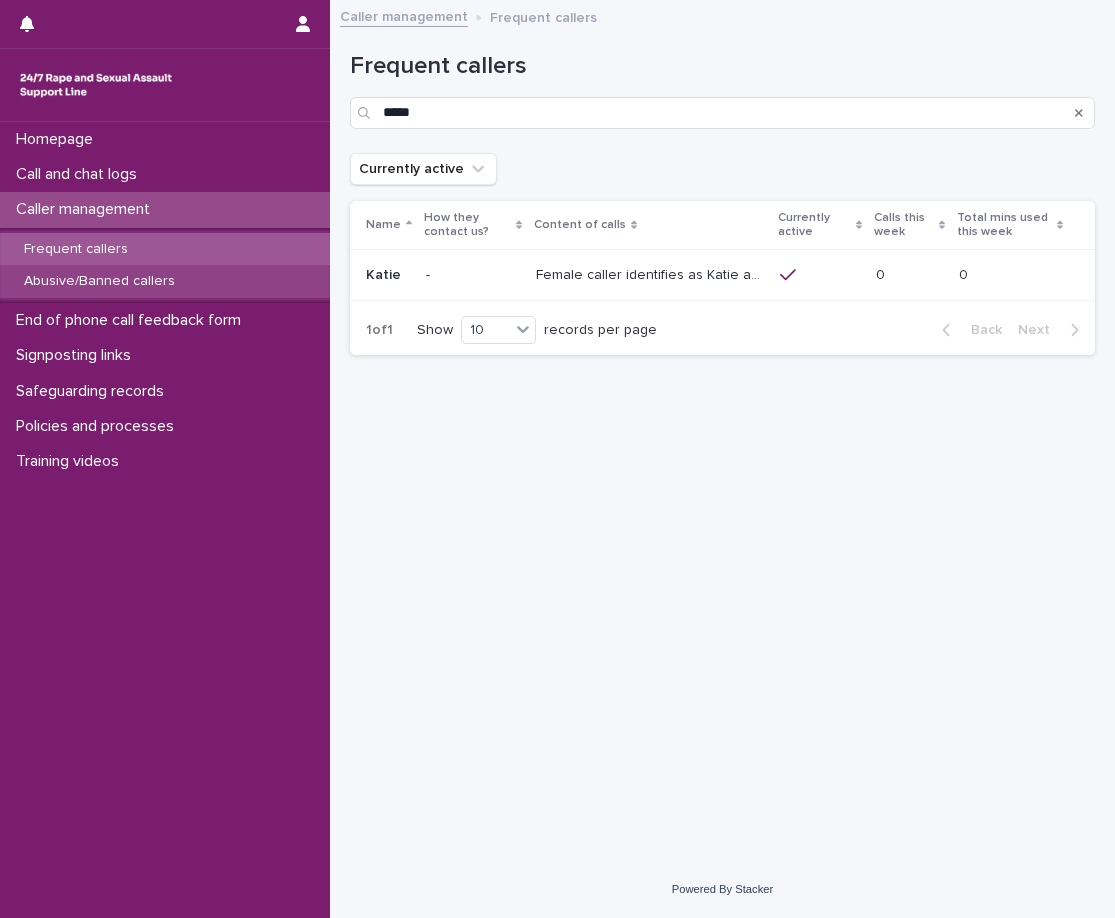 click on "Abusive/Banned callers" at bounding box center (165, 281) 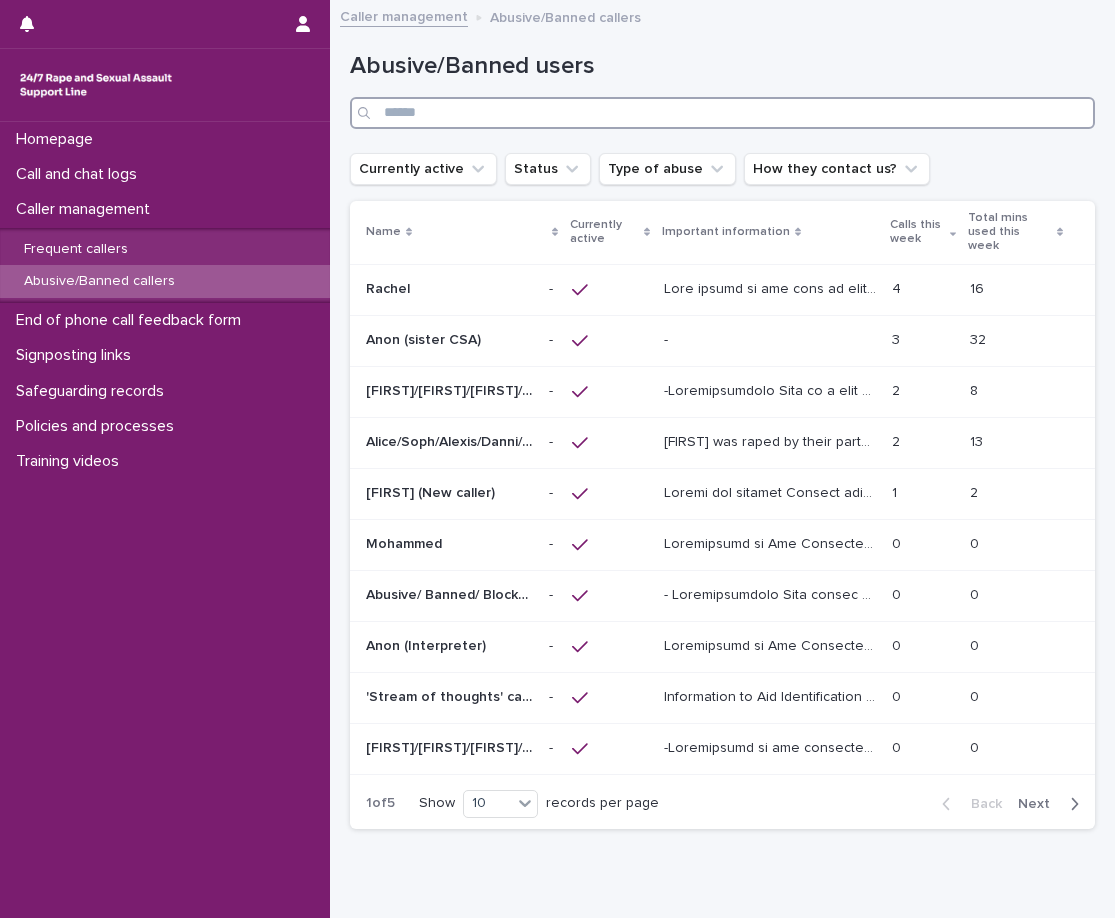 click at bounding box center [722, 113] 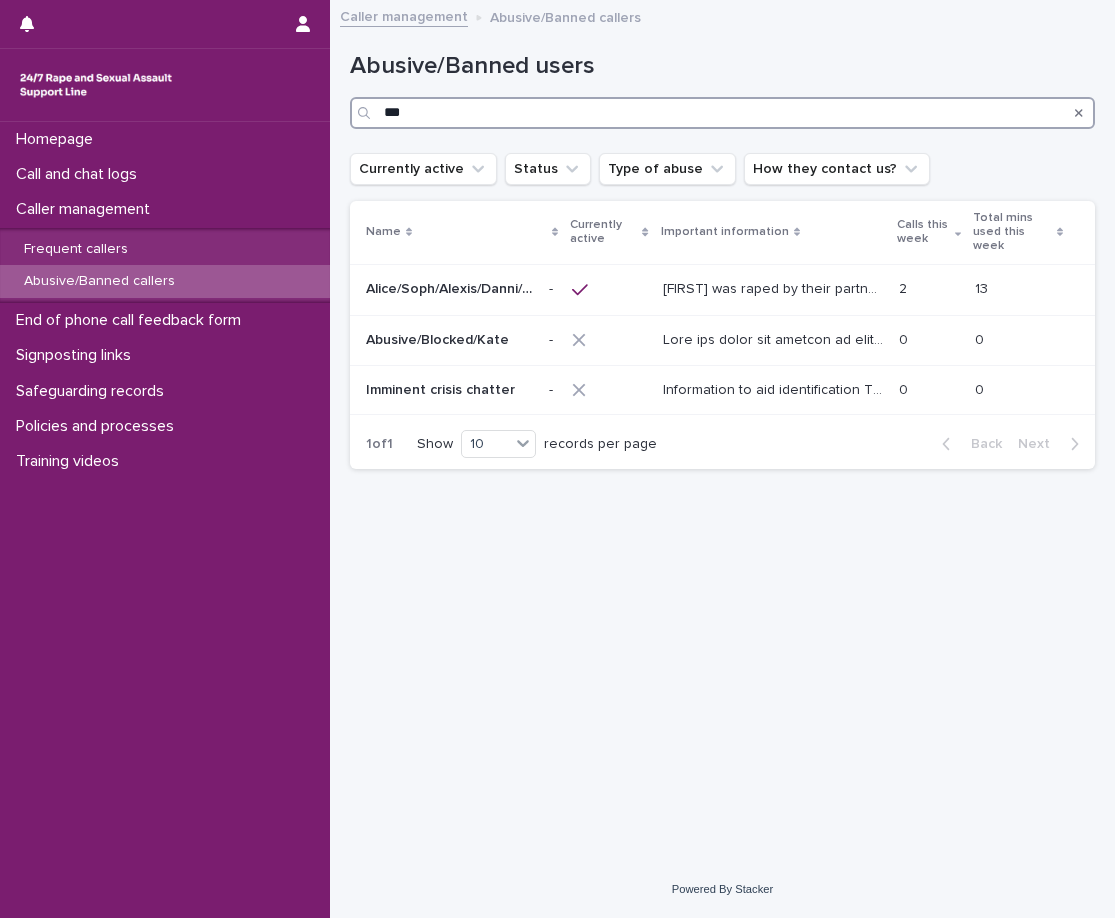 type on "***" 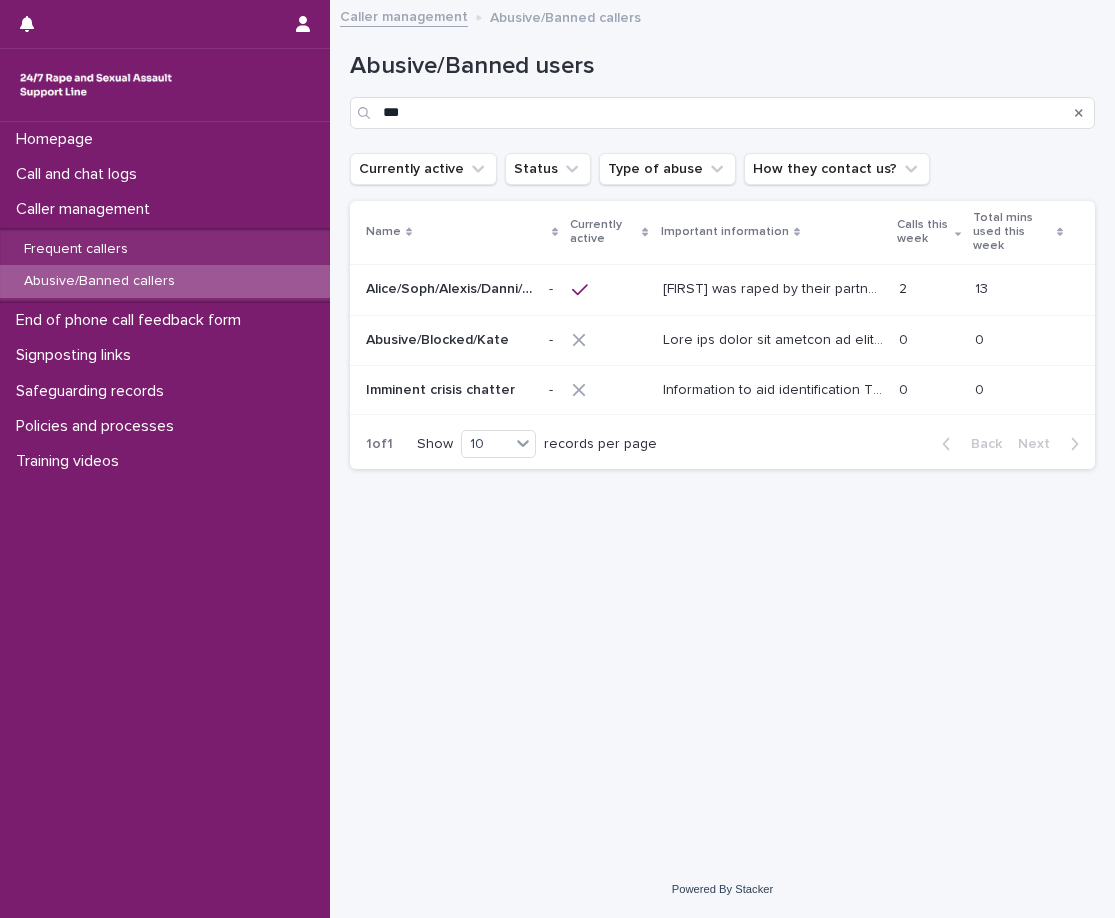 click at bounding box center (775, 338) 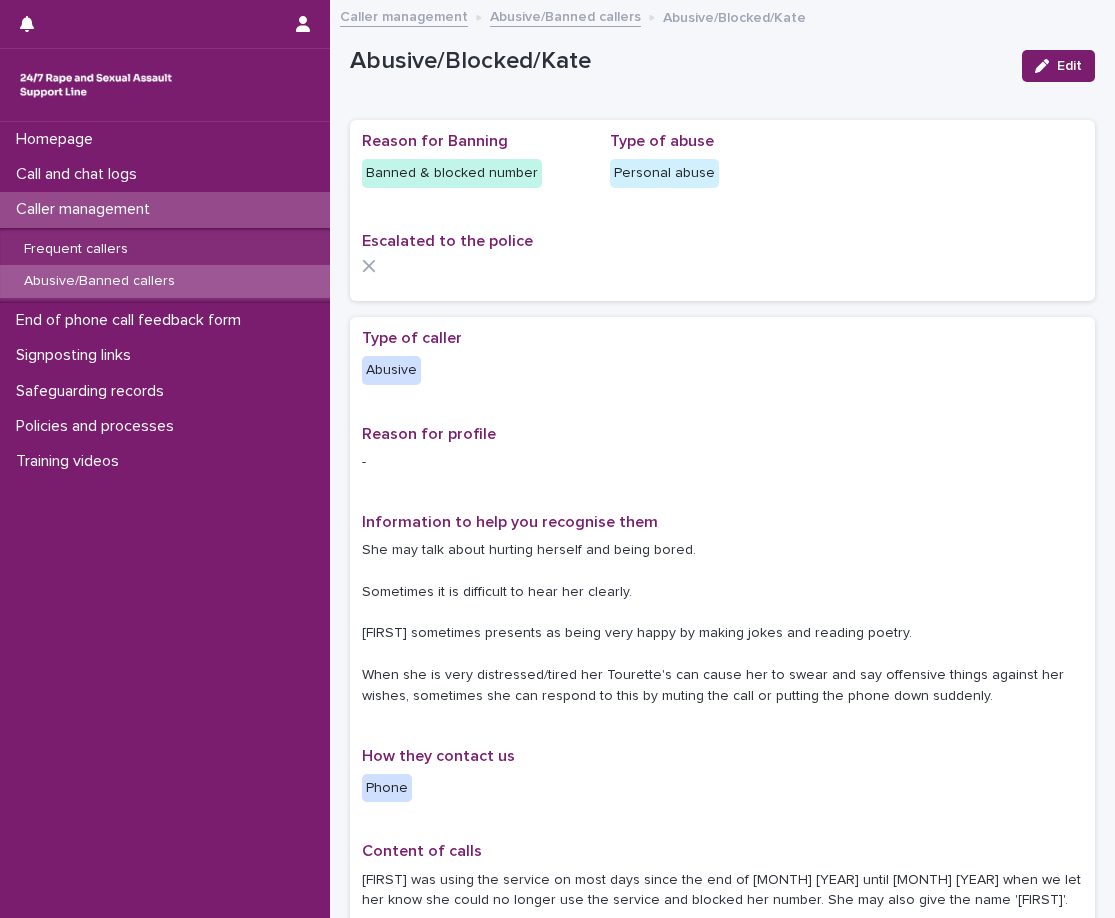 click on "**********" at bounding box center [722, 957] 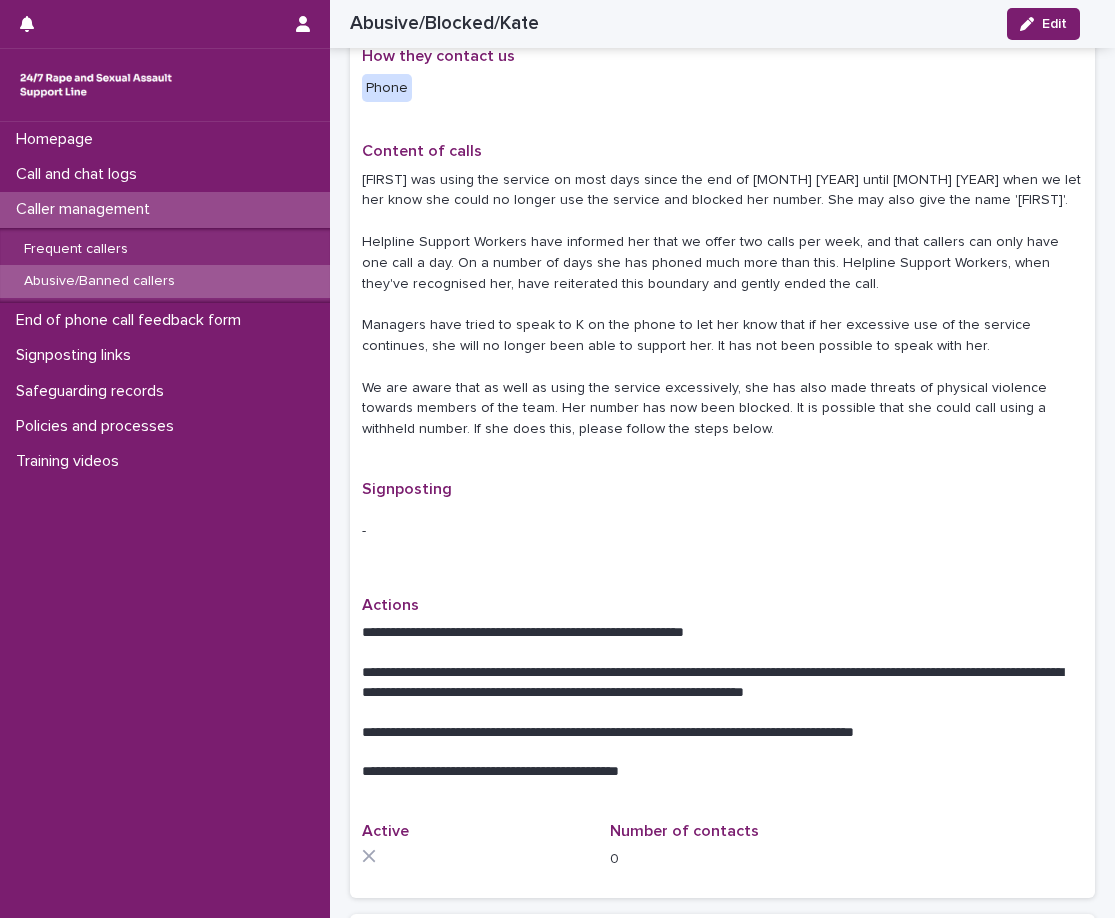 scroll, scrollTop: 800, scrollLeft: 0, axis: vertical 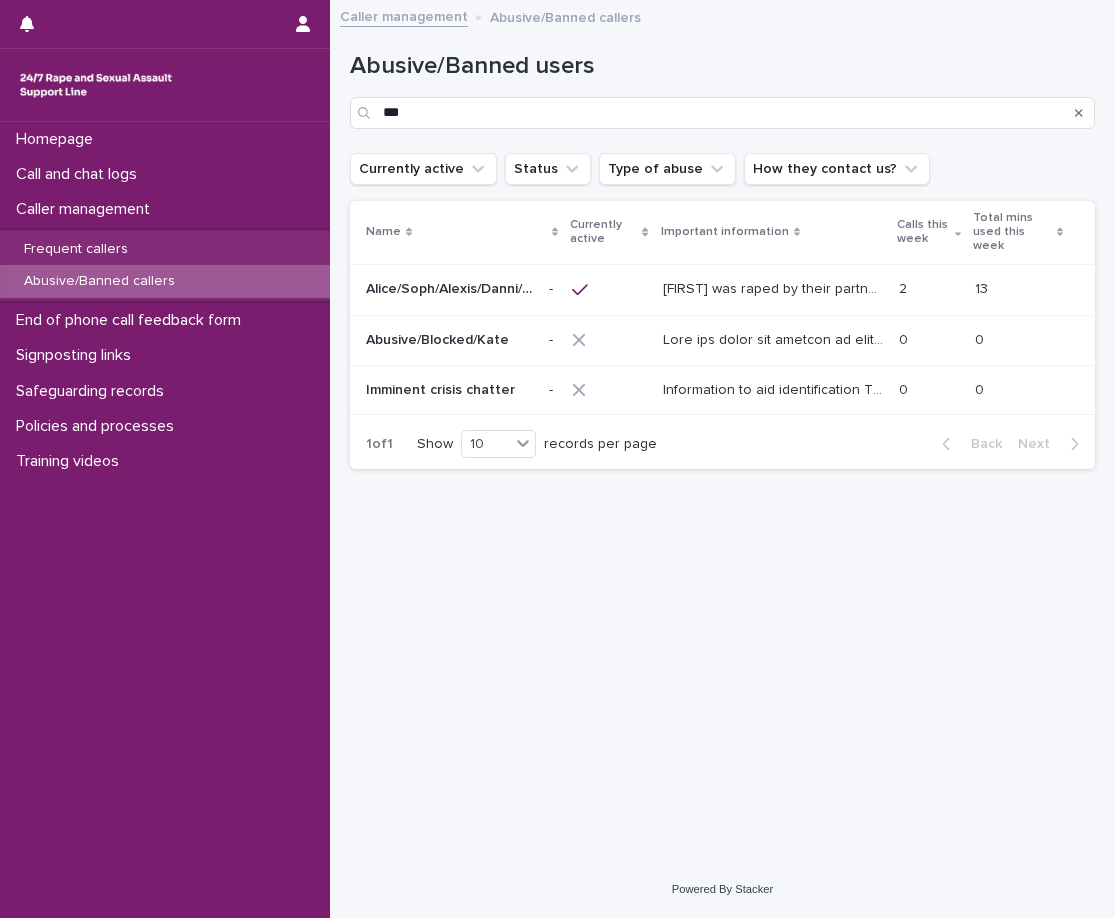 click on "Alice was raped by their partner last year and they're currently facing ongoing domestic abuse from the same person. During the relationship, they became pregnant as a result of rape. The ex-partner pushed them down the stairs, leading to the loss of their baby.
They may write "my partner raped and hit me" "I'm going to cry sorry" and "(crying shaking)" "I'm having an anxiety attack" "please don't leave me (sobbing)" "Can I tell you something?". They also ask to do breathing exercises in the chat and want to explore grounding.
They might say it is their birthday today, or that it is their father's funeral. they typed in lowercase. They have previously mentioned its one of their immediate family members (mother/father) funeral today. They have told a SLW that they have been diagnosed with cancer and only have 6 months left to live.
Chatter has also disclosed ritual abuse which happened in childhood.
They've also said 'my friend forced himself on me'." at bounding box center [775, 287] 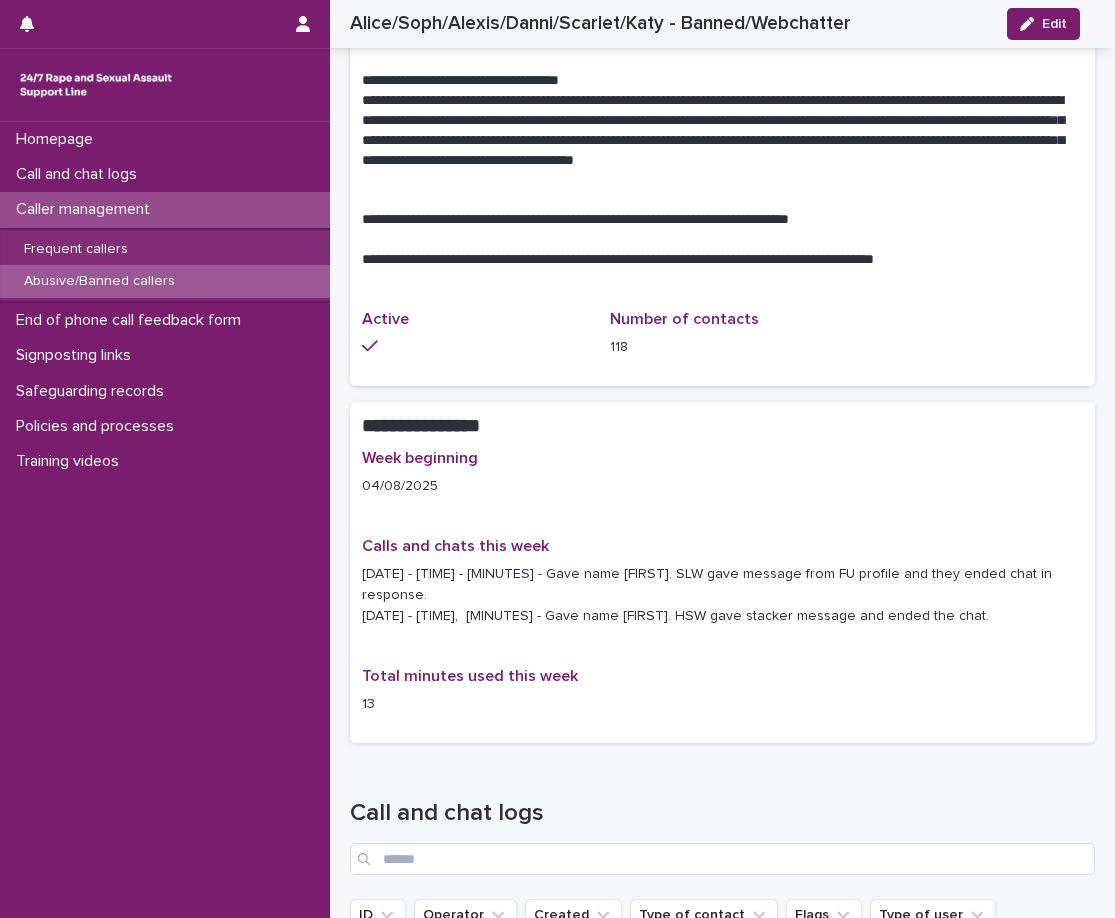scroll, scrollTop: 1600, scrollLeft: 0, axis: vertical 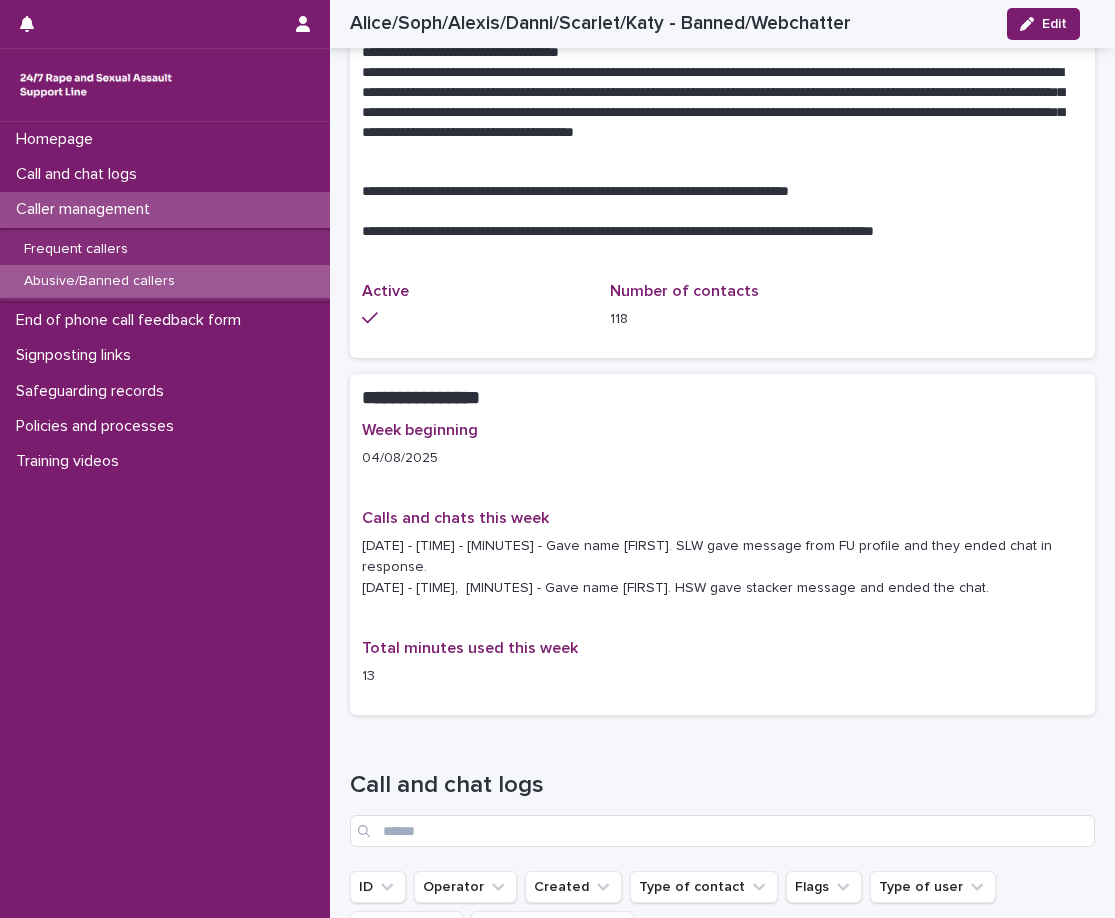 click on "Caller management" at bounding box center [87, 209] 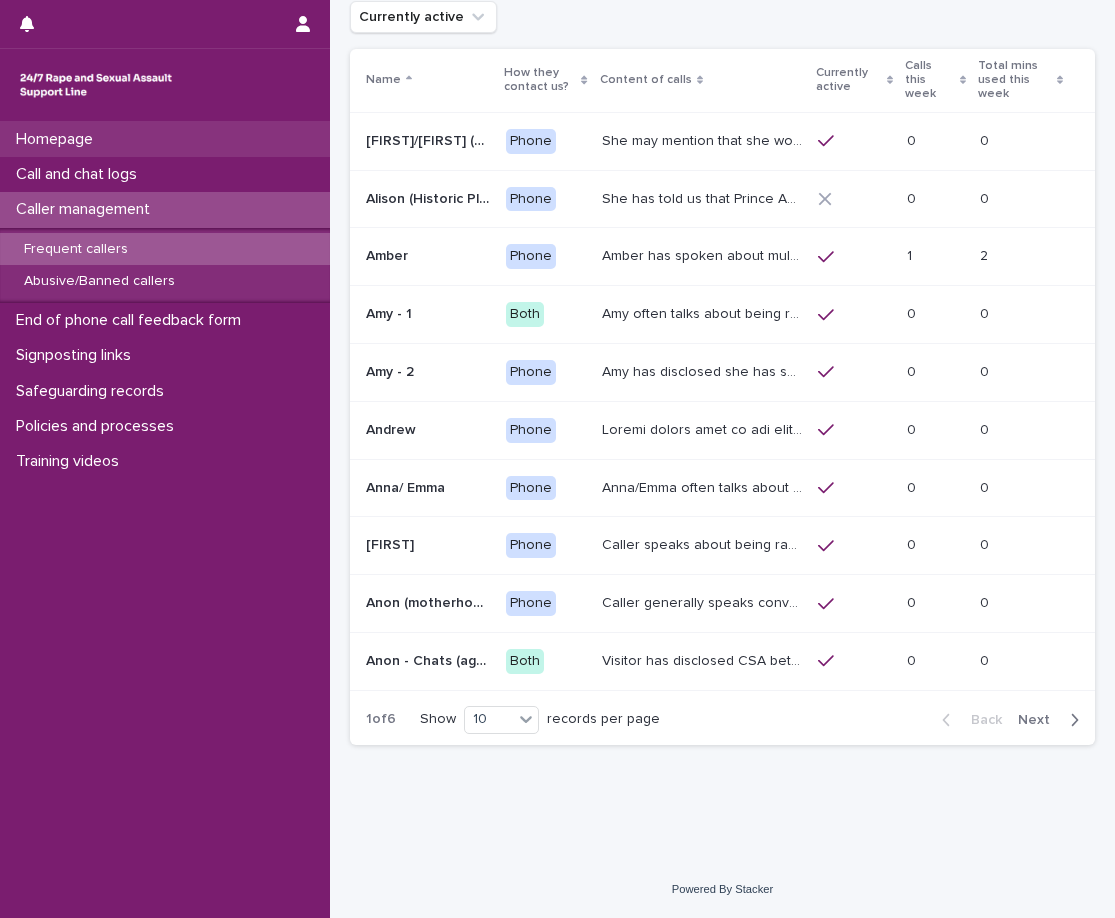 scroll, scrollTop: 0, scrollLeft: 0, axis: both 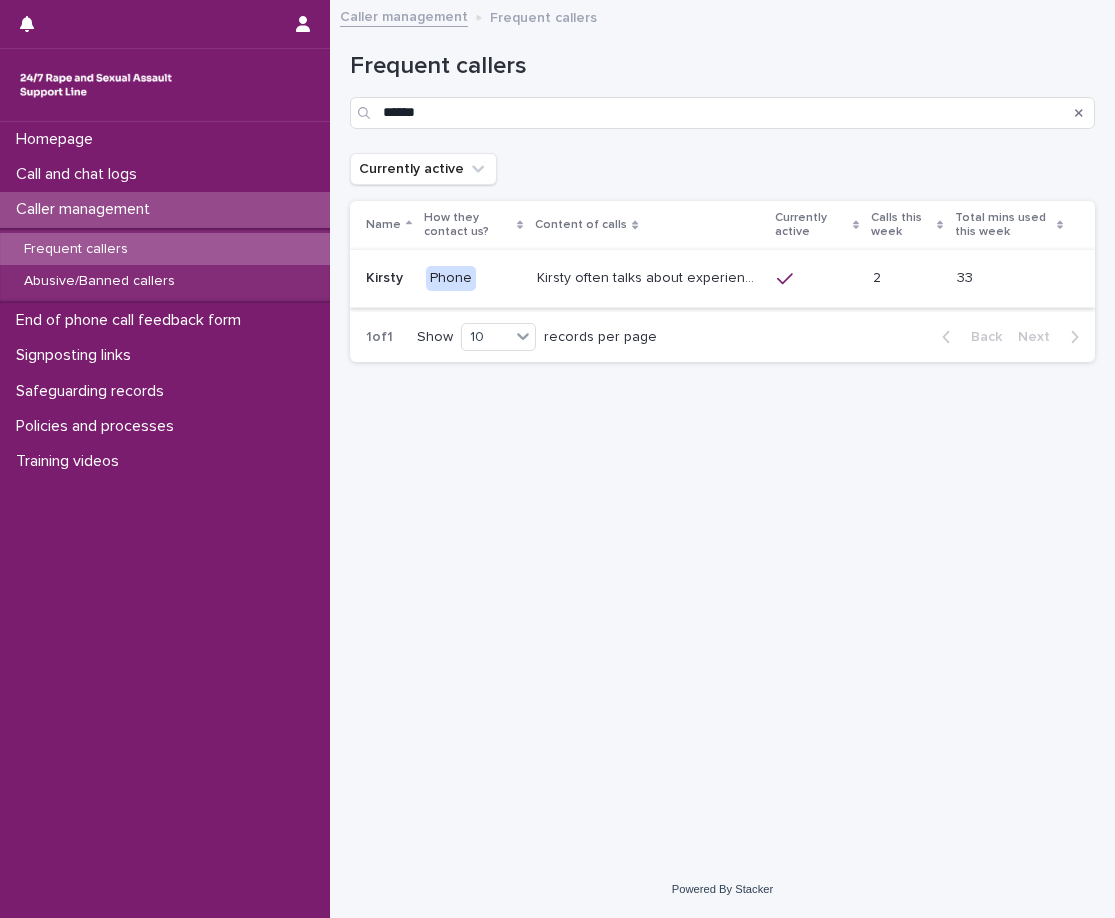 type on "******" 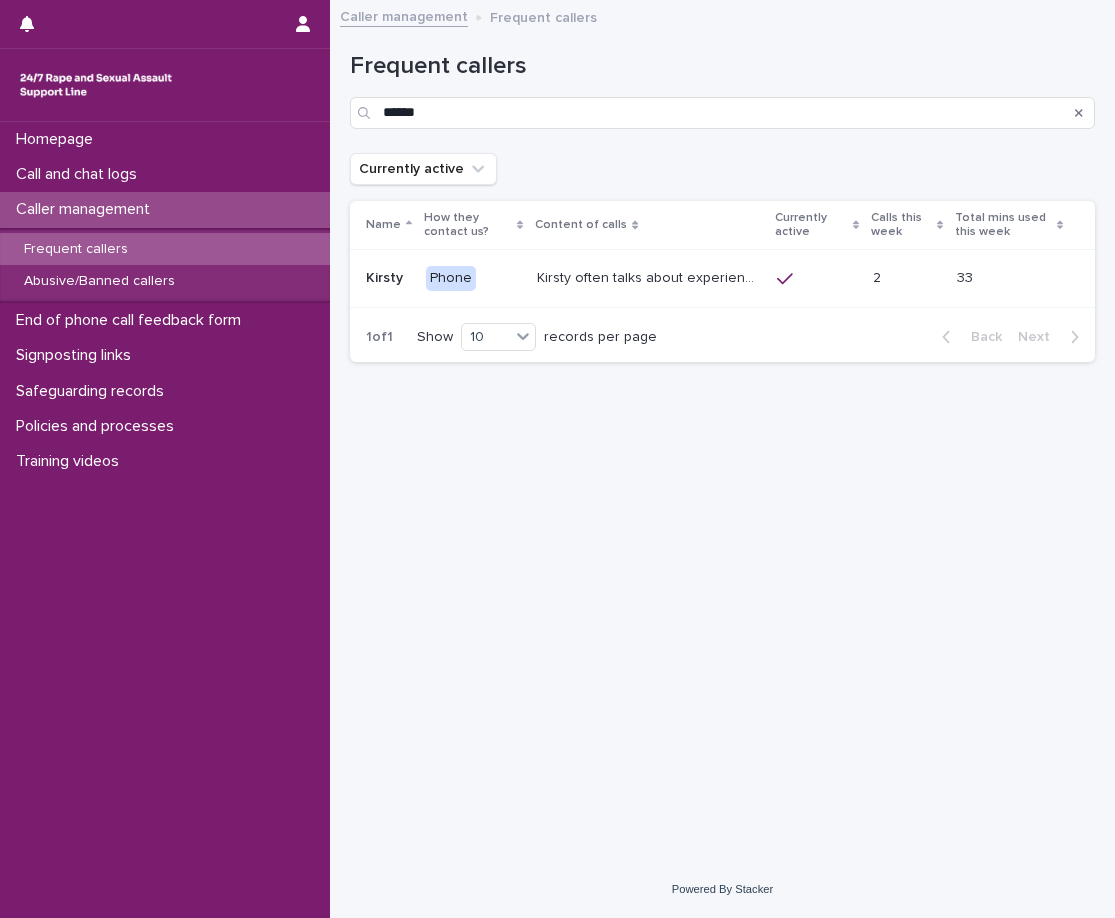 click on "Kirsty often talks about experiencing sexual violence by a family friend six years ago, and again by a friend while on holiday last year.
She talks about how difficult these traumatic experiences have affected her,  that she has struggled with suicidal thoughts and attempts.
She has mentioned being dismissed and unsupported by medical professionals and emergency service.
She has complex PTSD (CPTSD)" at bounding box center [651, 276] 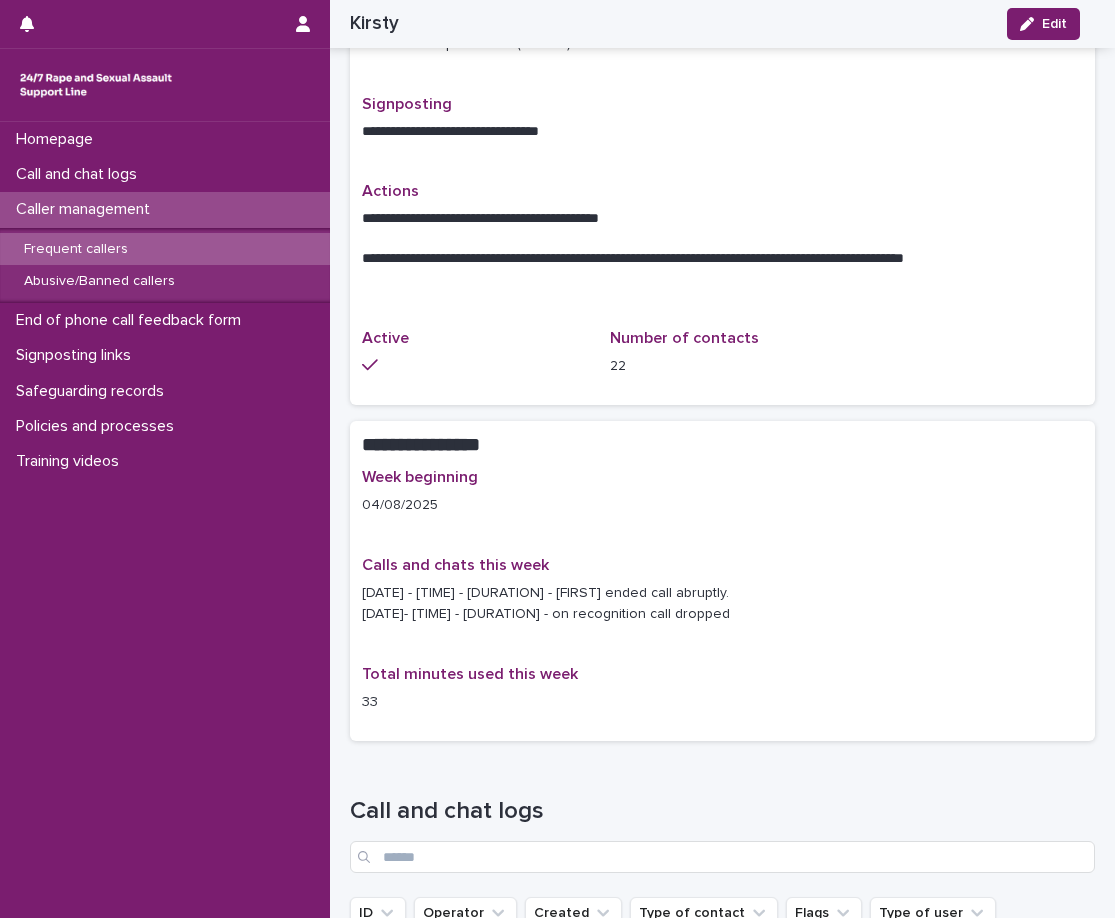 scroll, scrollTop: 900, scrollLeft: 0, axis: vertical 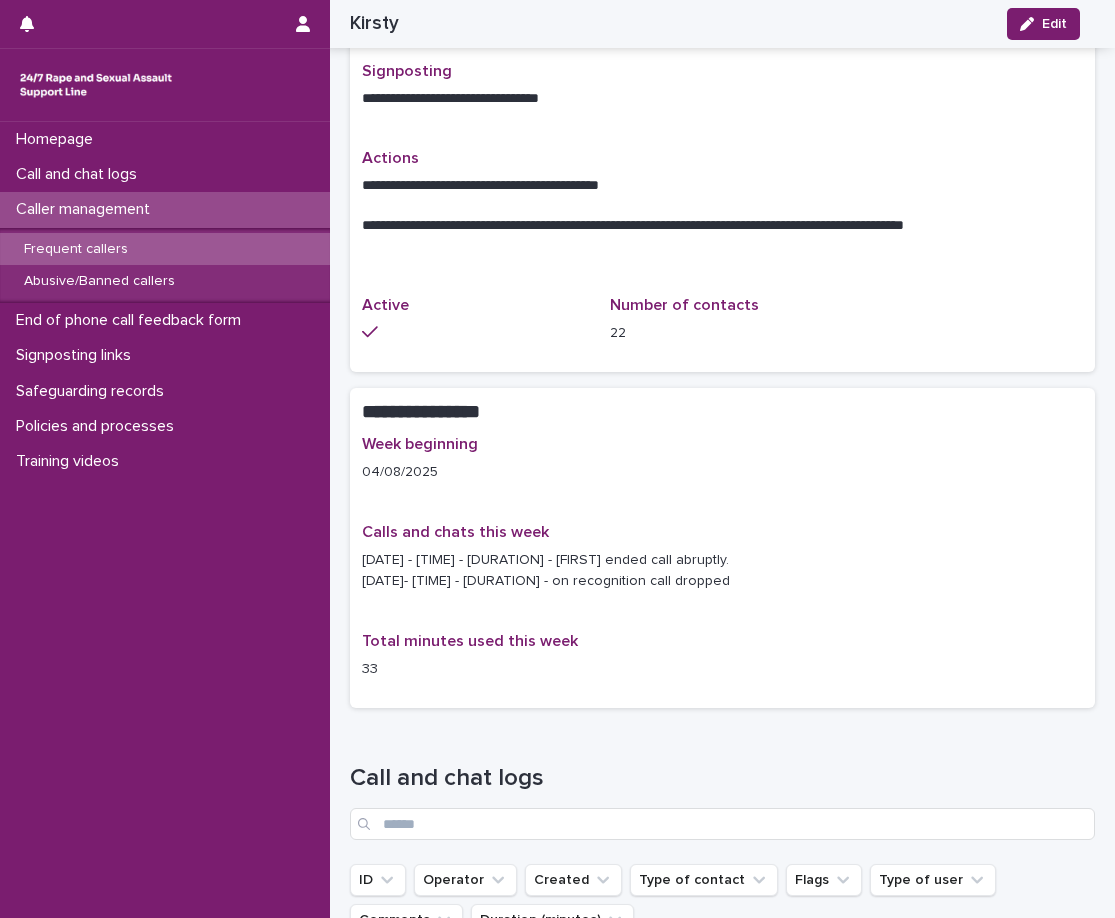 click on "Caller management" at bounding box center [165, 209] 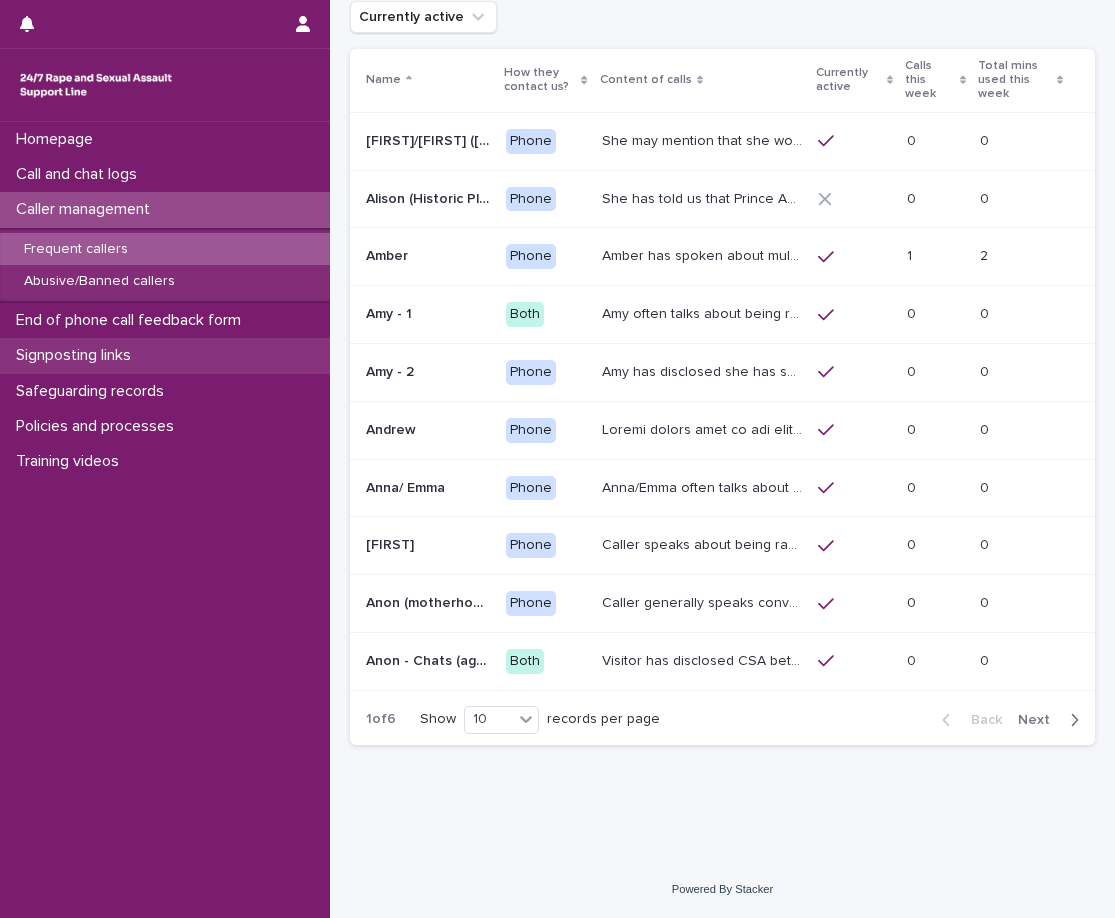 scroll, scrollTop: 0, scrollLeft: 0, axis: both 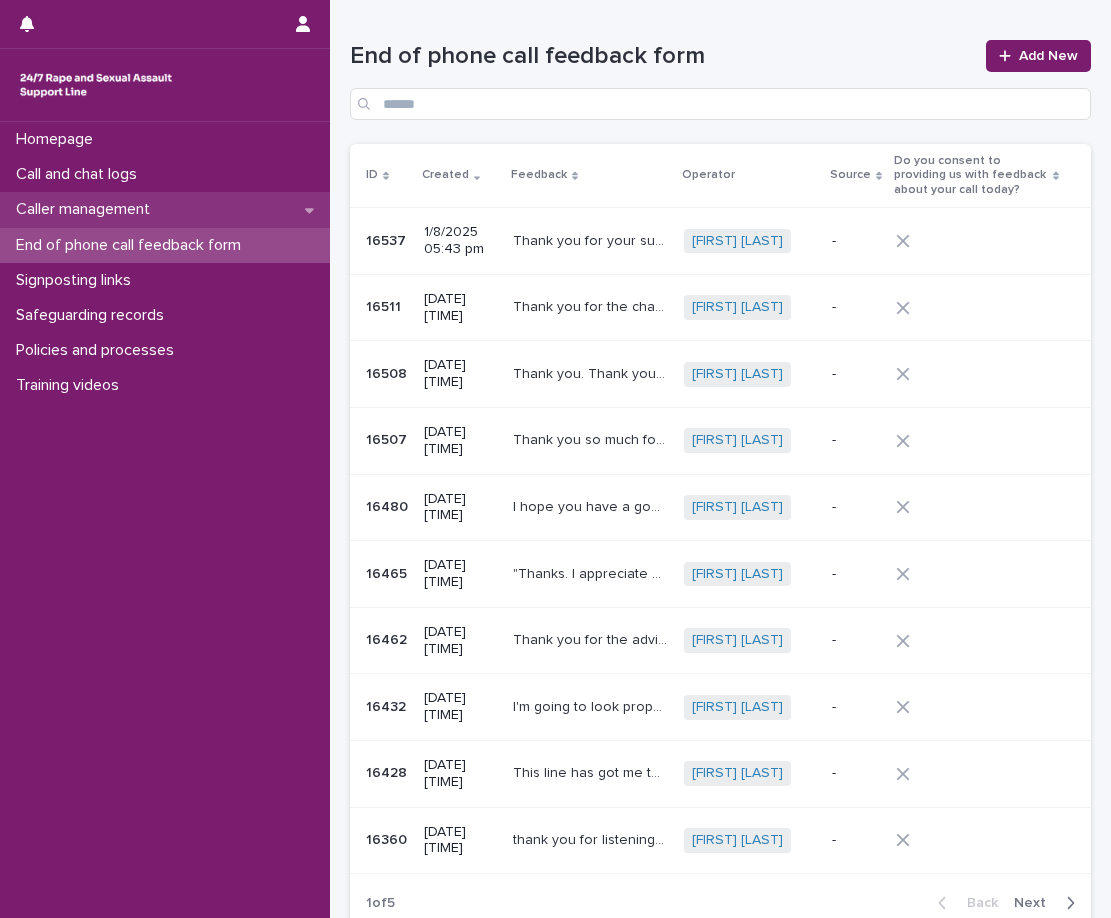 click on "Caller management" at bounding box center [165, 209] 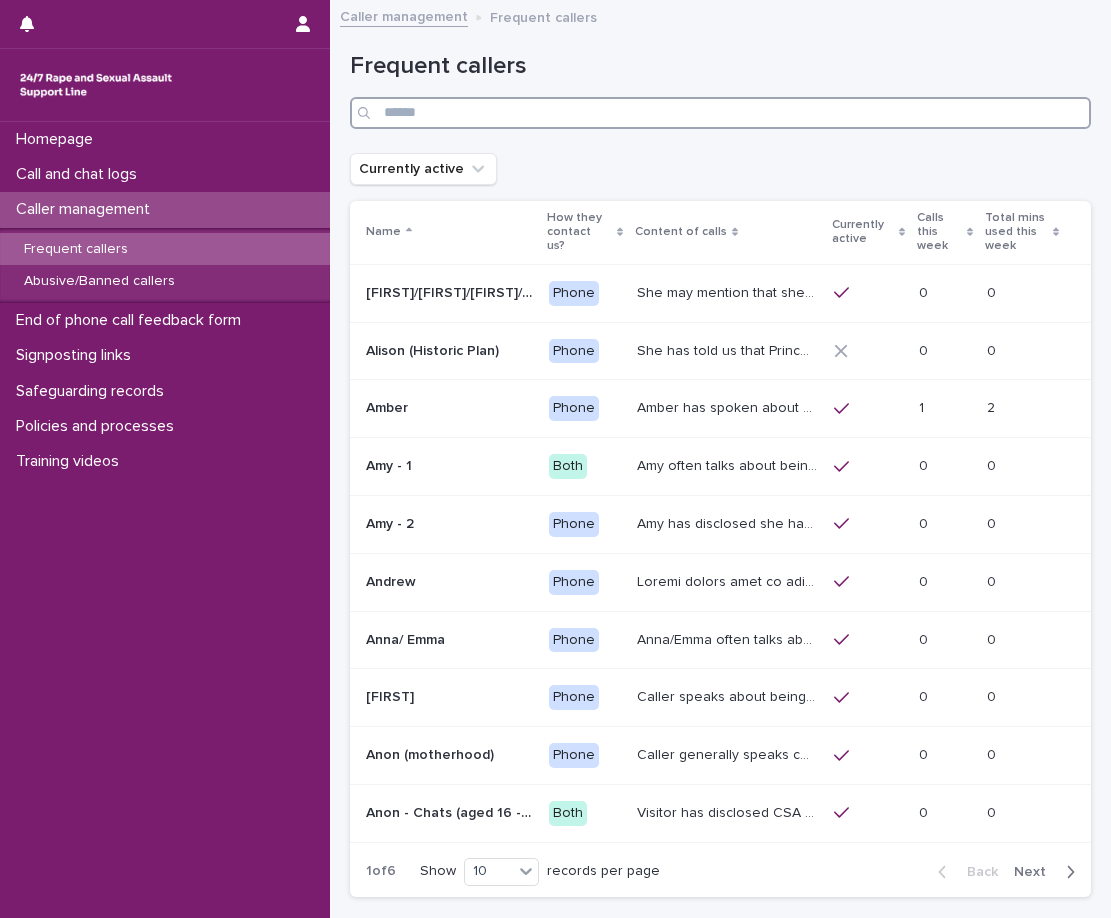 click at bounding box center [720, 113] 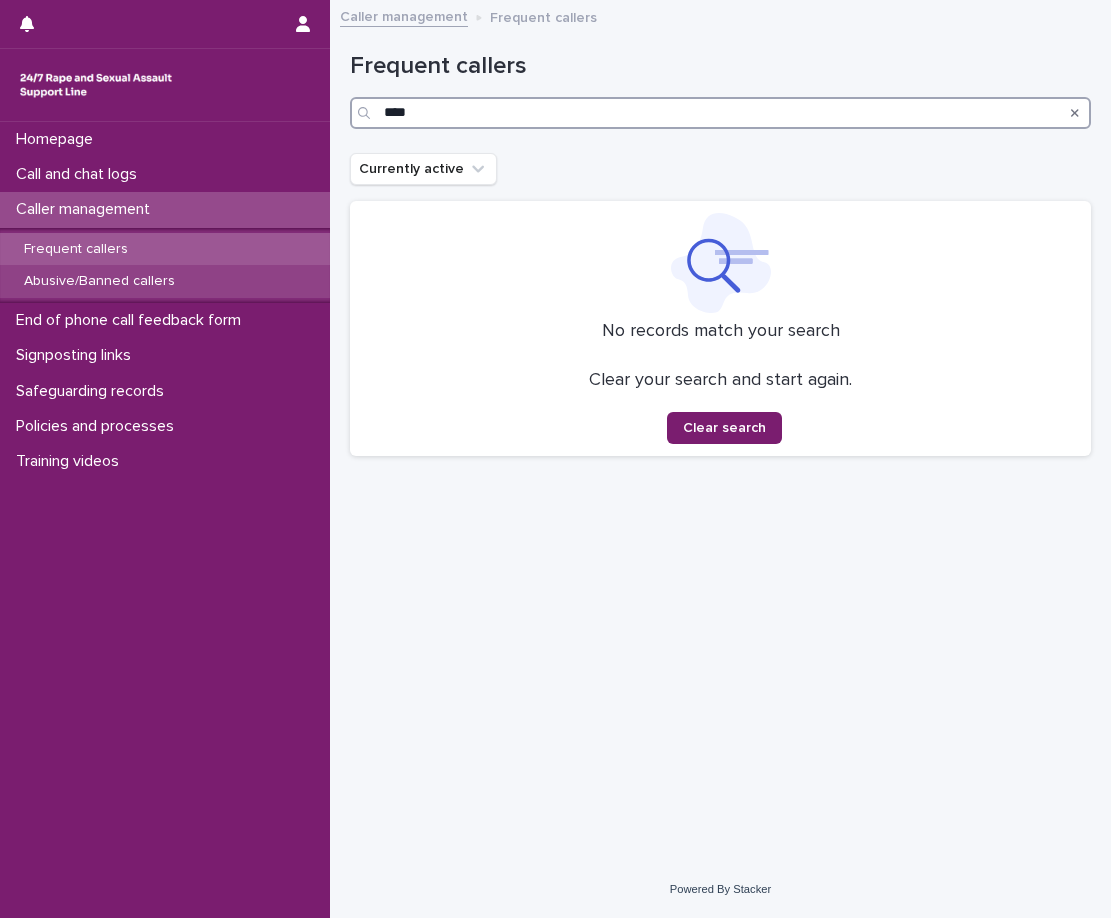 type on "****" 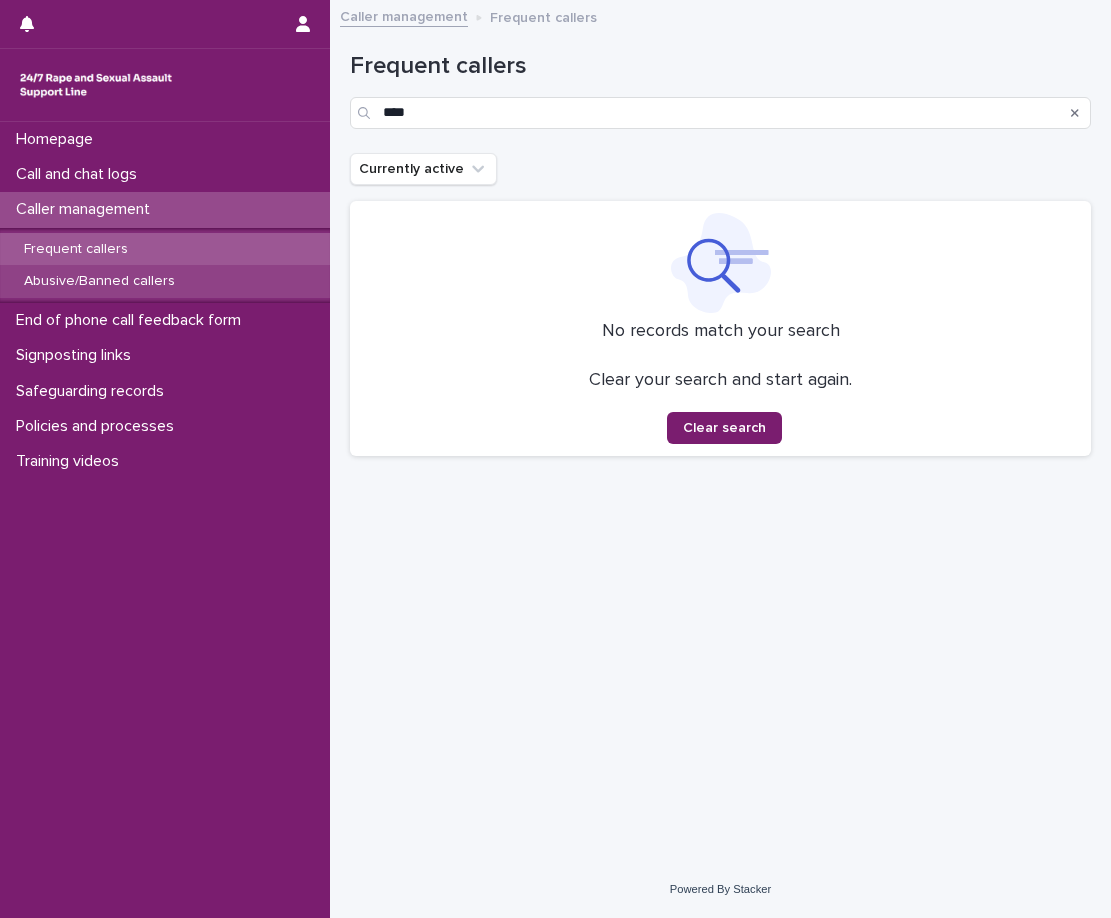 click on "Abusive/Banned callers" at bounding box center [99, 281] 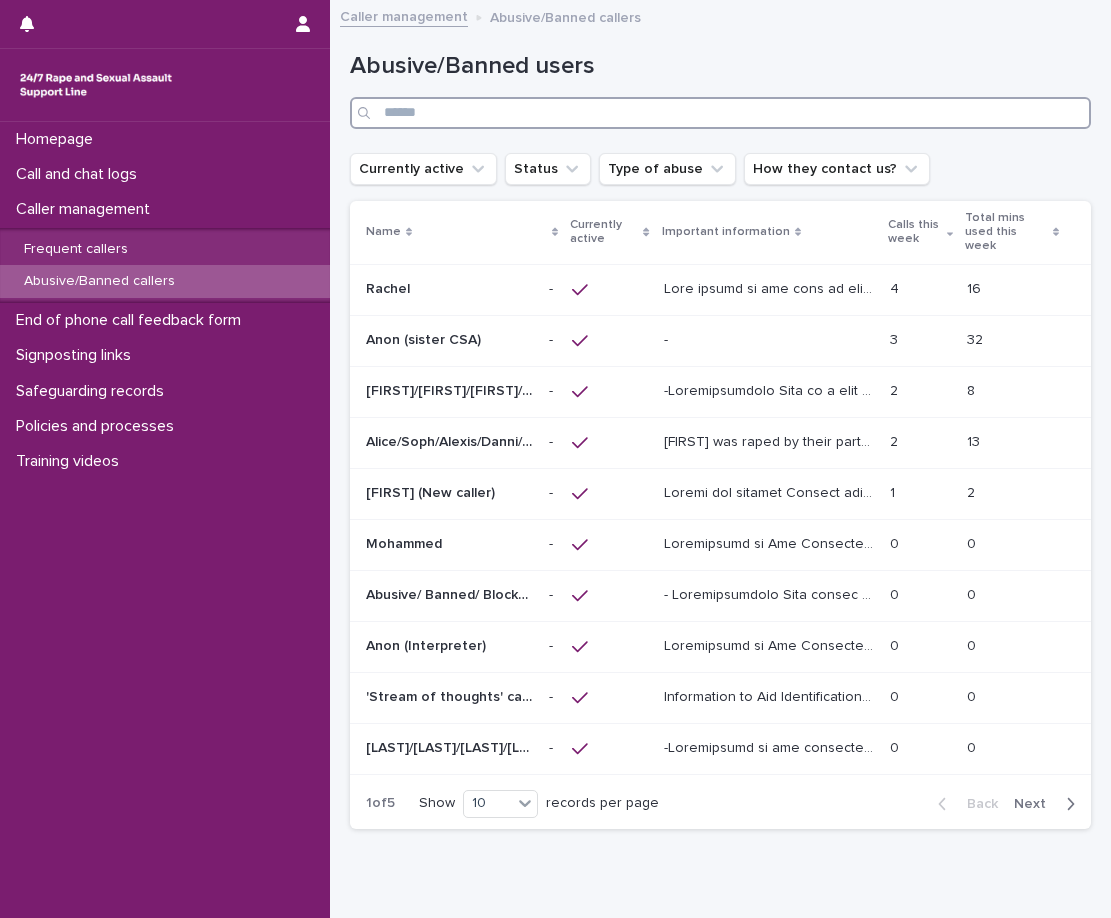 click at bounding box center [720, 113] 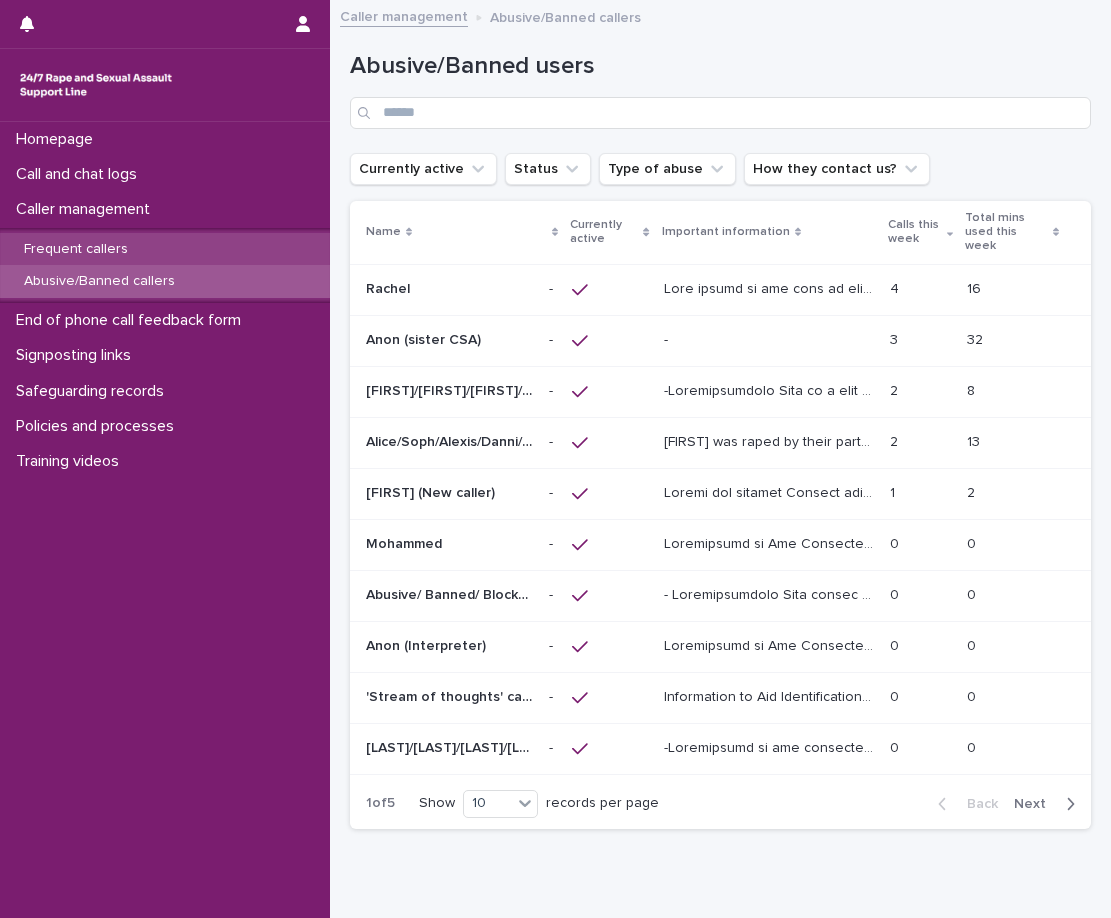 click on "Frequent callers" at bounding box center [76, 249] 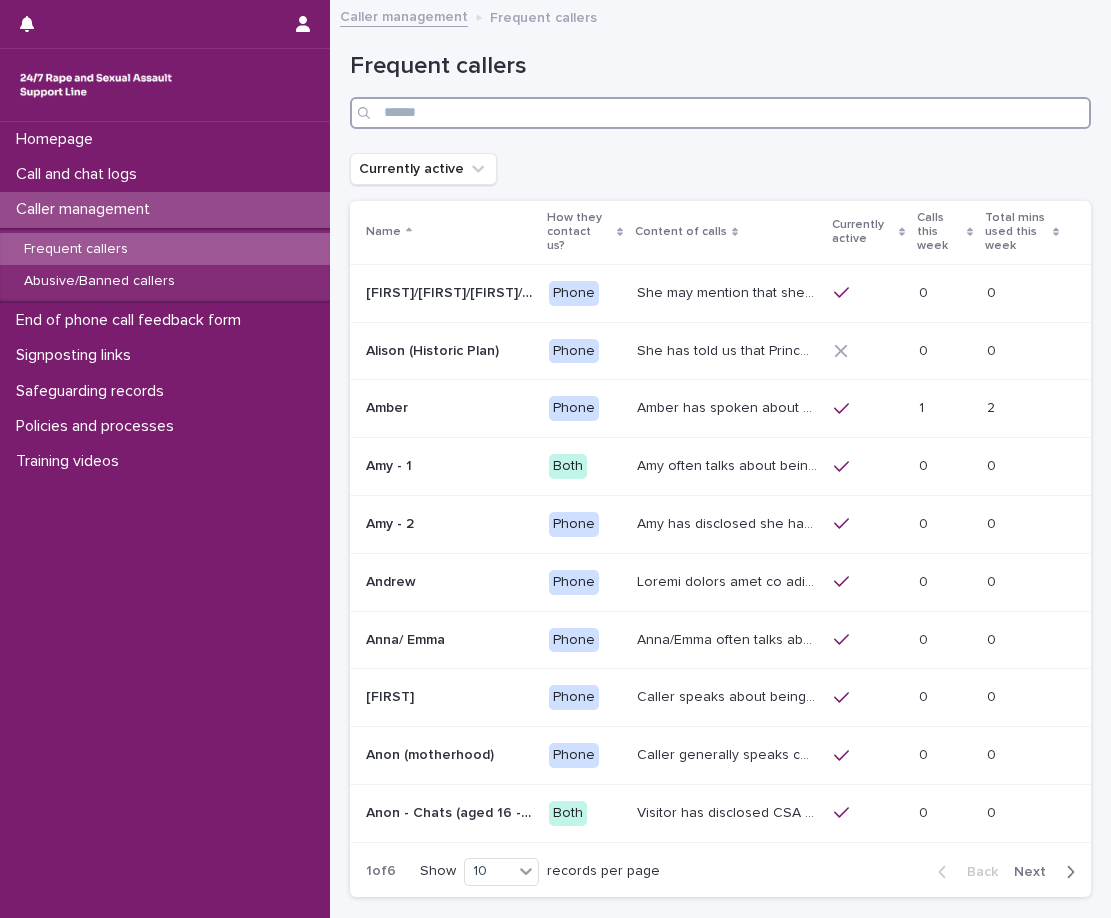 click at bounding box center (720, 113) 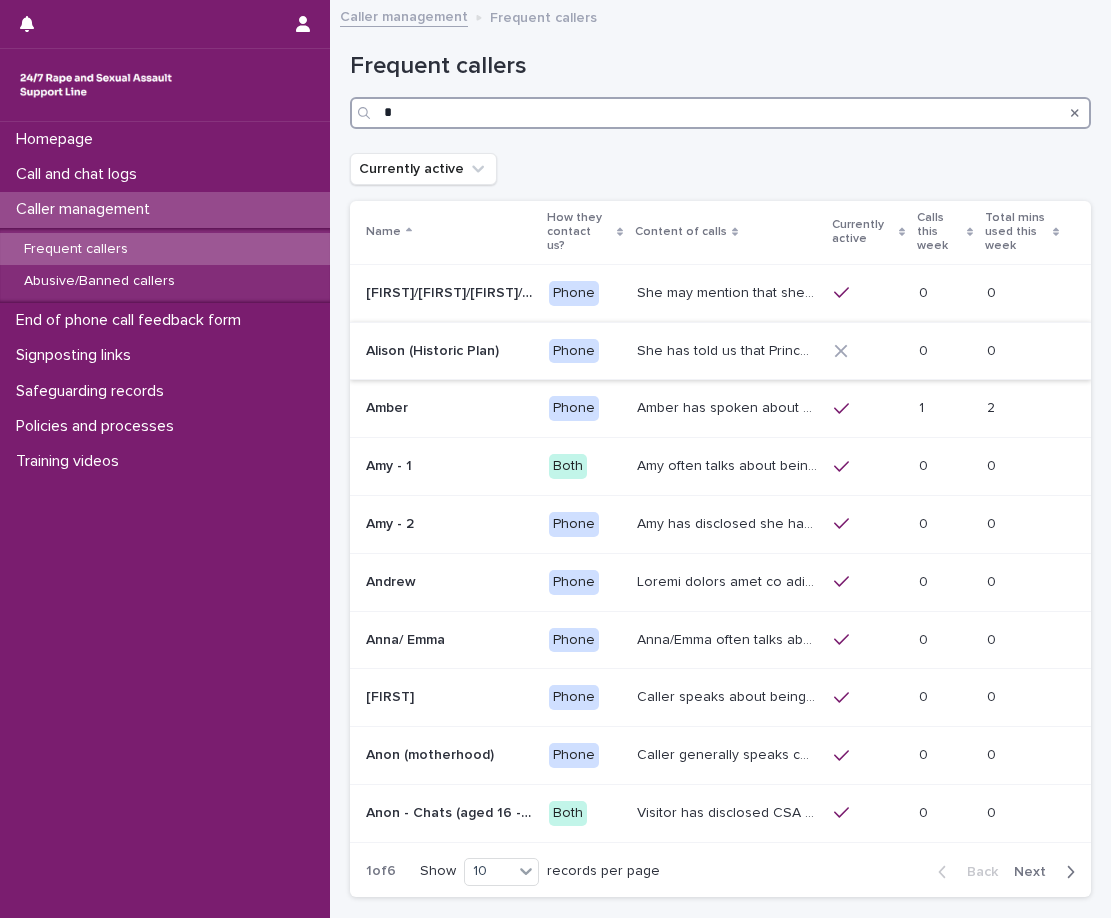 type 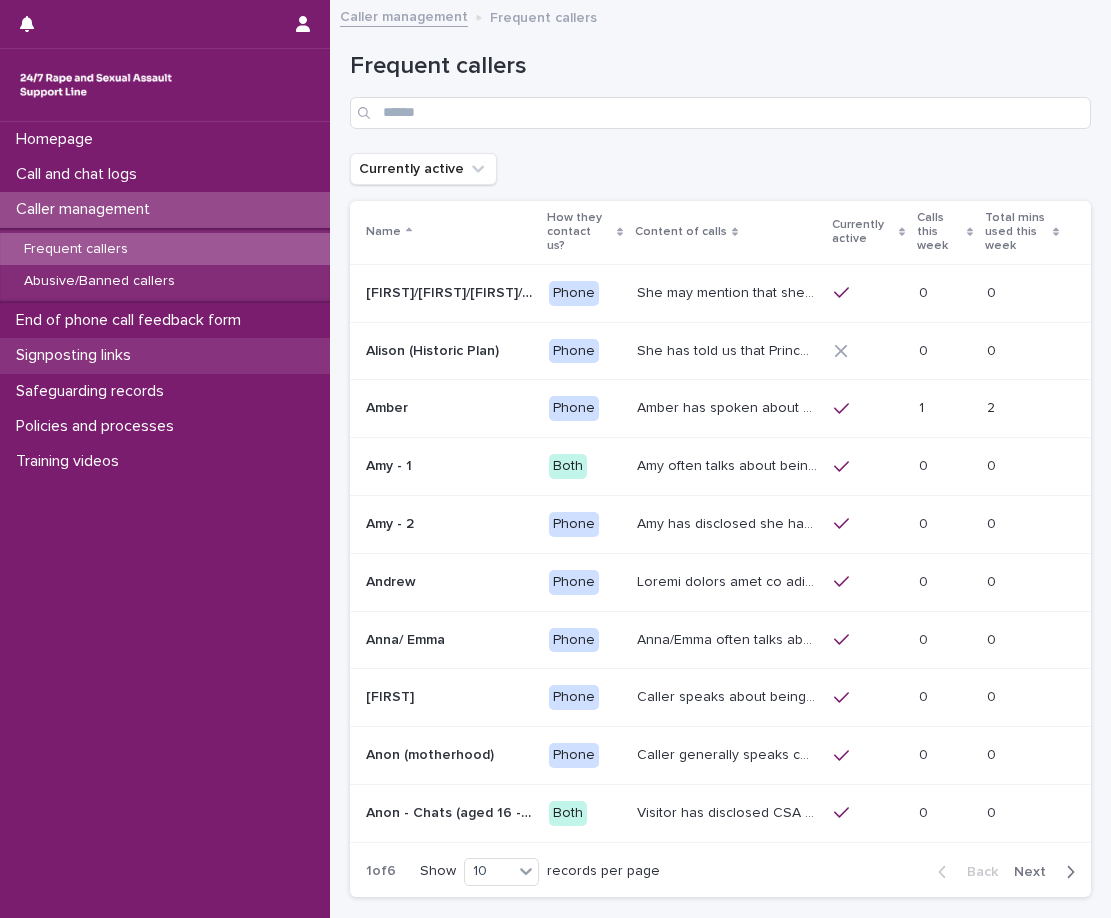 click on "Signposting links" at bounding box center [165, 355] 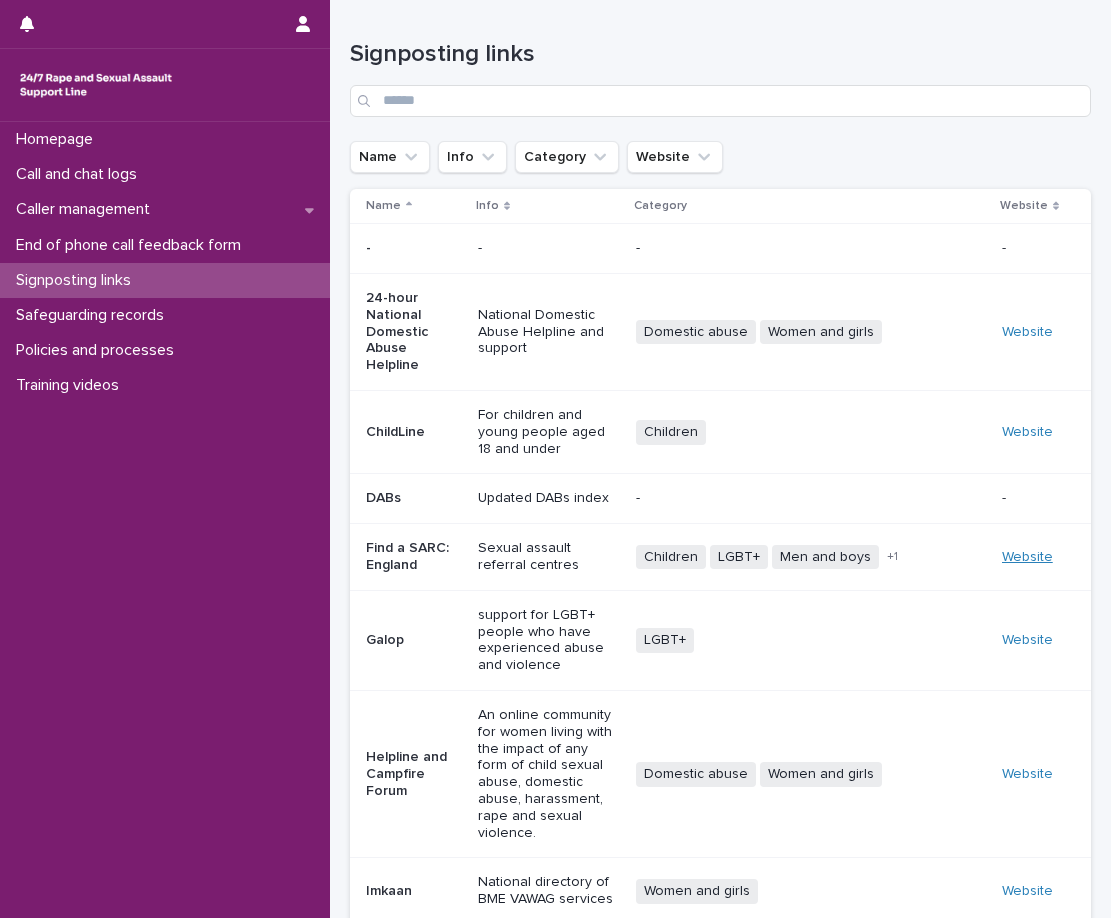 drag, startPoint x: 1010, startPoint y: 553, endPoint x: 850, endPoint y: 571, distance: 161.00932 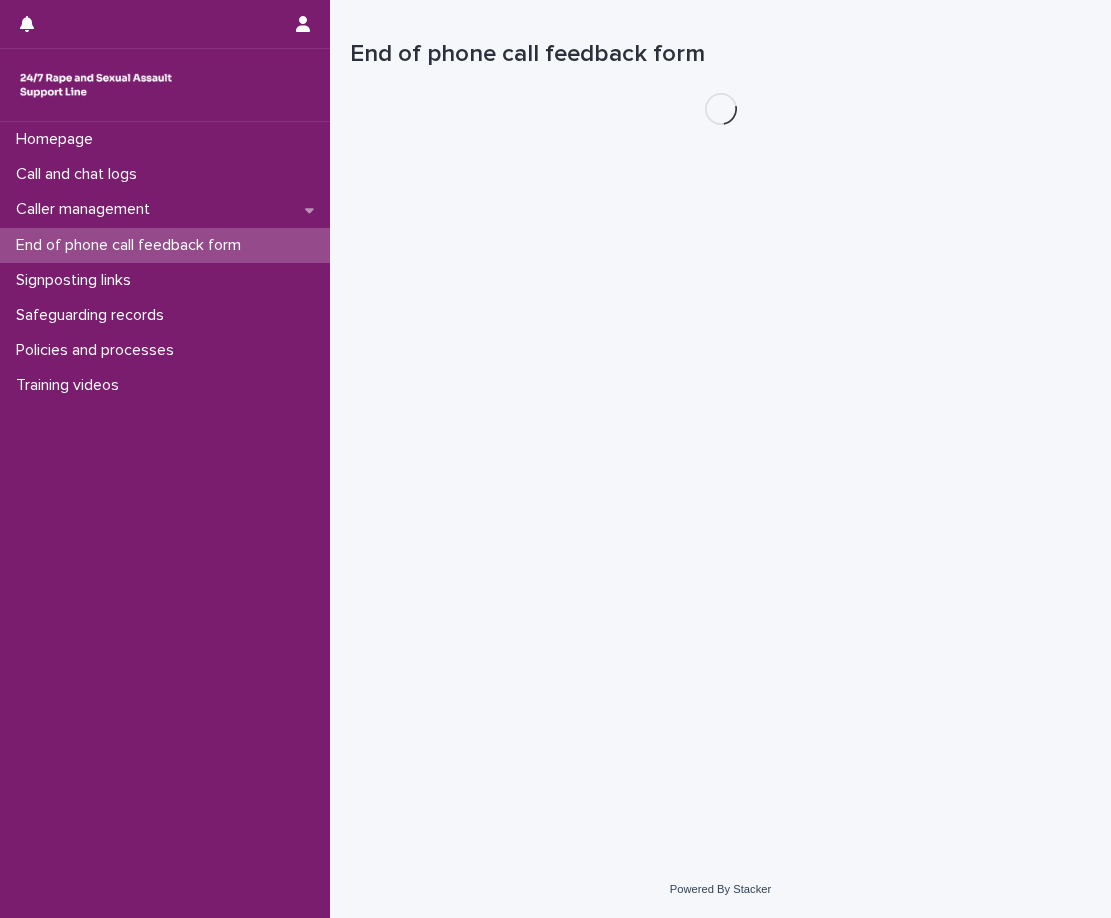 scroll, scrollTop: 0, scrollLeft: 0, axis: both 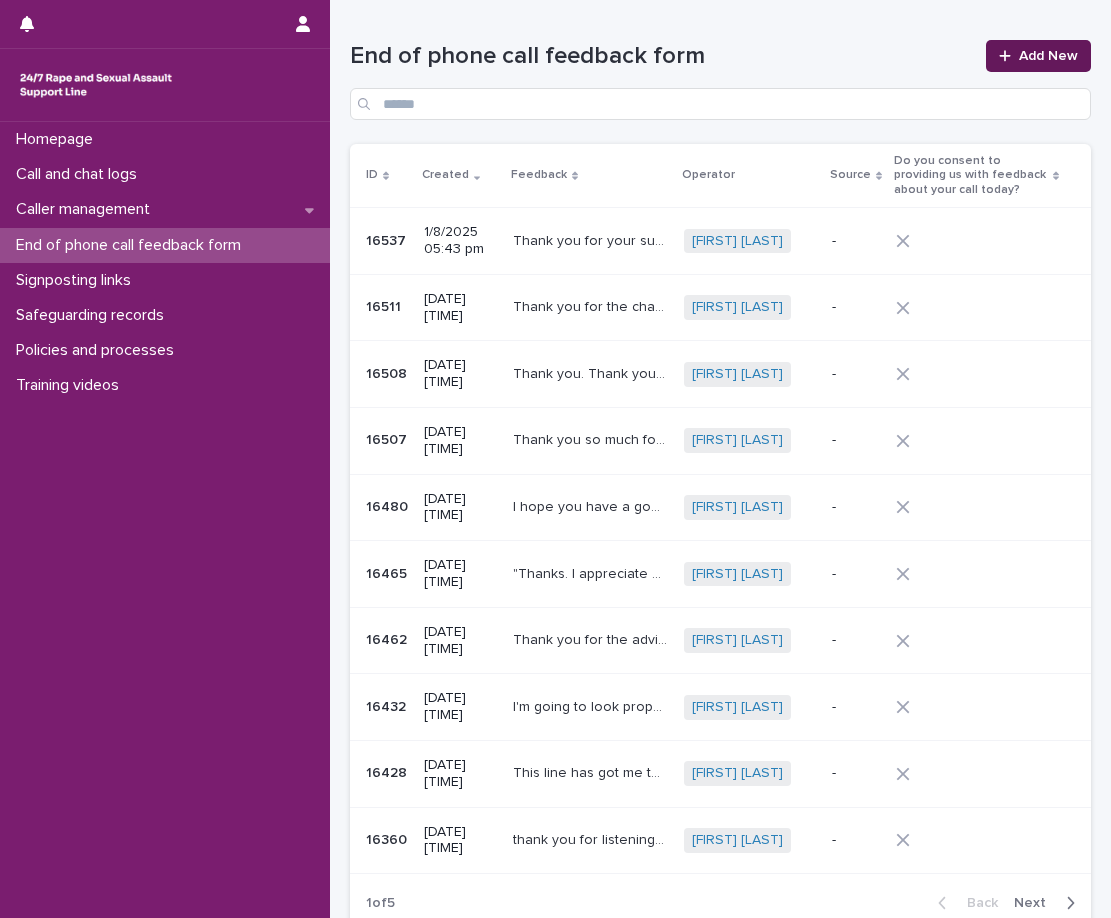 click on "Add New" at bounding box center (1048, 56) 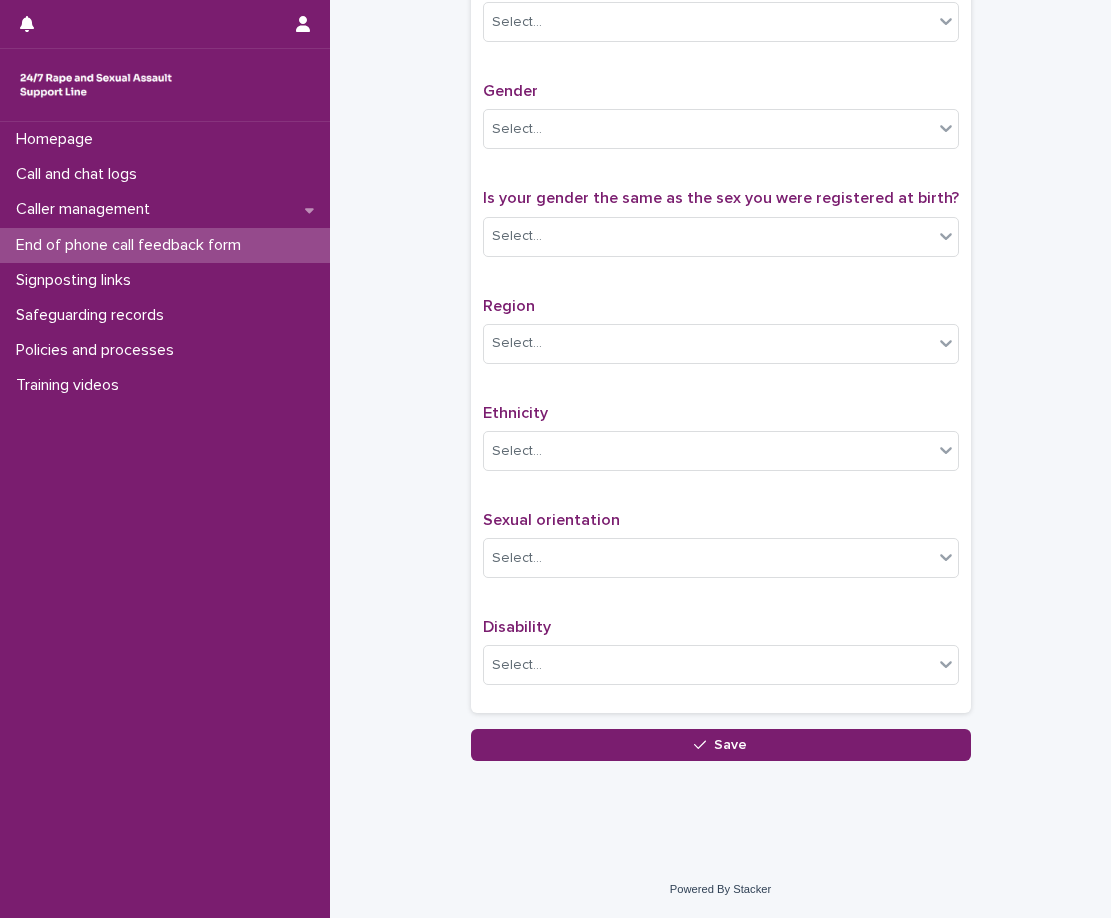 scroll, scrollTop: 929, scrollLeft: 0, axis: vertical 